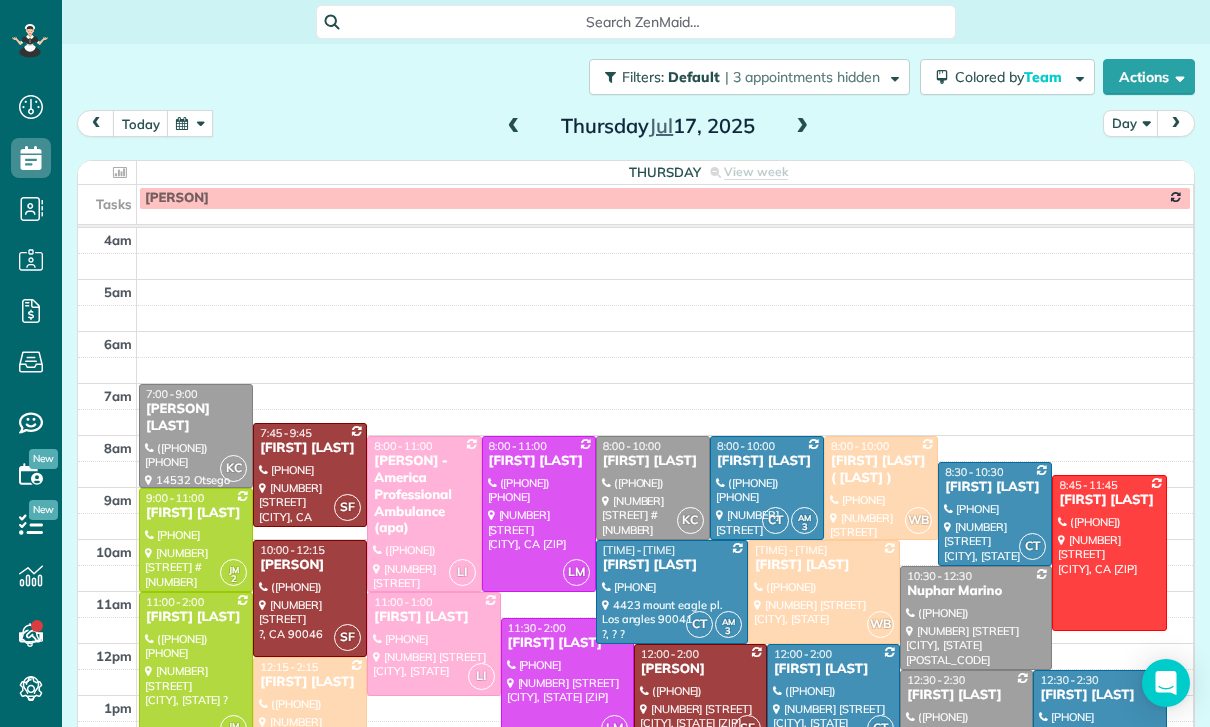 scroll, scrollTop: 0, scrollLeft: 0, axis: both 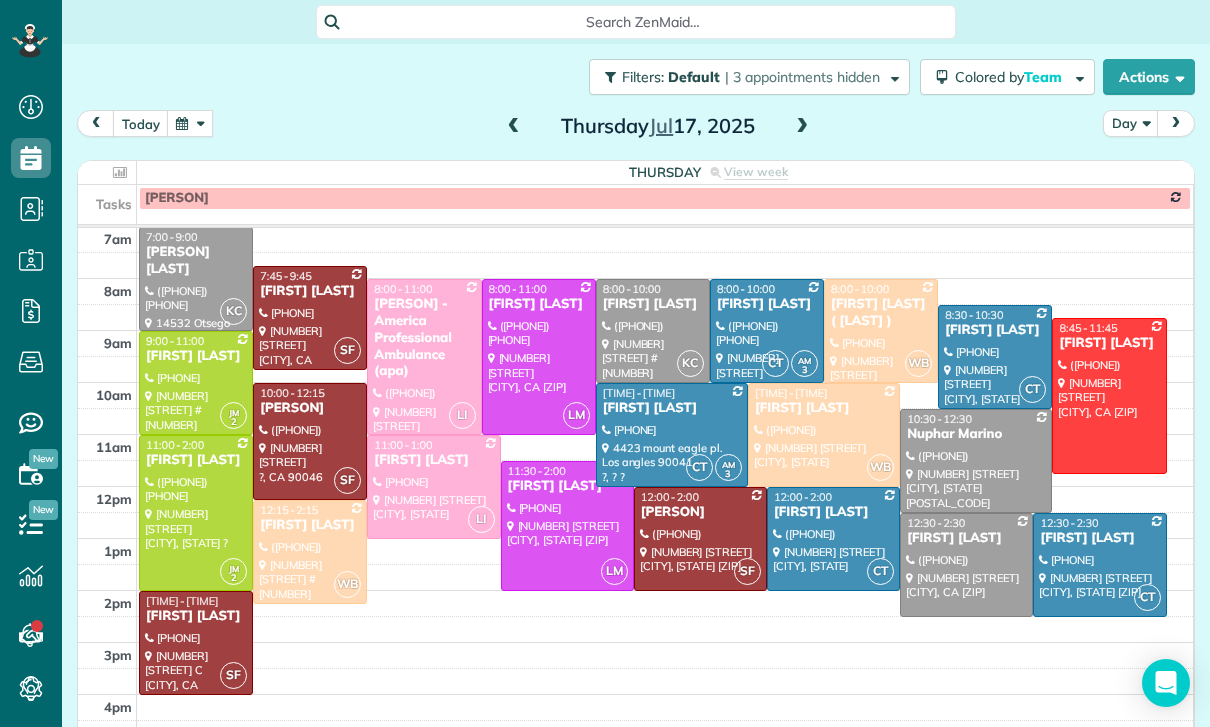 click at bounding box center (190, 123) 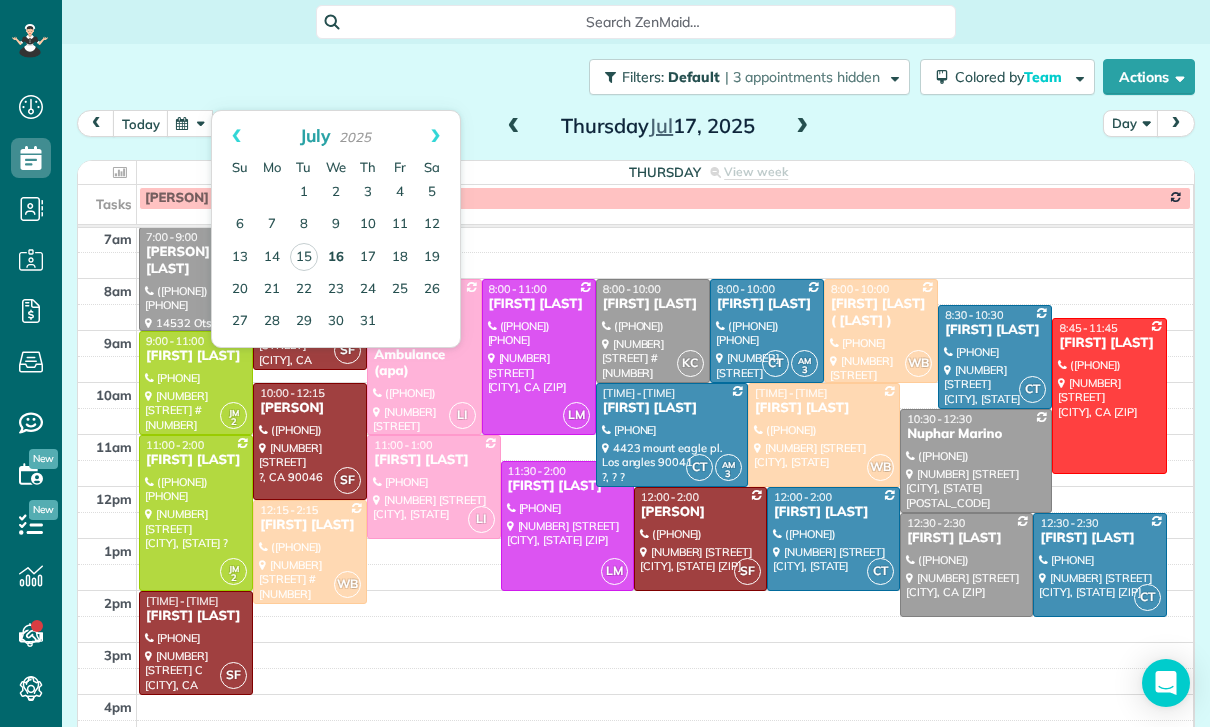 click on "16" at bounding box center (336, 258) 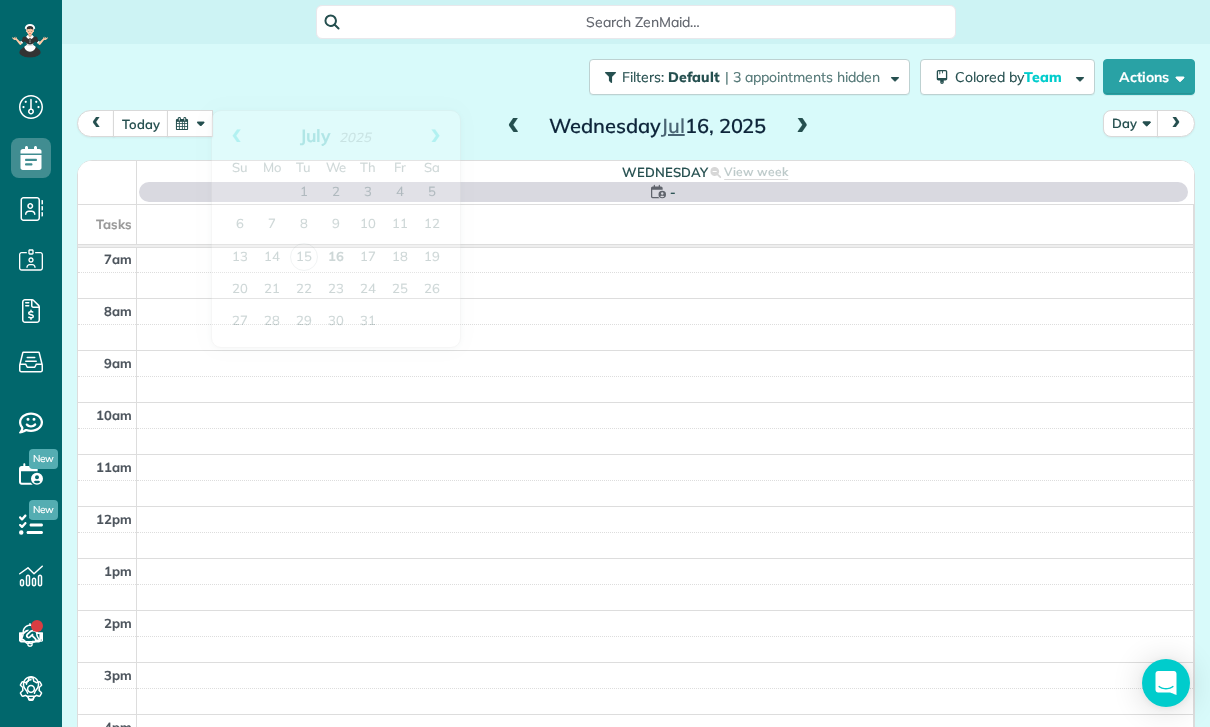 scroll, scrollTop: 157, scrollLeft: 0, axis: vertical 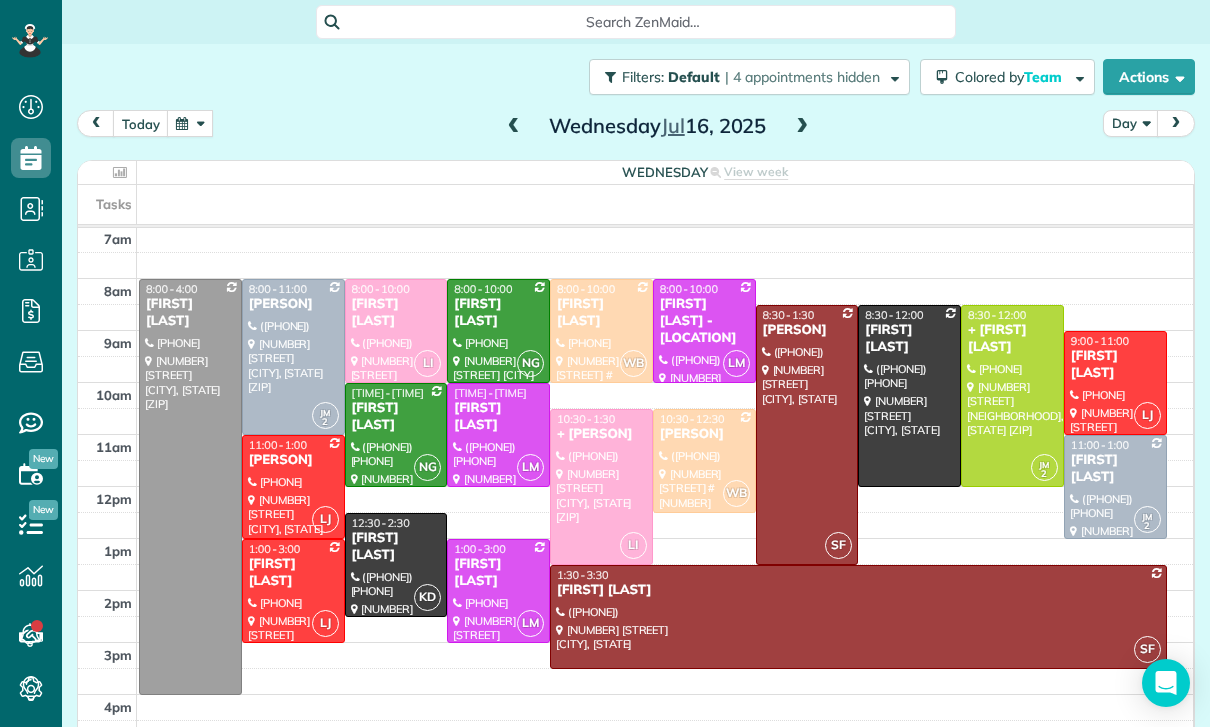 click at bounding box center (396, 331) 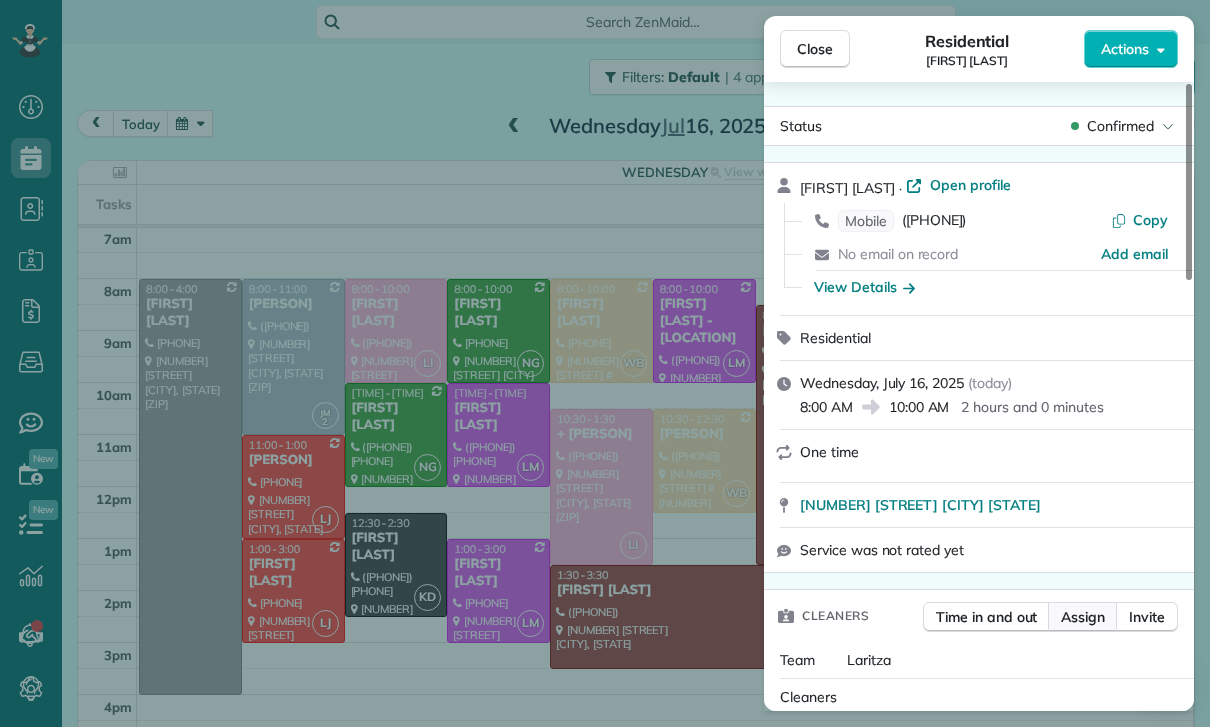 click on "Assign" at bounding box center [1083, 617] 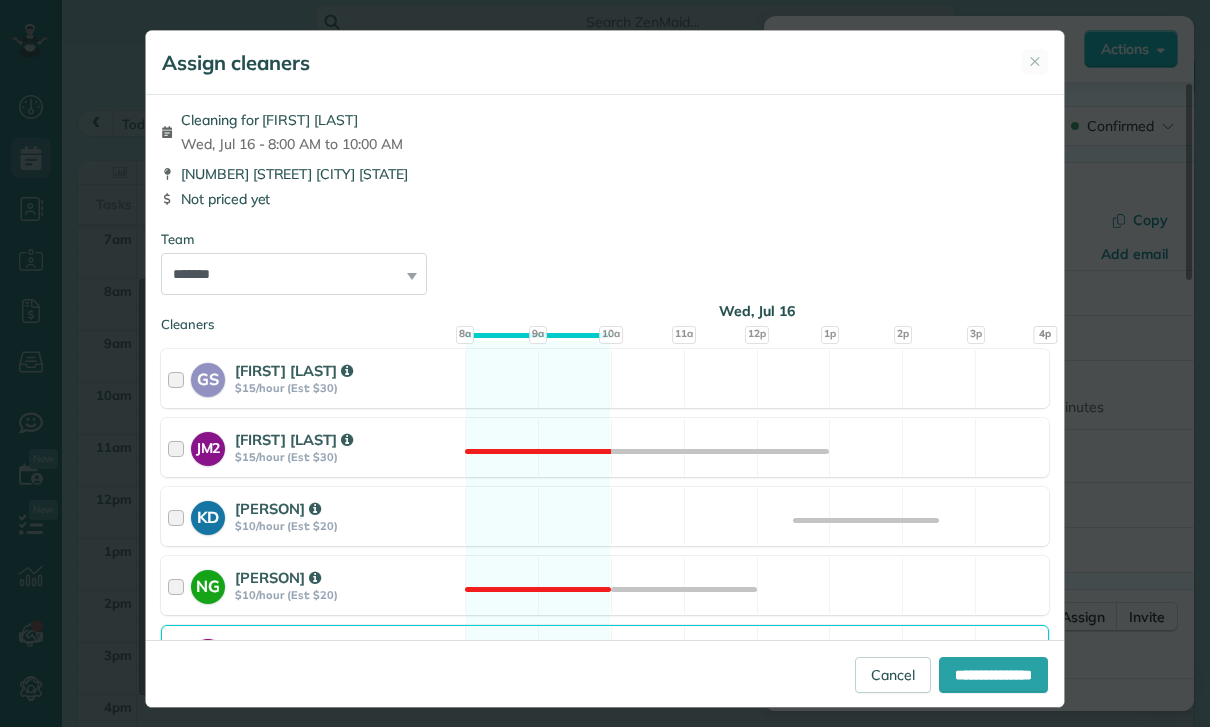 click on "**********" at bounding box center (294, 274) 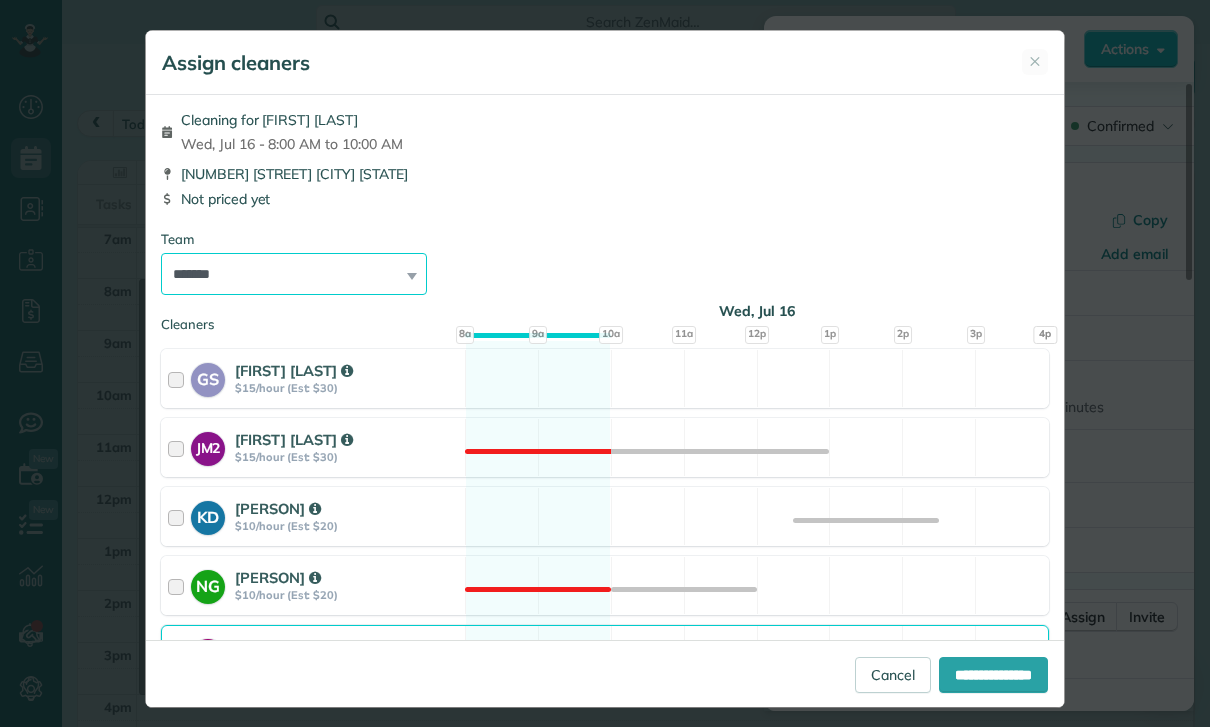 select on "***" 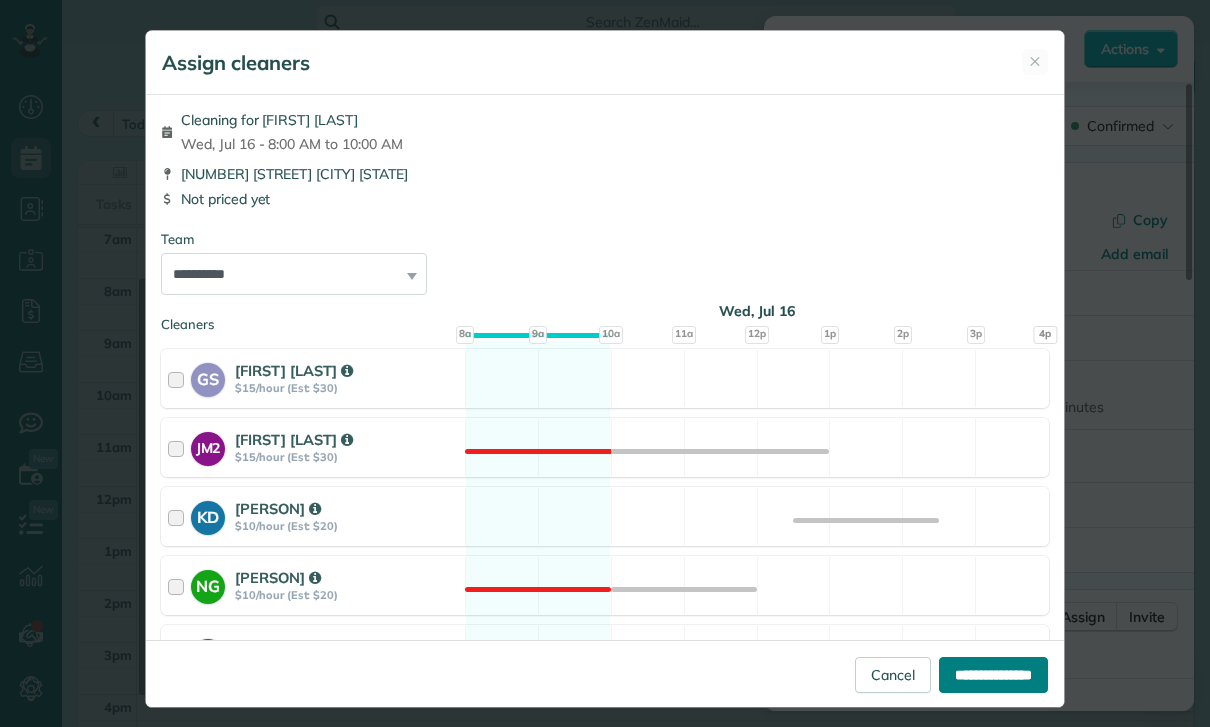 click on "**********" at bounding box center [993, 675] 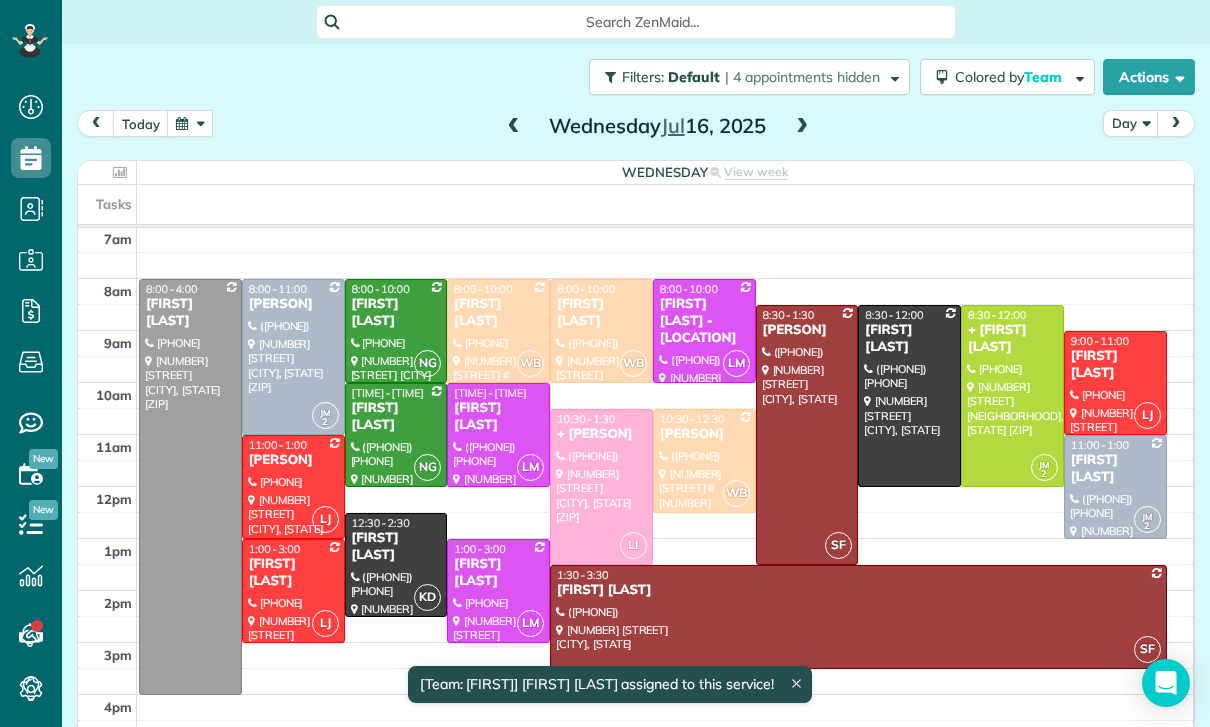 scroll, scrollTop: 157, scrollLeft: 0, axis: vertical 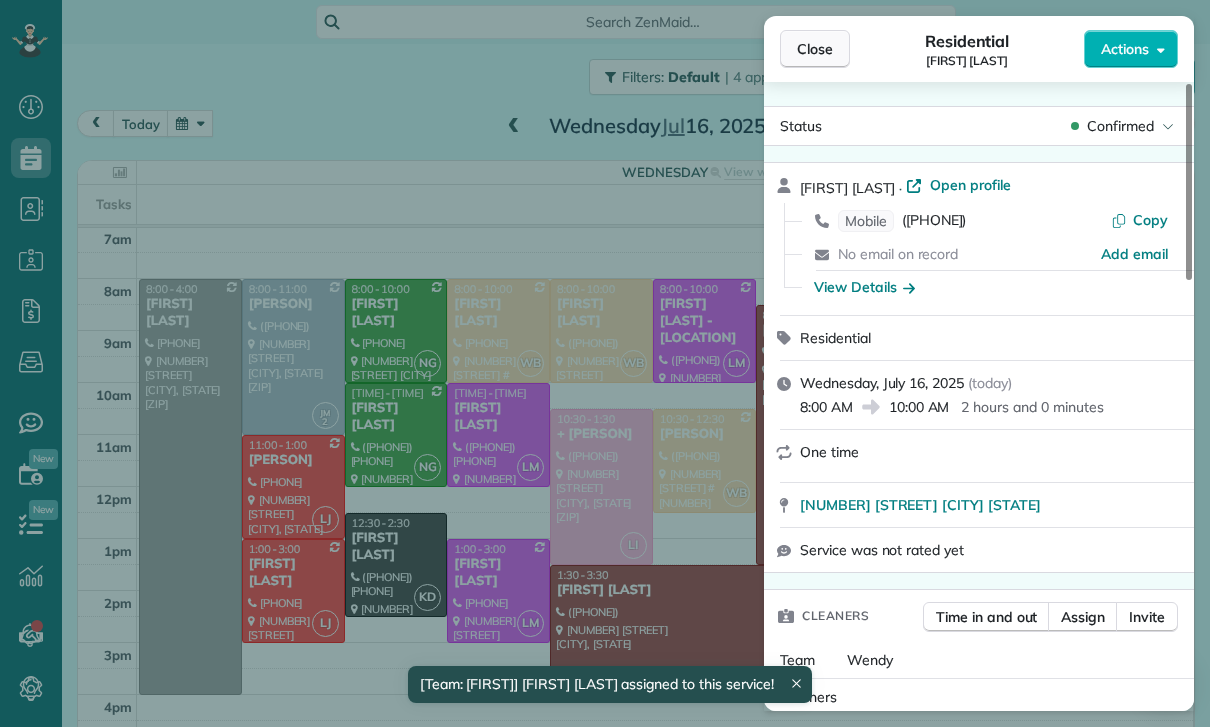 click on "Close" at bounding box center [815, 49] 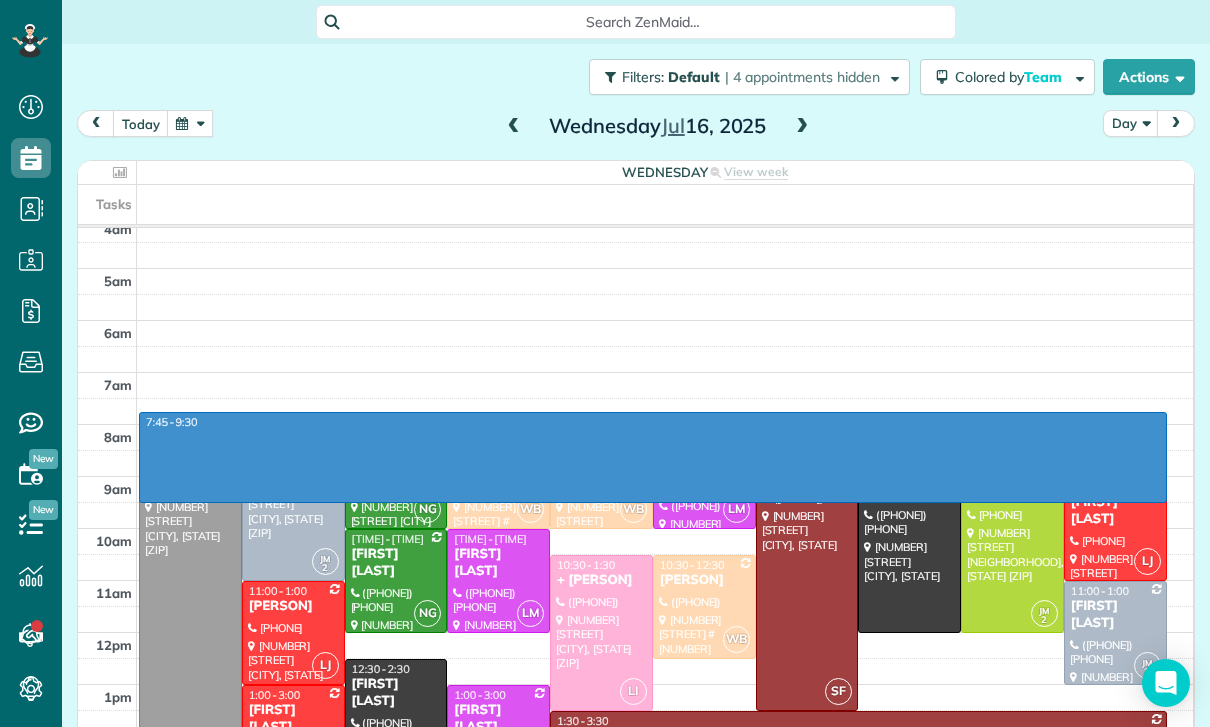 scroll, scrollTop: 0, scrollLeft: 0, axis: both 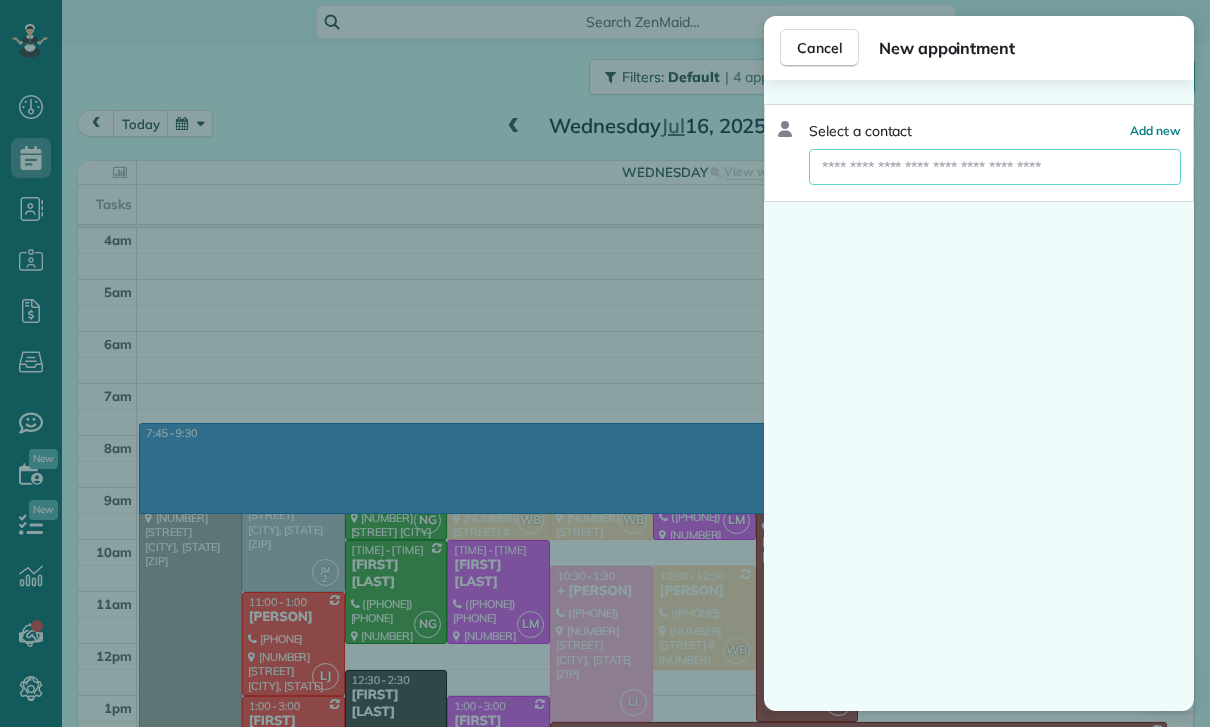 click at bounding box center (995, 167) 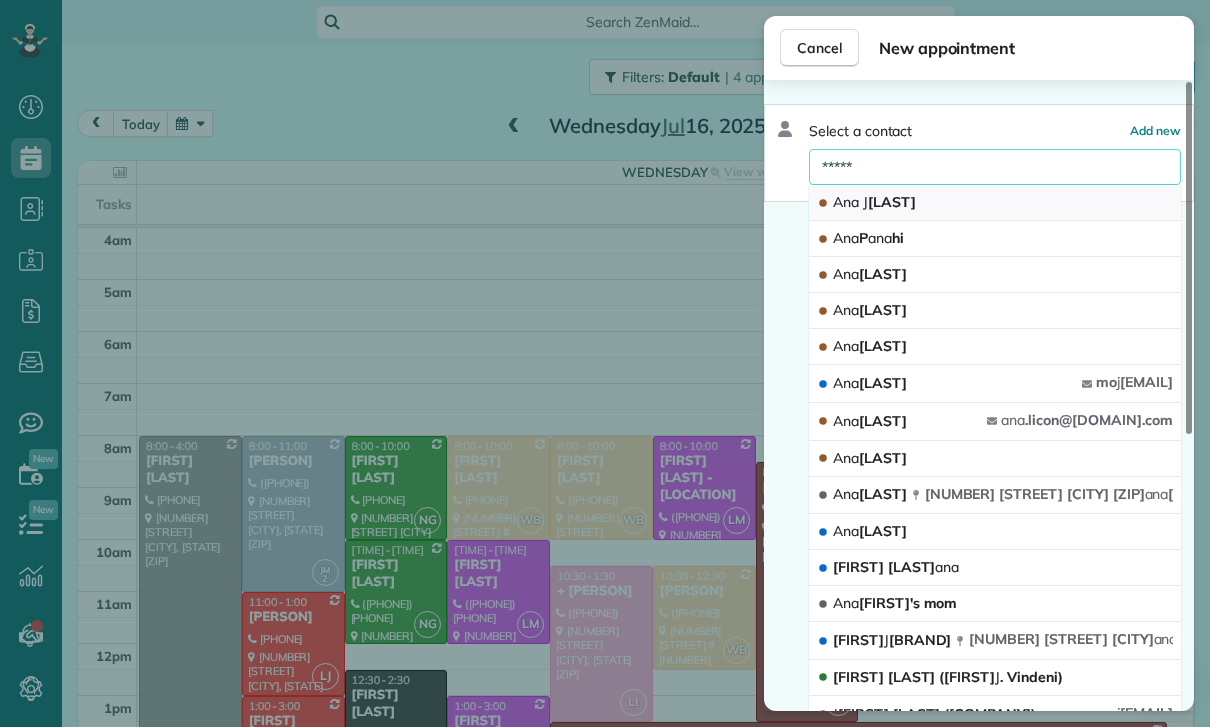 type on "*****" 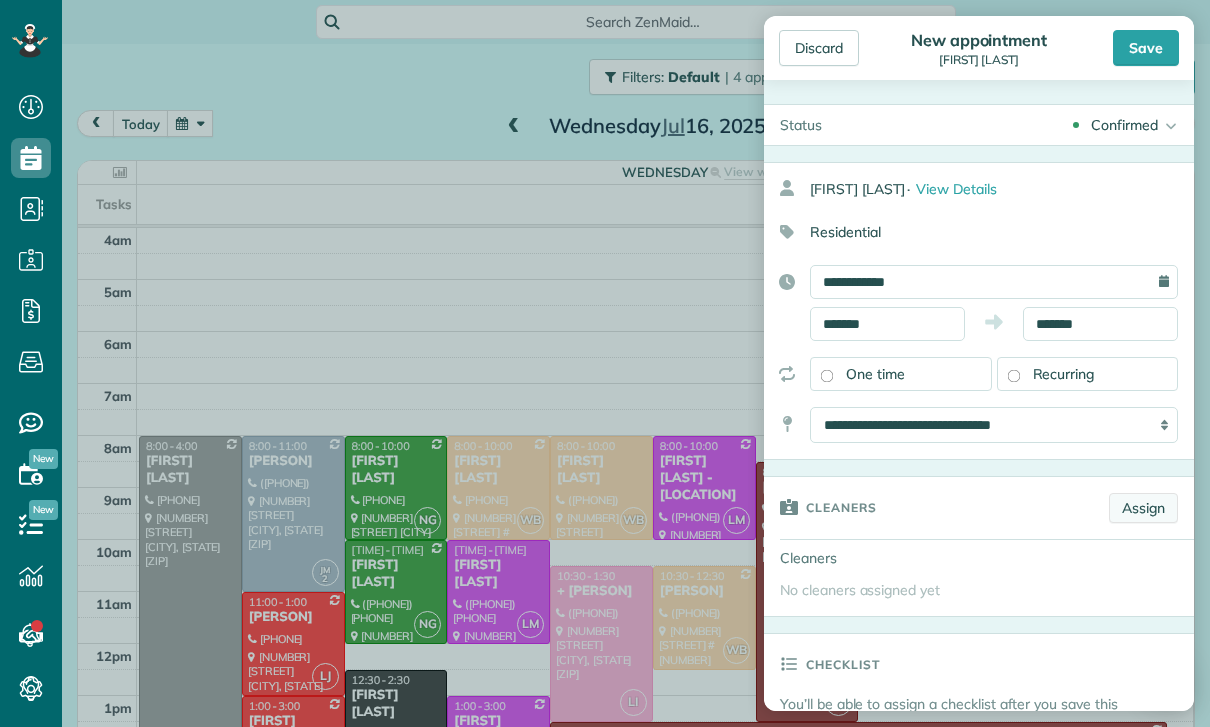 click on "Assign" at bounding box center [1143, 508] 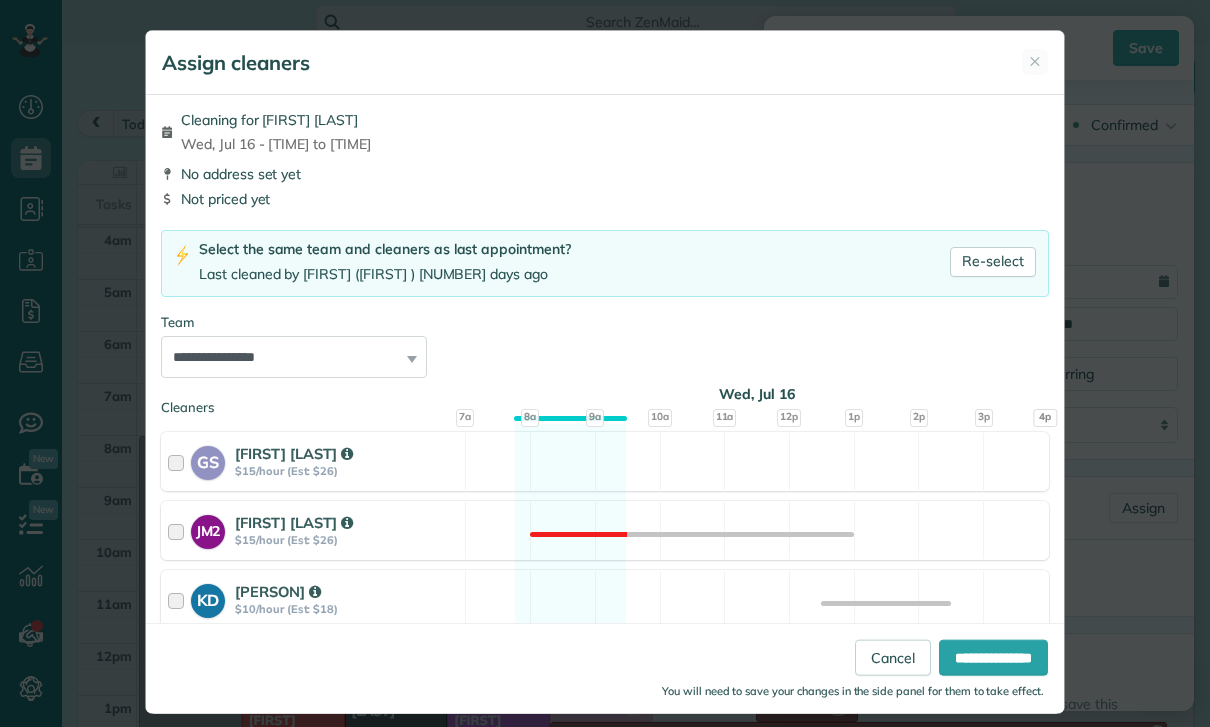 click on "**********" at bounding box center [294, 357] 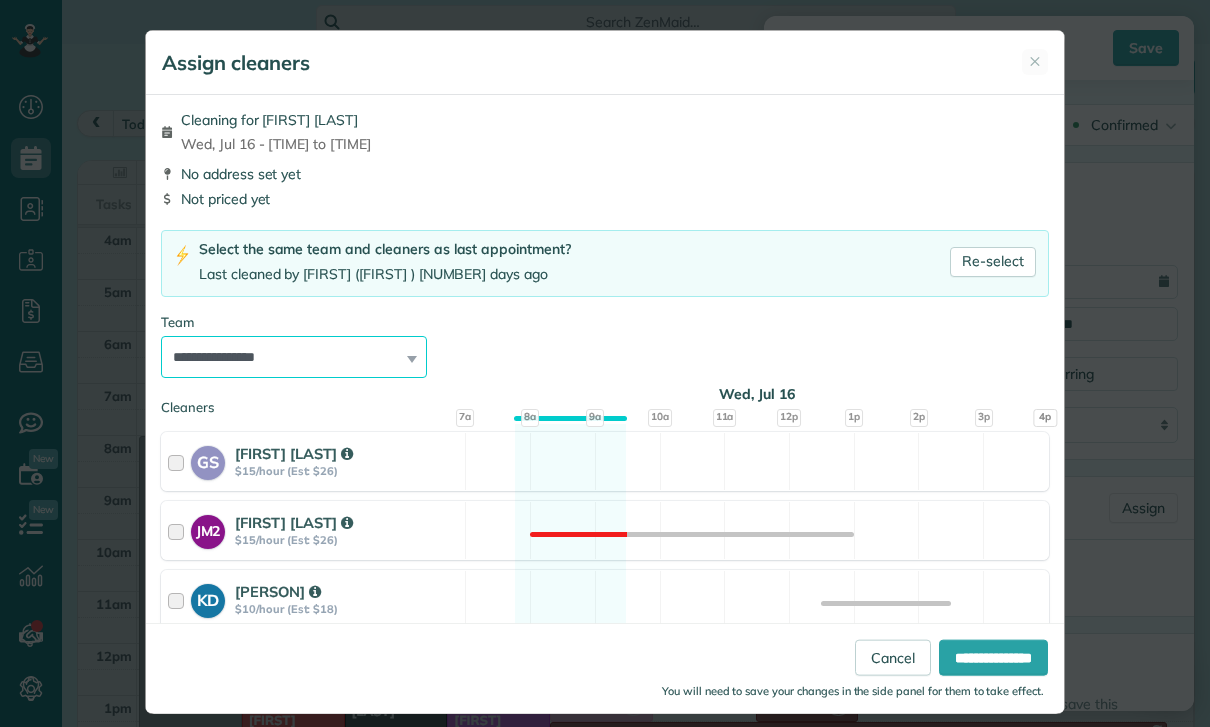 select on "**" 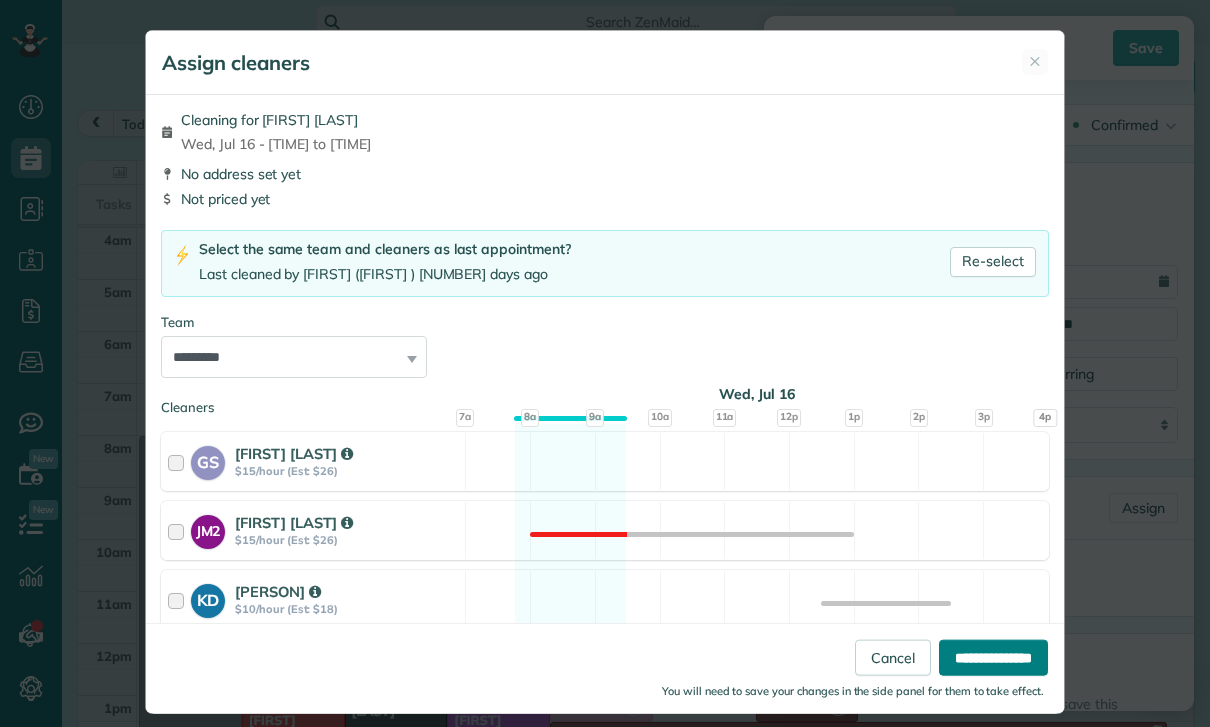 click on "**********" at bounding box center (993, 658) 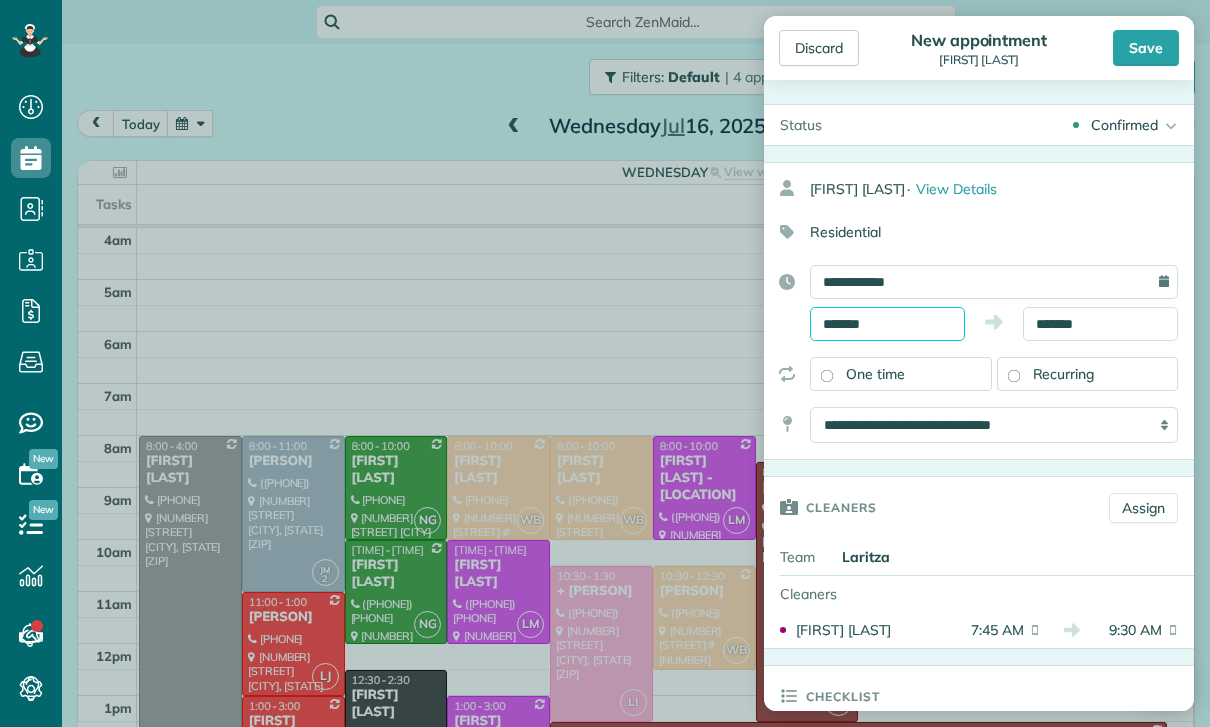 click on "*******" at bounding box center [887, 324] 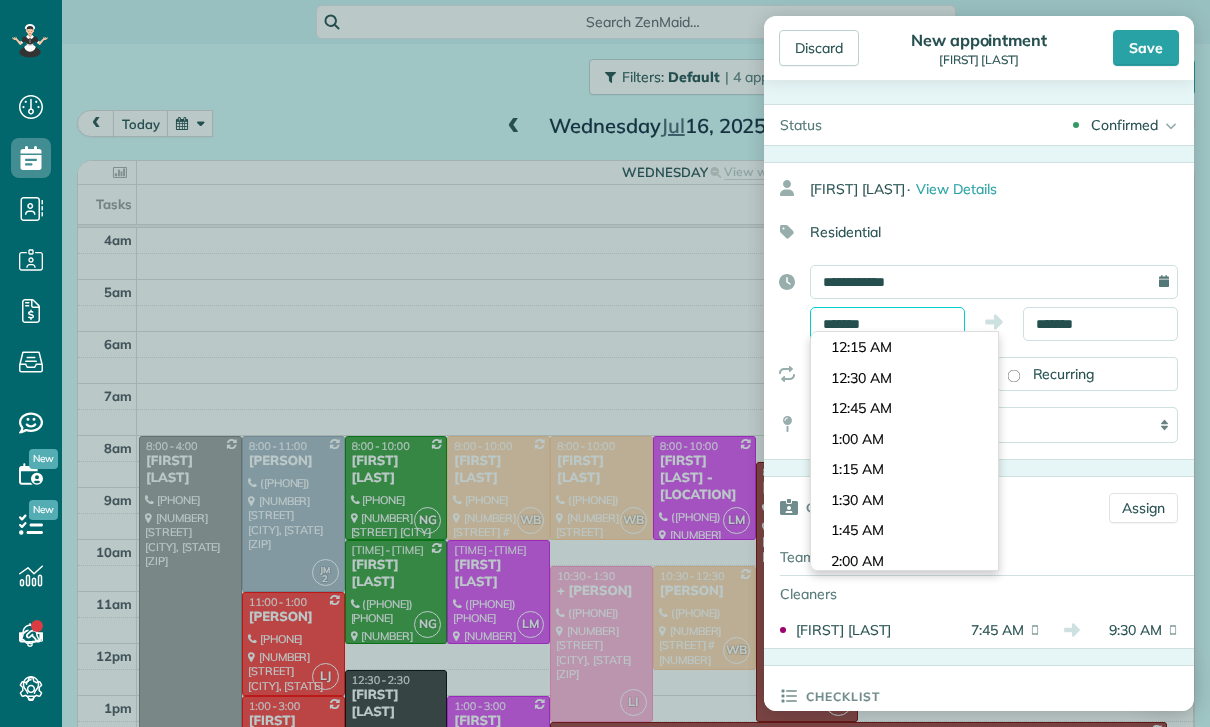 scroll, scrollTop: 870, scrollLeft: 0, axis: vertical 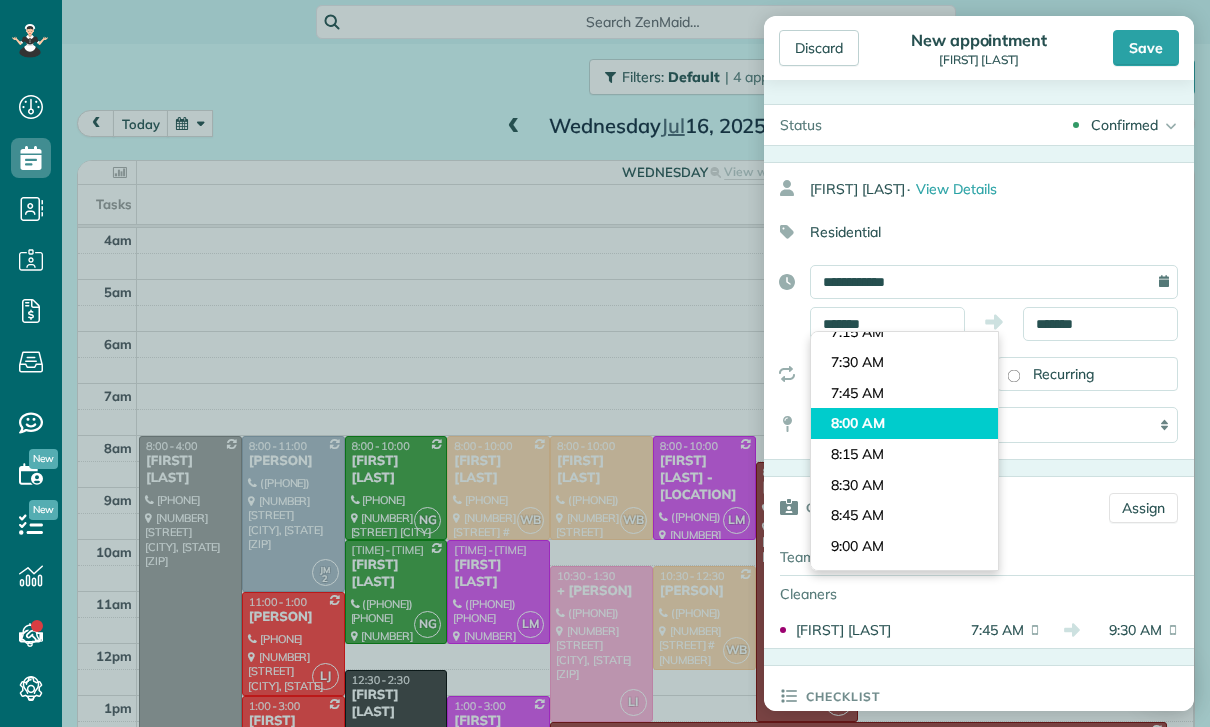 click on "Dashboard
Scheduling
Calendar View
List View
Dispatch View - Weekly scheduling (Beta)" at bounding box center [605, 363] 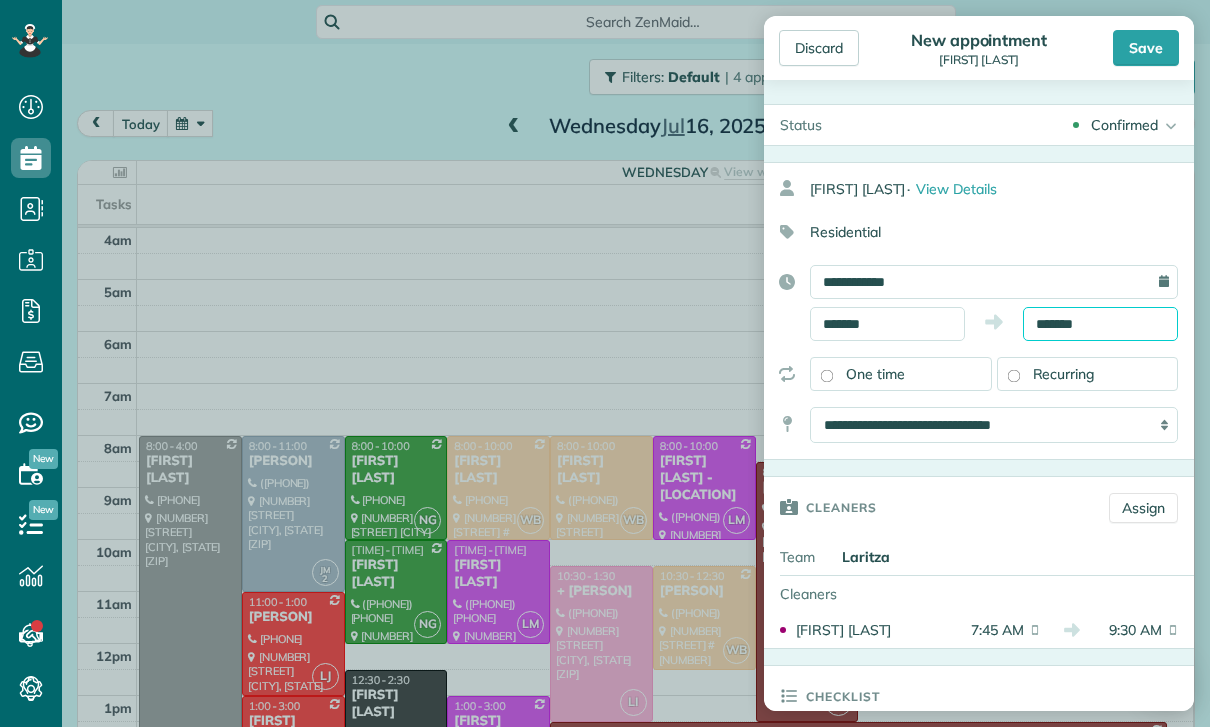 click on "*******" at bounding box center [1100, 324] 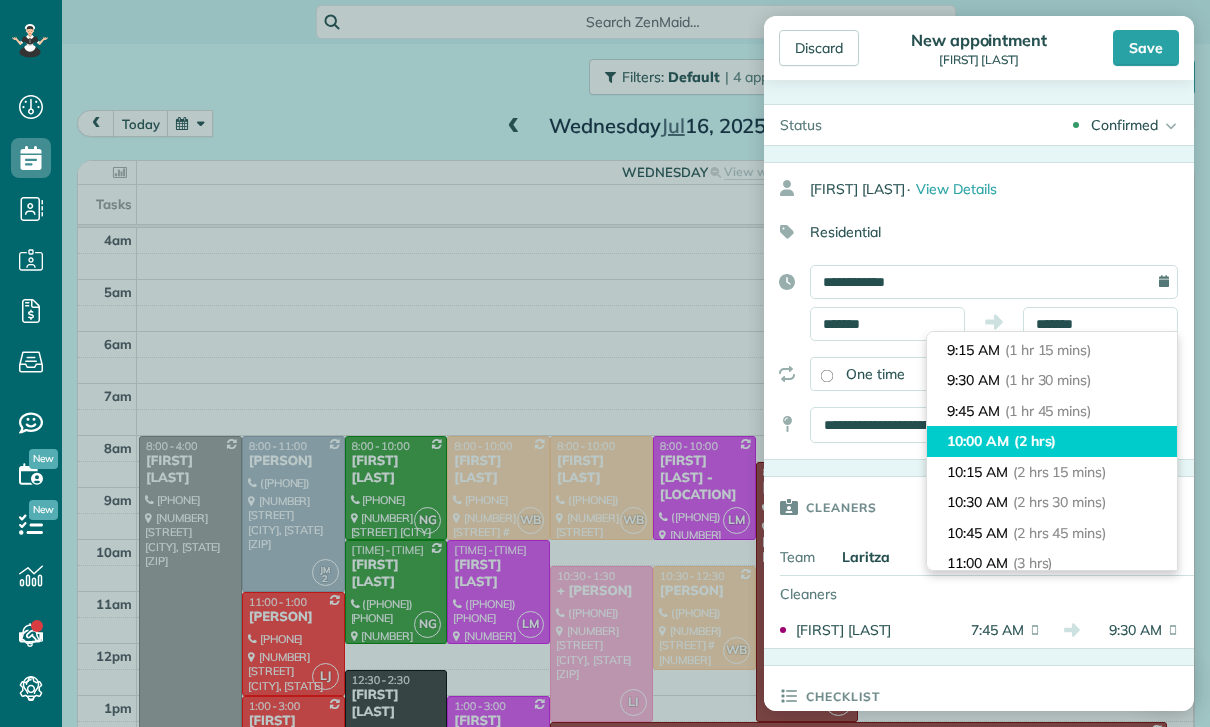 click on "(2 hrs)" at bounding box center [1035, 441] 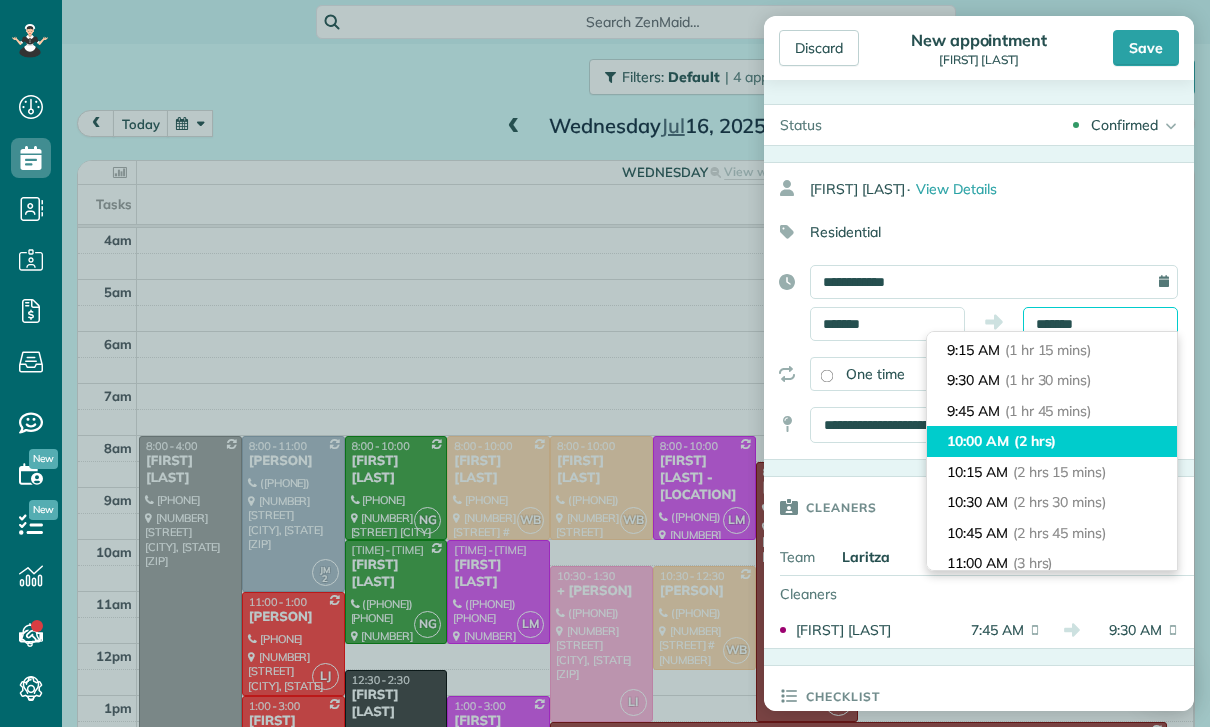 type on "********" 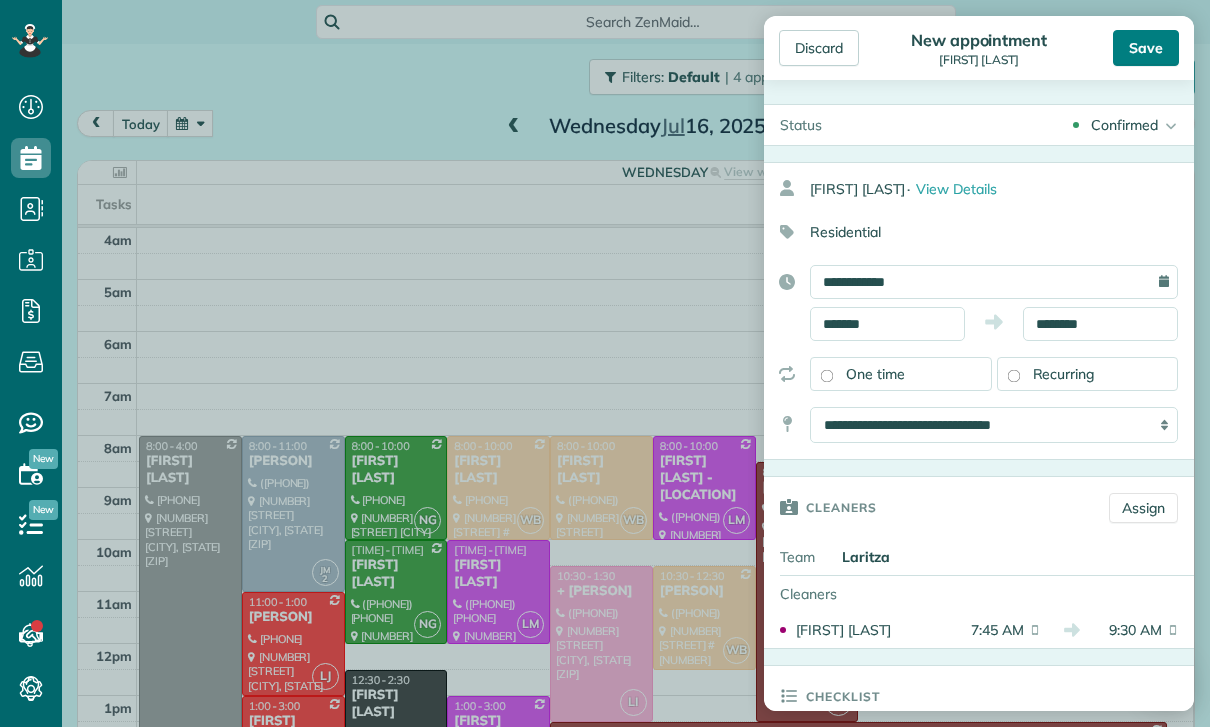 click on "Save" at bounding box center [1146, 48] 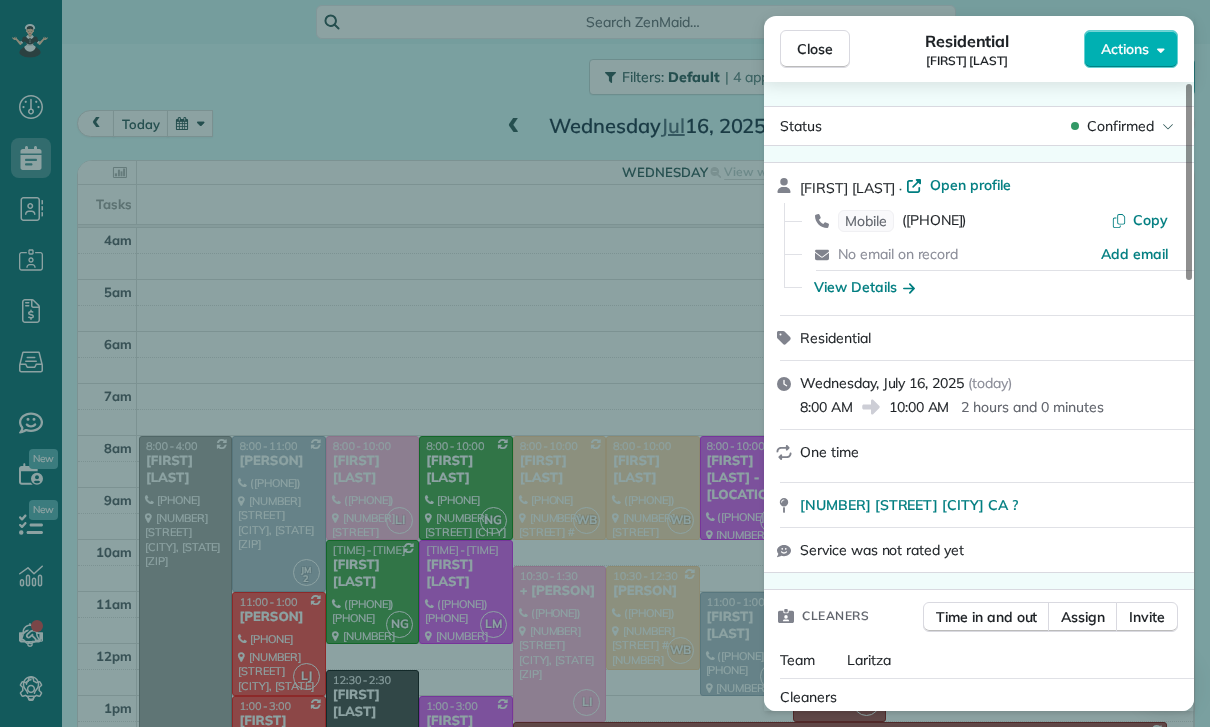 click on "Close Residential [FIRST] [LAST] Actions Status Confirmed [FIRST] [LAST] · Open profile Mobile [PHONE] Copy No email on record Add email View Details Residential Wednesday, July 16, 2025 ( today ) 8:00 AM 10:00 AM 2 hours and 0 minutes One time [NUMBER] [STREET] [CITY] ? Service was not rated yet Cleaners Time in and out Assign Invite Team [FIRST] Cleaners [FIRST]   [LAST] 8:00 AM 10:00 AM Checklist Try Now Keep this appointment up to your standards. Stay on top of every detail, keep your cleaners organised, and your client happy. Assign a checklist Watch a 5 min demo Billing Billing actions Price $0.00 Overcharge $0.00 Discount $0.00 Coupon discount - Primary tax - Secondary tax - Total appointment price $0.00 Tips collected New feature! $0.00 Mark as paid Total including tip $0.00 Get paid online in no-time! Send an invoice and reward your cleaners with tips Charge customer credit card Appointment custom fields Key # - Work items No work items to display Notes Appointment 0 Customer 0 New note" at bounding box center (605, 363) 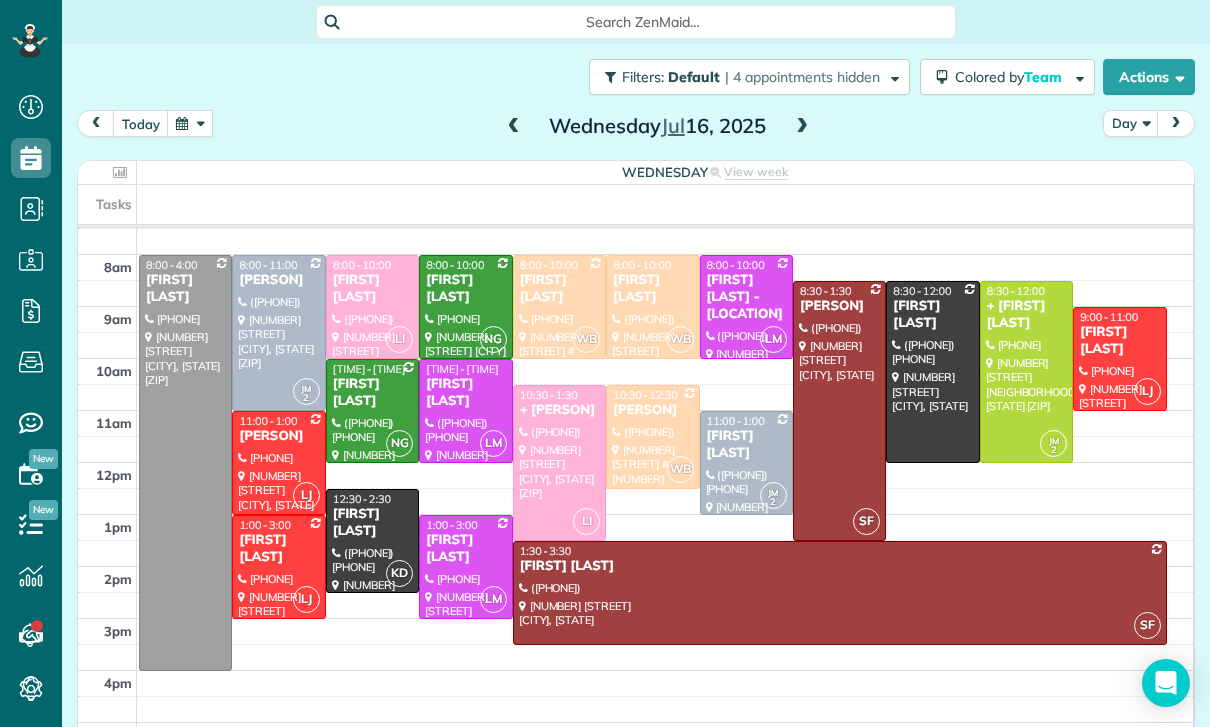 scroll, scrollTop: 126, scrollLeft: 0, axis: vertical 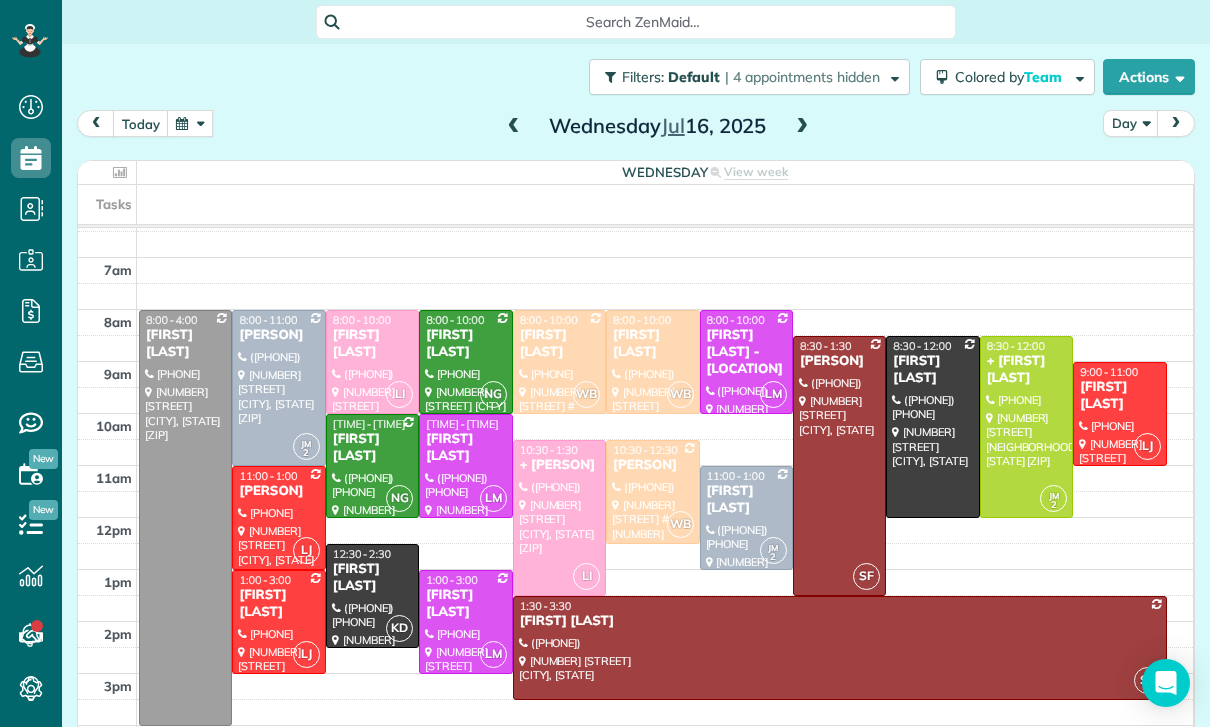 click at bounding box center [190, 123] 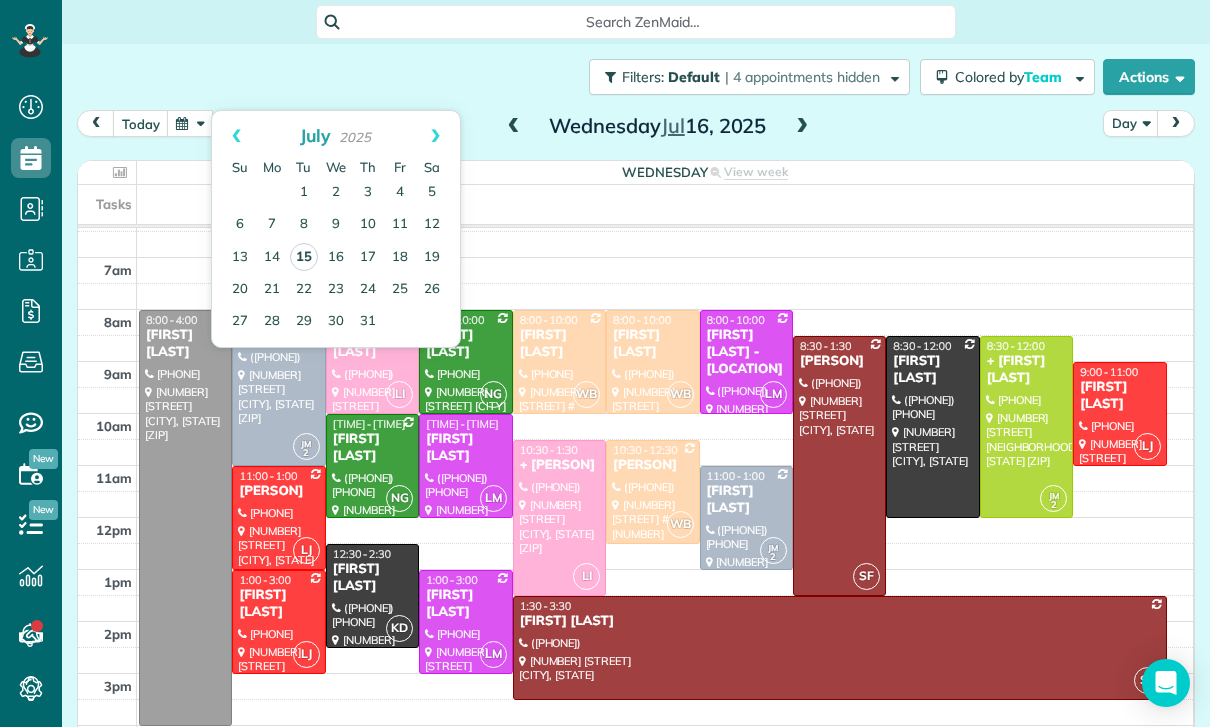 click on "15" at bounding box center (304, 257) 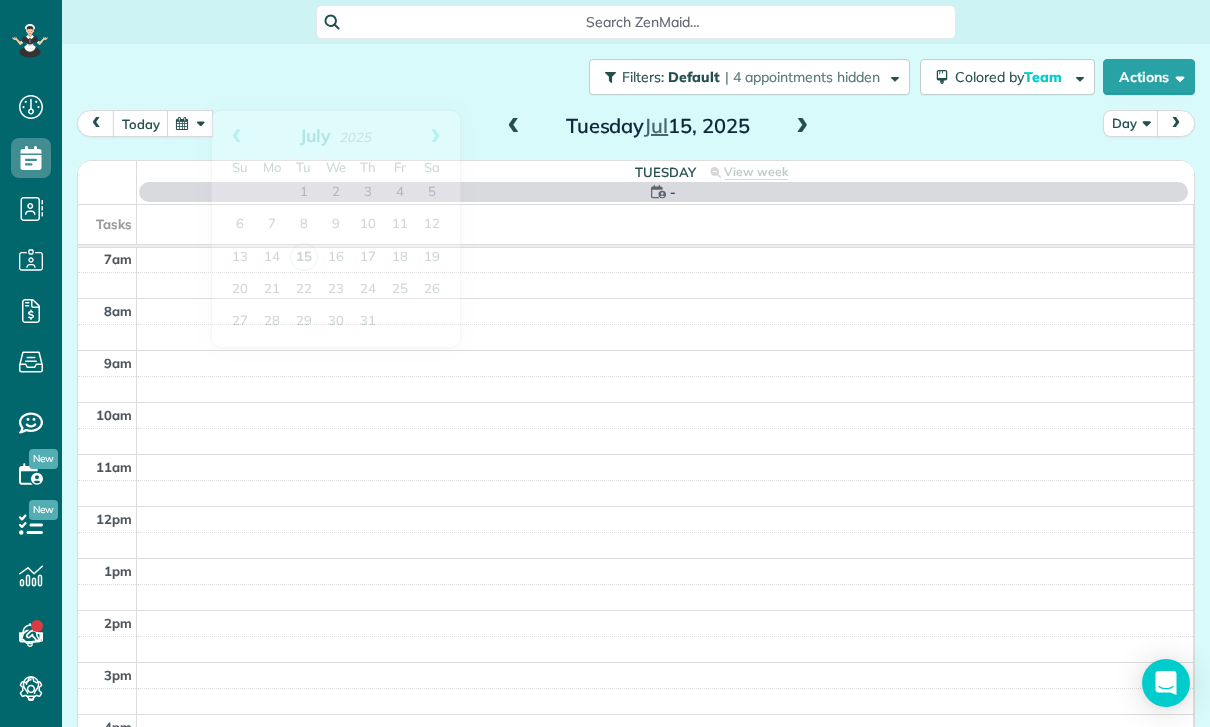 scroll, scrollTop: 157, scrollLeft: 0, axis: vertical 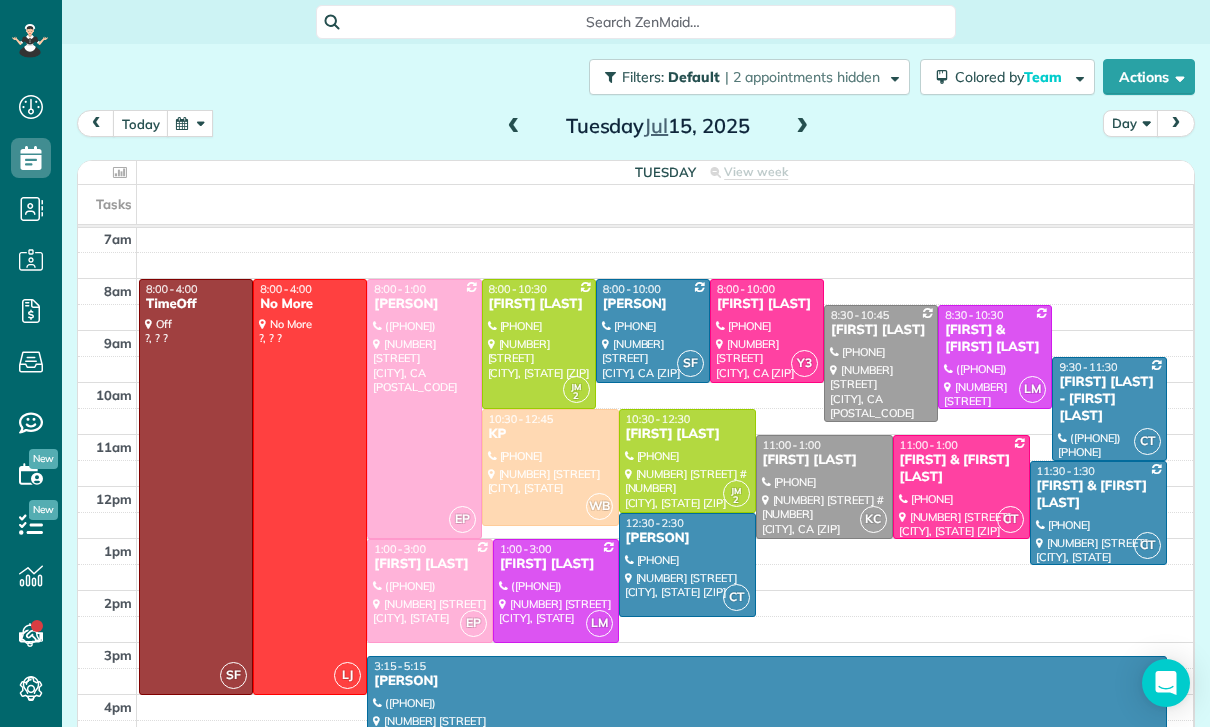 click at bounding box center (190, 123) 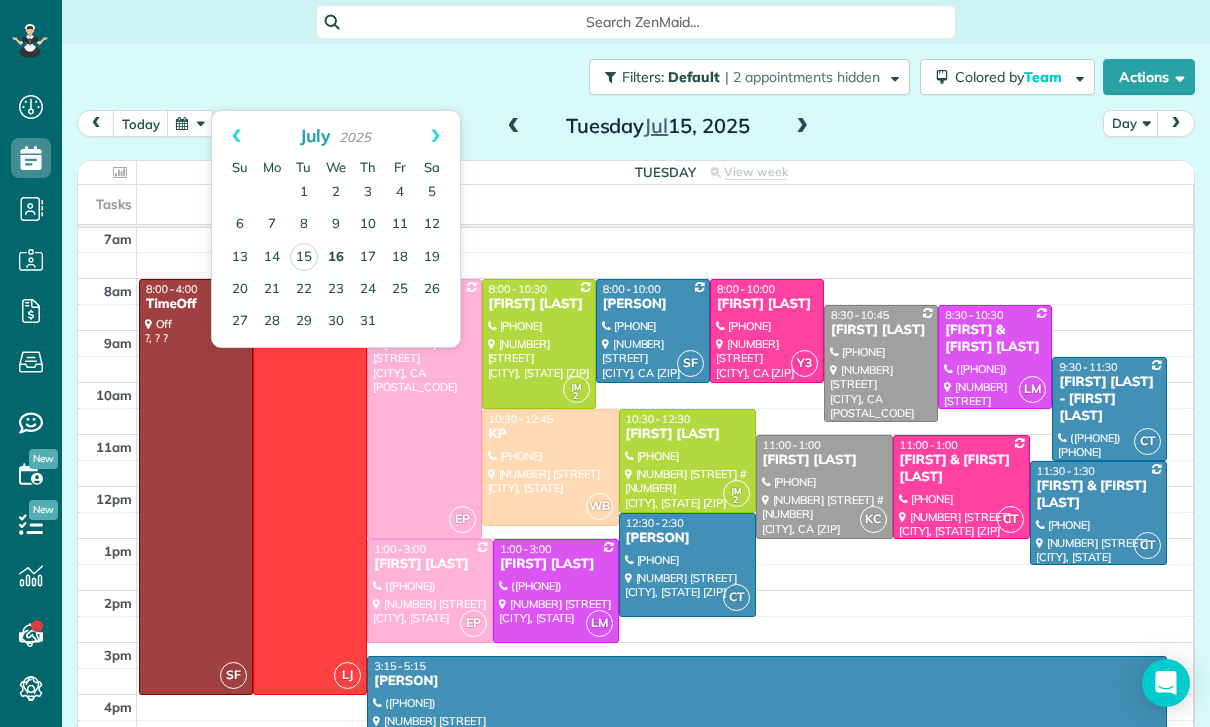 click on "16" at bounding box center (336, 258) 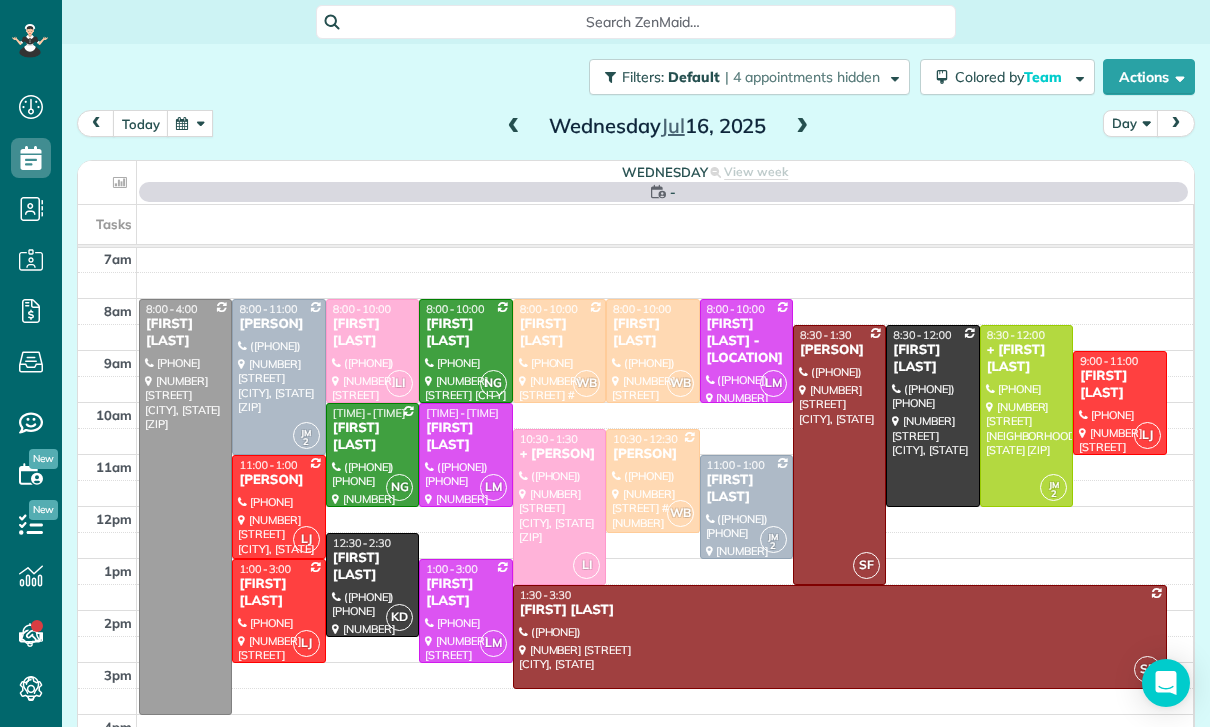scroll, scrollTop: 157, scrollLeft: 0, axis: vertical 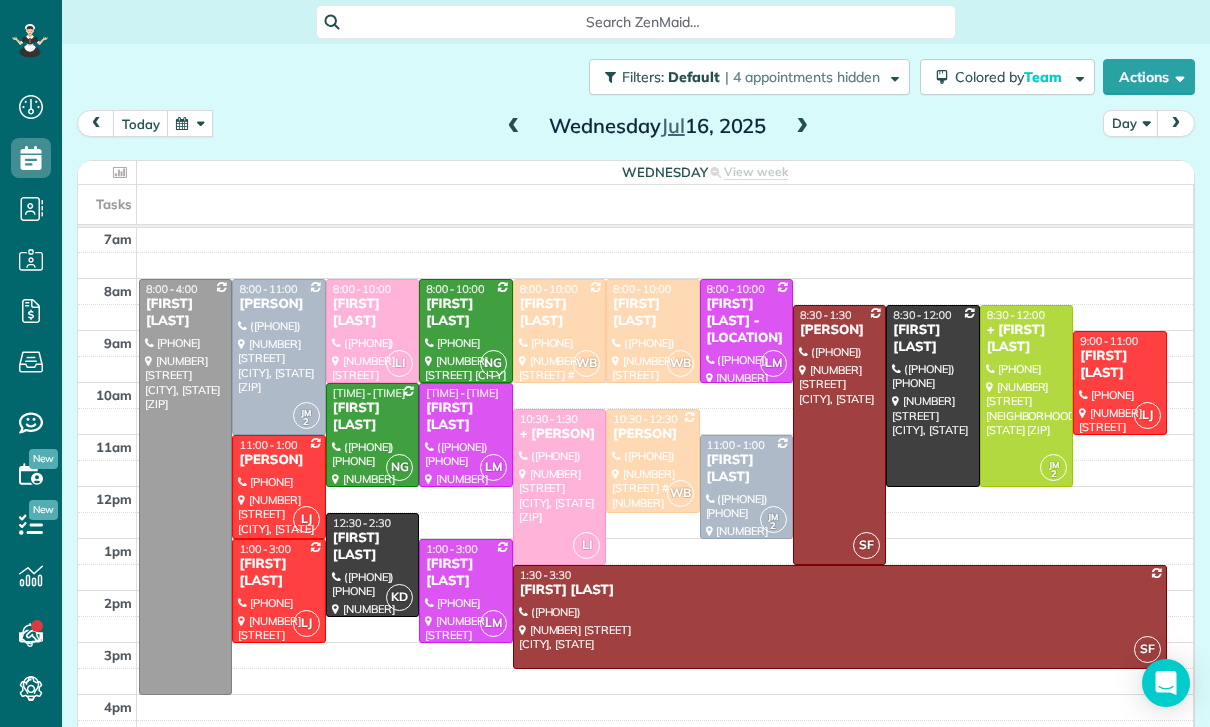 click on "[FIRST] [LAST]" at bounding box center [652, 313] 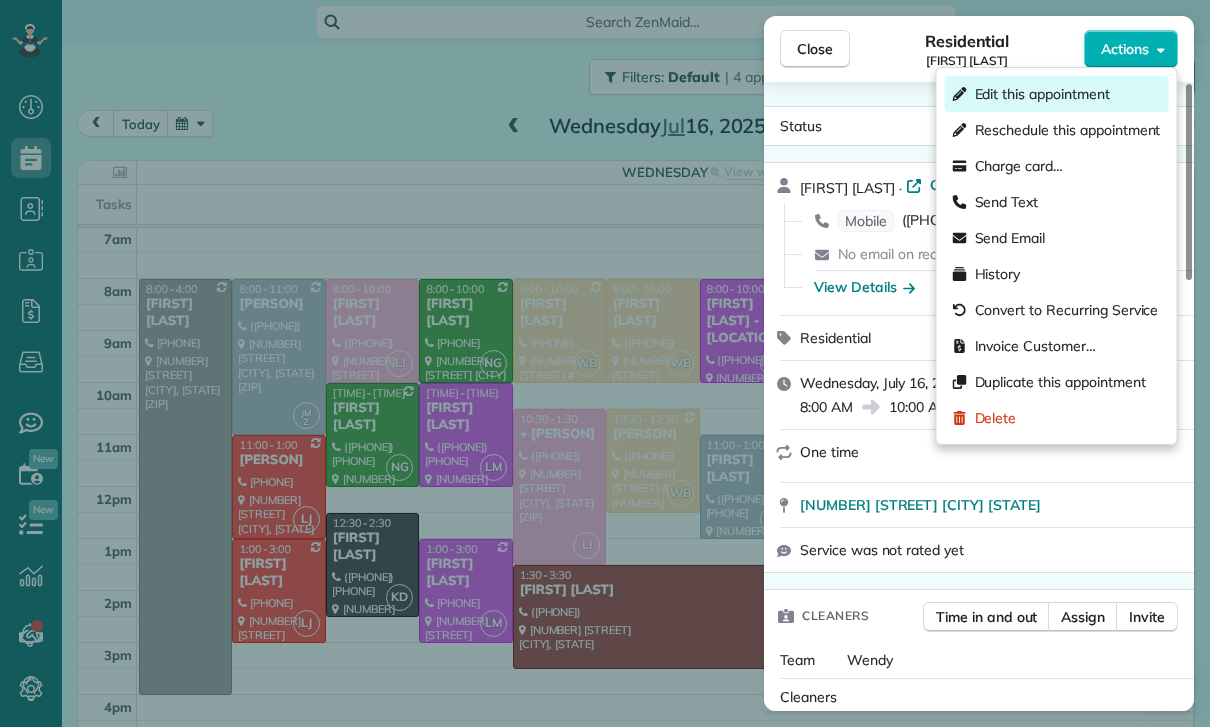 click on "Edit this appointment" at bounding box center [1042, 94] 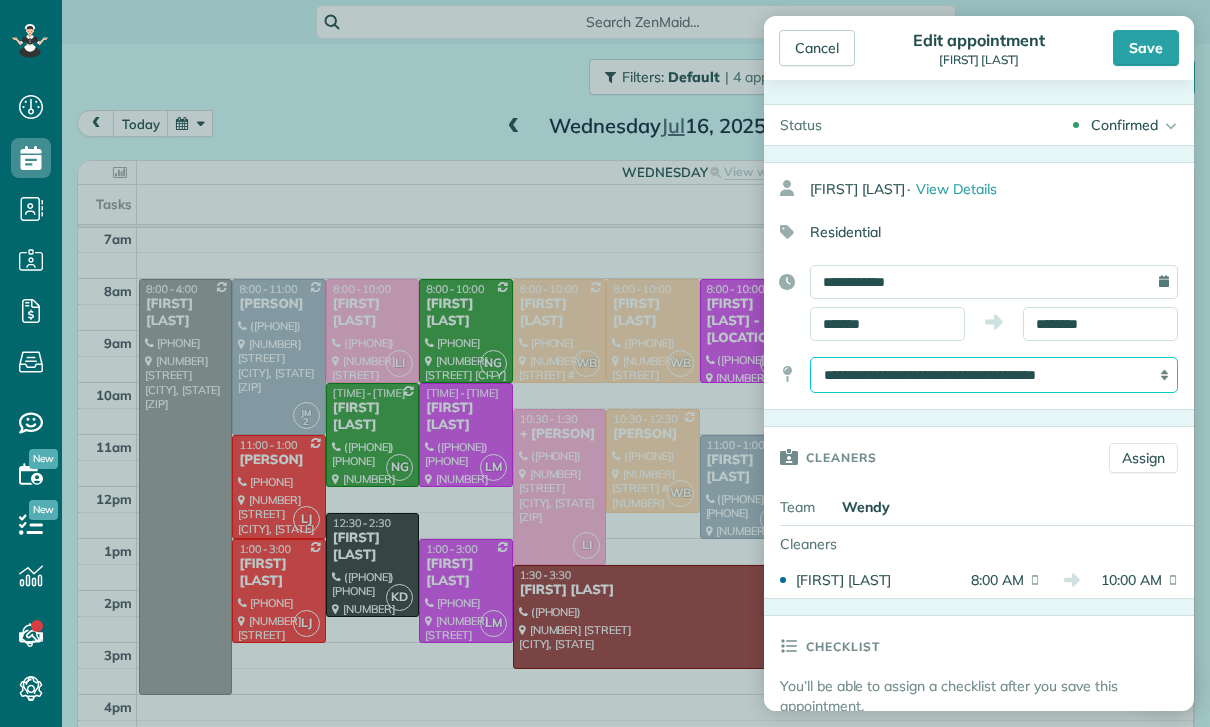 click on "**********" at bounding box center (994, 375) 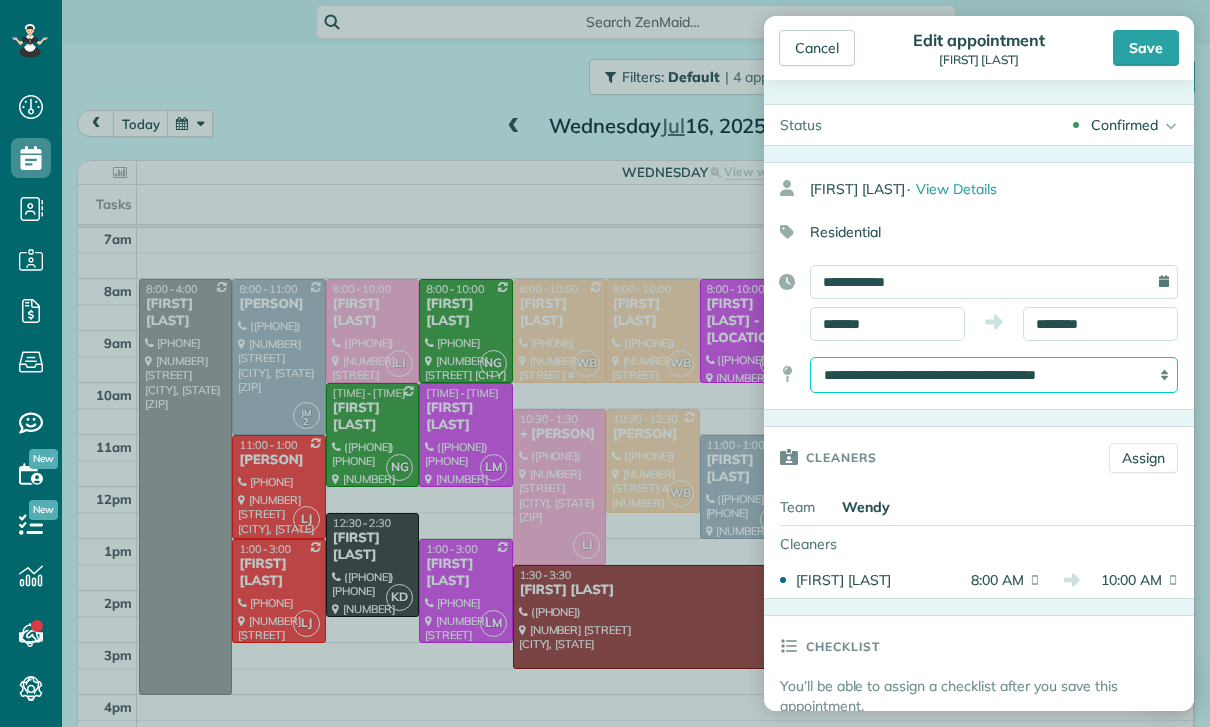 click on "**********" at bounding box center [994, 375] 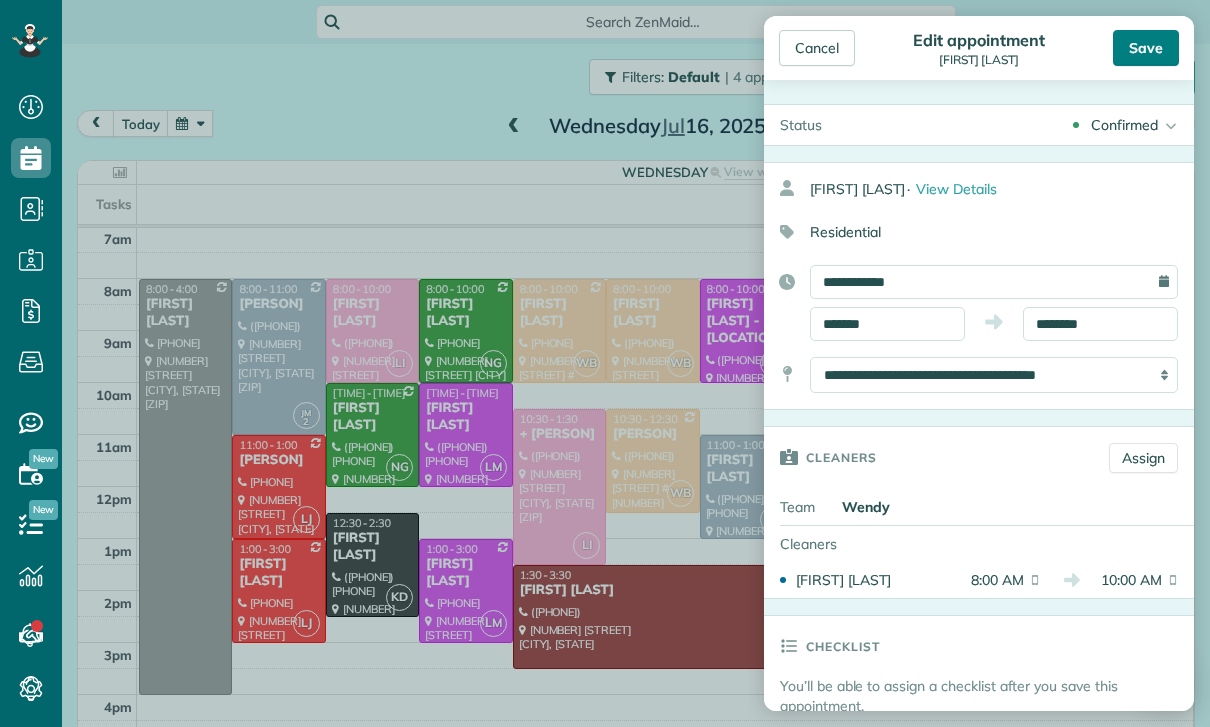 click on "Save" at bounding box center (1146, 48) 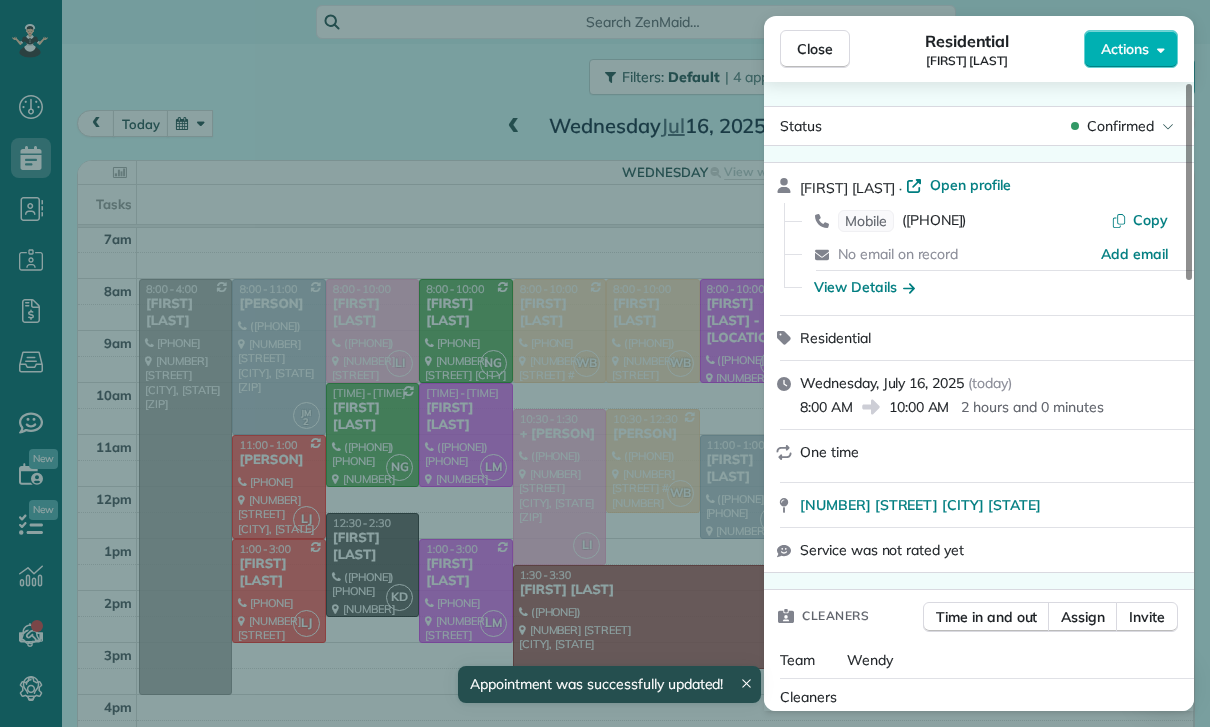 scroll, scrollTop: 157, scrollLeft: 0, axis: vertical 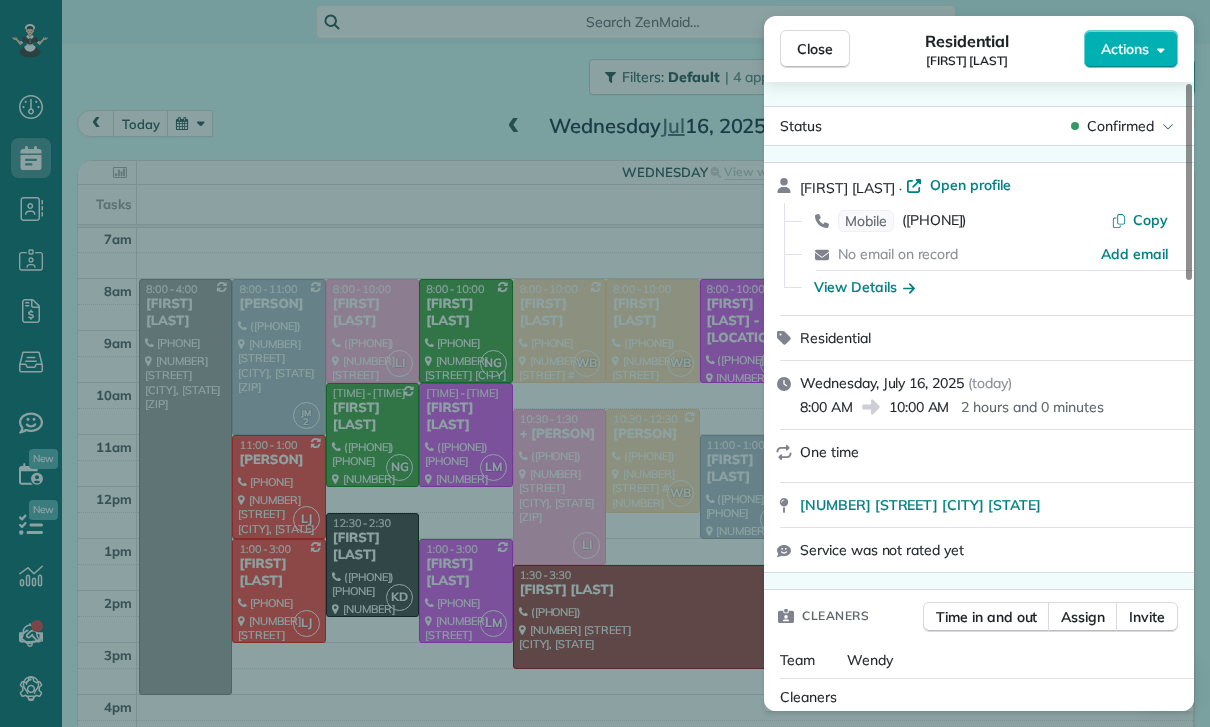 click on "Close" at bounding box center (815, 49) 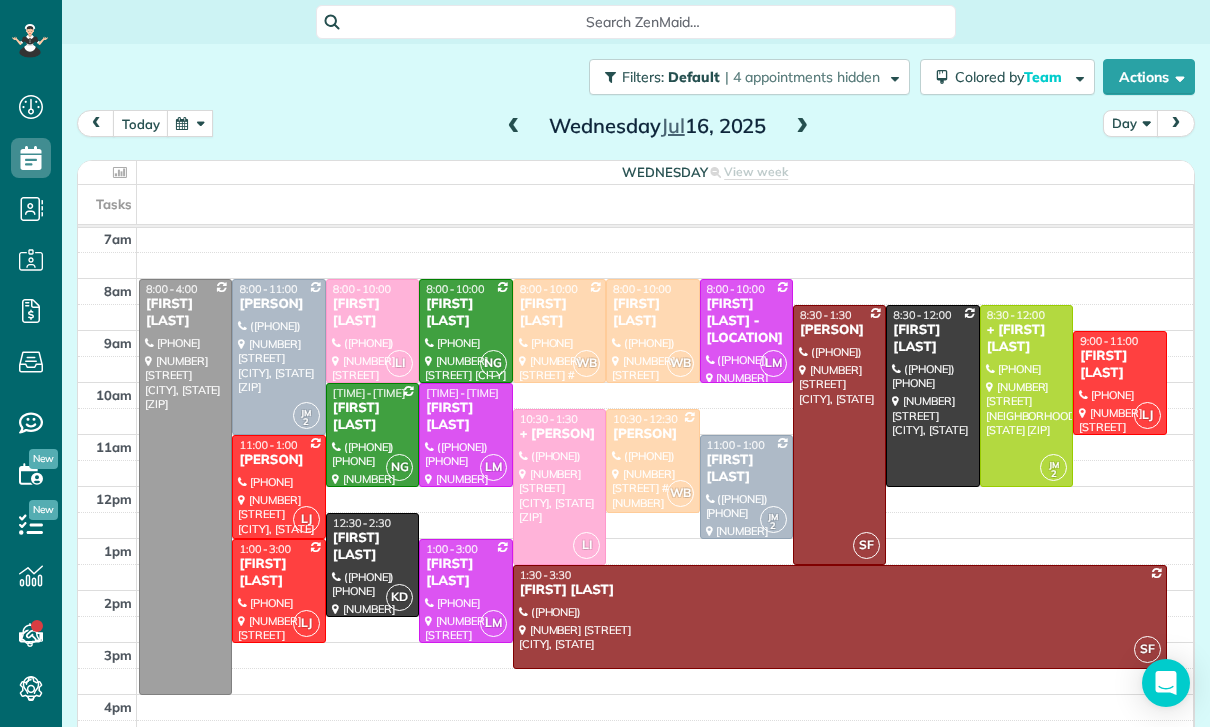 click on "Filters:   Default
|  4 appointments hidden
Colored by  Team
Color by Cleaner
Color by Team
Color by Status
Color by Recurrence
Color by Paid/Unpaid
Filters  Default
Schedule Changes
Actions
Create Appointment
Create Task
Clock In/Out
Send Work Orders
Print Route Sheets
Today's Emails/Texts
View Metrics" at bounding box center (636, 77) 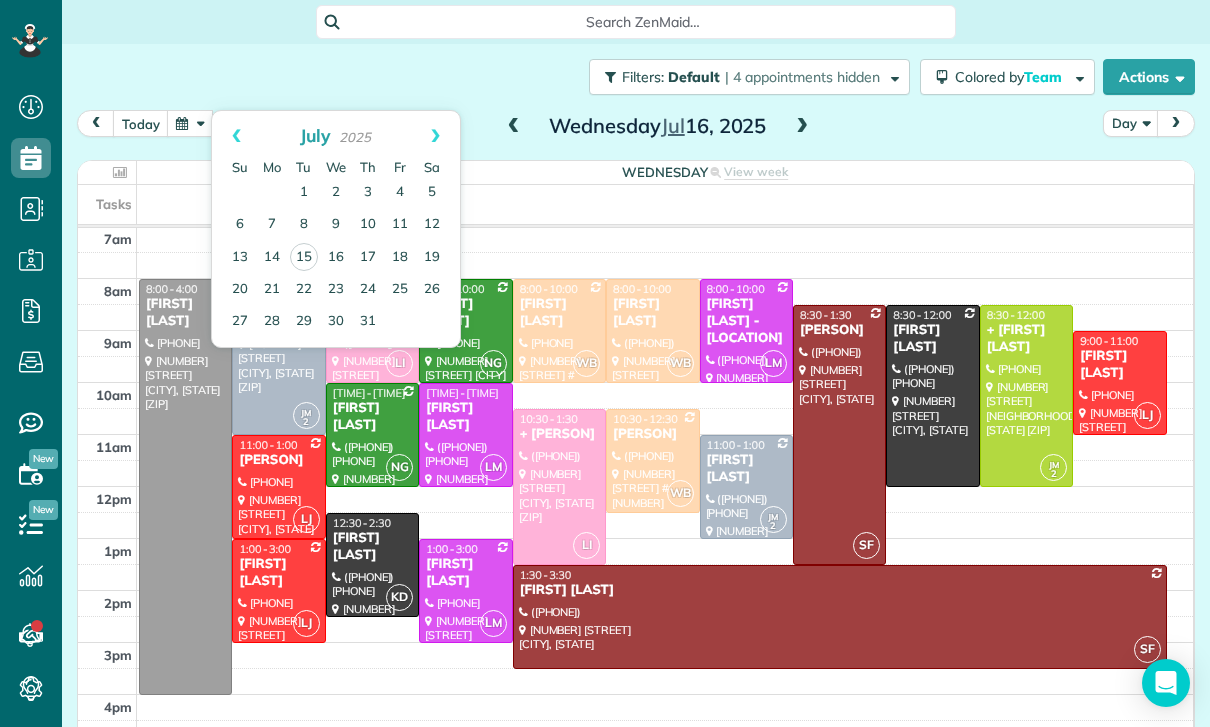 click on "15" at bounding box center [304, 257] 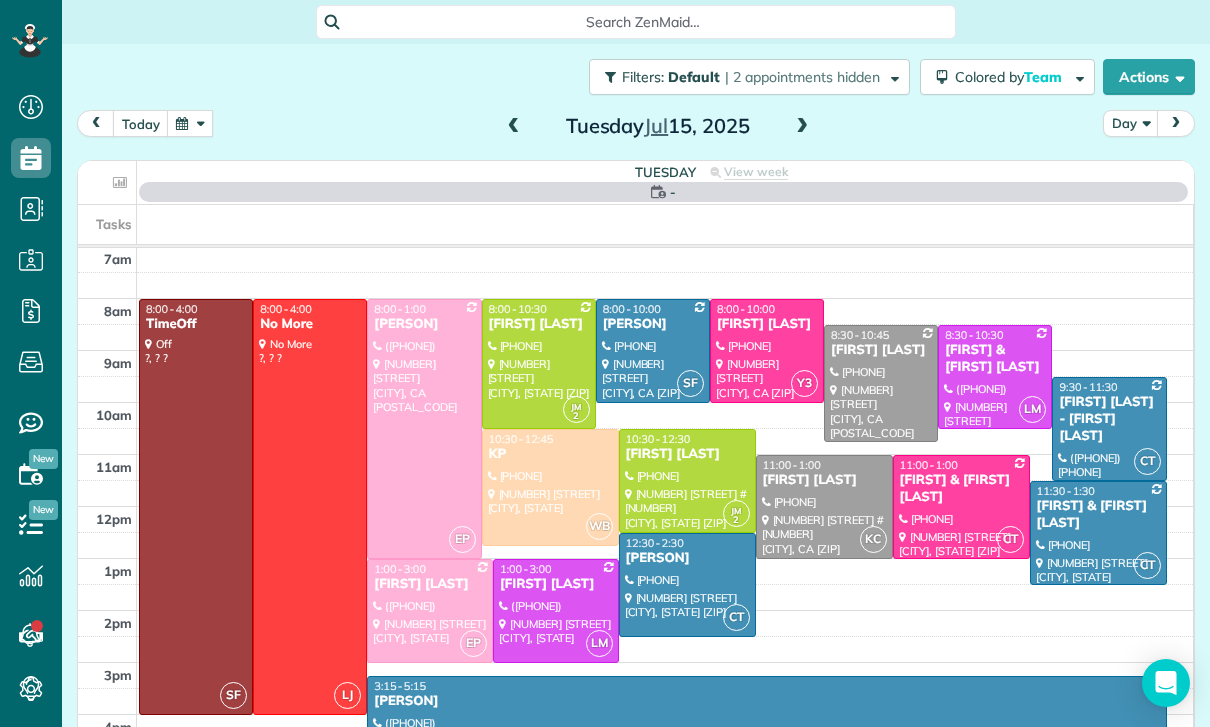 scroll, scrollTop: 157, scrollLeft: 0, axis: vertical 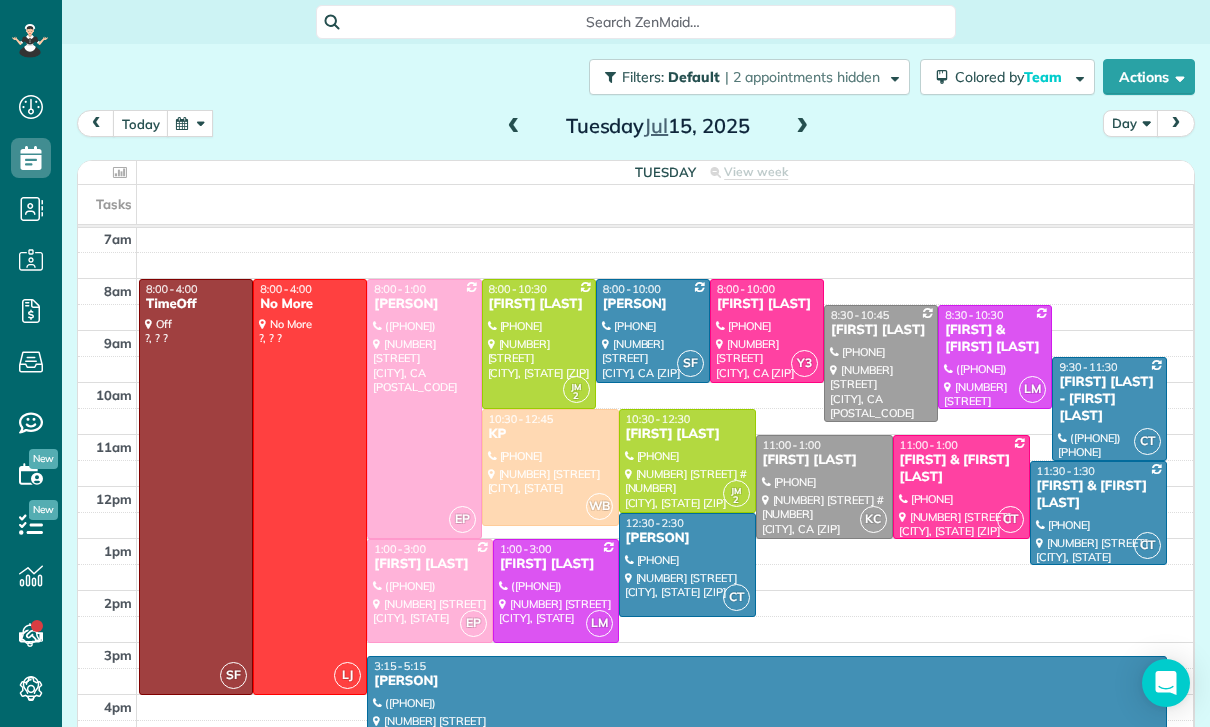 click on "Filters:   Default
|  2 appointments hidden
Colored by  Team
Color by Cleaner
Color by Team
Color by Status
Color by Recurrence
Color by Paid/Unpaid
Filters  Default
Schedule Changes
Actions
Create Appointment
Create Task
Clock In/Out
Send Work Orders
Print Route Sheets
Today's Emails/Texts
View Metrics" at bounding box center [636, 77] 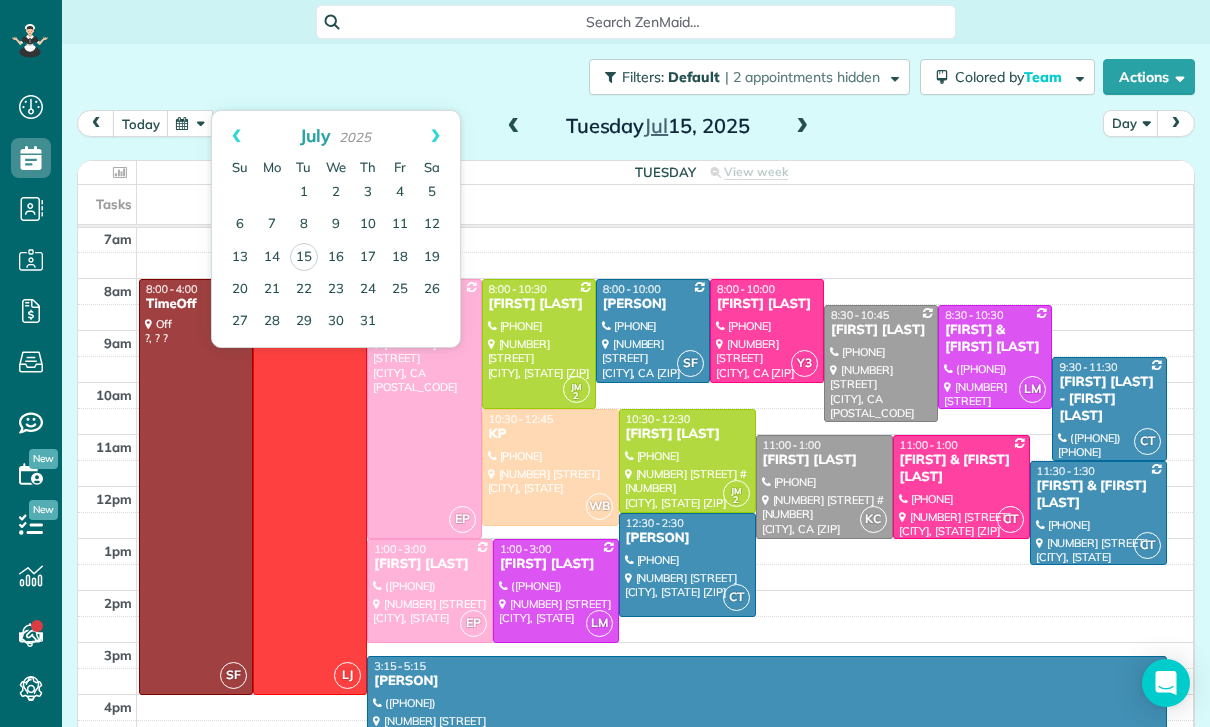 click on "12" at bounding box center (432, 225) 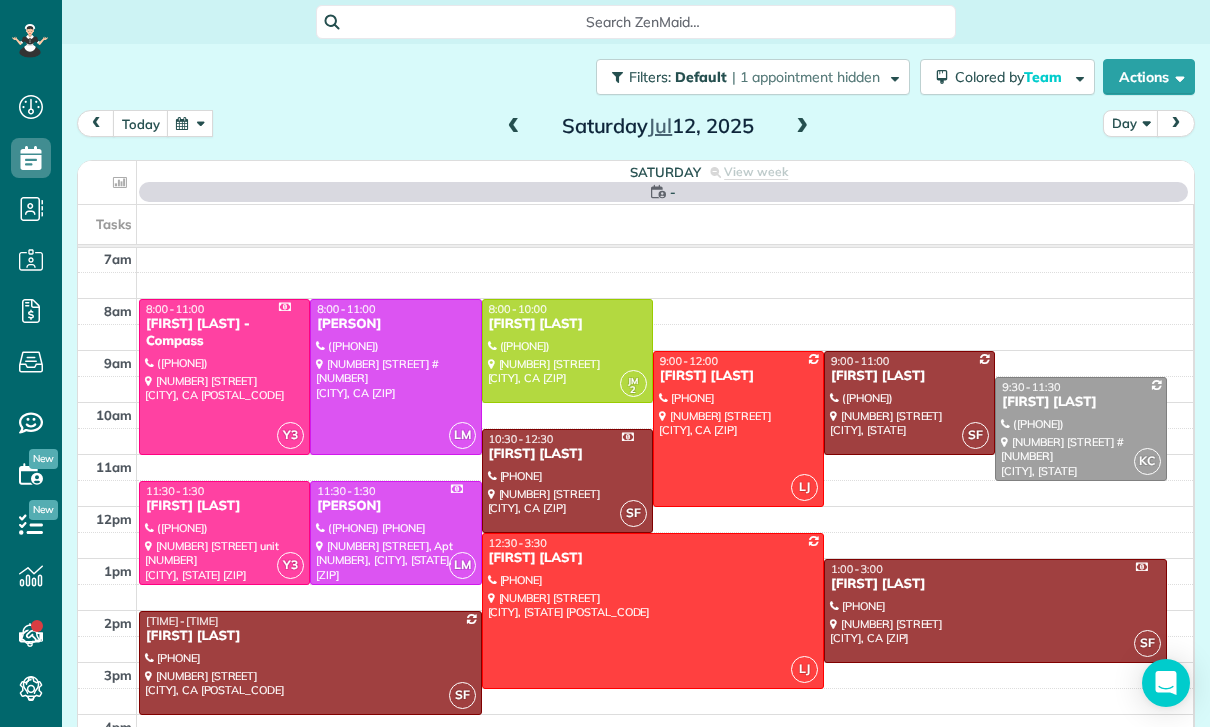 scroll, scrollTop: 157, scrollLeft: 0, axis: vertical 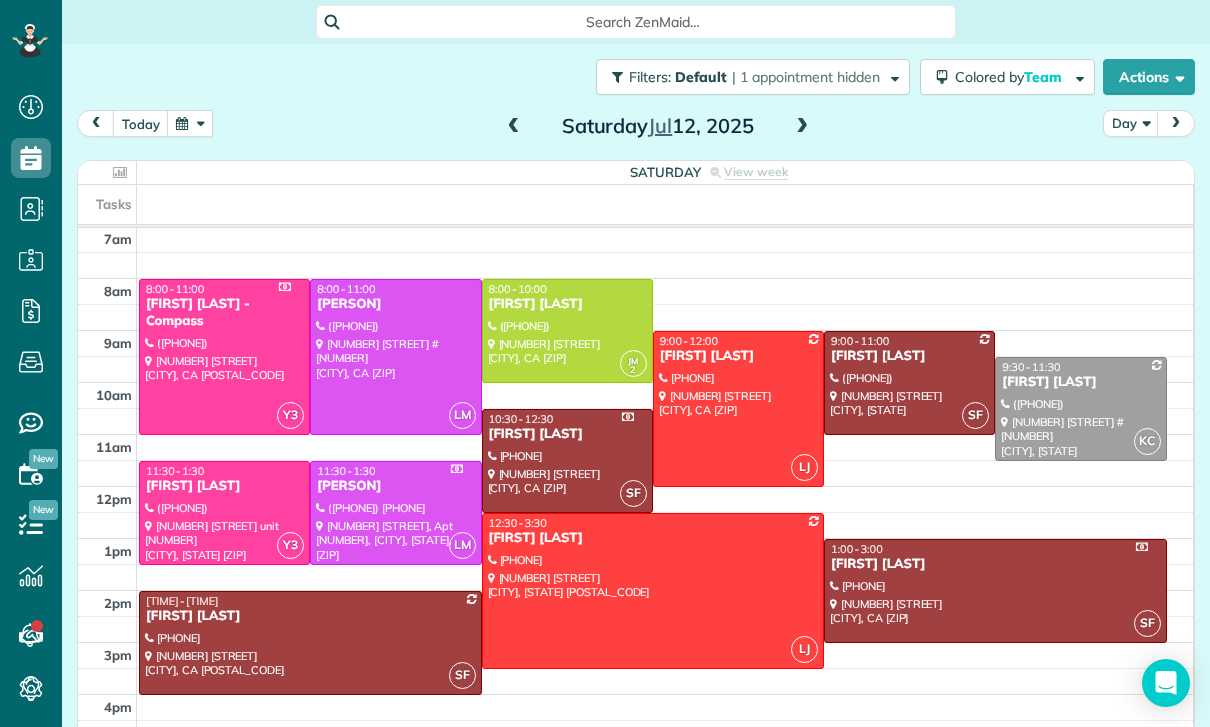 click at bounding box center (190, 123) 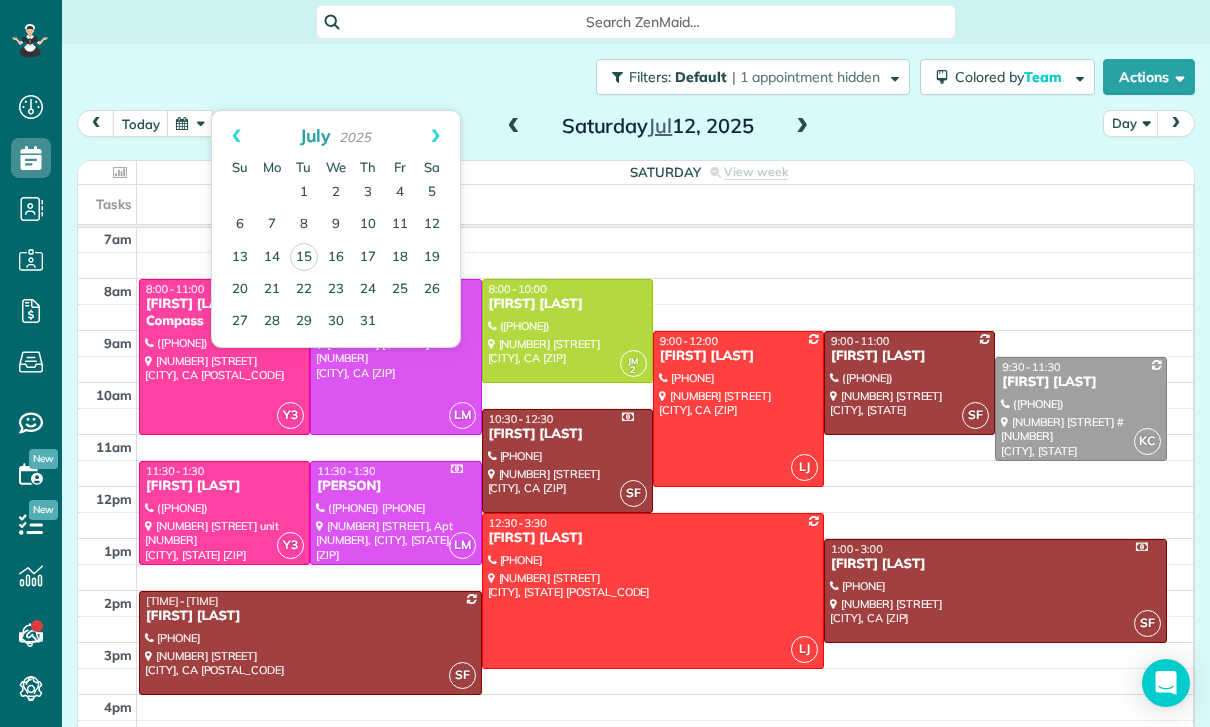 click on "15" at bounding box center [304, 257] 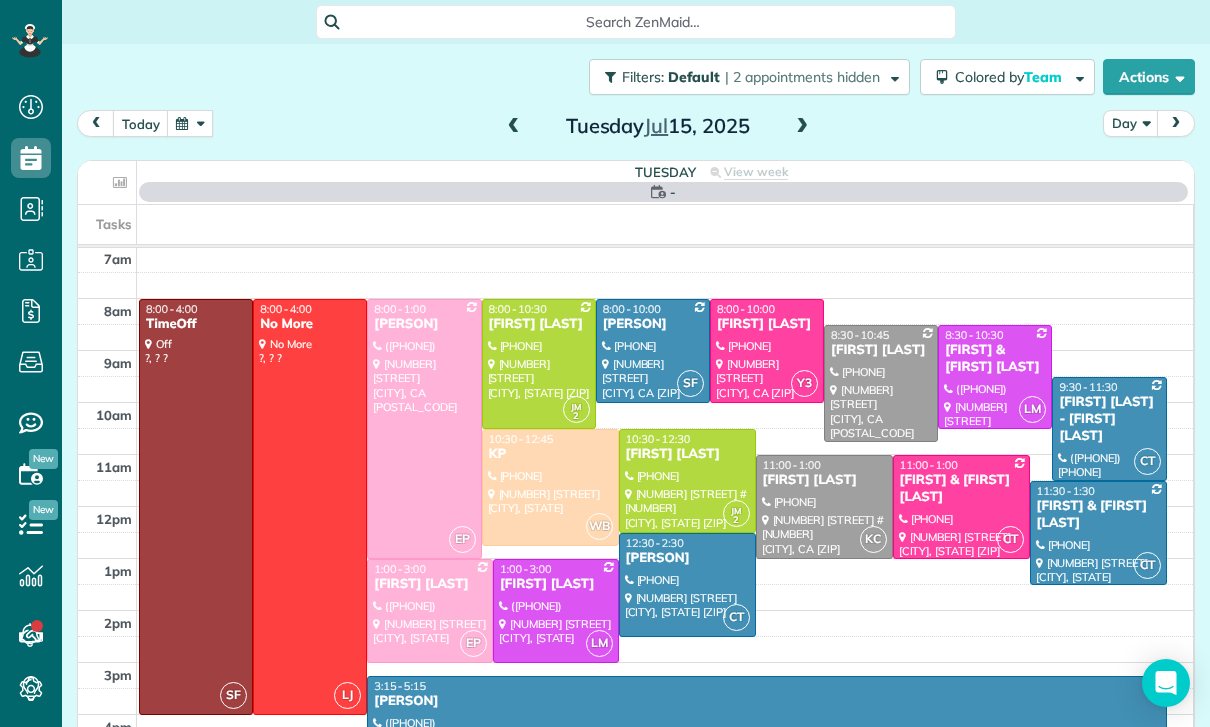 scroll, scrollTop: 157, scrollLeft: 0, axis: vertical 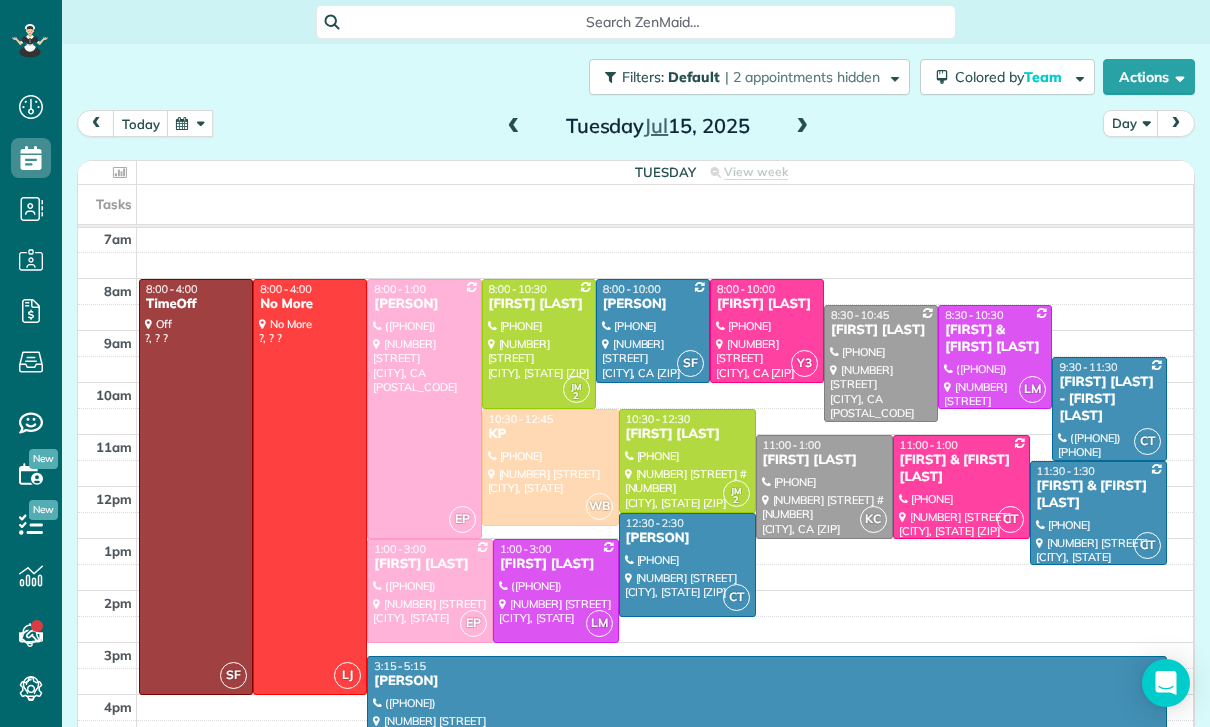 click at bounding box center [881, 363] 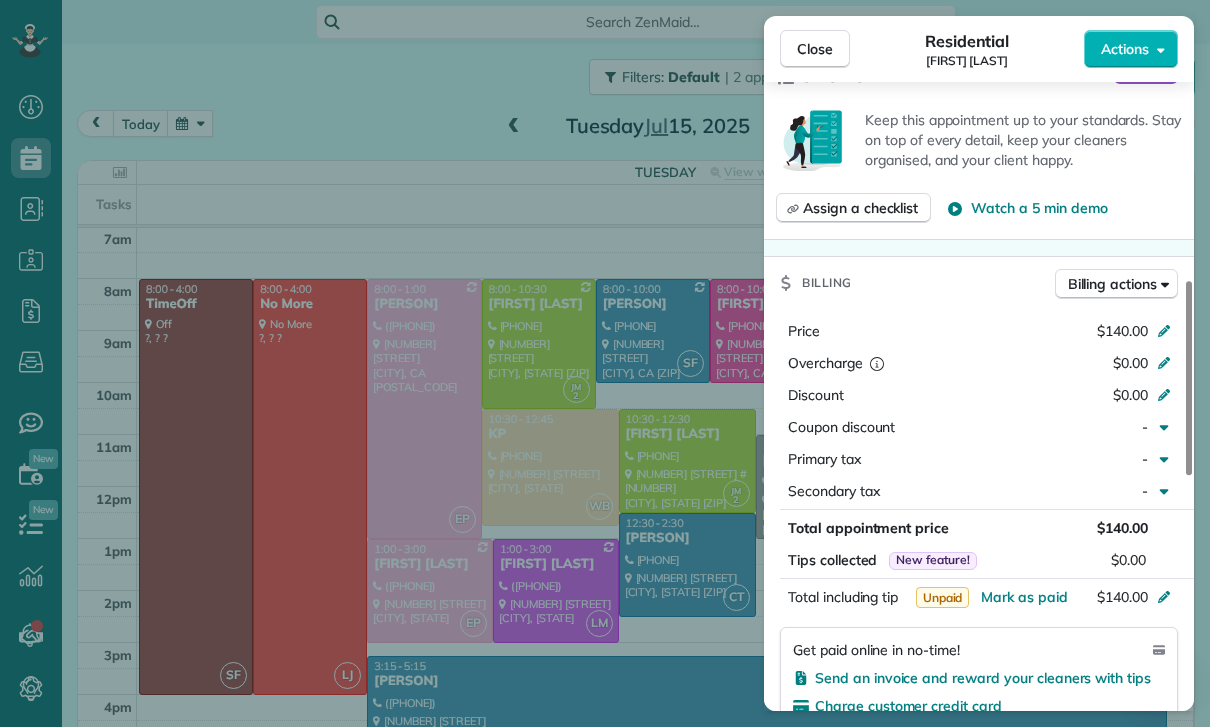 scroll, scrollTop: 766, scrollLeft: 0, axis: vertical 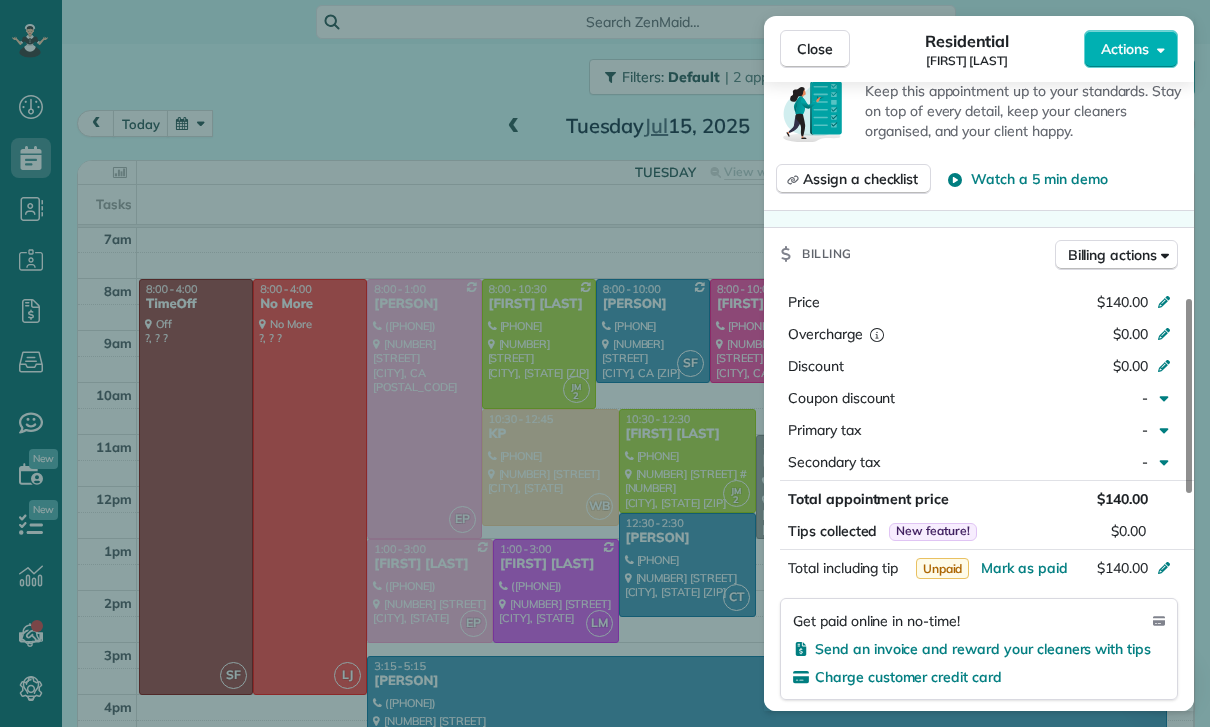 click on "Mark as paid" at bounding box center [1024, 568] 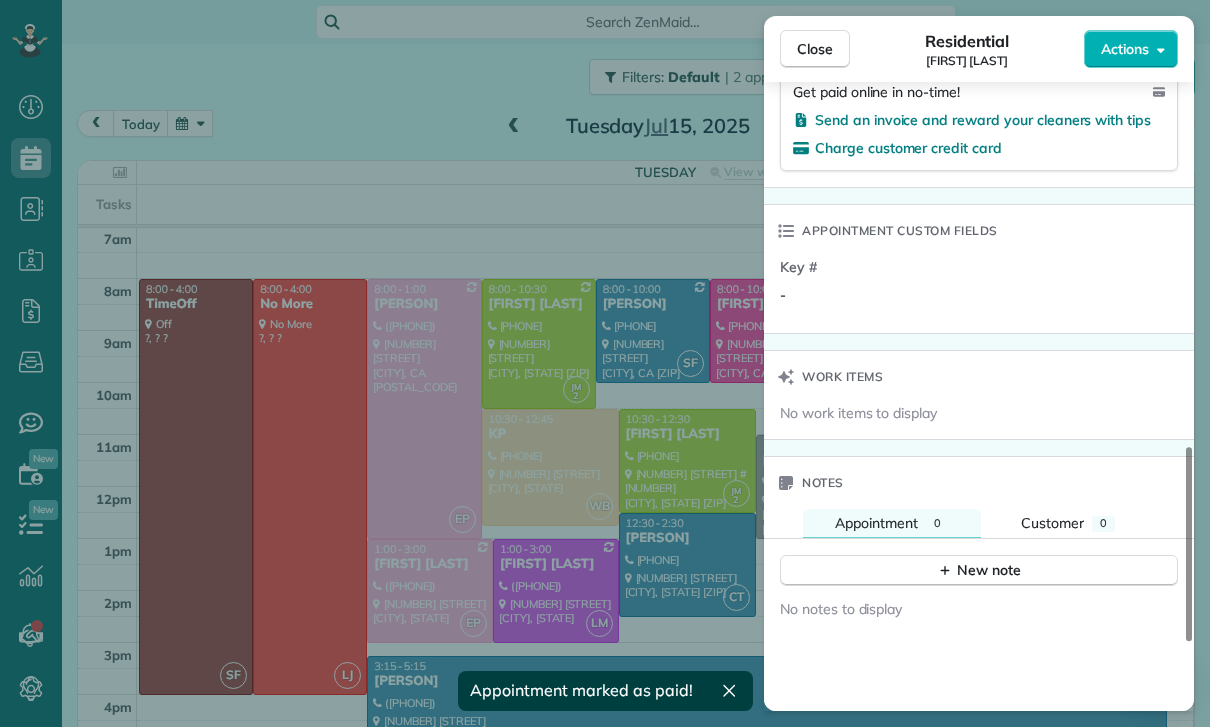 scroll, scrollTop: 1375, scrollLeft: 0, axis: vertical 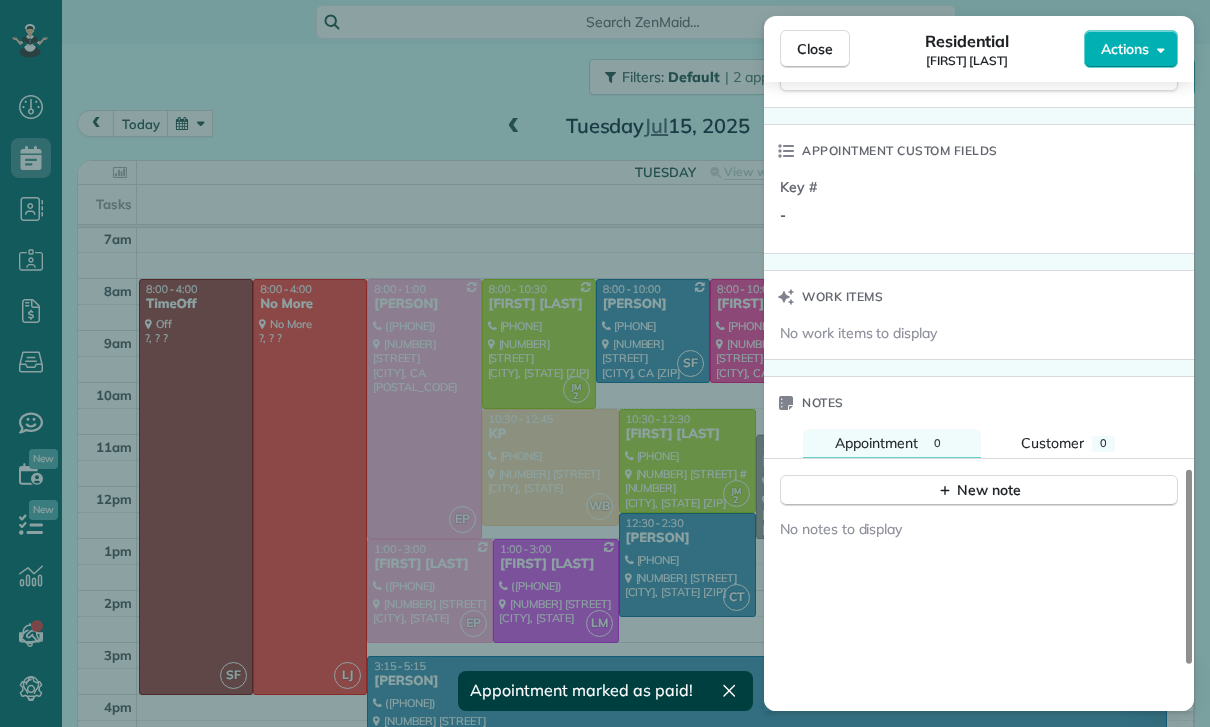 click on "New note" at bounding box center (979, 490) 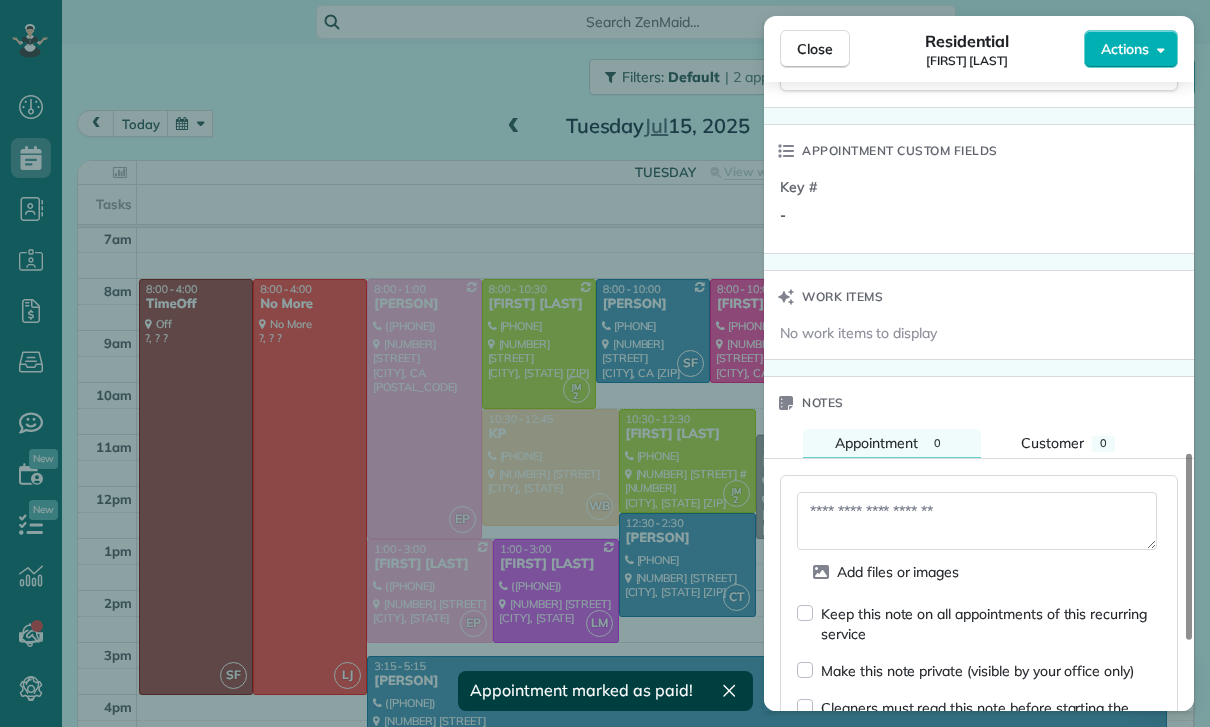 click at bounding box center [977, 521] 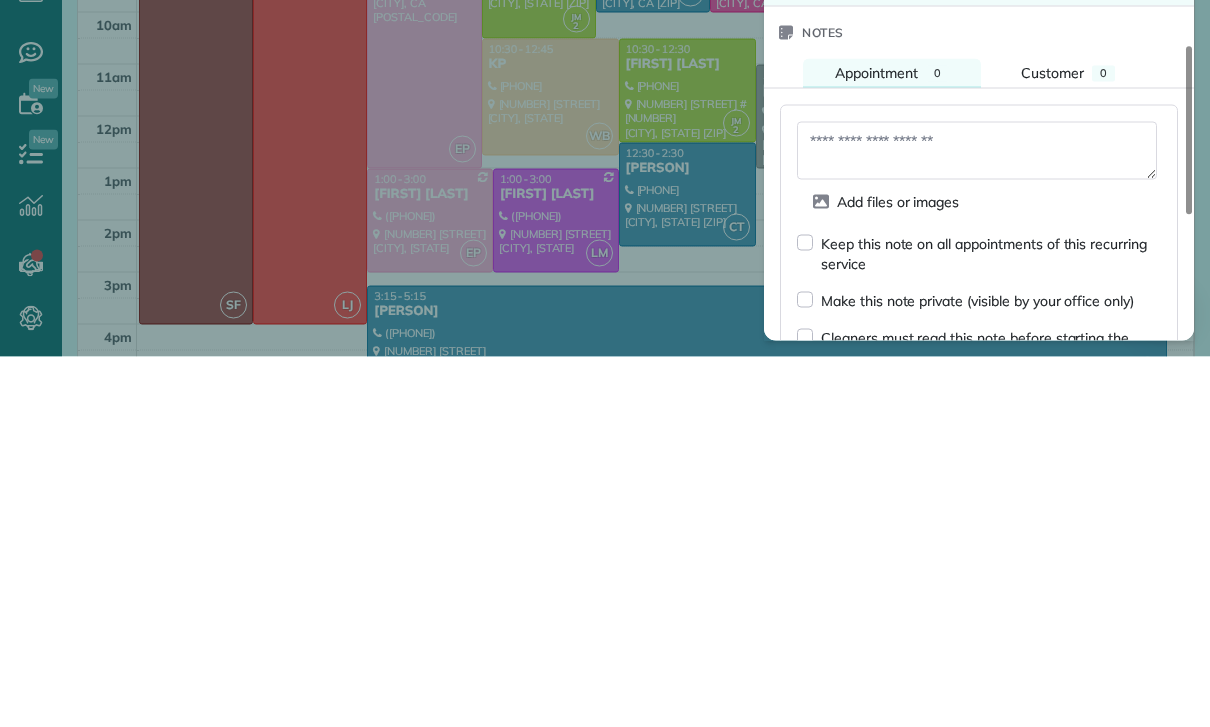 scroll, scrollTop: 64, scrollLeft: 0, axis: vertical 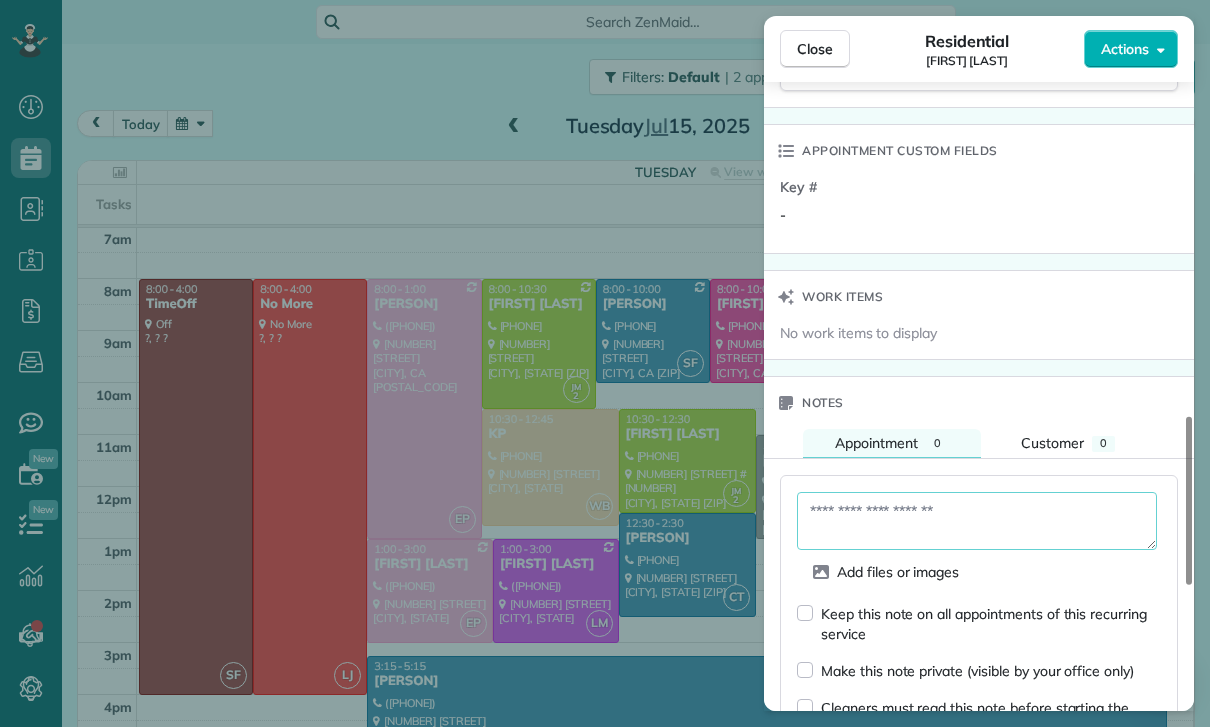 click at bounding box center (977, 521) 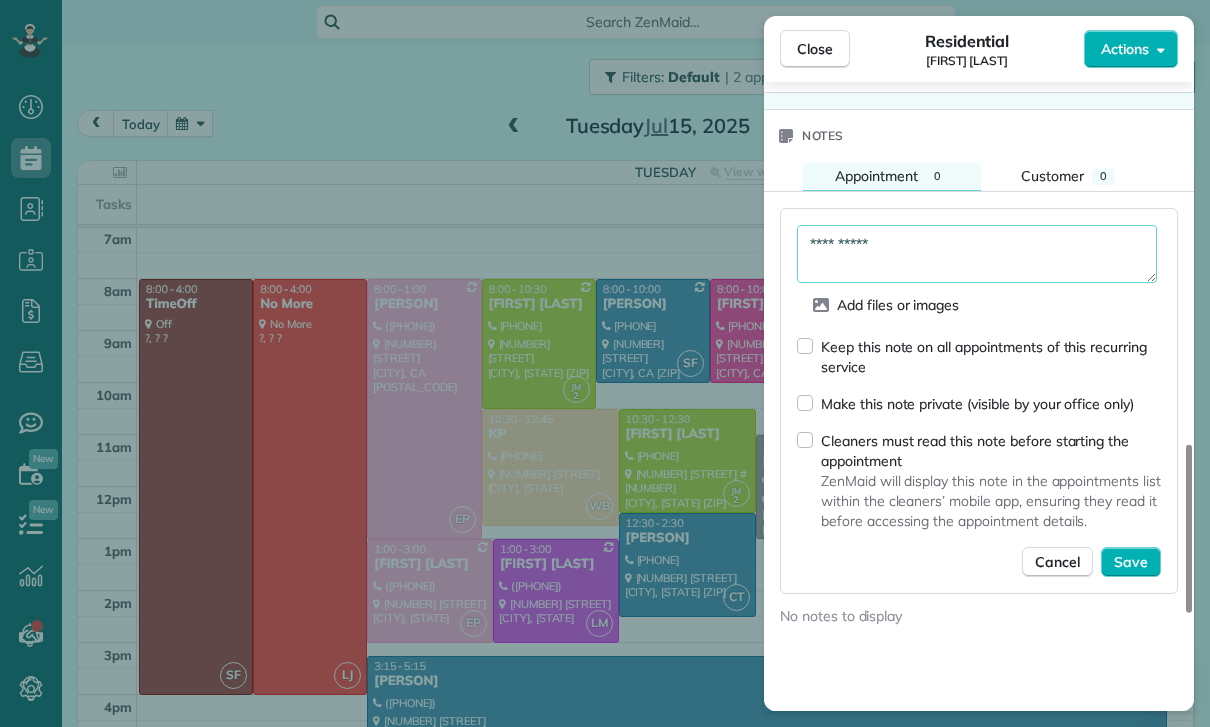 scroll, scrollTop: 1652, scrollLeft: 0, axis: vertical 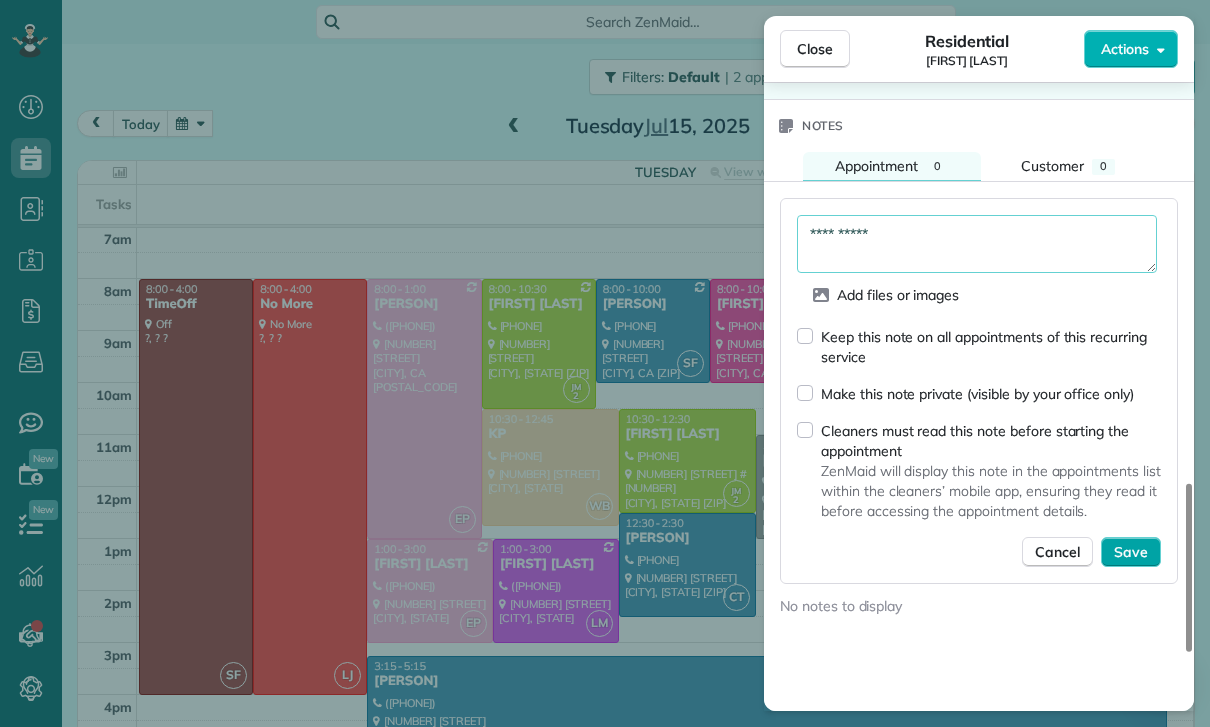 type on "**********" 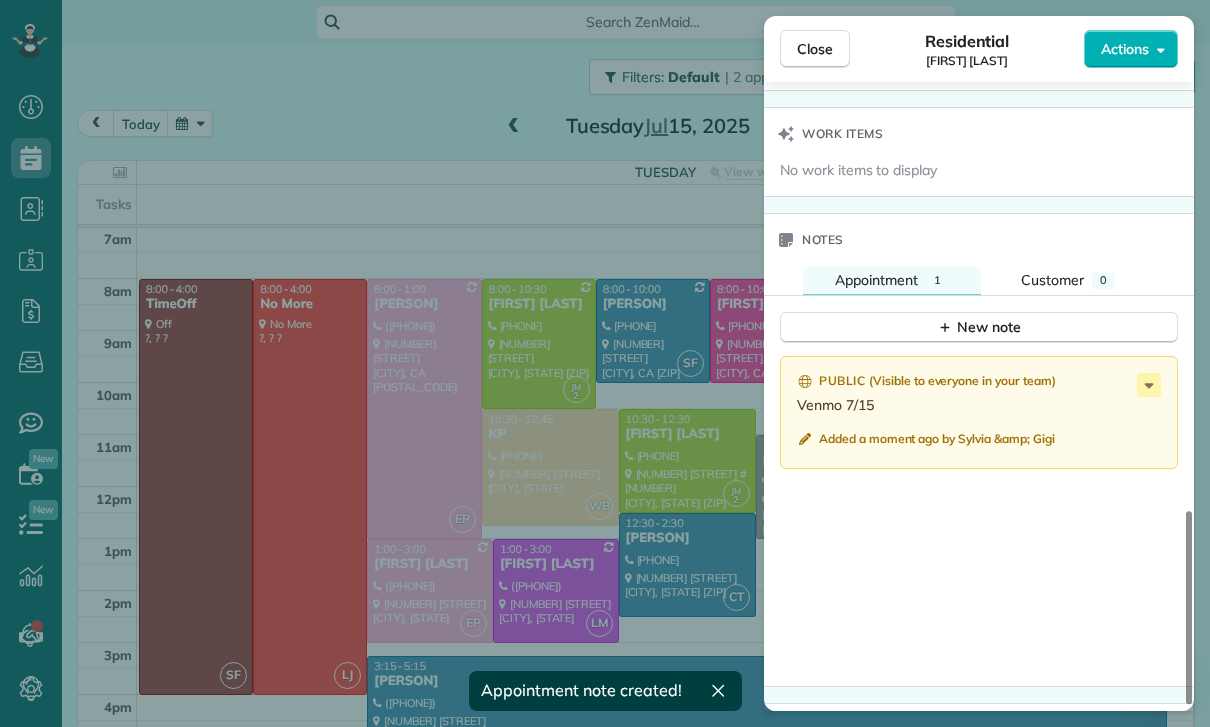 scroll, scrollTop: 1535, scrollLeft: 0, axis: vertical 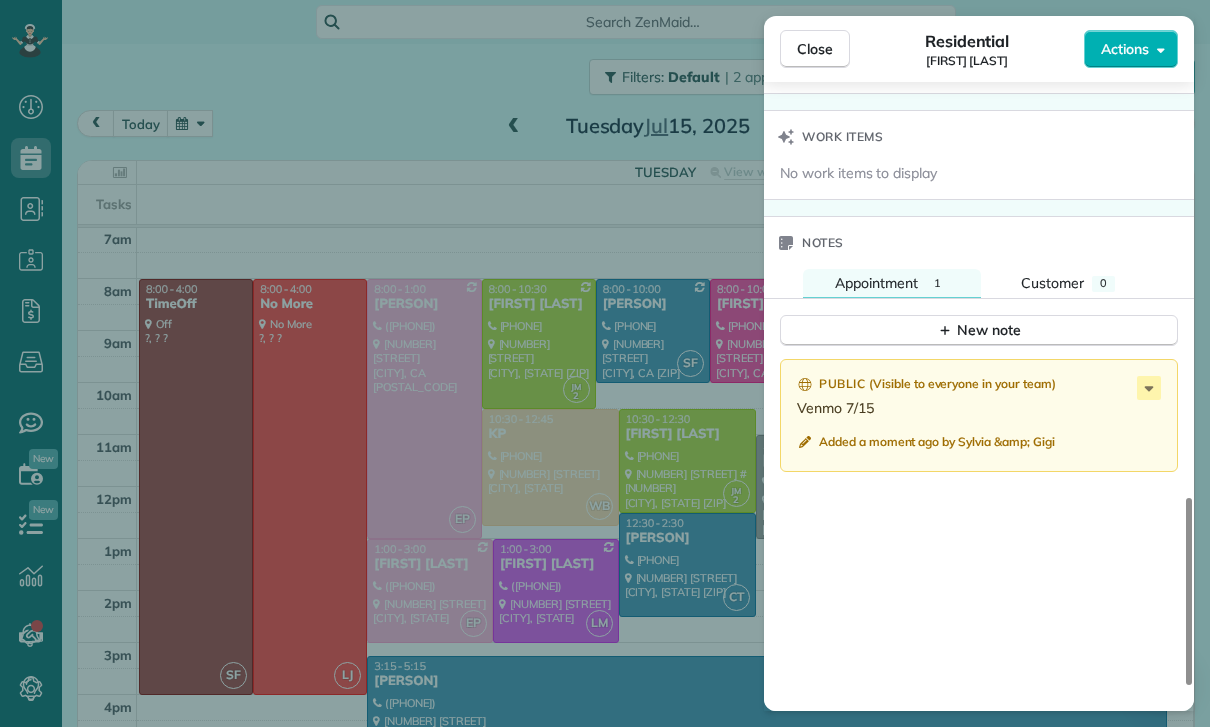 click on "Close Residential [FIRST] [LAST] Actions Status Confirmed [FIRST] [LAST] · Open profile Mobile ([PHONE]) Copy No email on record Add email View Details Residential Tuesday, July 15, 2025 ( yesterday ) 8:30 AM 10:45 AM 2 hours and 15 minutes Repeats every 2 weeks Edit recurring service Previous (Jul 01) Next (Jul 29) [NUMBER] [STREET] [CITY] [STATE] [POSTAL_CODE] Service was not rated yet Cleaners Time in and out Assign Invite Team [FIRST]/[FIRST] Cleaners No cleaners assigned yet Checklist Try Now Keep this appointment up to your standards. Stay on top of every detail, keep your cleaners organised, and your client happy. Assign a checklist Watch a 5 min demo Billing Billing actions Price $140.00 Overcharge $0.00 Discount $0.00 Coupon discount - Primary tax - Secondary tax - Total appointment price $140.00 Tips collected New feature! $0.00 Paid Total including tip $140.00 Get paid online in no-time! Send an invoice and reward your cleaners with tips Charge customer credit card Key # - Notes" at bounding box center (605, 363) 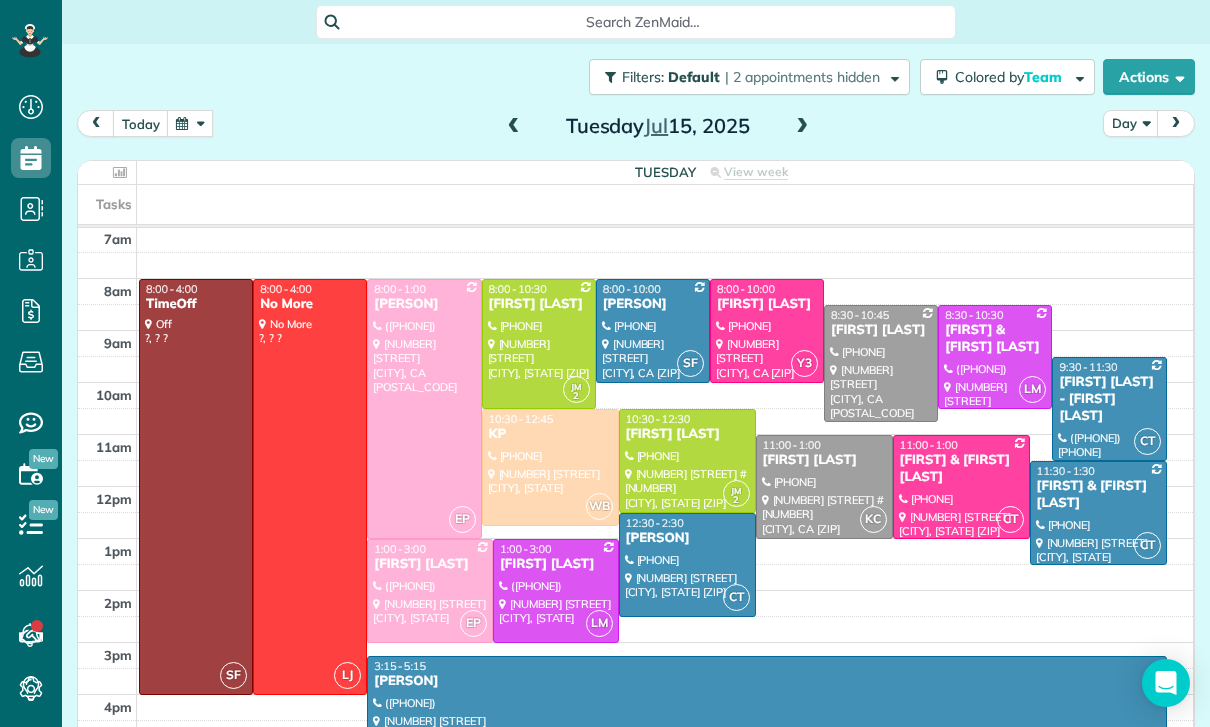 click at bounding box center [190, 123] 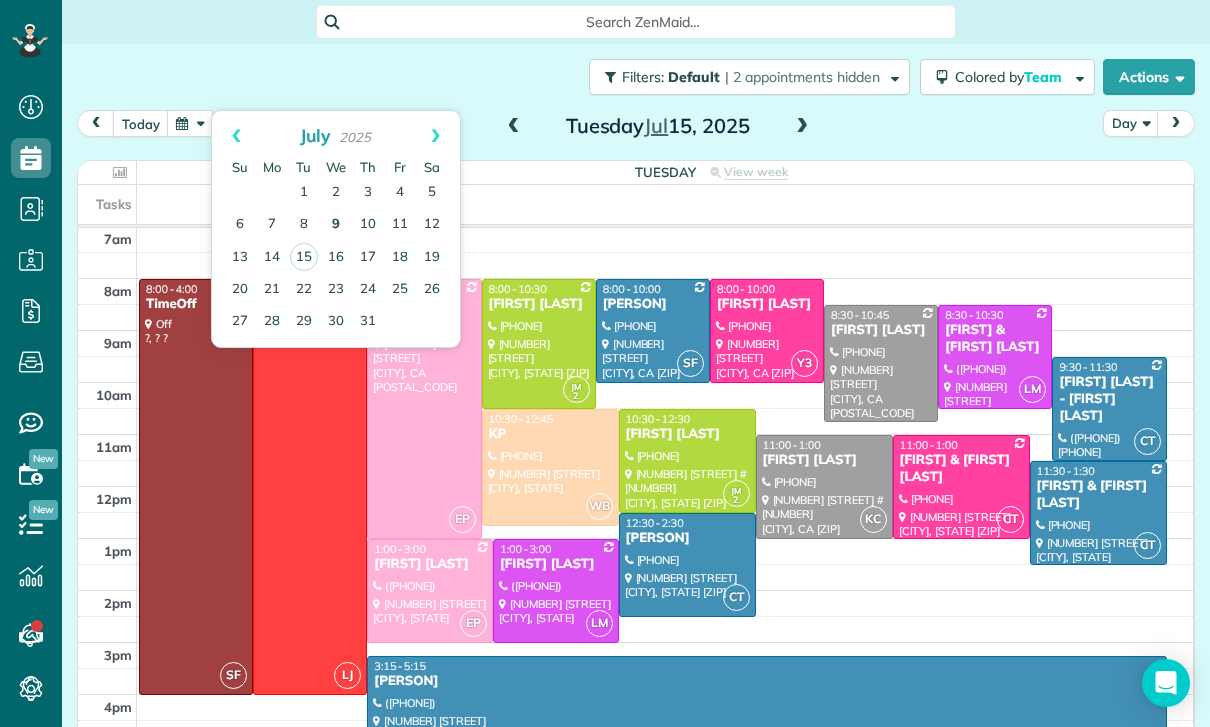 click on "9" at bounding box center [336, 225] 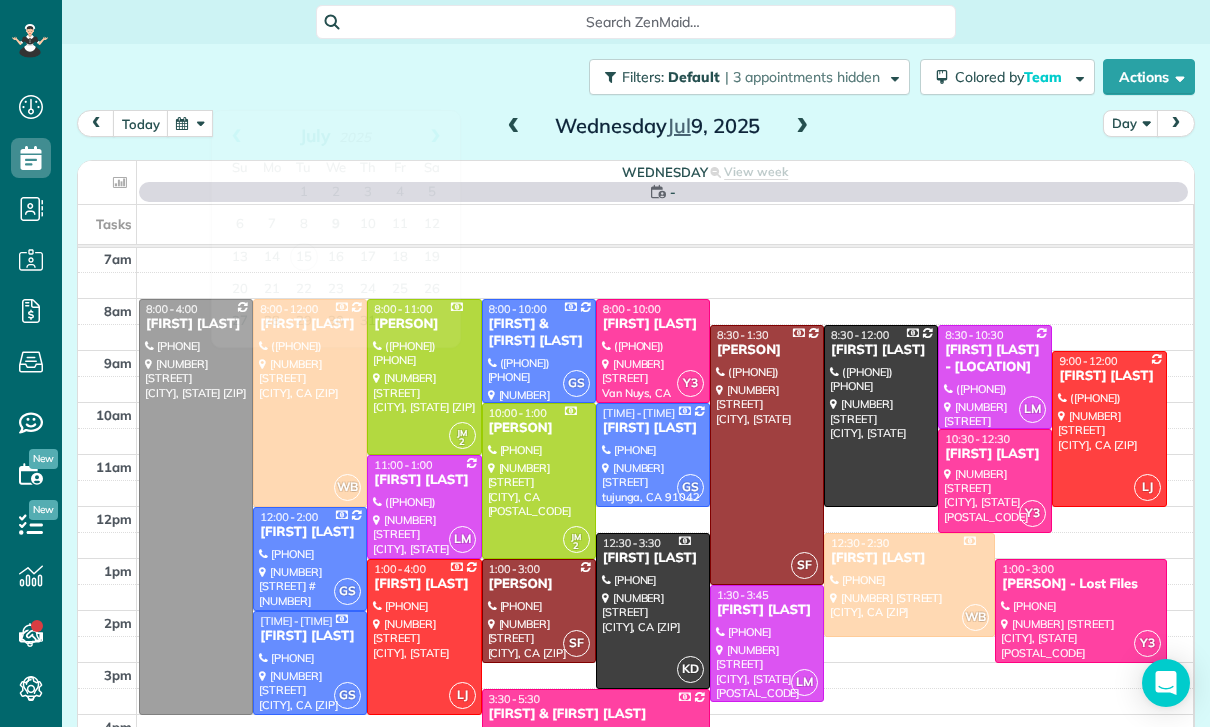 scroll, scrollTop: 157, scrollLeft: 0, axis: vertical 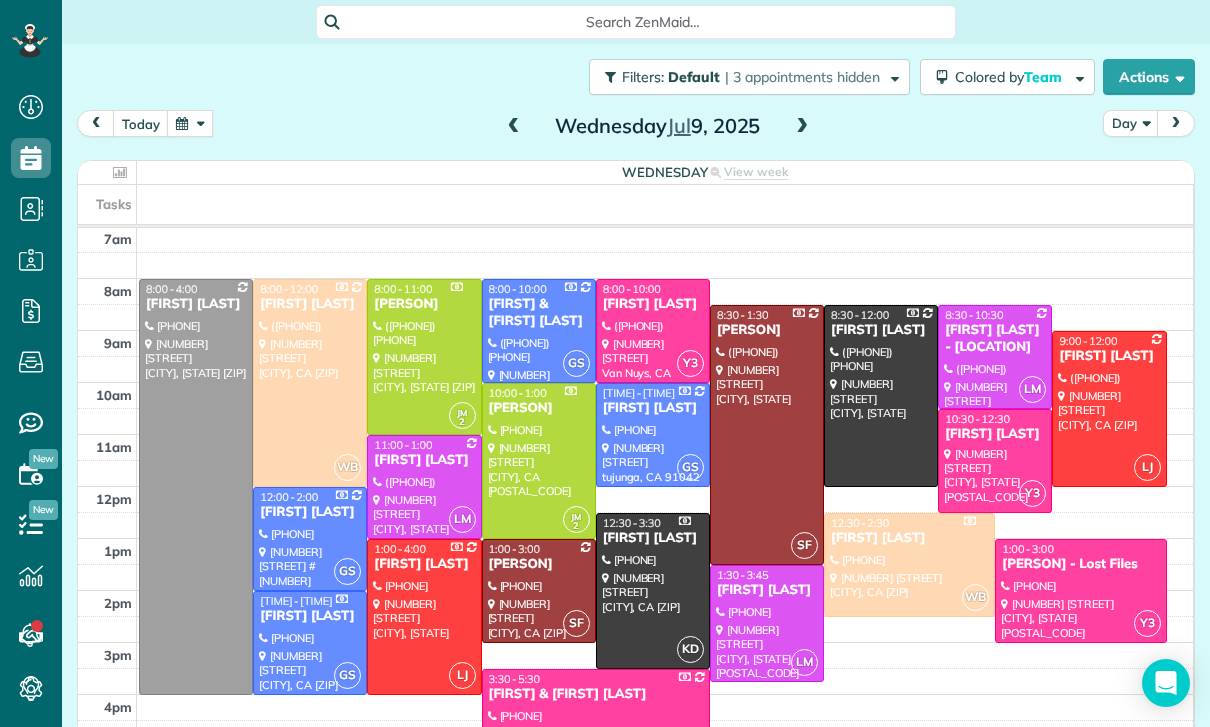 click at bounding box center (196, 487) 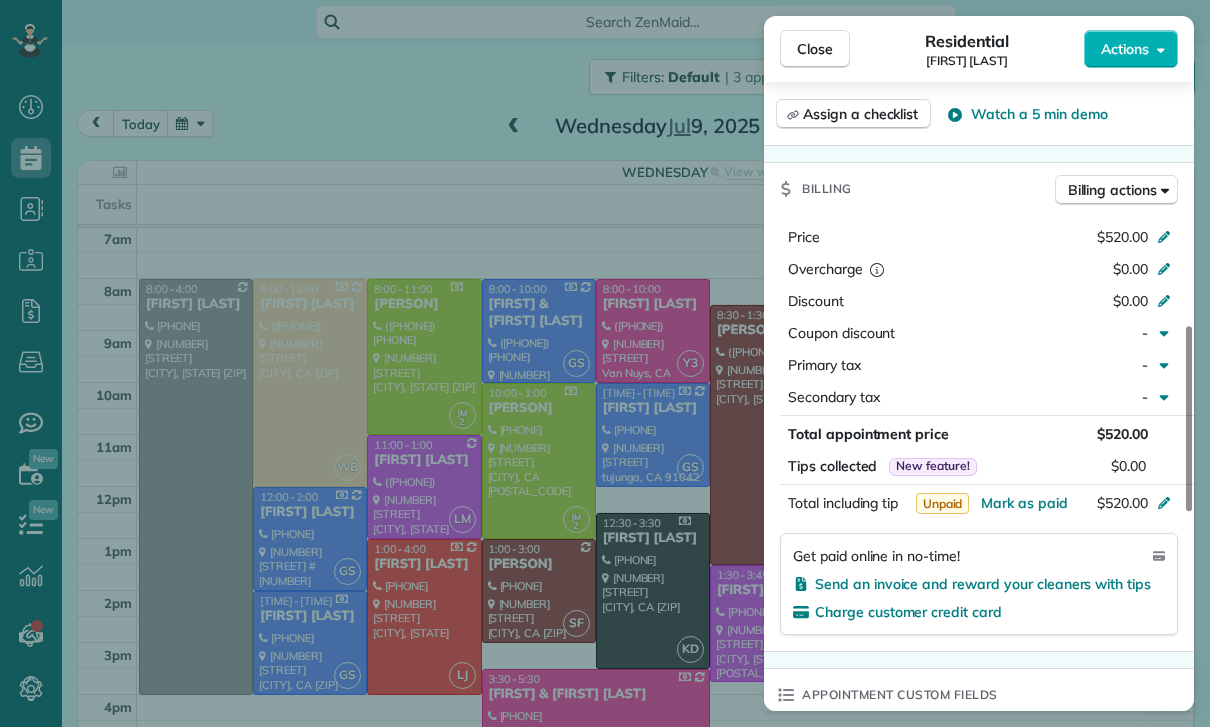 scroll, scrollTop: 979, scrollLeft: 0, axis: vertical 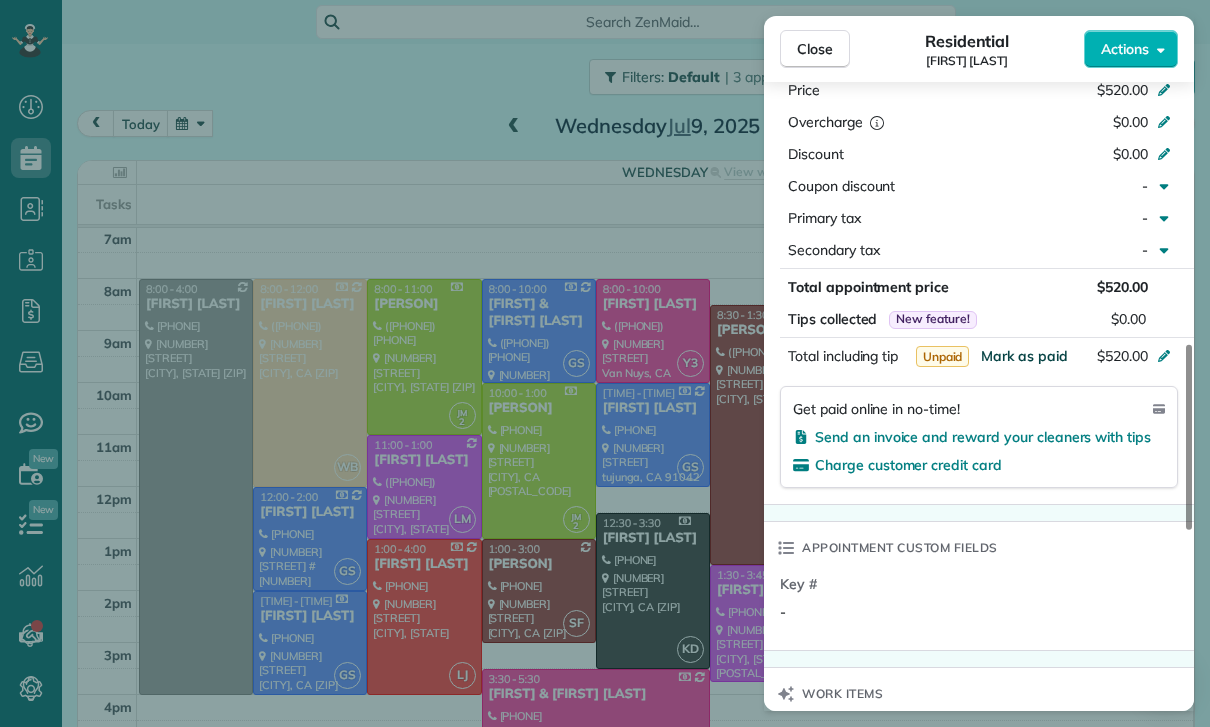 click on "Mark as paid" at bounding box center [1024, 356] 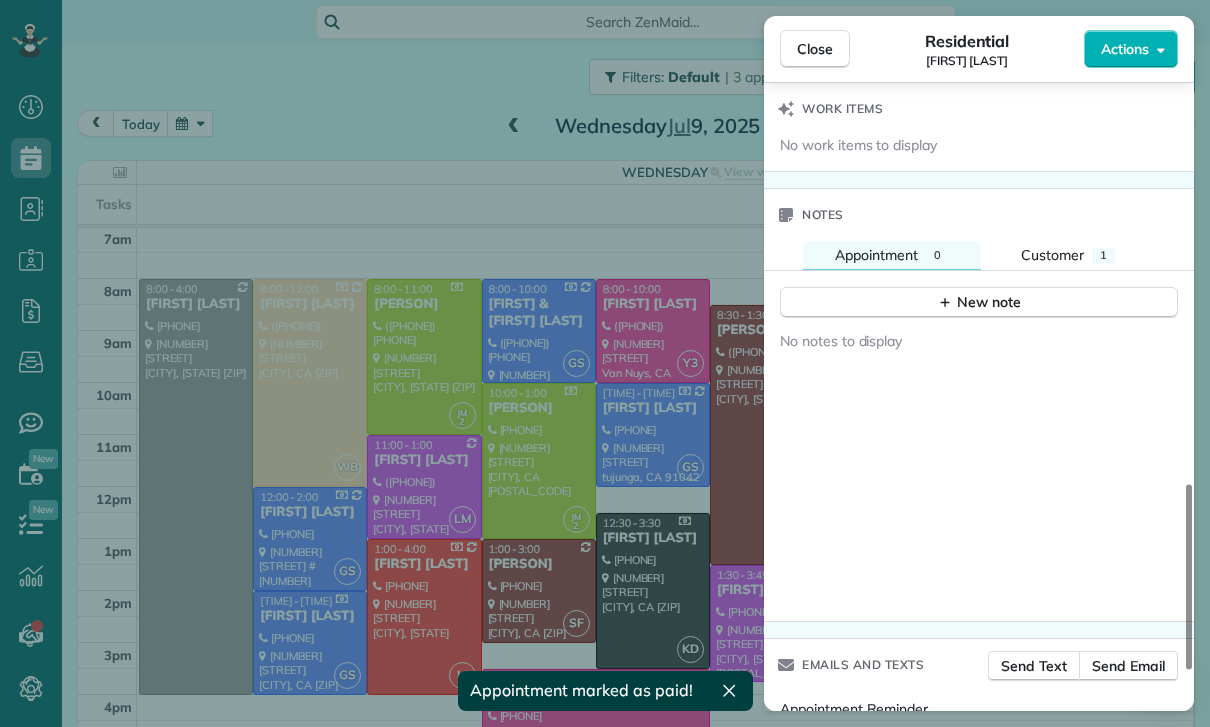 scroll, scrollTop: 1575, scrollLeft: 0, axis: vertical 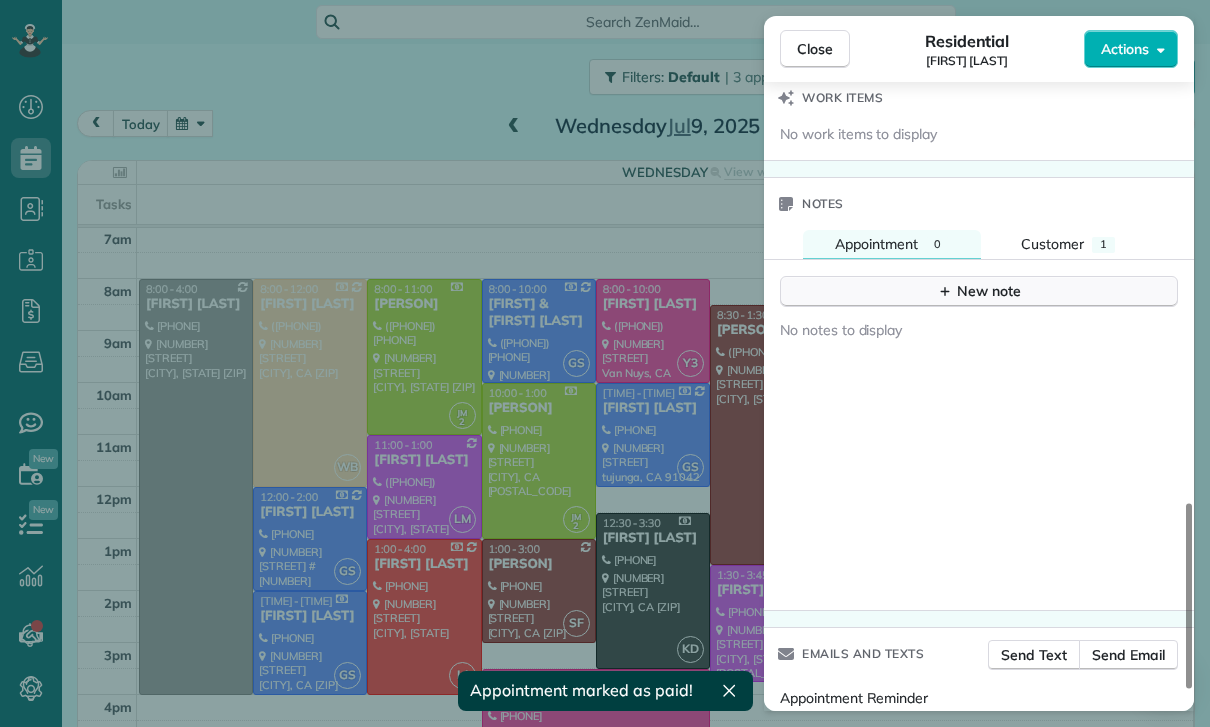 click on "New note" at bounding box center (979, 291) 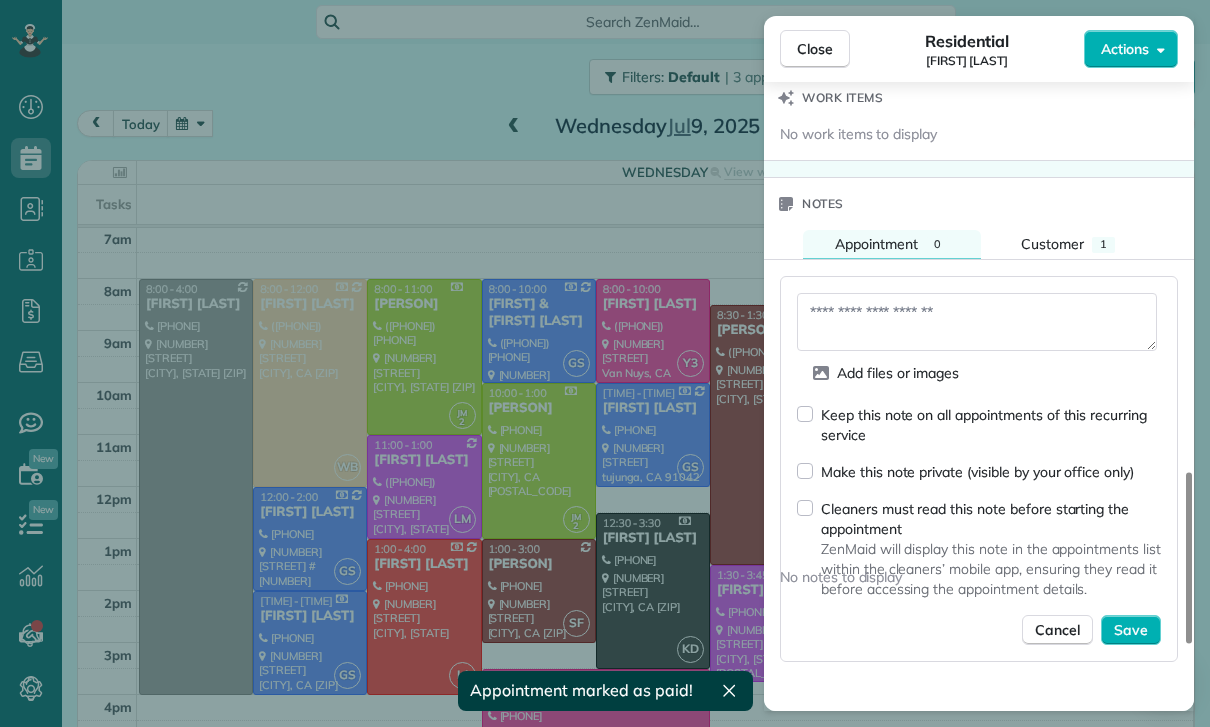 click at bounding box center [977, 322] 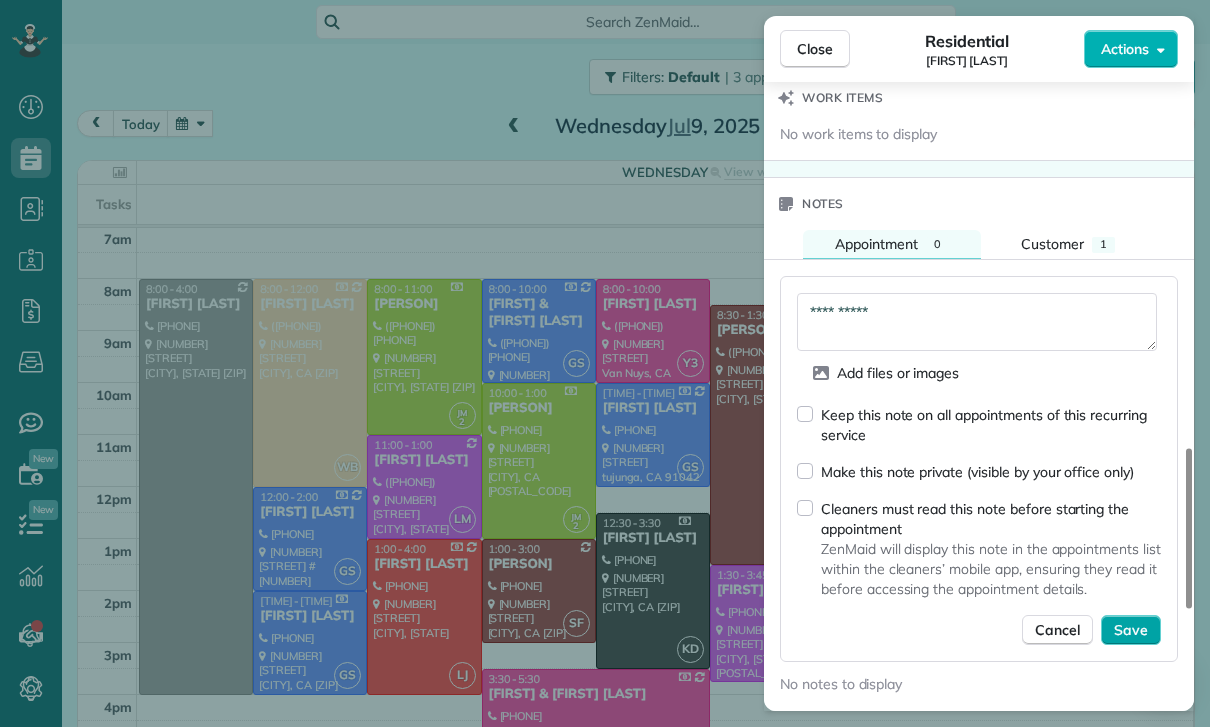 type on "**********" 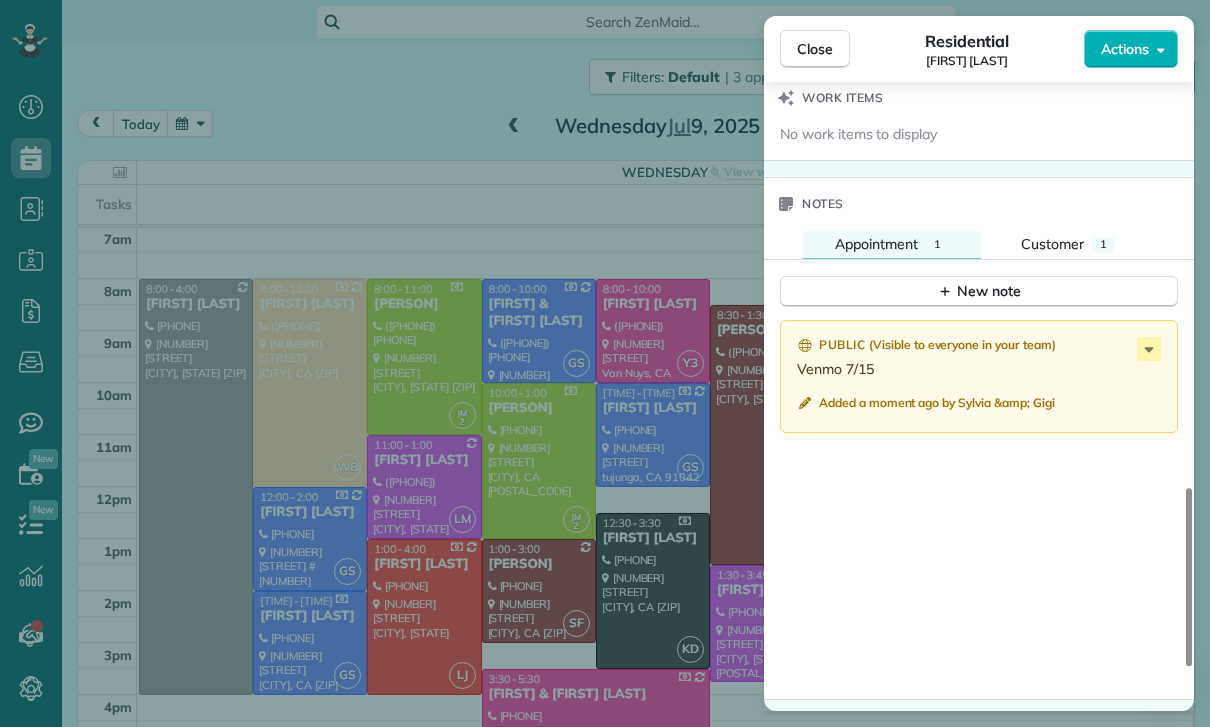 click on "Close Residential [FIRST] [LAST] Actions Status Yet to Confirm [FIRST] [LAST] · Open profile Mobile ([PHONE]) Copy [EMAIL] Copy View Details Residential Wednesday, July 09, 2025 ( last week ) 8:00 AM 4:00 PM 8 hours and 0 minutes Repeats weekly Edit recurring service Previous (Jul 02) Next (Jul 16) [NUMBER] [STREET] [CITY] [STATE] [POSTAL_CODE] Service was not rated yet Cleaners Time in and out Assign Invite Team [FIRST]/[FIRST] Cleaners No cleaners assigned yet Checklist Try Now Keep this appointment up to your standards. Stay on top of every detail, keep your cleaners organised, and your client happy. Assign a checklist Watch a 5 min demo Billing Billing actions Price $520.00 Overcharge $0.00 Discount $0.00 Coupon discount - Primary tax - Secondary tax - Total appointment price $520.00 Tips collected New feature! $0.00 Paid Total including tip $520.00 Get paid online in no-time! Send an invoice and reward your cleaners with tips Charge customer credit card Appointment custom fields Key # - Work items Notes" at bounding box center (605, 363) 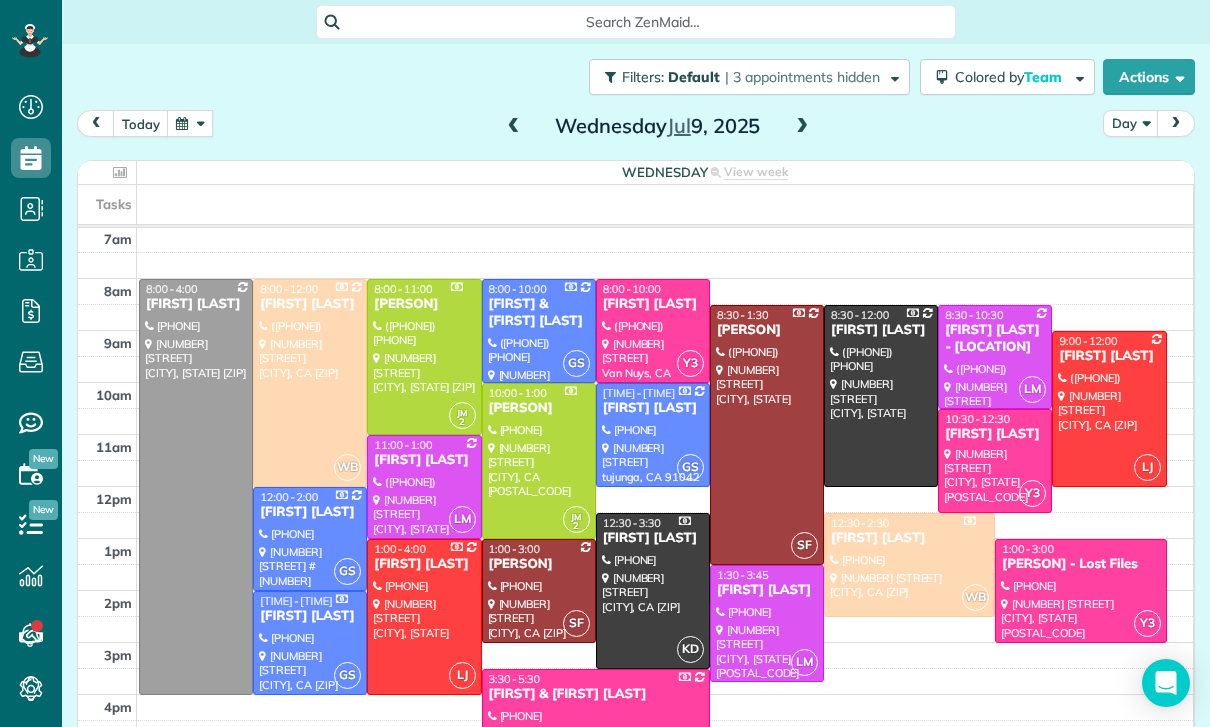 click at bounding box center [190, 123] 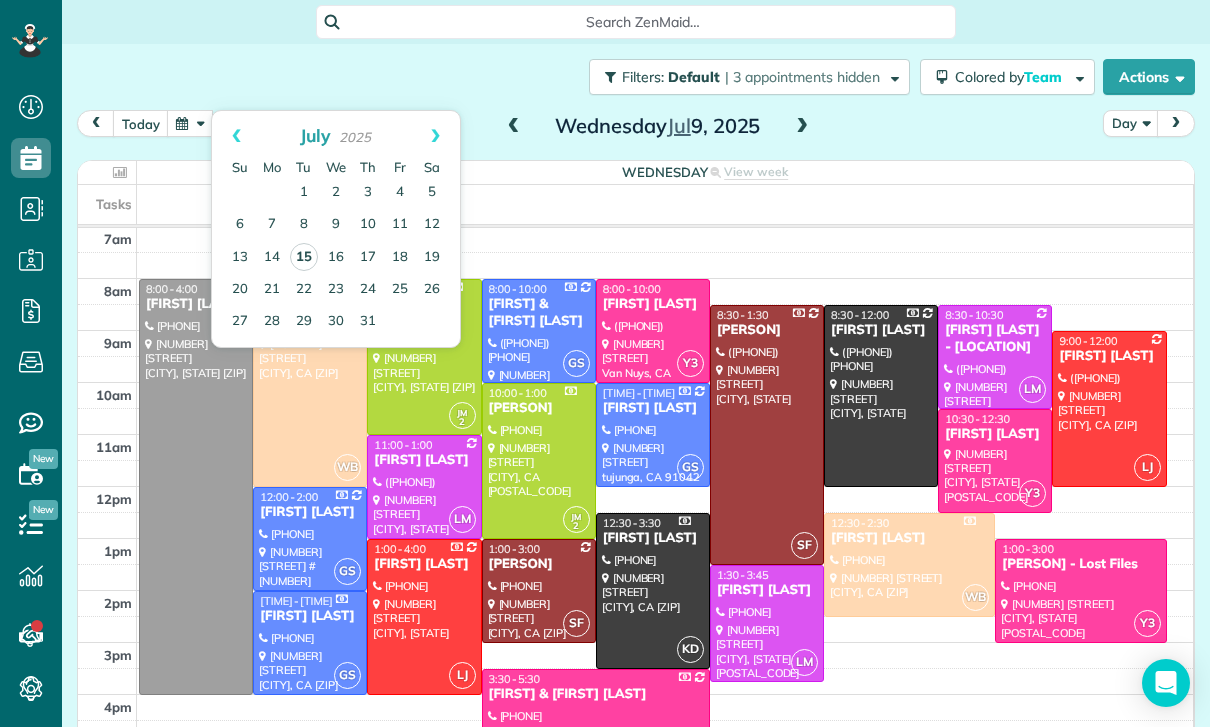 click on "15" at bounding box center [304, 257] 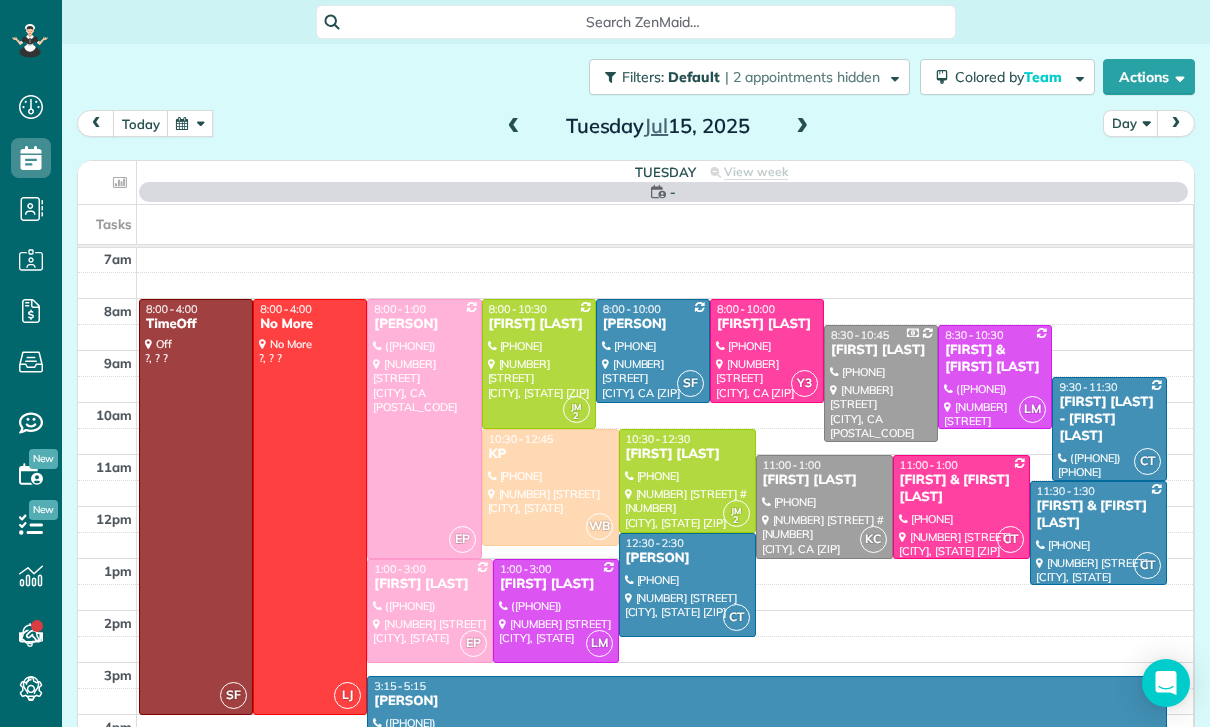 scroll, scrollTop: 157, scrollLeft: 0, axis: vertical 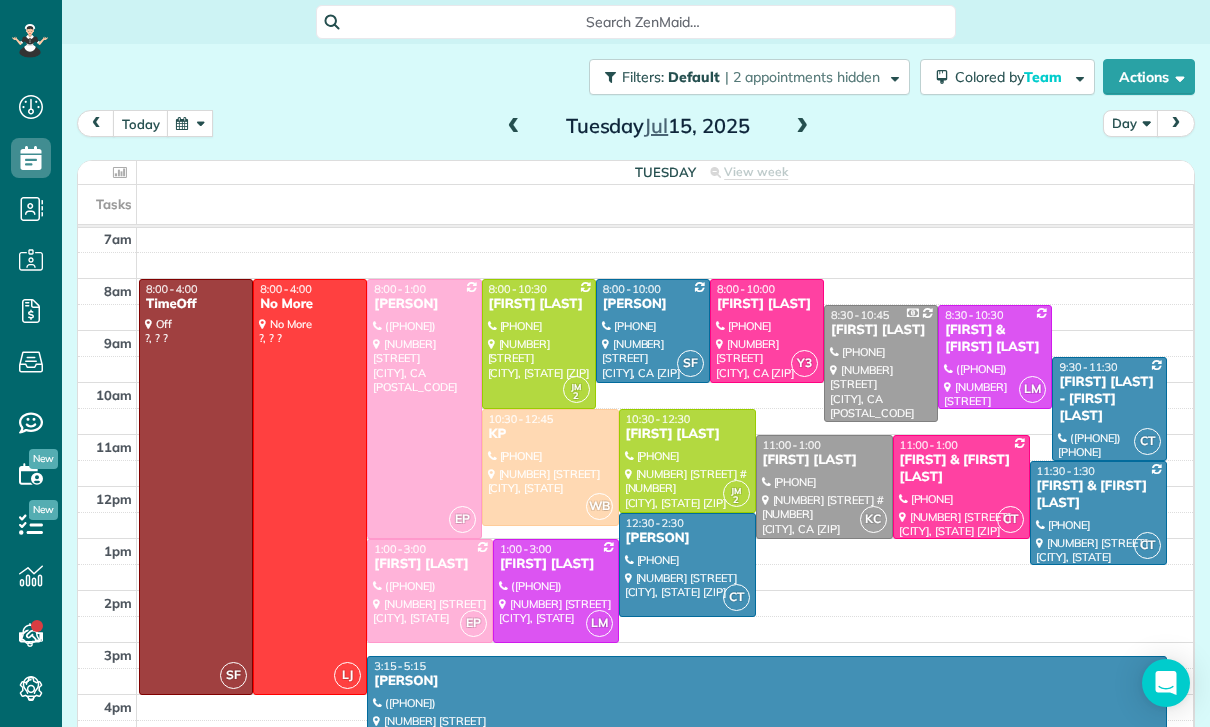 click at bounding box center (687, 461) 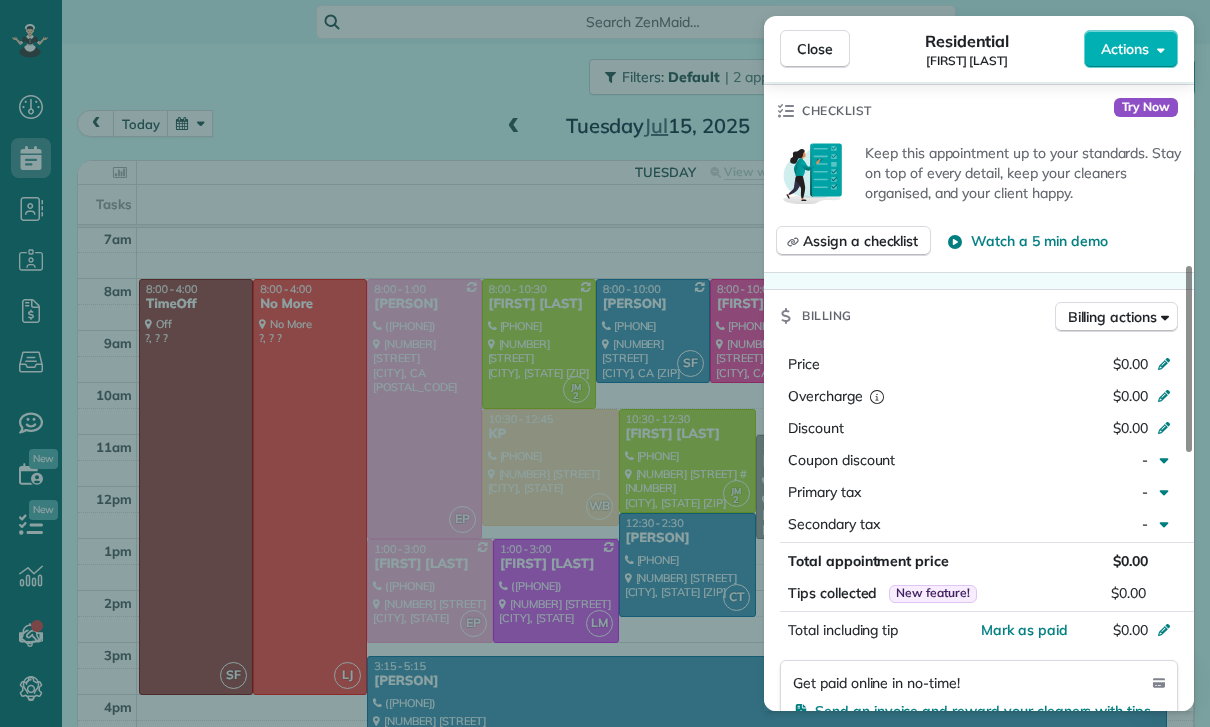 scroll, scrollTop: 816, scrollLeft: 0, axis: vertical 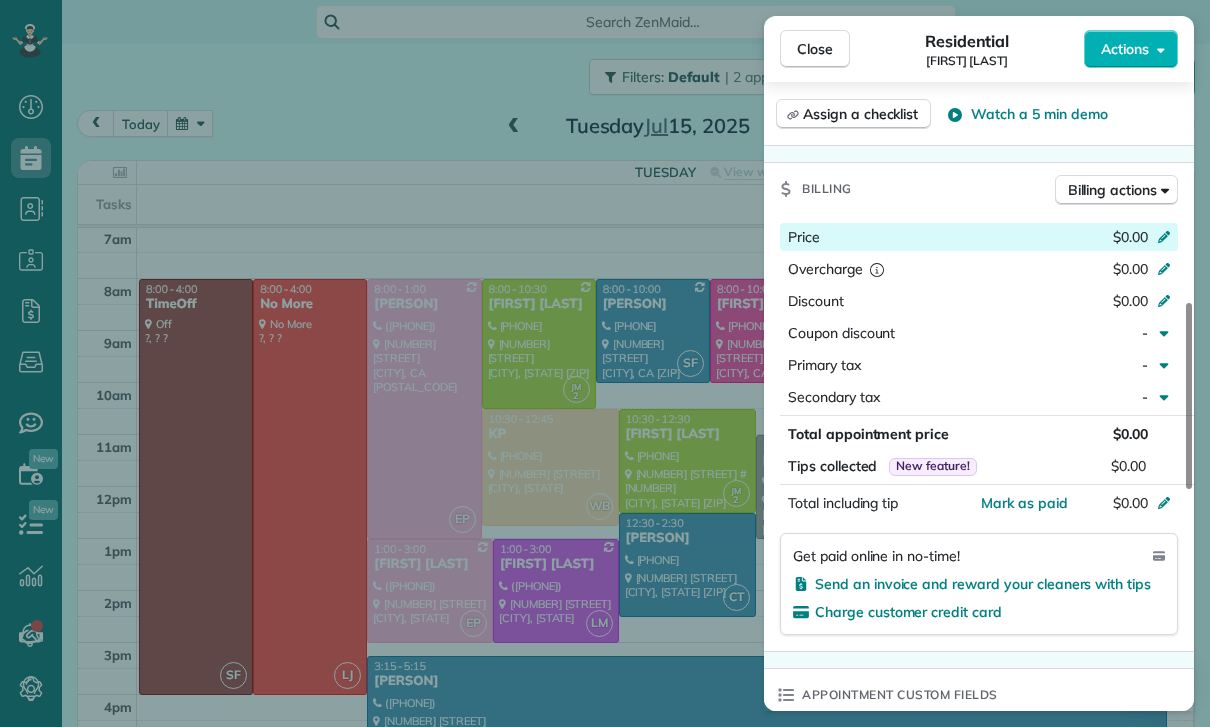 click at bounding box center (1167, 239) 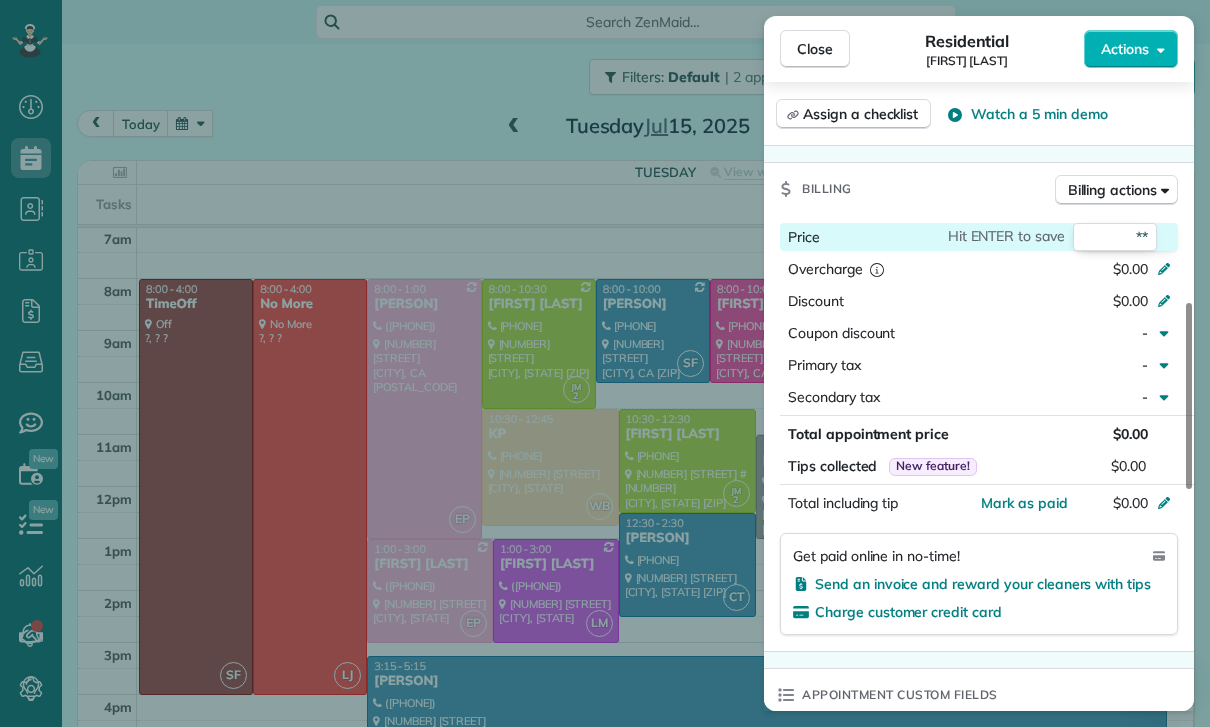 type on "***" 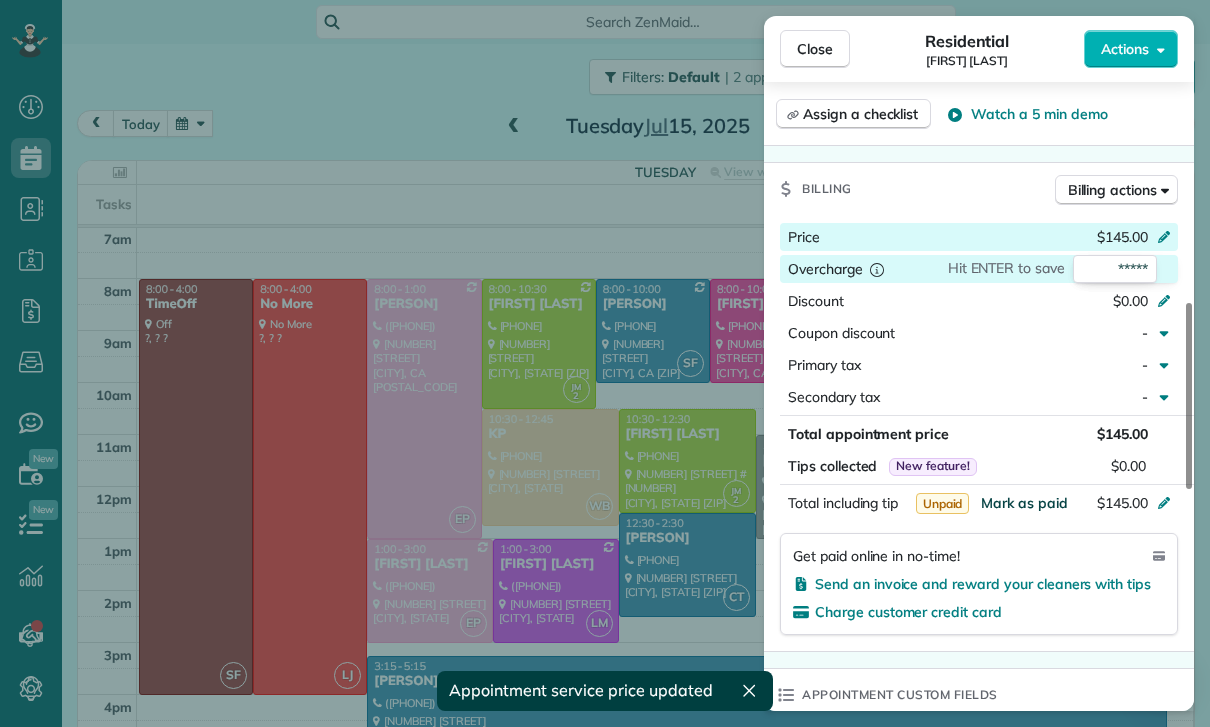 click on "Mark as paid" at bounding box center (1024, 503) 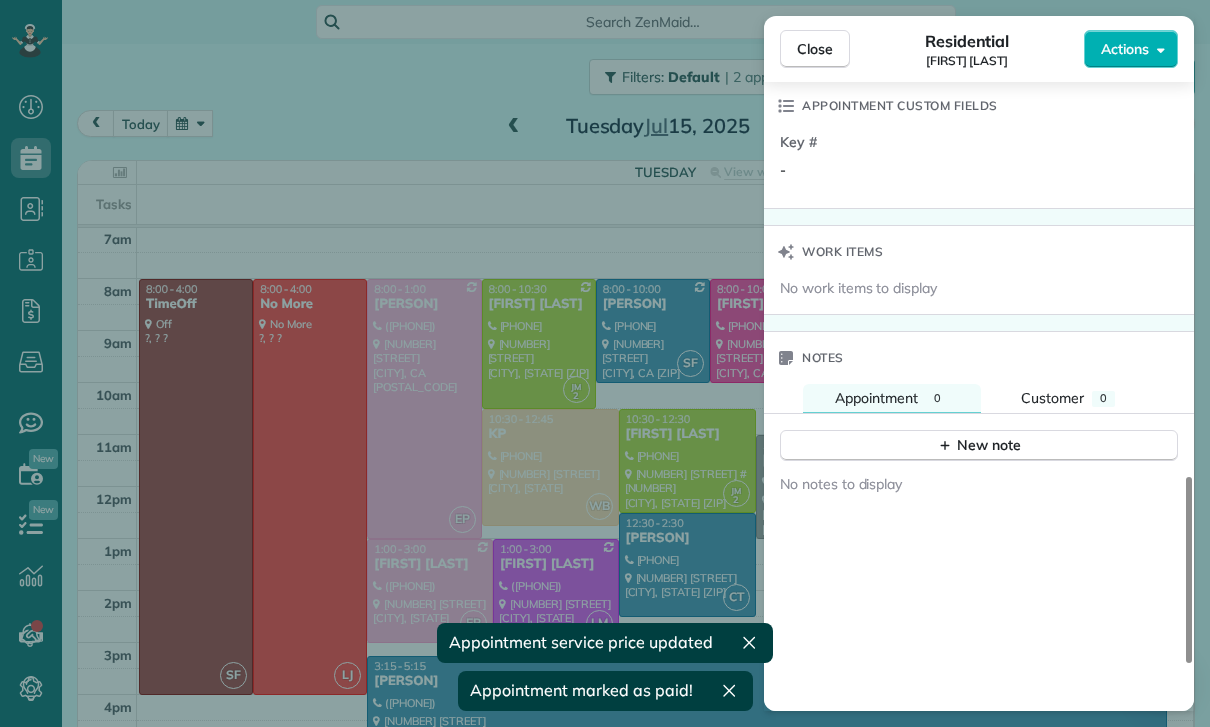 scroll, scrollTop: 1481, scrollLeft: 0, axis: vertical 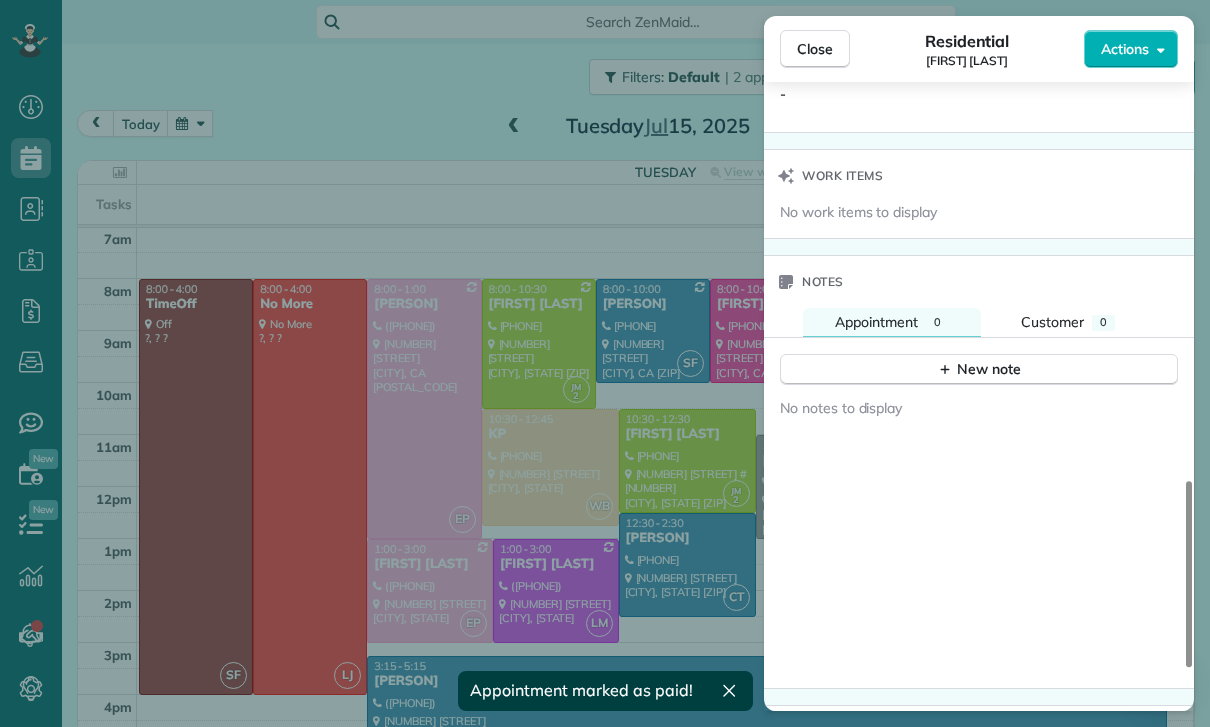 click on "New note" at bounding box center [979, 362] 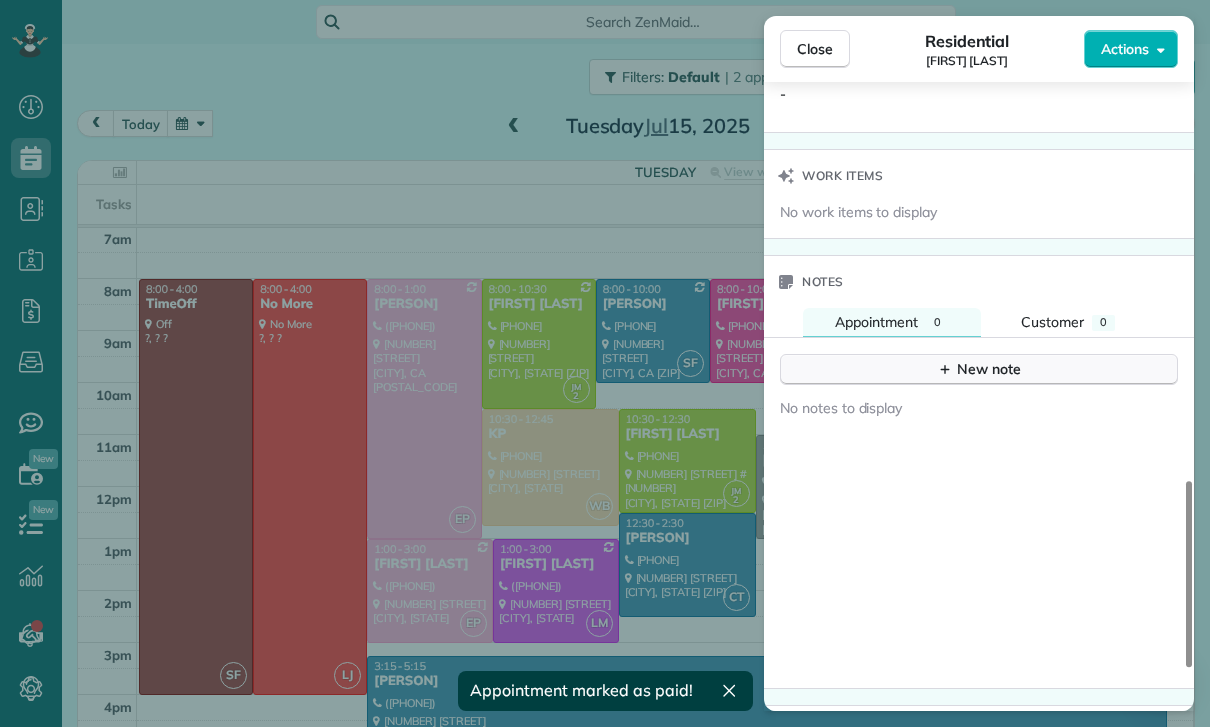 click on "New note" at bounding box center [979, 369] 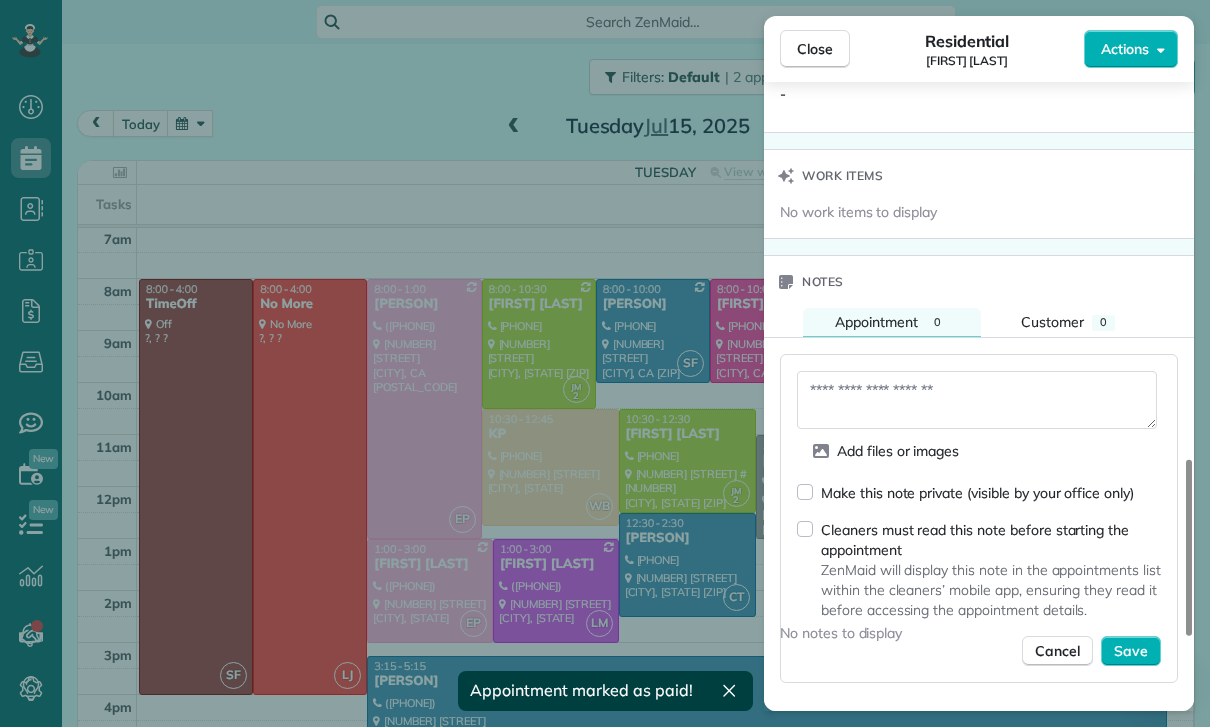 click at bounding box center (977, 400) 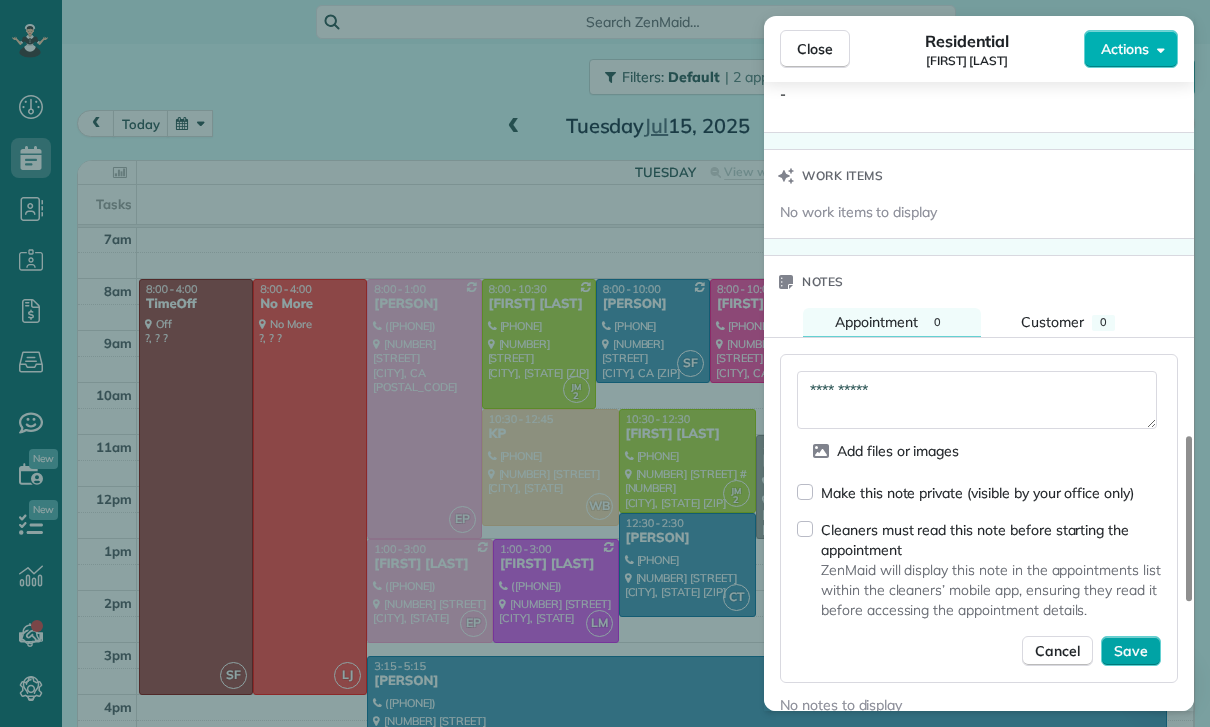type on "**********" 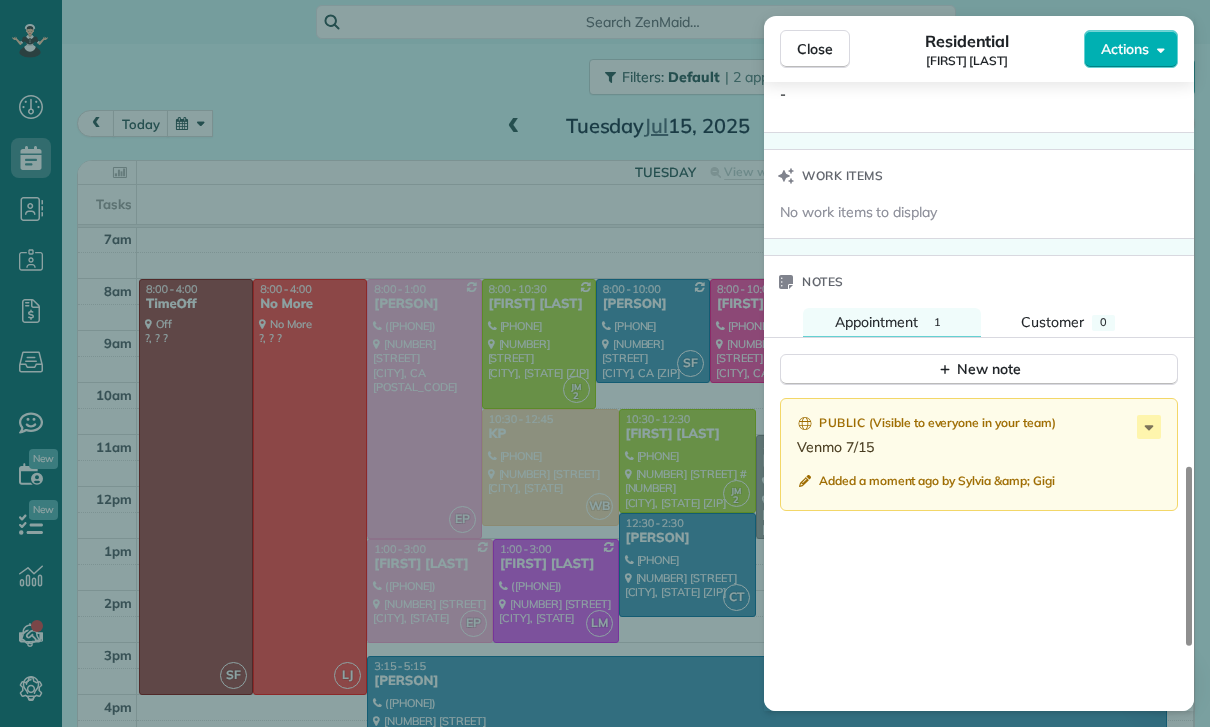 click on "Close Residential [LAST] [LAST] Actions Status Confirmed [LAST] [LAST] · Open profile Mobile [PHONE] Copy No email on record Add email View Details Residential Tuesday, July 15, 2025 ( today ) 10:30 AM 12:30 PM 2 hours and 0 minutes One time [NUMBER] [STREET] #[NUMBER] [CITY] [STATE] [POSTAL_CODE] Open access information Service was not rated yet Cleaners Time in and out Assign Invite Team Jacqueline Cleaners Johanna   [LAST] 10:30 AM 12:30 PM Checklist Try Now Keep this appointment up to your standards. Stay on top of every detail, keep your cleaners organised, and your client happy. Assign a checklist Watch a 5 min demo Billing Billing actions Price $145.00 Overcharge $0.00 Discount $0.00 Coupon discount - Primary tax - Secondary tax - Total appointment price $145.00 Tips collected New feature! $0.00 Paid Total including tip $145.00 Get paid online in no-time! Send an invoice and reward your cleaners with tips Charge customer credit card Appointment custom fields Key # - Work items Notes Appointment 1 0 (" at bounding box center [605, 363] 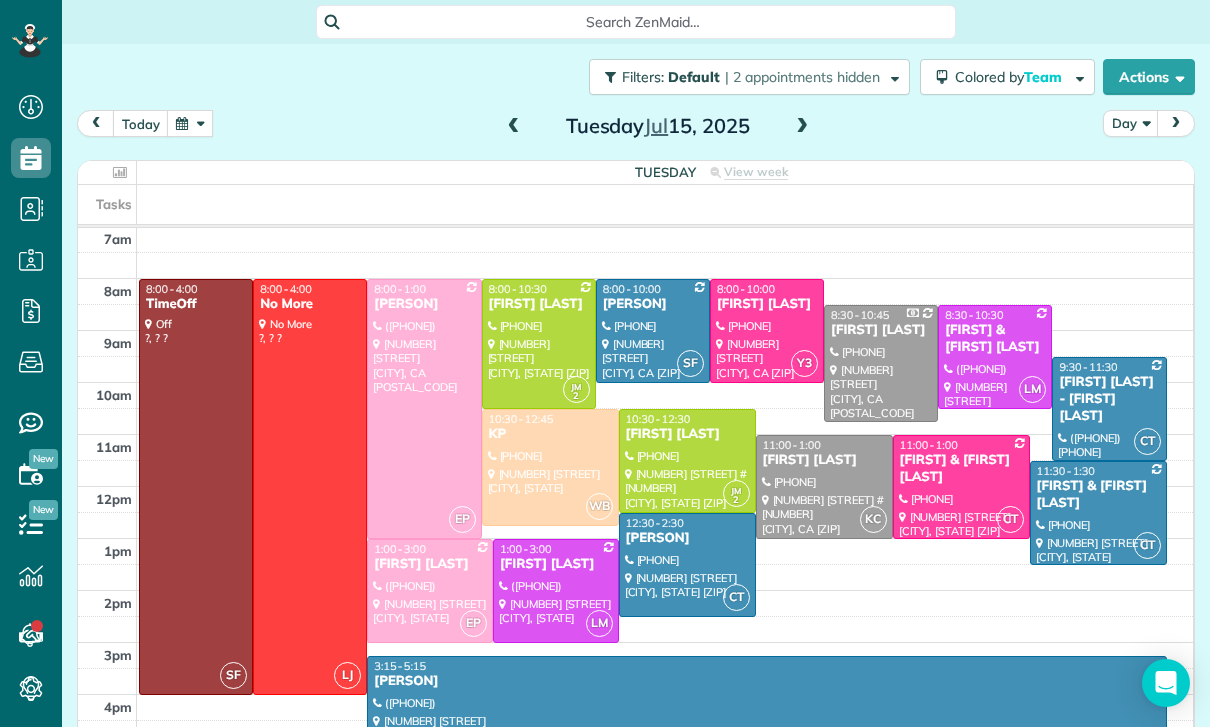 click at bounding box center (687, 565) 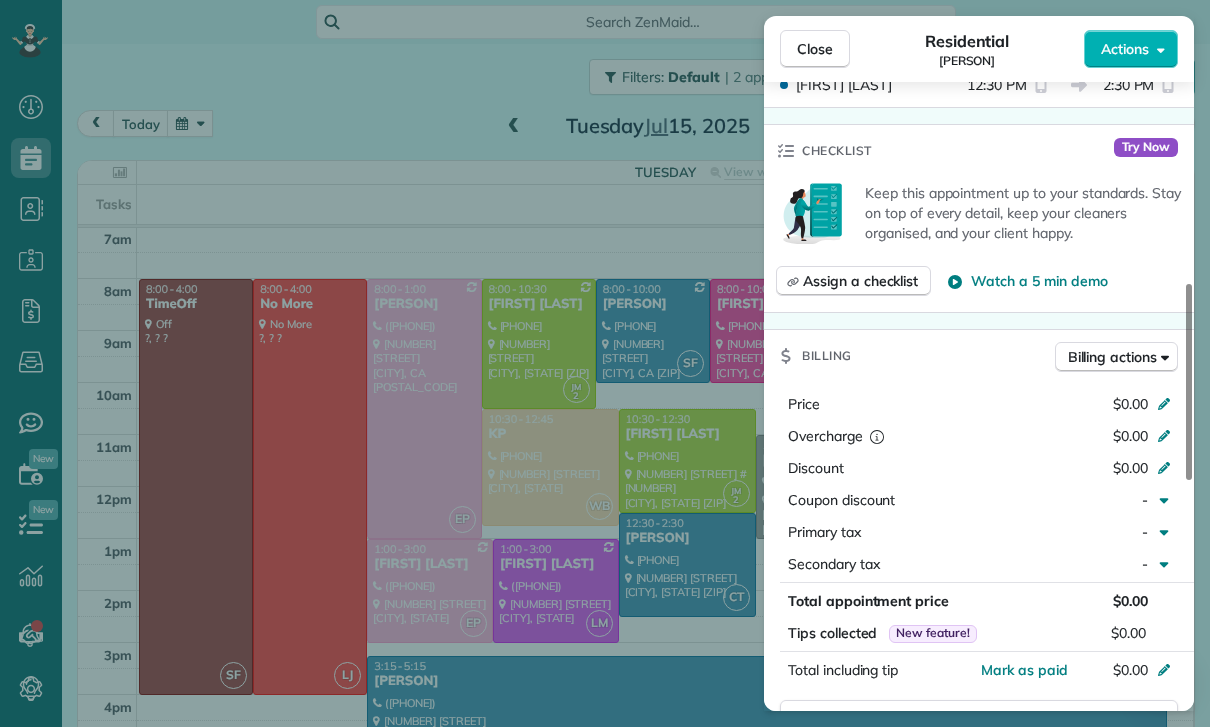 scroll, scrollTop: 742, scrollLeft: 0, axis: vertical 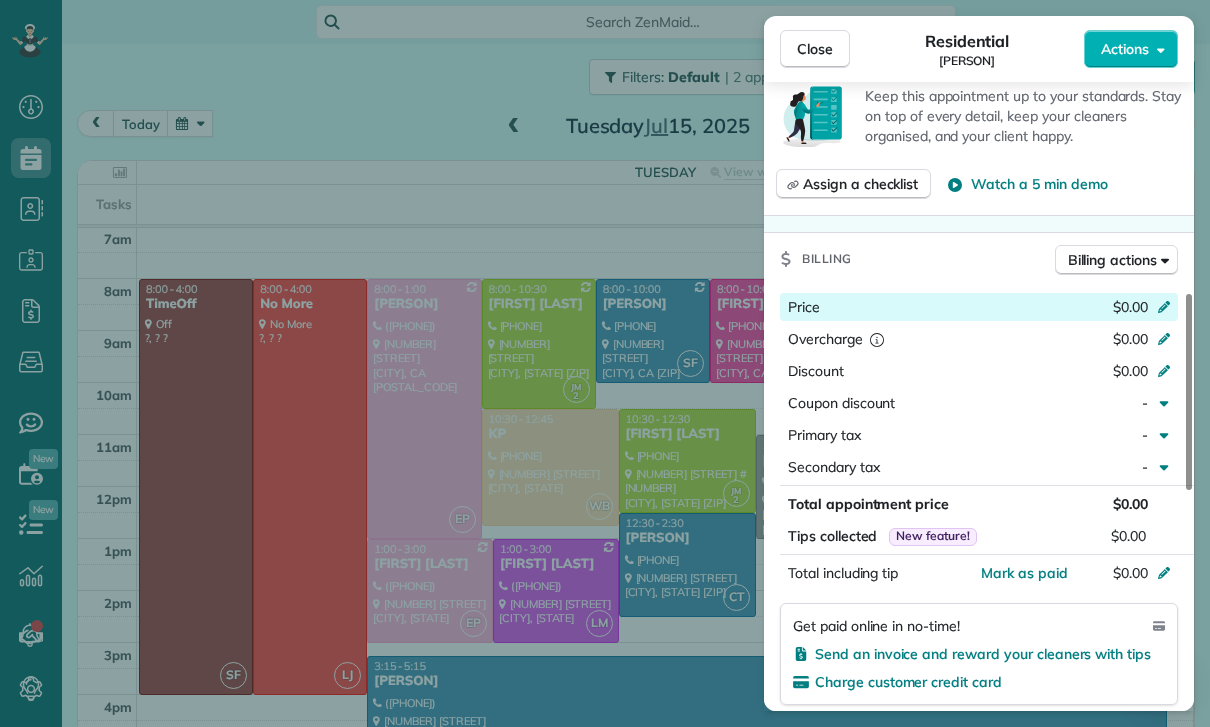 click on "Price $0.00" at bounding box center [979, 307] 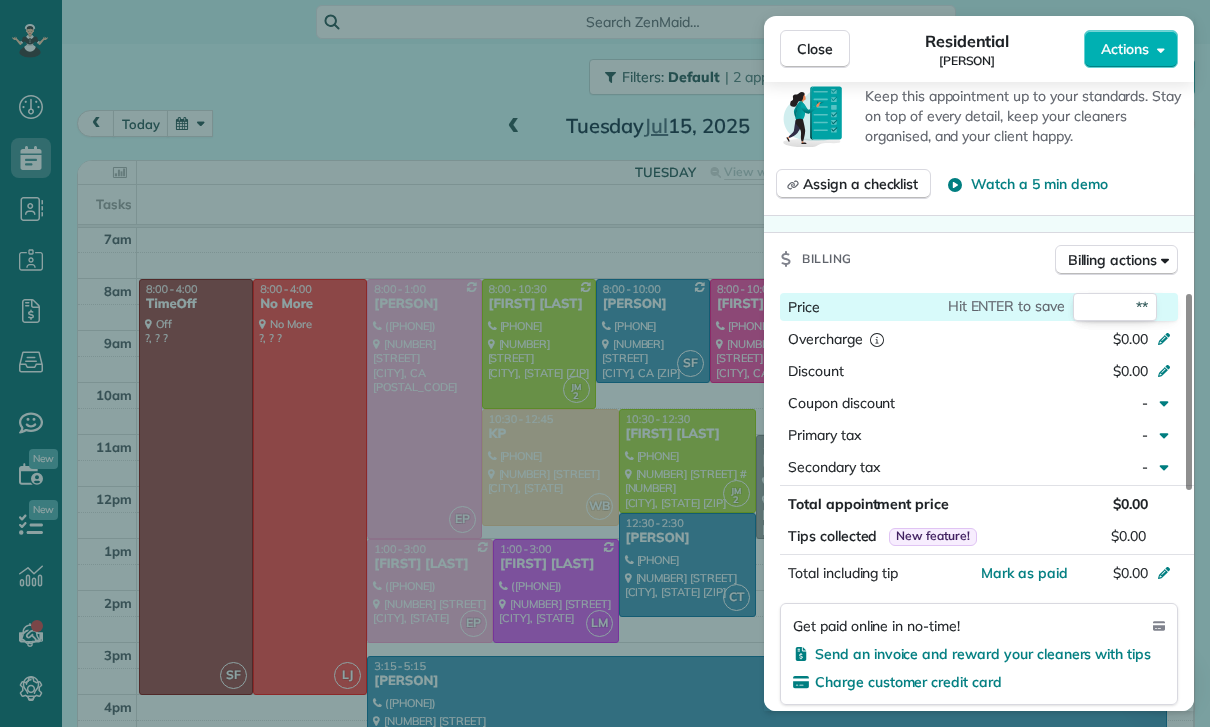 type on "***" 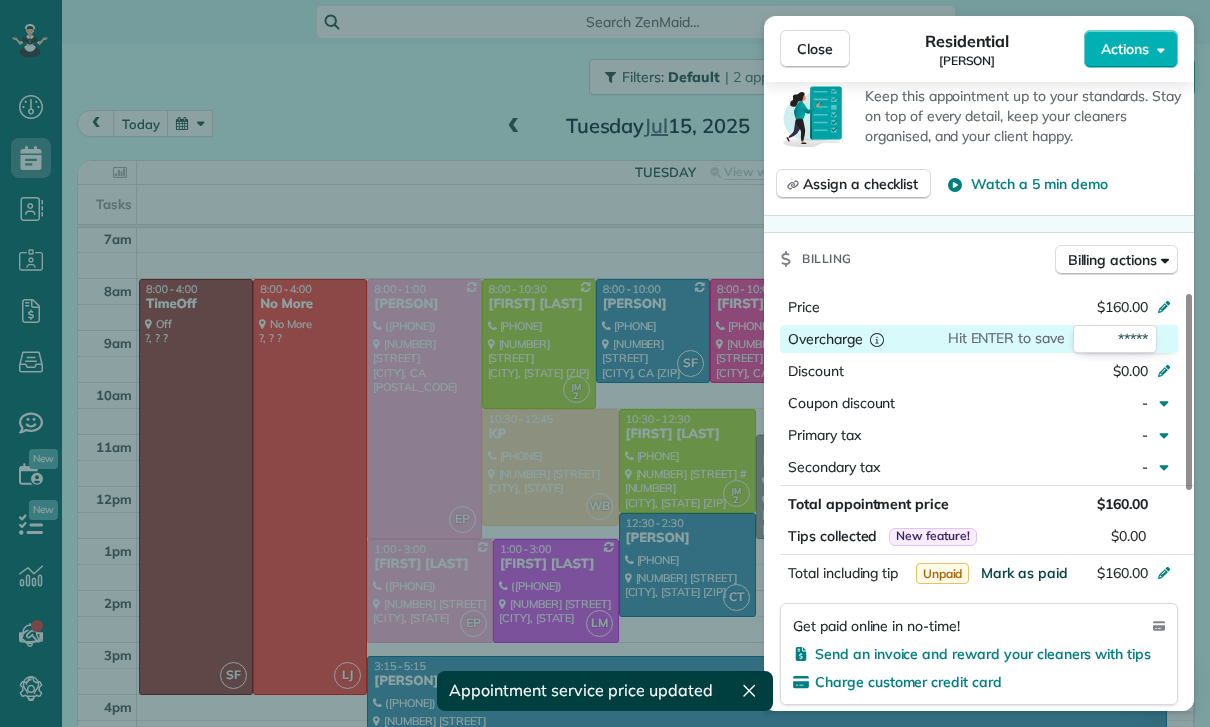 click on "Mark as paid" at bounding box center (1024, 573) 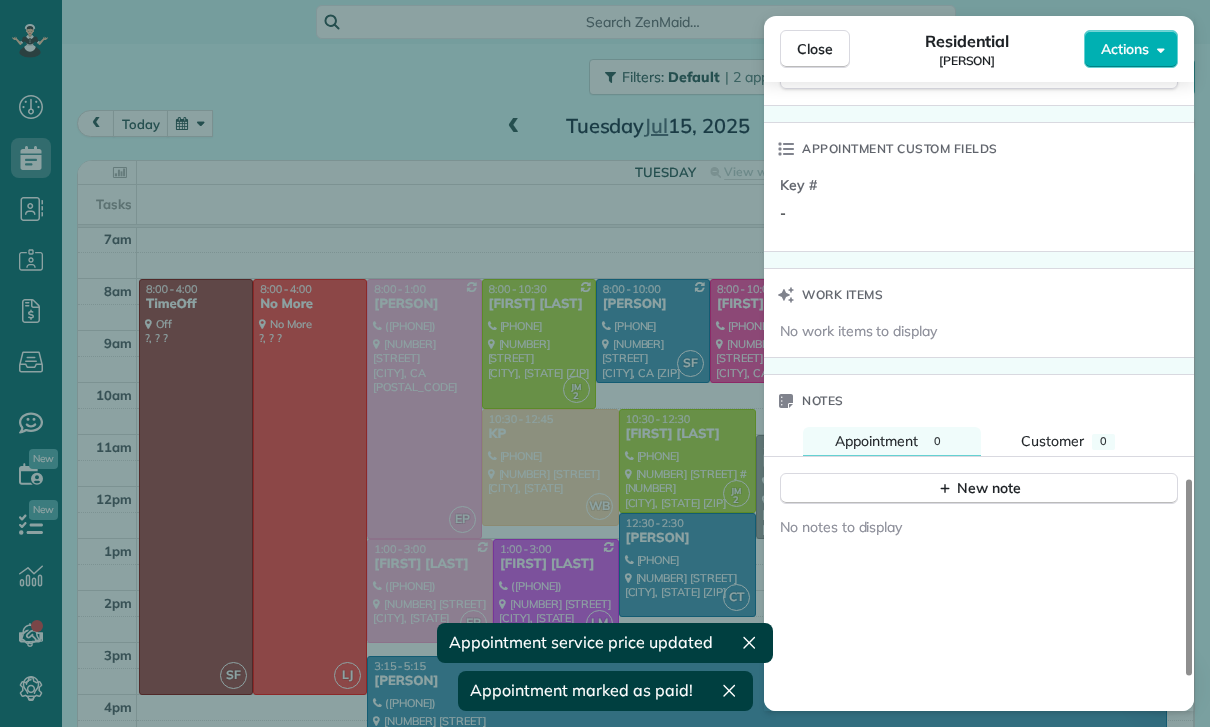 scroll, scrollTop: 1398, scrollLeft: 0, axis: vertical 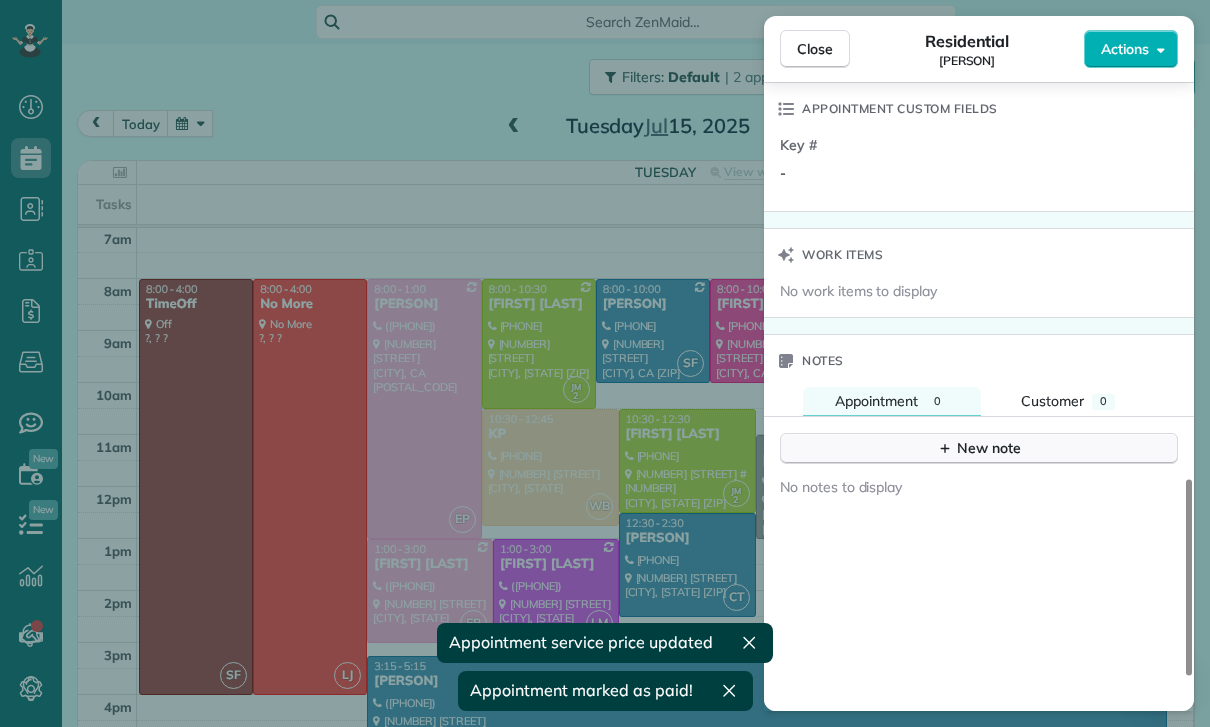 click on "New note" at bounding box center (979, 448) 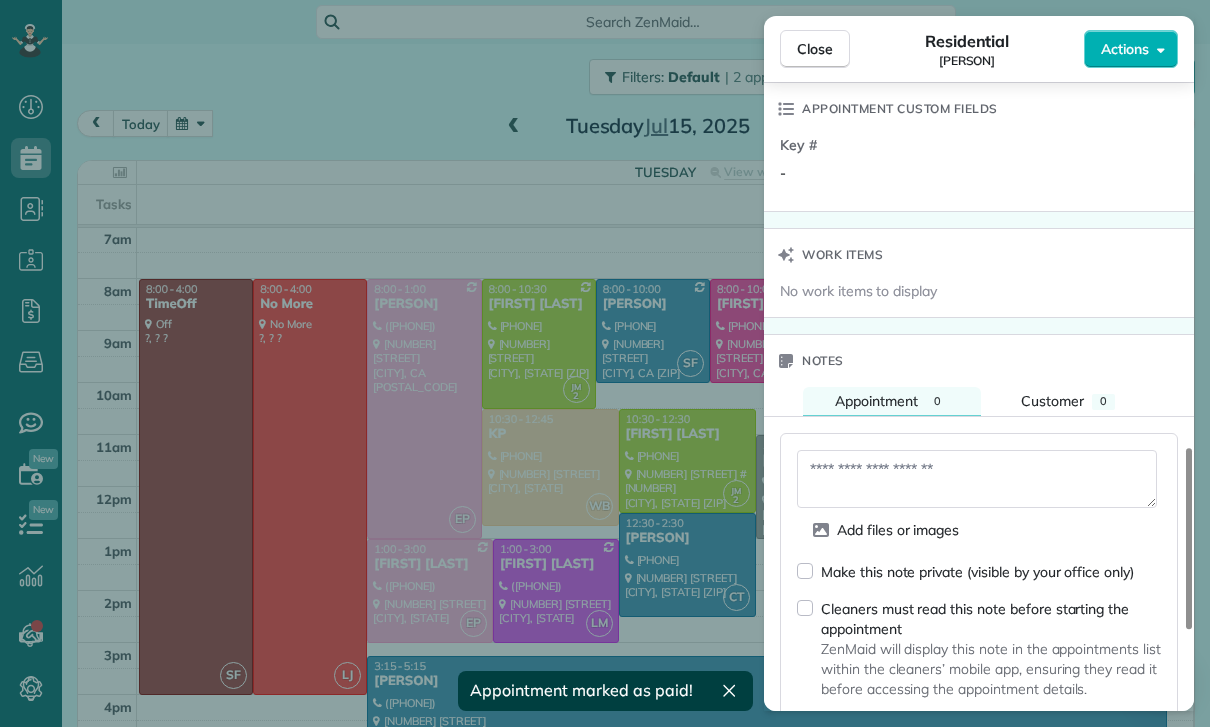 click at bounding box center (977, 479) 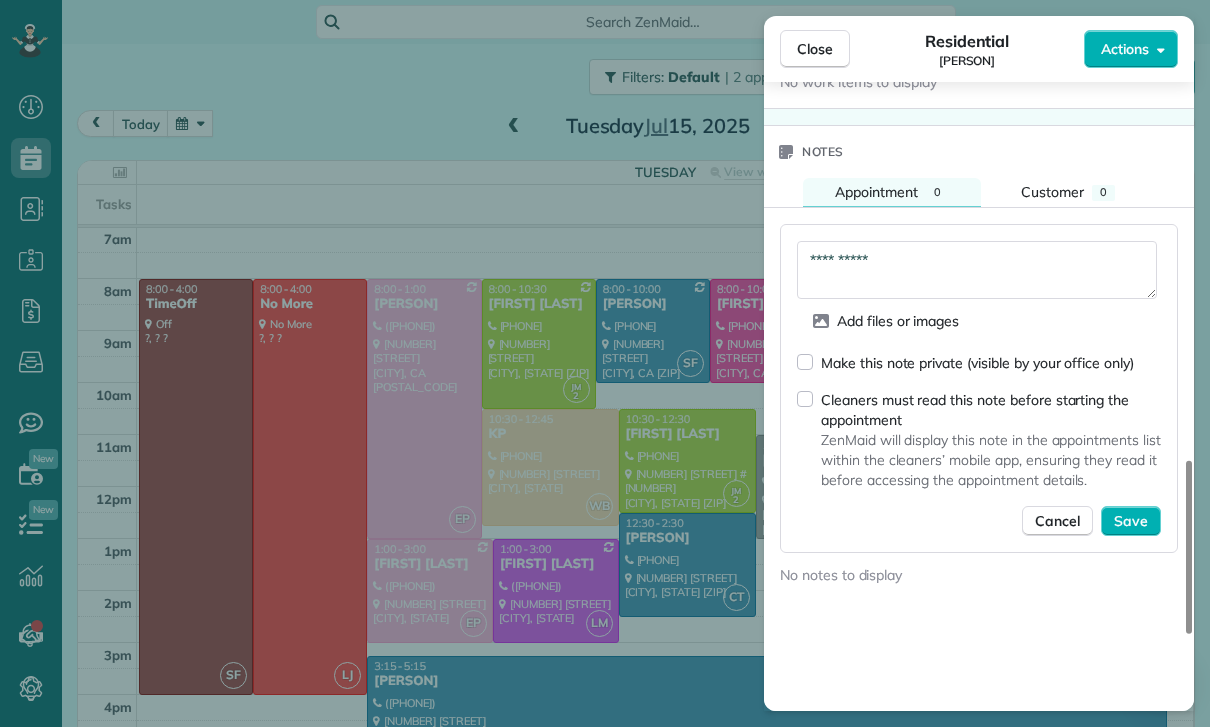 scroll, scrollTop: 1607, scrollLeft: 0, axis: vertical 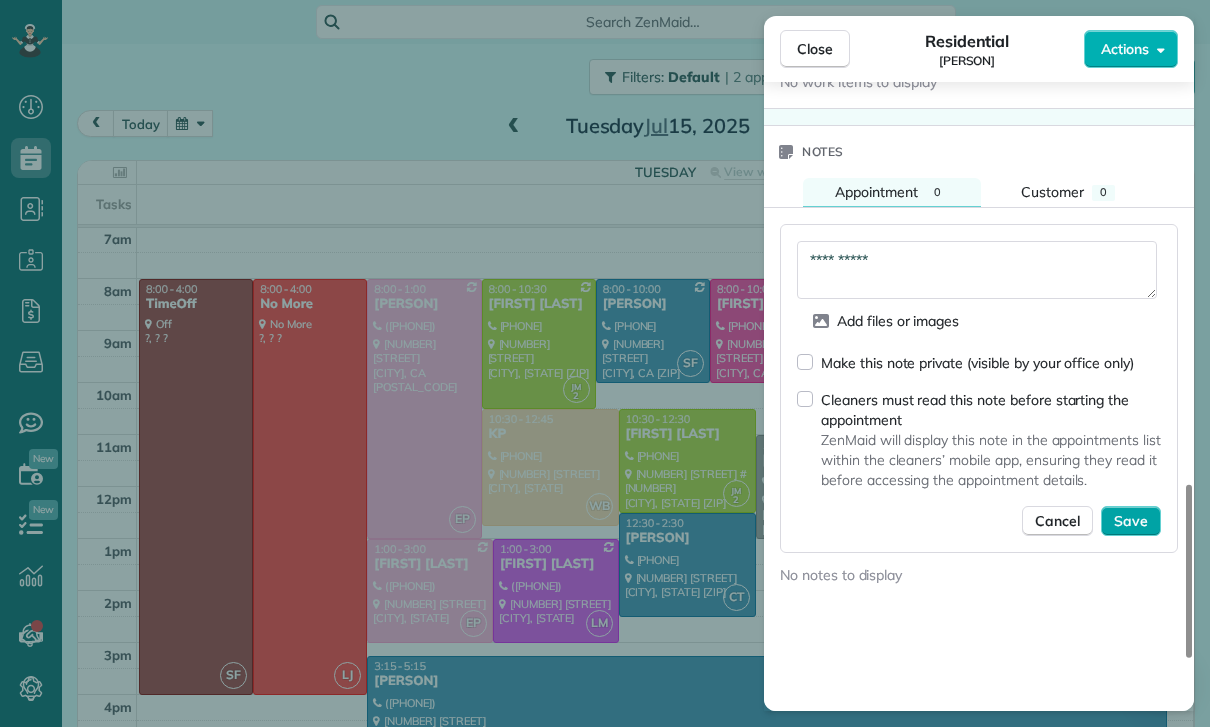 type on "**********" 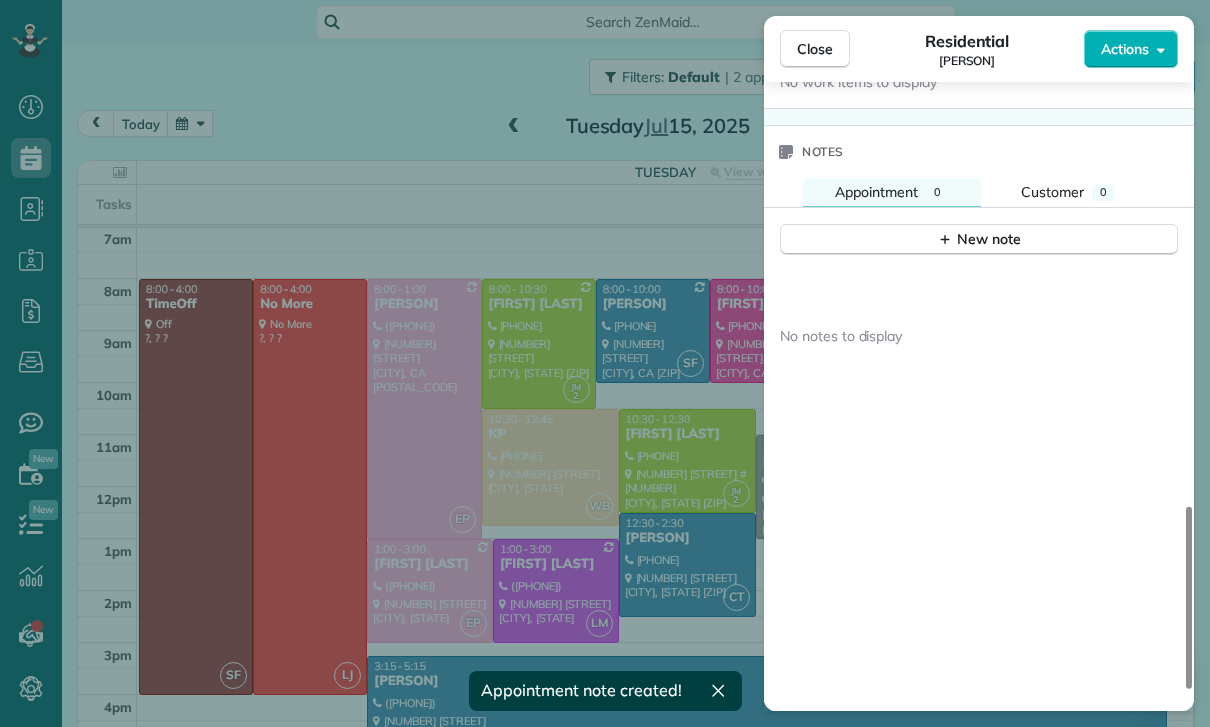 scroll, scrollTop: 1565, scrollLeft: 0, axis: vertical 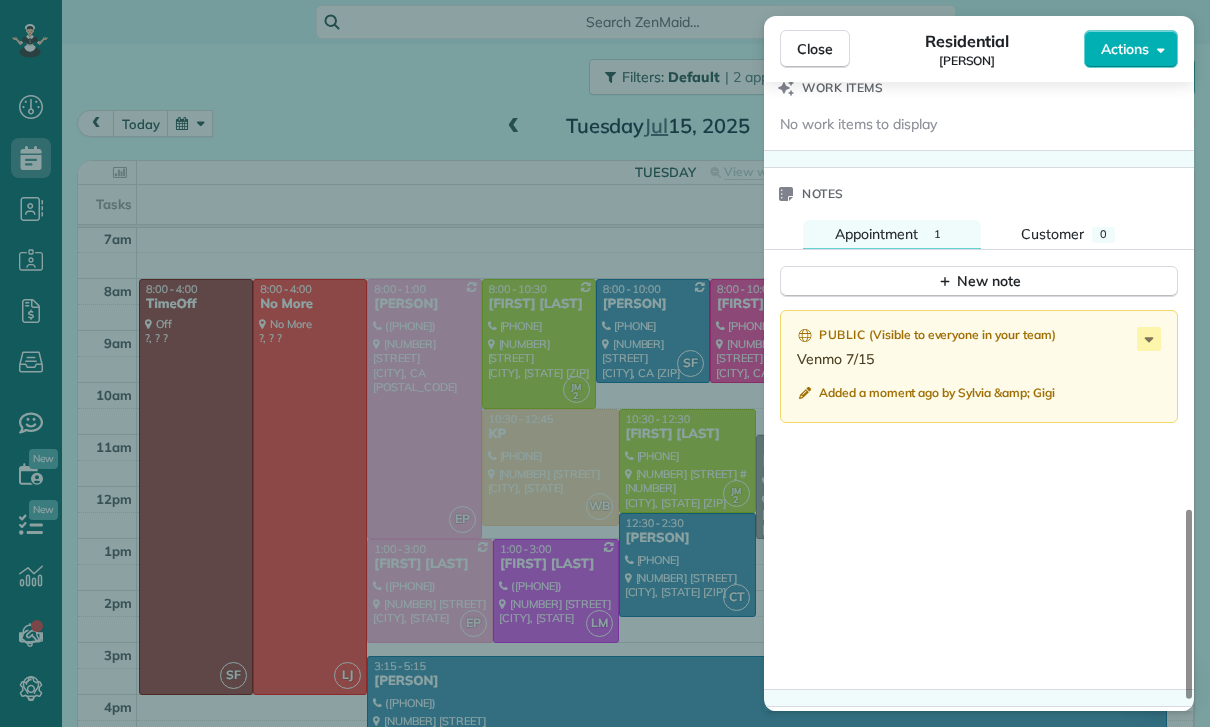 click on "Close Residential [FIRST] [LAST] Actions Status Confirmed [FIRST] [LAST] · Open profile Mobile ([PHONE]) Copy No email on record Add email View Details Residential Tuesday, July 15, 2025 ( today ) 12:30 PM 2:30 PM 2 hours and 0 minutes One time [NUMBER] [STREET] [CITY] [STATE] [POSTAL_CODE] Service was not rated yet Cleaners Time in and out Assign Invite Team [FIRST] Cleaners [FIRST]   [LAST] 12:30 PM 2:30 PM Checklist Try Now Keep this appointment up to your standards. Stay on top of every detail, keep your cleaners organised, and your client happy. Assign a checklist Watch a 5 min demo Billing Billing actions Price $160.00 Overcharge $0.00 Discount $0.00 Coupon discount - Primary tax - Secondary tax - Total appointment price $160.00 Tips collected New feature! $0.00 Paid Total including tip $160.00 Get paid online in no-time! Send an invoice and reward your cleaners with tips Charge customer credit card Appointment custom fields Key # - Work items No work items to display Notes Appointment 1 Customer 0 (" at bounding box center [605, 363] 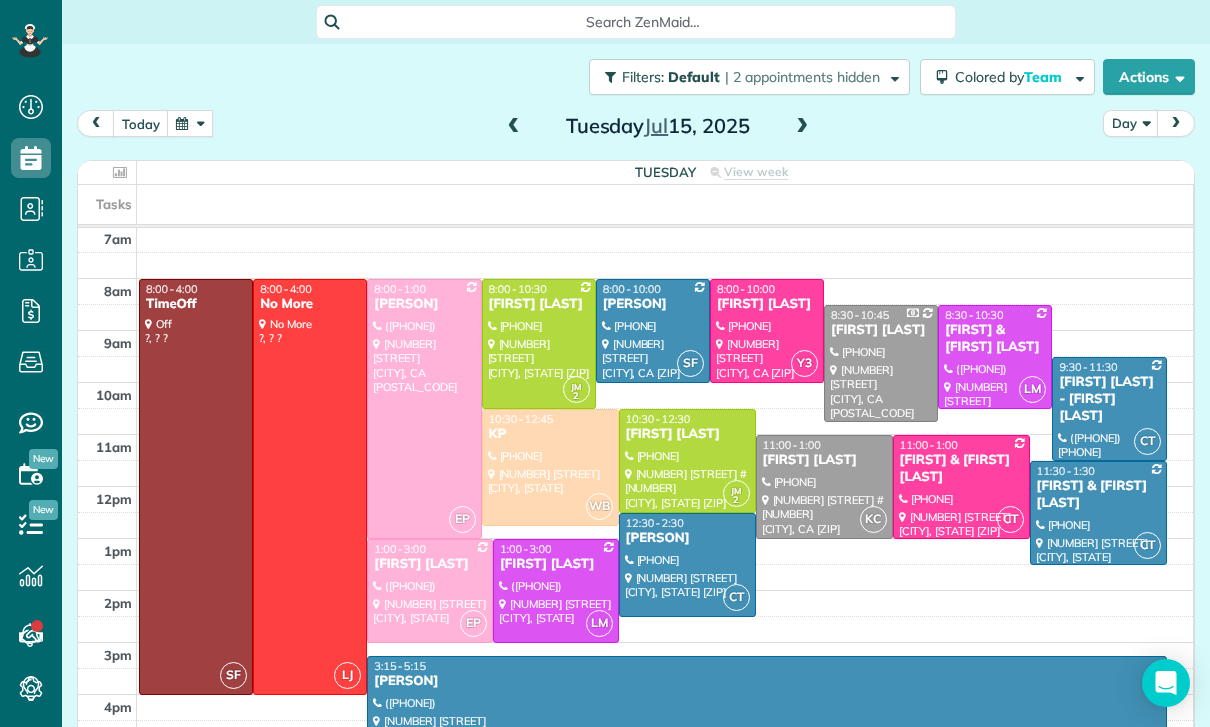 click at bounding box center (961, 487) 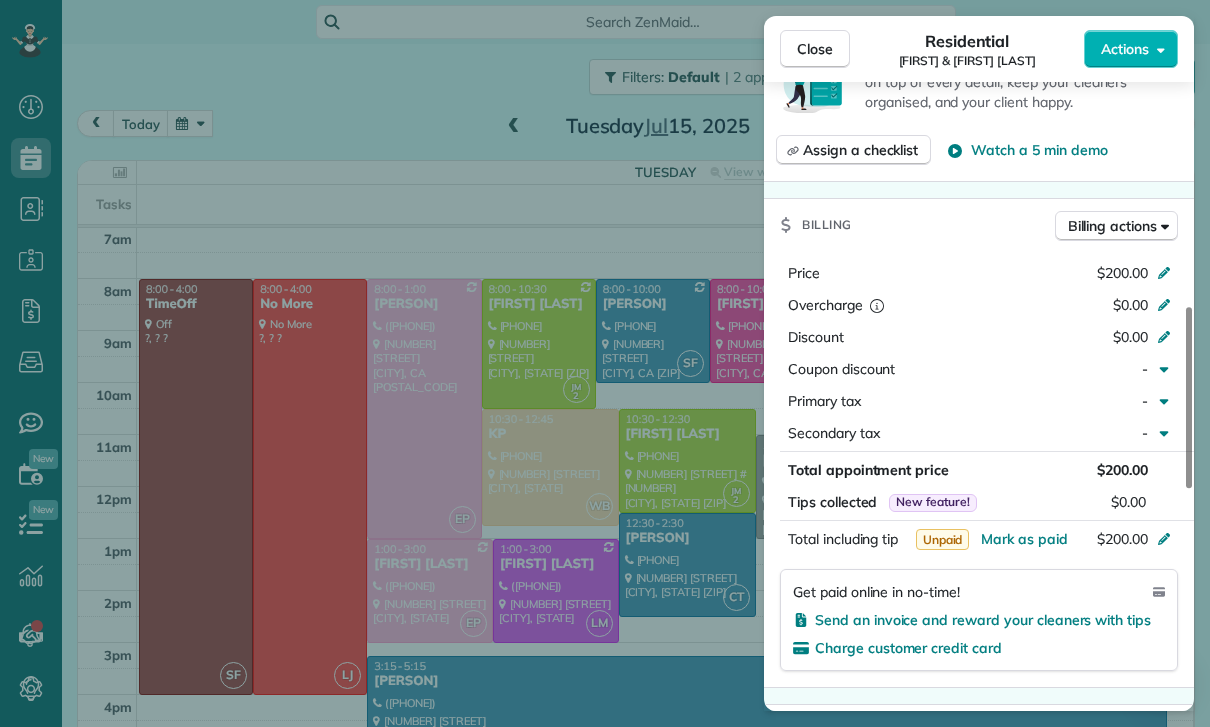 scroll, scrollTop: 914, scrollLeft: 0, axis: vertical 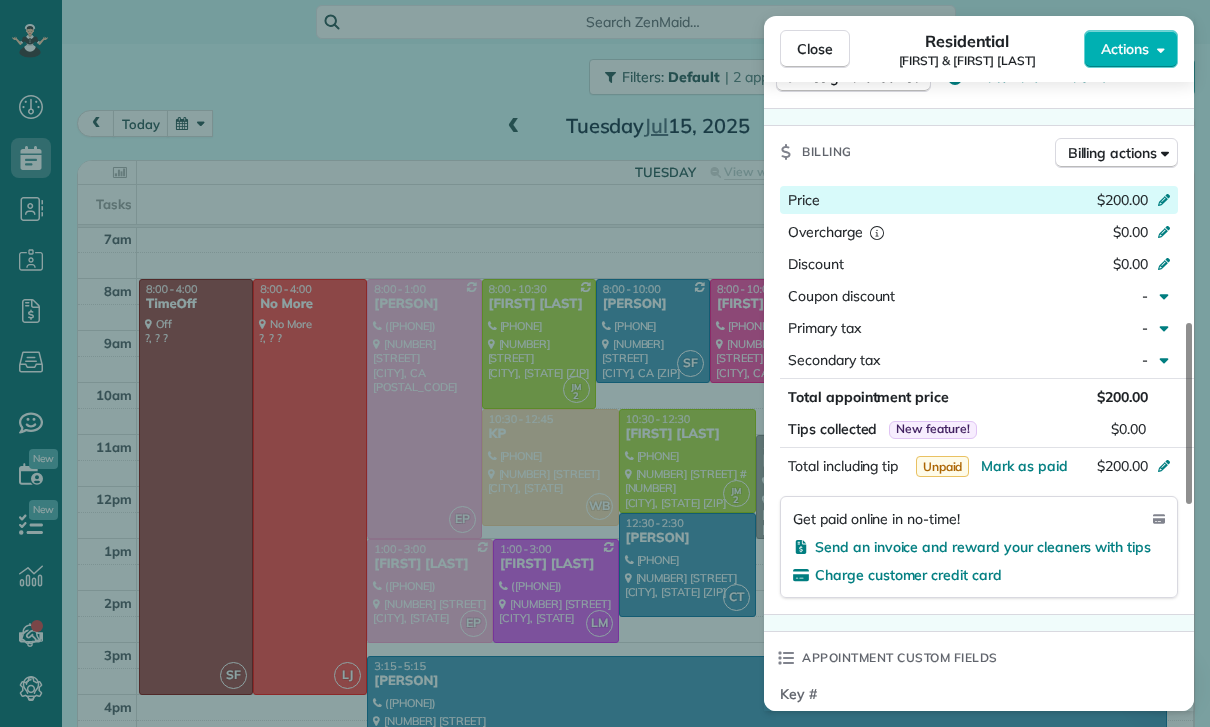 click 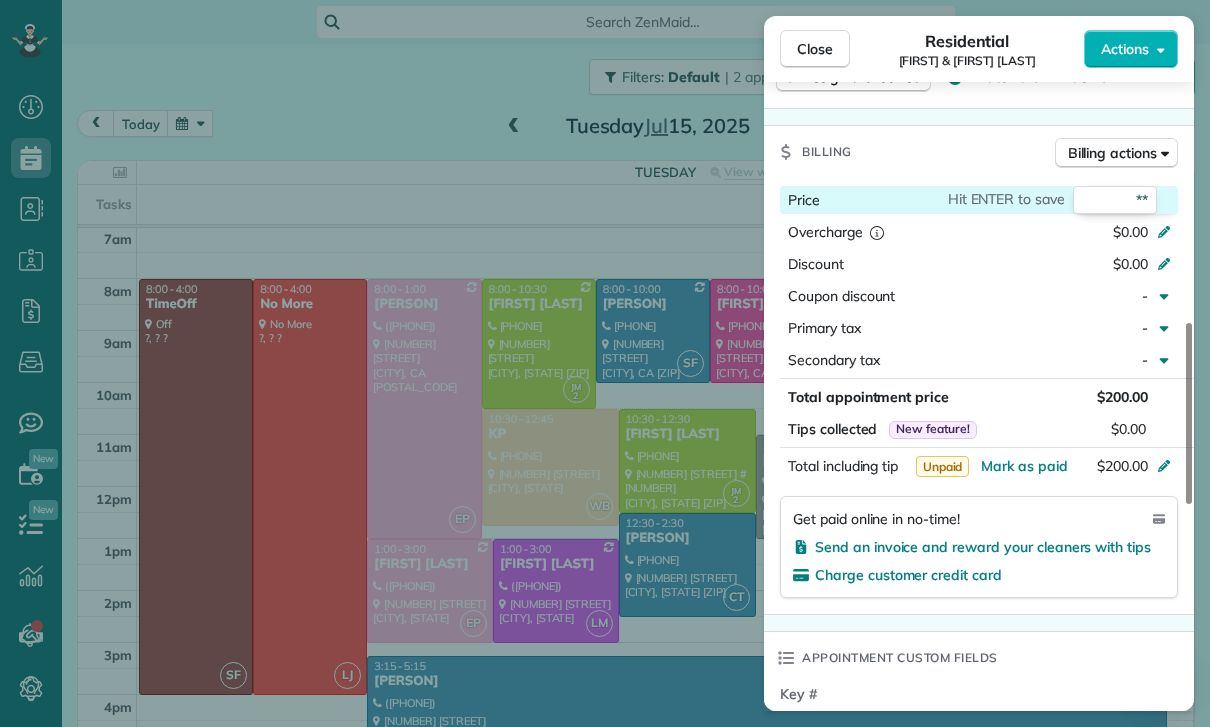 type on "***" 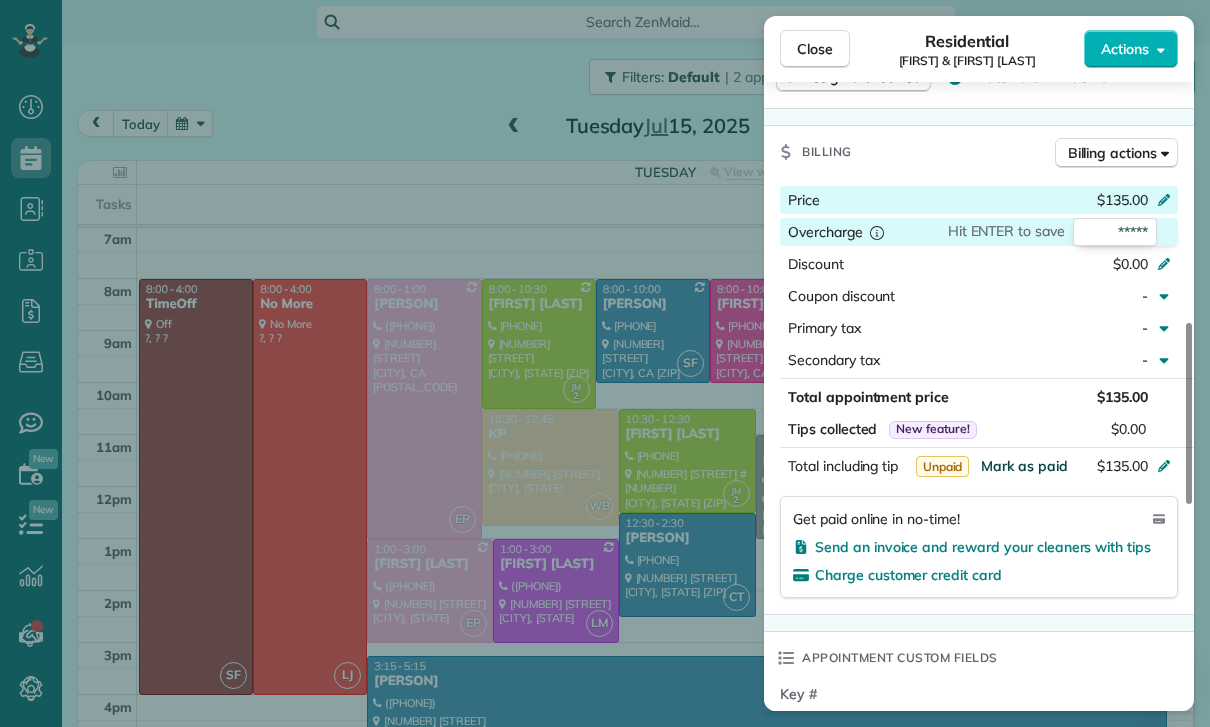 click on "Mark as paid" at bounding box center [1024, 466] 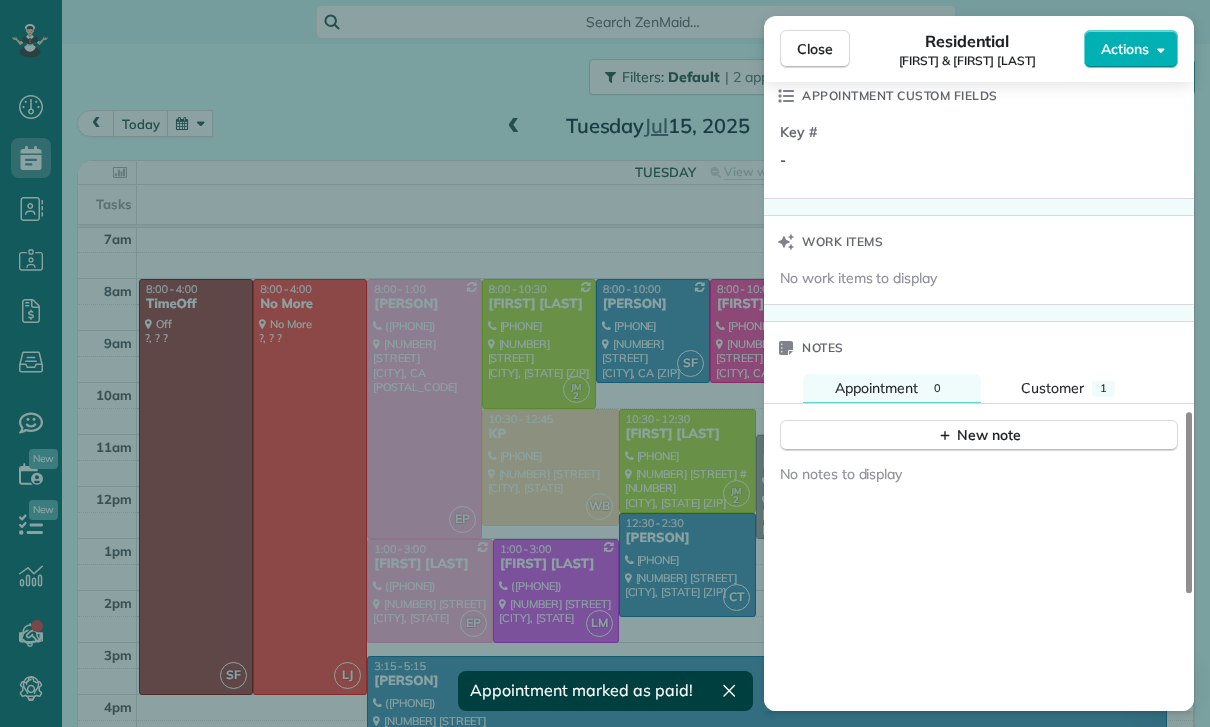 scroll, scrollTop: 1550, scrollLeft: 0, axis: vertical 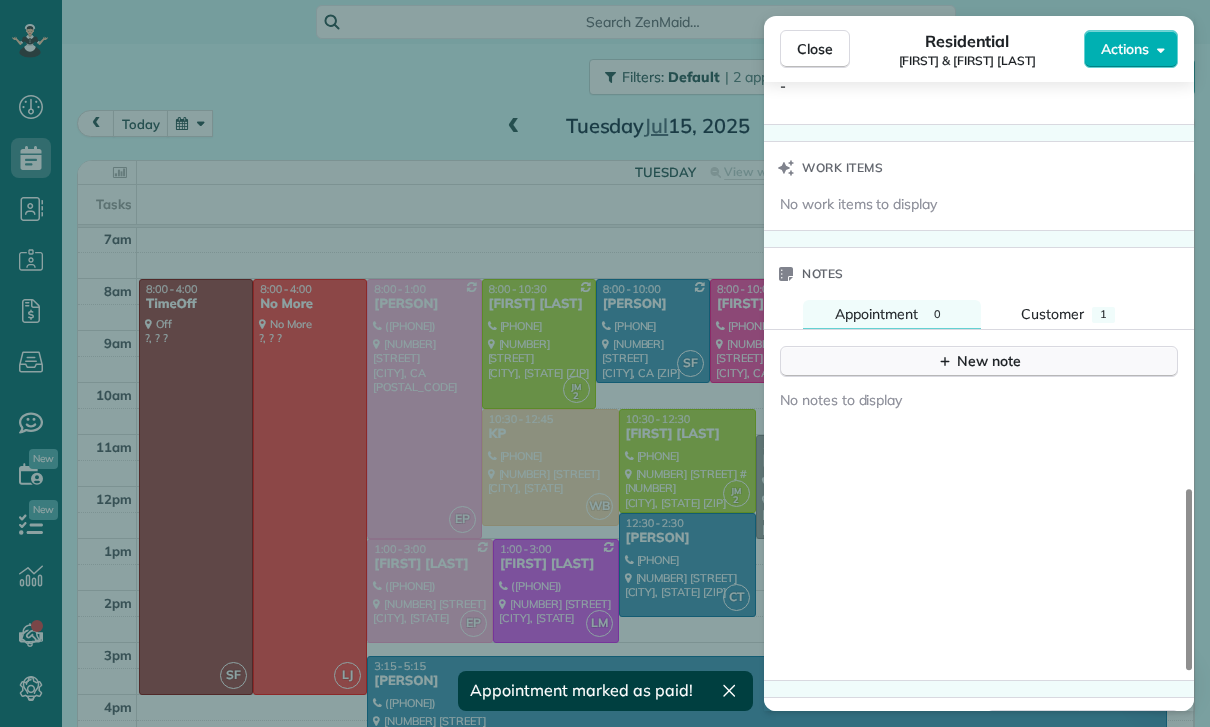 click on "New note" at bounding box center (979, 361) 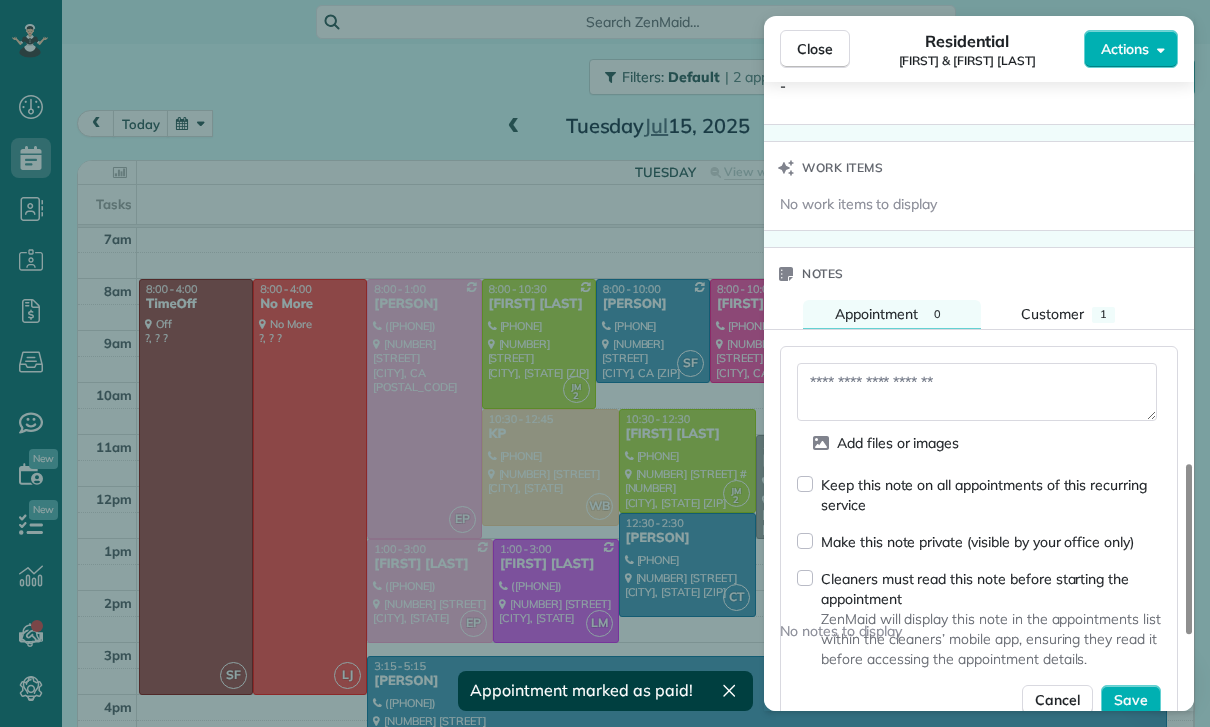 click at bounding box center (977, 392) 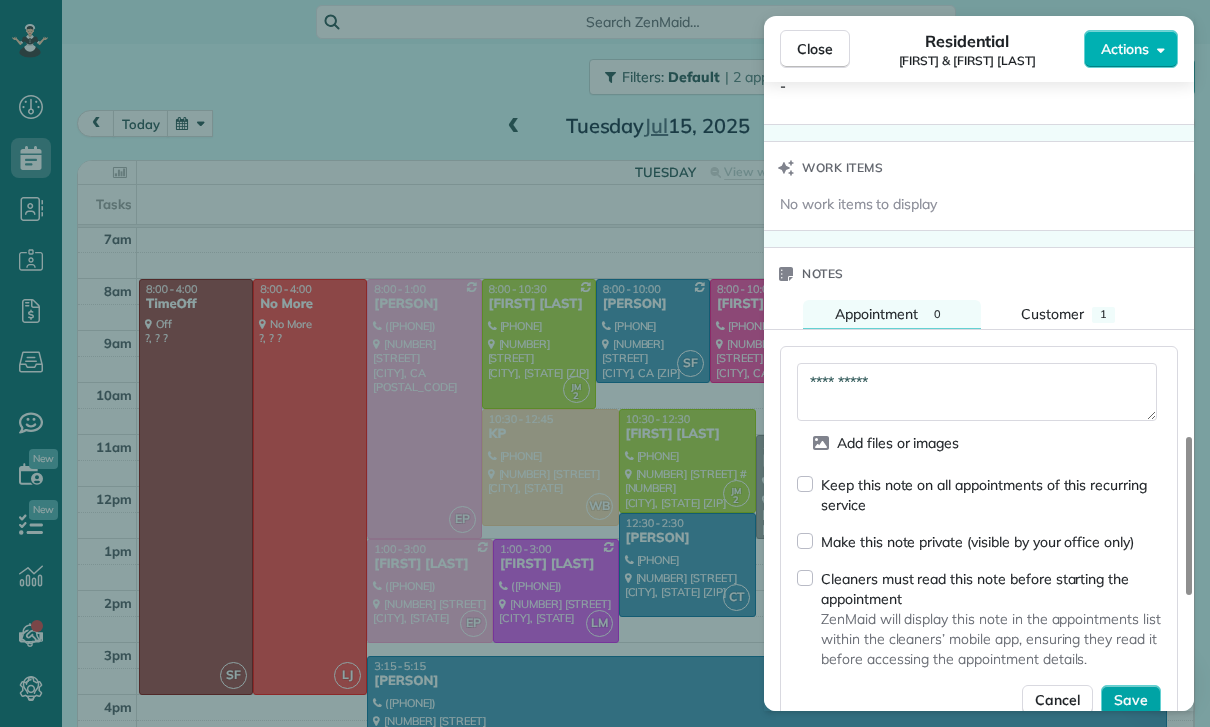 type on "**********" 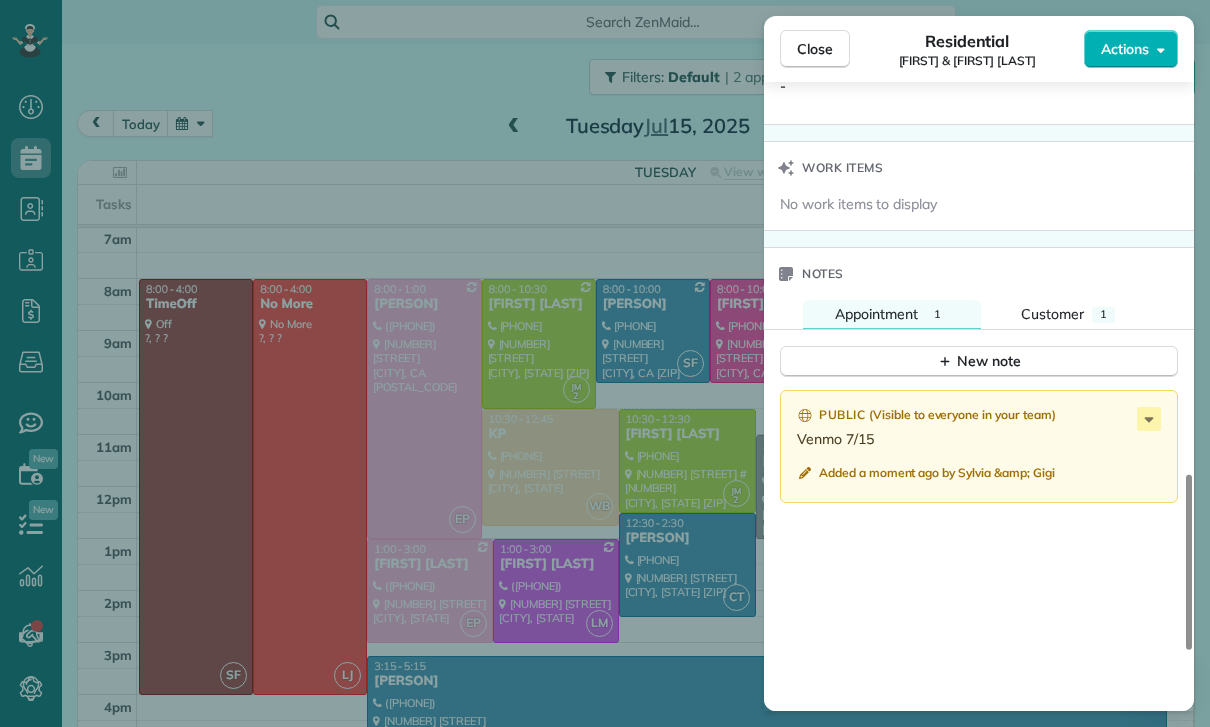 scroll, scrollTop: 144, scrollLeft: 0, axis: vertical 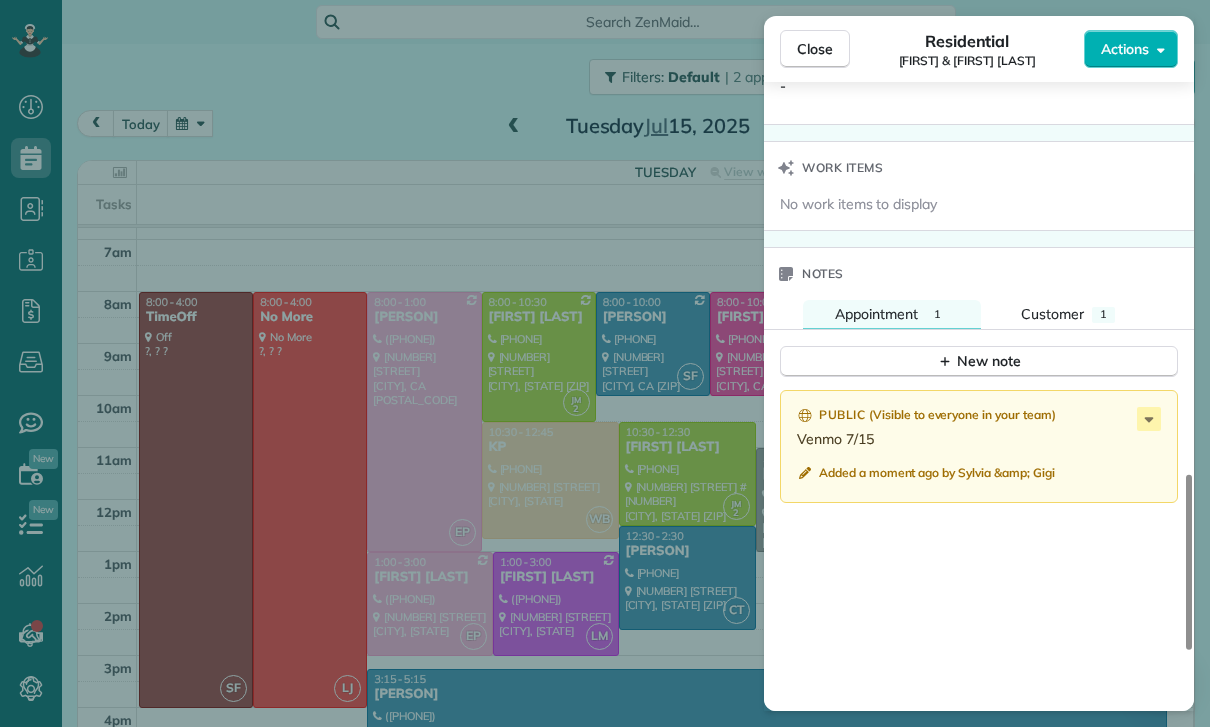 click on "Close Residential [FIRST] & [FIRST] [LAST] Actions Status Yet to Confirm [FIRST] & [FIRST] [LAST] · Open profile Spouse ([PHONE]) Copy Mobile ([PHONE]) Copy [EMAIL] View Details Residential Tuesday, July 15, 2025 ( today ) 11:00 AM 1:00 PM 2 hours and 0 minutes Repeats weekly Edit recurring service Previous (Jul 09) Next (Jul 22) [NUMBER] [STREET] [CITY] [STATE] [POSTAL_CODE] Service was not rated yet Cleaners Time in and out Assign Invite Team [FIRST] Cleaners [FIRST]   [LAST] 11:00 AM 1:00 PM Checklist Try Now Keep this appointment up to your standards. Stay on top of every detail, keep your cleaners organised, and your client happy. Assign a checklist Watch a 5 min demo Billing Billing actions Price $135.00 Overcharge $0.00 Discount $0.00 Coupon discount - Primary tax - Secondary tax - Total appointment price $135.00 Tips collected New feature! $0.00 Paid Total including tip $135.00 Get paid online in no-time! Send an invoice and reward your cleaners with tips Charge customer credit card Key # - 1" at bounding box center (605, 363) 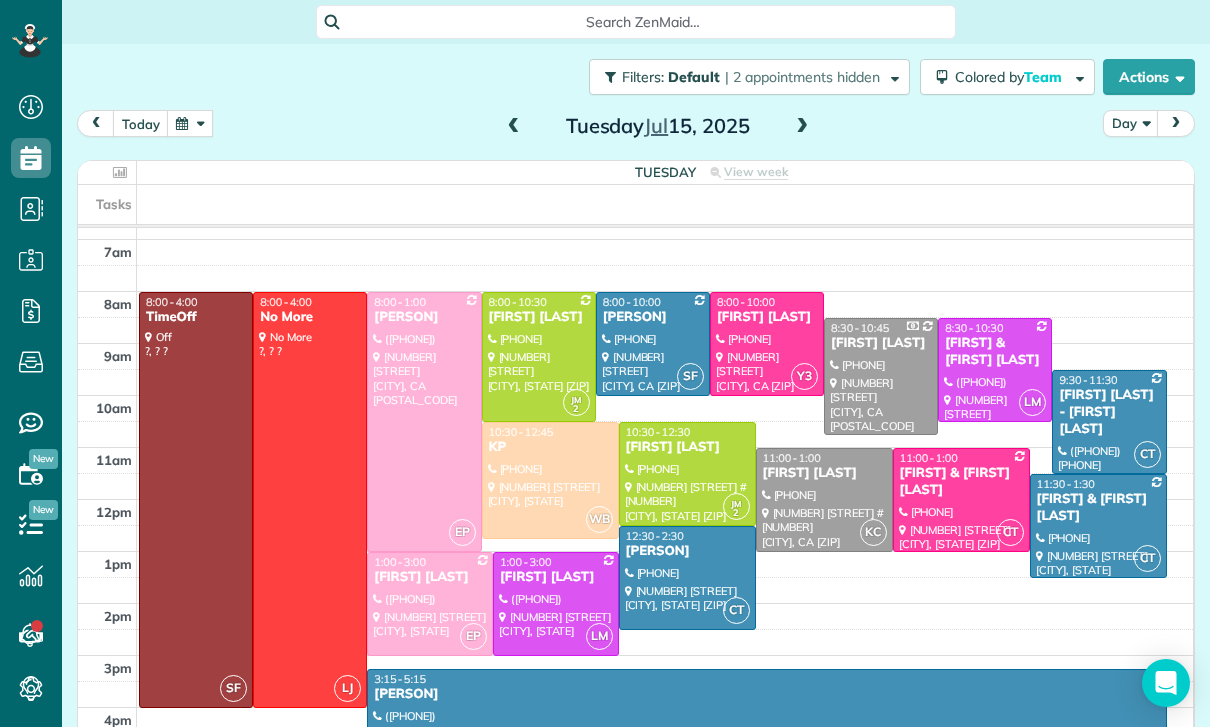 click at bounding box center (550, 480) 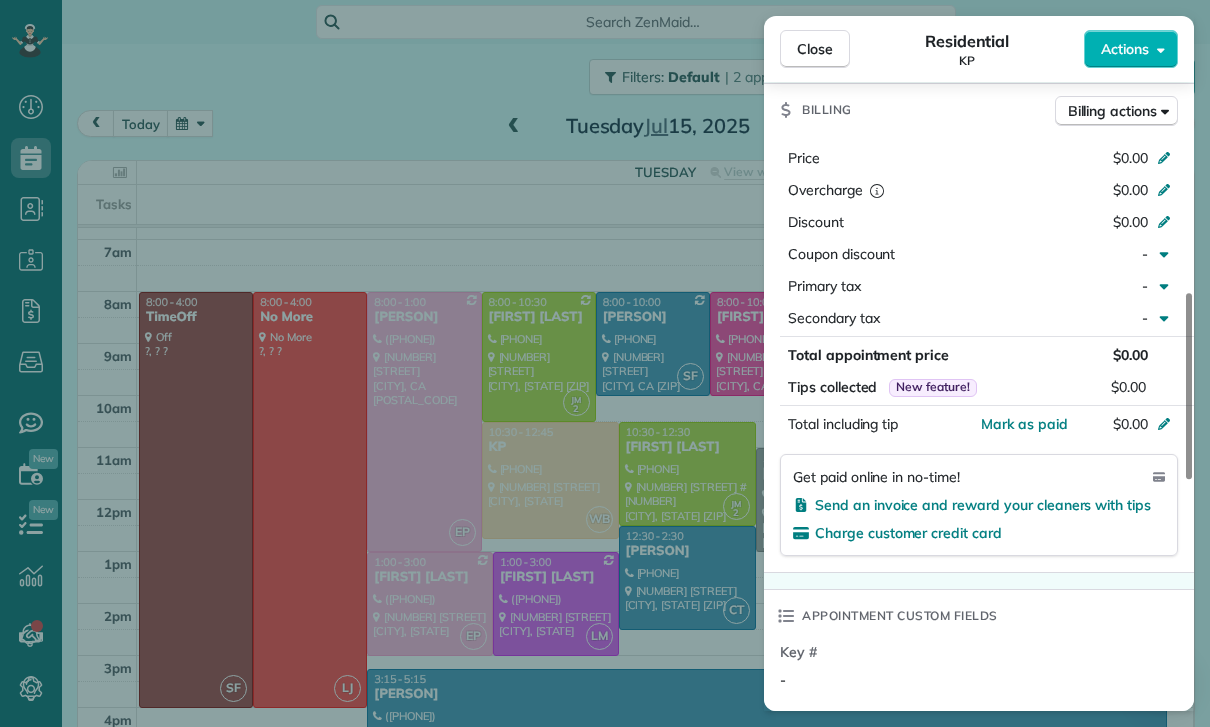 scroll, scrollTop: 889, scrollLeft: 0, axis: vertical 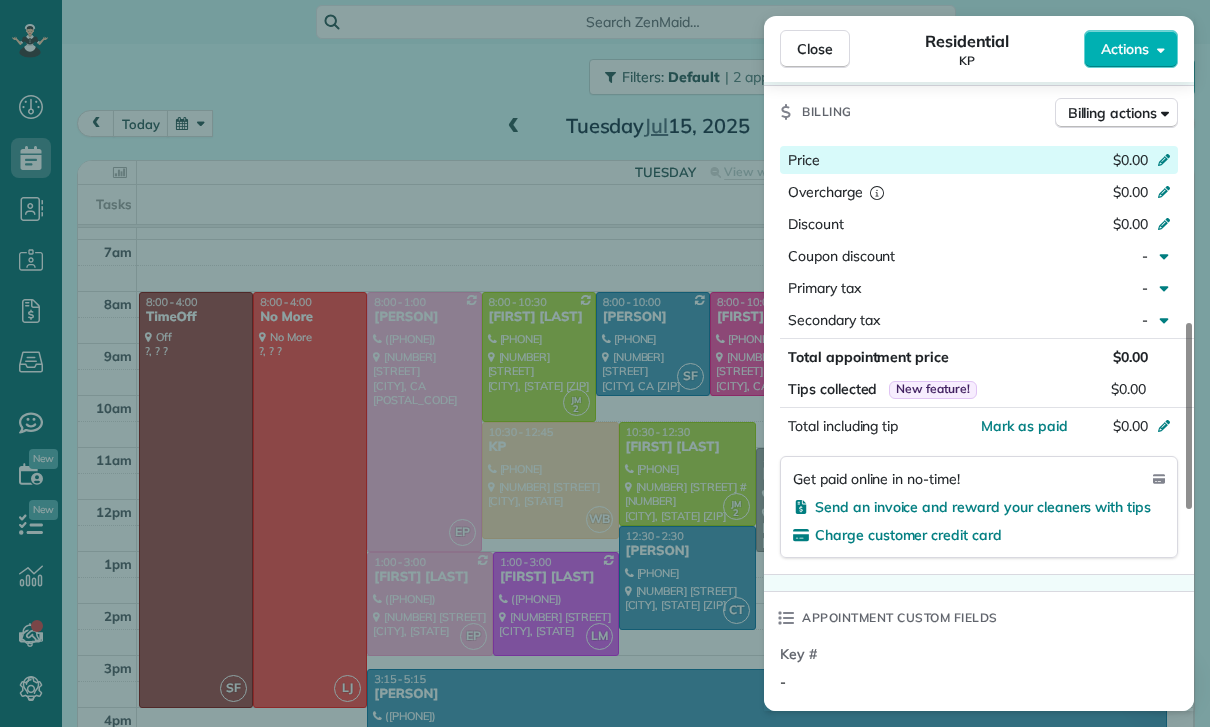 click at bounding box center [1167, 162] 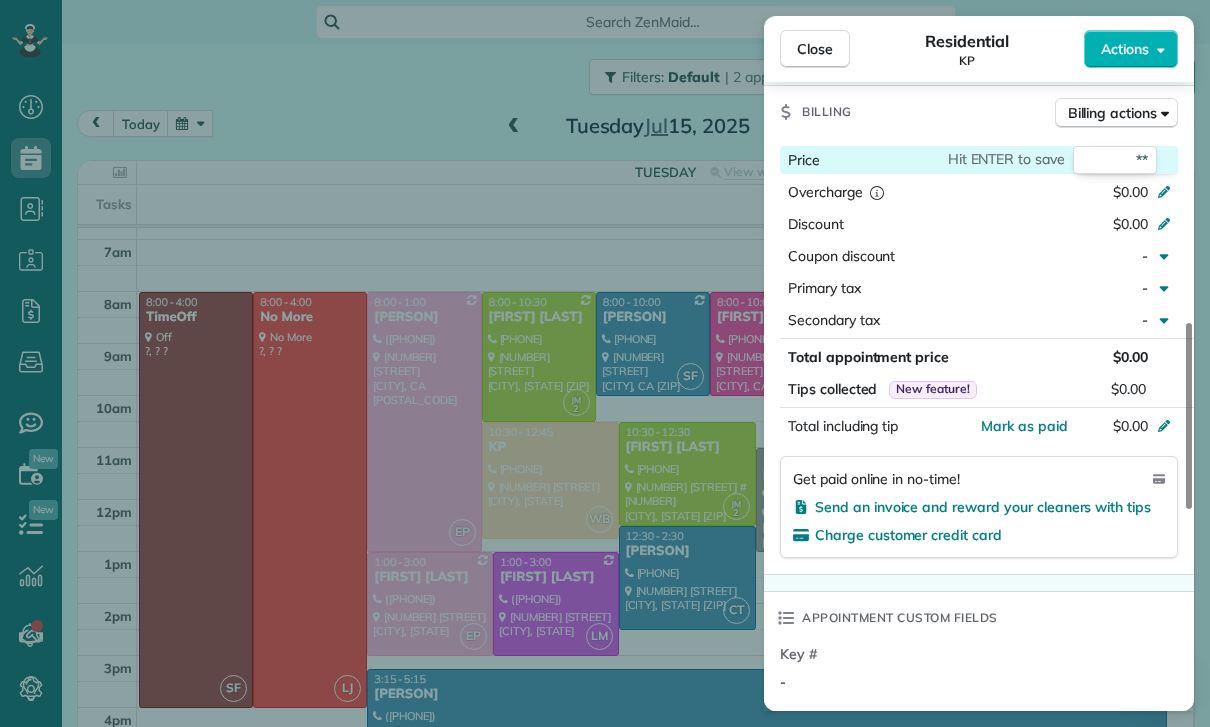 type on "***" 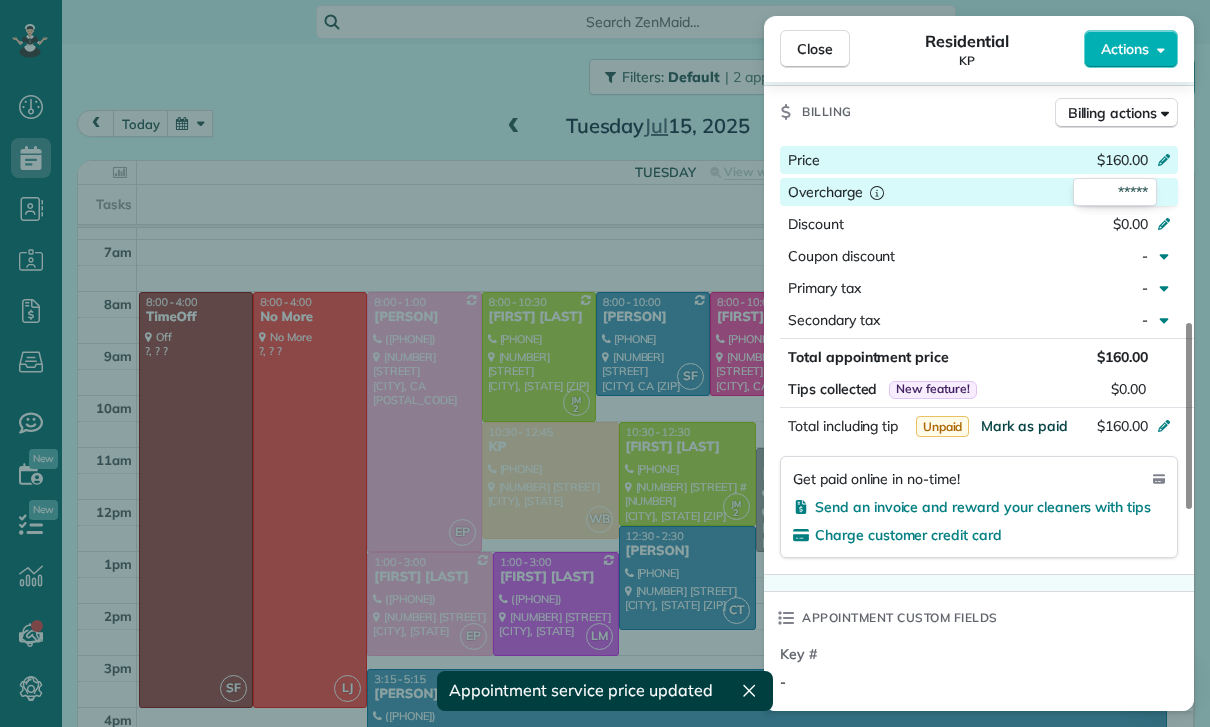 click on "Mark as paid" at bounding box center (1024, 426) 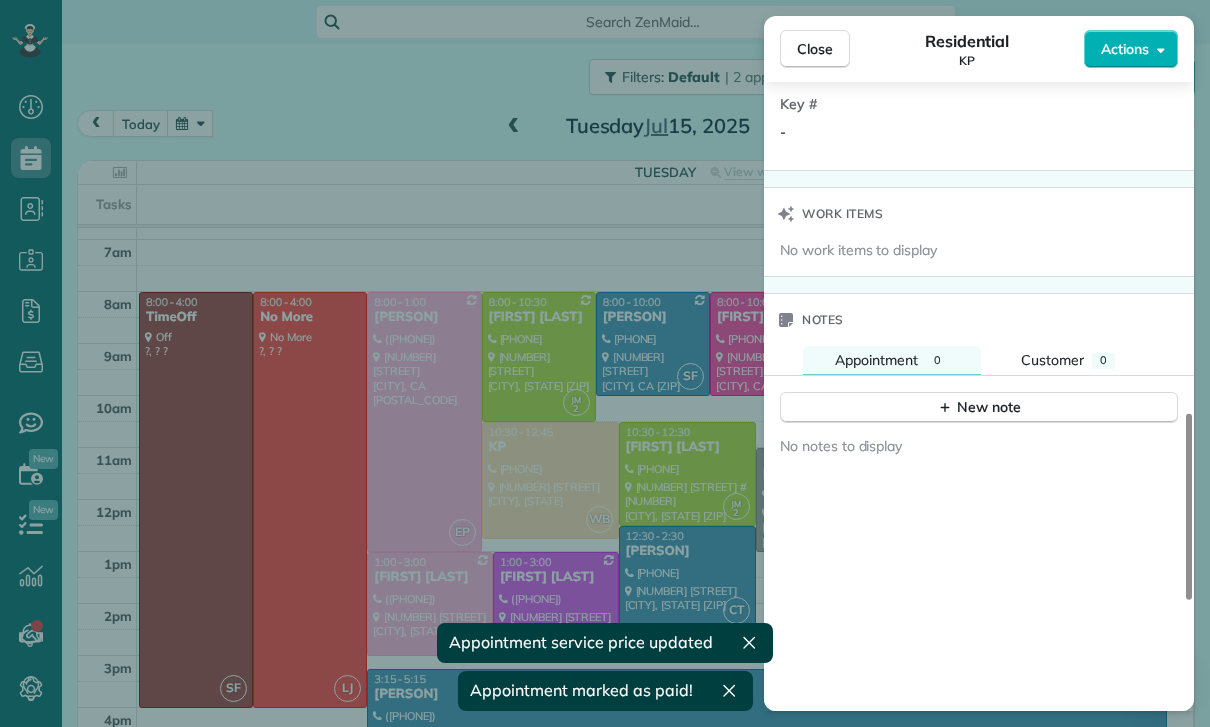 scroll, scrollTop: 1464, scrollLeft: 0, axis: vertical 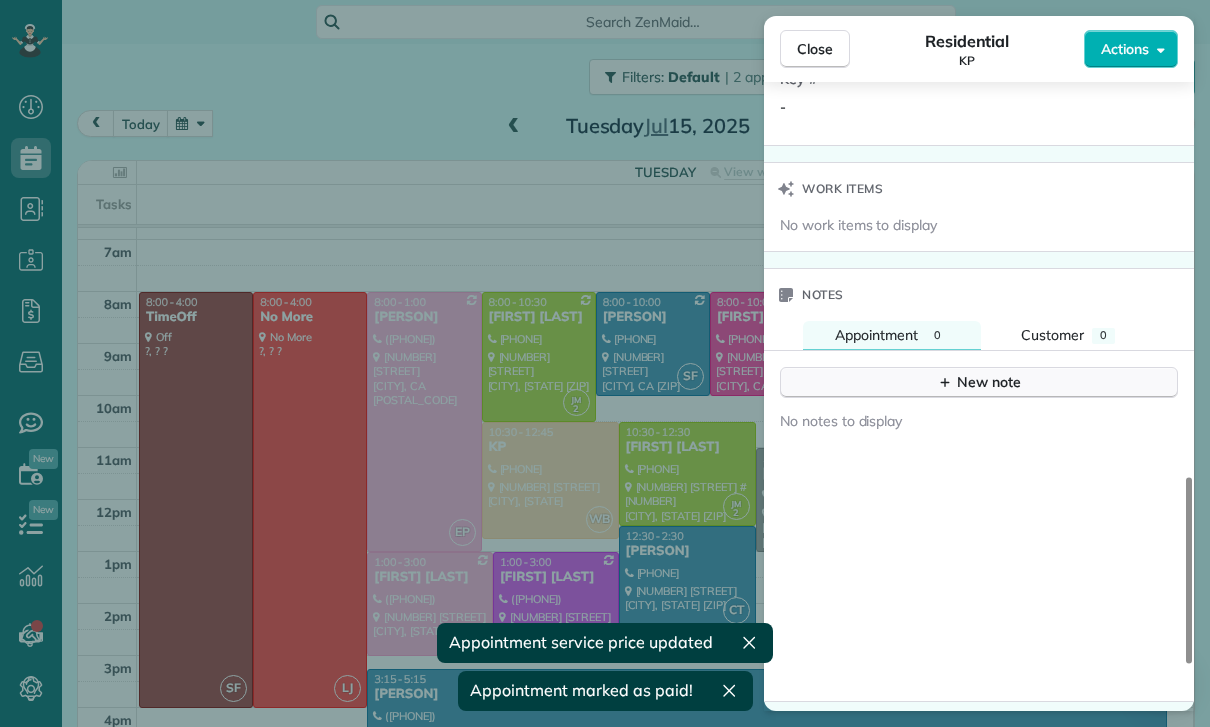 click on "New note" at bounding box center [979, 382] 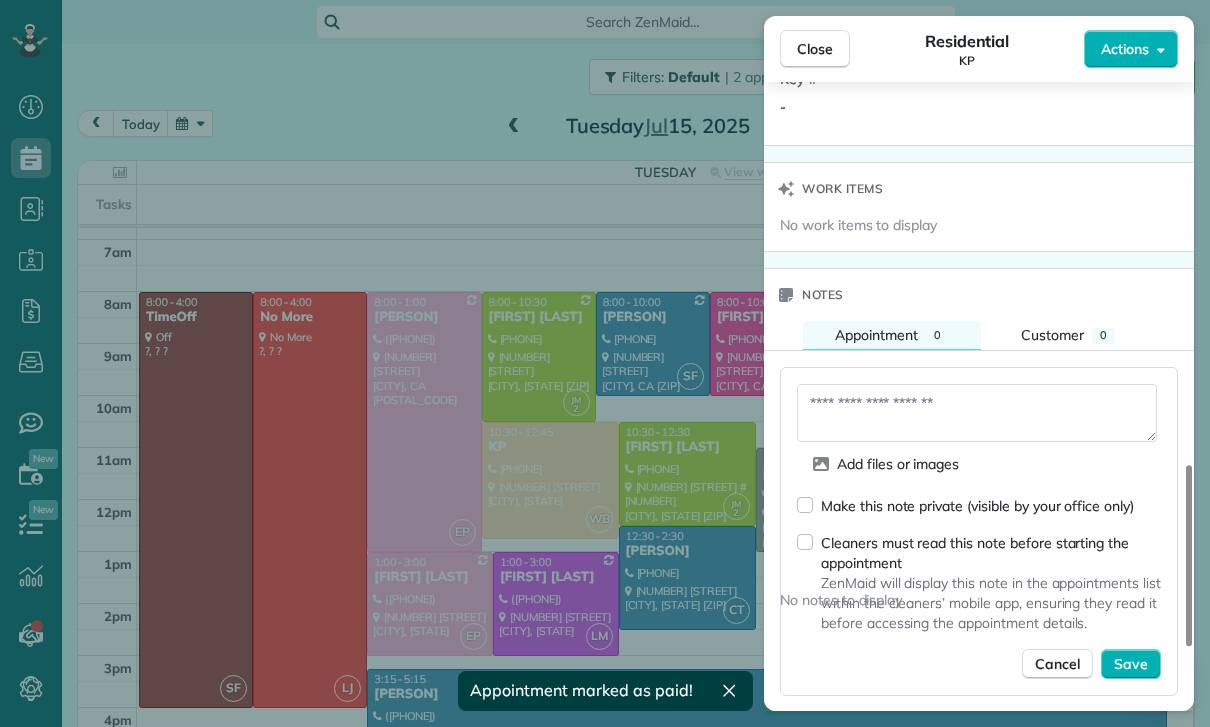 click at bounding box center (977, 413) 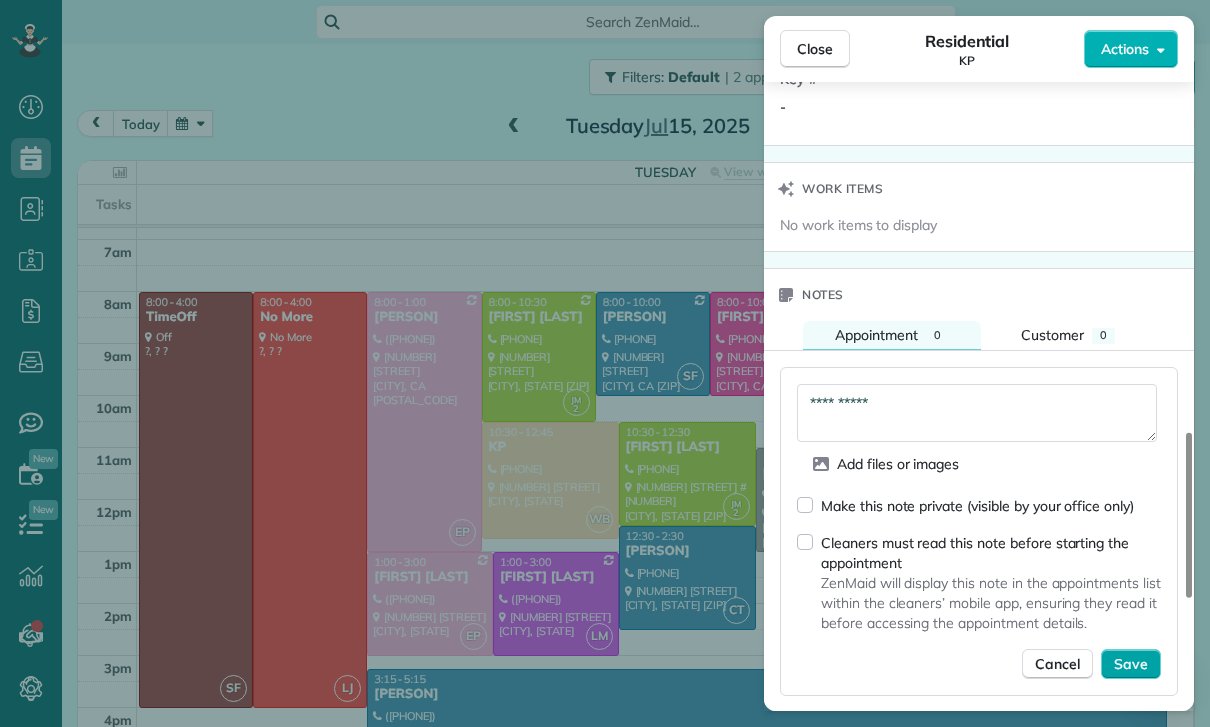 type on "**********" 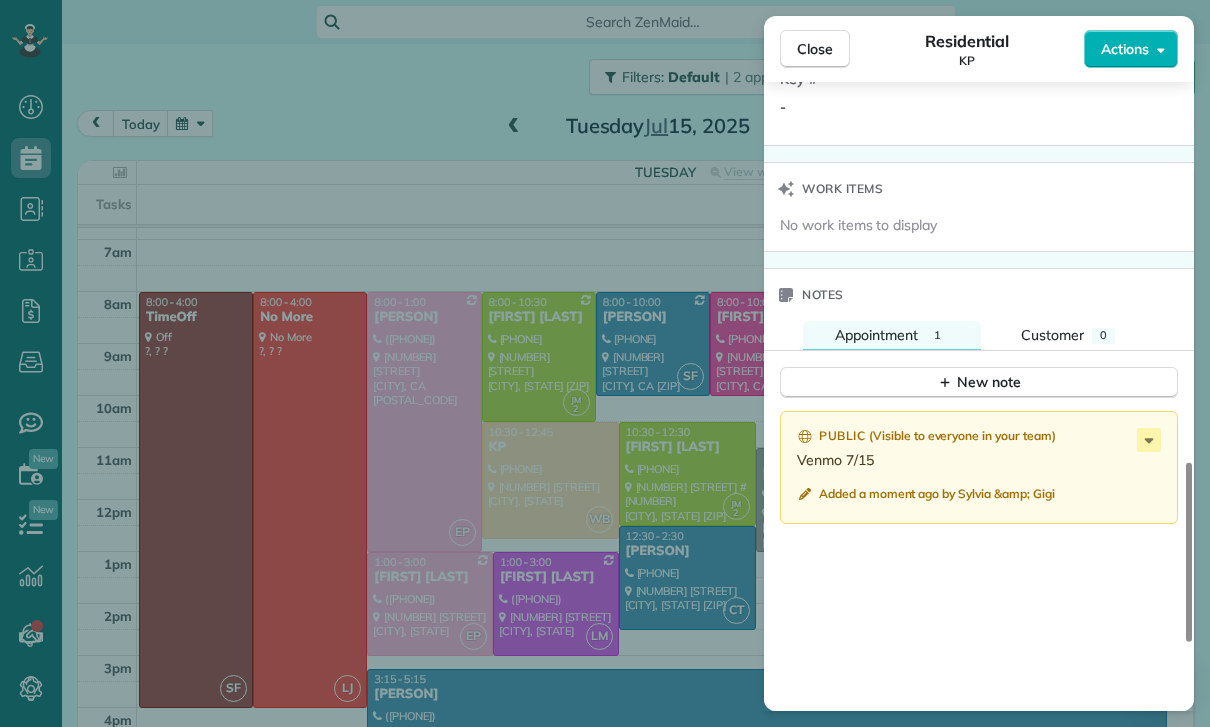 click on "Close Residential [FIRST] Actions Status Confirmed [FIRST] · Open profile Mobile [PHONE] Copy No email on record Add email View Details Residential Tuesday, July 15, 2025 ( today ) 10:30 AM 12:45 PM 2 hours and 15 minutes One time [NUMBER] [STREET] [CITY] [STATE] [POSTAL_CODE] Service was not rated yet Cleaners Time in and out Assign Invite Team Wendy Cleaners Wendy   [LAST] 10:30 AM 12:45 PM Checklist Try Now Keep this appointment up to your standards. Stay on top of every detail, keep your cleaners organised, and your client happy. Assign a checklist Watch a 5 min demo Billing Billing actions Price $160.00 Overcharge $0.00 Discount $0.00 Coupon discount - Primary tax - Secondary tax - Total appointment price $160.00 Tips collected New feature! $0.00 Paid Total including tip $160.00 Get paid online in no-time! Send an invoice and reward your cleaners with tips Charge customer credit card Appointment custom fields Key # - Work items No work items to display Notes Appointment 1 Customer 0 New note Public ( )" at bounding box center [605, 363] 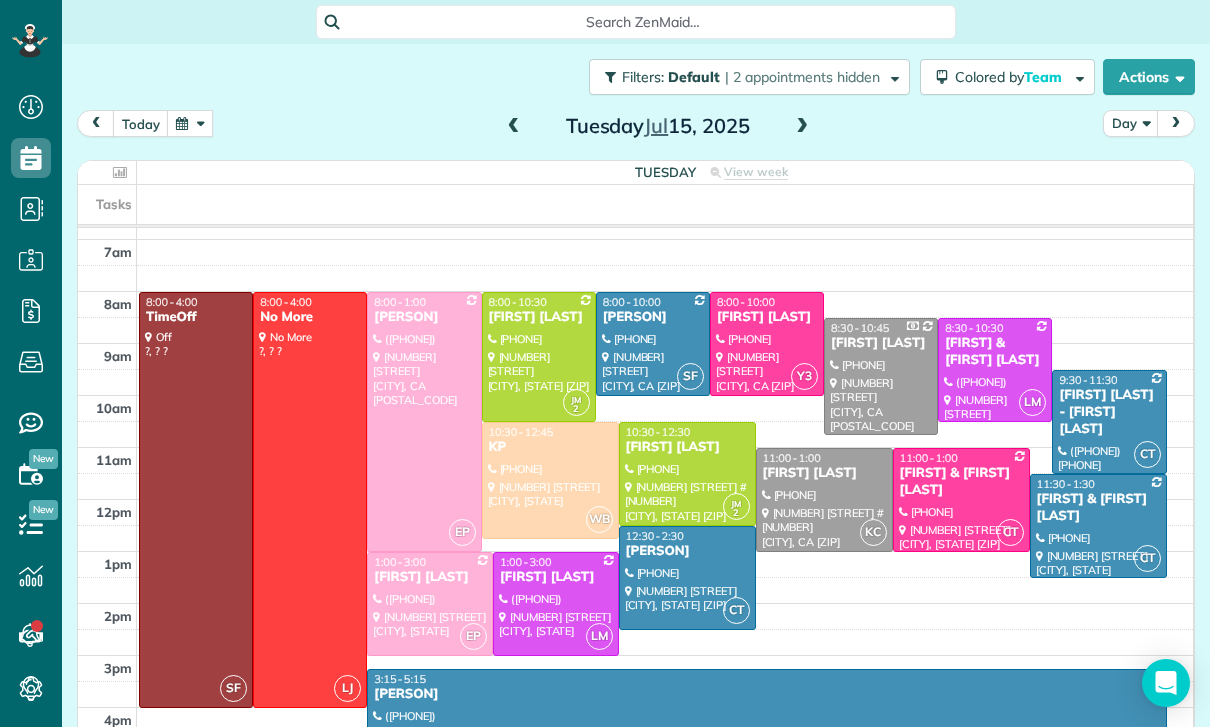 click at bounding box center (824, 500) 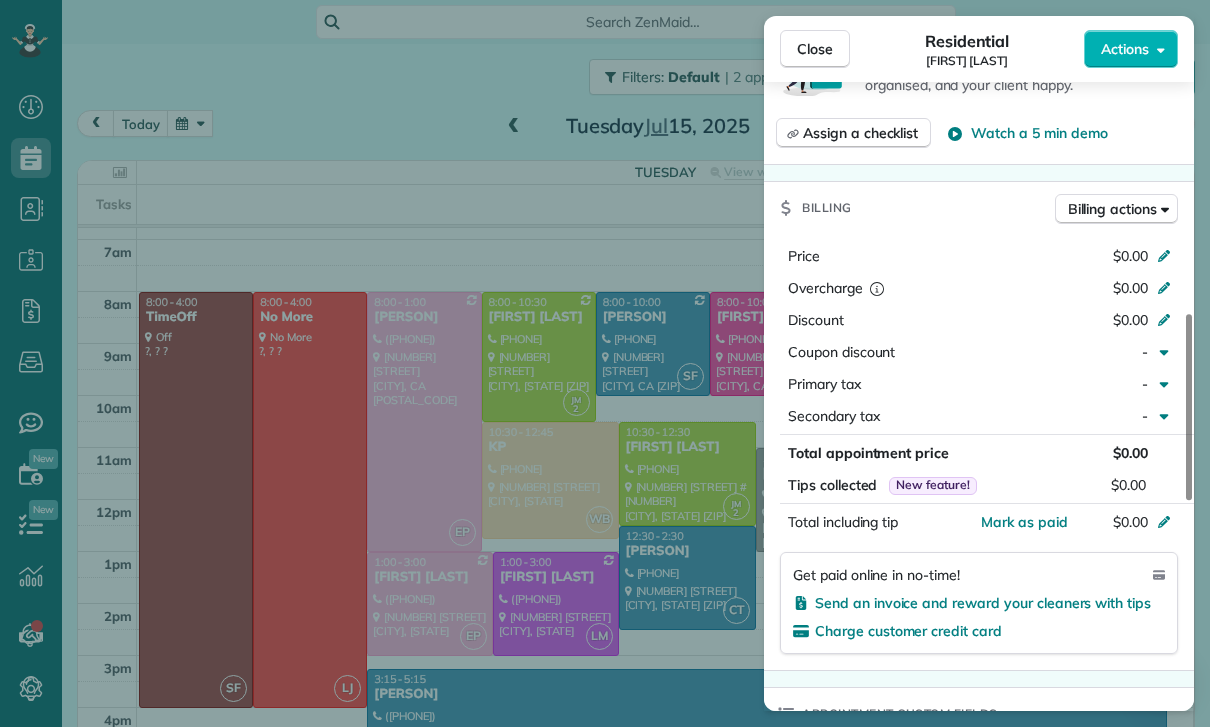 scroll, scrollTop: 857, scrollLeft: 0, axis: vertical 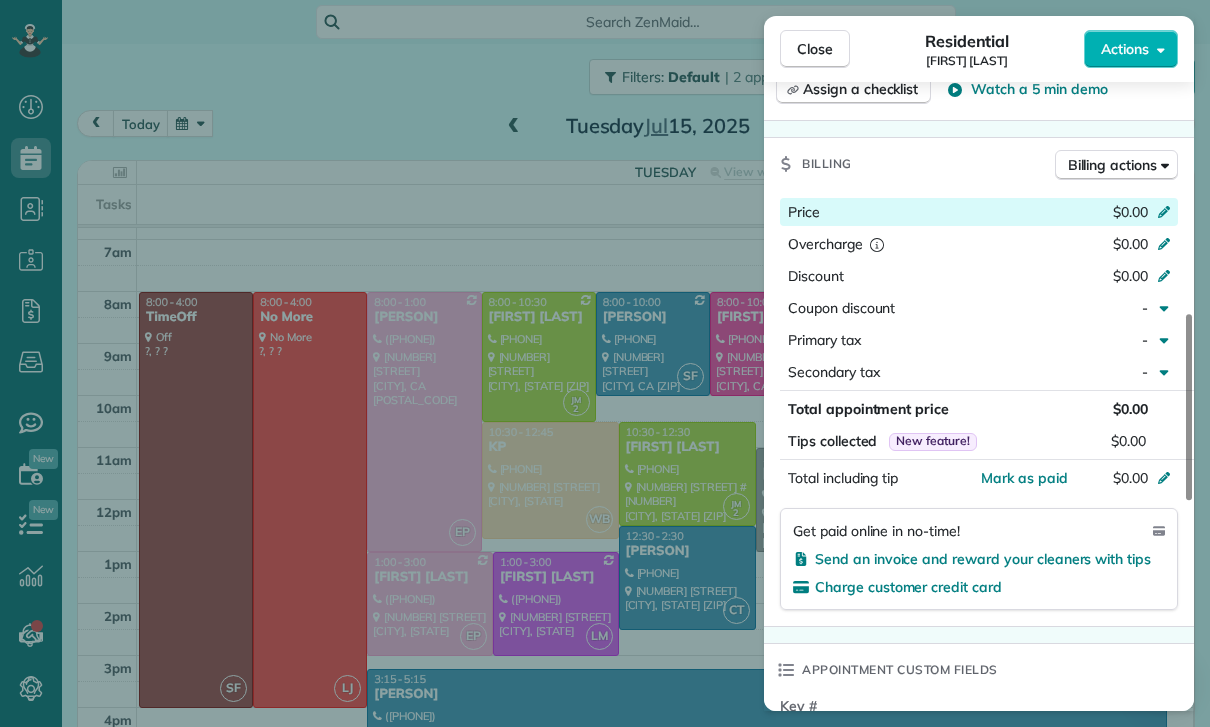 click on "$0.00" at bounding box center (1058, 214) 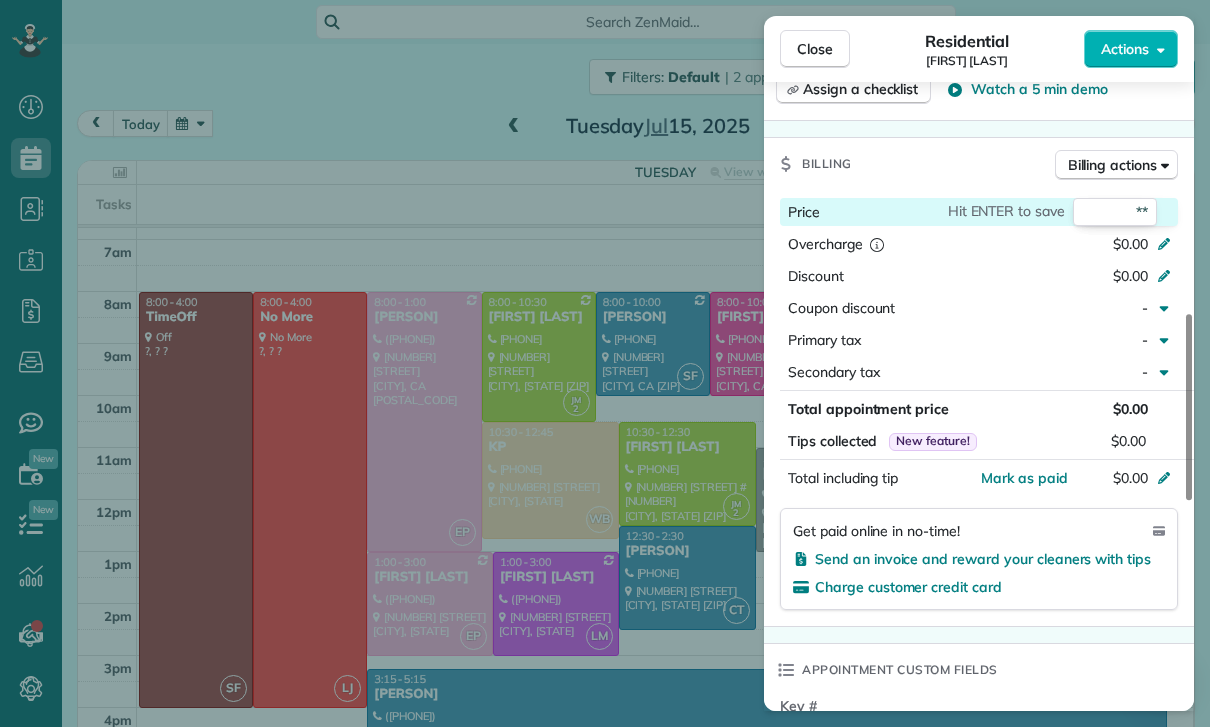 type on "***" 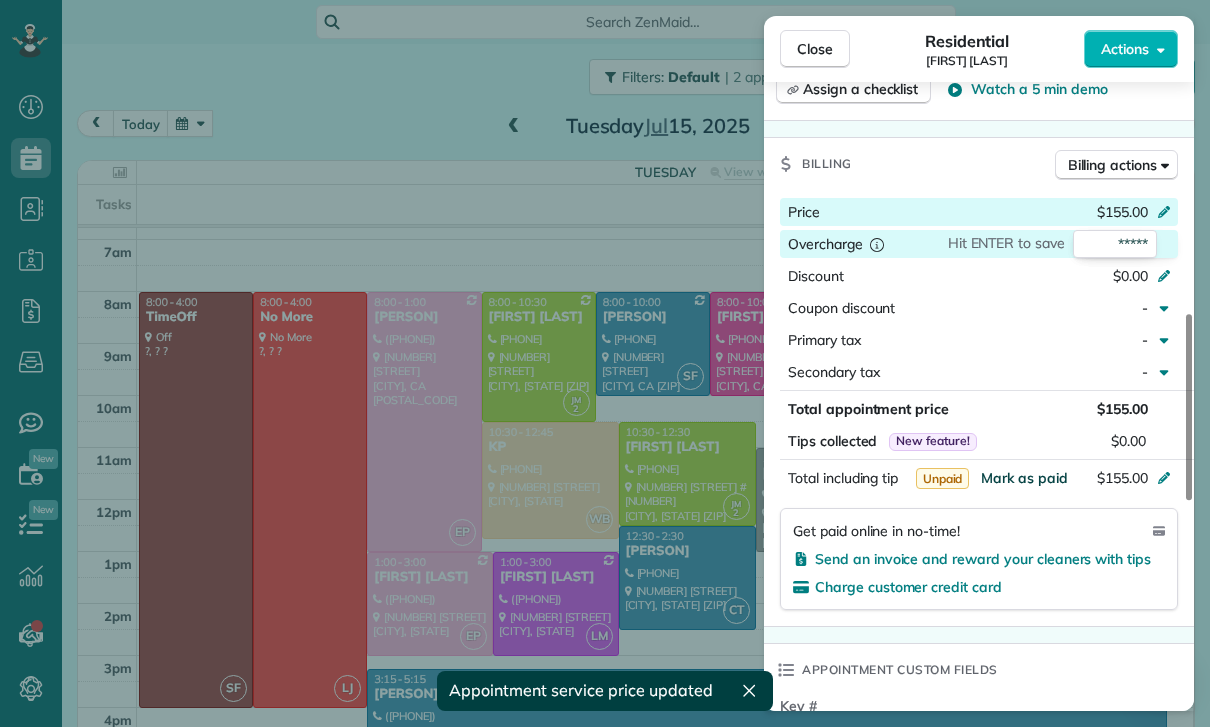 click on "Mark as paid" at bounding box center [1024, 478] 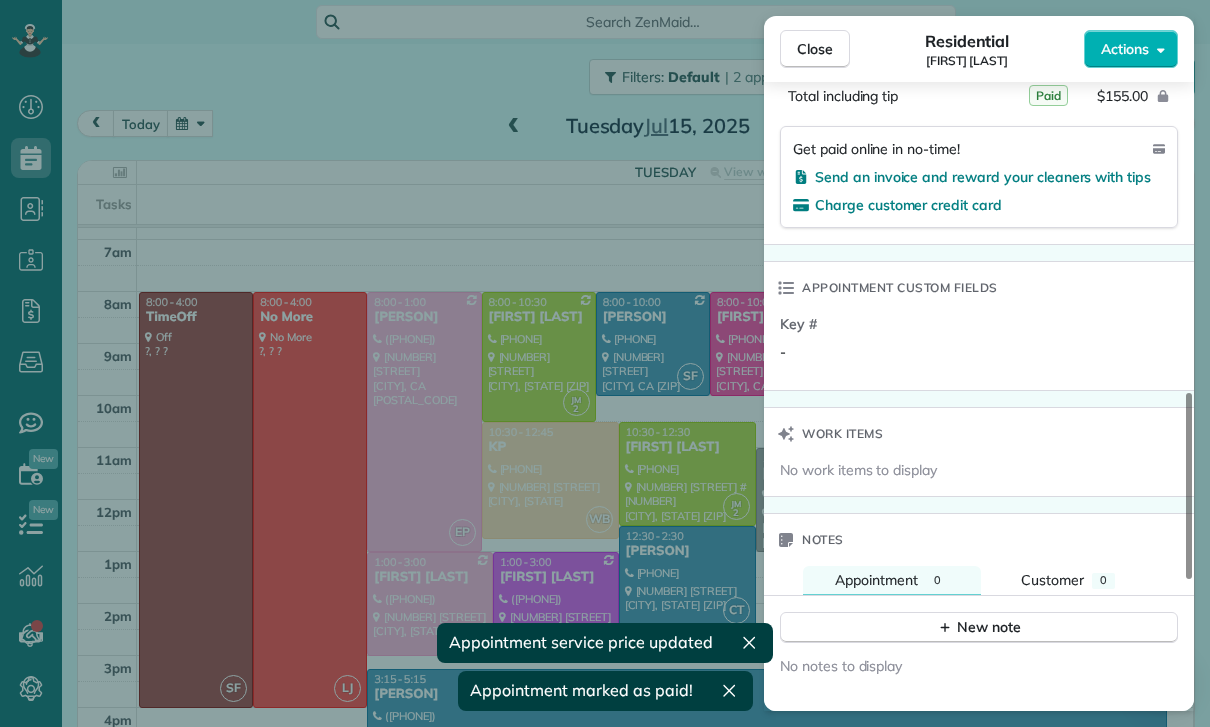 scroll, scrollTop: 1390, scrollLeft: 0, axis: vertical 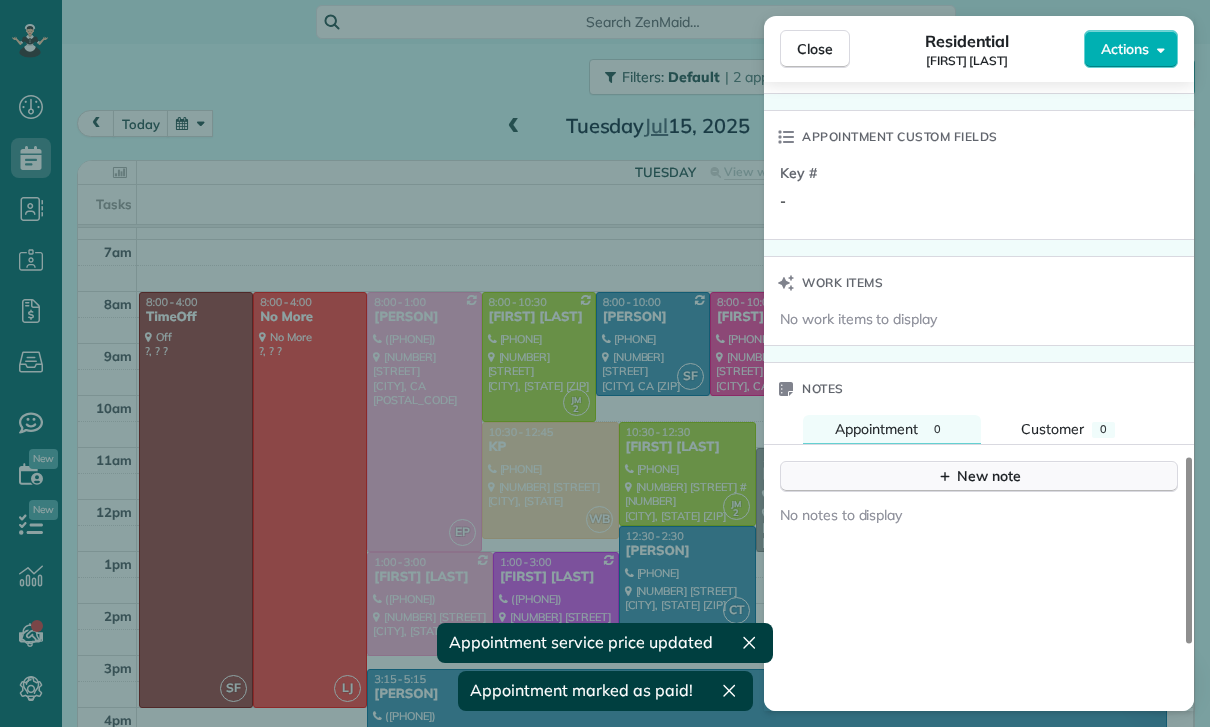 click on "New note" at bounding box center (979, 476) 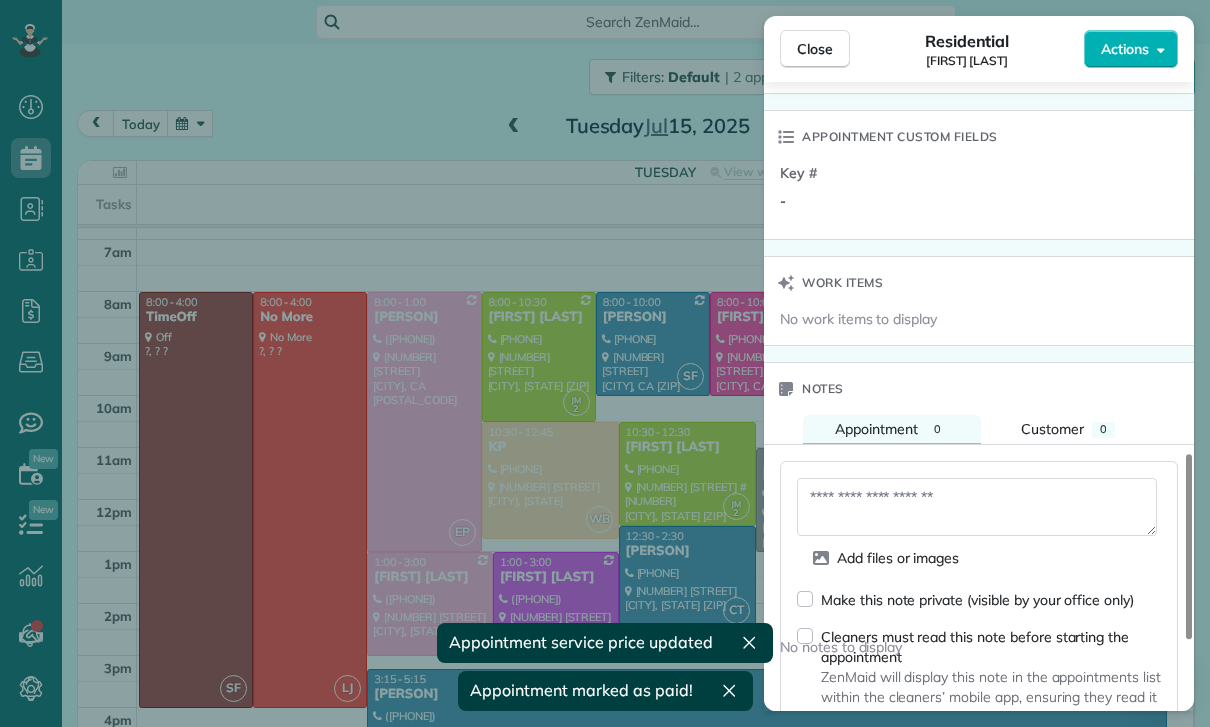click at bounding box center (977, 507) 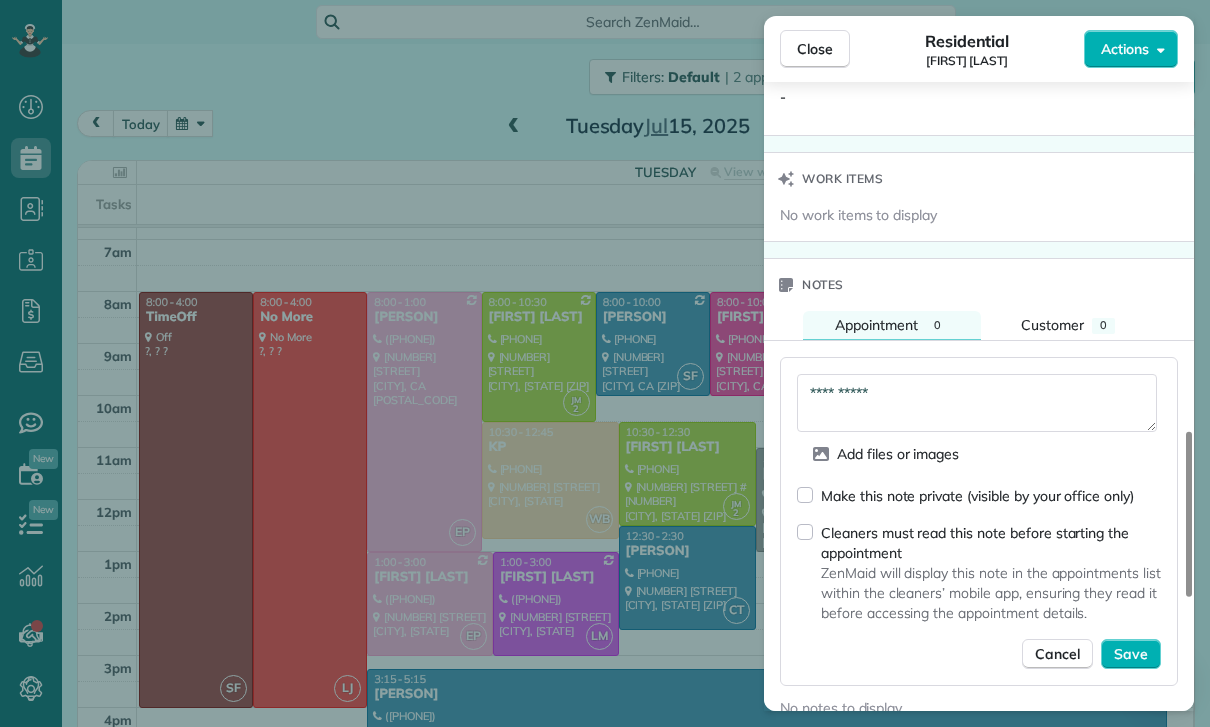 scroll, scrollTop: 1542, scrollLeft: 0, axis: vertical 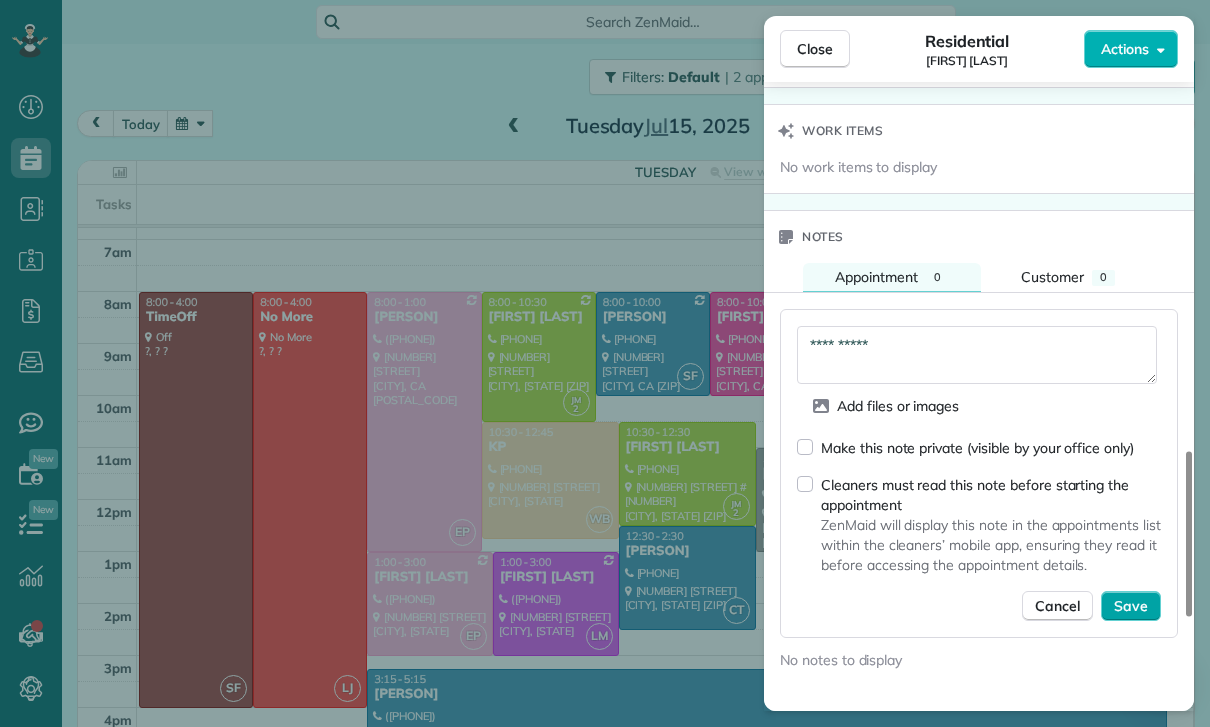 type on "**********" 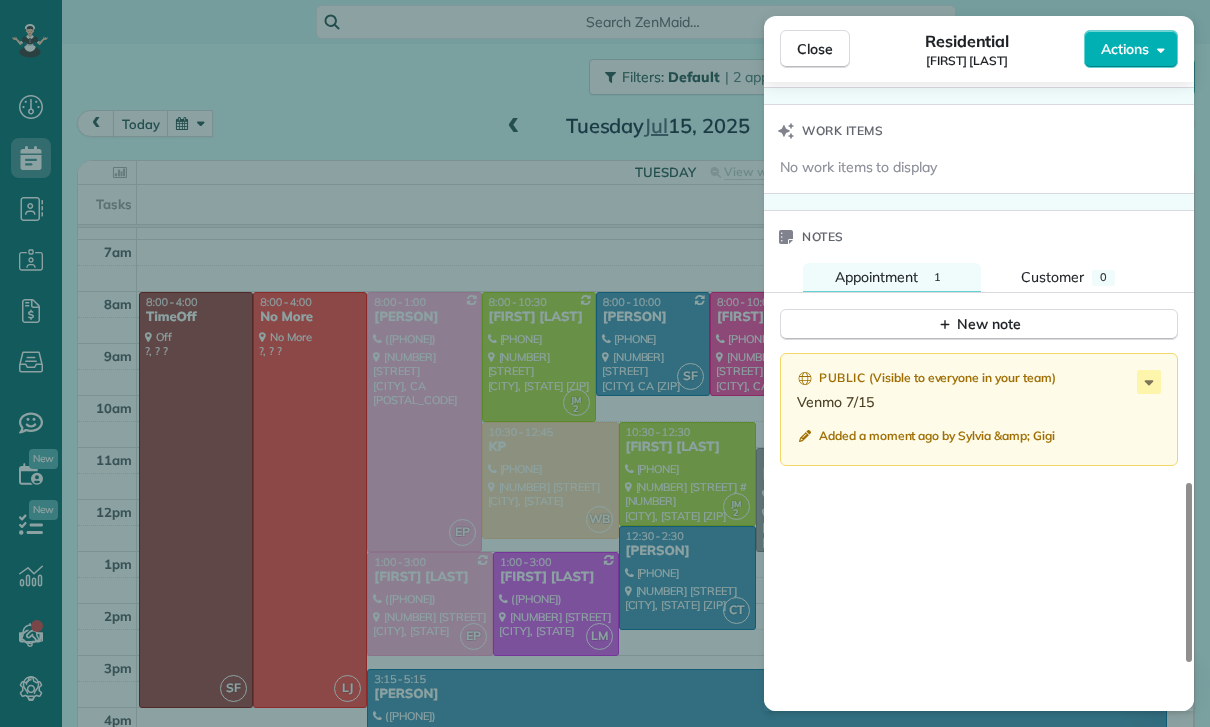 click on "Close Residential [FIRST] [LAST] Actions Status Confirmed [FIRST] [LAST] · Open profile Mobile ([PHONE]) Copy No email on record Add email View Details Residential Tuesday, [MONTH] [DAY], [YEAR] ( today ) [TIME] [TIME] [NUMBER] hours and [NUMBER] minutes One time [NUMBER] [STREET] [CITY] [STATE] [ZIP] Service was not rated yet Cleaners Time in and out Assign Invite Team [FIRST]/[FIRST] Cleaners [FIRST]   [LAST] [TIME] [TIME] Checklist Try Now Keep this appointment up to your standards. Stay on top of every detail, keep your cleaners organised, and your client happy. Assign a checklist Watch a [NUMBER] min demo Billing Billing actions Price [PRICE] Overcharge [PRICE] Discount [PRICE] Coupon discount - Primary tax - Secondary tax - Total appointment price [PRICE] Tips collected New feature! [PRICE] Mark as paid Total including tip [PRICE] Get paid online in no-time! Send an invoice and reward your cleaners with tips Charge customer credit card Appointment custom fields Key # - Work items No work items to display Notes Appointment [NUMBER] Customer [NUMBER]" at bounding box center [605, 363] 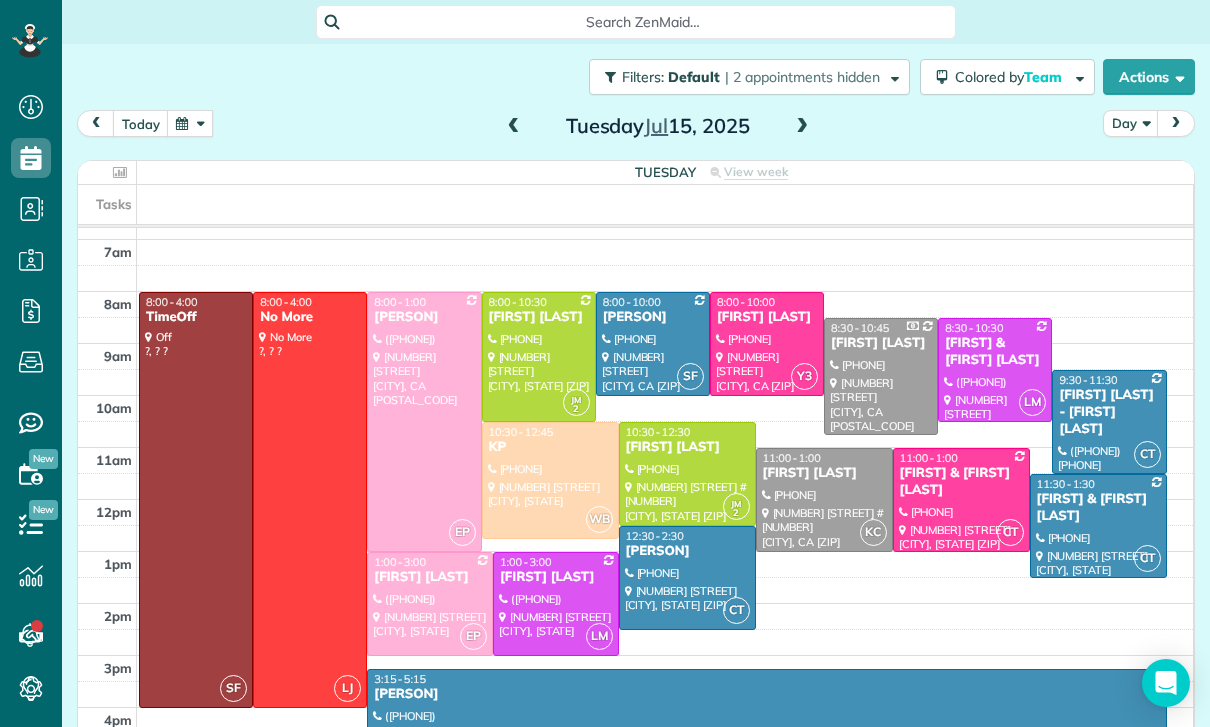 click at bounding box center [190, 123] 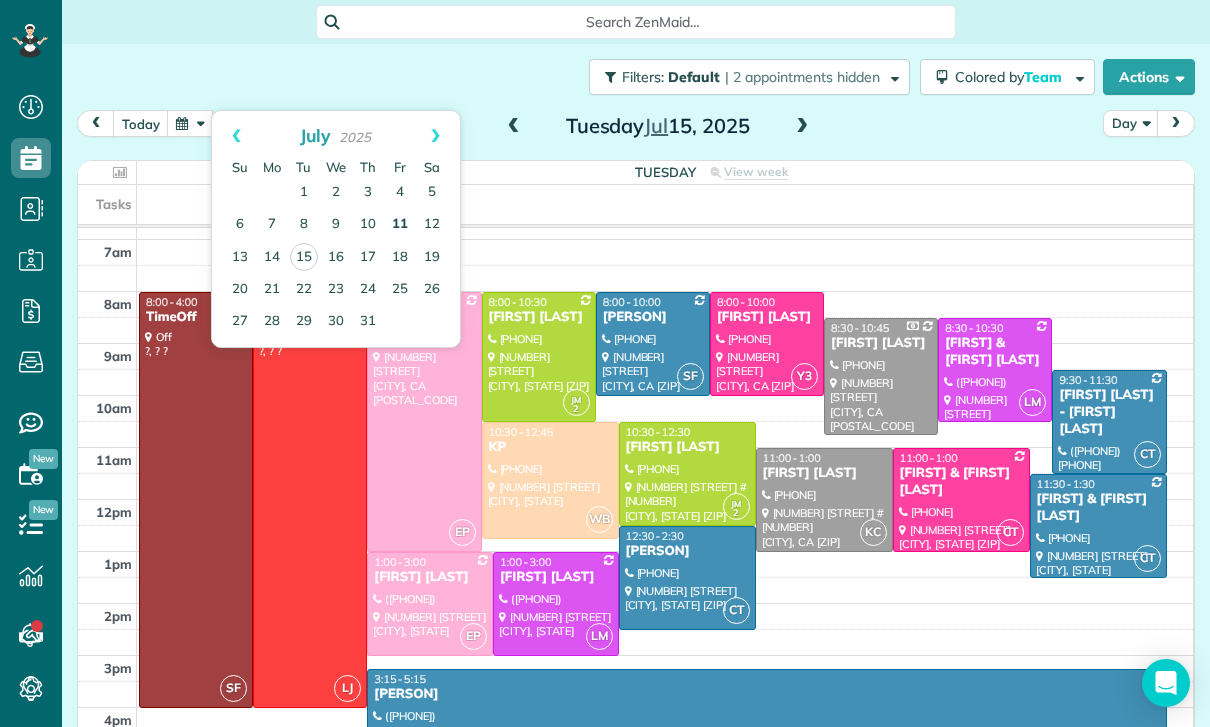 click on "11" at bounding box center [400, 225] 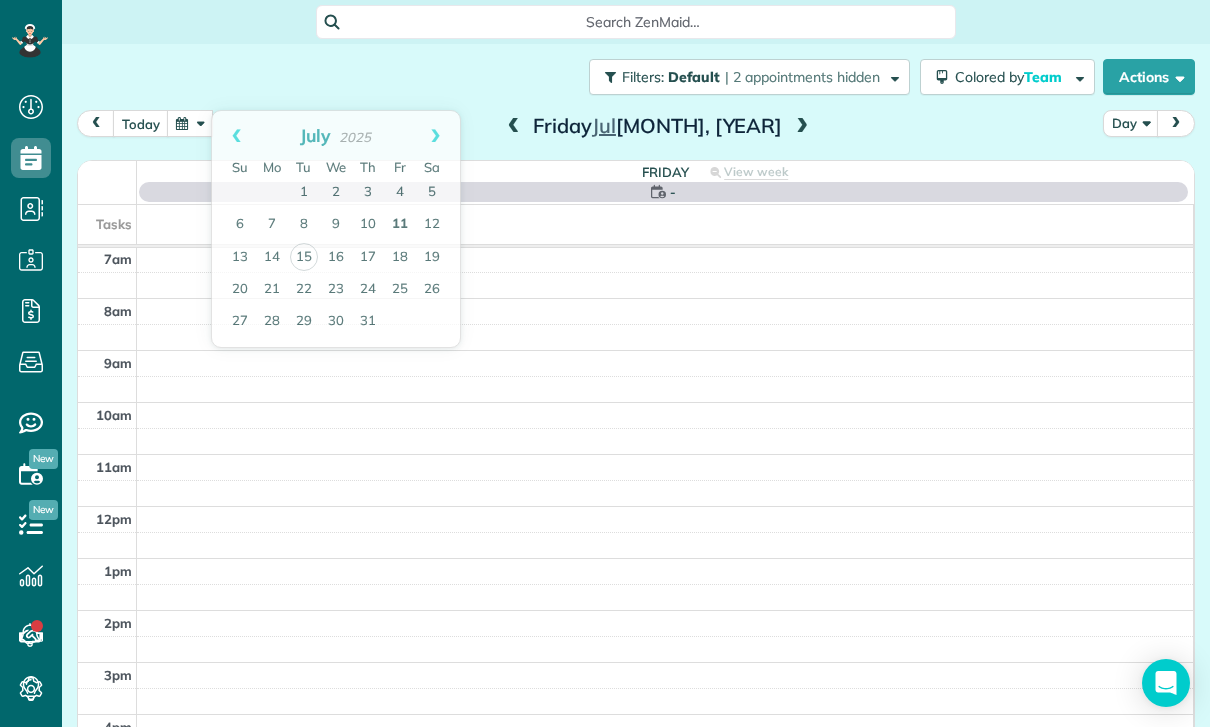 scroll, scrollTop: 157, scrollLeft: 0, axis: vertical 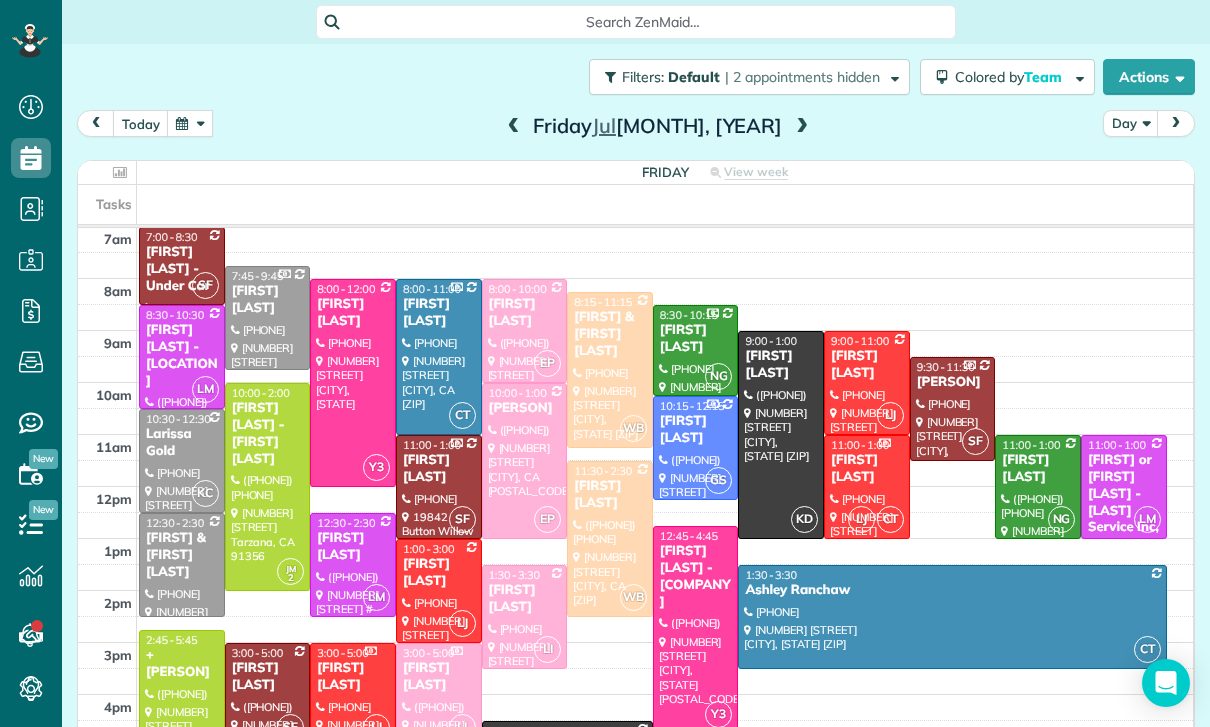 click at bounding box center [190, 123] 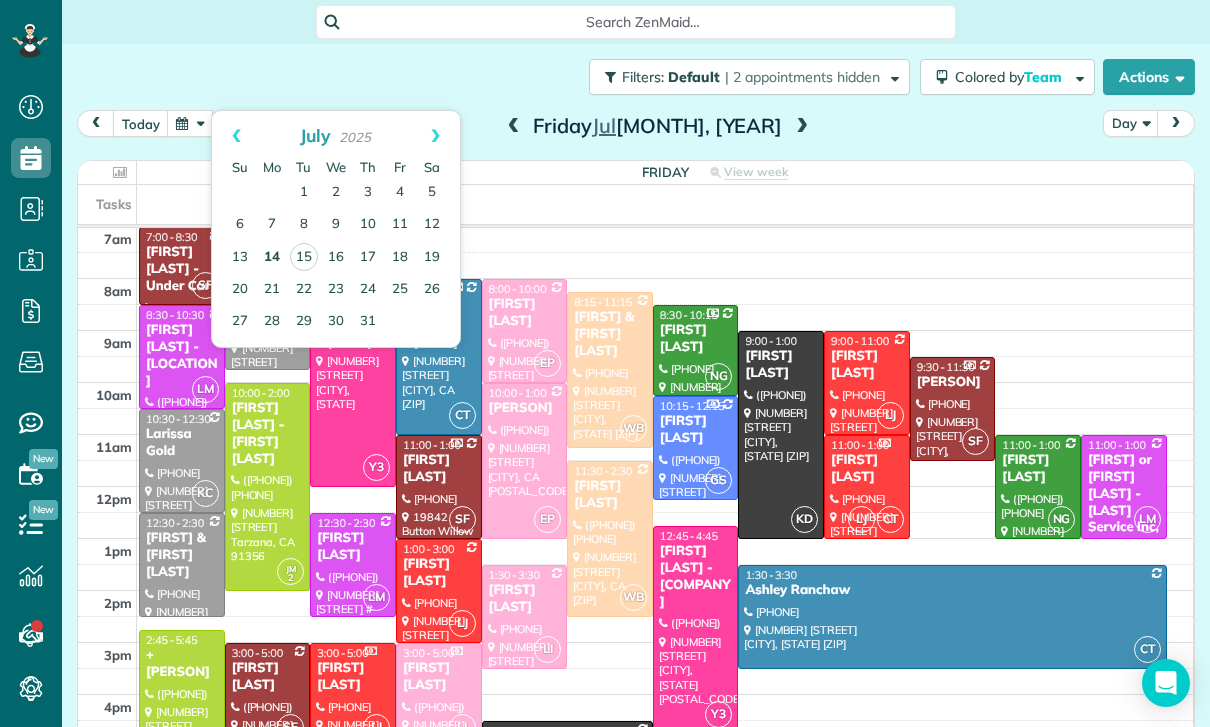 click on "14" at bounding box center [272, 258] 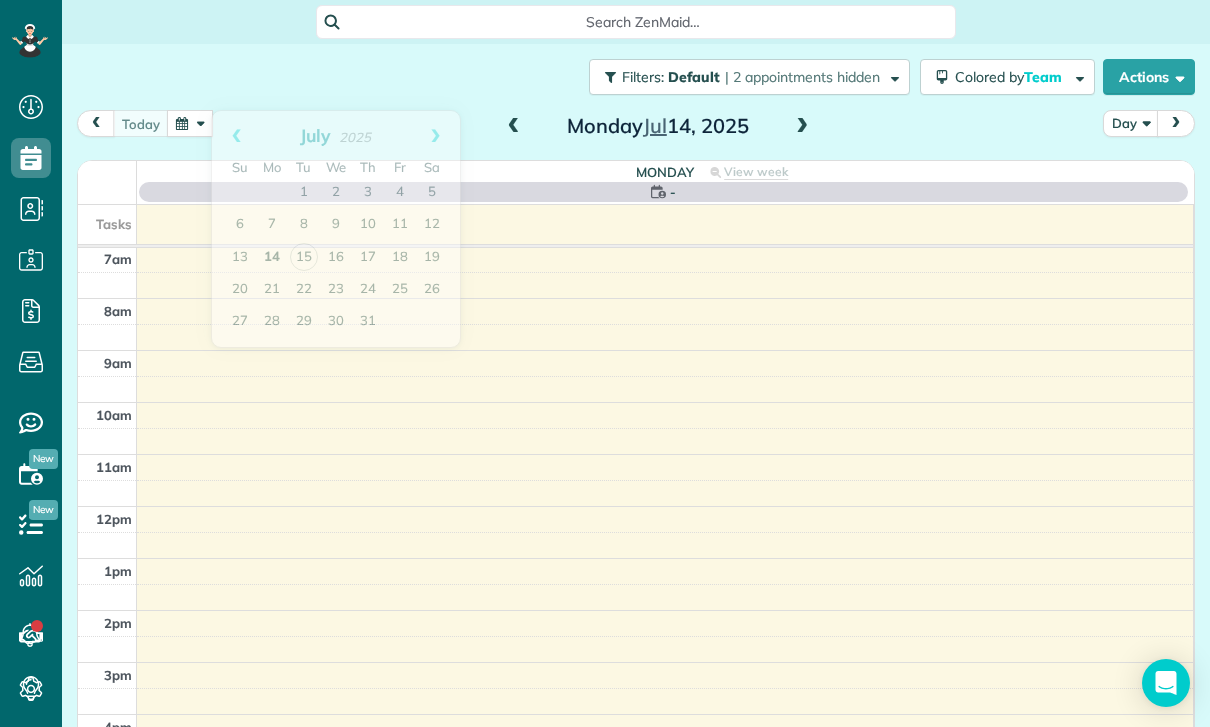 scroll, scrollTop: 157, scrollLeft: 0, axis: vertical 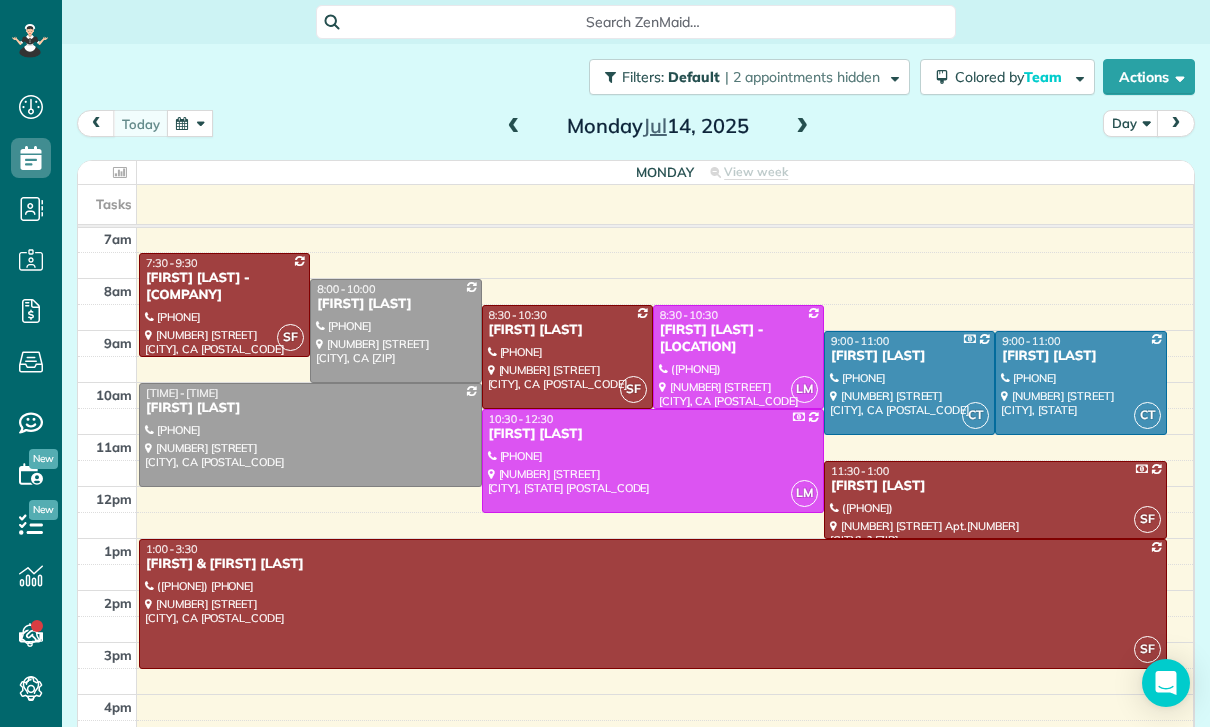 click at bounding box center [190, 123] 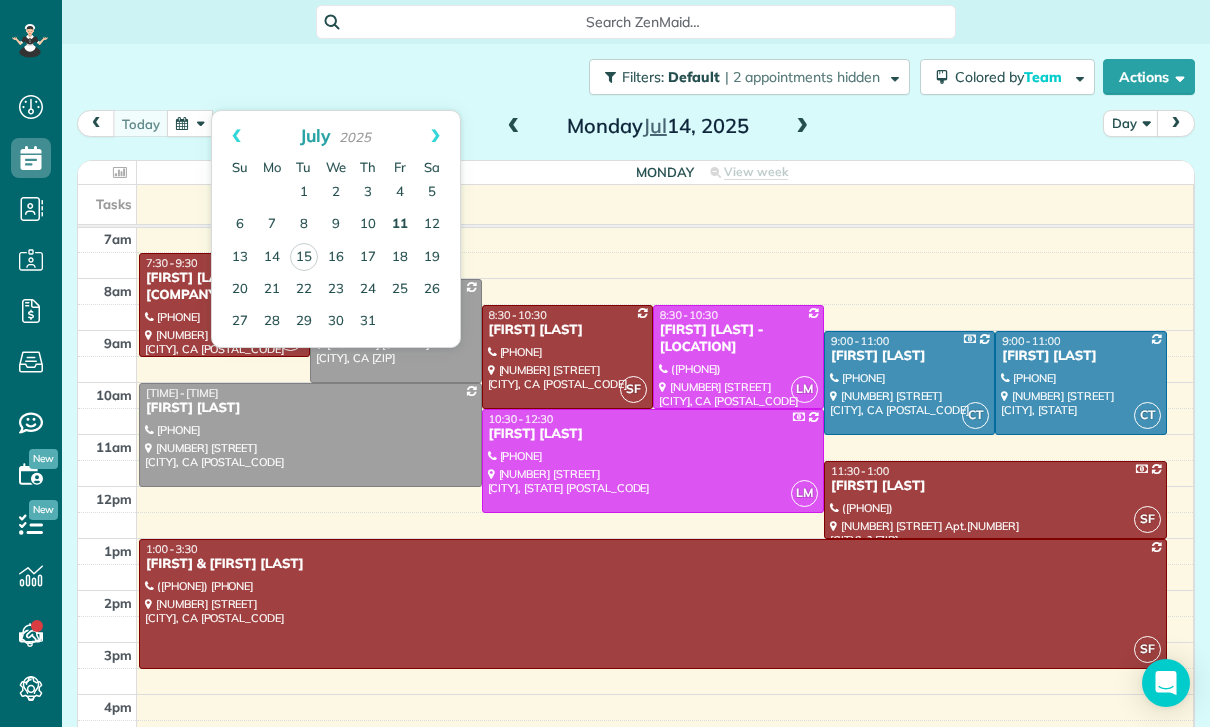 click on "11" at bounding box center (400, 225) 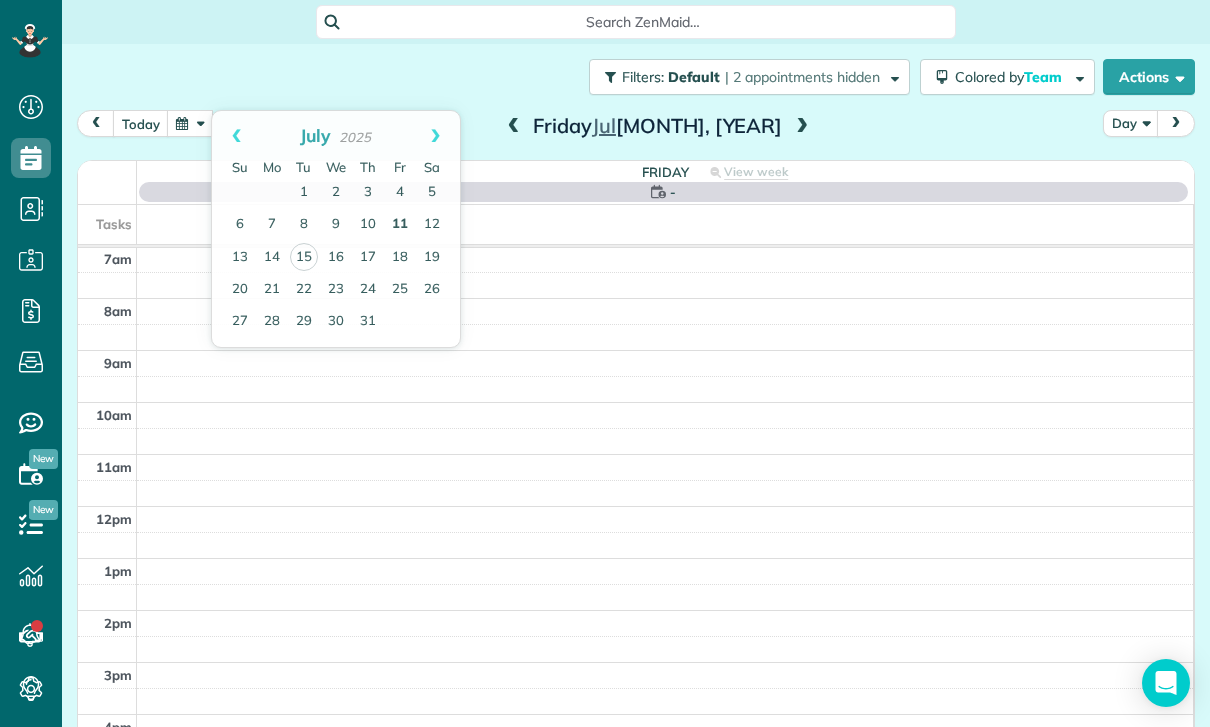 scroll, scrollTop: 157, scrollLeft: 0, axis: vertical 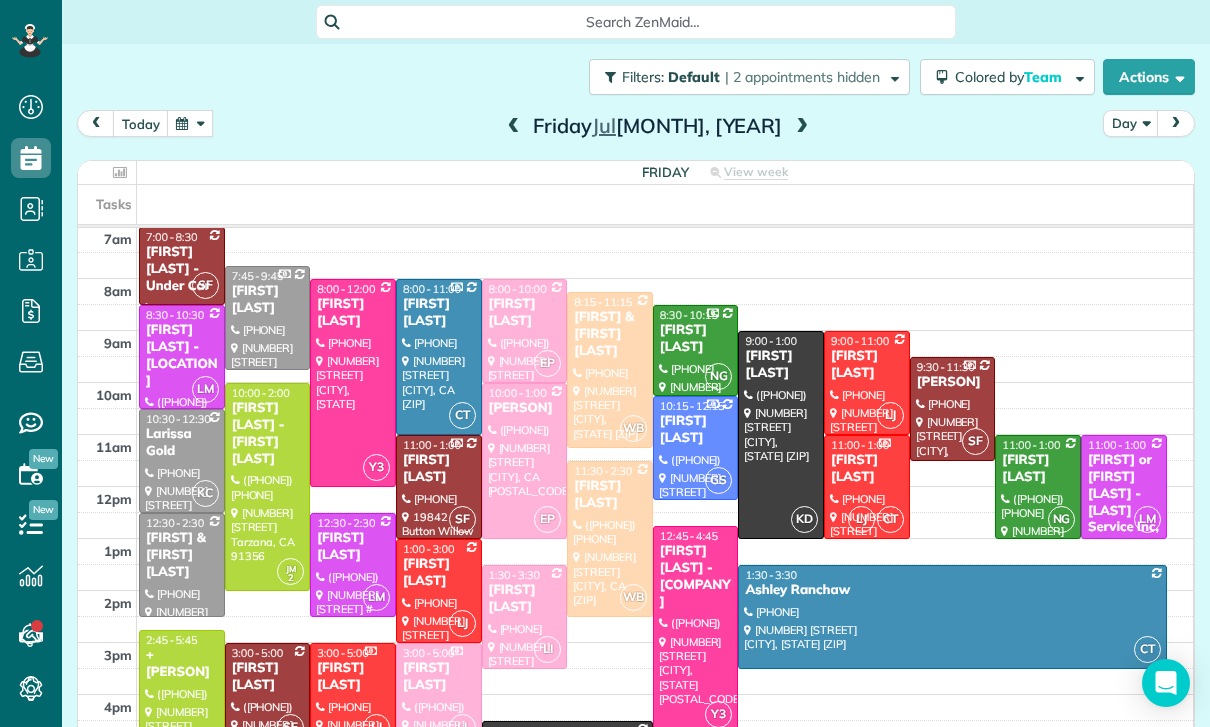 click on "today   Day Friday  Jul  11, 2025" at bounding box center (636, 128) 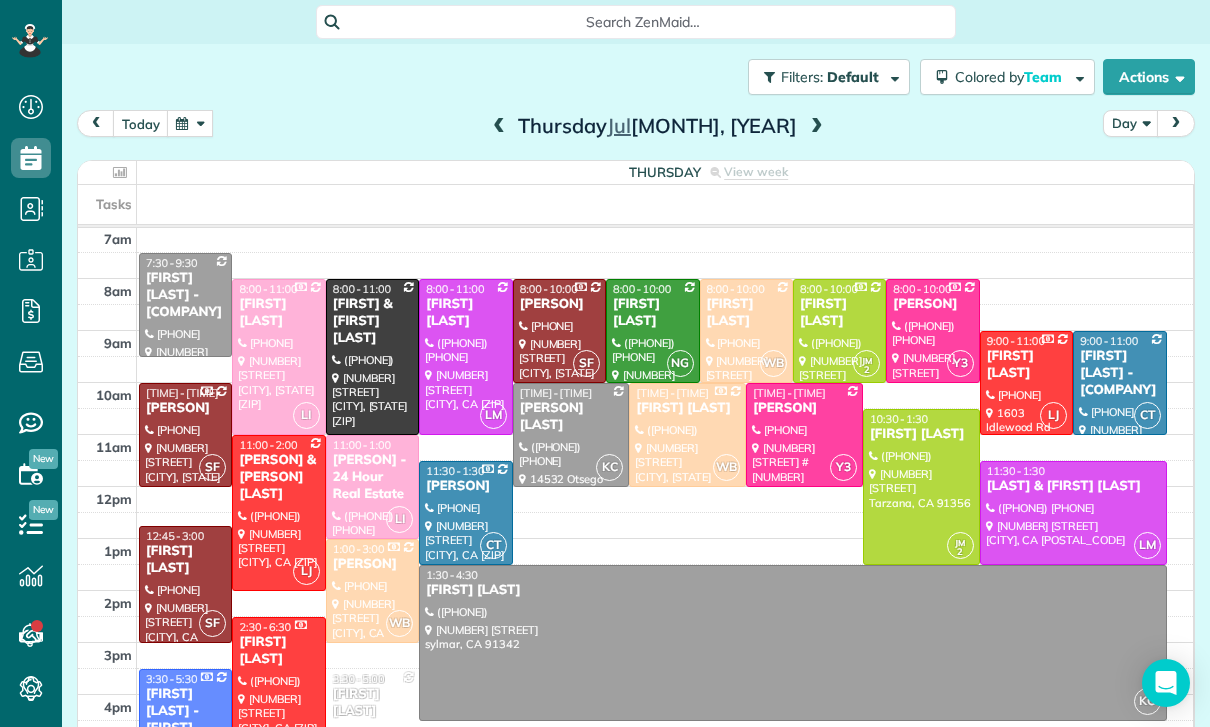 scroll, scrollTop: 157, scrollLeft: 0, axis: vertical 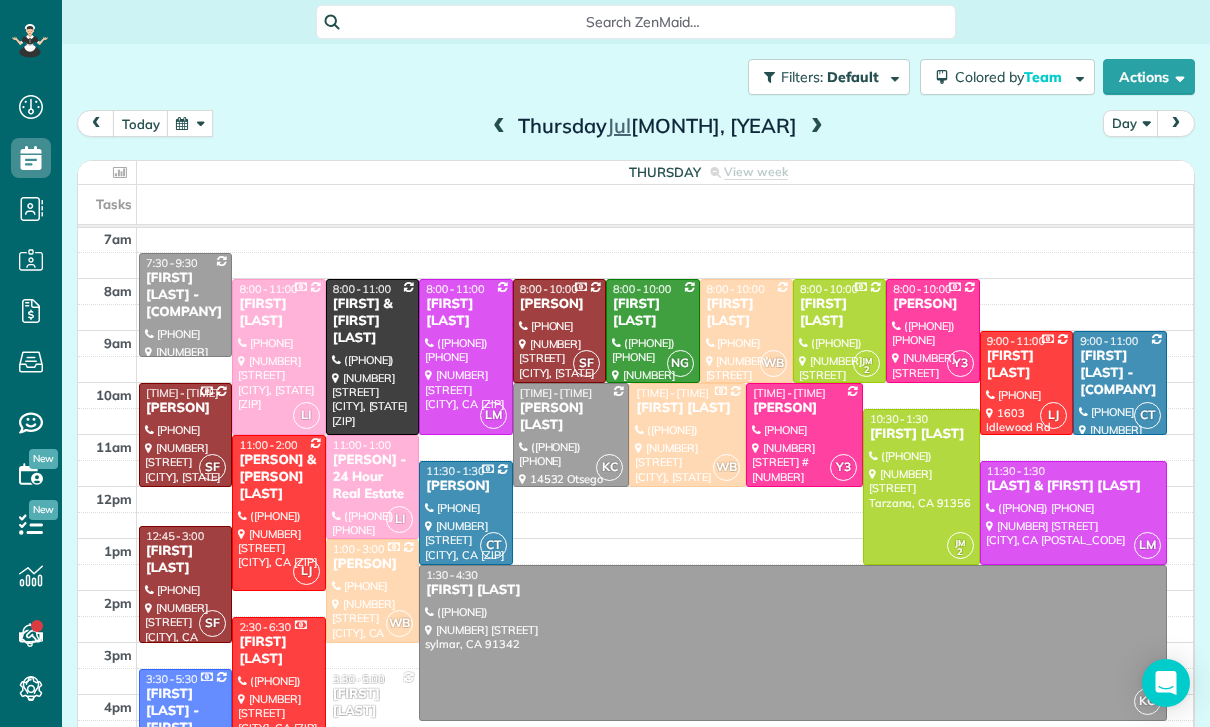click at bounding box center [190, 123] 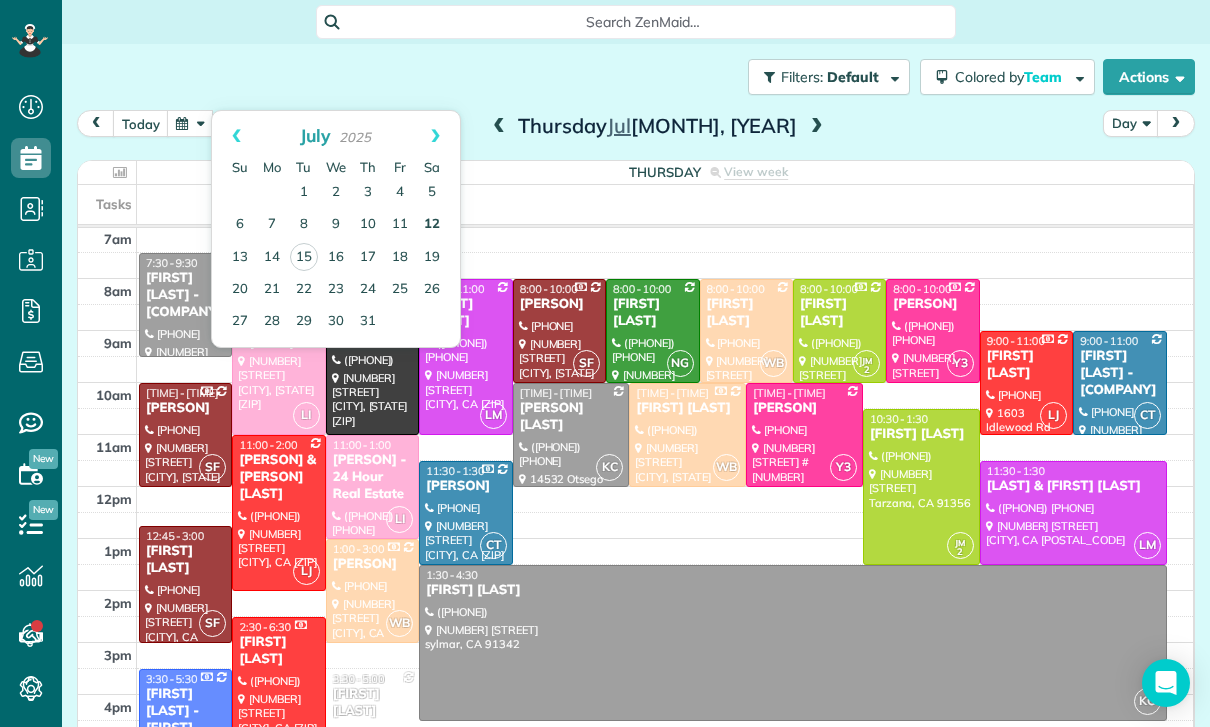click on "12" at bounding box center (432, 225) 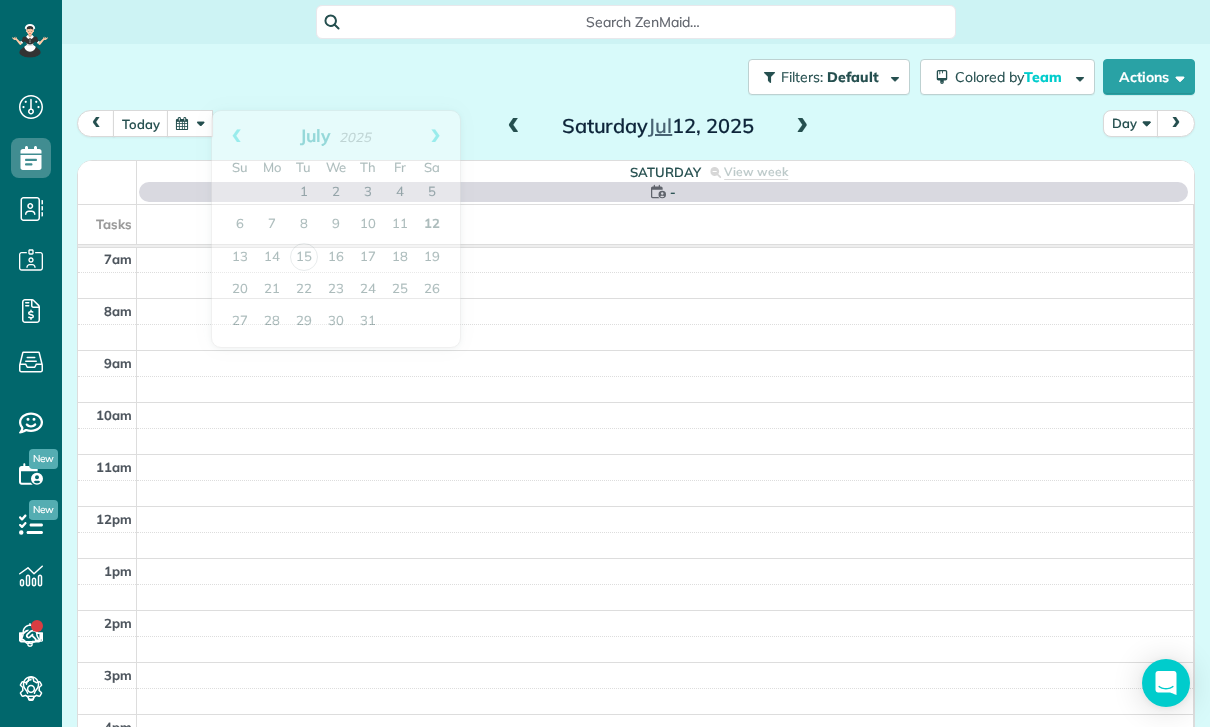 scroll, scrollTop: 157, scrollLeft: 0, axis: vertical 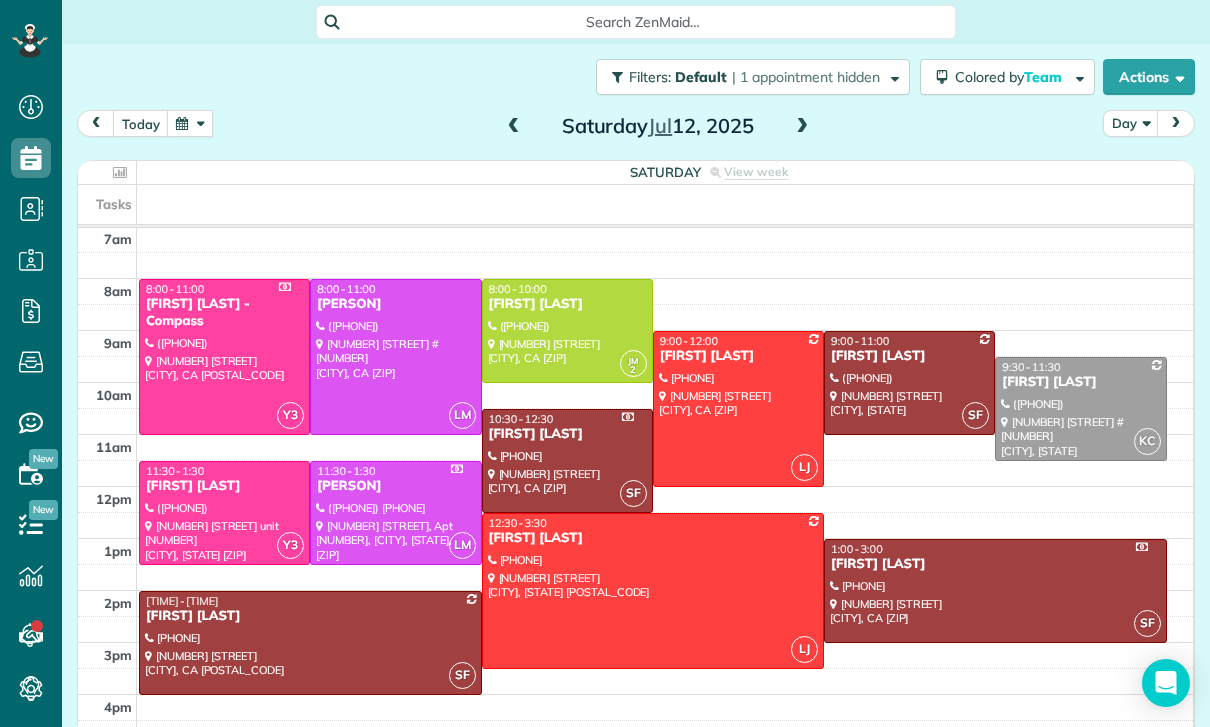 click on "[FIRST] [LAST]" at bounding box center [224, 486] 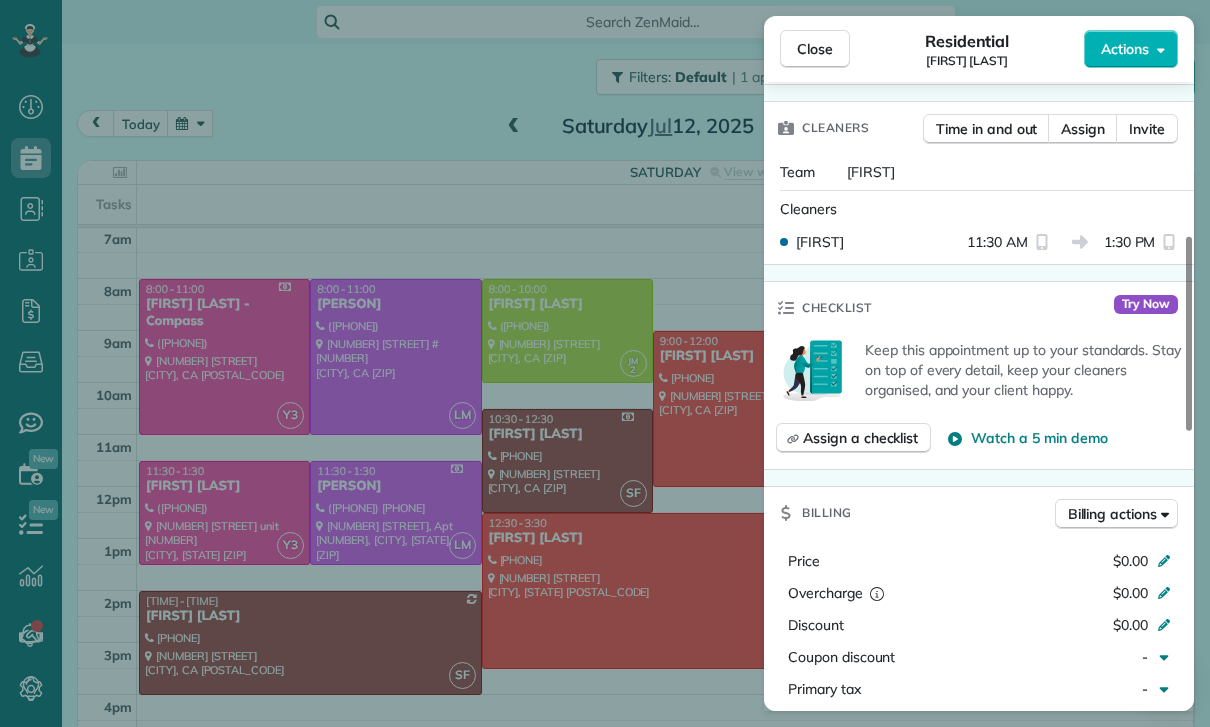 scroll, scrollTop: 717, scrollLeft: 0, axis: vertical 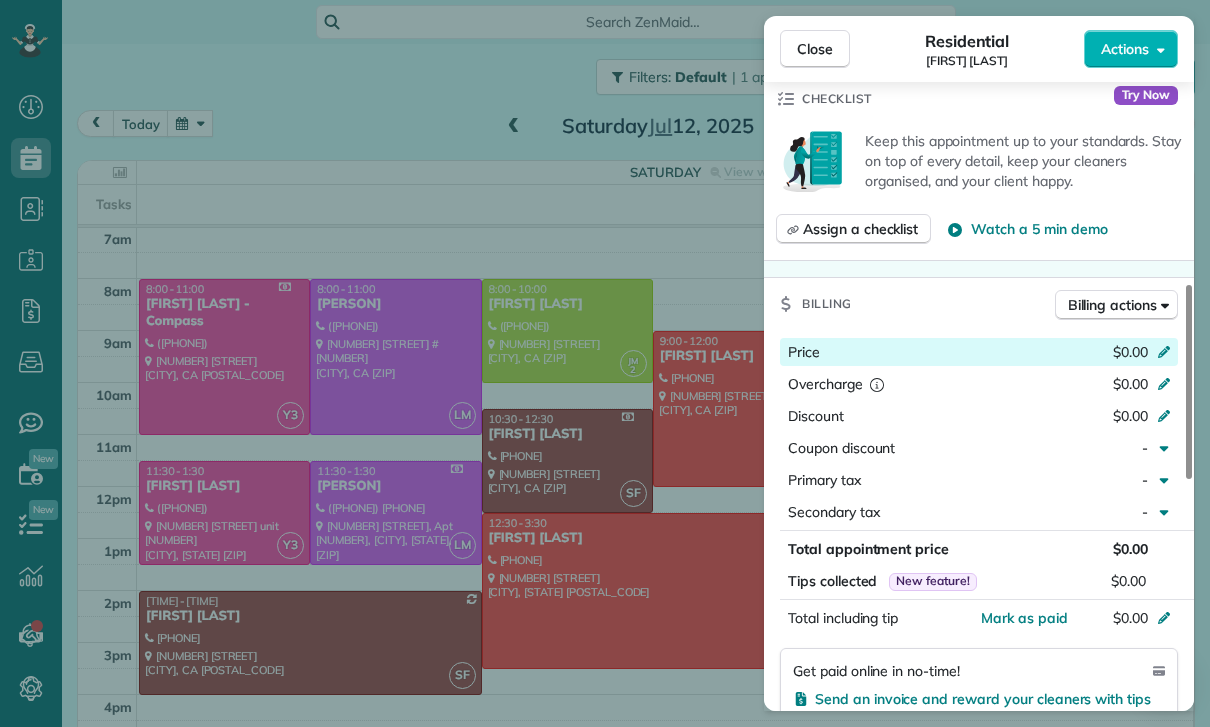 click on "Price $0.00" at bounding box center [979, 352] 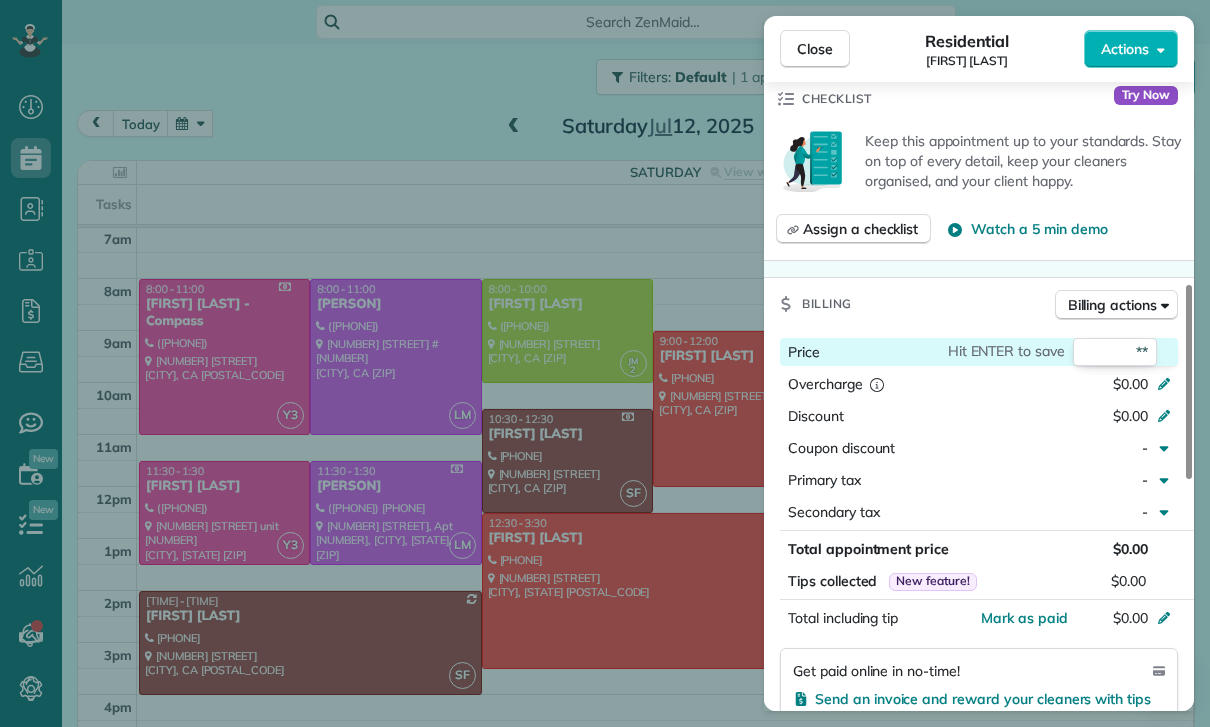 type on "***" 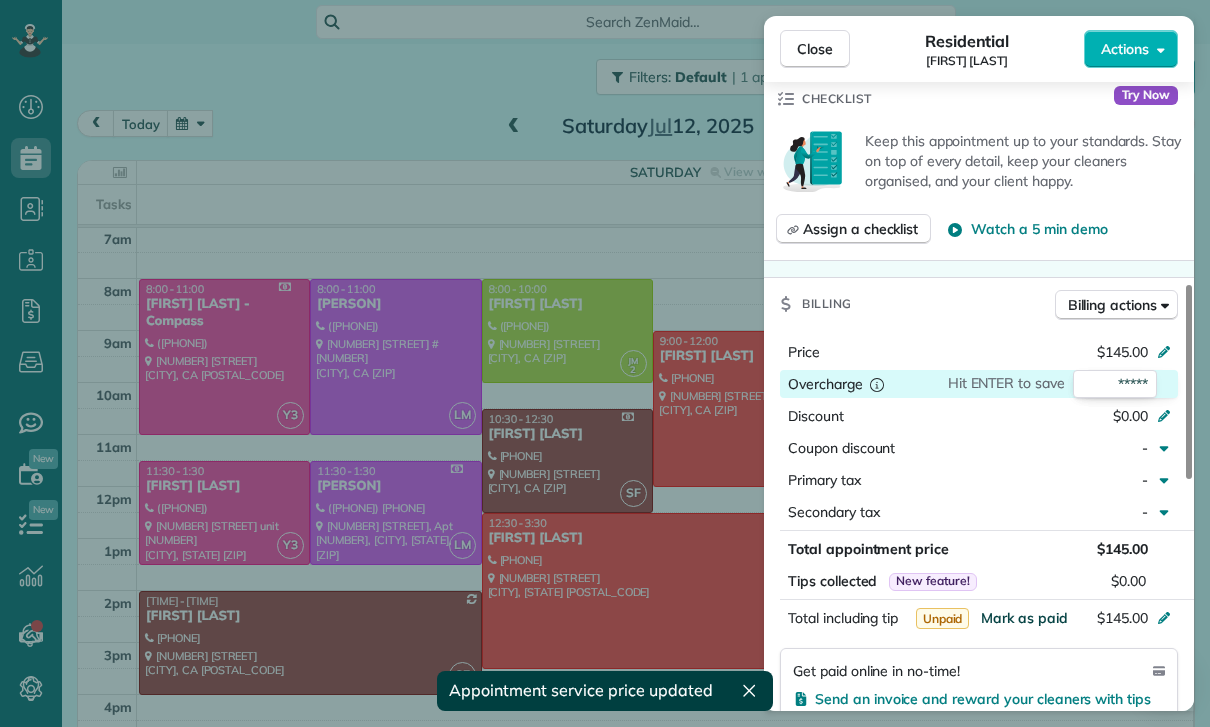 click on "Mark as paid" at bounding box center (1024, 618) 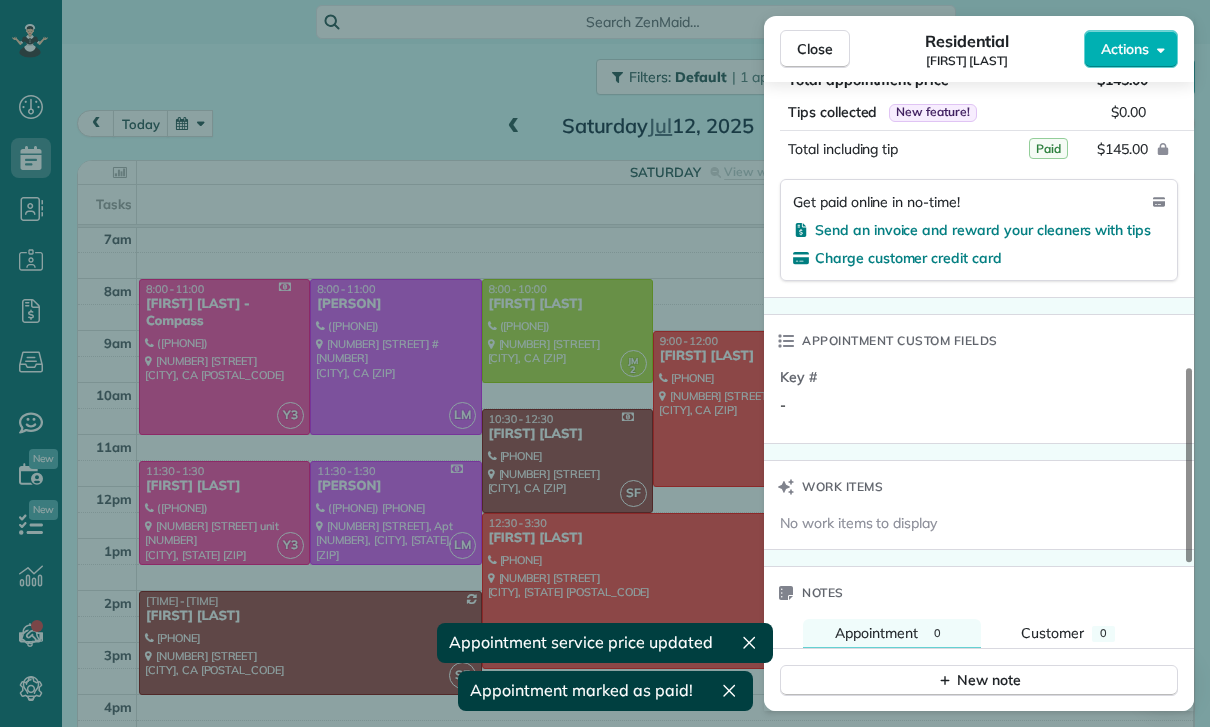 scroll, scrollTop: 1282, scrollLeft: 0, axis: vertical 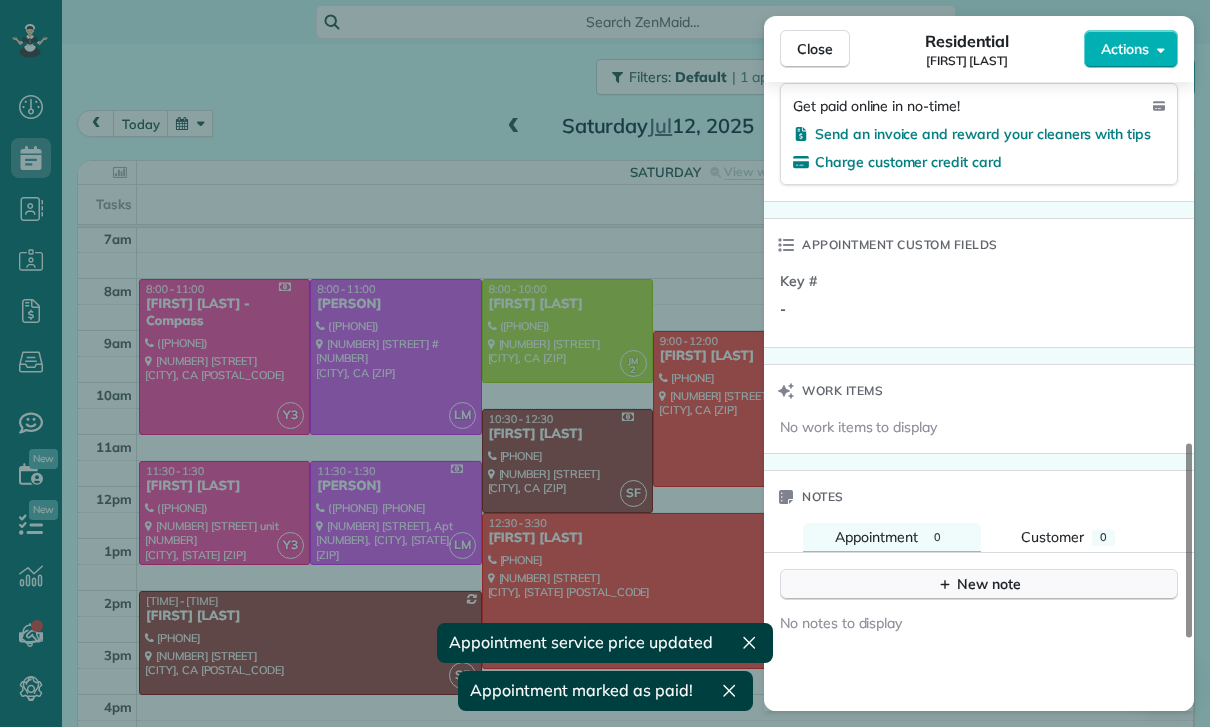 click on "New note" at bounding box center [979, 584] 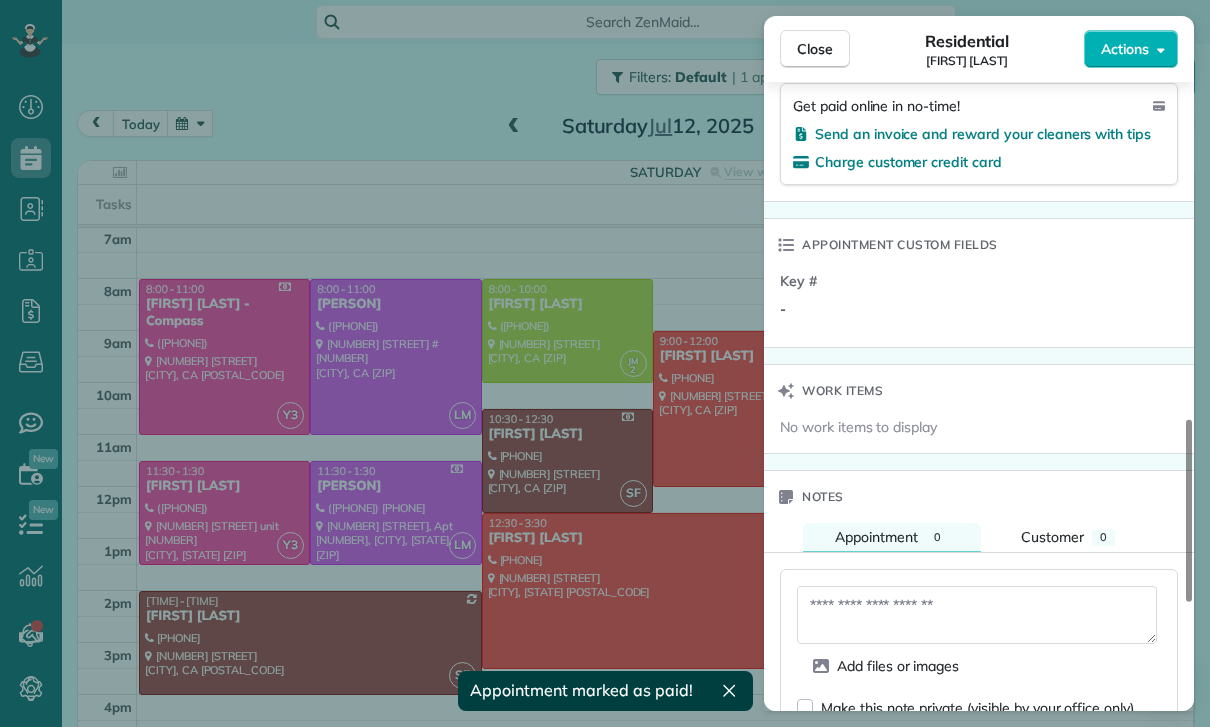 click at bounding box center [977, 615] 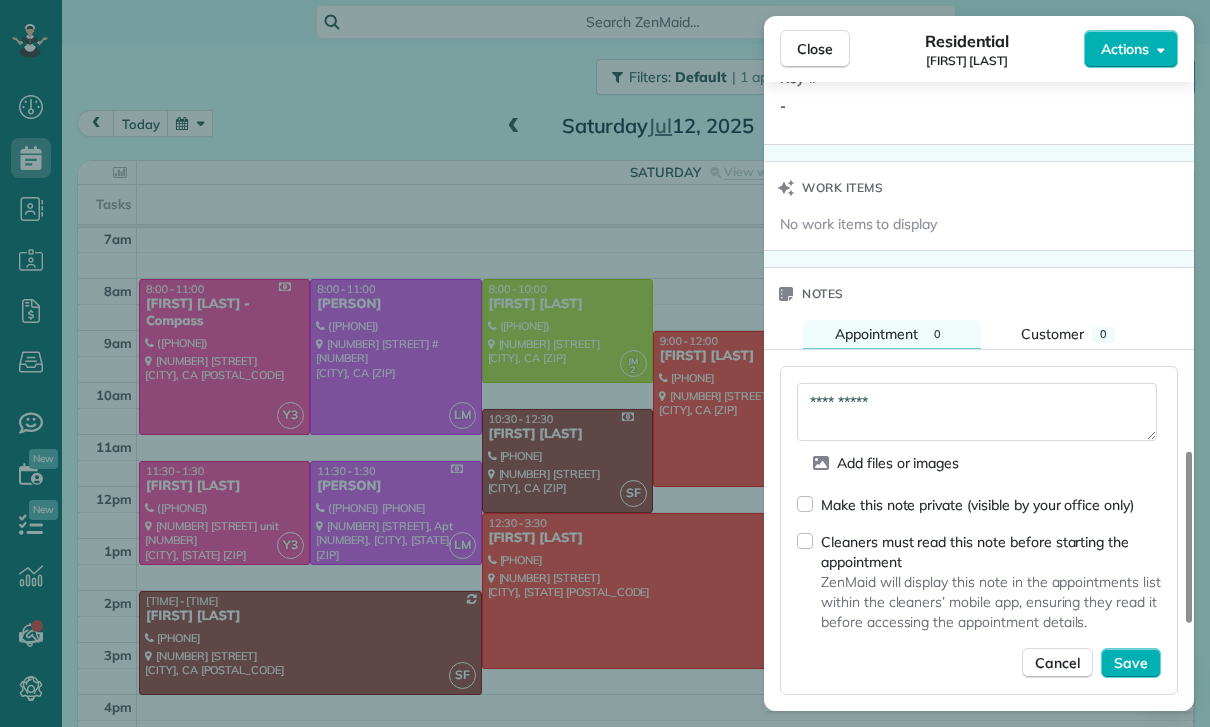 scroll, scrollTop: 1486, scrollLeft: 0, axis: vertical 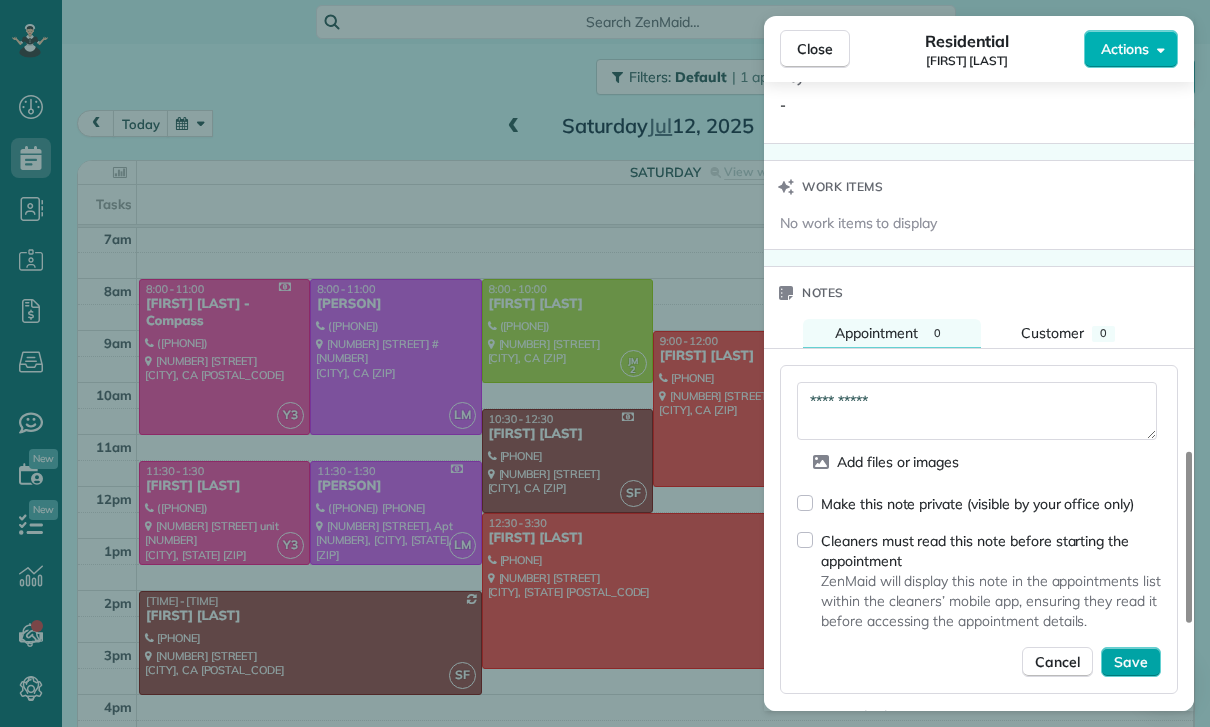 type on "**********" 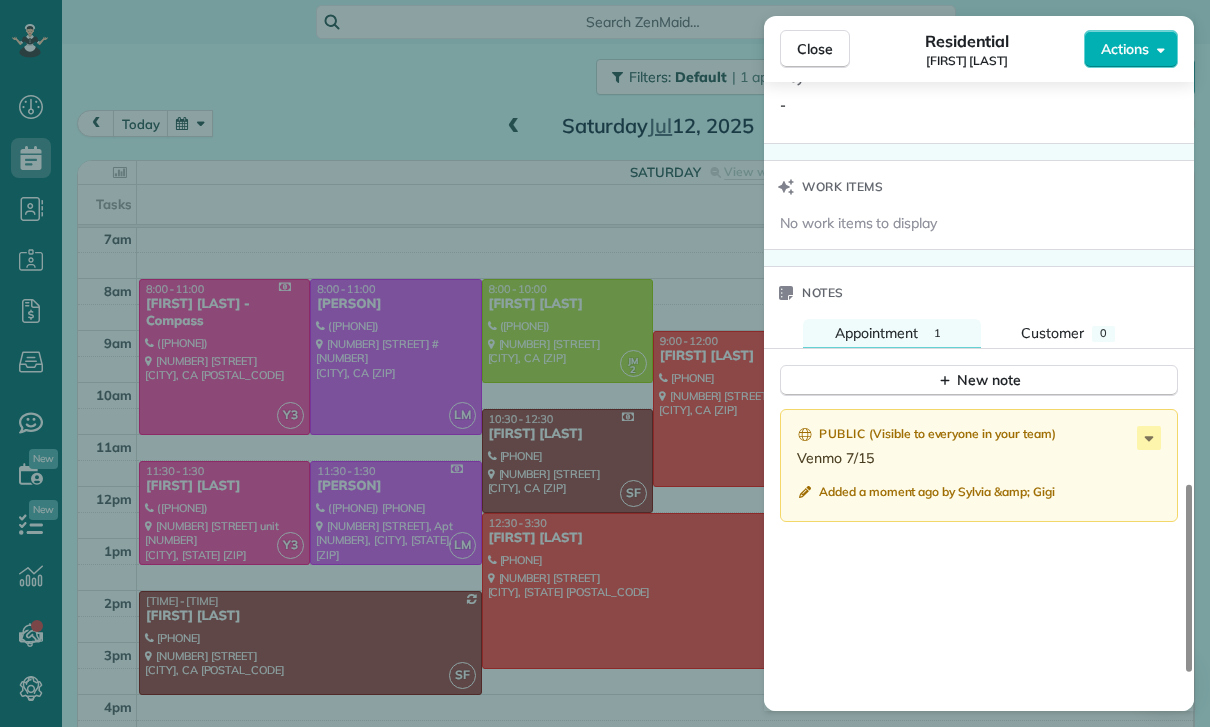 click on "Close Residential Taylor Williamson Actions Status Confirmed Taylor Williamson · Open profile Mobile ([PHONE]) Copy No email on record Add email View Details Residential Saturday, July 12, 2025 ( 3 days ago ) 11:30 AM 1:30 PM 2 hours and 0 minutes One time [NUMBER] [STREET] unit [LETTER] [CITY] CA [ZIP] Service was not rated yet Cleaners Time in and out Assign Invite Team Yuri Cleaners Yuri   11:30 AM 1:30 PM Checklist Try Now Keep this appointment up to your standards. Stay on top of every detail, keep your cleaners organised, and your client happy. Assign a checklist Watch a 5 min demo Billing Billing actions Price $145.00 Overcharge $0.00 Discount $0.00 Coupon discount - Primary tax - Secondary tax - Total appointment price $145.00 Tips collected New feature! $0.00 Paid Total including tip $145.00 Get paid online in no-time! Send an invoice and reward your cleaners with tips Charge customer credit card Appointment custom fields Key # - Work items No work items to display Notes Appointment 1" at bounding box center [605, 363] 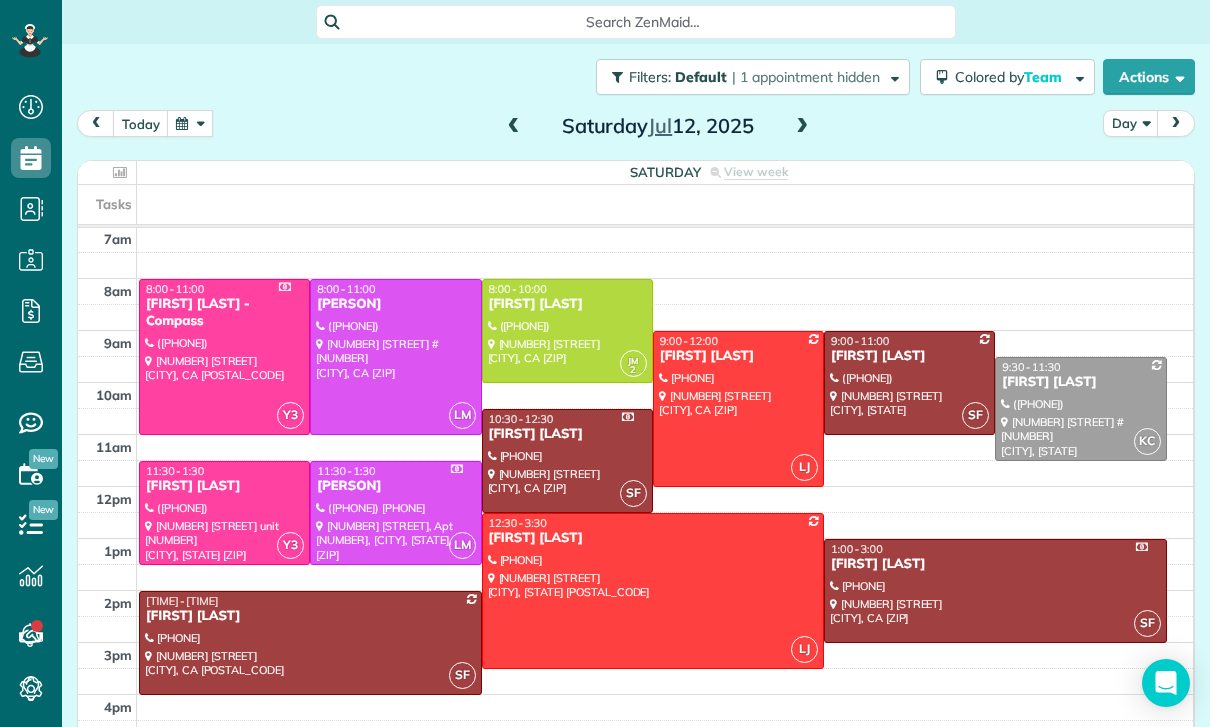 click at bounding box center [190, 123] 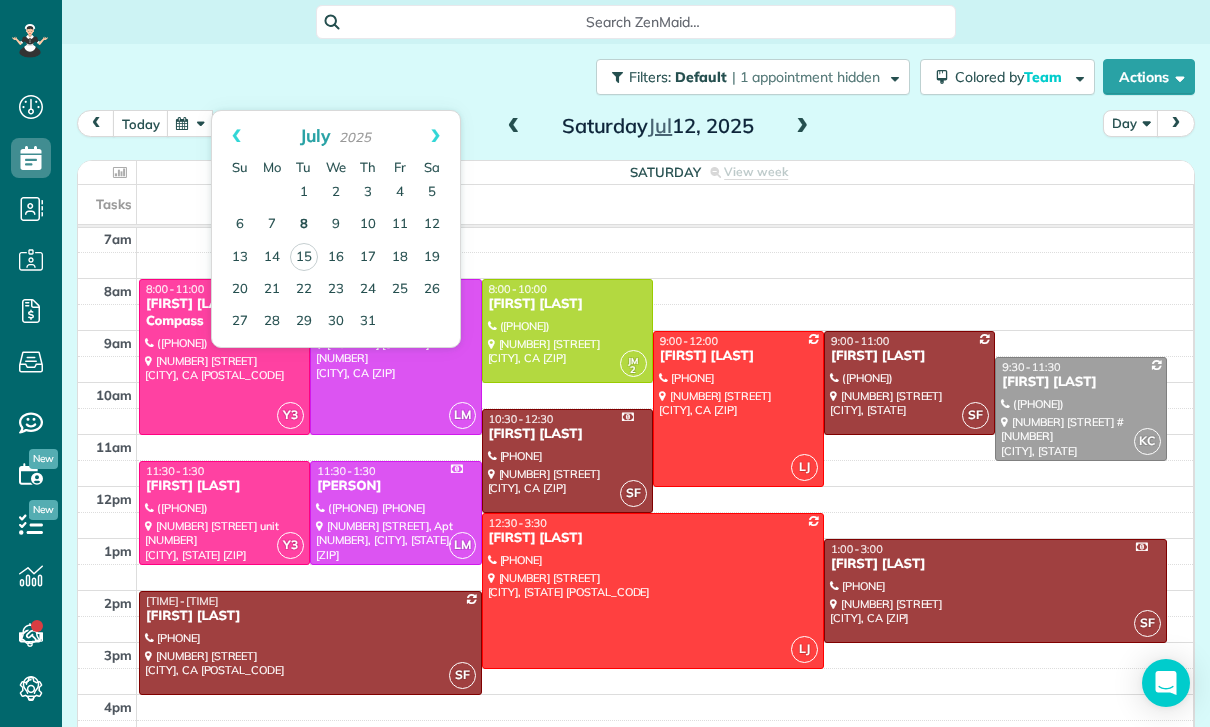 click on "8" at bounding box center [304, 225] 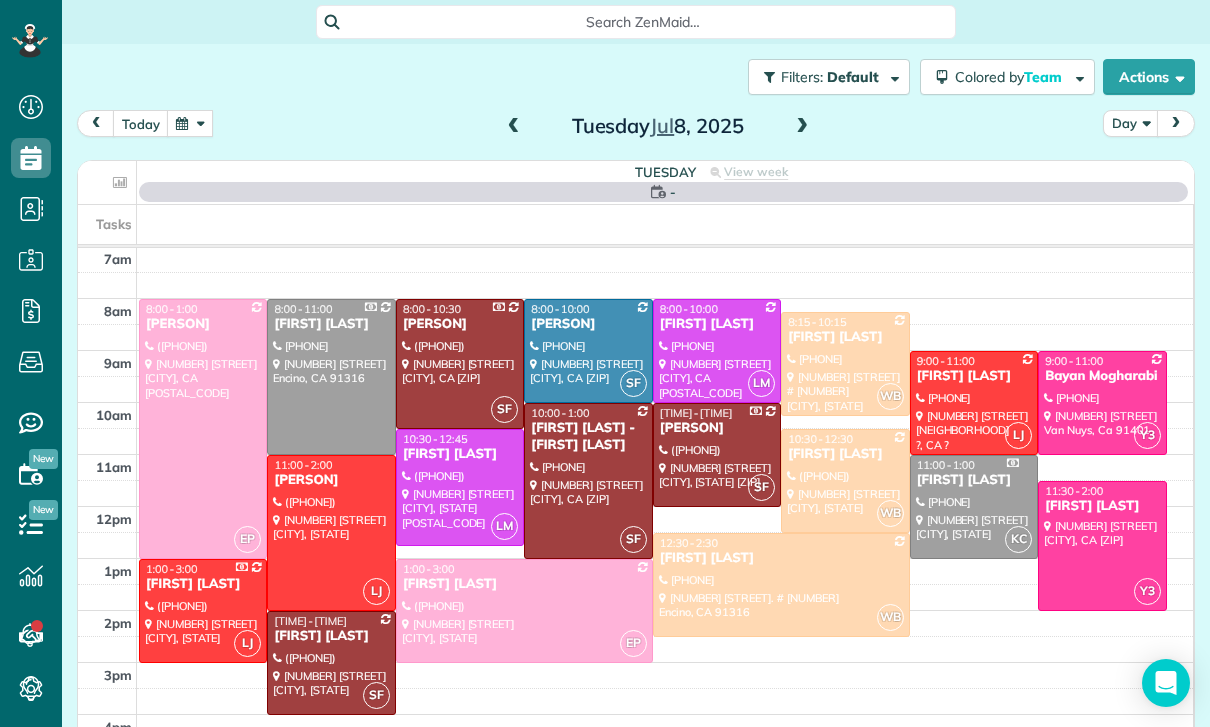 scroll, scrollTop: 157, scrollLeft: 0, axis: vertical 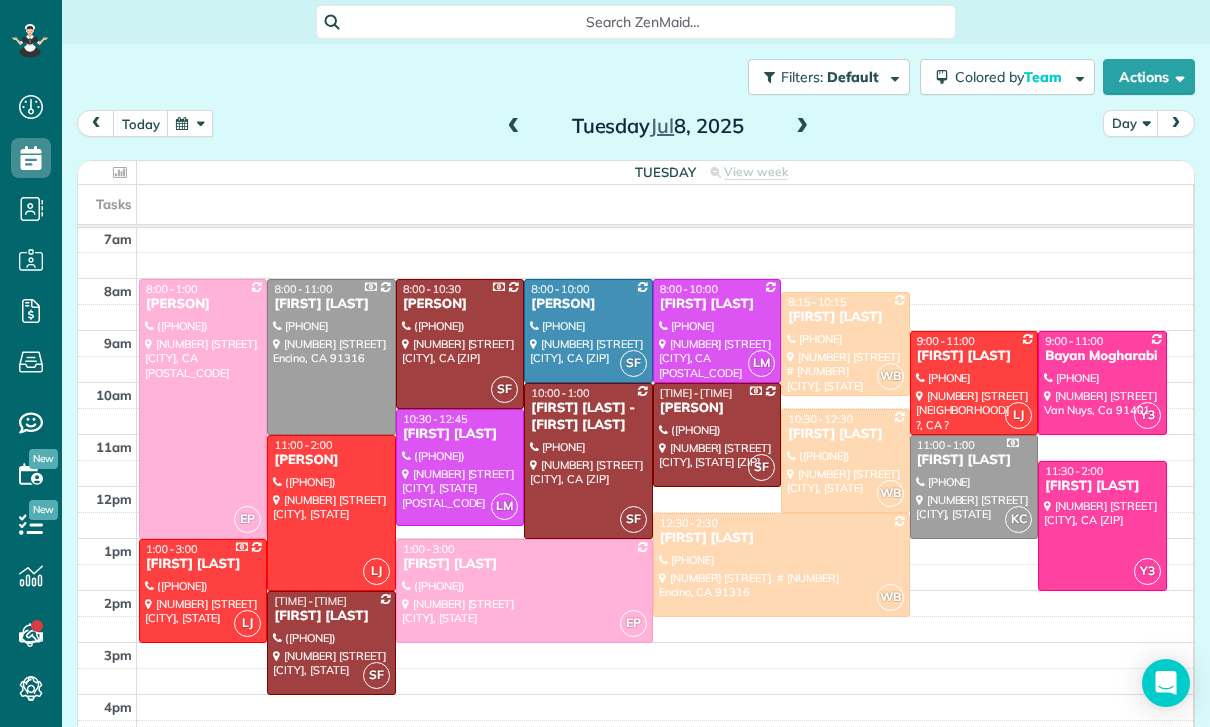 click at bounding box center (588, 331) 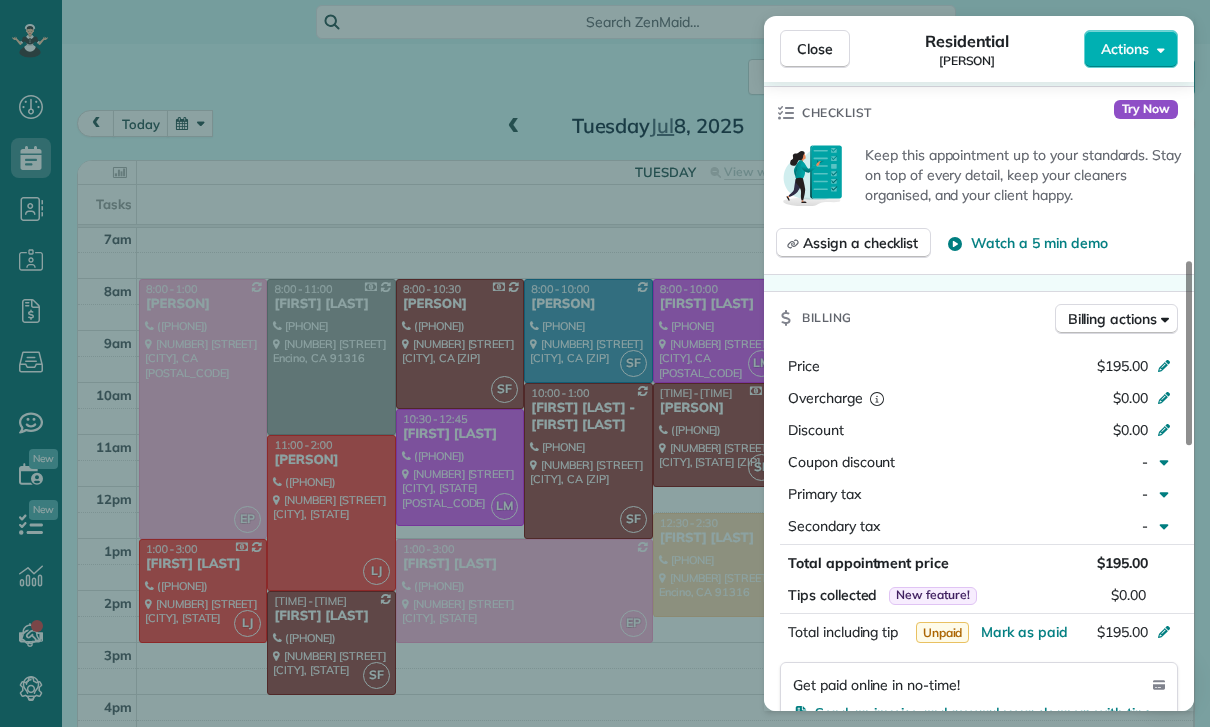 scroll, scrollTop: 745, scrollLeft: 0, axis: vertical 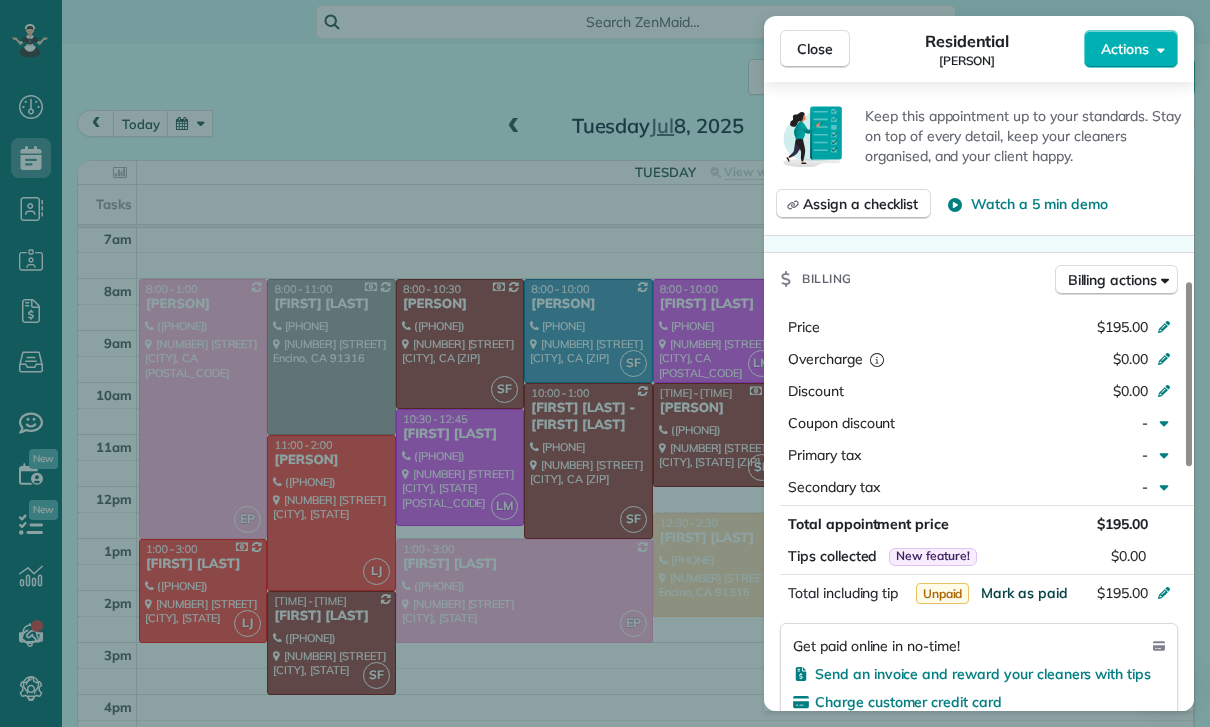 click on "Mark as paid" at bounding box center (1024, 593) 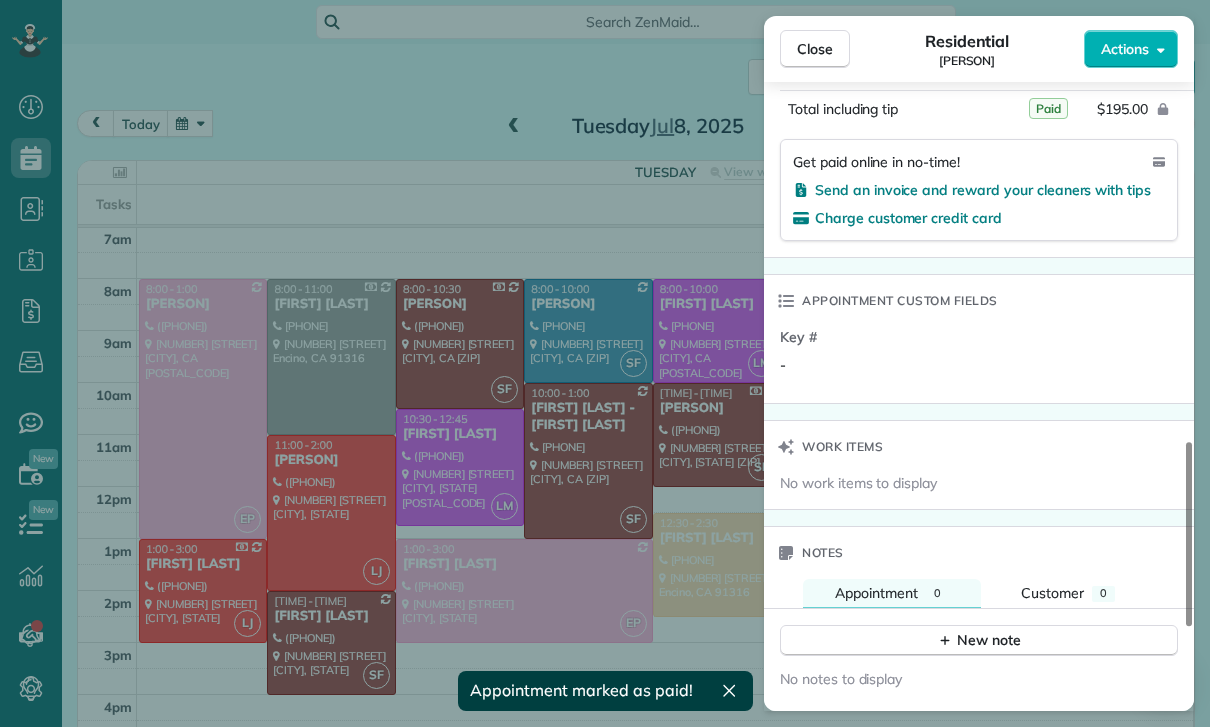 scroll, scrollTop: 1392, scrollLeft: 0, axis: vertical 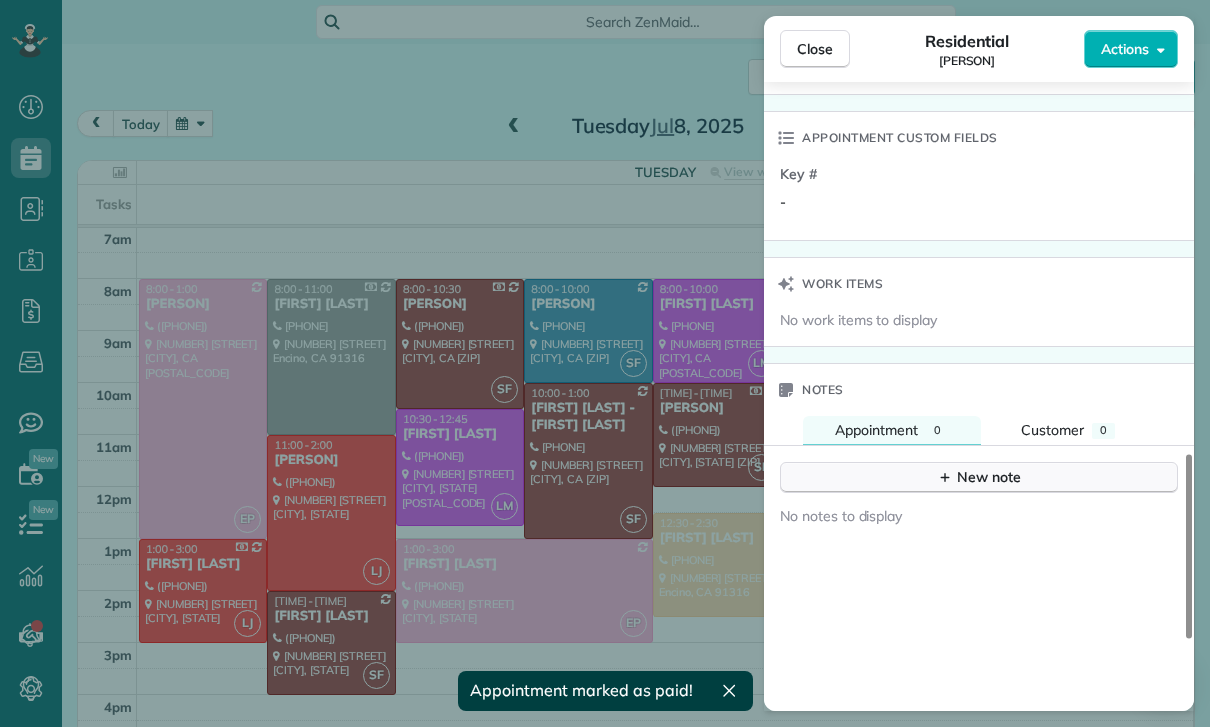 click on "New note" at bounding box center [979, 477] 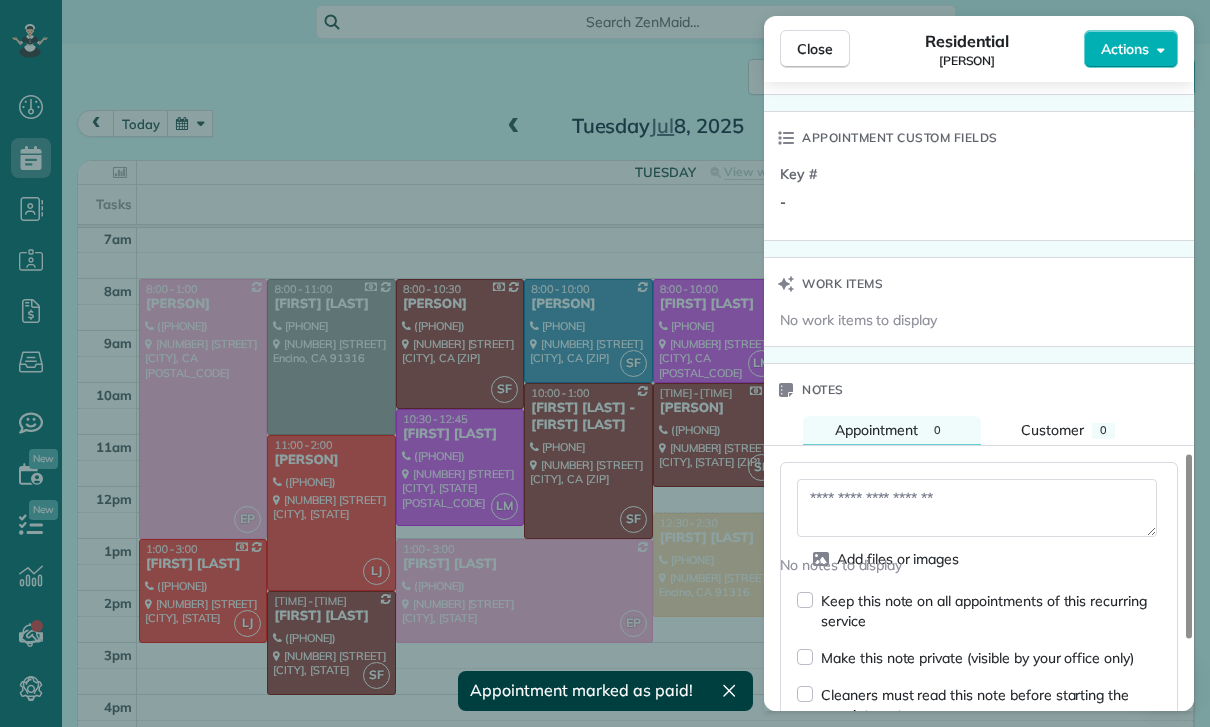 click at bounding box center (977, 508) 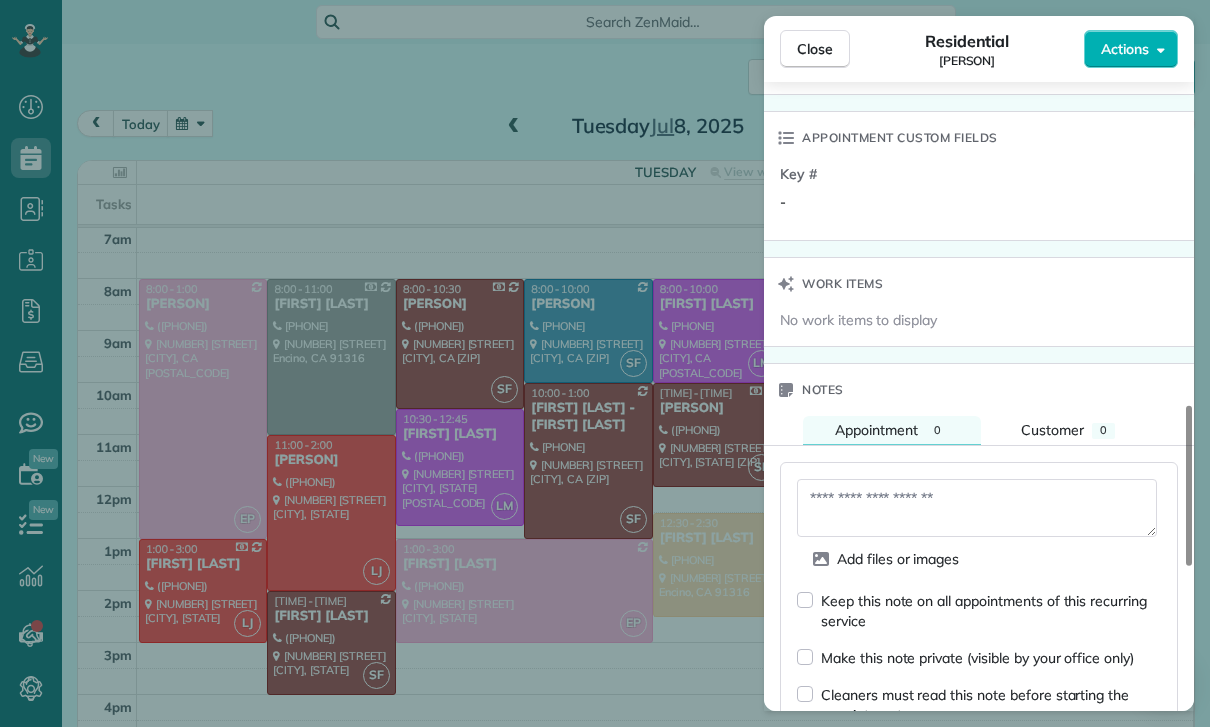 click at bounding box center (977, 508) 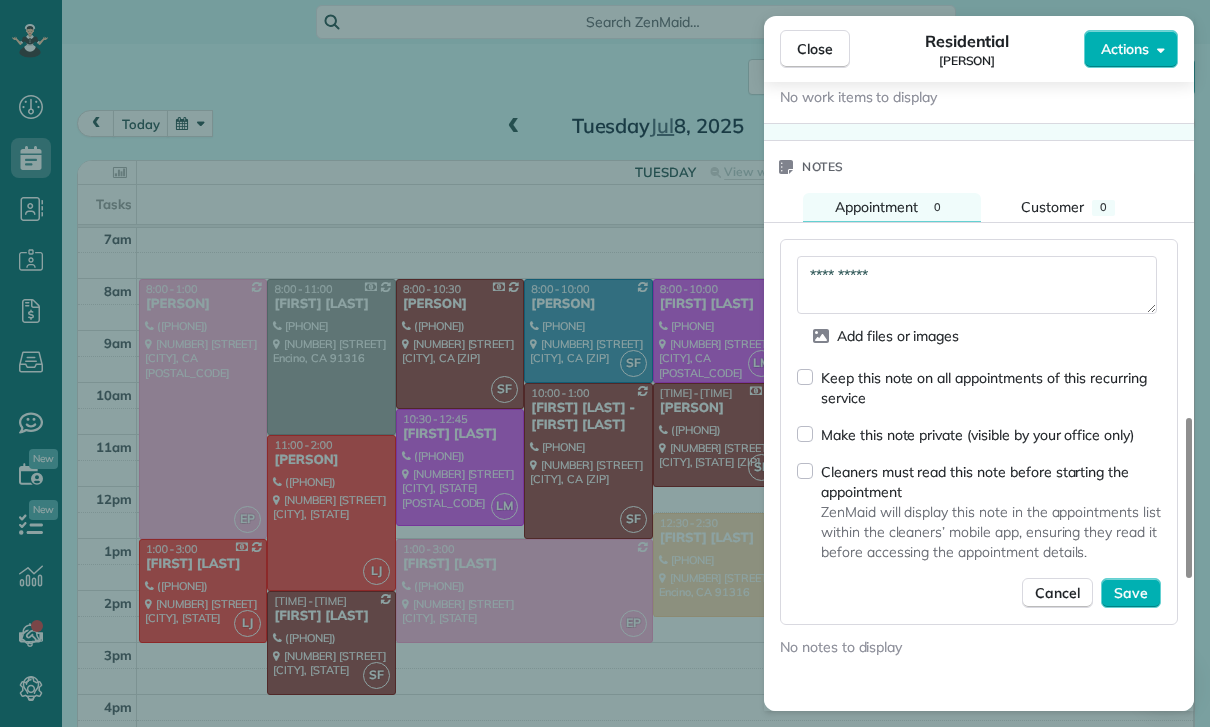 scroll, scrollTop: 1618, scrollLeft: 0, axis: vertical 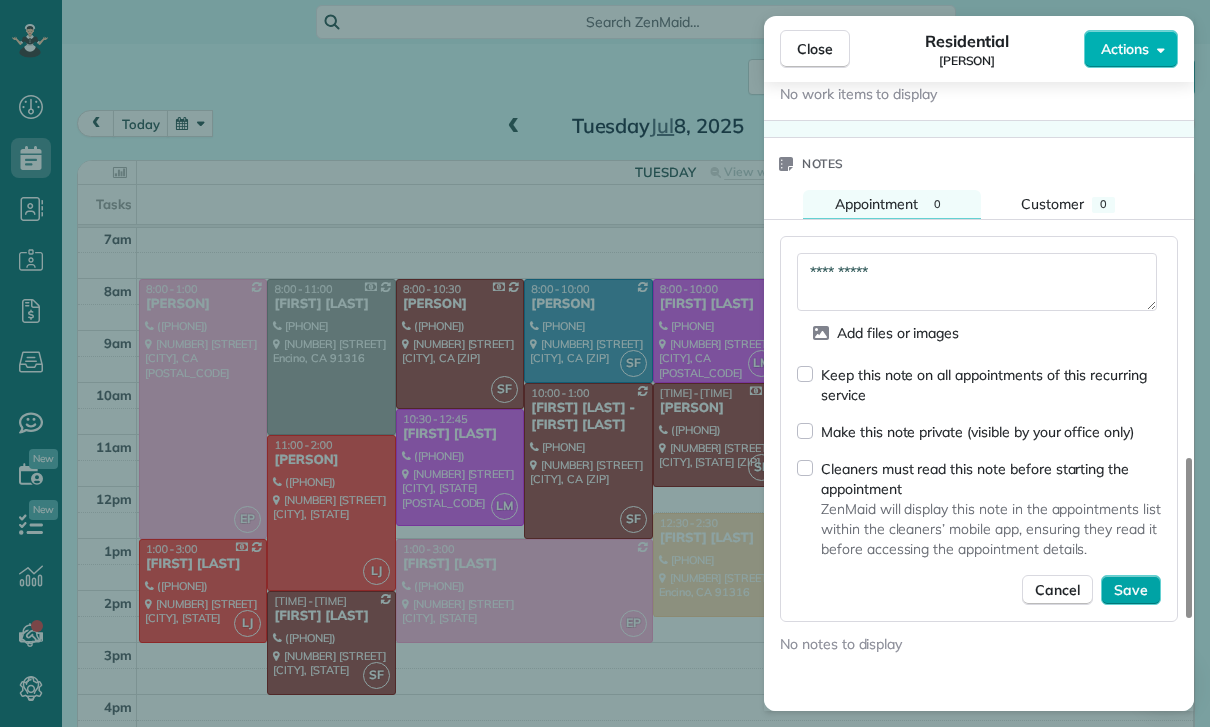 type on "**********" 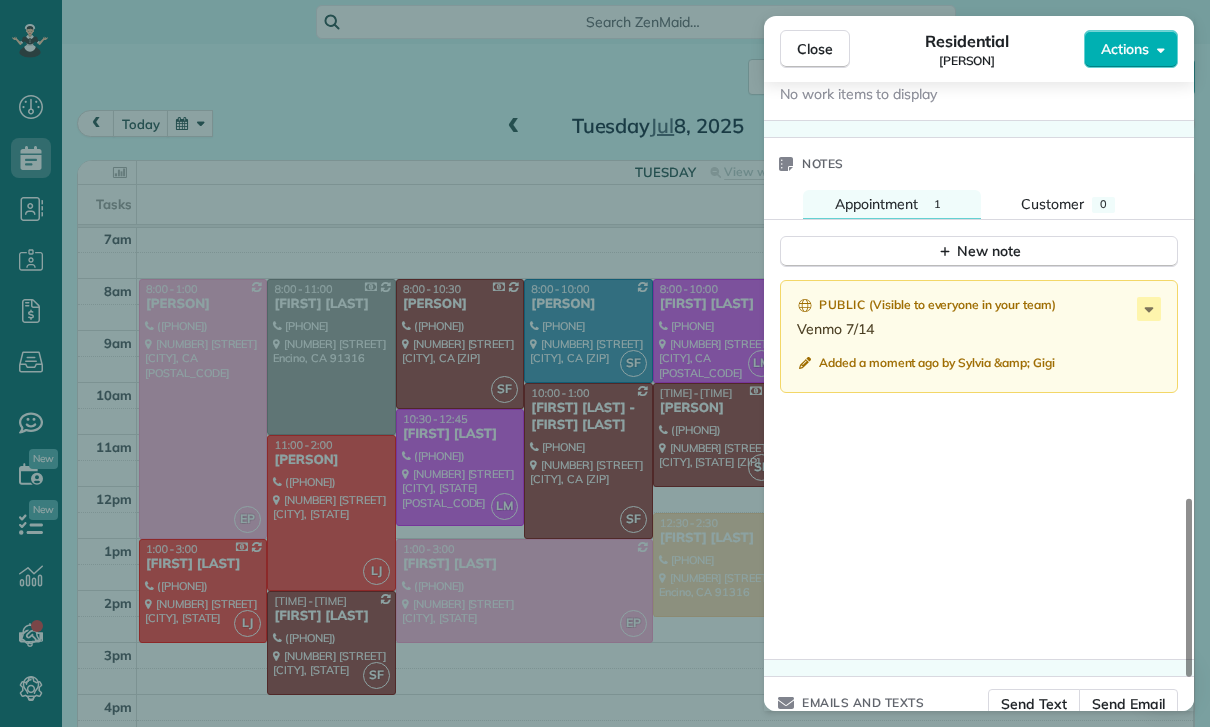 click on "Close Residential [LAST] [LAST] Actions Status Yet to Confirm [LAST] [LAST] · Open profile Mobile [PHONE] Copy No email on record Add email View Details Residential Tuesday, July 08, 2025 ( last week ) 8:00 AM 10:00 AM 2 hours and 0 minutes Repeats weekly Edit recurring service Previous (Jul 01) Next (Jul 15) [NUMBER] [STREET] [CITY] [STATE] [POSTAL_CODE] Service was not rated yet Cleaners Time in and out Assign Invite Team Carlos Cleaners Santy   [LAST] 8:00 AM 10:00 AM Checklist Try Now Keep this appointment up to your standards. Stay on top of every detail, keep your cleaners organised, and your client happy. Assign a checklist Watch a 5 min demo Billing Billing actions Price $195.00 Overcharge $0.00 Discount $0.00 Coupon discount - Primary tax - Secondary tax - Total appointment price $195.00 Tips collected New feature! $0.00 Paid Total including tip $195.00 Get paid online in no-time! Send an invoice and reward your cleaners with tips Charge customer credit card Appointment custom fields Key # - Work items" at bounding box center (605, 363) 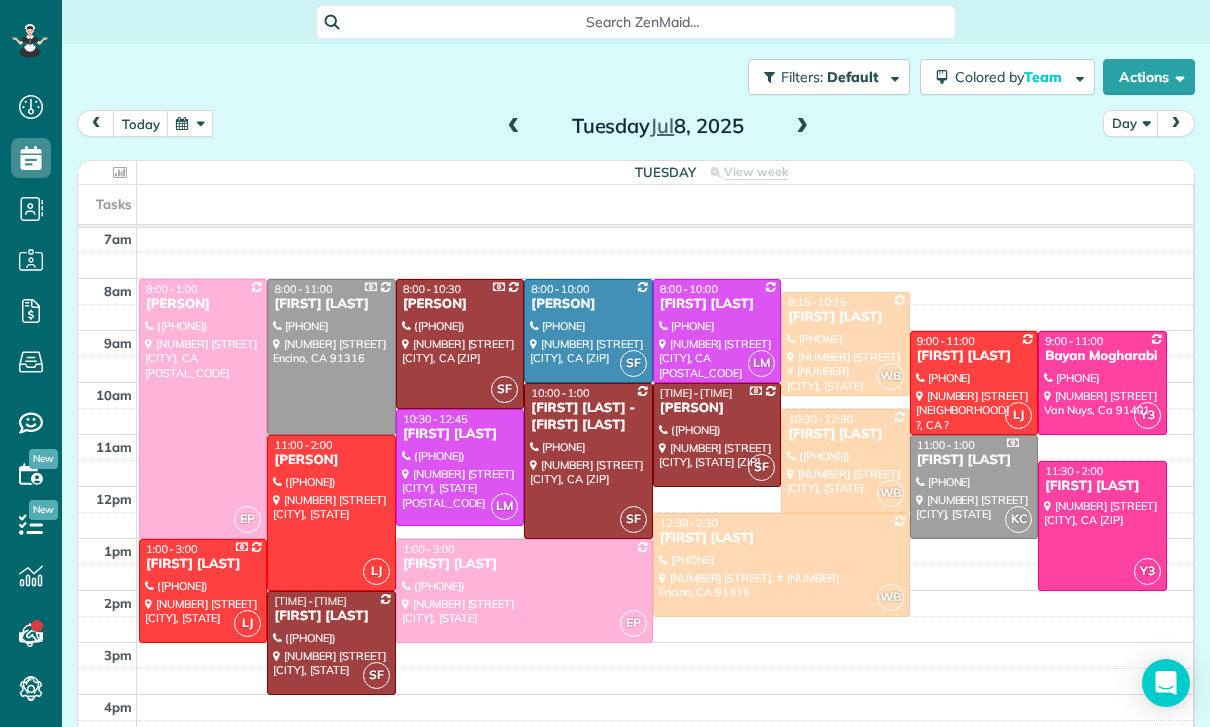 click at bounding box center (190, 123) 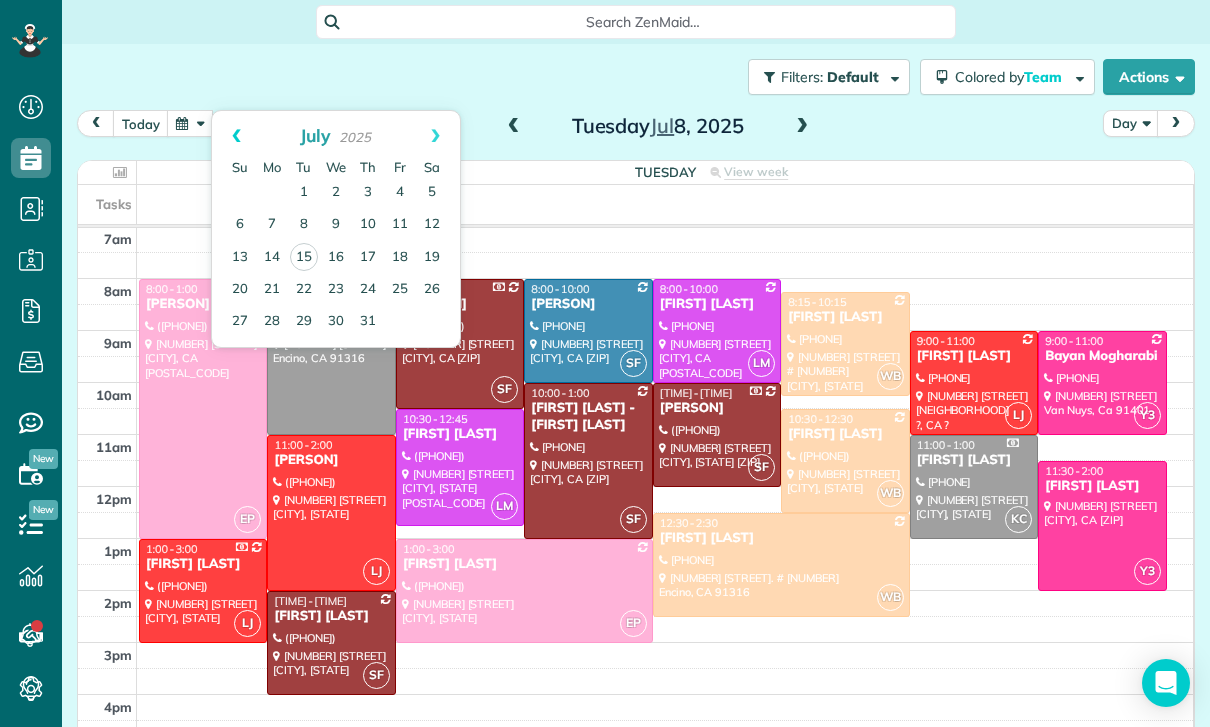 click on "Prev" at bounding box center (236, 136) 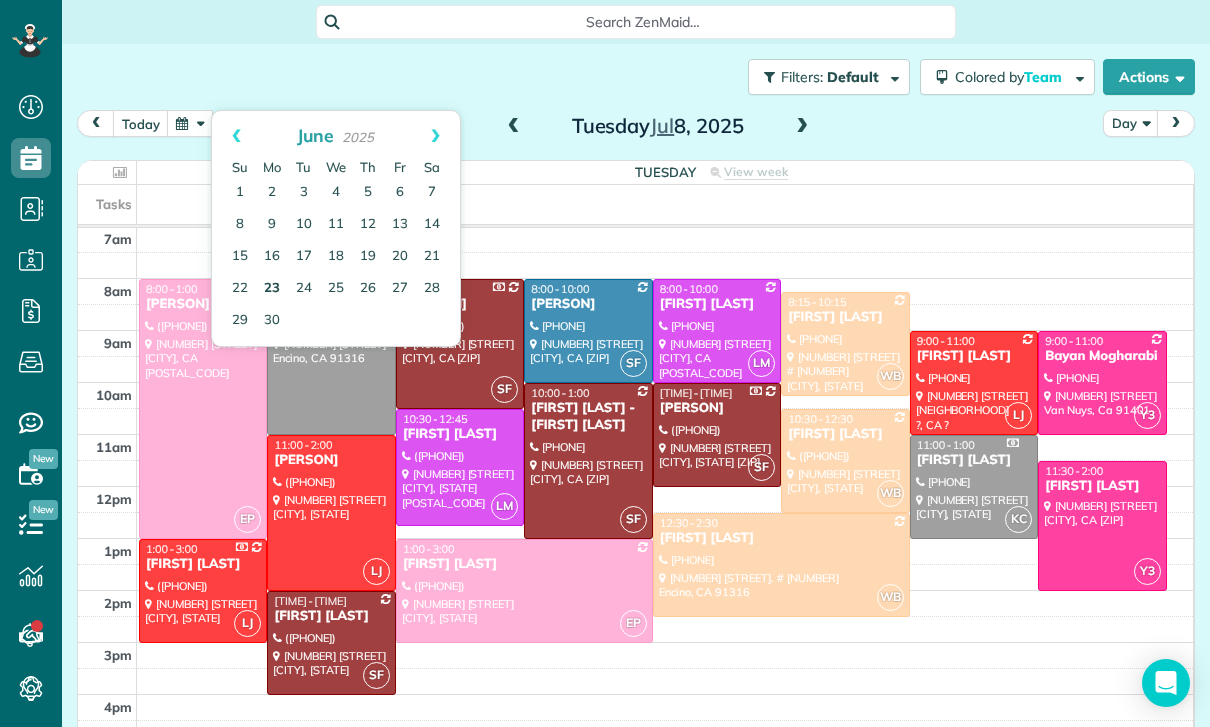 click on "23" at bounding box center [272, 289] 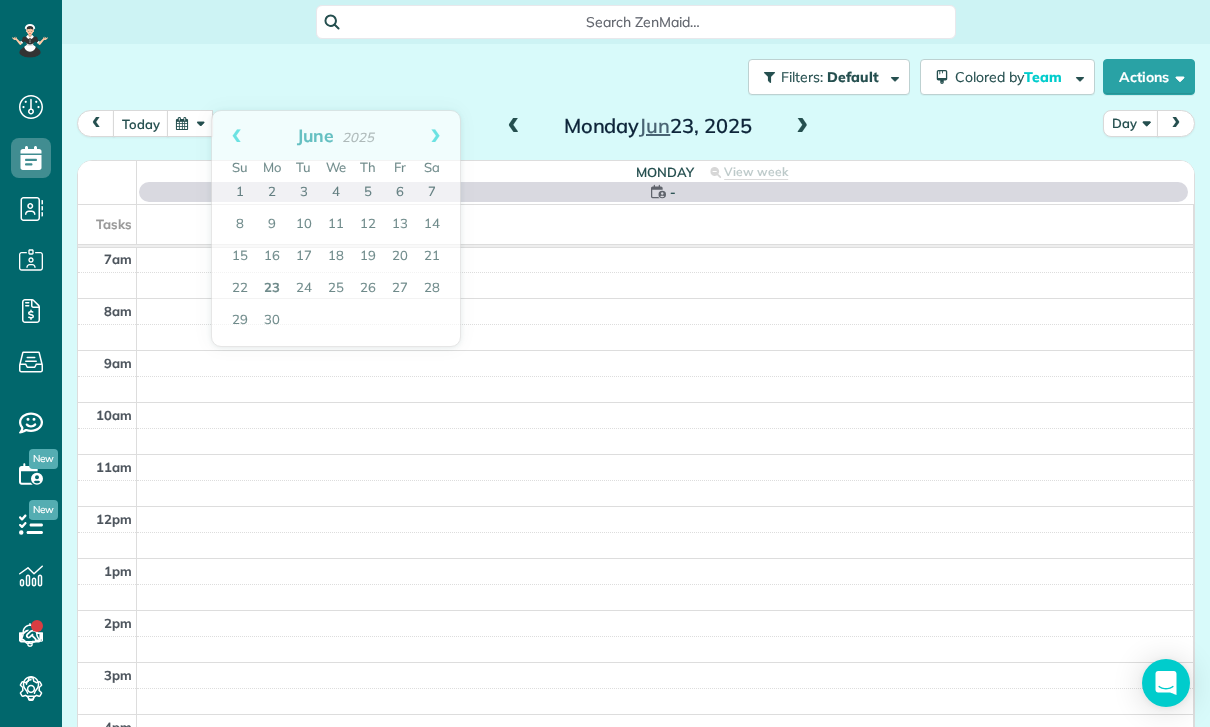 scroll, scrollTop: 157, scrollLeft: 0, axis: vertical 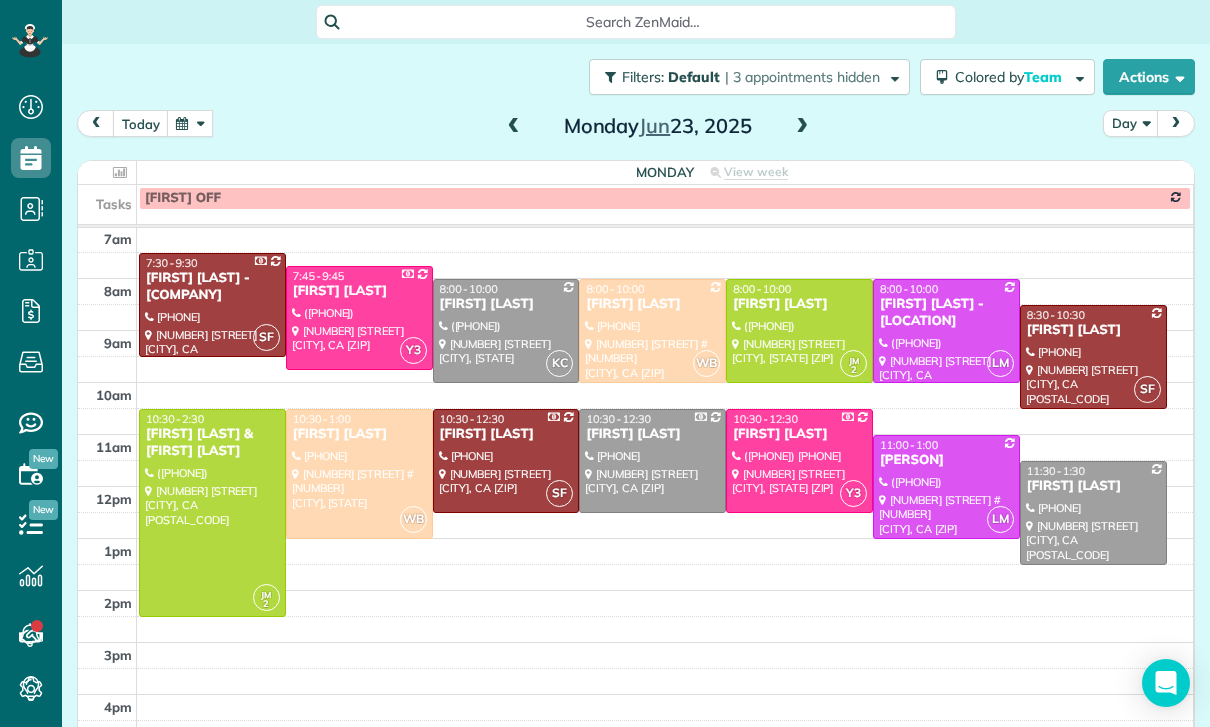 click at bounding box center (190, 123) 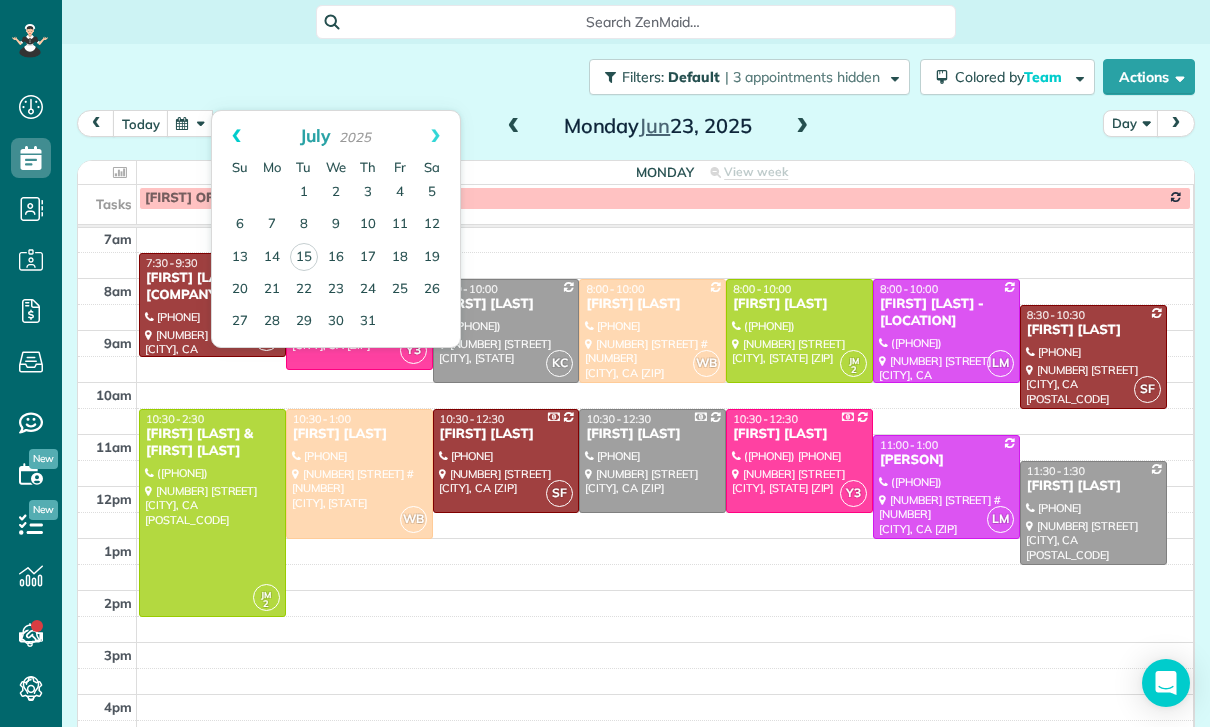 click on "Prev" at bounding box center (236, 136) 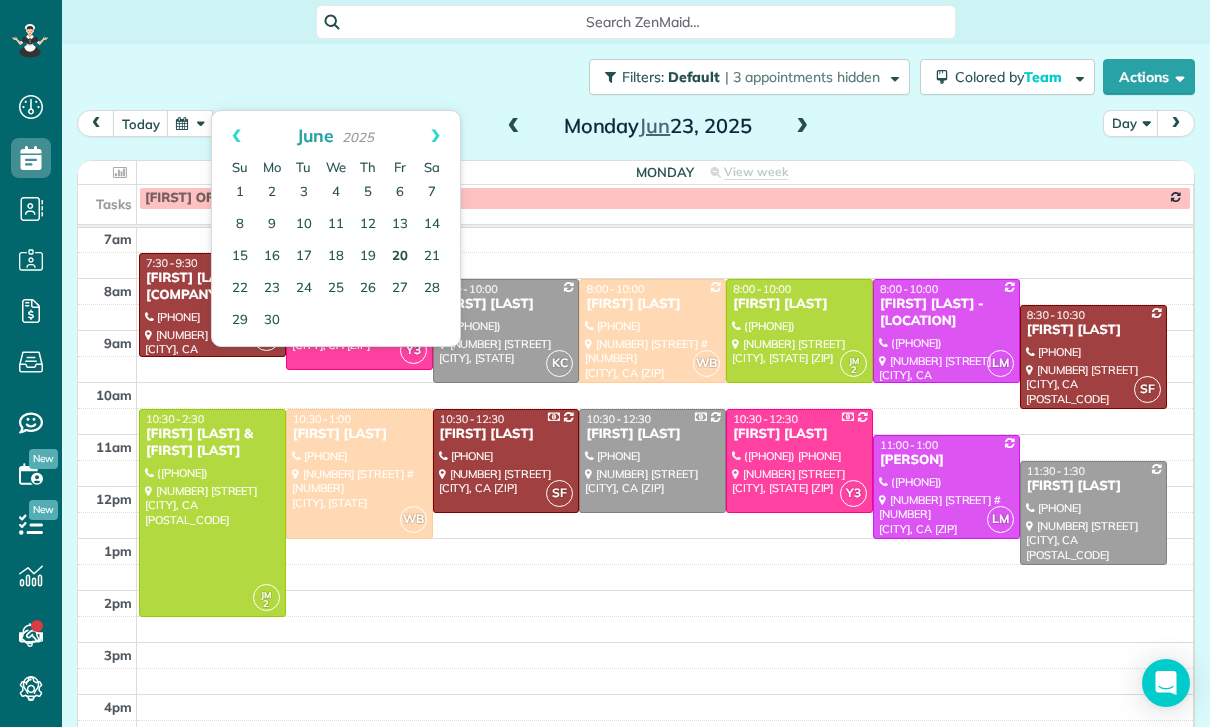 click on "20" at bounding box center (400, 257) 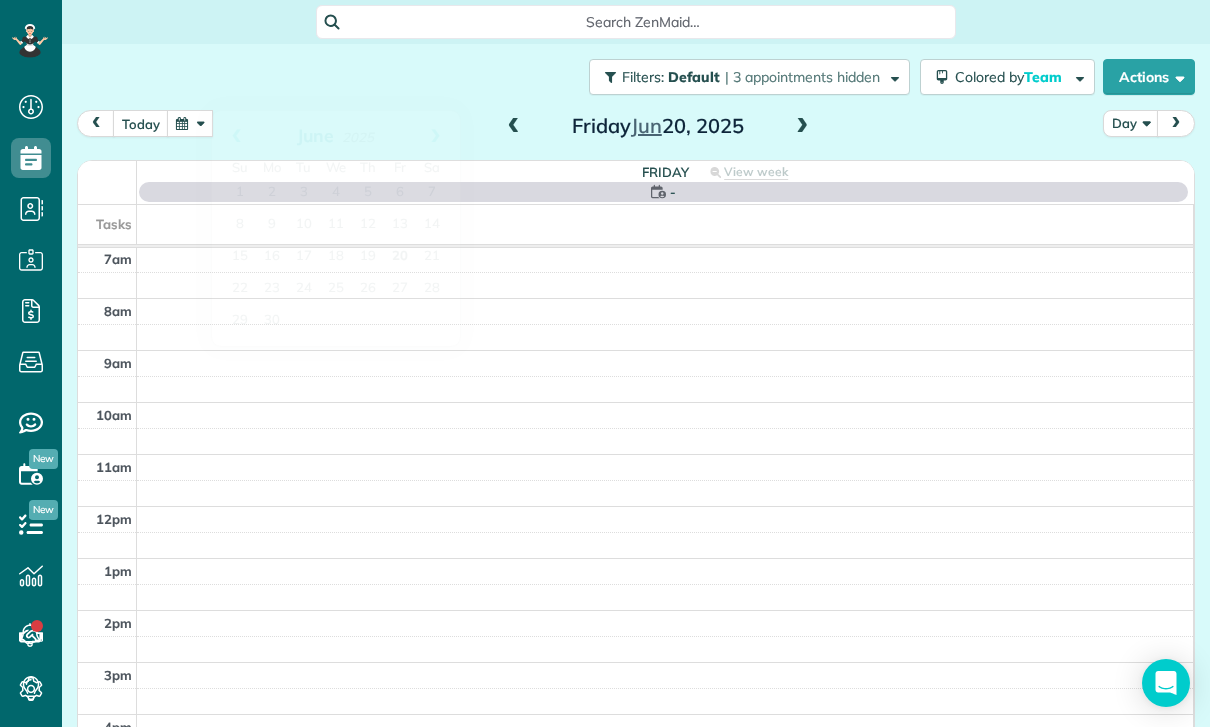 scroll, scrollTop: 157, scrollLeft: 0, axis: vertical 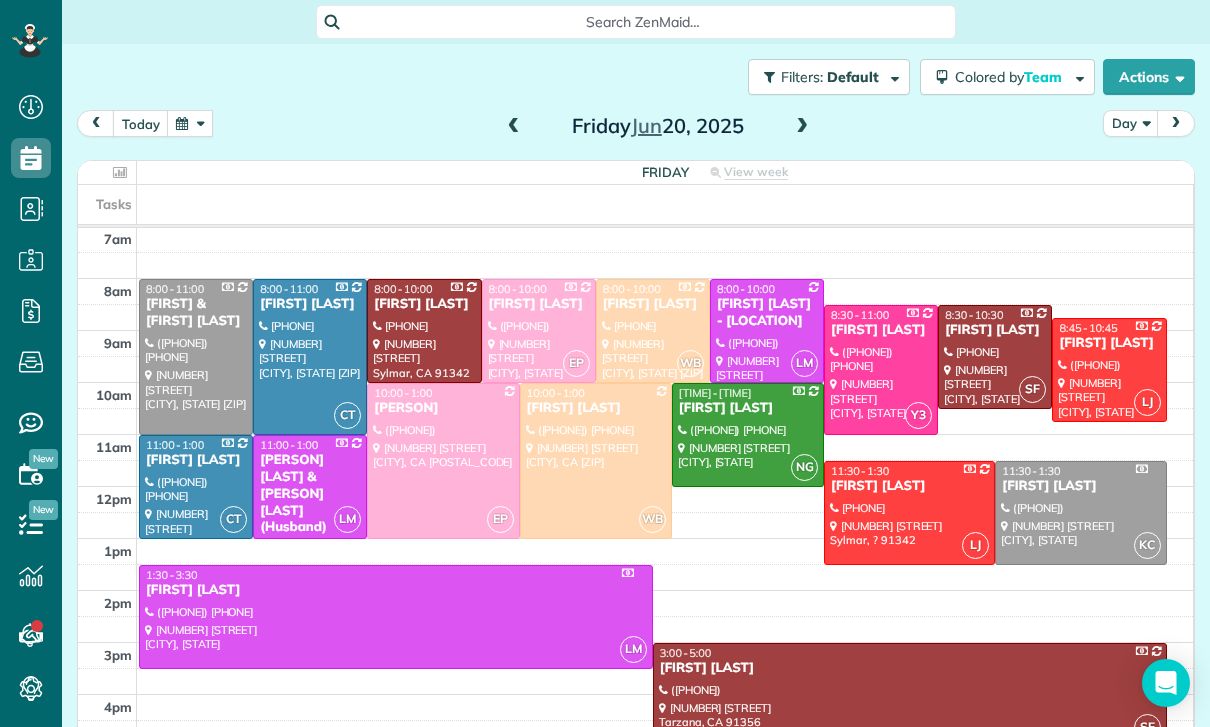 click at bounding box center (910, 695) 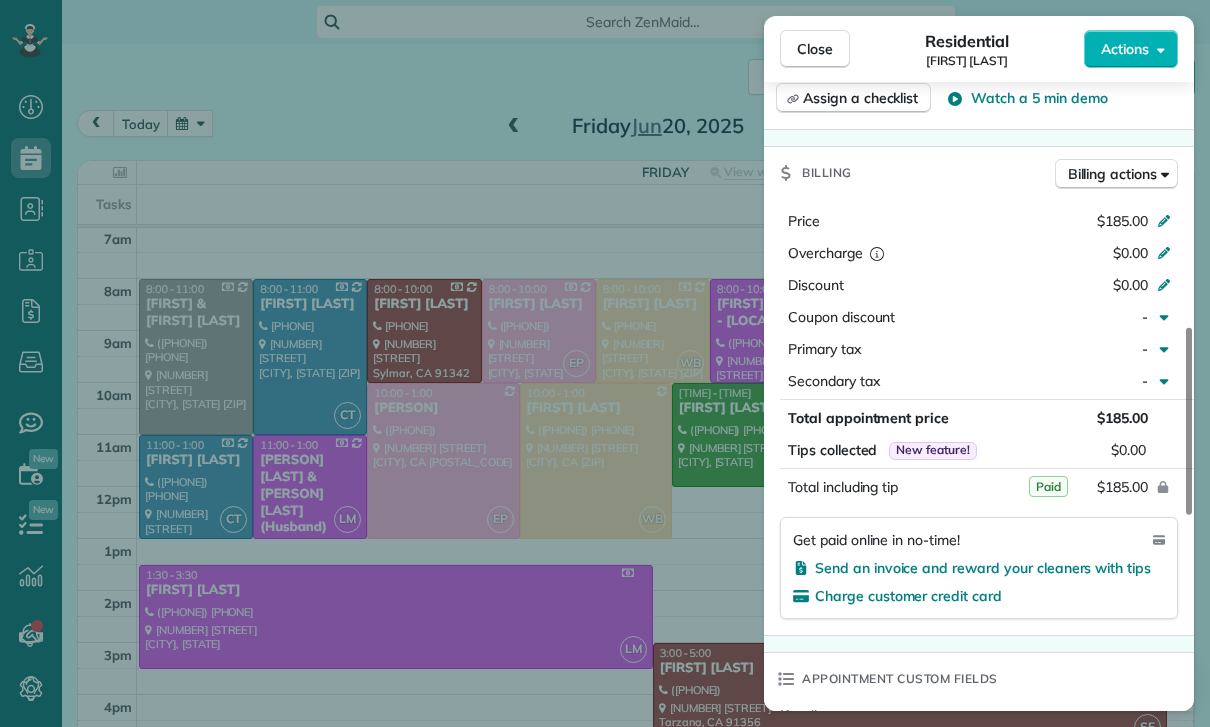 scroll, scrollTop: 927, scrollLeft: 0, axis: vertical 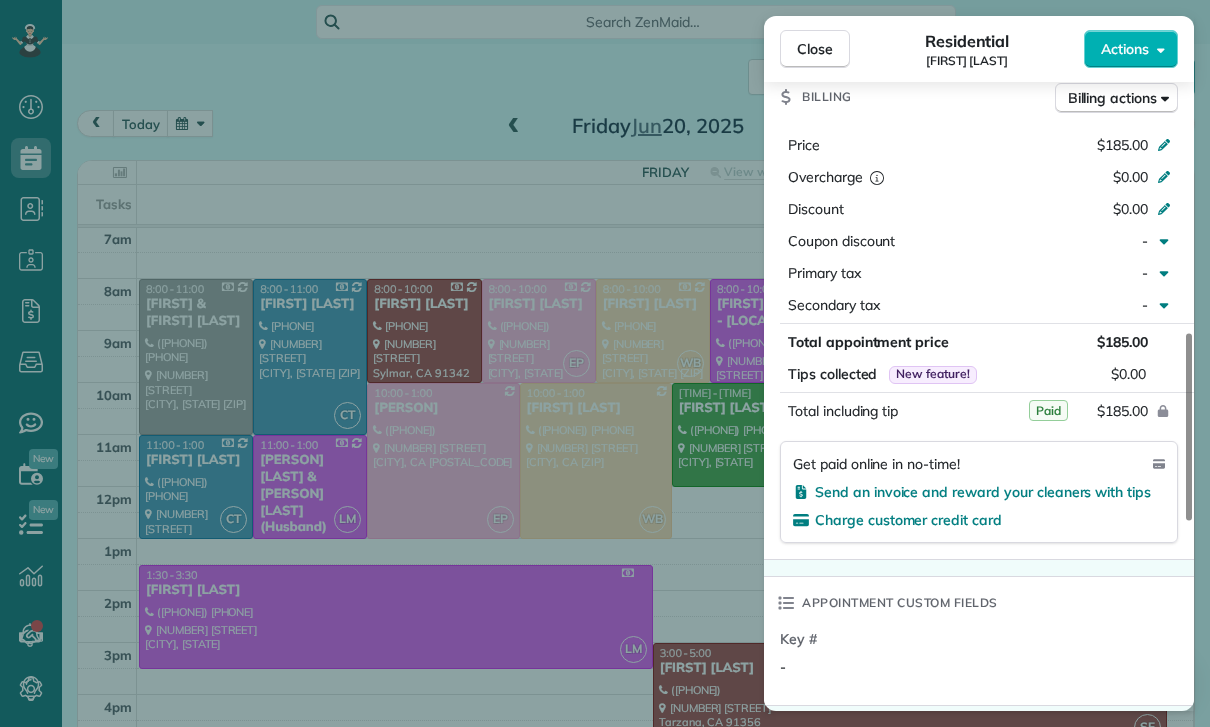 click on "Close Residential [LAST] [LAST] Actions Status Confirmed [LAST] [LAST] · Open profile Mobile [PHONE] Copy No email on record Add email View Details Residential Friday, June 20, 2025 3:00 PM 5:00 PM 2 hours and 0 minutes Repeats weekly Edit recurring service Previous (Jun 13) Next (Jun 27) [NUMBER] [STREET] [CITY] [STATE] [POSTAL_CODE] Service was not rated yet Cleaners Time in and out Assign Invite Team Santy Cleaners Santy   [LAST] 3:00 PM 5:00 PM Checklist Try Now Keep this appointment up to your standards. Stay on top of every detail, keep your cleaners organised, and your client happy. Assign a checklist Watch a 5 min demo Billing Billing actions Price $185.00 Overcharge $0.00 Discount $0.00 Coupon discount - Primary tax - Secondary tax - Total appointment price $185.00 Tips collected New feature! $0.00 Paid Total including tip $185.00 Get paid online in no-time! Send an invoice and reward your cleaners with tips Charge customer credit card Appointment custom fields Key # - Work items Notes Appointment 1 1" at bounding box center (605, 363) 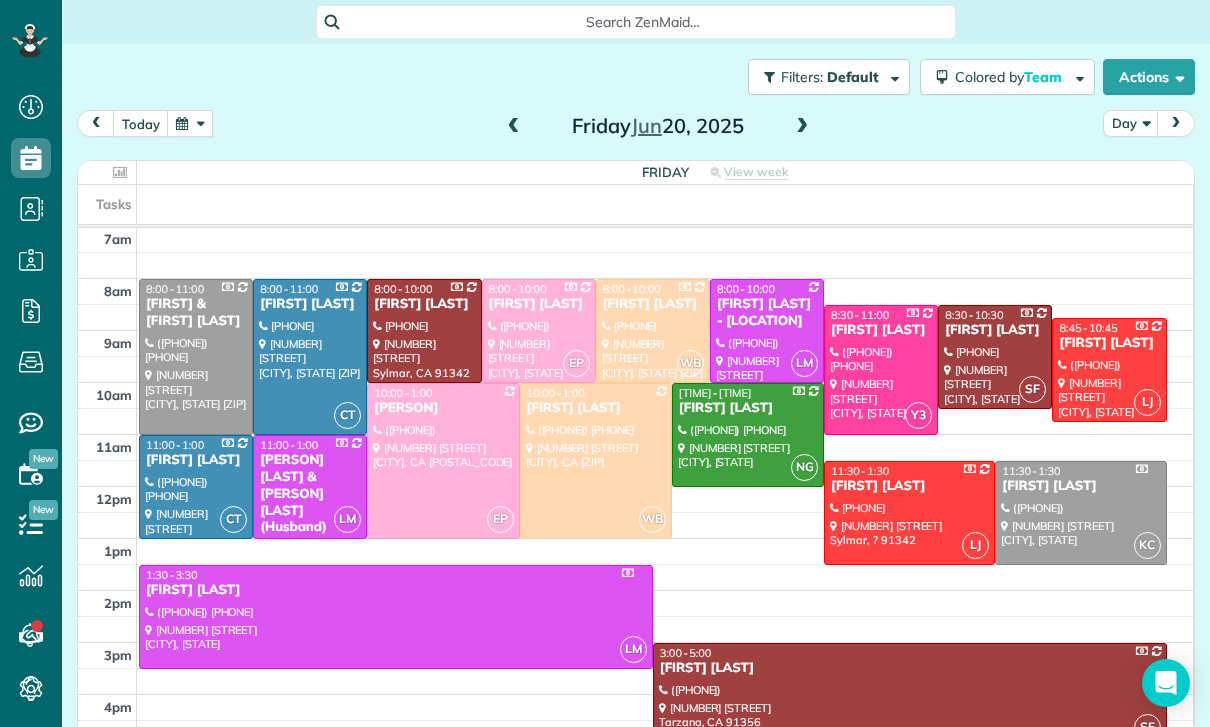 click at bounding box center (190, 123) 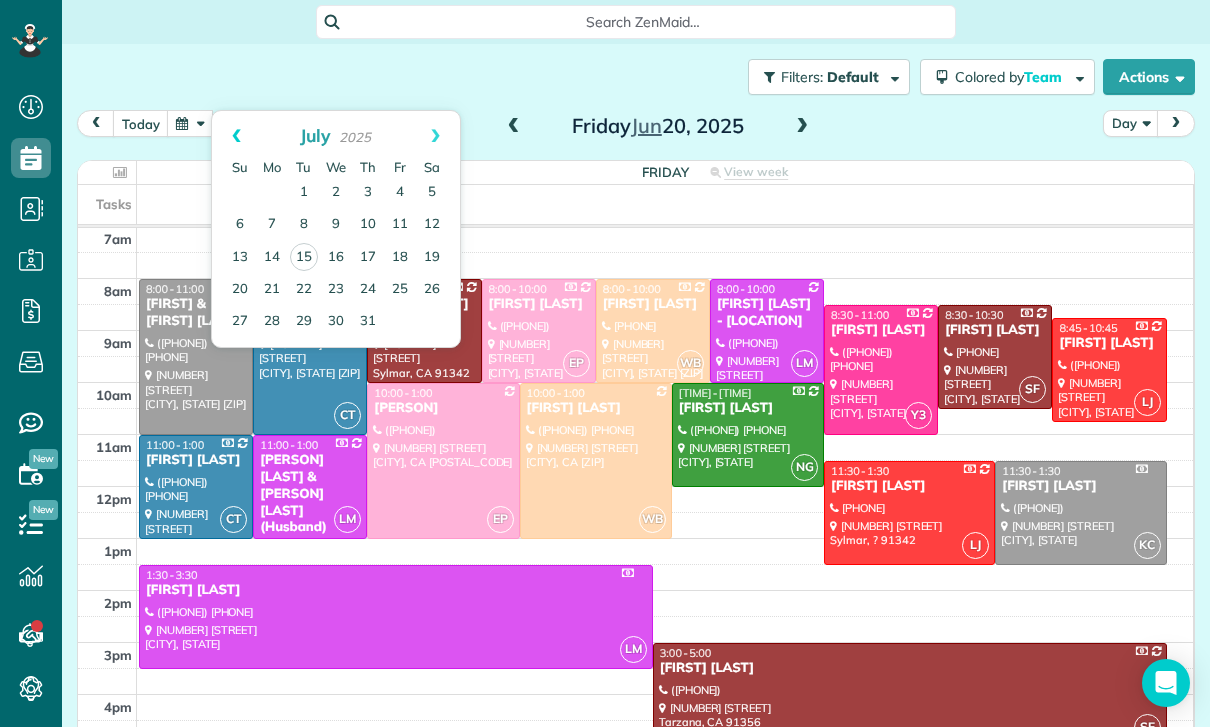 click on "Prev" at bounding box center (236, 136) 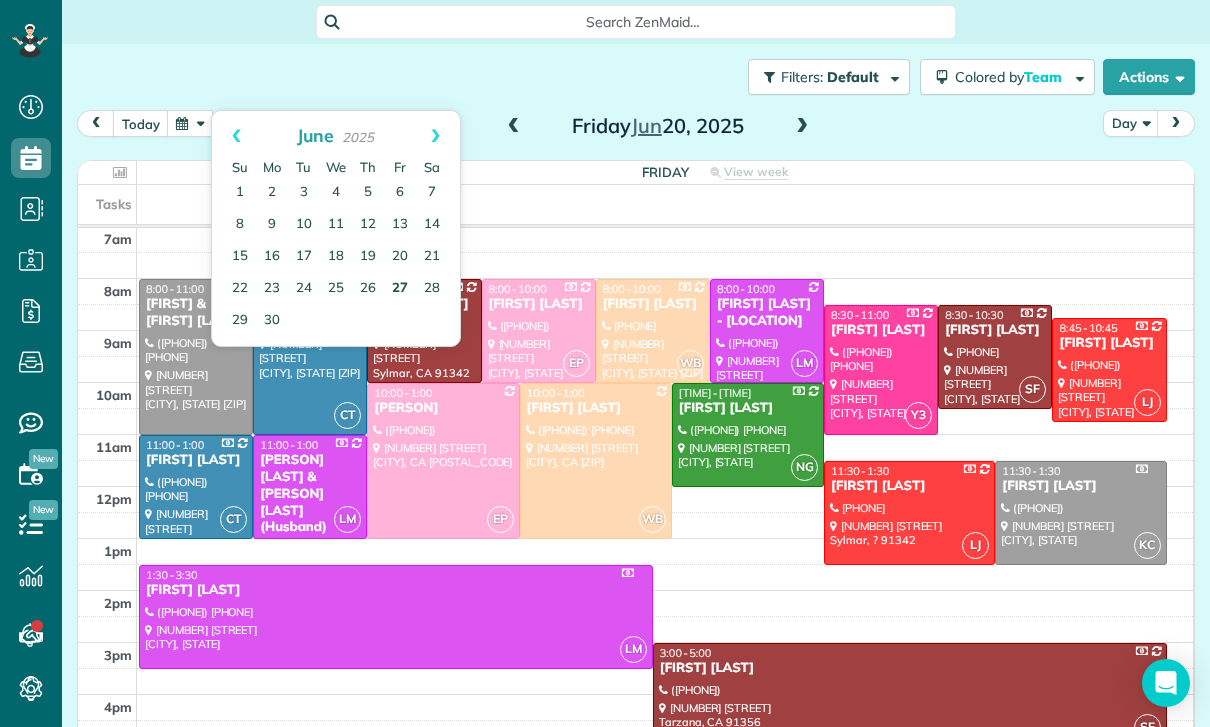 click on "27" at bounding box center [400, 289] 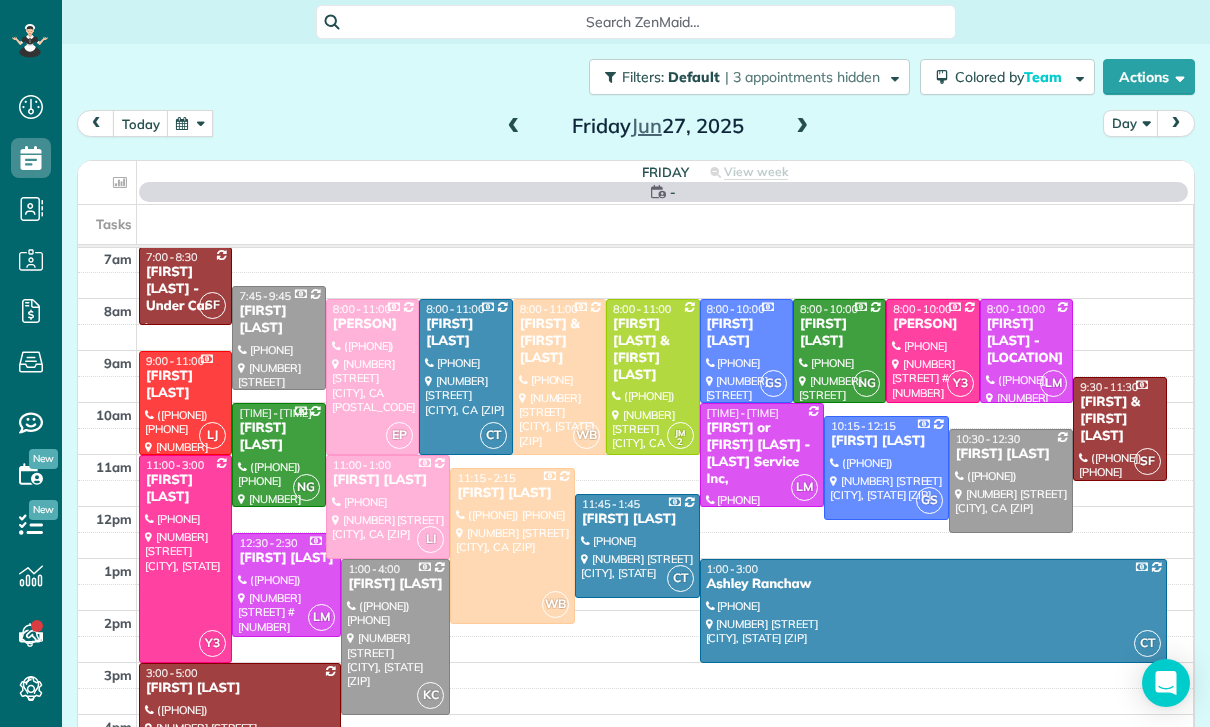 scroll, scrollTop: 157, scrollLeft: 0, axis: vertical 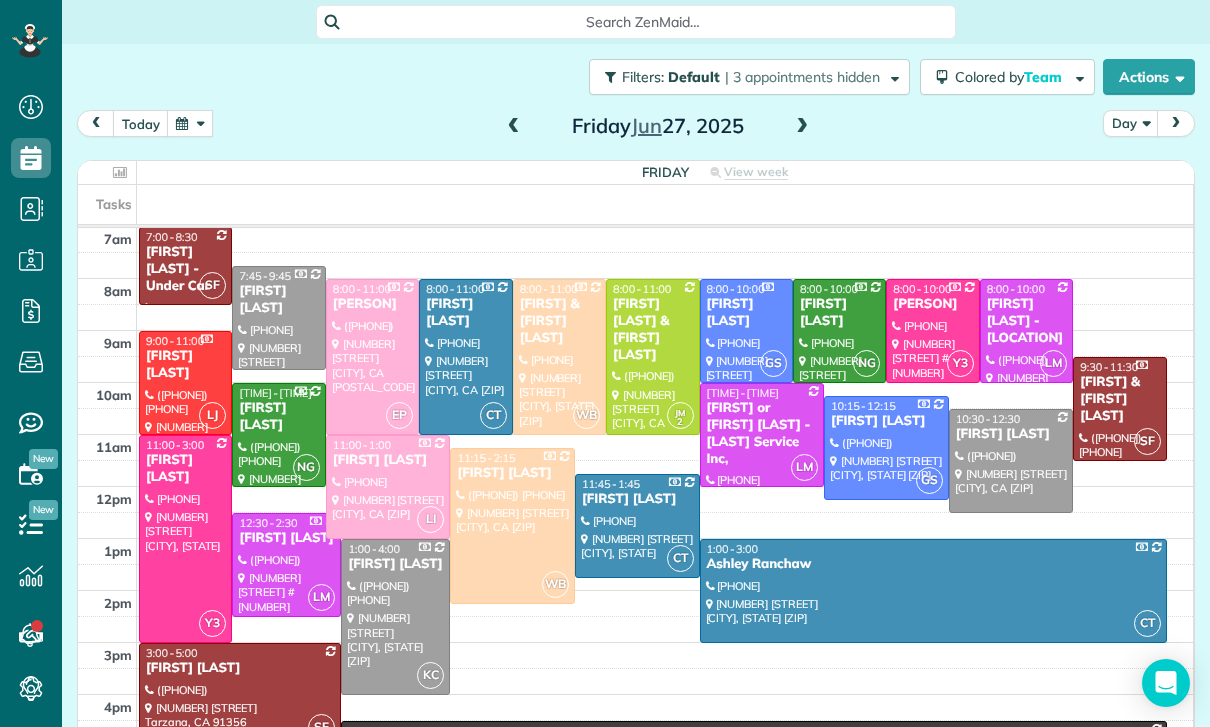 click on "[FIRST] [LAST]" at bounding box center (240, 668) 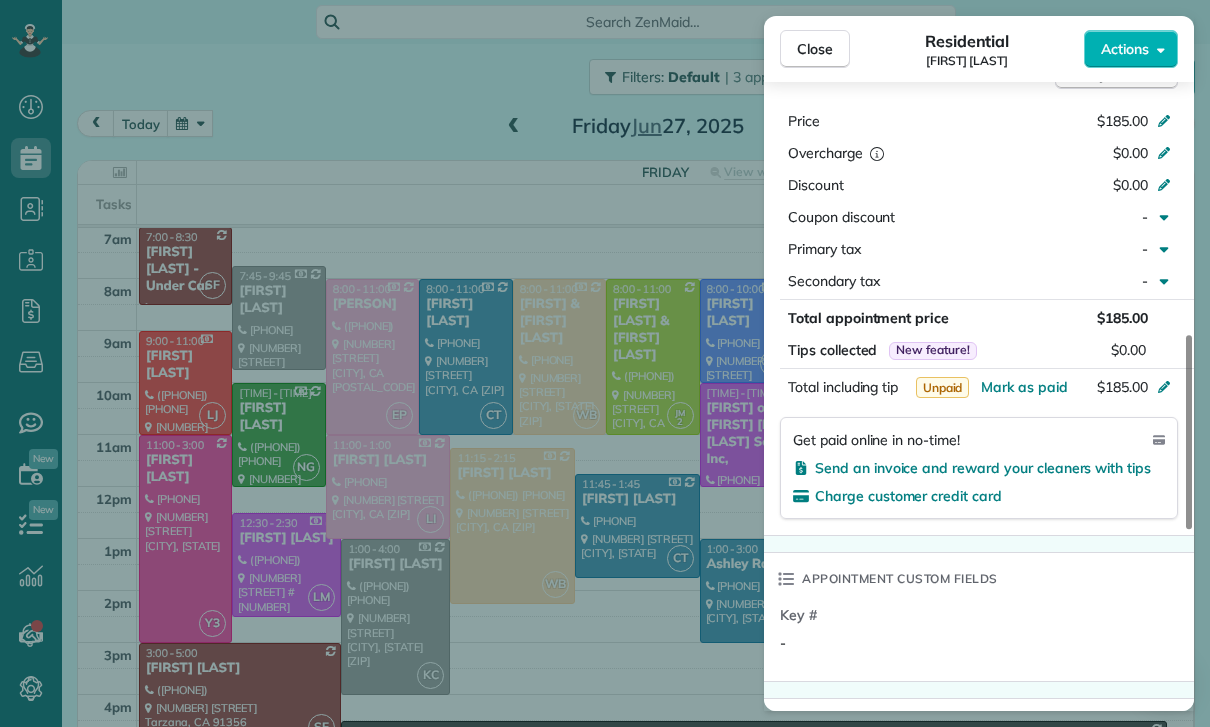 scroll, scrollTop: 956, scrollLeft: 0, axis: vertical 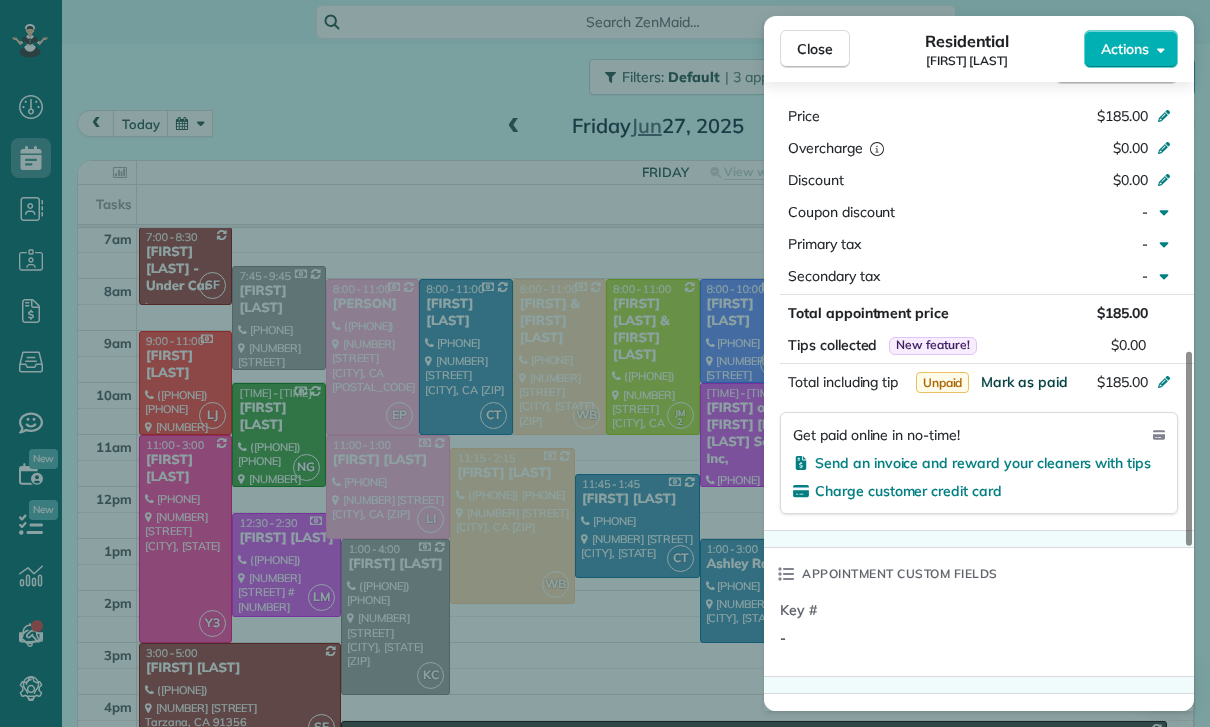 click on "Mark as paid" at bounding box center [1024, 382] 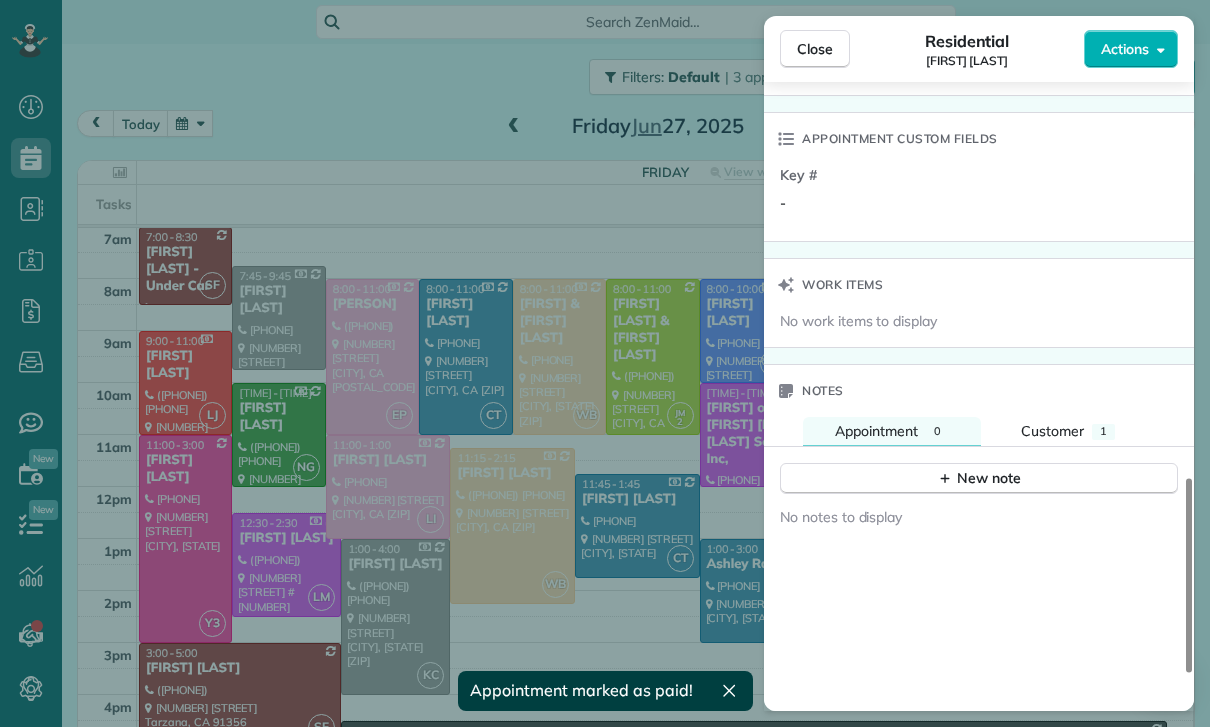 scroll, scrollTop: 1409, scrollLeft: 0, axis: vertical 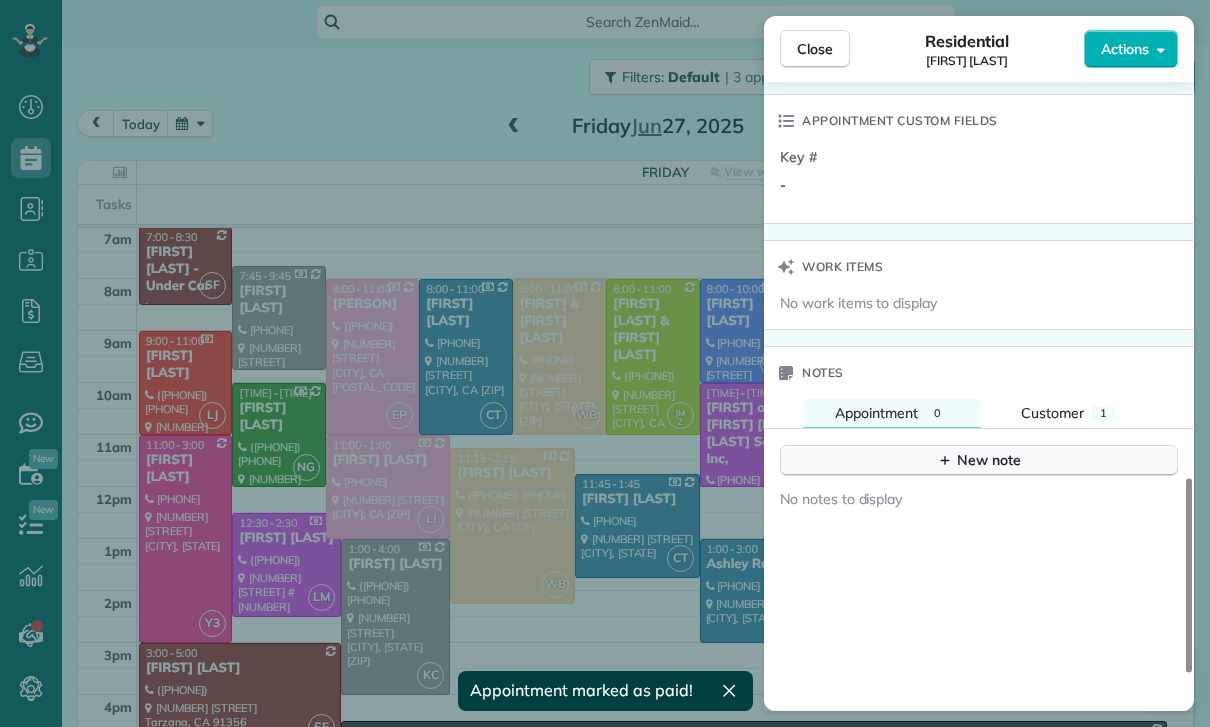 click on "New note" at bounding box center (979, 460) 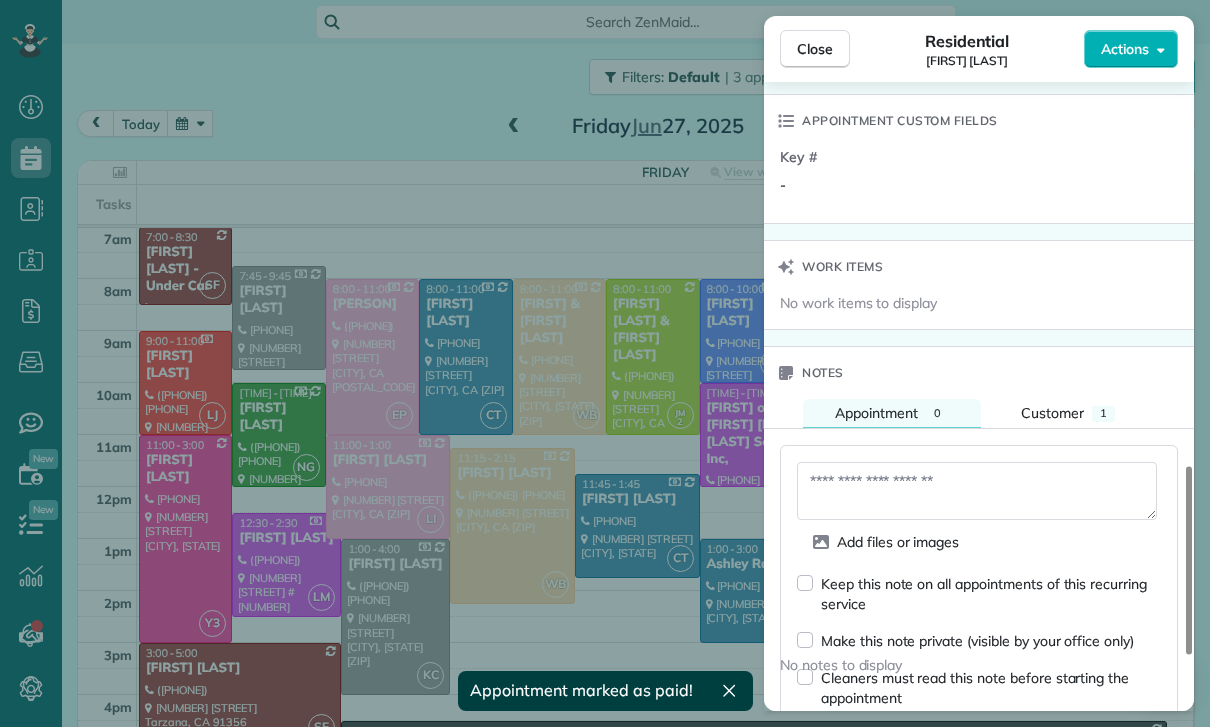 click at bounding box center [977, 491] 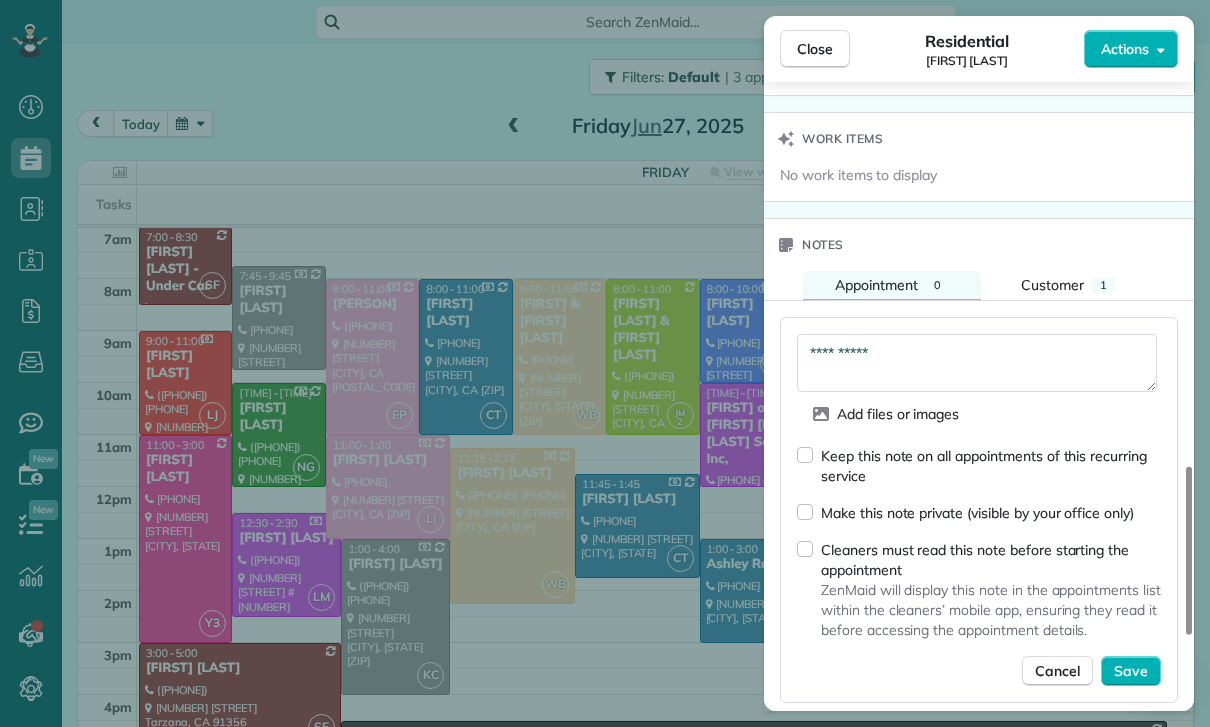 scroll, scrollTop: 1585, scrollLeft: 0, axis: vertical 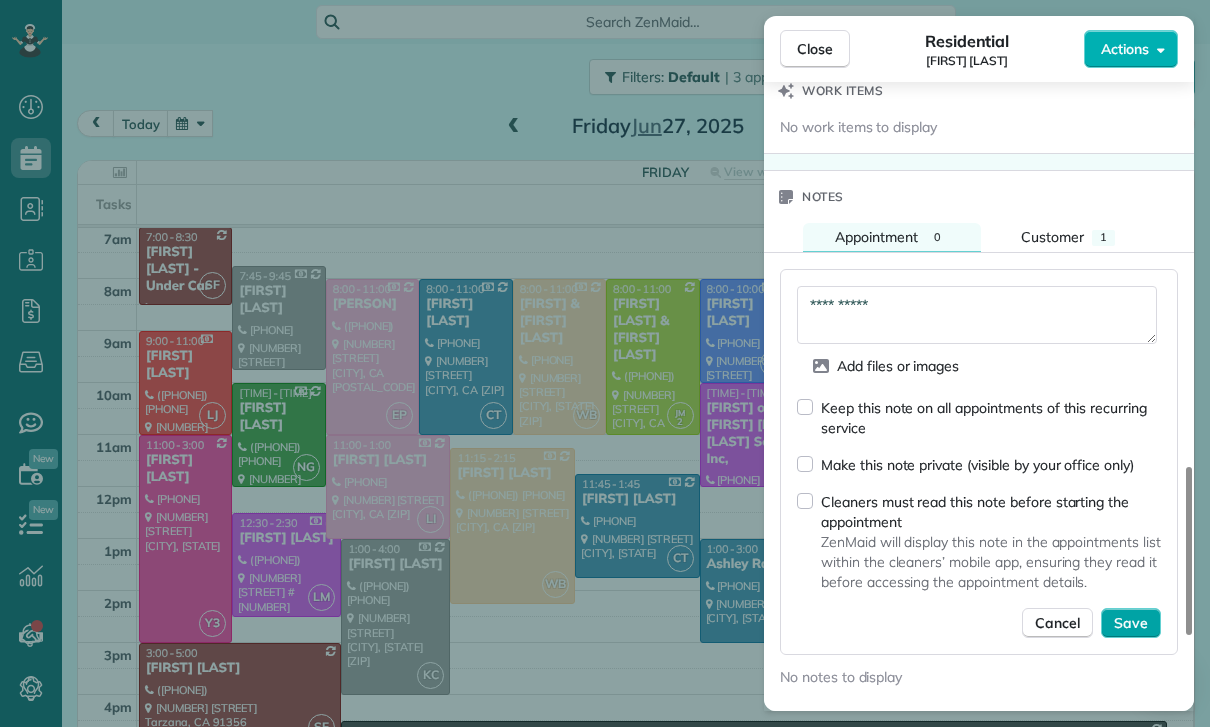 type on "**********" 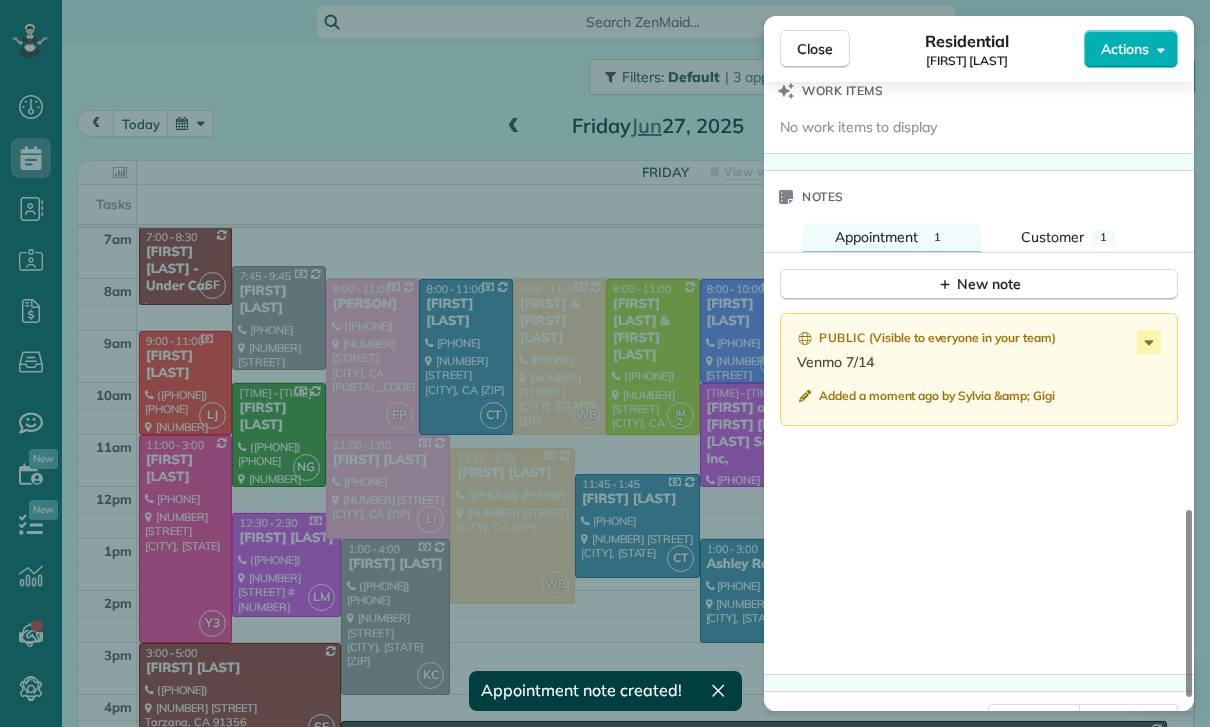 scroll, scrollTop: 1577, scrollLeft: 0, axis: vertical 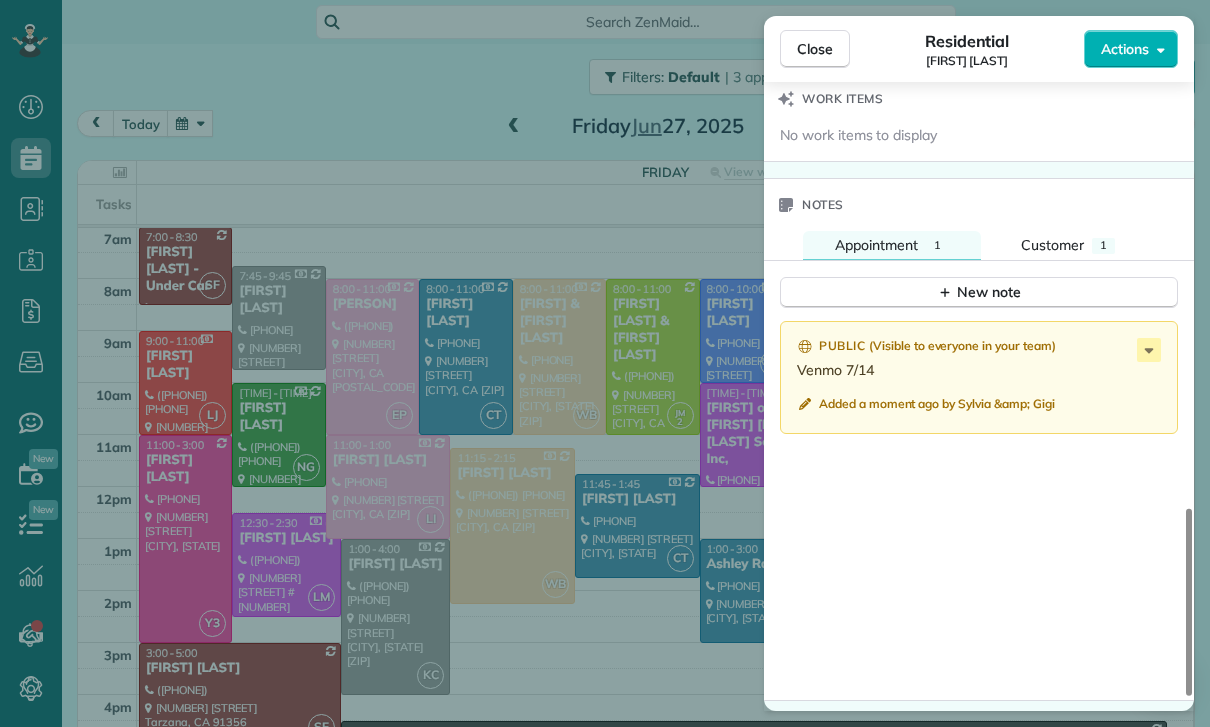 click on "Close Residential [FIRST] [LAST] Actions Status Confirmed [FIRST] [LAST] · Open profile Mobile [PHONE] Copy No email on record Add email View Details Residential Friday, June 27, 2025 3:00 PM 5:00 PM 2 hours and 0 minutes Repeats weekly Edit recurring service Previous (Jun 20) Next (Jul 11) [NUMBER] [STREET] [CITY] CA [ZIP] Service was not rated yet Cleaners Time in and out Assign Invite Team Santy Cleaners Santy   Flores 3:00 PM 5:00 PM Checklist Try Now Keep this appointment up to your standards. Stay on top of every detail, keep your cleaners organised, and your client happy. Assign a checklist Watch a 5 min demo Billing Billing actions Price $185.00 Overcharge $0.00 Discount $0.00 Coupon discount - Primary tax - Secondary tax - Total appointment price $185.00 Tips collected New feature! $0.00 Paid Total including tip $185.00 Get paid online in no-time! Send an invoice and reward your cleaners with tips Charge customer credit card Appointment custom fields Key # - Work items Notes Appointment 1 1" at bounding box center (605, 363) 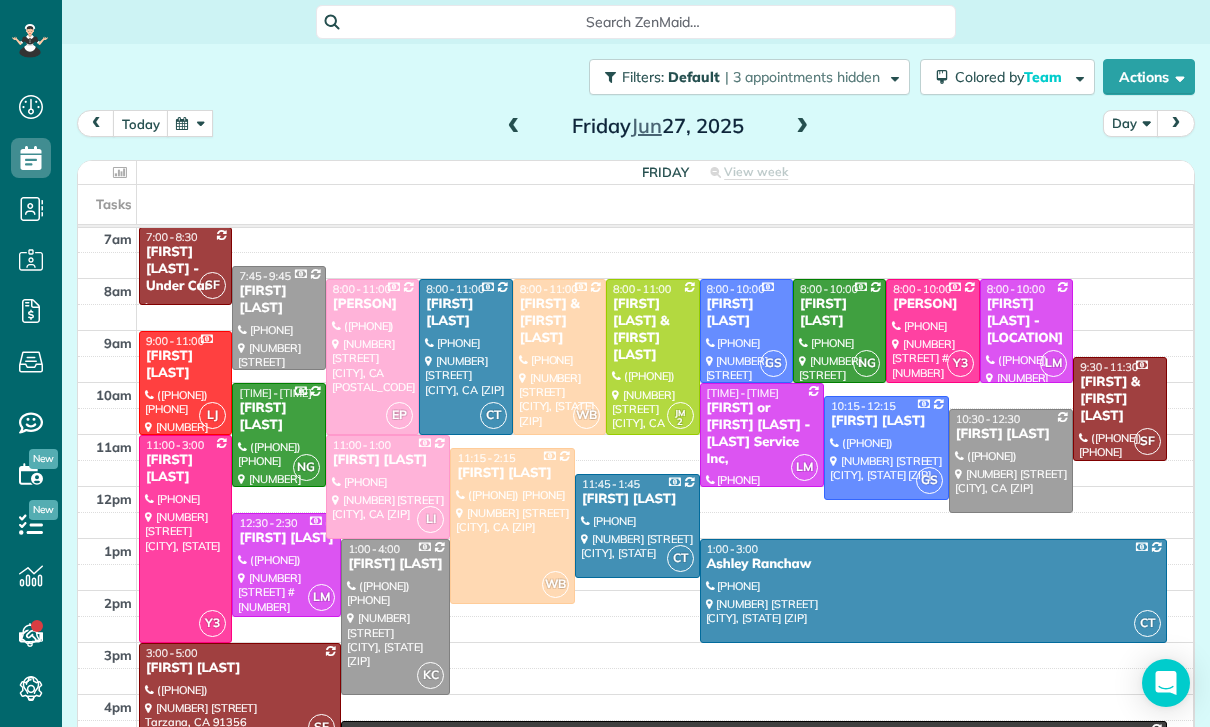 click at bounding box center (190, 123) 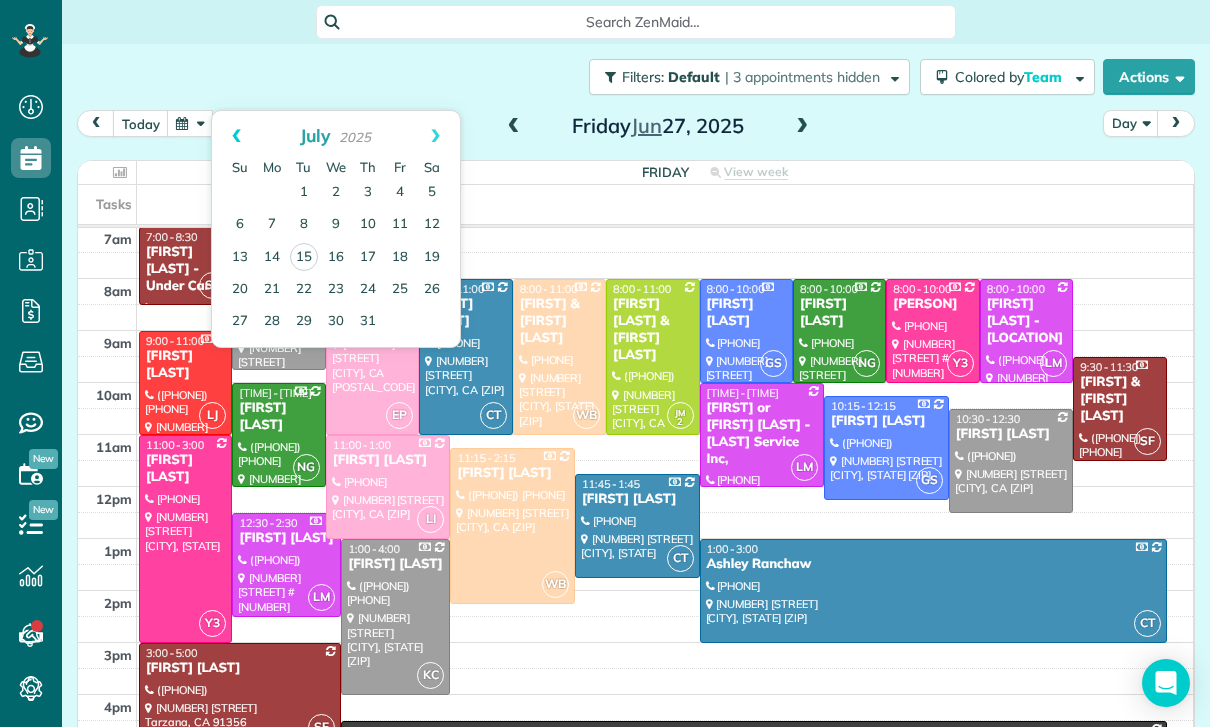 click on "Prev" at bounding box center [236, 136] 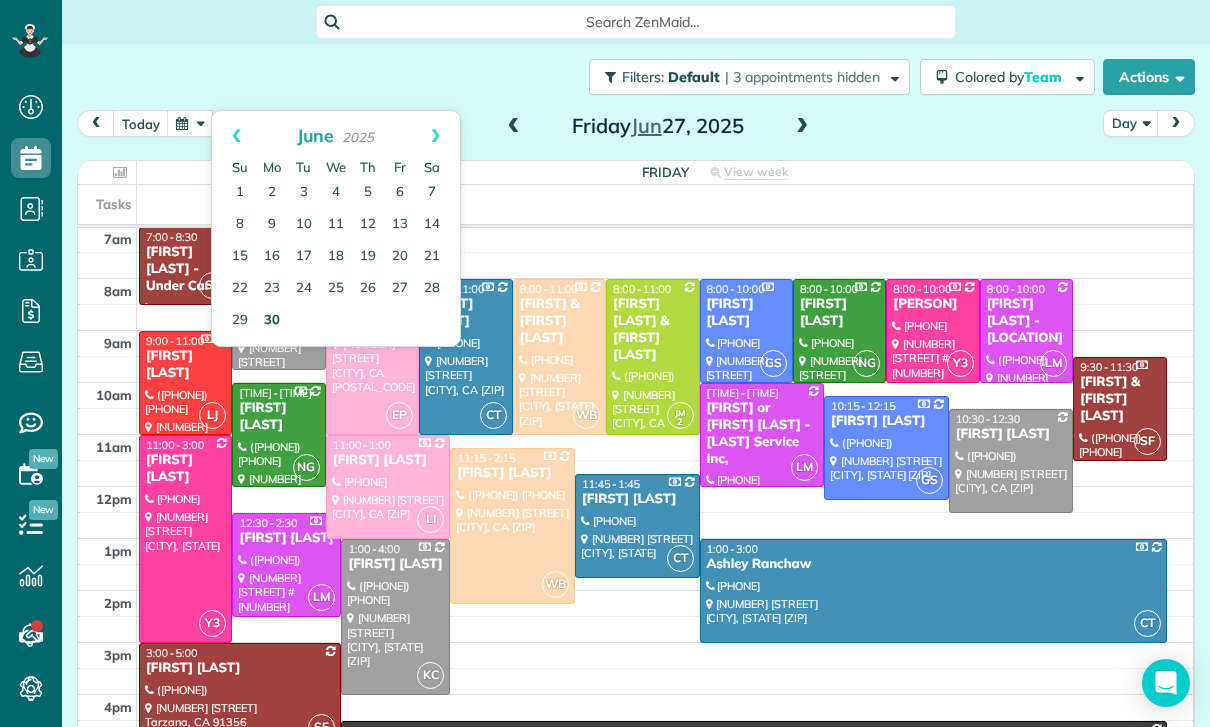 click on "30" at bounding box center [272, 321] 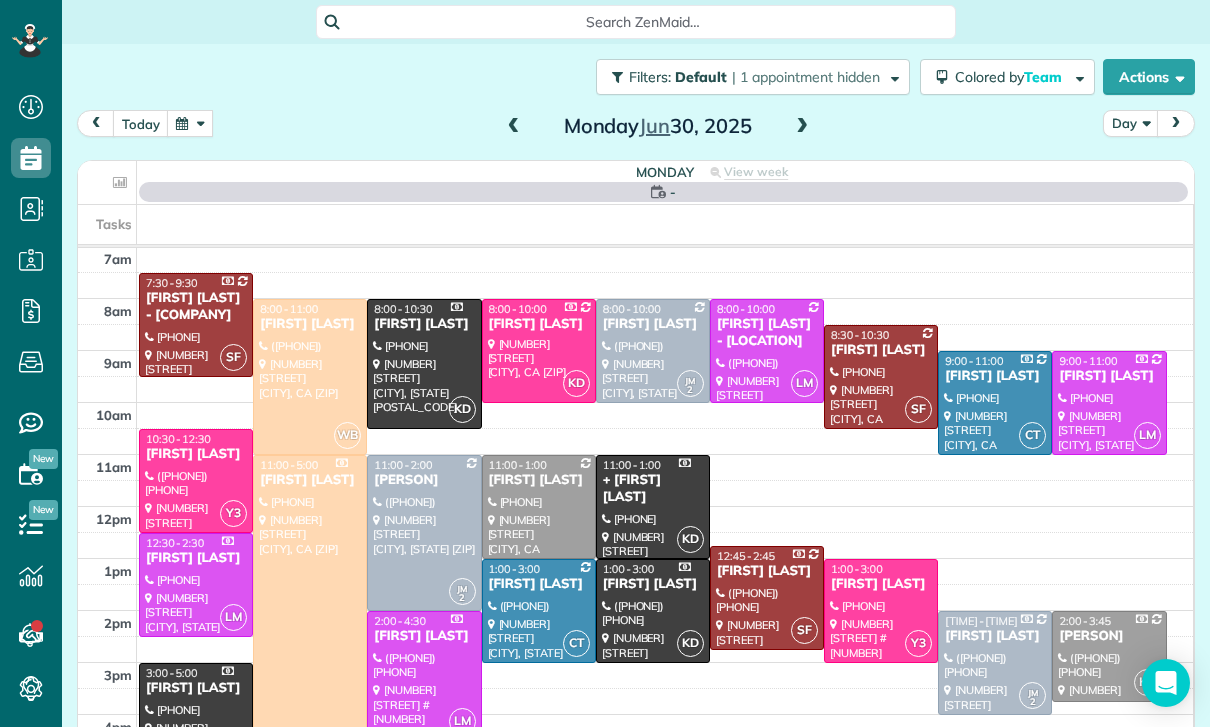 scroll, scrollTop: 157, scrollLeft: 0, axis: vertical 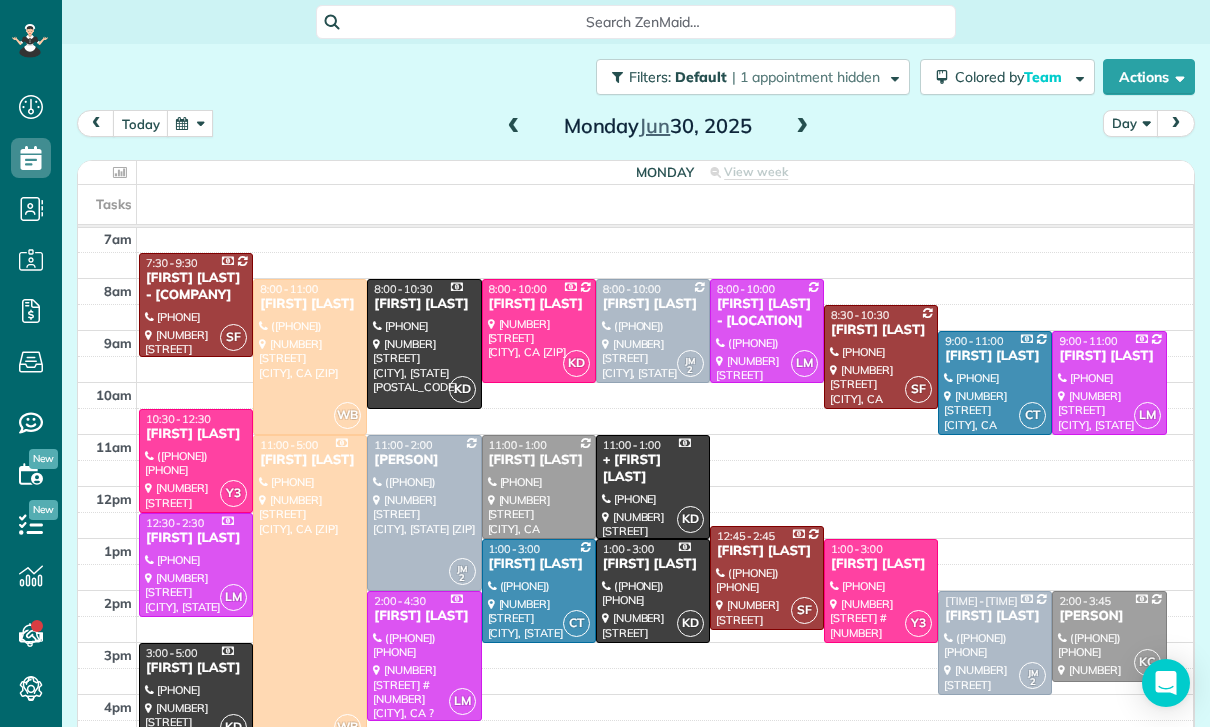click on "Filters:   Default
|  1 appointment hidden
Colored by  Team
Color by Cleaner
Color by Team
Color by Status
Color by Recurrence
Color by Paid/Unpaid
Filters  Default
Schedule Changes
Actions
Create Appointment
Create Task
Clock In/Out
Send Work Orders
Print Route Sheets
Today's Emails/Texts
View Metrics" at bounding box center (636, 77) 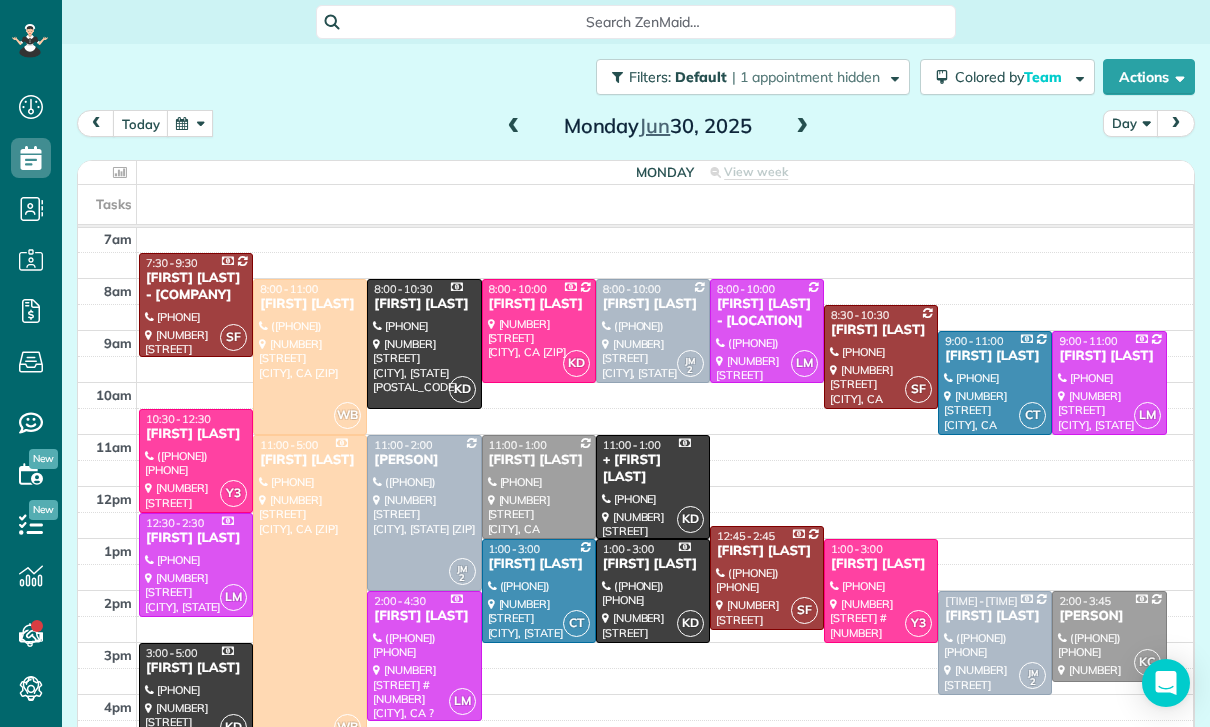 click at bounding box center (190, 123) 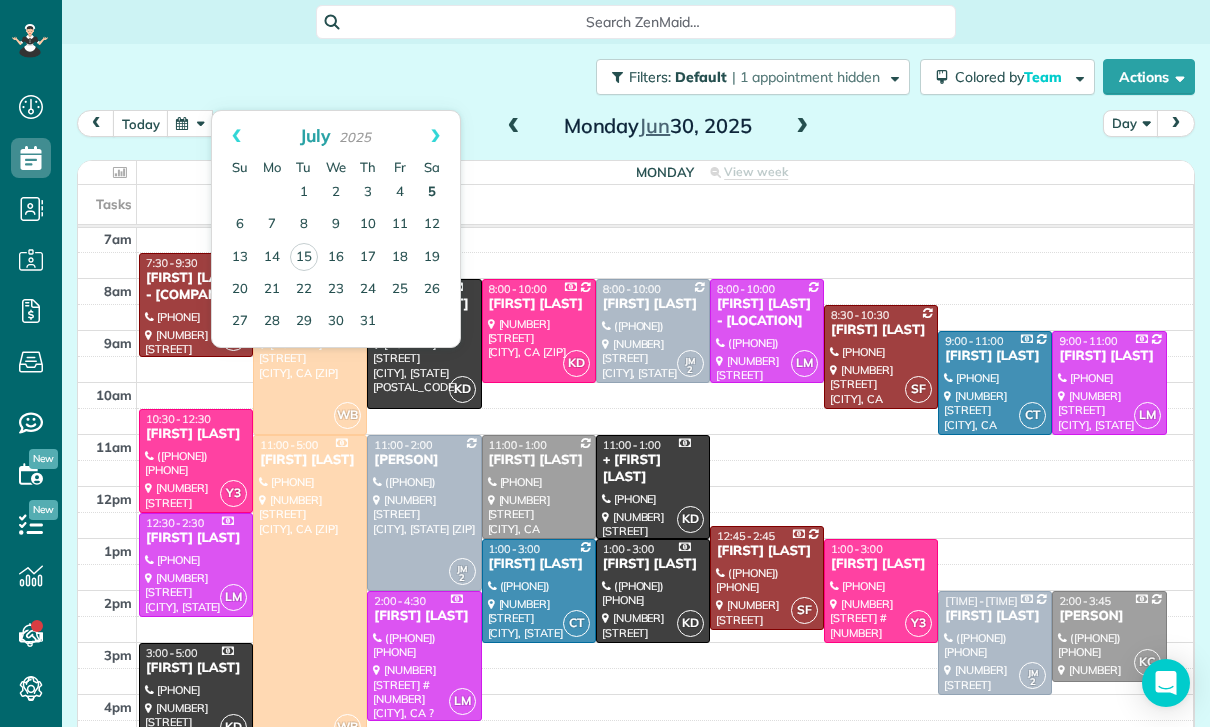 click on "5" at bounding box center [432, 193] 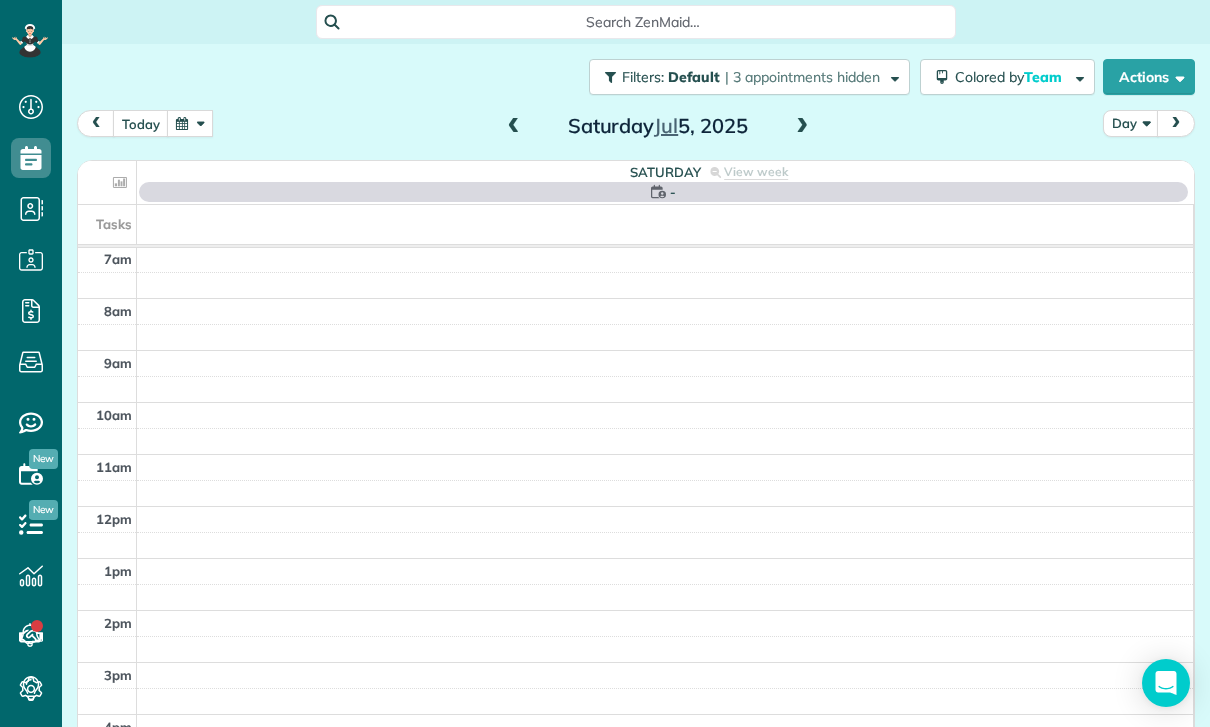 scroll, scrollTop: 157, scrollLeft: 0, axis: vertical 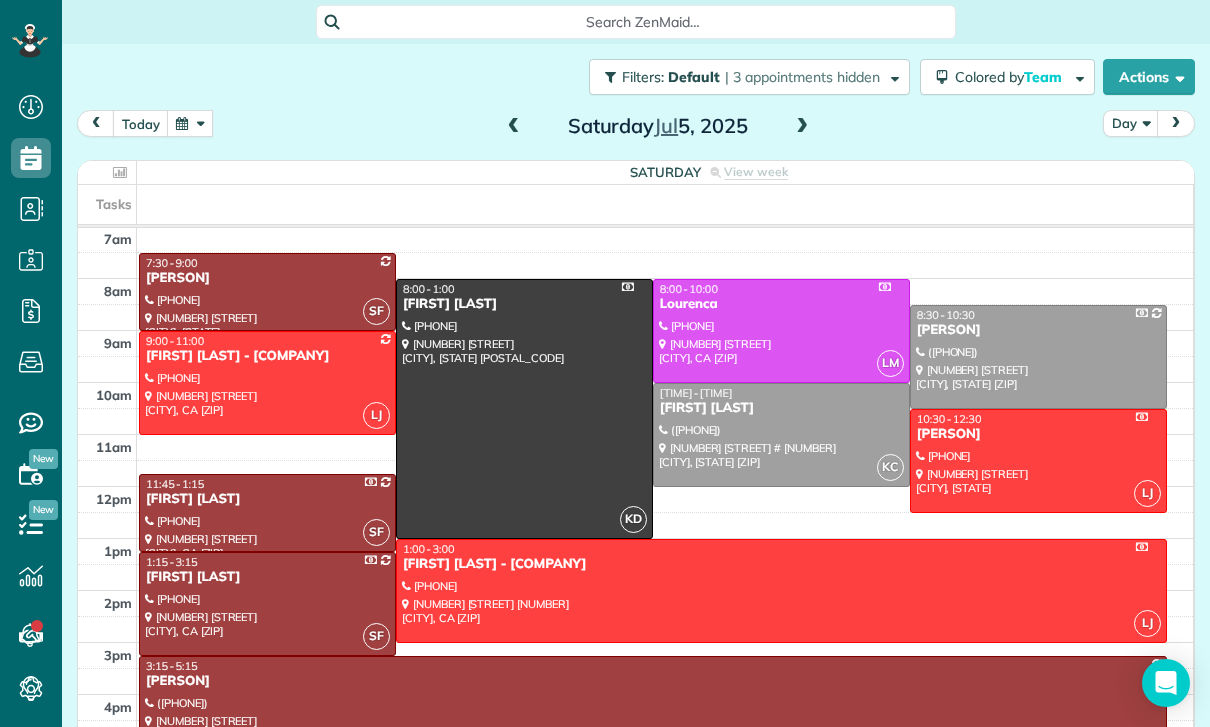 click on "Filters:   Default
|  3 appointments hidden
Colored by  Team
Color by Cleaner
Color by Team
Color by Status
Color by Recurrence
Color by Paid/Unpaid
Filters  Default
Schedule Changes
Actions
Create Appointment
Create Task
Clock In/Out
Send Work Orders
Print Route Sheets
Today's Emails/Texts
View Metrics" at bounding box center (636, 77) 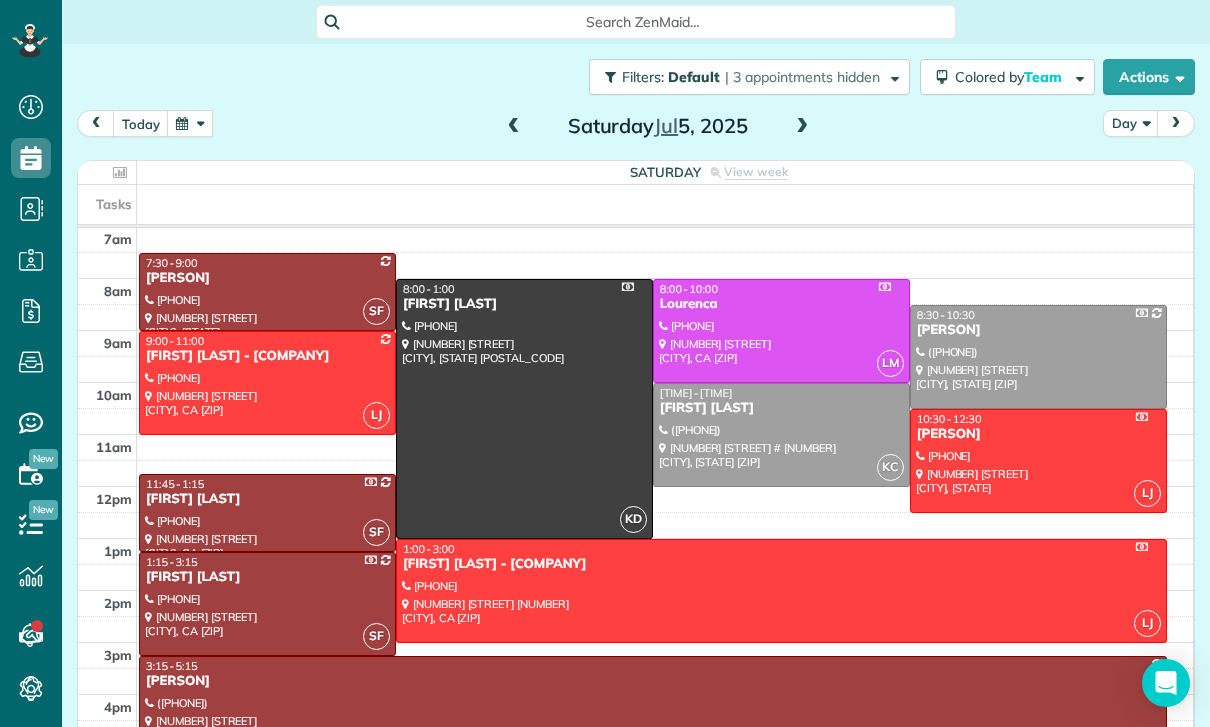 click at bounding box center (190, 123) 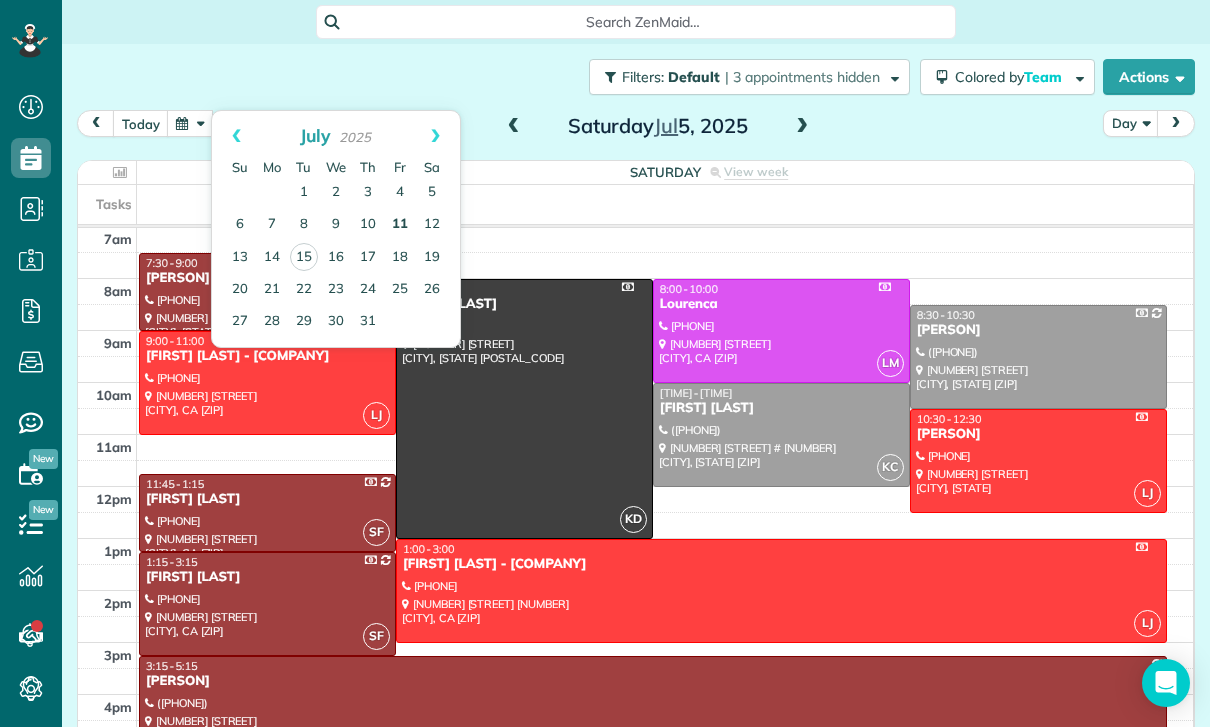 click on "11" at bounding box center [400, 225] 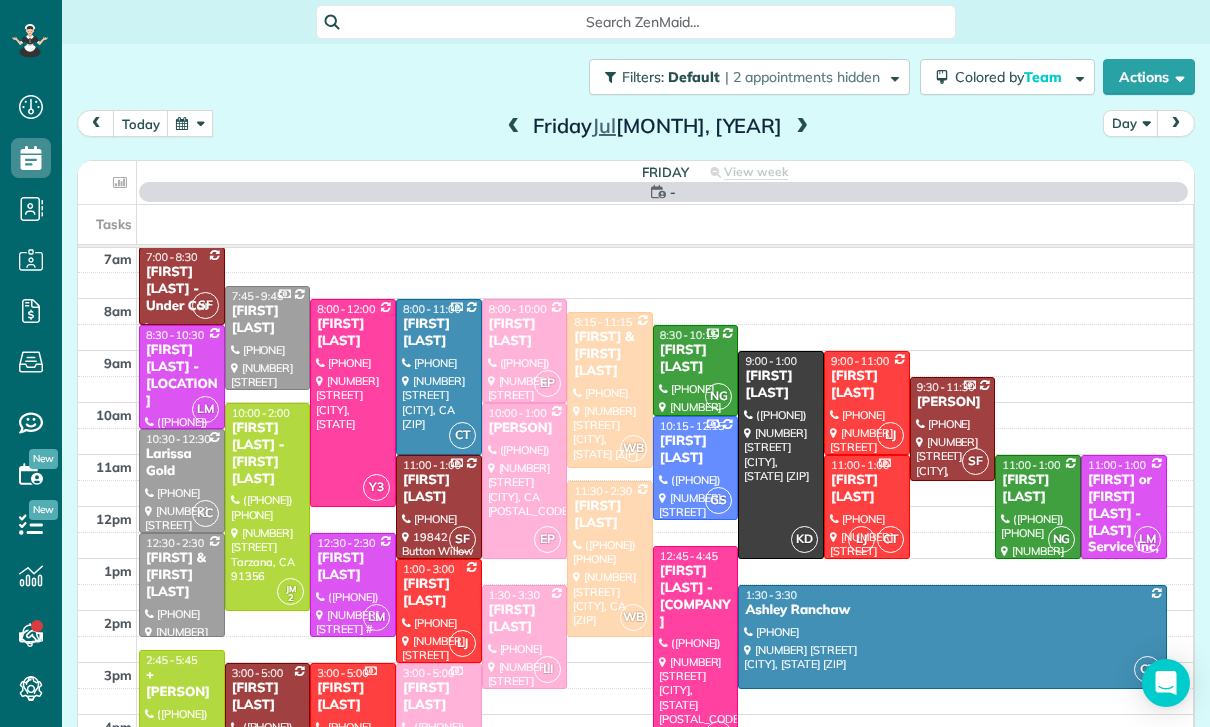 scroll, scrollTop: 157, scrollLeft: 0, axis: vertical 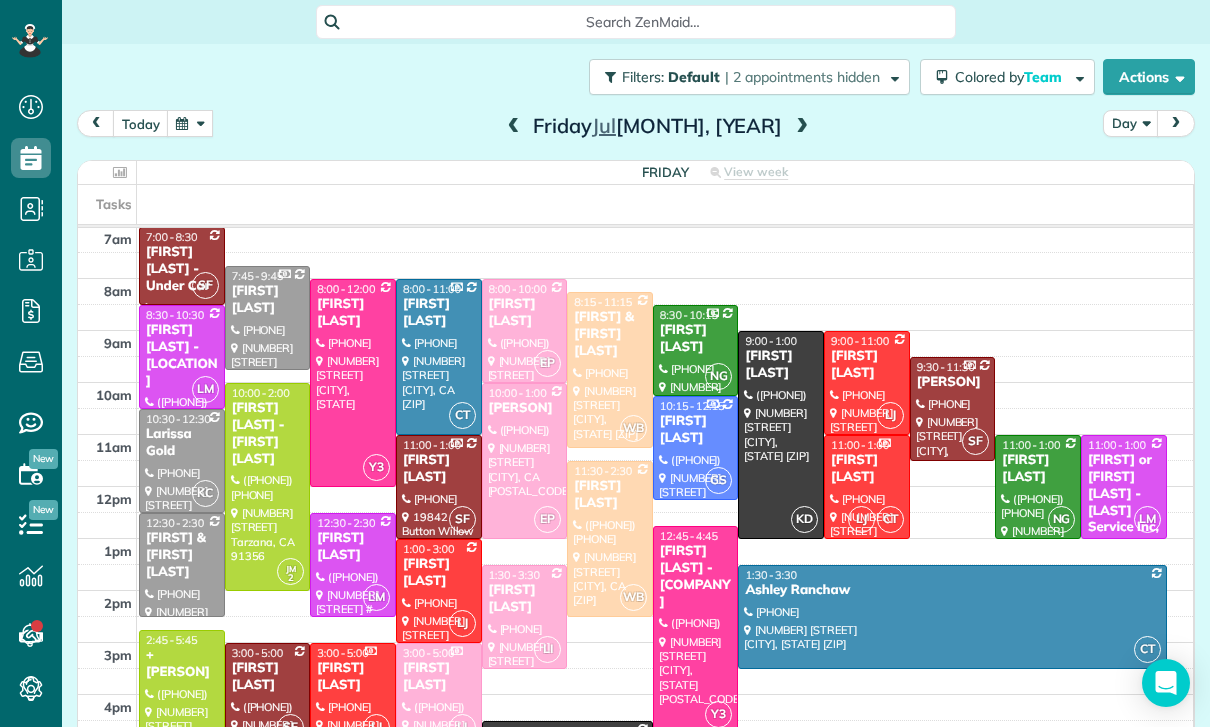click on "[FIRST] [LAST]" at bounding box center [268, 677] 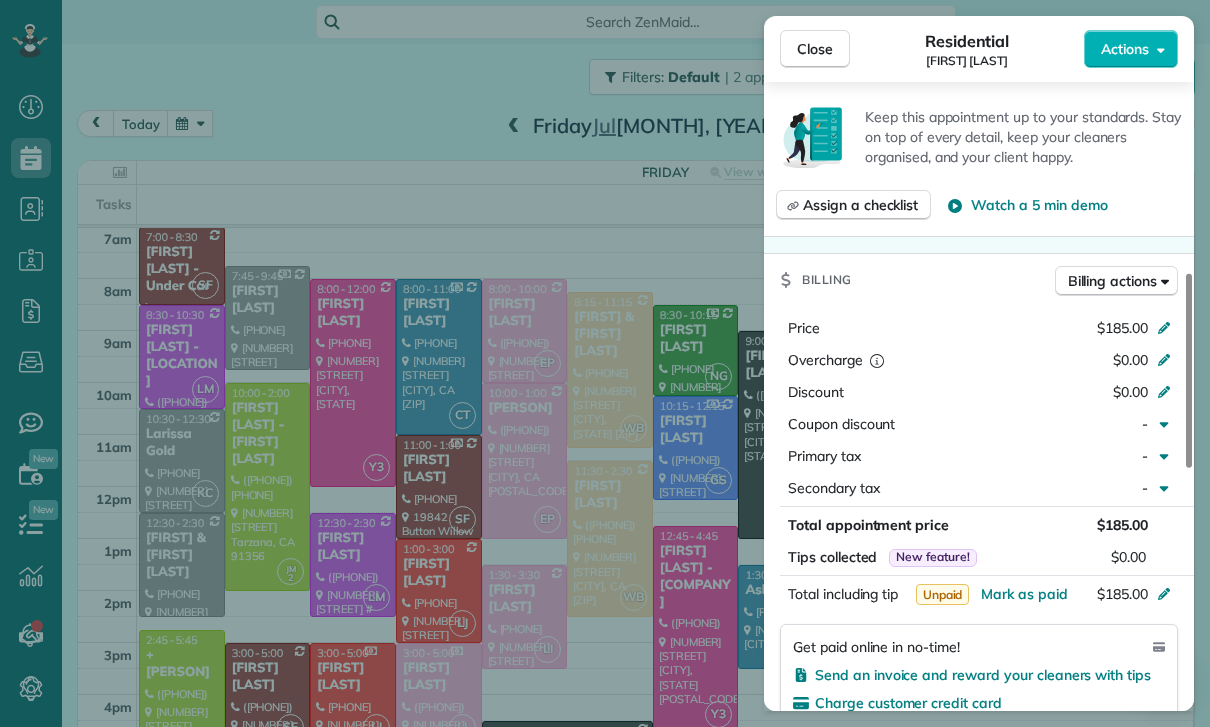 scroll, scrollTop: 842, scrollLeft: 0, axis: vertical 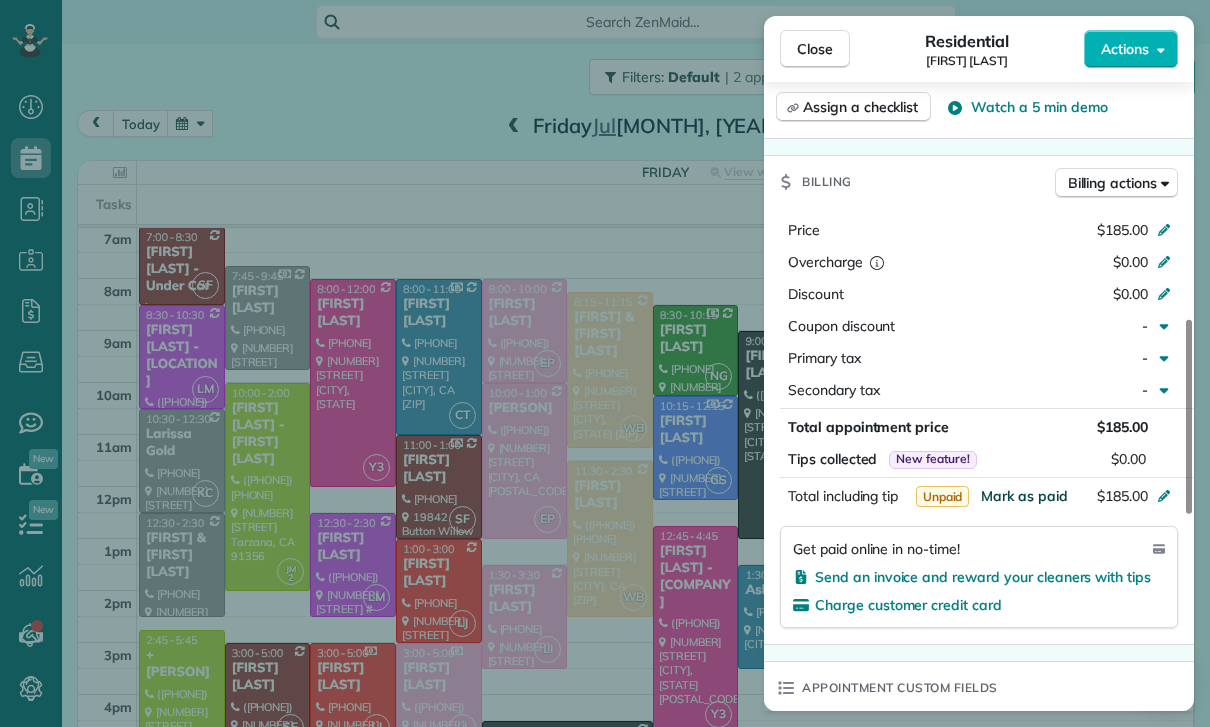 click on "Mark as paid" at bounding box center (1024, 496) 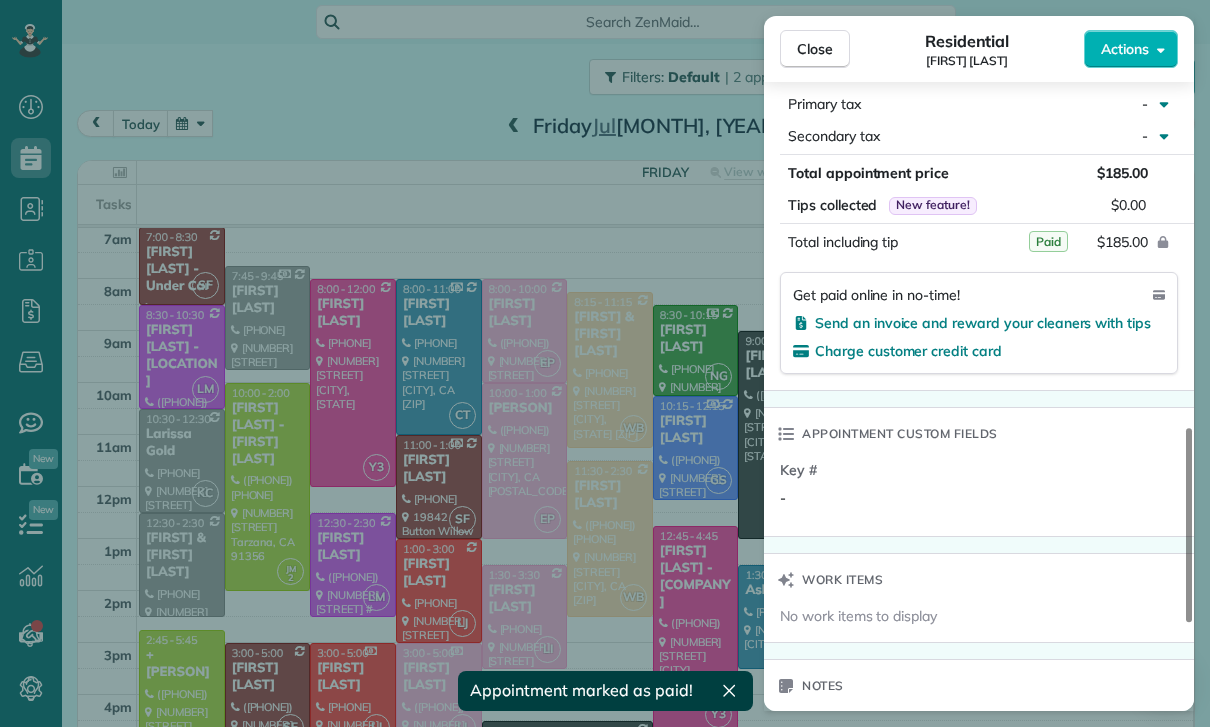 scroll, scrollTop: 1397, scrollLeft: 0, axis: vertical 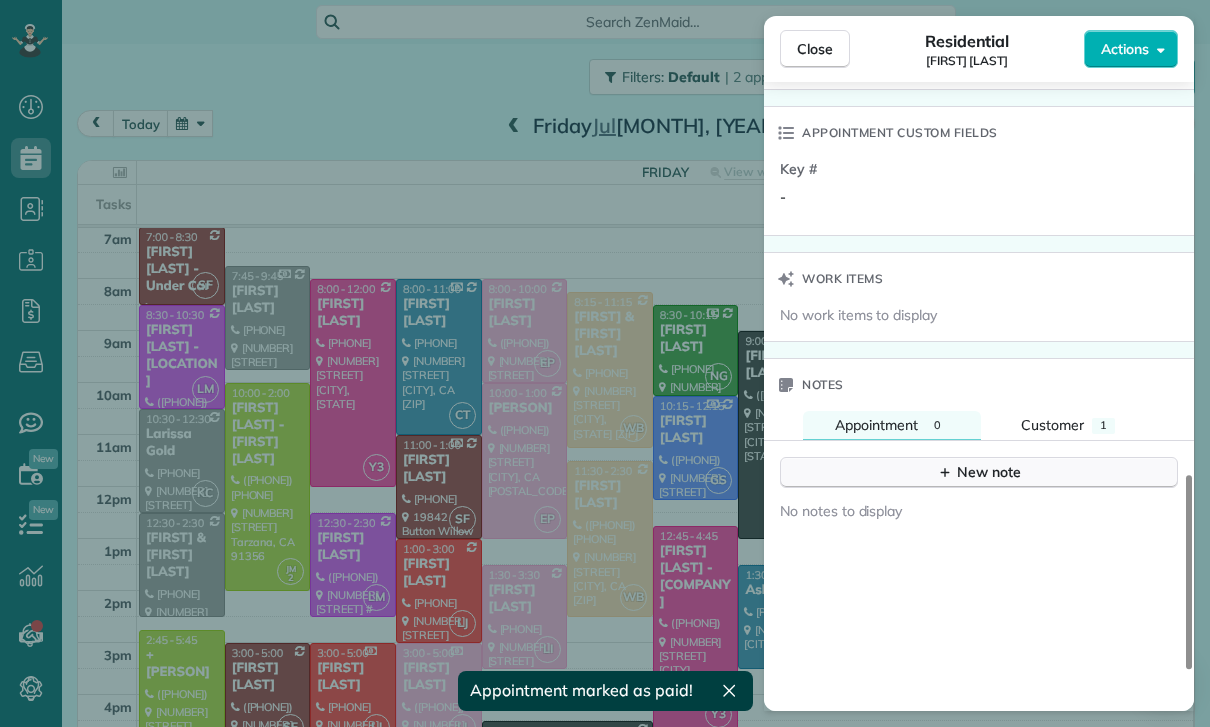 click on "New note" at bounding box center [979, 472] 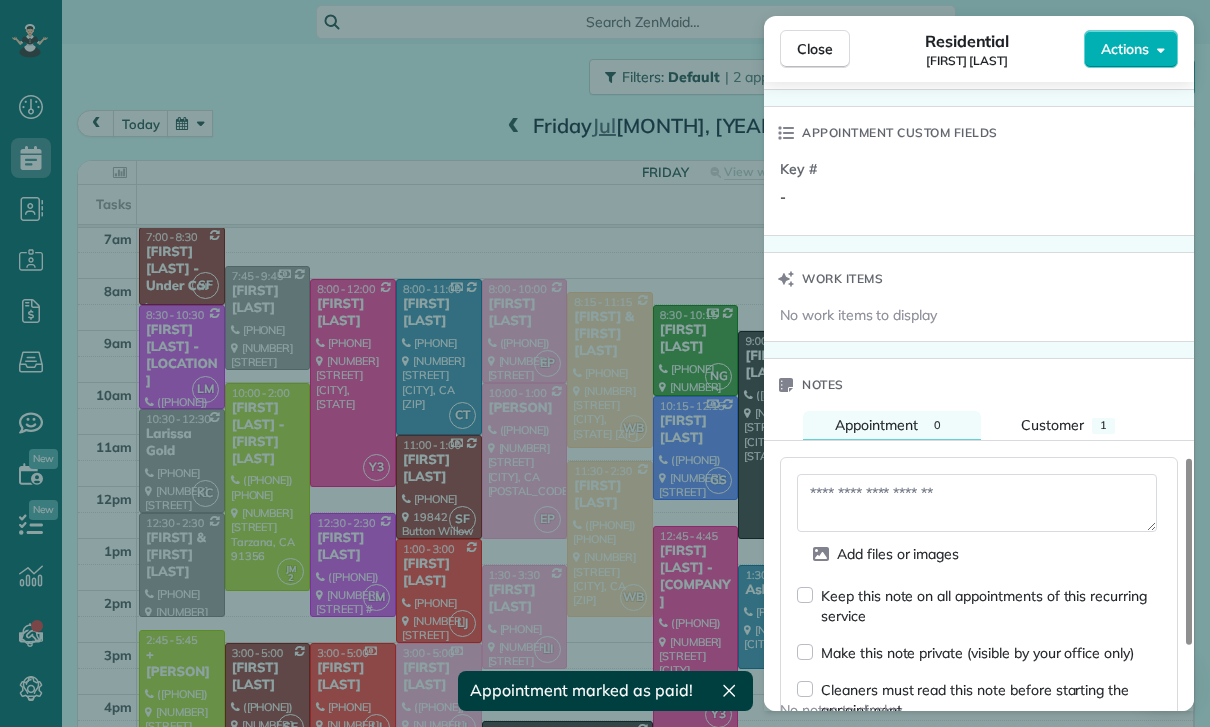 click at bounding box center [977, 503] 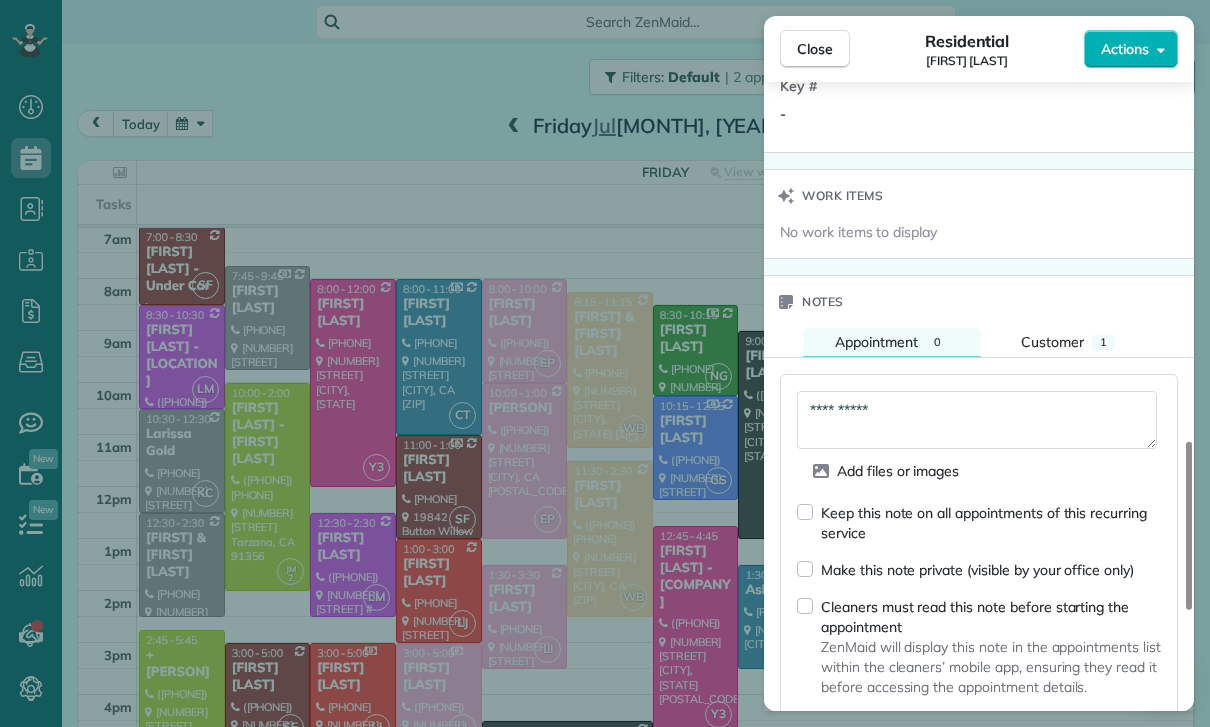 scroll, scrollTop: 1582, scrollLeft: 0, axis: vertical 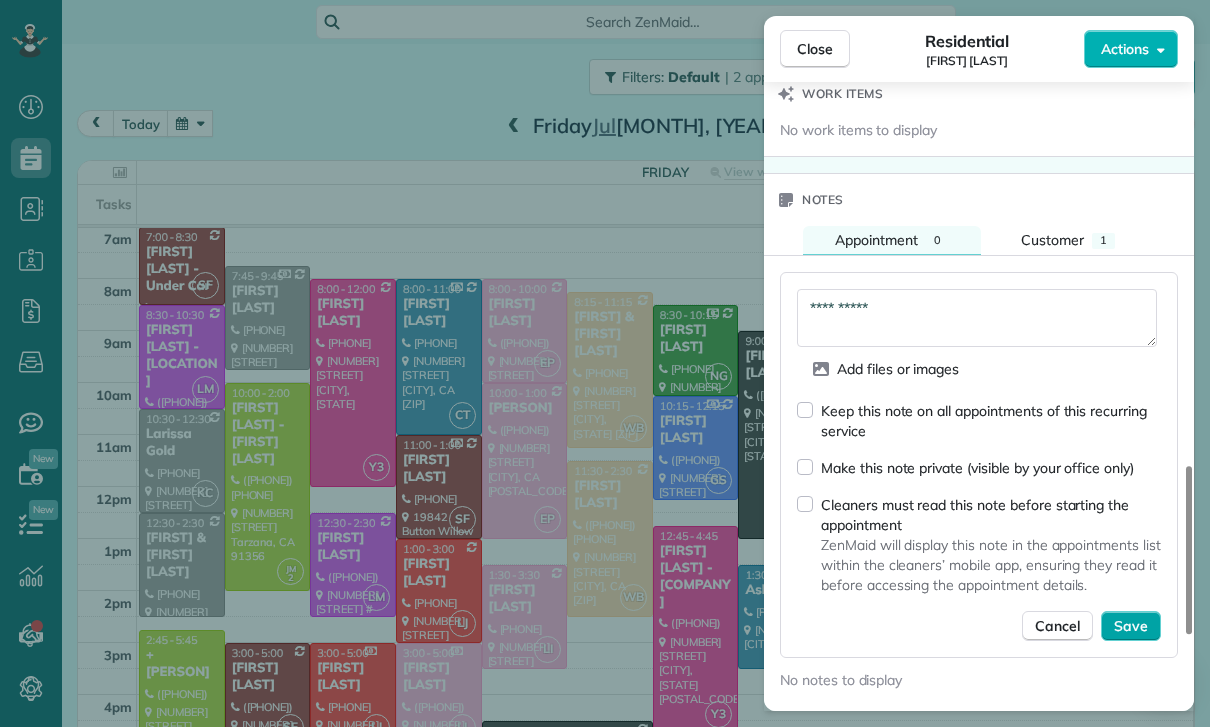 type on "**********" 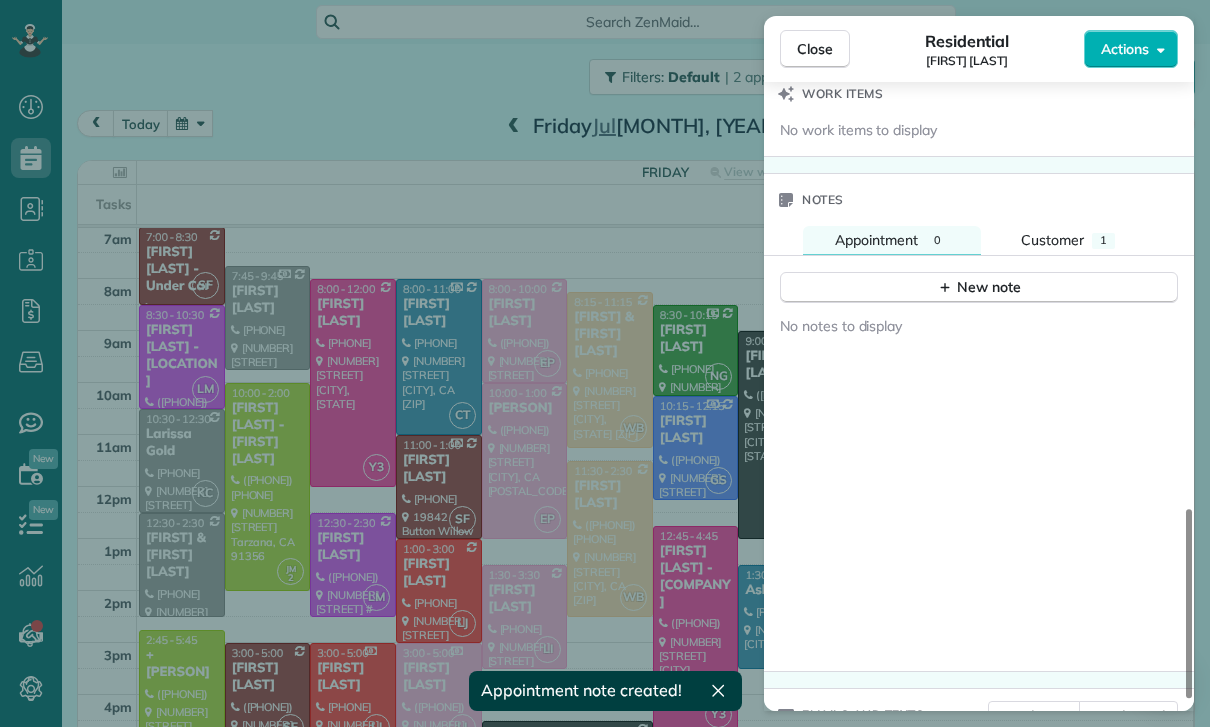 scroll, scrollTop: 1540, scrollLeft: 0, axis: vertical 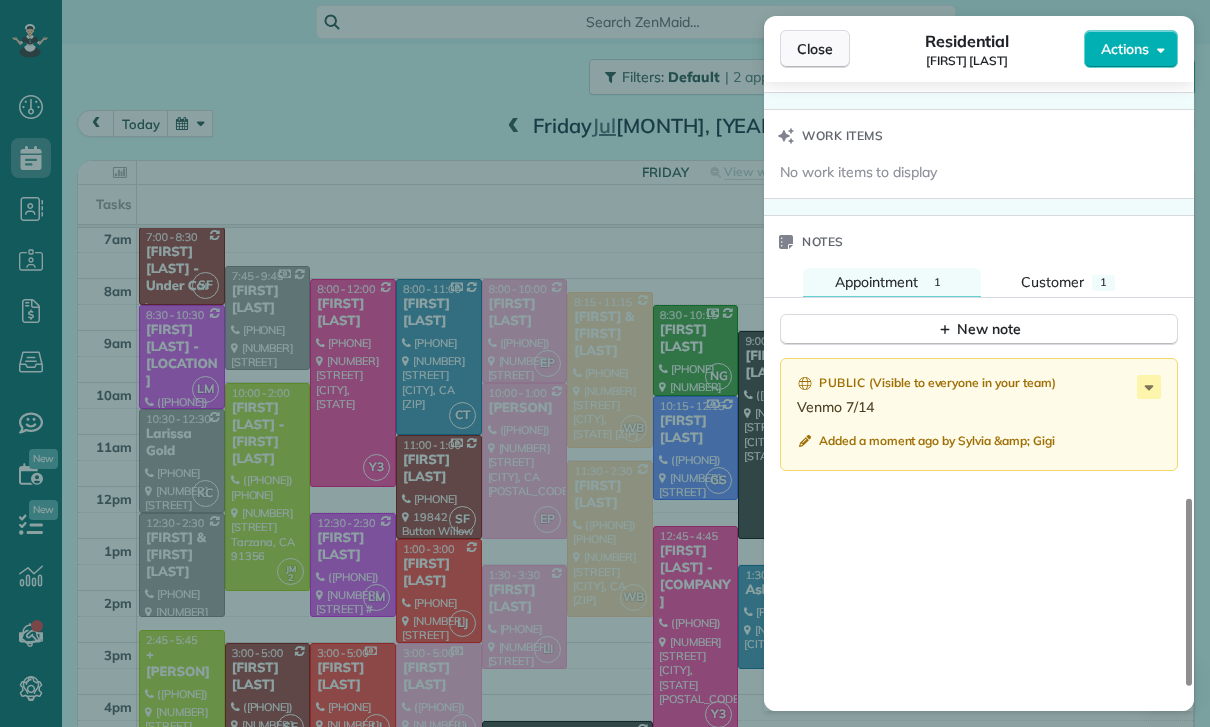 click on "Close" at bounding box center (815, 49) 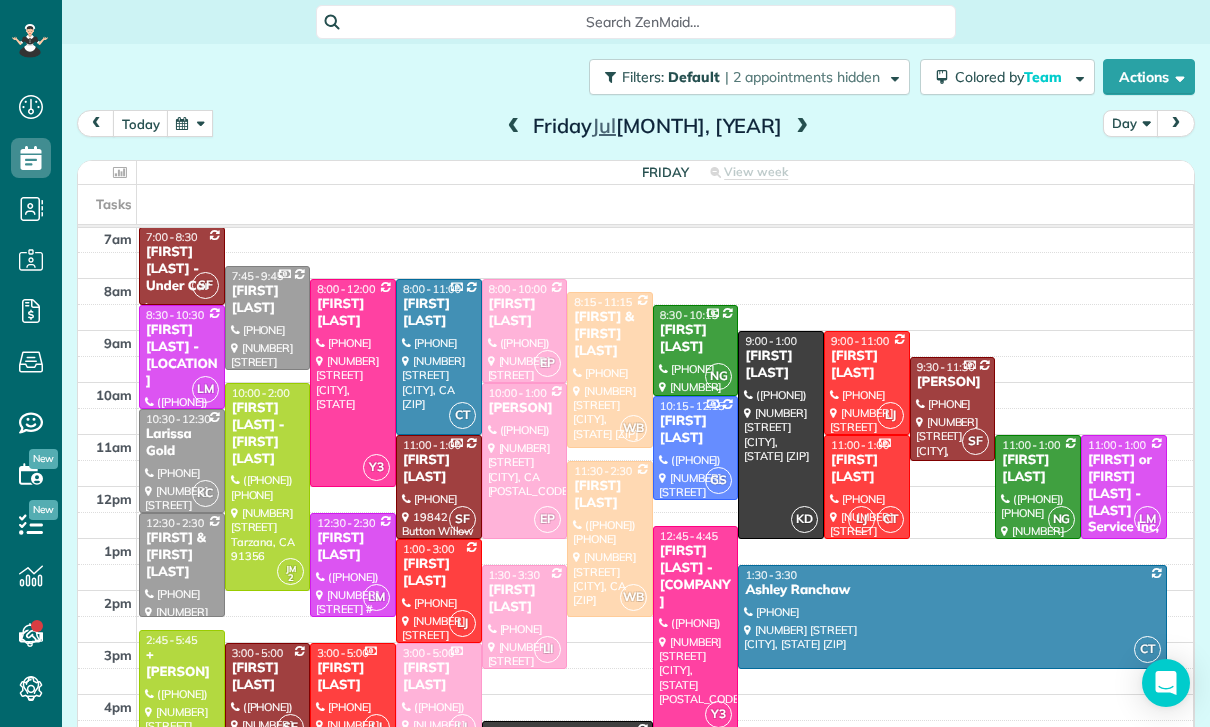click at bounding box center [190, 123] 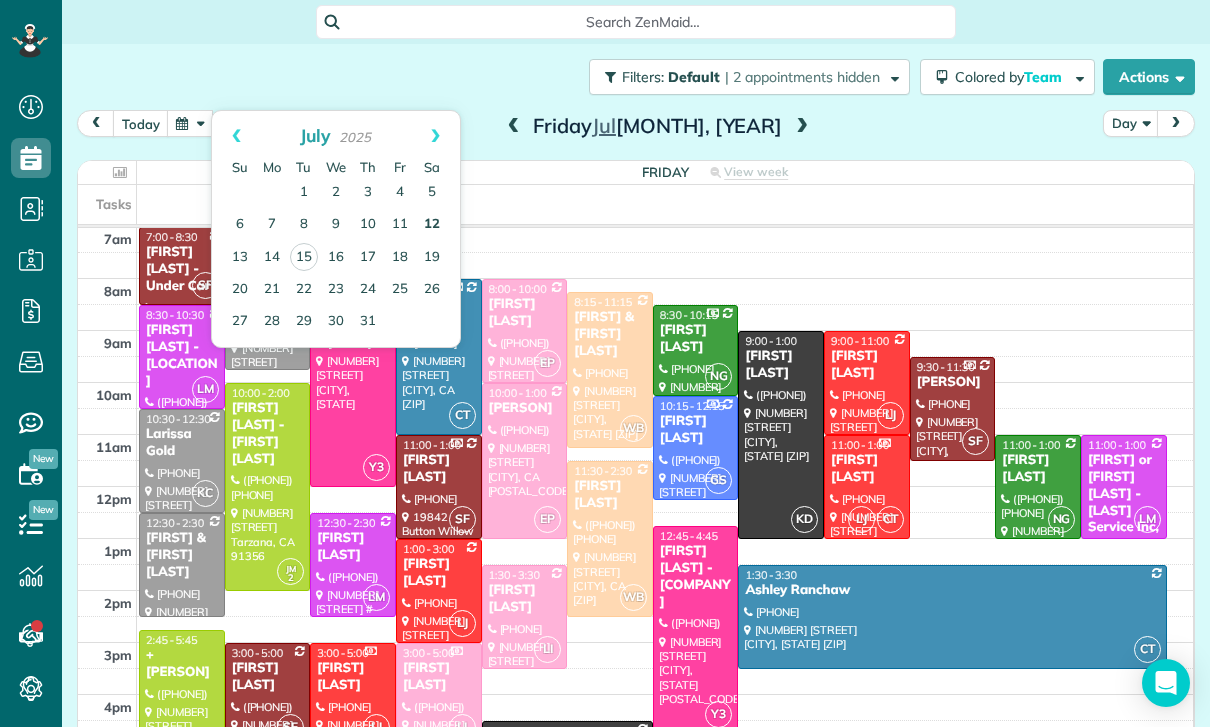 click on "12" at bounding box center [432, 225] 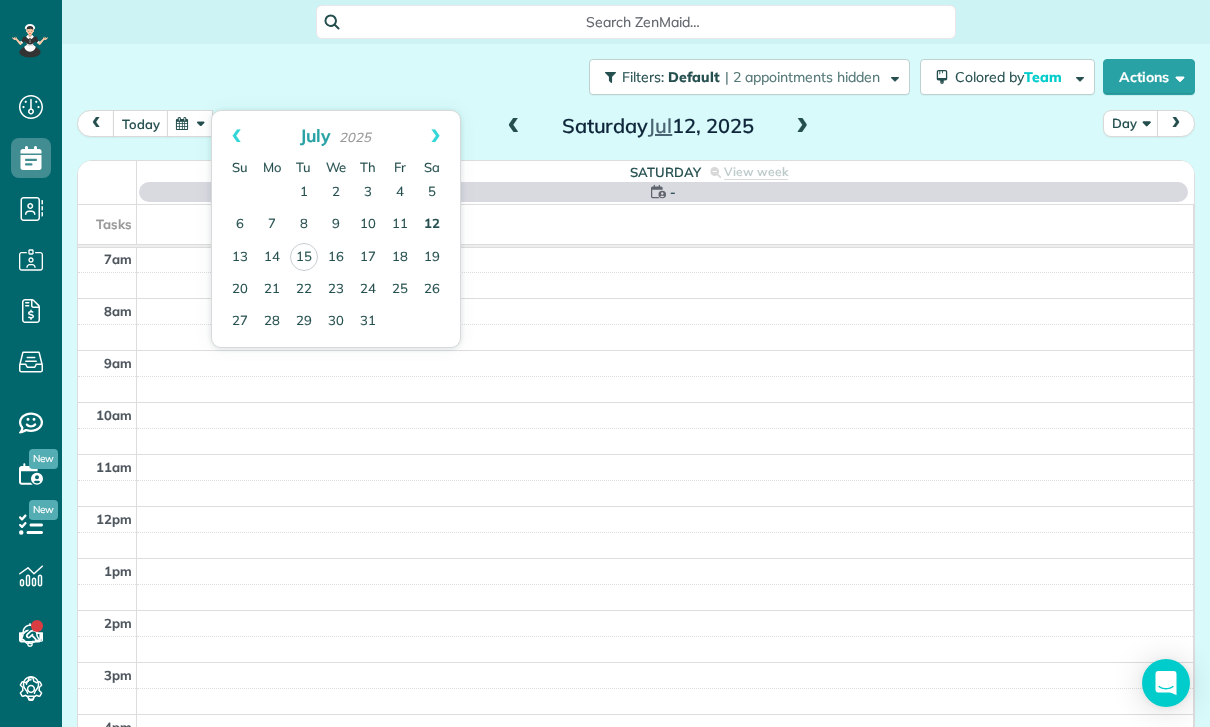 scroll, scrollTop: 157, scrollLeft: 0, axis: vertical 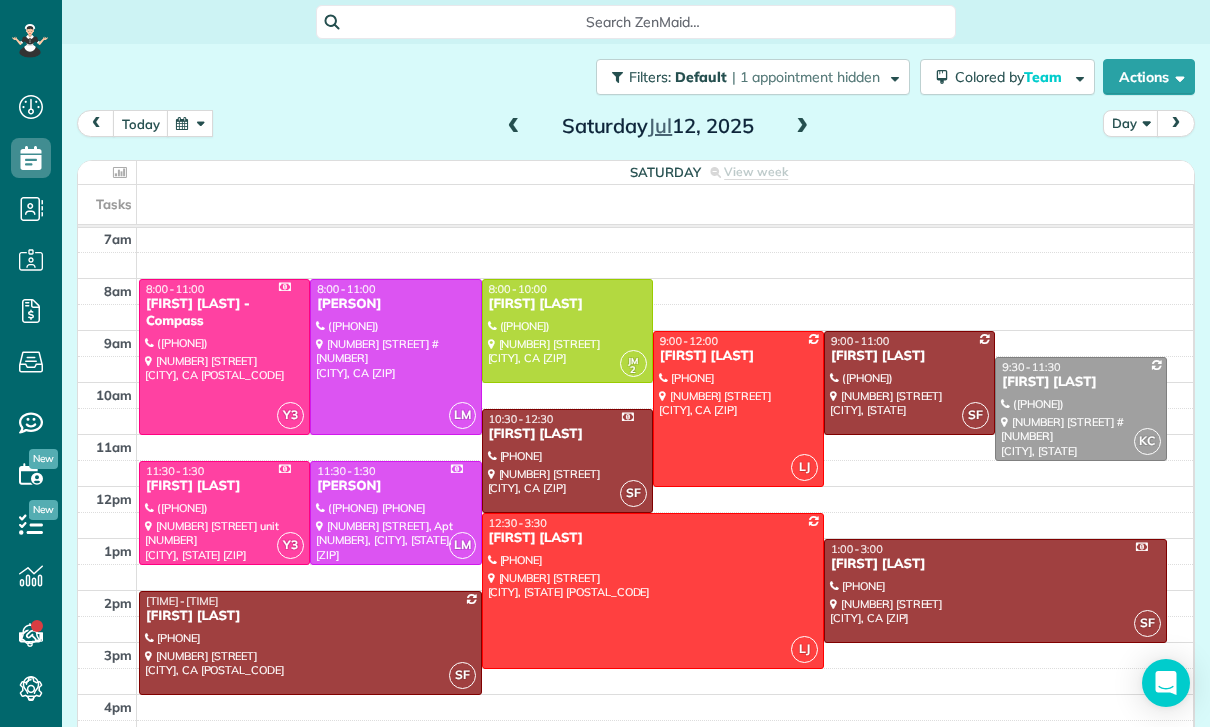 click at bounding box center [653, 591] 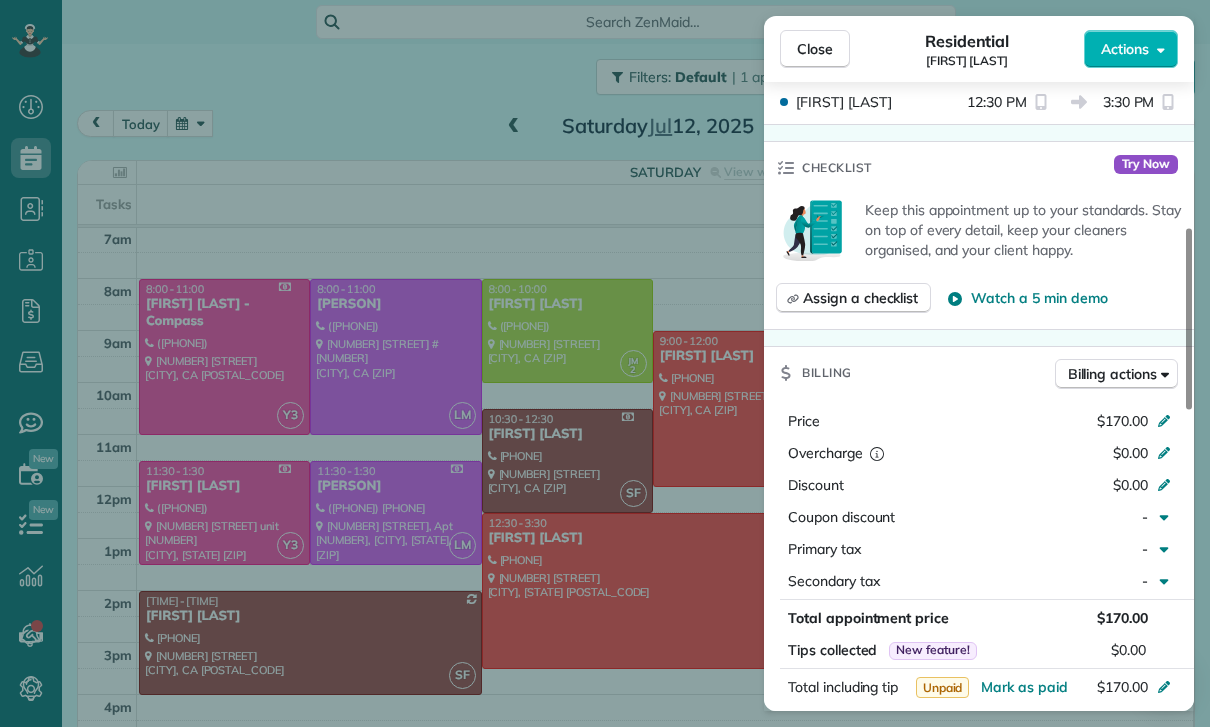 scroll, scrollTop: 895, scrollLeft: 0, axis: vertical 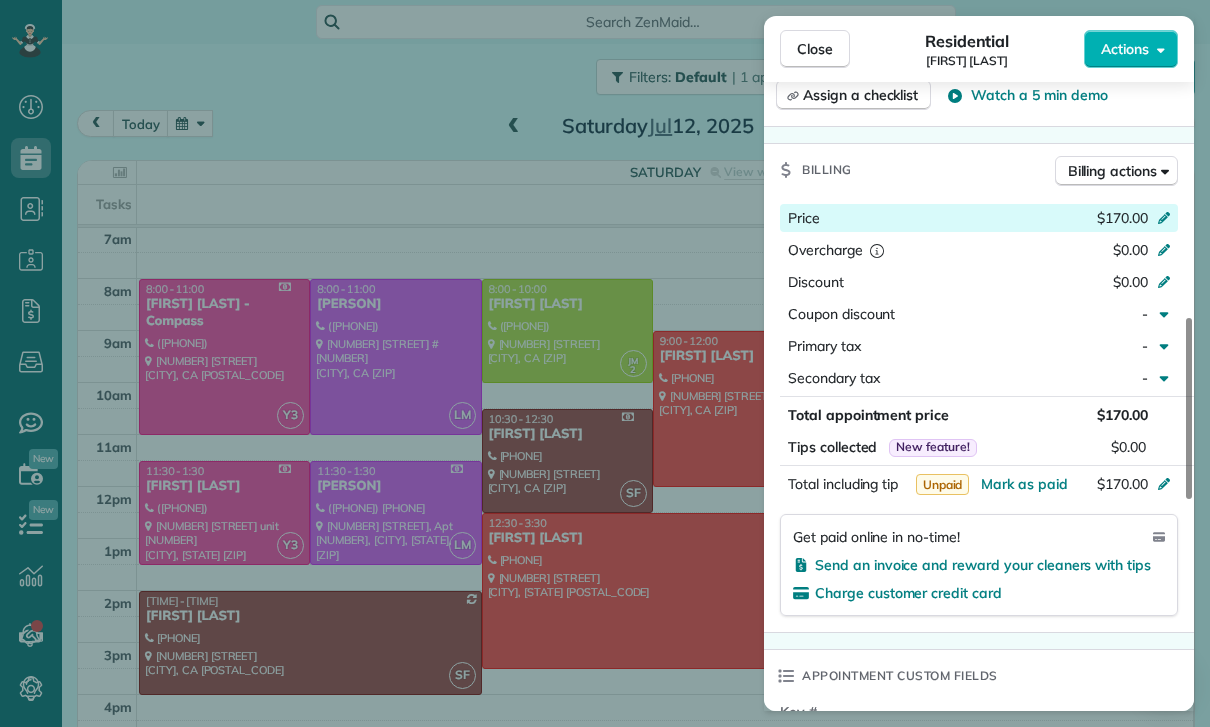 click on "Price $170.00" at bounding box center (979, 218) 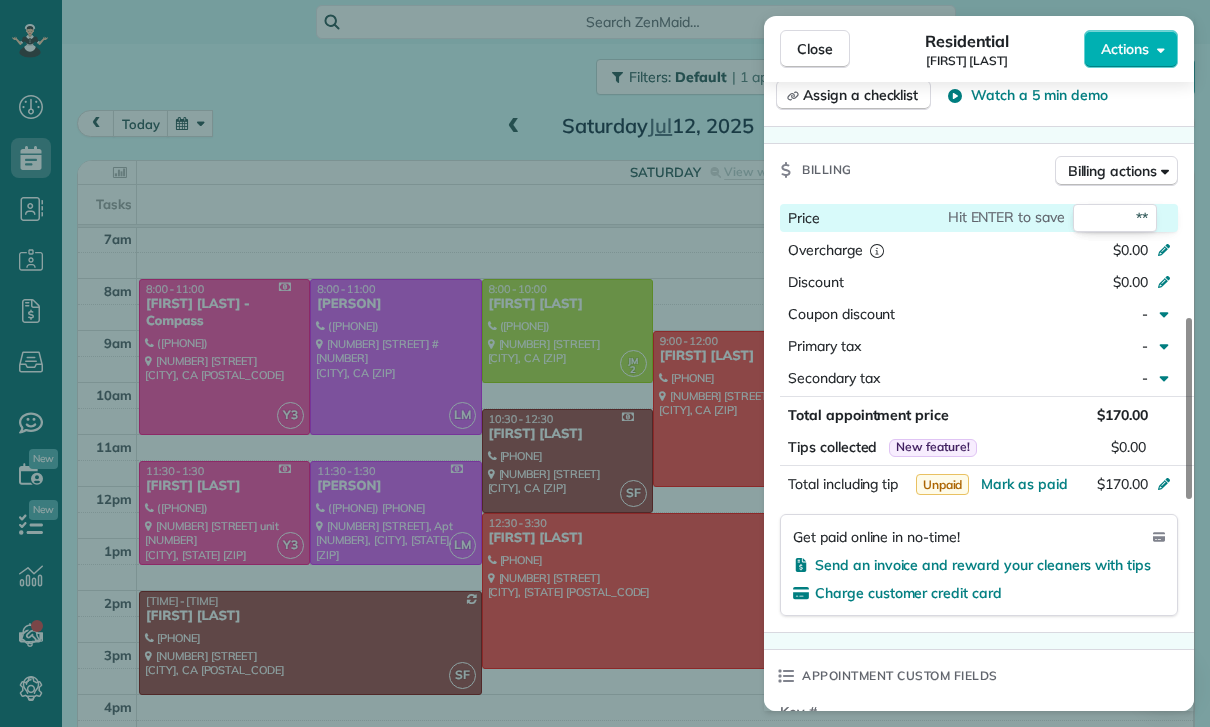 type on "***" 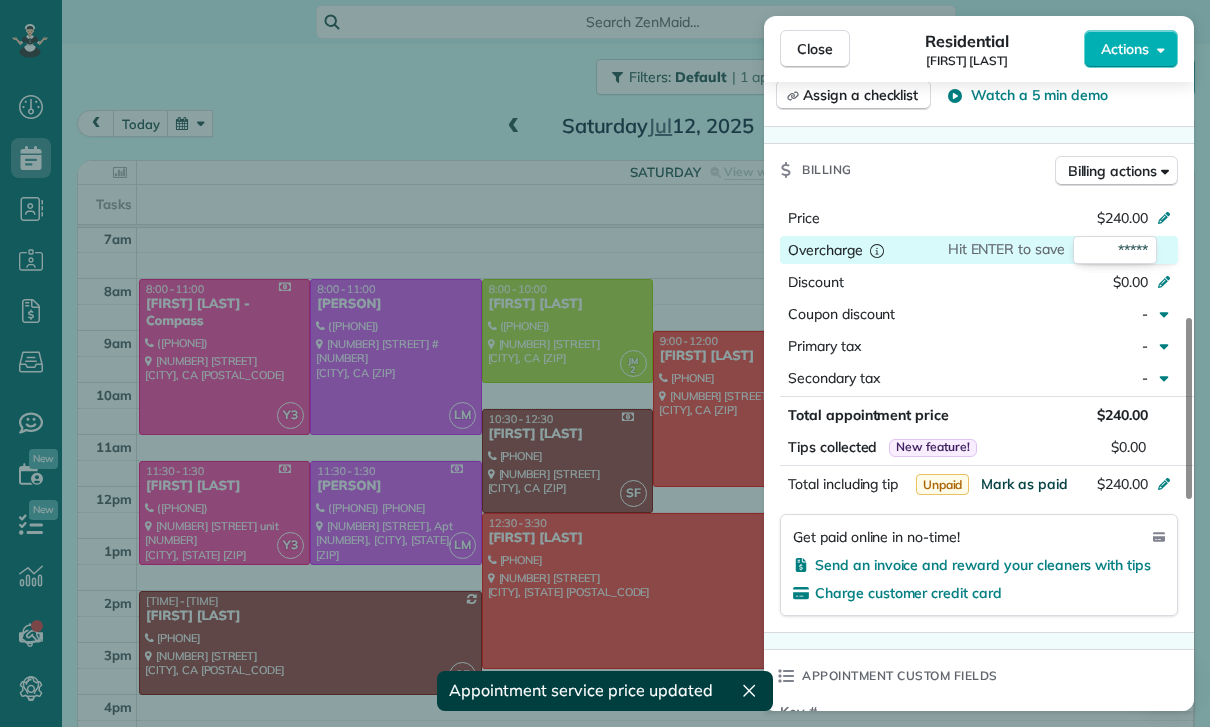 click on "Mark as paid" at bounding box center (1024, 484) 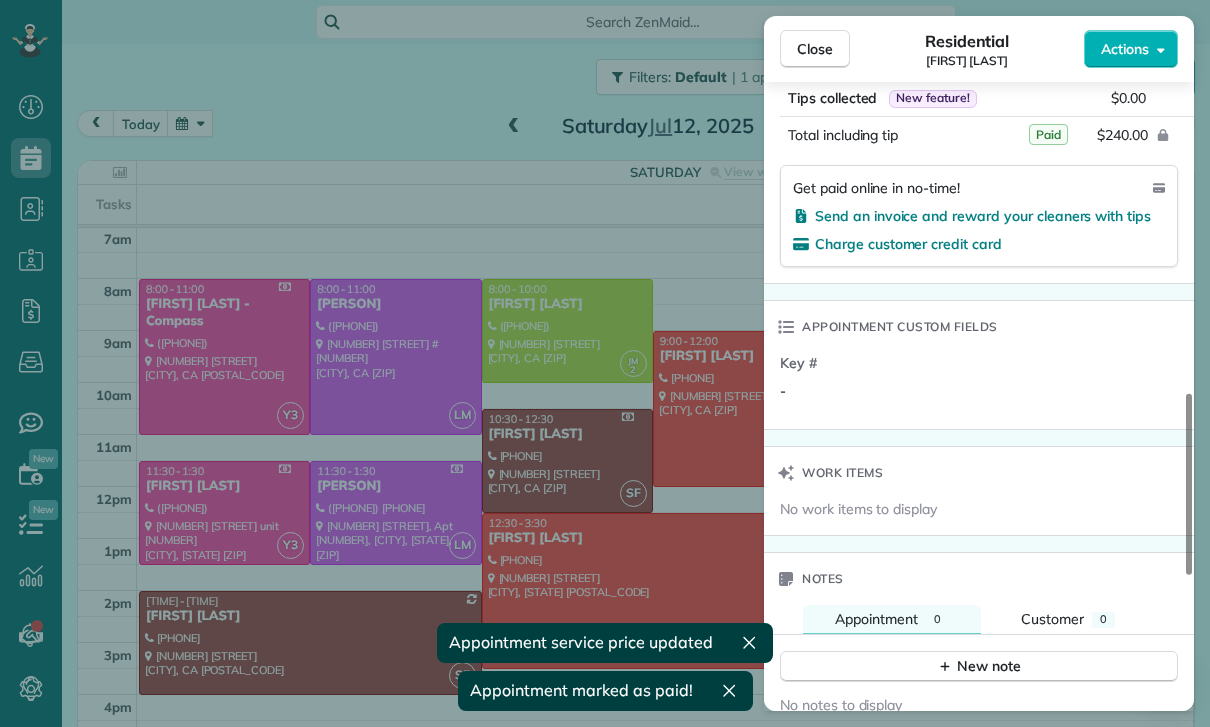 scroll, scrollTop: 1283, scrollLeft: 0, axis: vertical 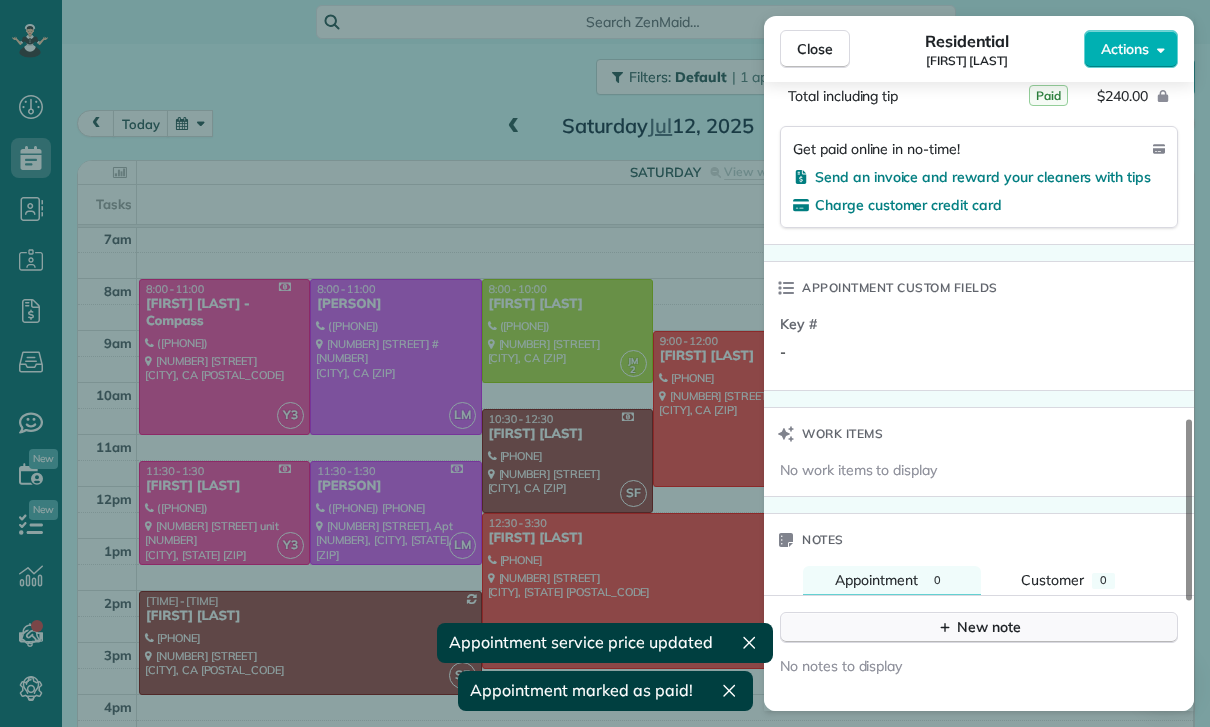 click on "New note" at bounding box center [979, 627] 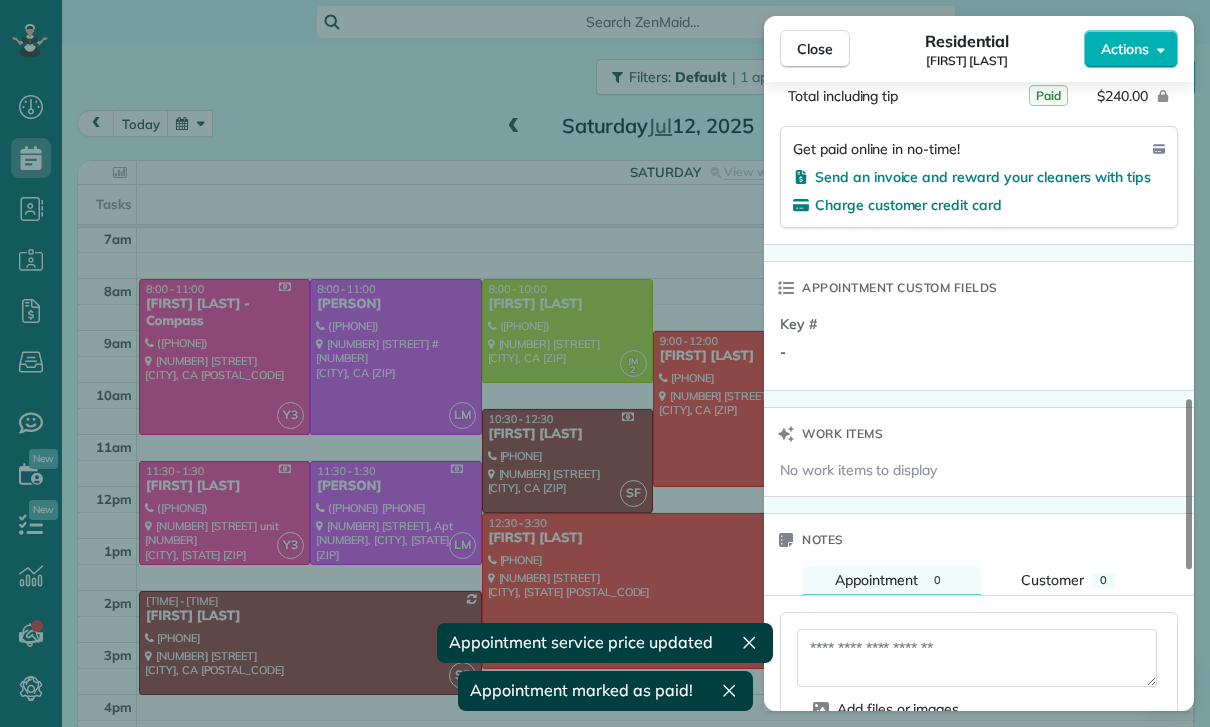 click at bounding box center (977, 658) 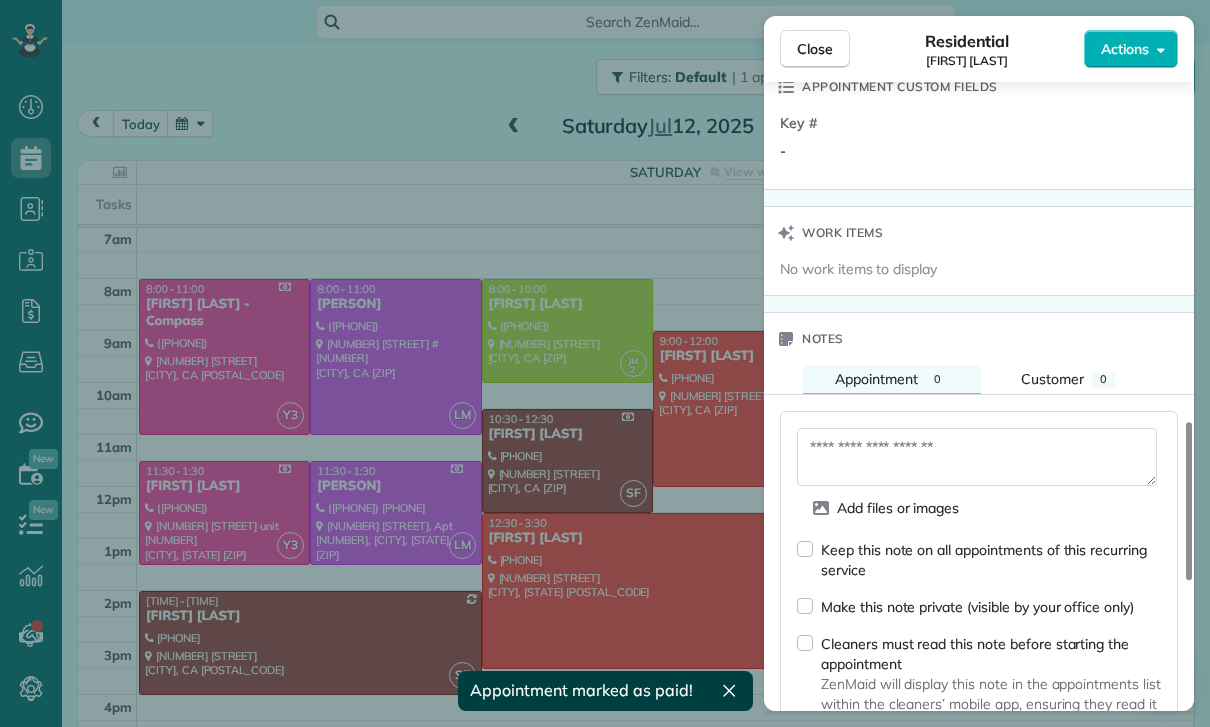 scroll, scrollTop: 1485, scrollLeft: 0, axis: vertical 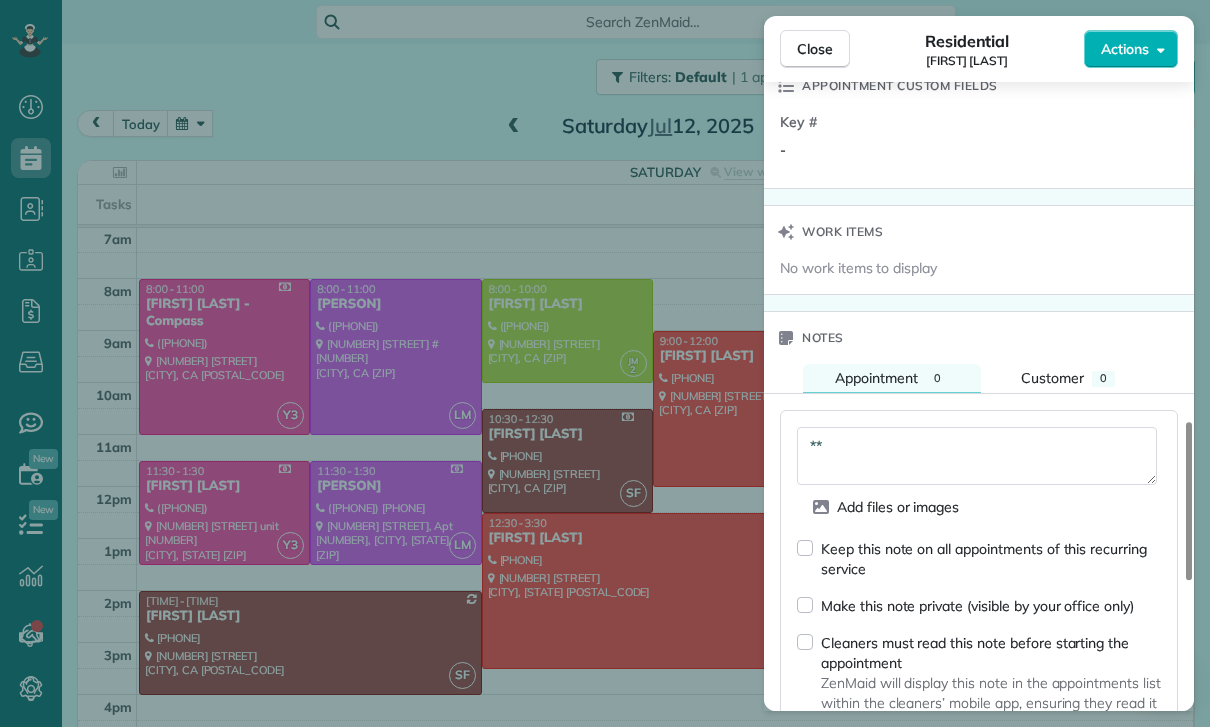 type on "*" 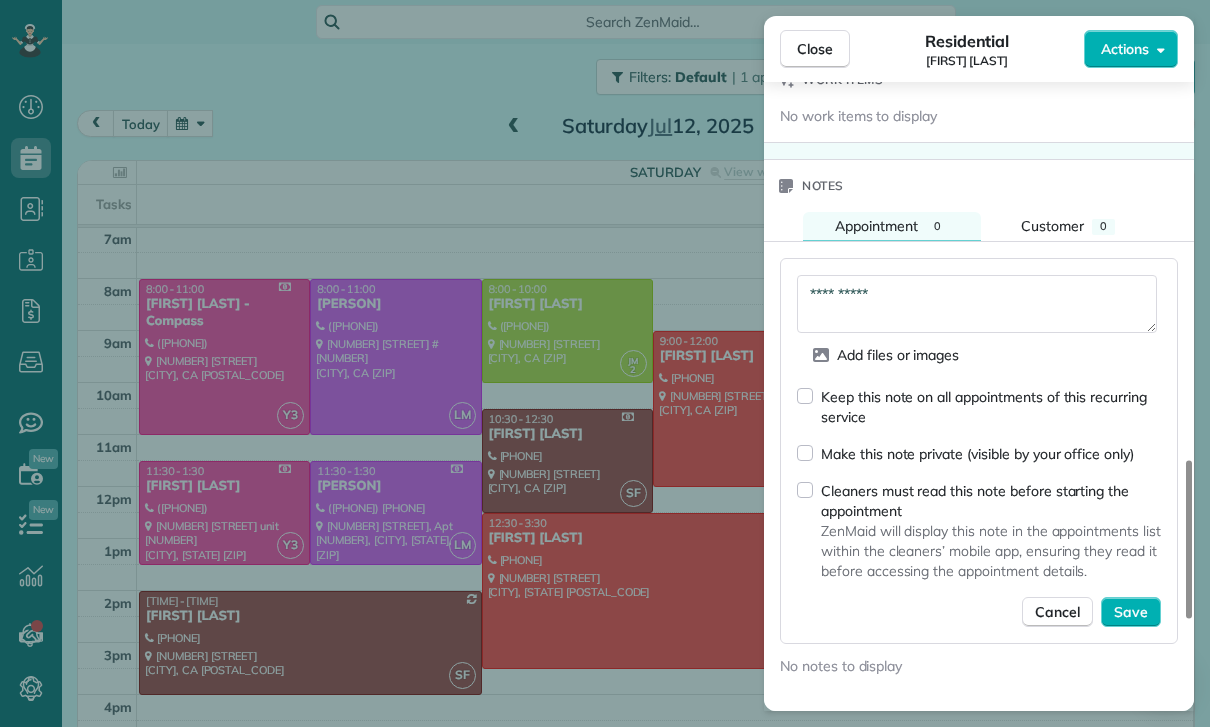 scroll, scrollTop: 1658, scrollLeft: 0, axis: vertical 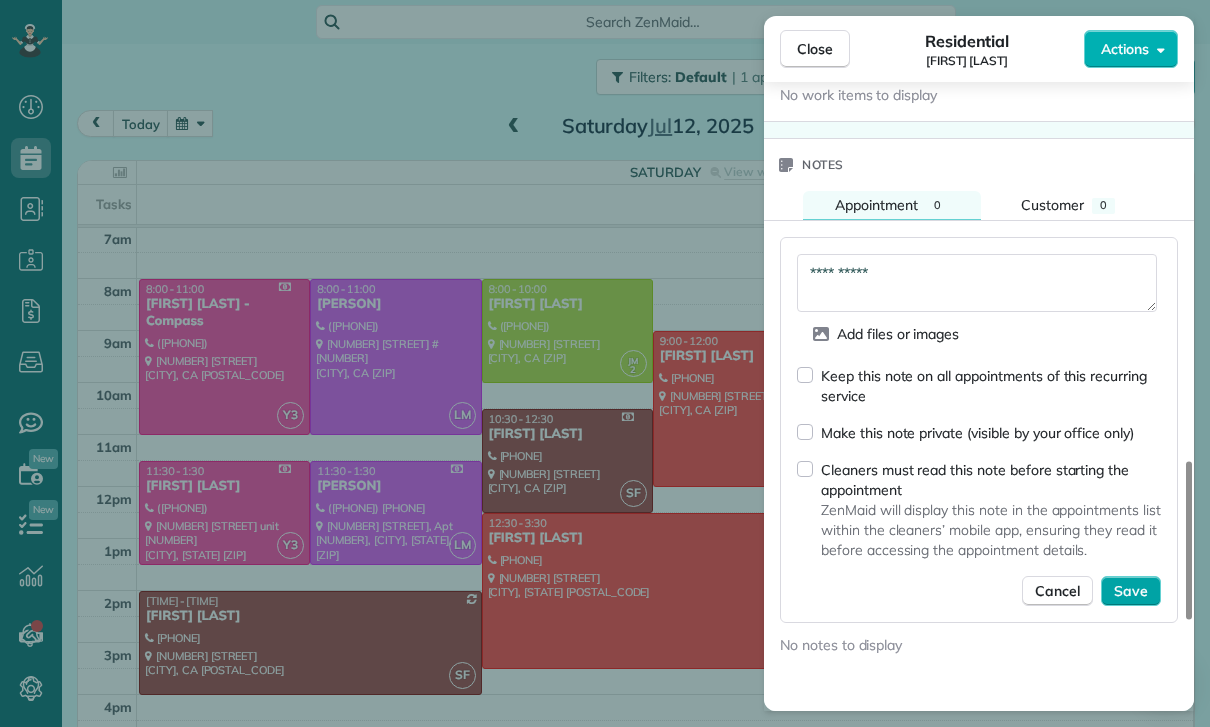 type on "**********" 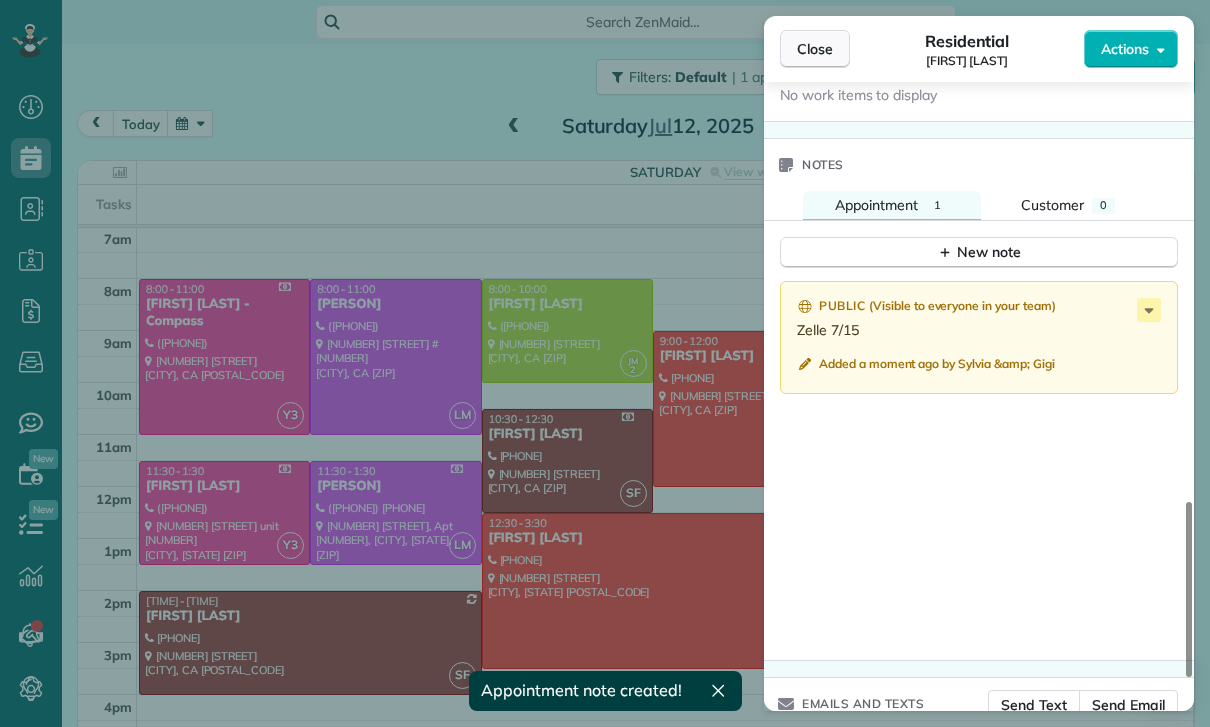 click on "Close" at bounding box center (815, 49) 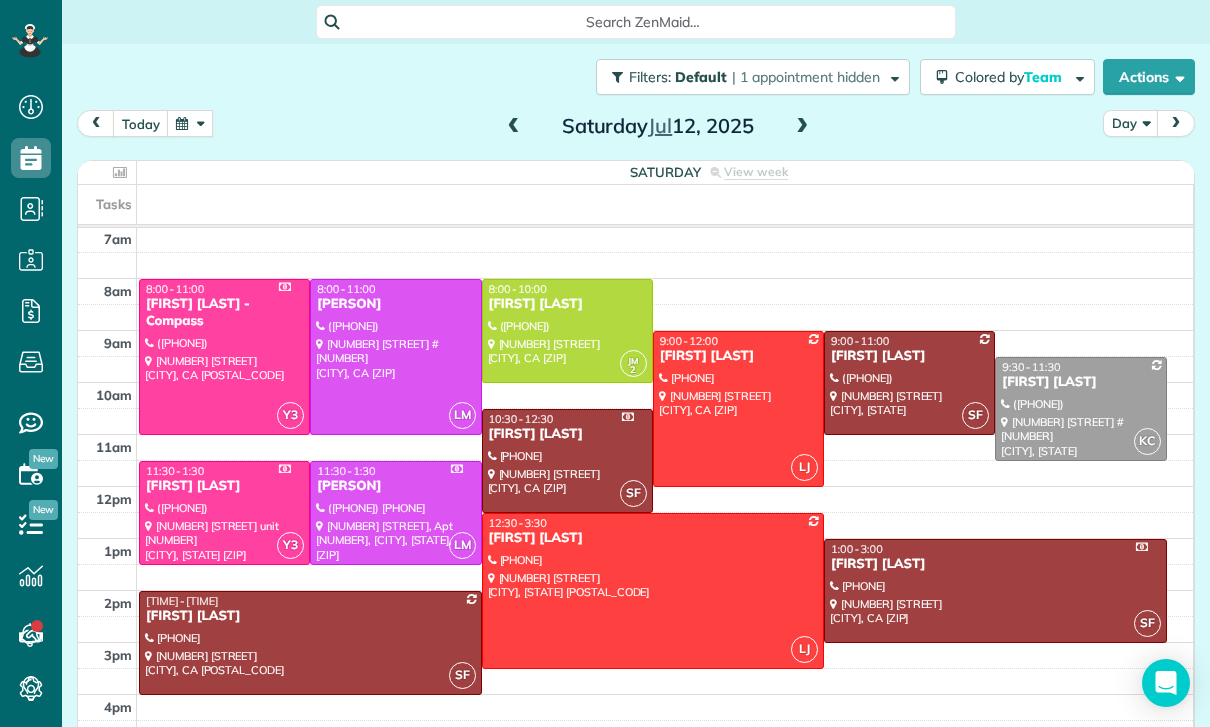 click at bounding box center (514, 127) 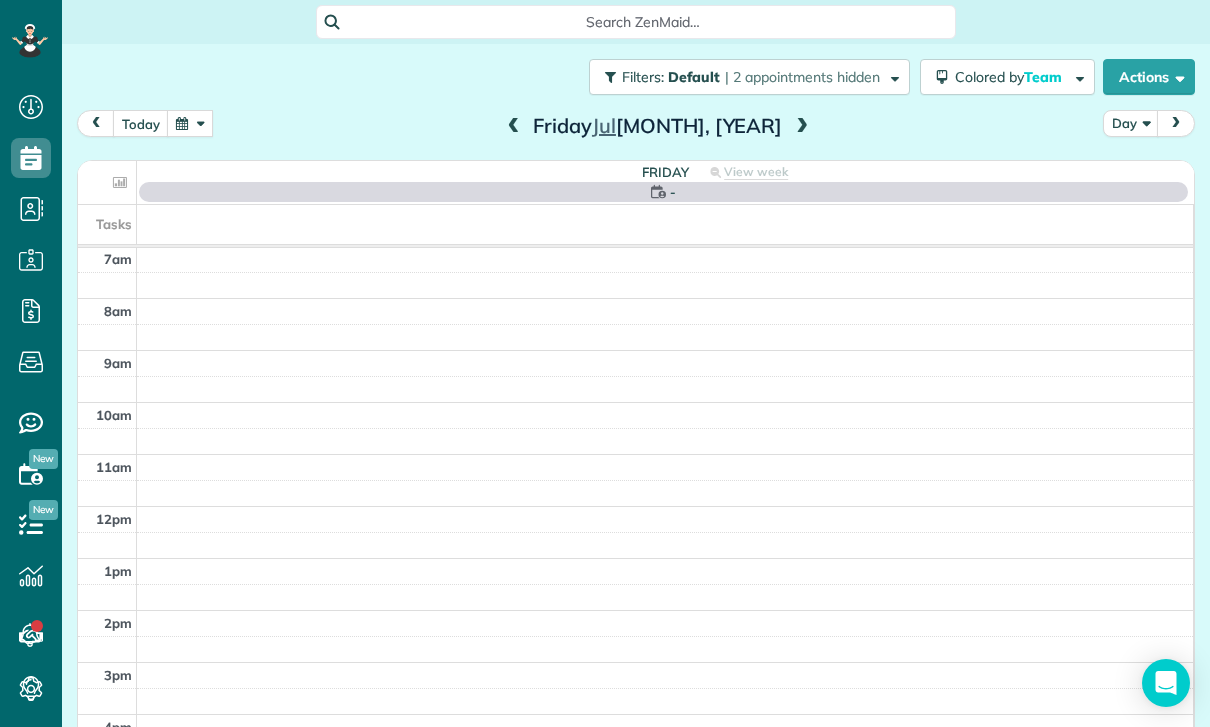 scroll, scrollTop: 157, scrollLeft: 0, axis: vertical 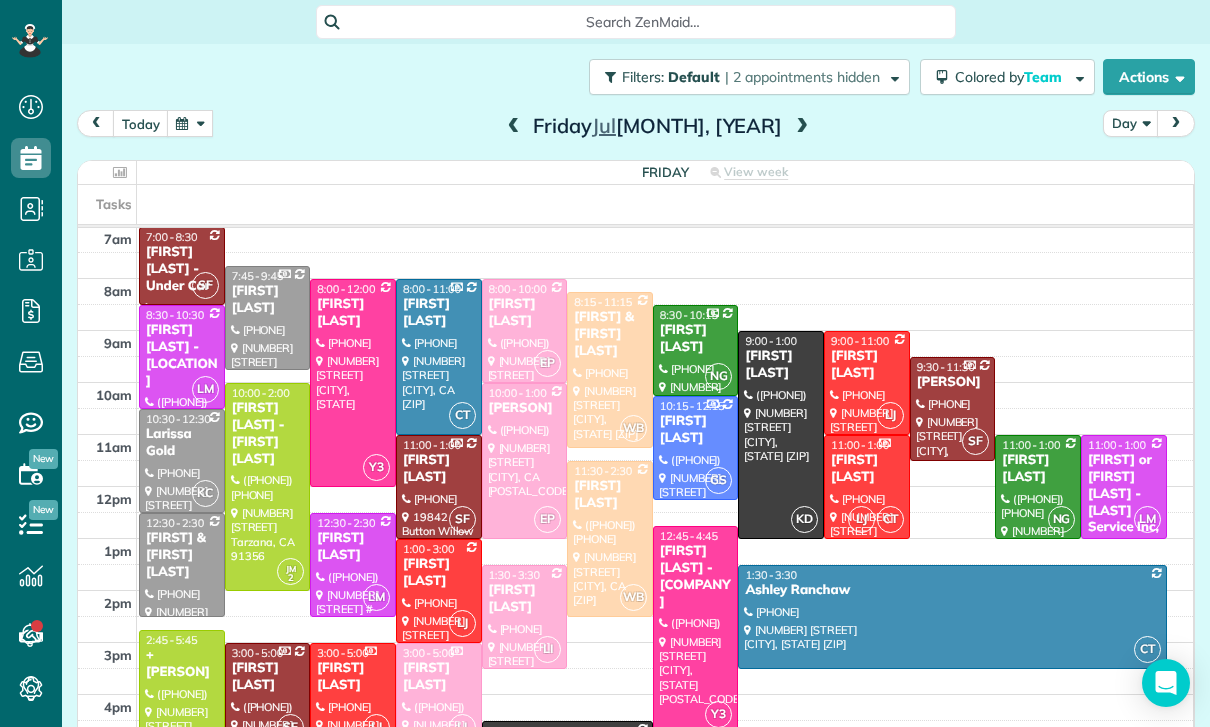 click at bounding box center [268, 487] 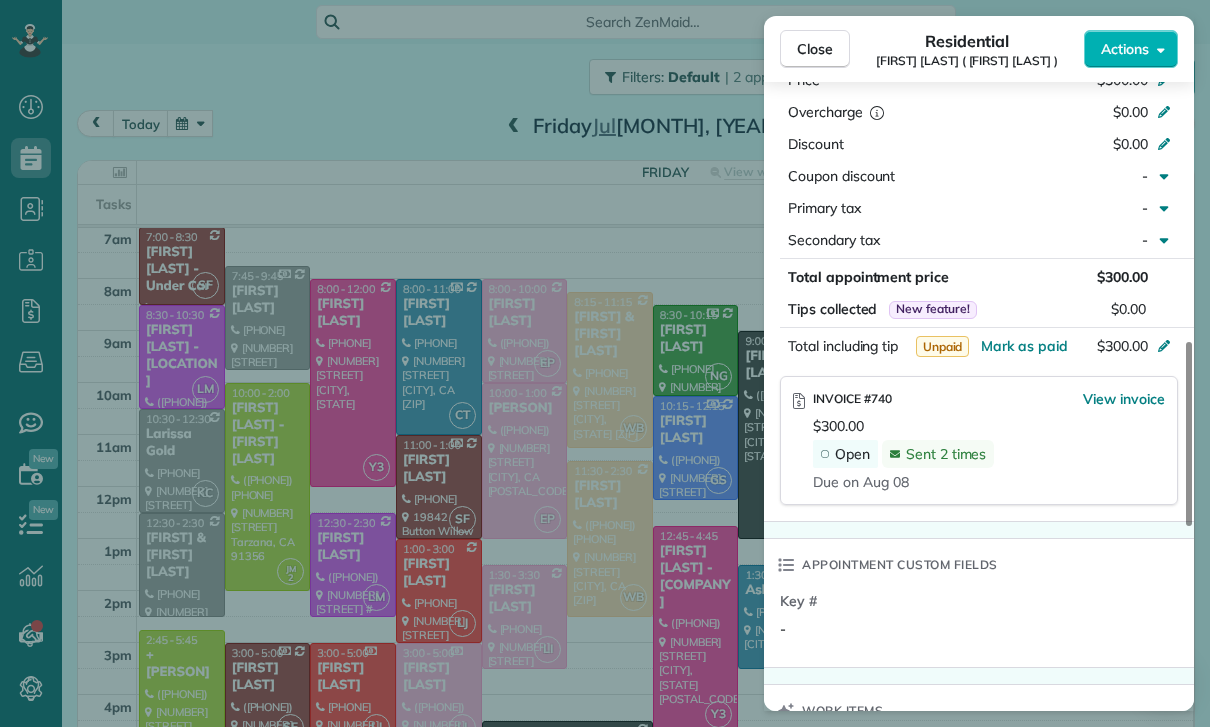 scroll, scrollTop: 975, scrollLeft: 0, axis: vertical 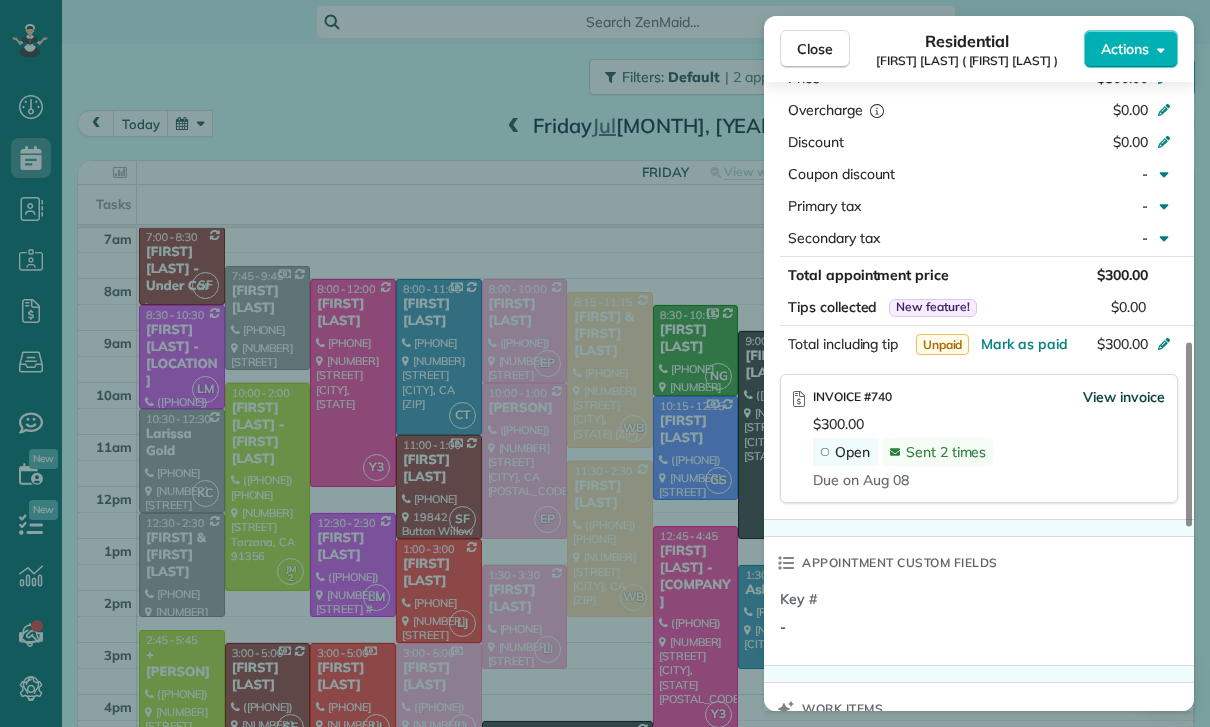 click on "View invoice" at bounding box center [1124, 397] 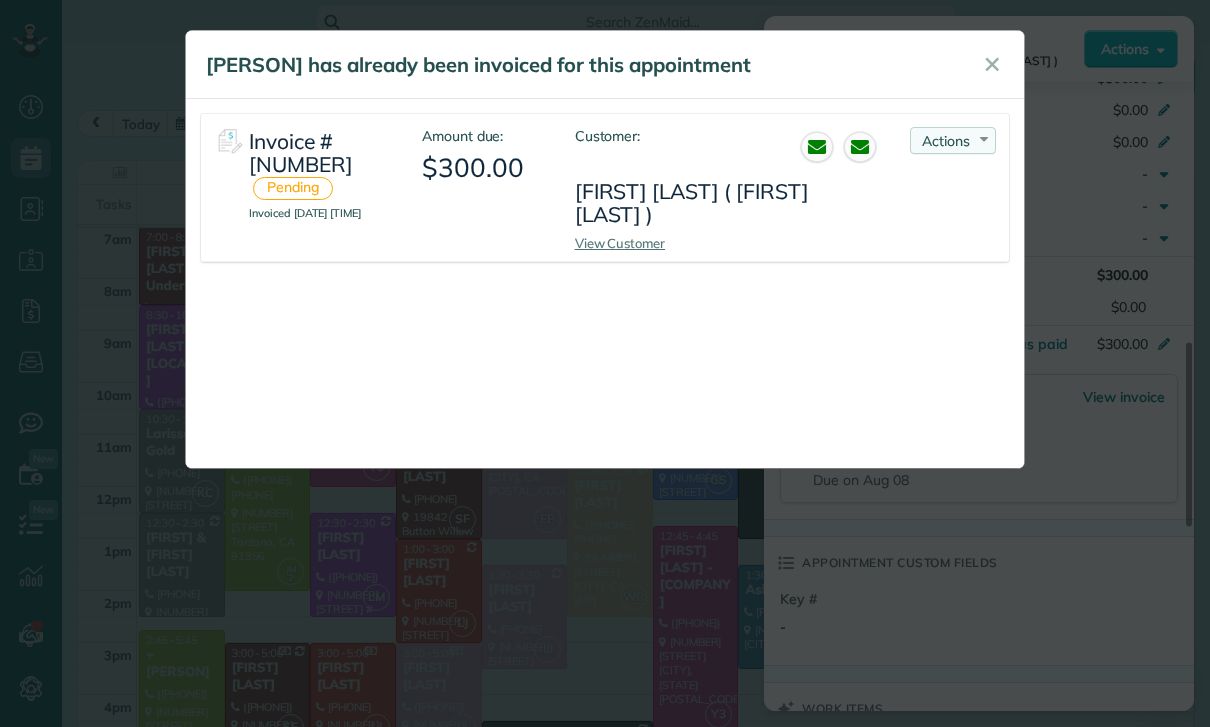 click on "Actions
Re-send Invoice...
View PDF
Mark as Paid
Void Invoice" at bounding box center (953, 140) 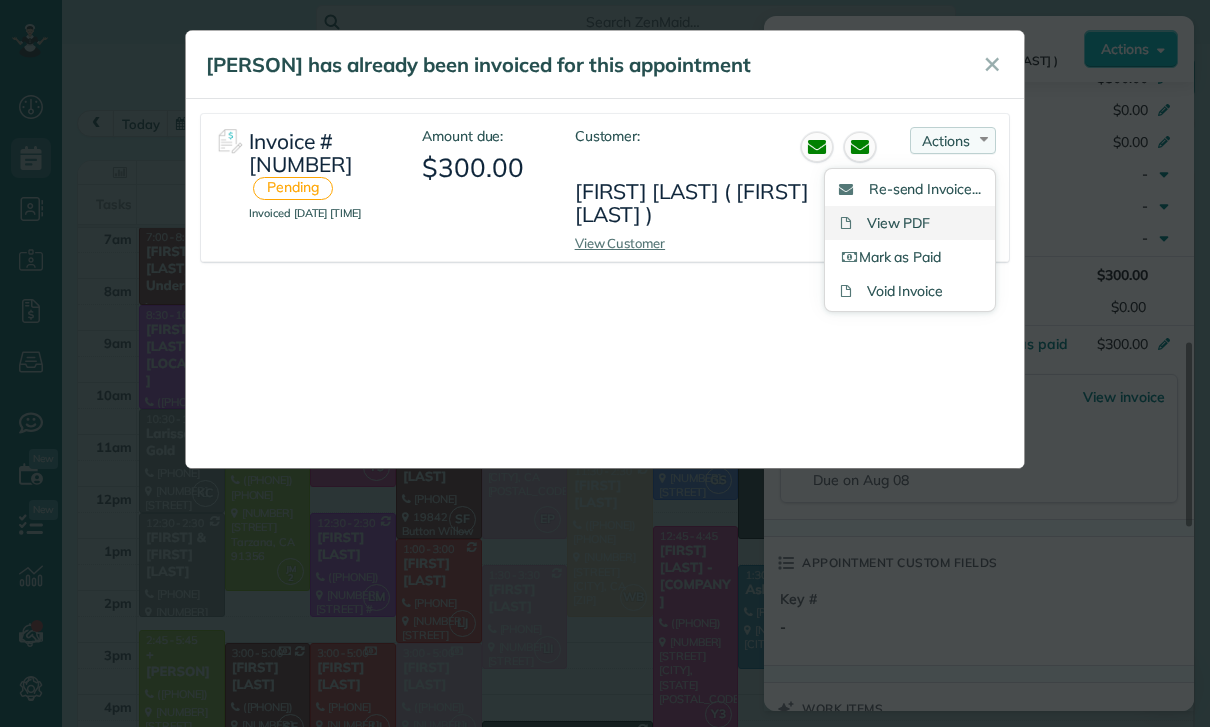 click on "View PDF" at bounding box center [910, 223] 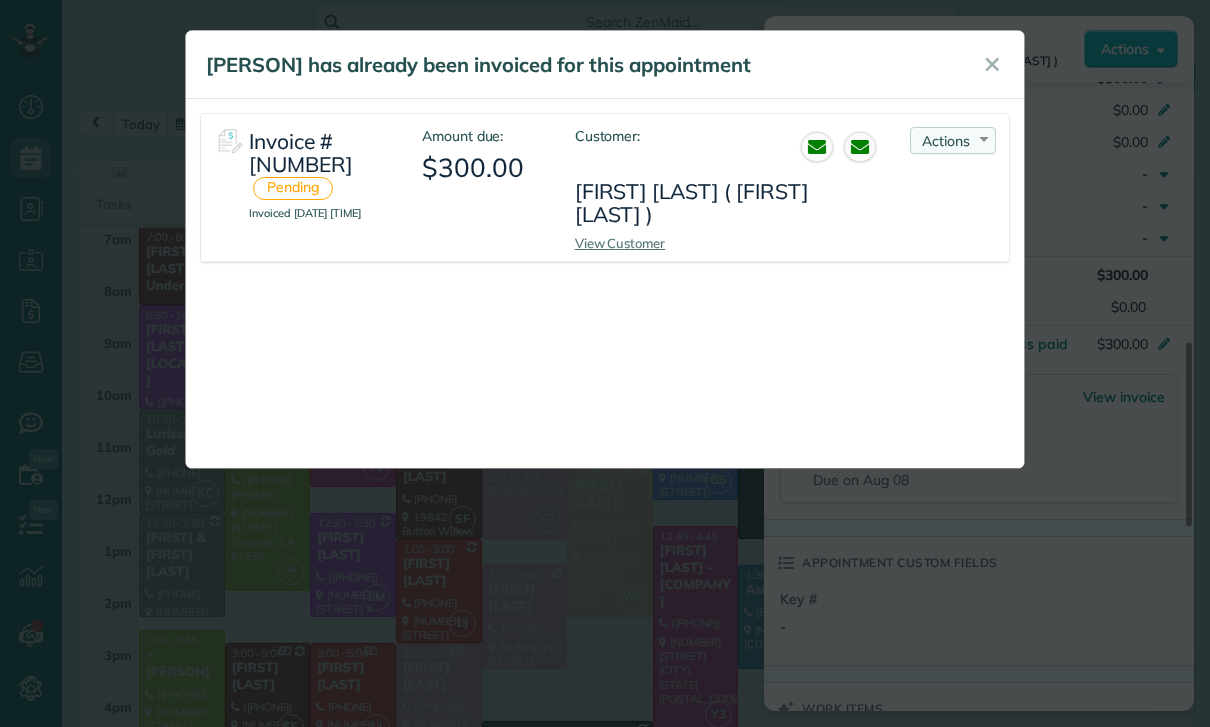 click on "Actions" at bounding box center (946, 141) 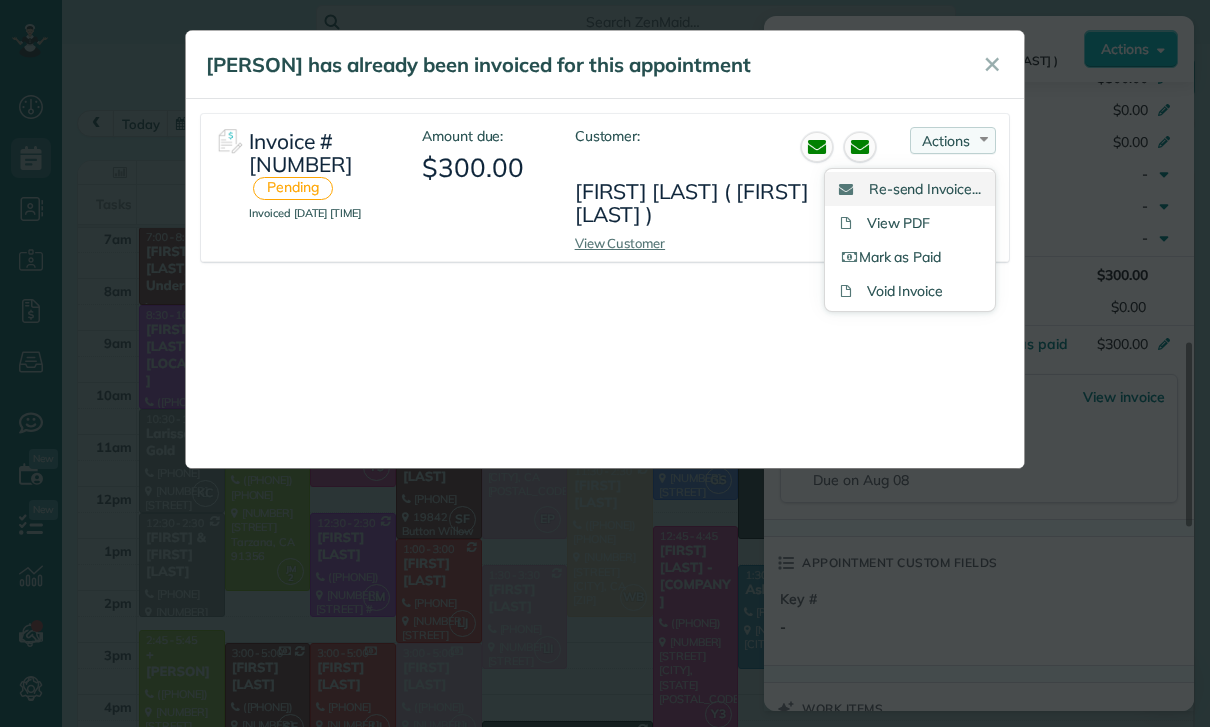 click on "Re-send Invoice..." at bounding box center (925, 189) 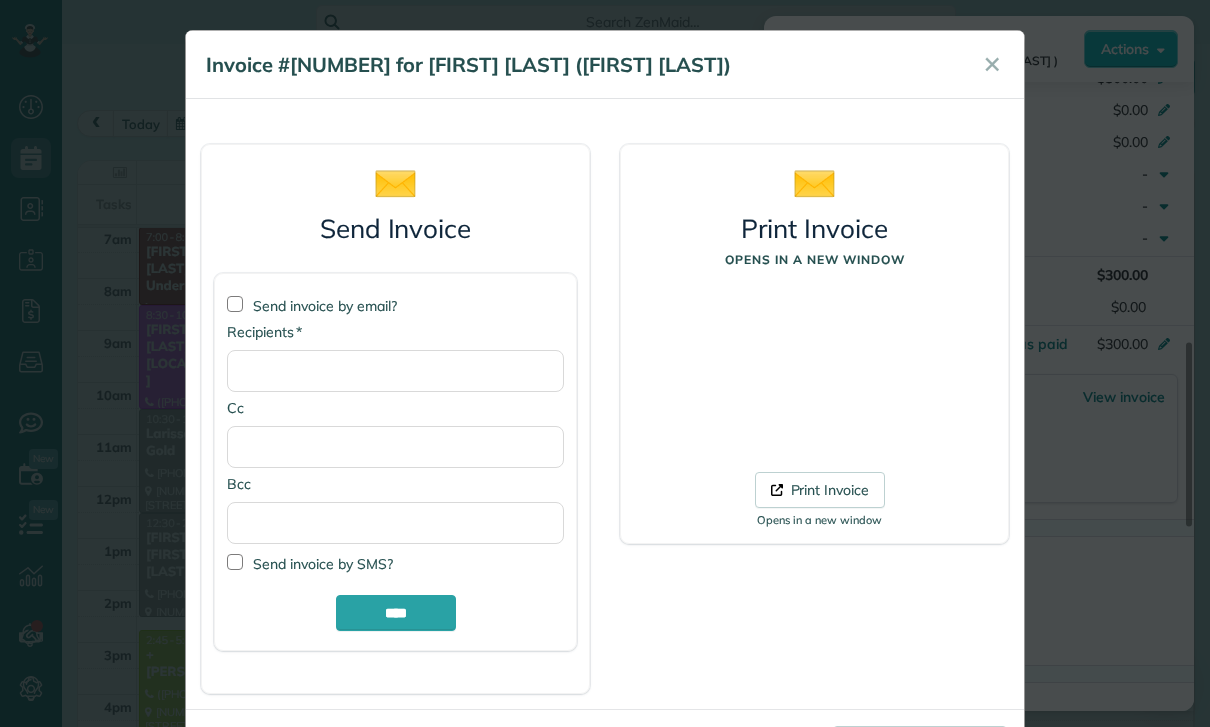 scroll, scrollTop: 157, scrollLeft: 0, axis: vertical 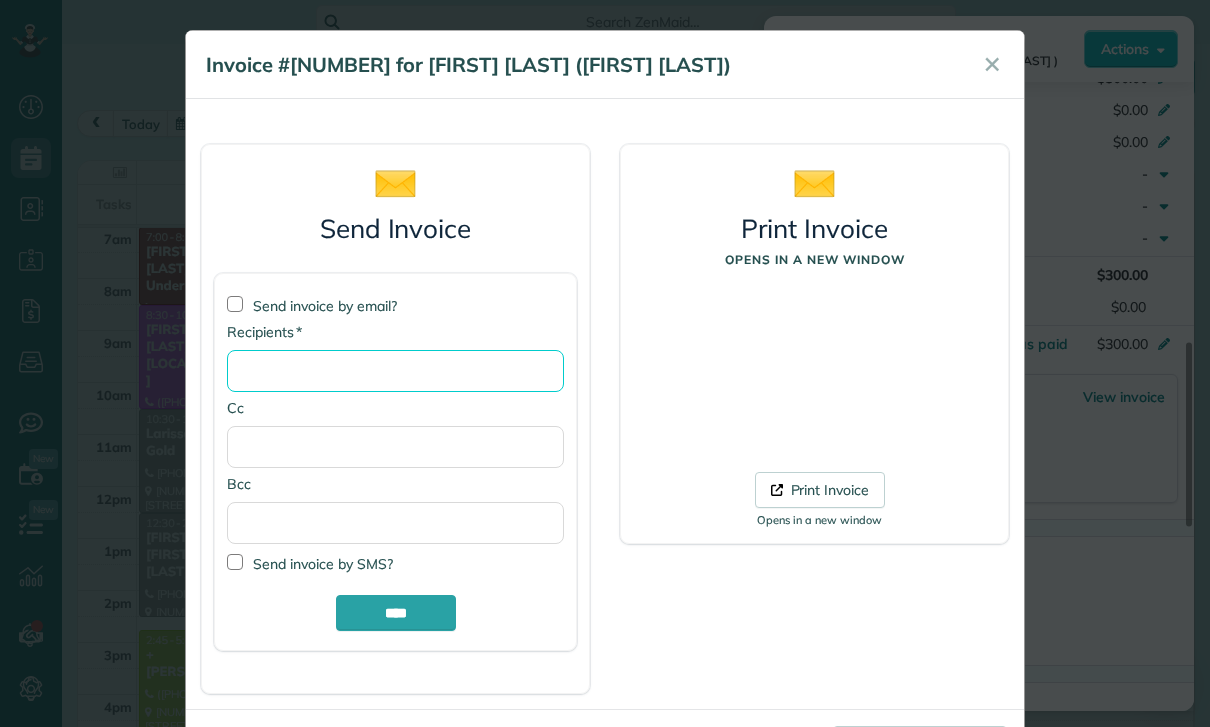 click on "*  Recipients" at bounding box center [395, 371] 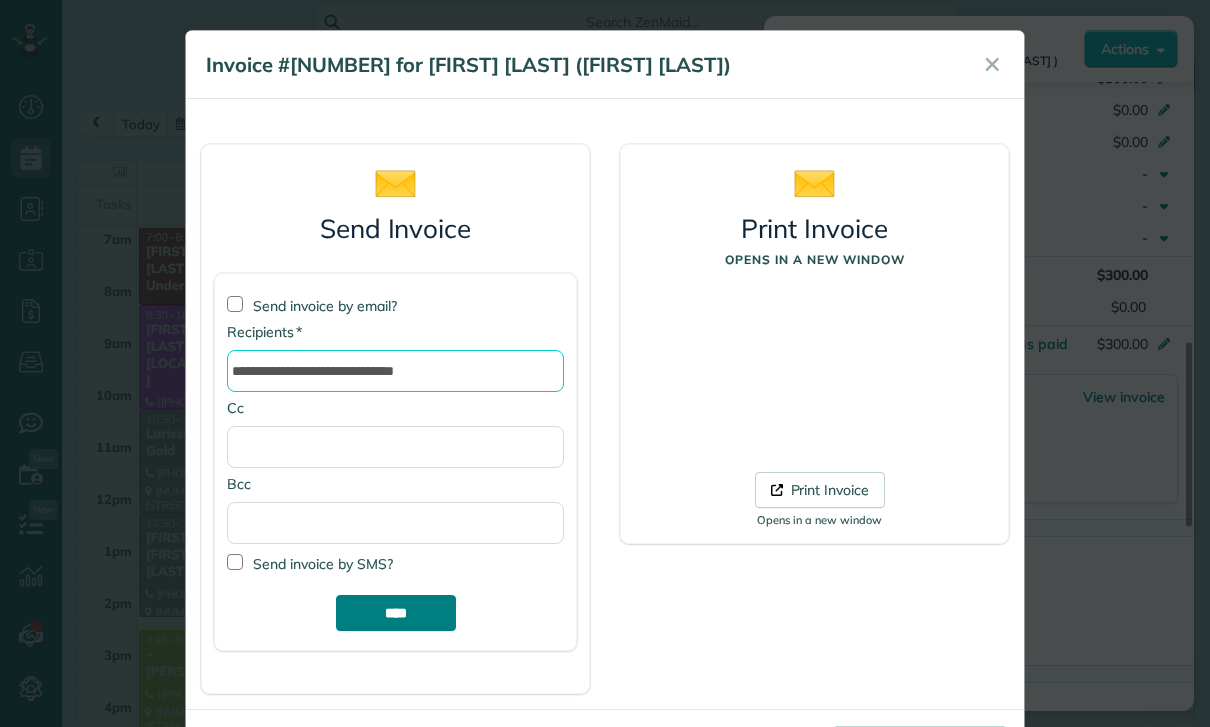 type on "**********" 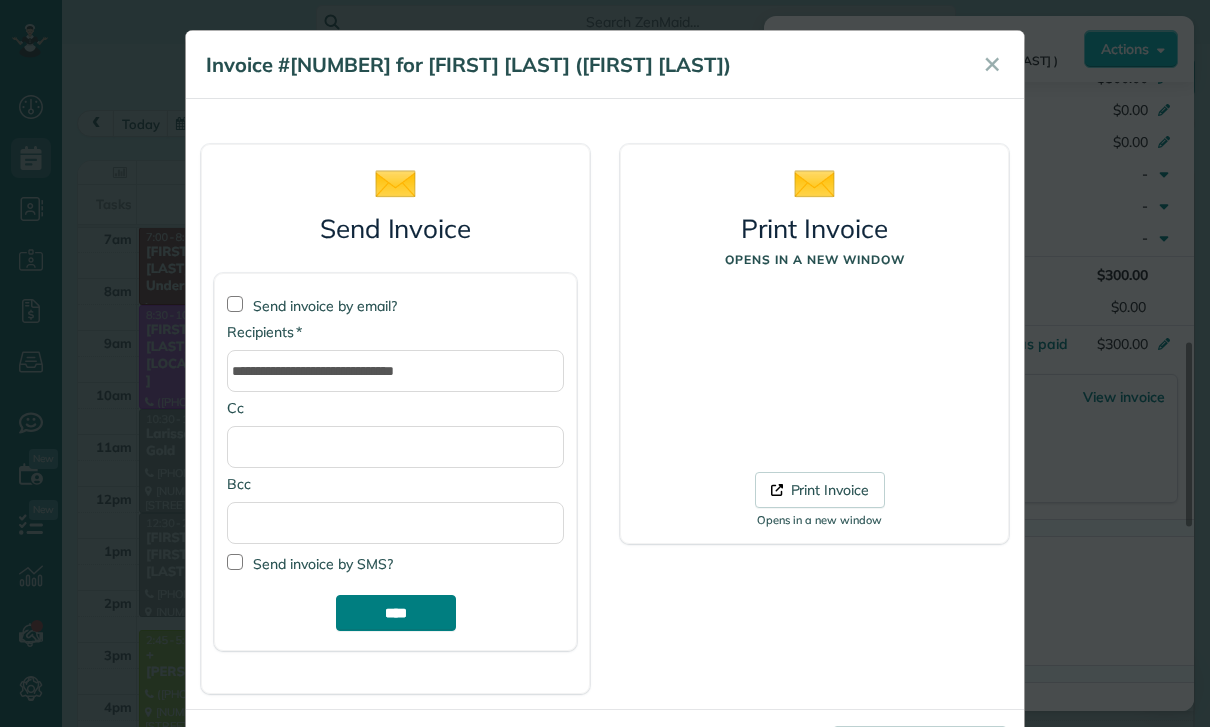 click on "****" at bounding box center (396, 613) 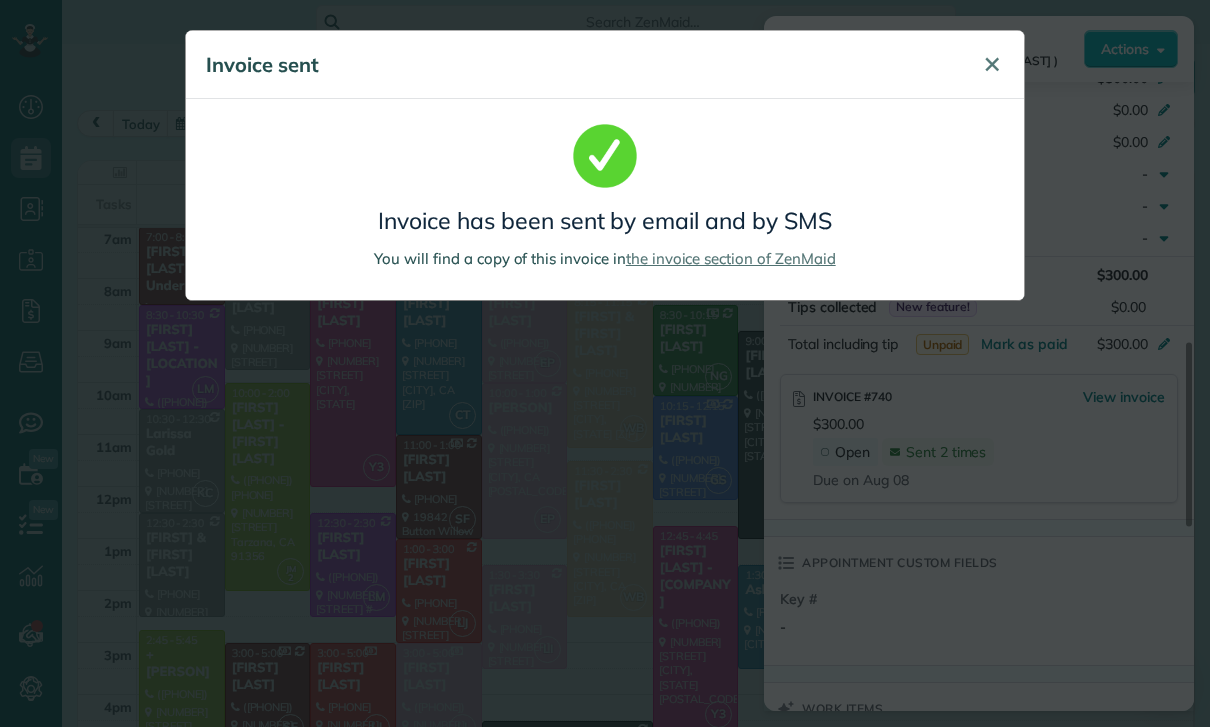 click on "✕" at bounding box center (992, 65) 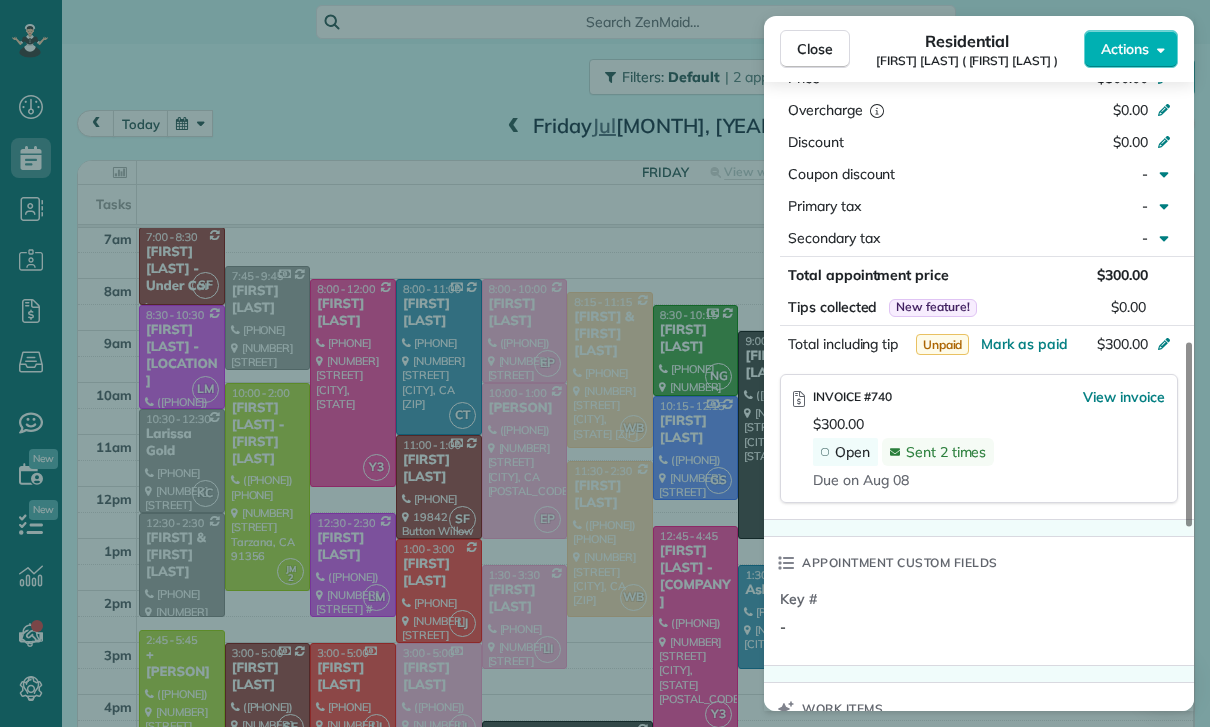 scroll, scrollTop: 157, scrollLeft: 0, axis: vertical 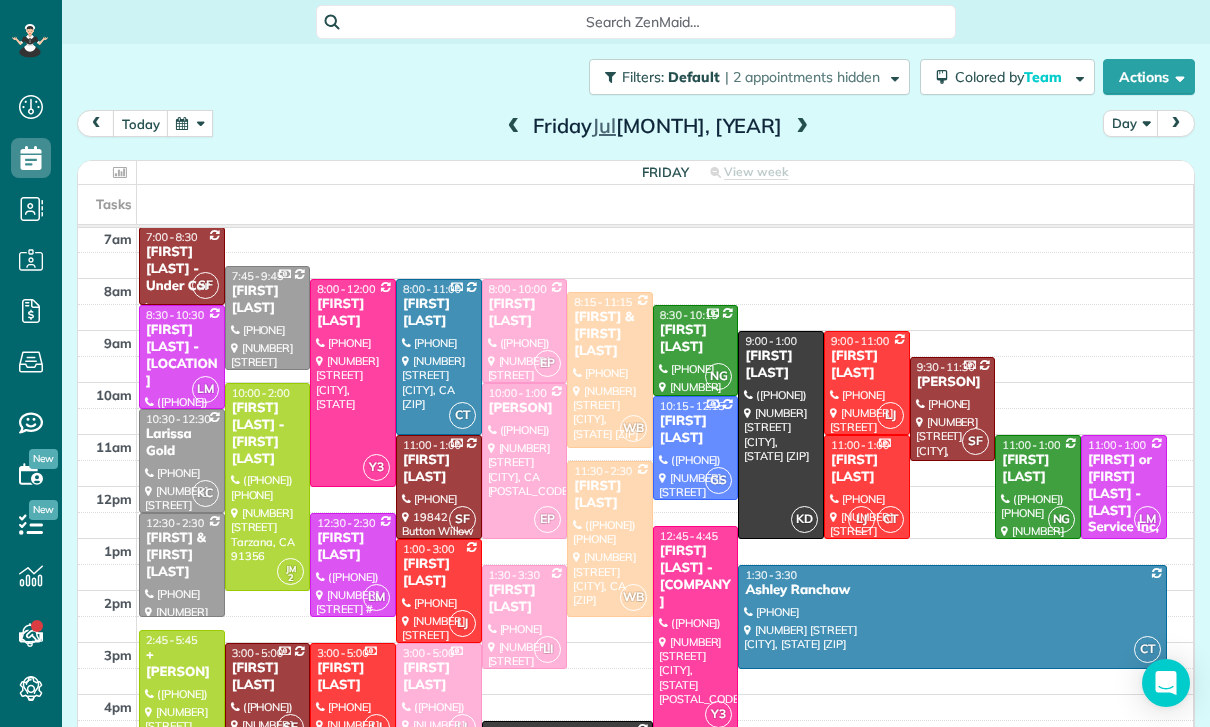 click at bounding box center (190, 123) 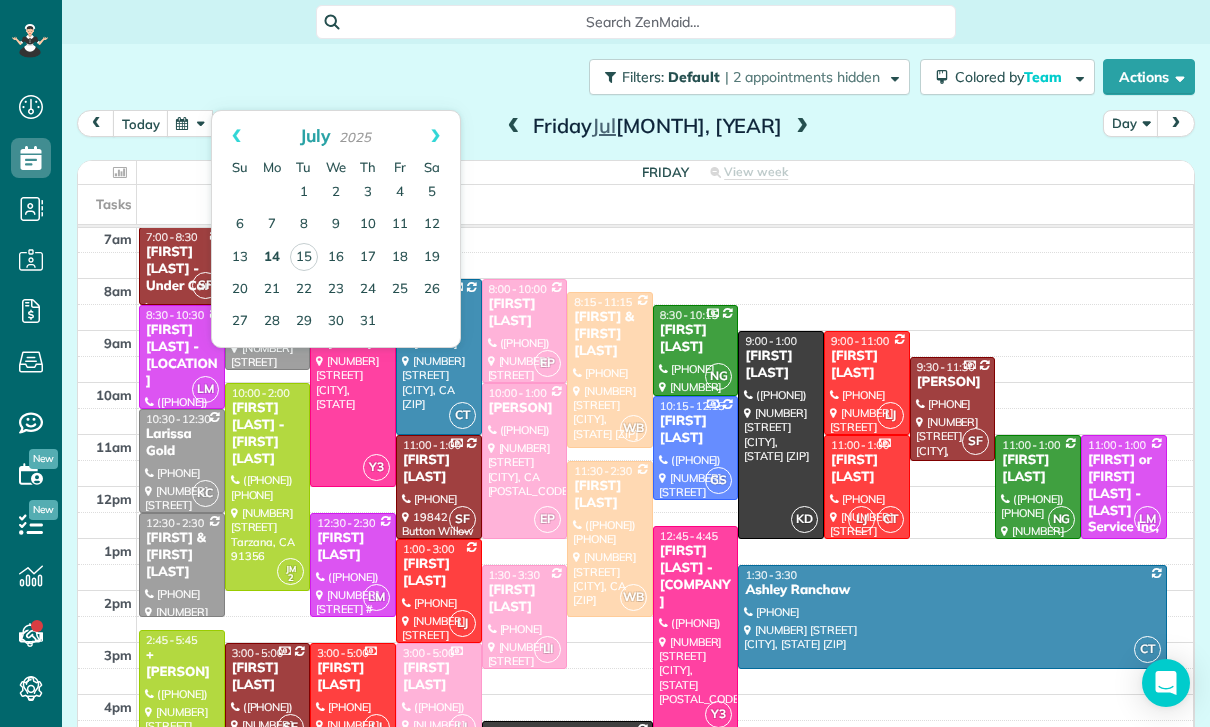 click on "14" at bounding box center (272, 258) 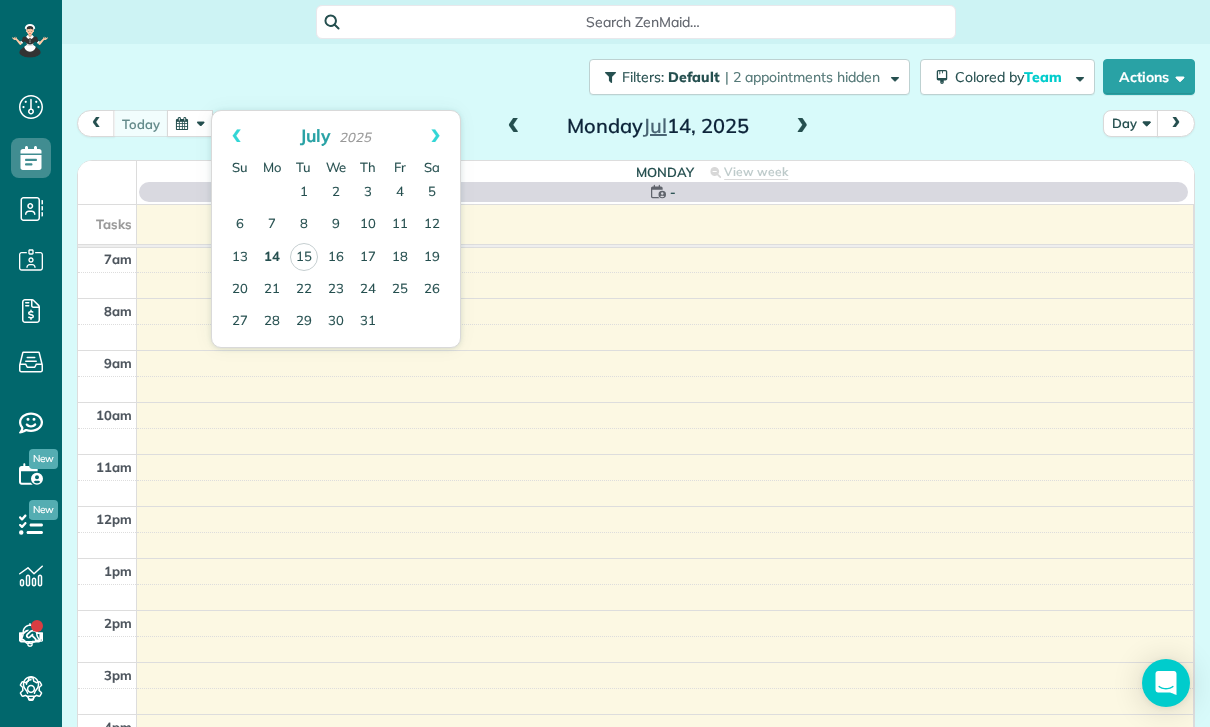 scroll, scrollTop: 157, scrollLeft: 0, axis: vertical 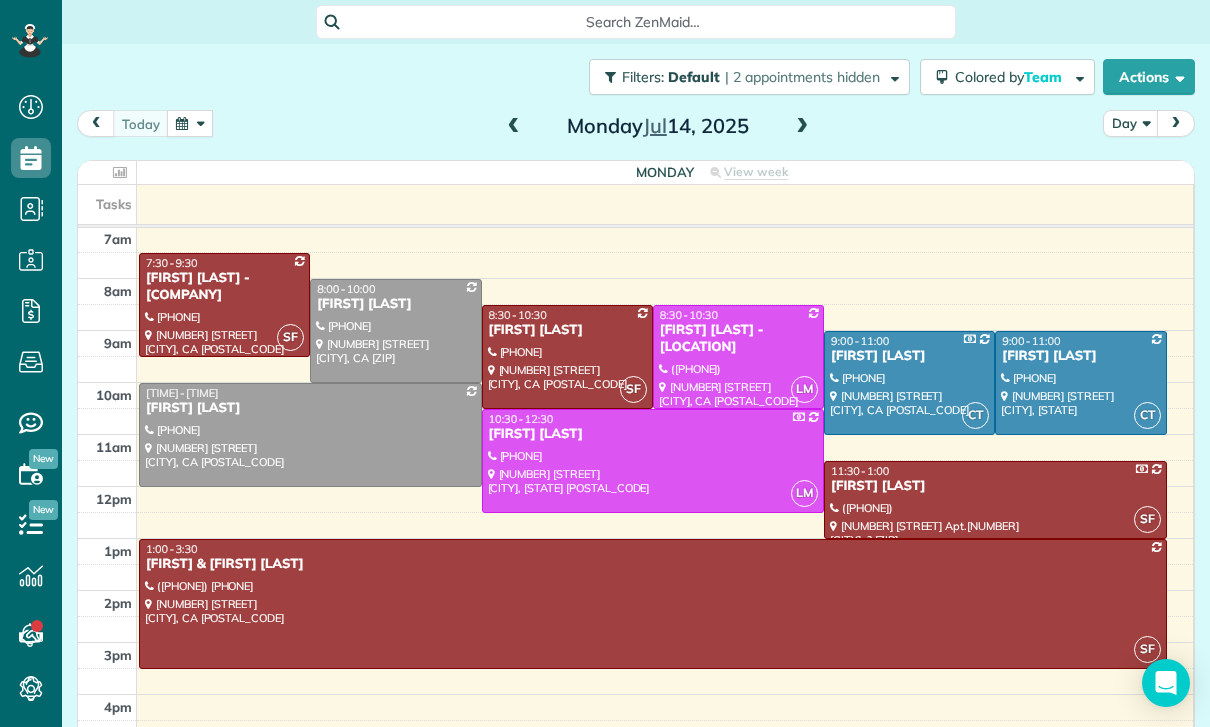 click at bounding box center (514, 127) 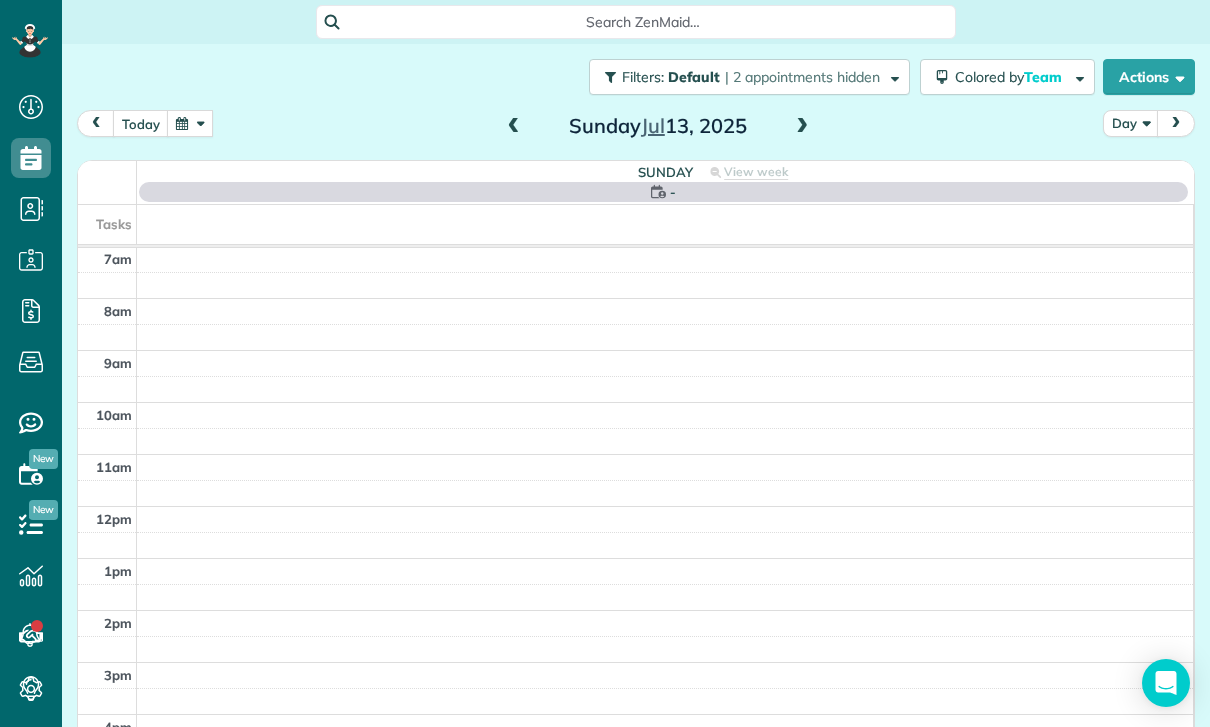 scroll, scrollTop: 157, scrollLeft: 0, axis: vertical 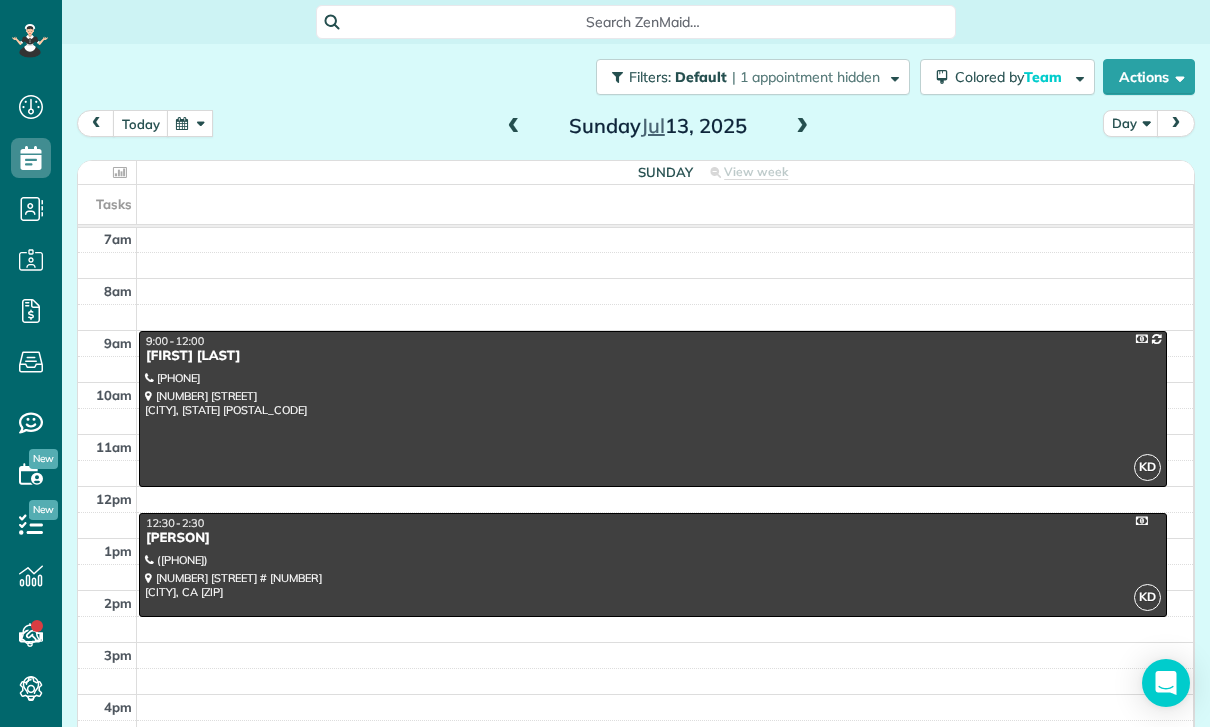 click on "today   Day Sunday  Jul  13, 2025" at bounding box center [636, 128] 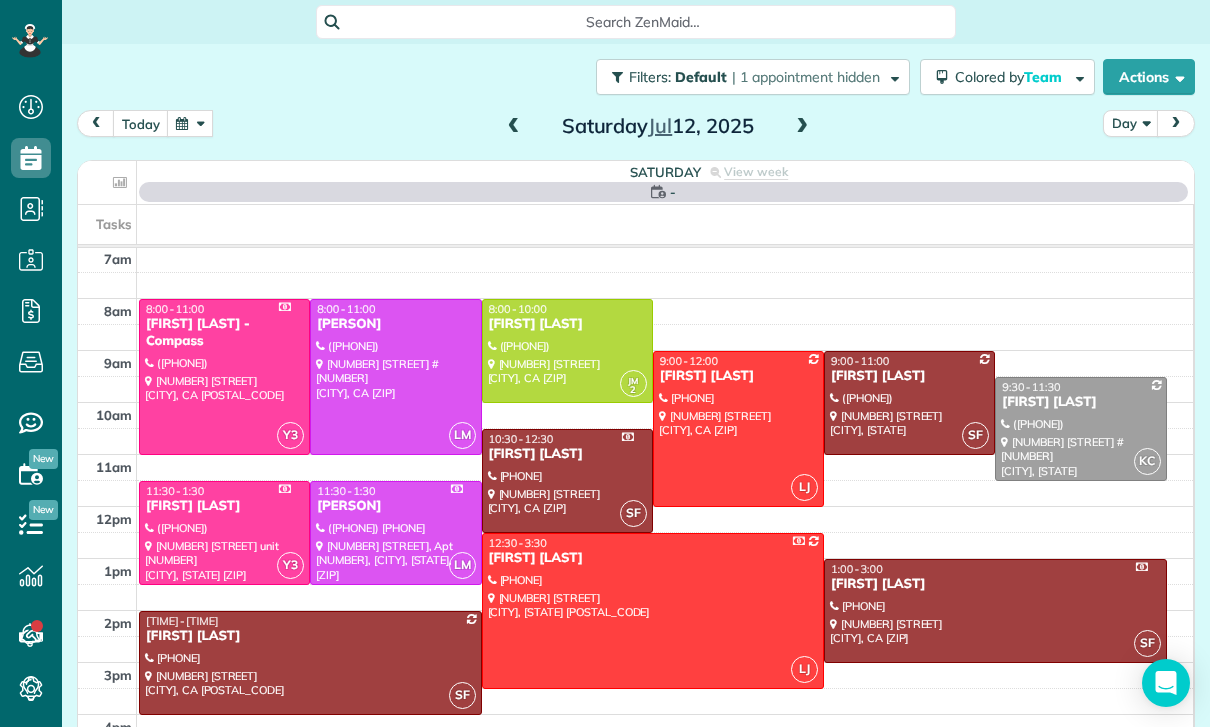 scroll, scrollTop: 157, scrollLeft: 0, axis: vertical 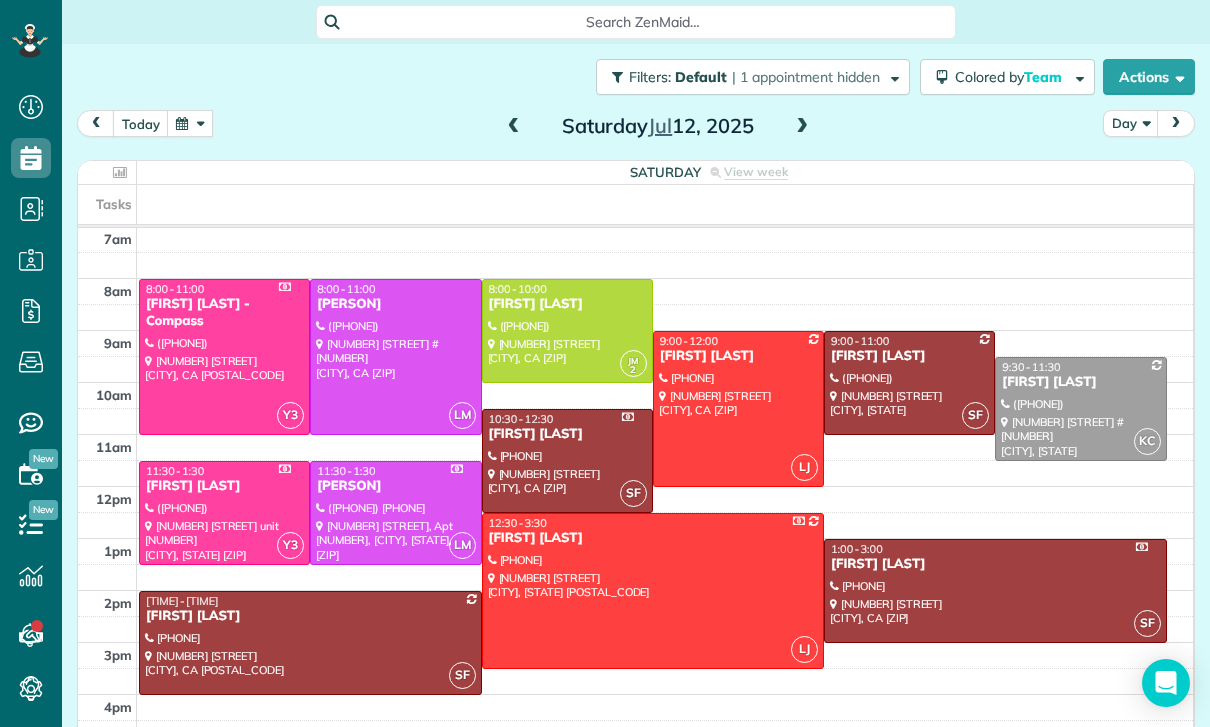 click at bounding box center [514, 127] 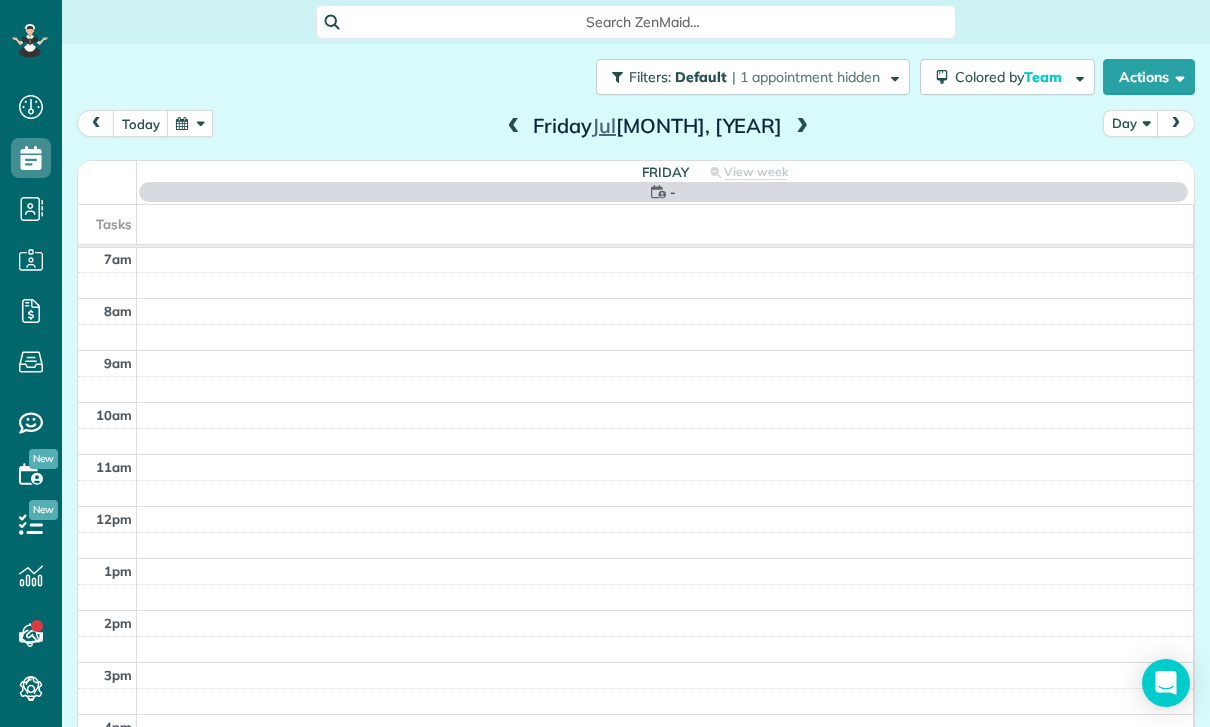 scroll, scrollTop: 157, scrollLeft: 0, axis: vertical 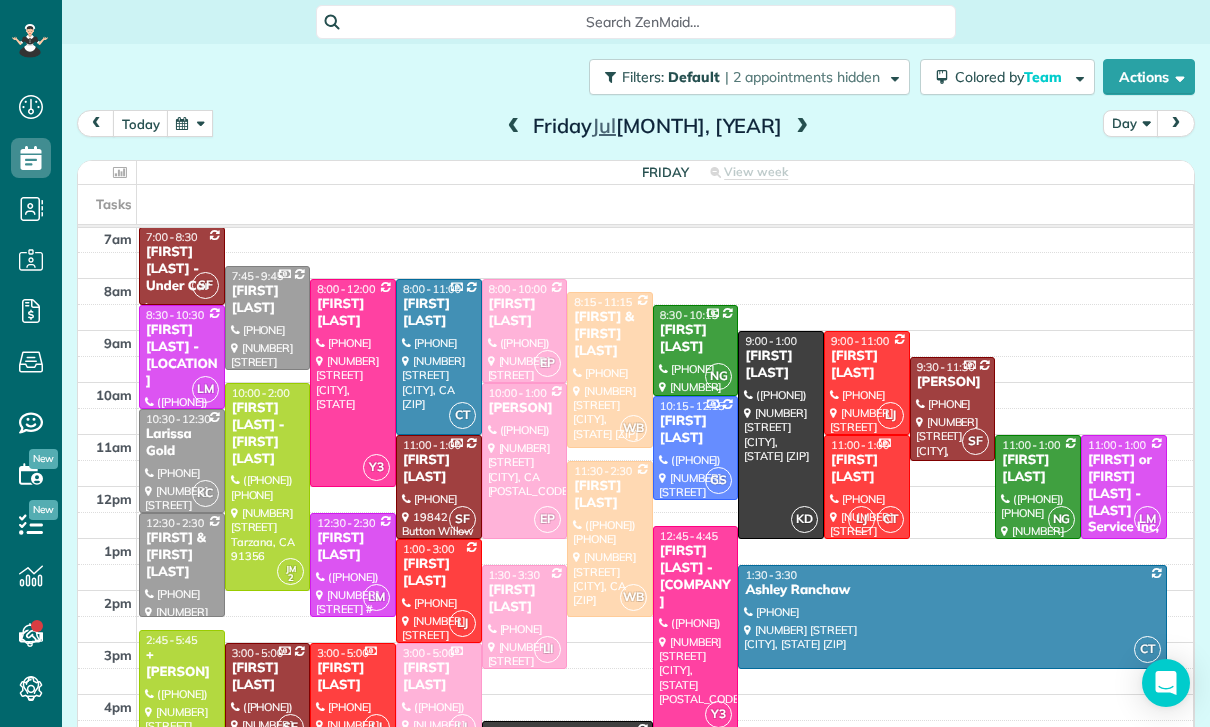 click at bounding box center [781, 435] 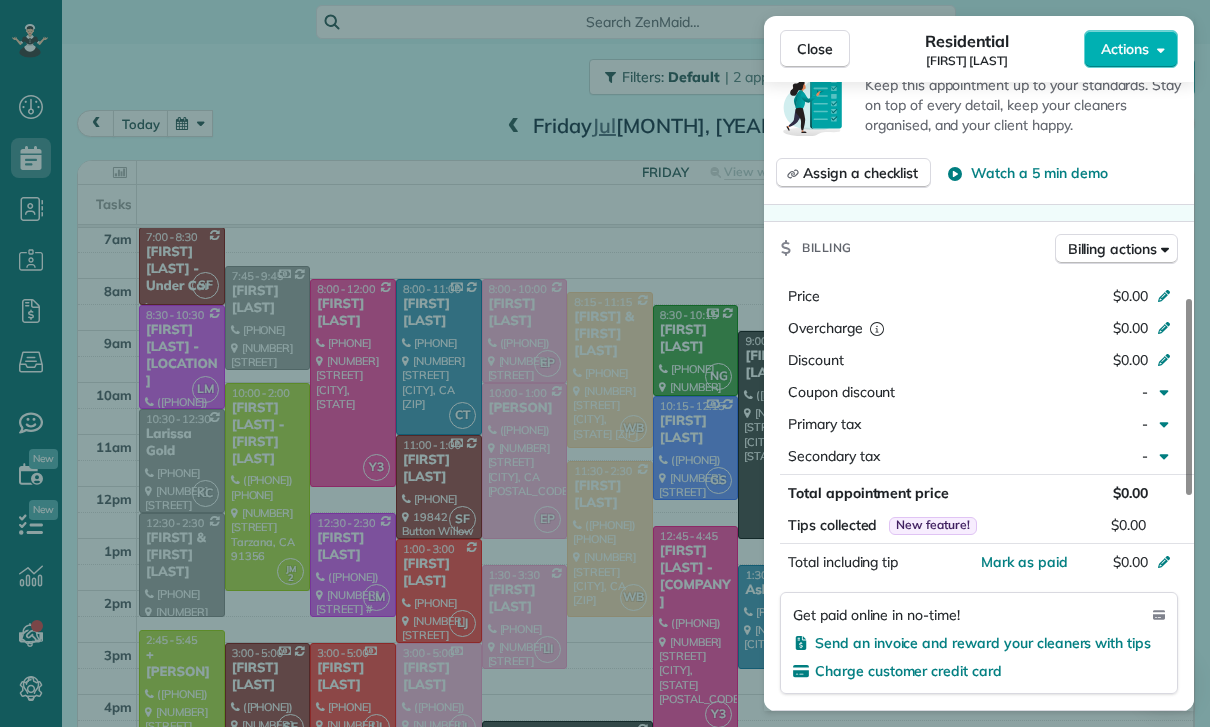 scroll, scrollTop: 793, scrollLeft: 0, axis: vertical 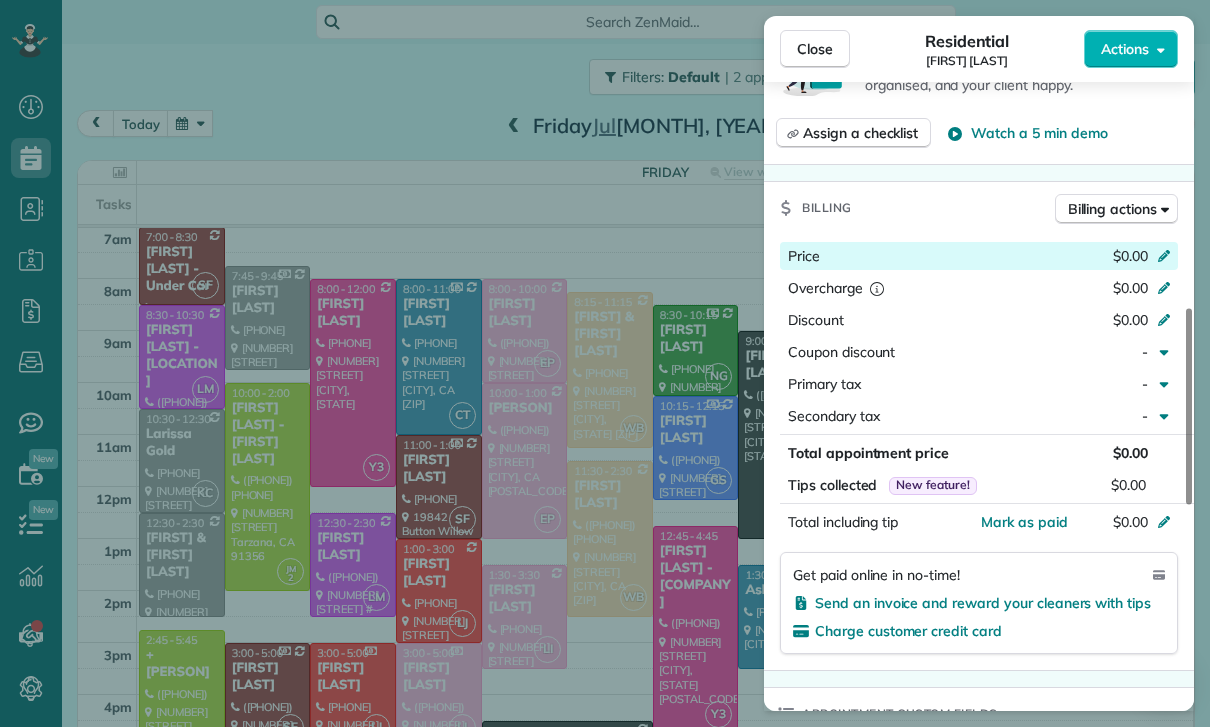 click 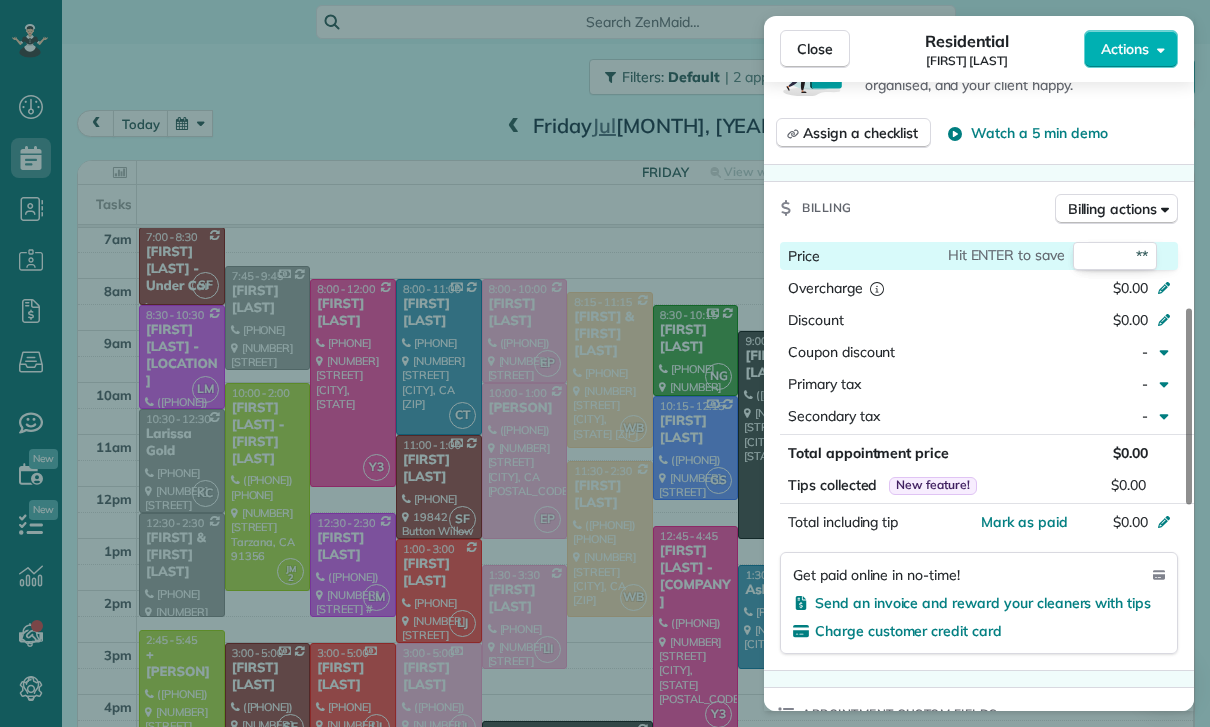 type on "***" 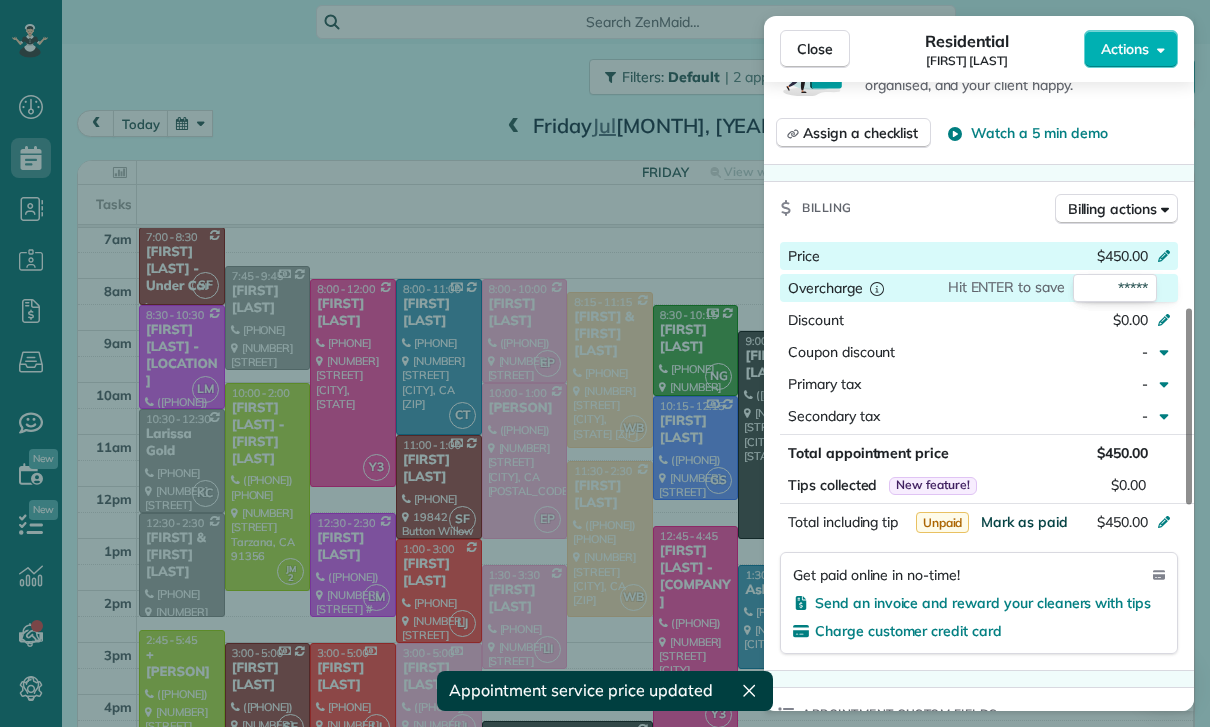 click on "Mark as paid" at bounding box center [1024, 522] 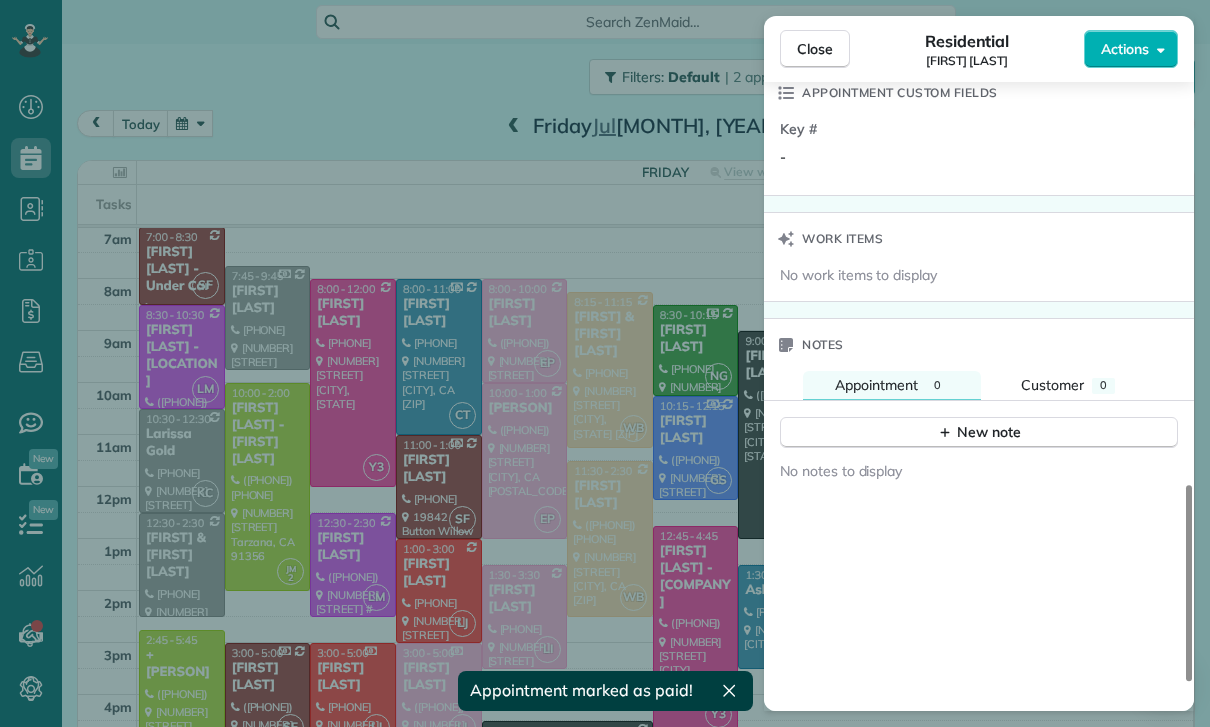 scroll, scrollTop: 1418, scrollLeft: 0, axis: vertical 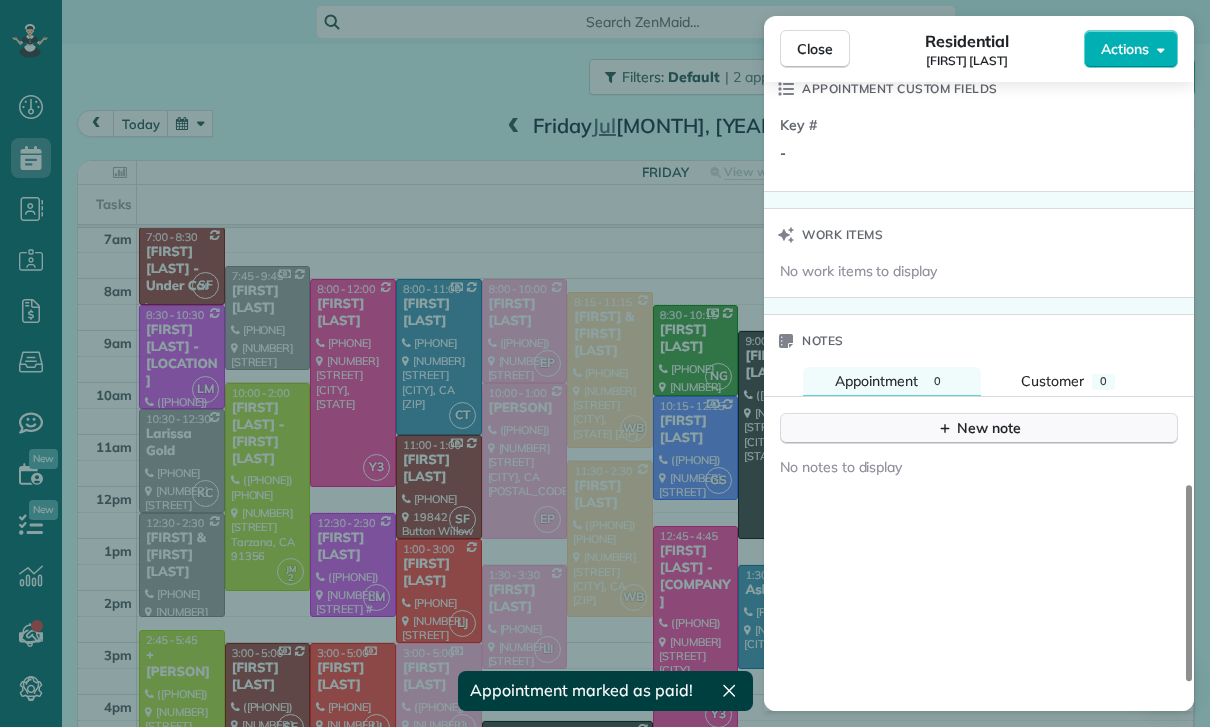 click on "New note" at bounding box center [979, 428] 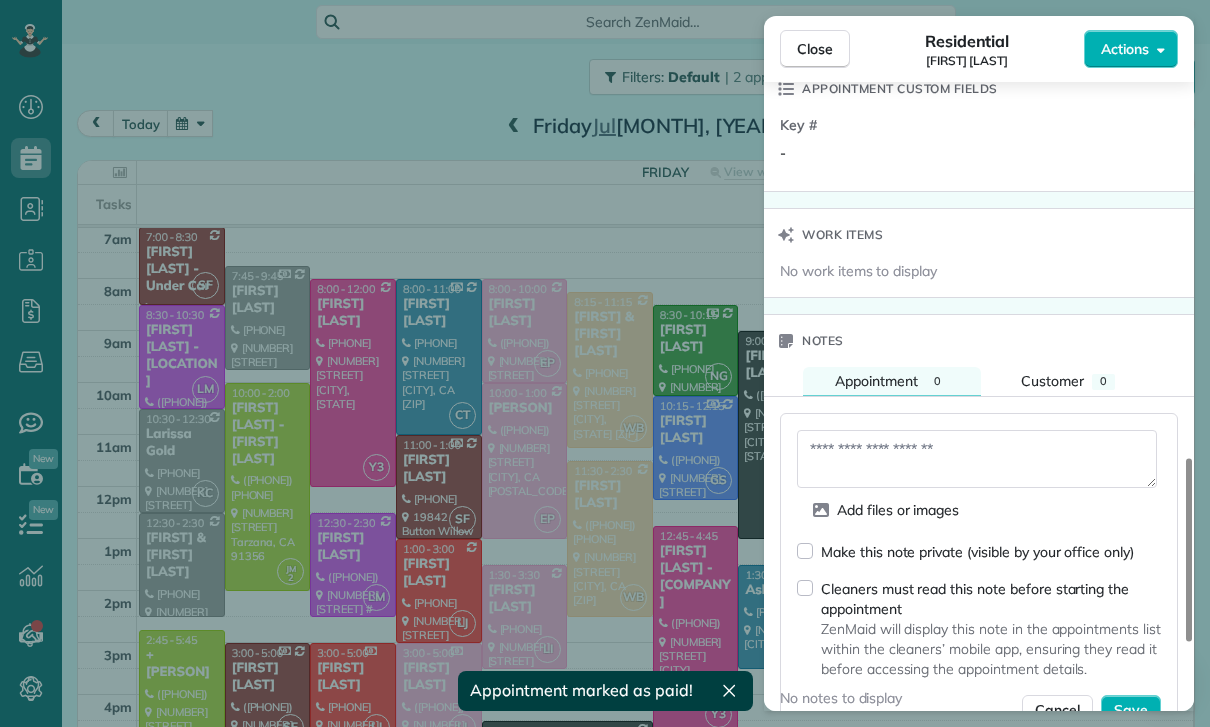click at bounding box center [977, 459] 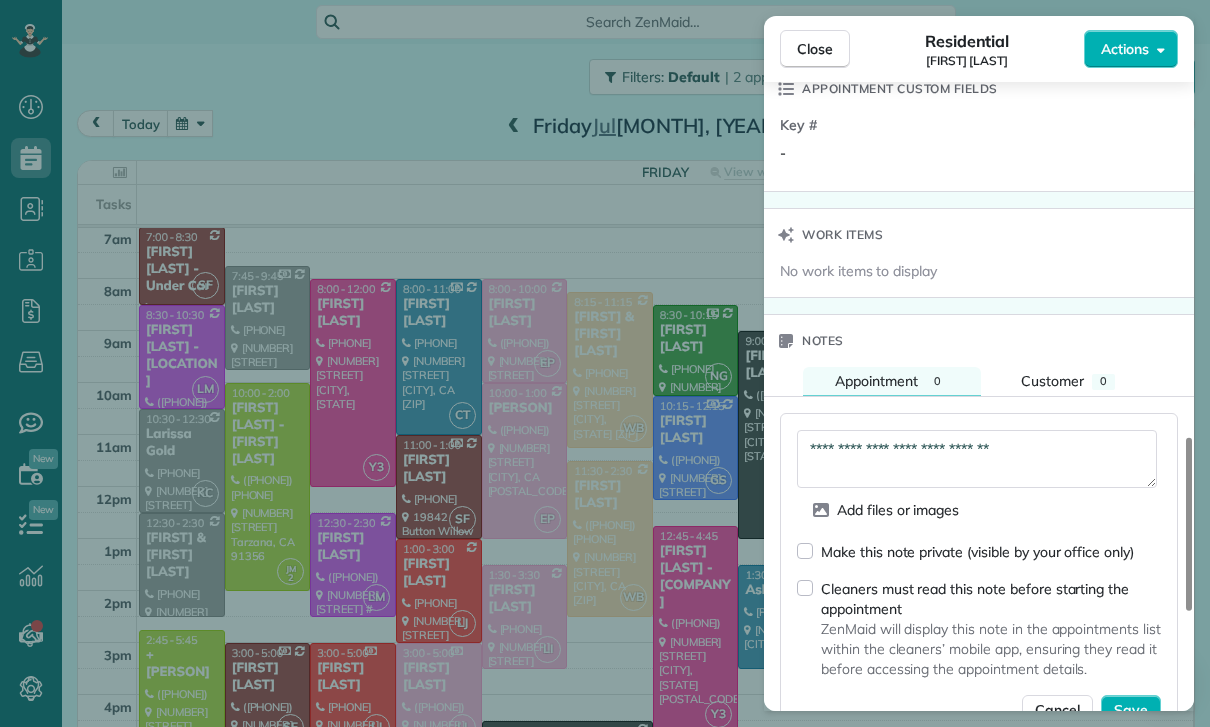 click on "**********" at bounding box center (977, 459) 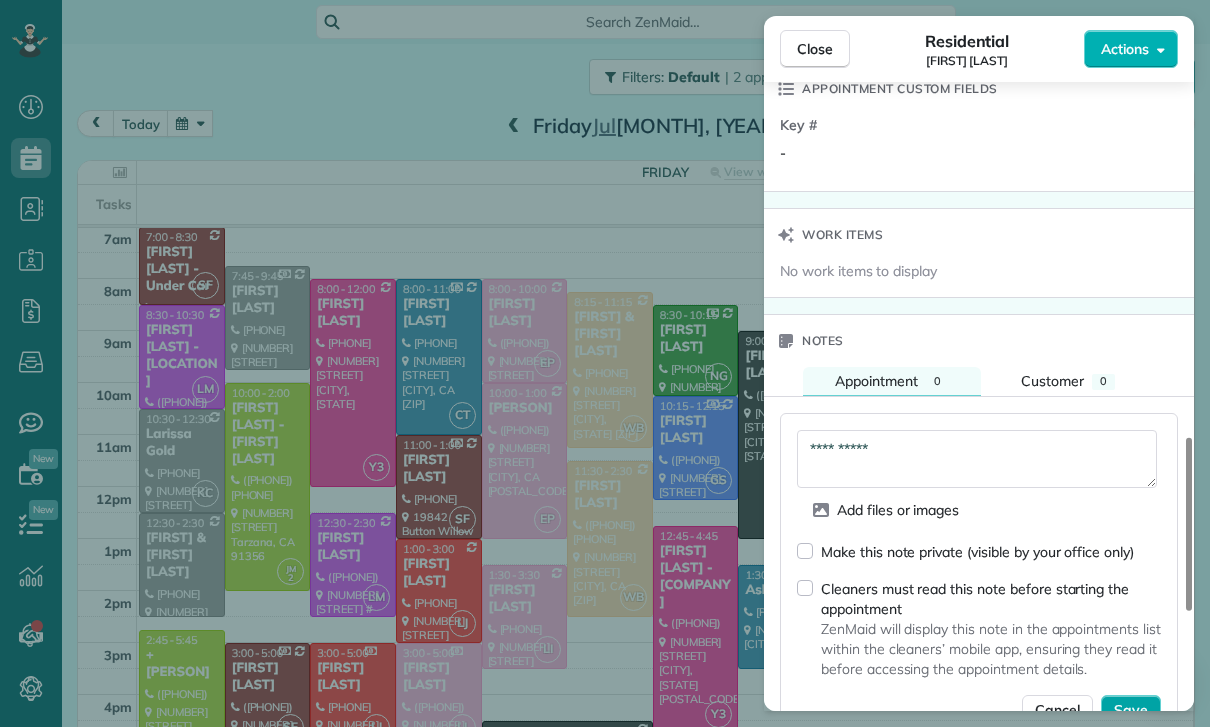type on "**********" 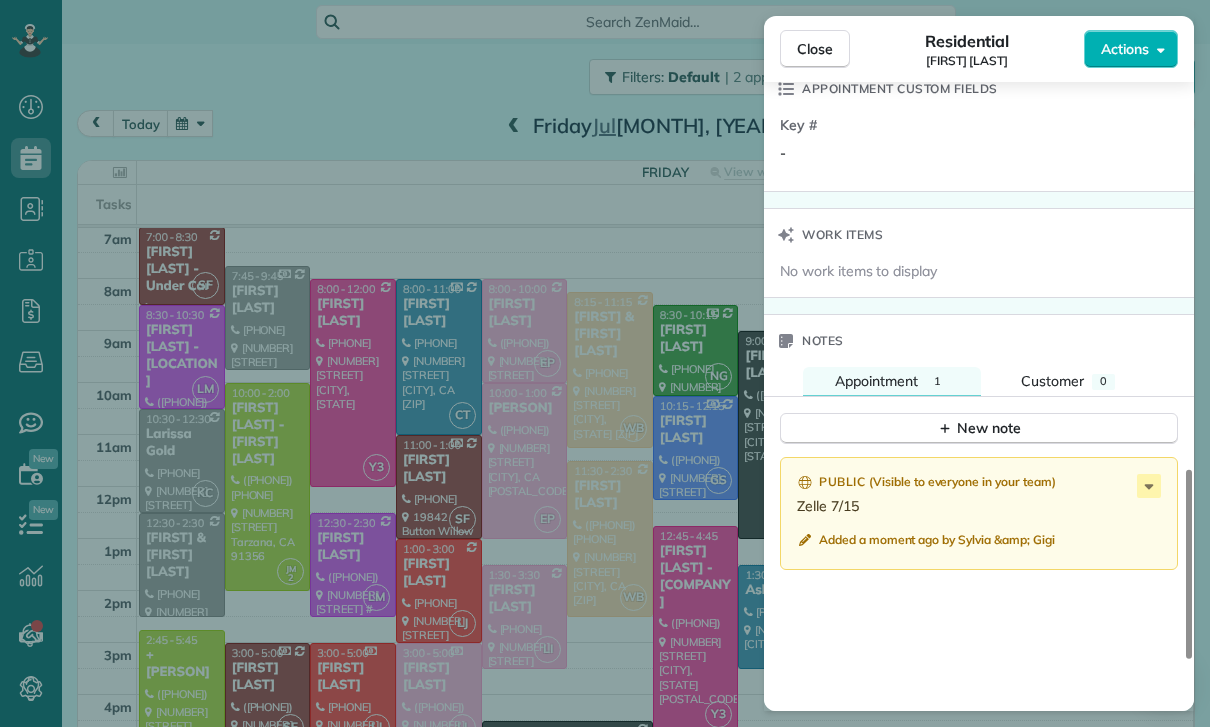 click on "Close Residential [LAST] [LAST] Actions Status Confirmed [LAST] [LAST] · Open profile Mobile [PHONE] Copy No email on record Add email View Details Residential Friday, July 11, 2025 ( 5 days ago ) 9:00 AM 1:00 PM 4 hours and 0 minutes One time [NUMBER] [STREET] [CITY] [STATE] [POSTAL_CODE] Service was not rated yet Cleaners Time in and out Assign Invite Team Karina Cleaners Karina   [LAST] 9:00 AM 1:00 PM Checklist Try Now Keep this appointment up to your standards. Stay on top of every detail, keep your cleaners organised, and your client happy. Assign a checklist Watch a 5 min demo Billing Billing actions Price $450.00 Overcharge $0.00 Discount $0.00 Coupon discount - Primary tax - Secondary tax - Total appointment price $450.00 Tips collected New feature! $0.00 Paid Total including tip $450.00 Get paid online in no-time! Send an invoice and reward your cleaners with tips Charge customer credit card Appointment custom fields Key # - Work items No work items to display Notes Appointment 1 Customer 0 New note (" at bounding box center (605, 363) 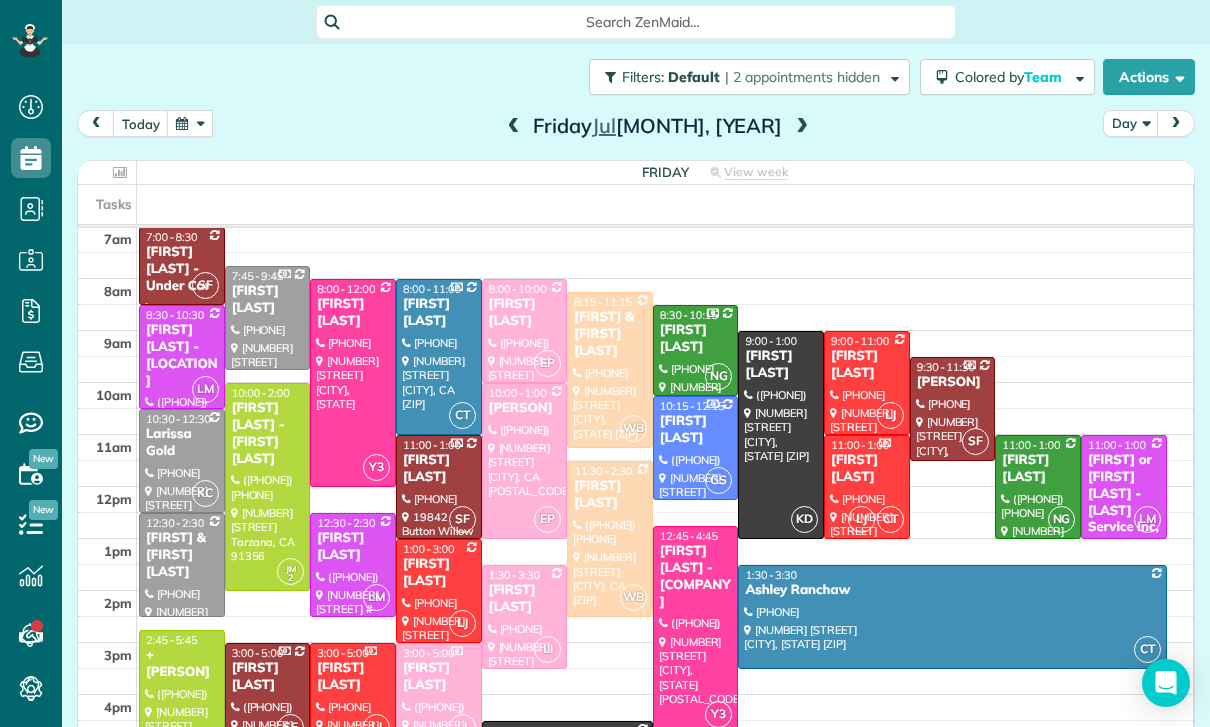 click at bounding box center (190, 123) 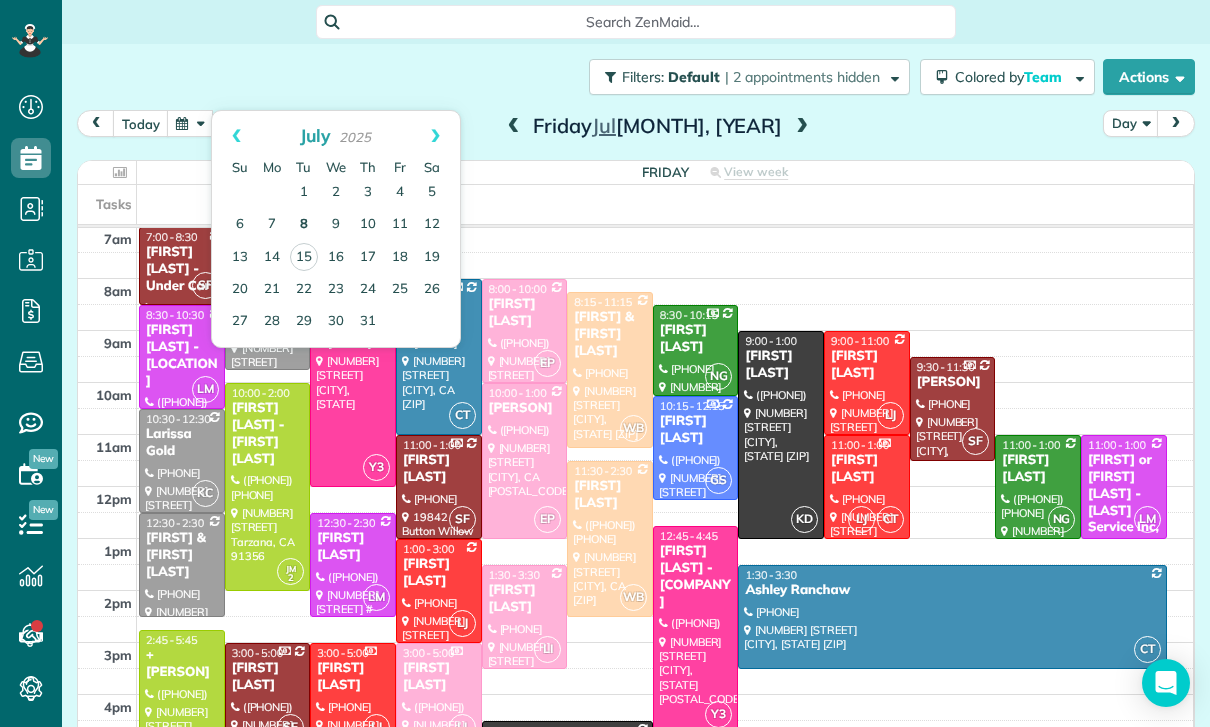 click on "8" at bounding box center (304, 225) 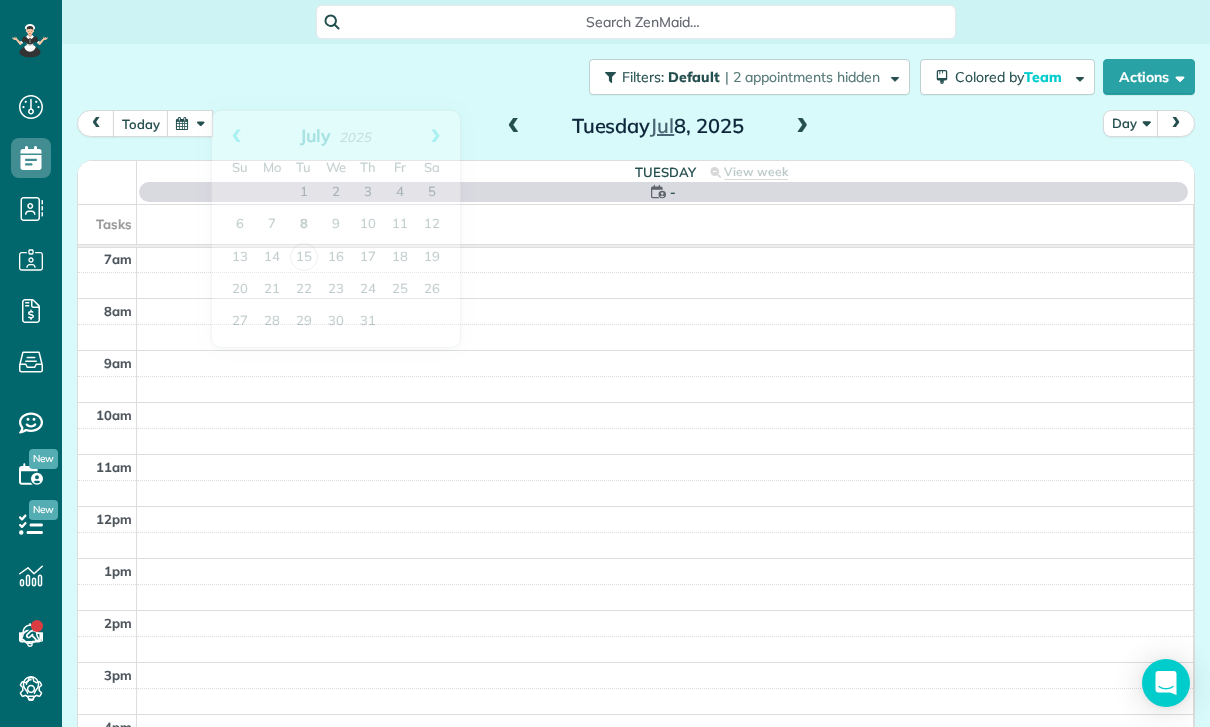 scroll, scrollTop: 157, scrollLeft: 0, axis: vertical 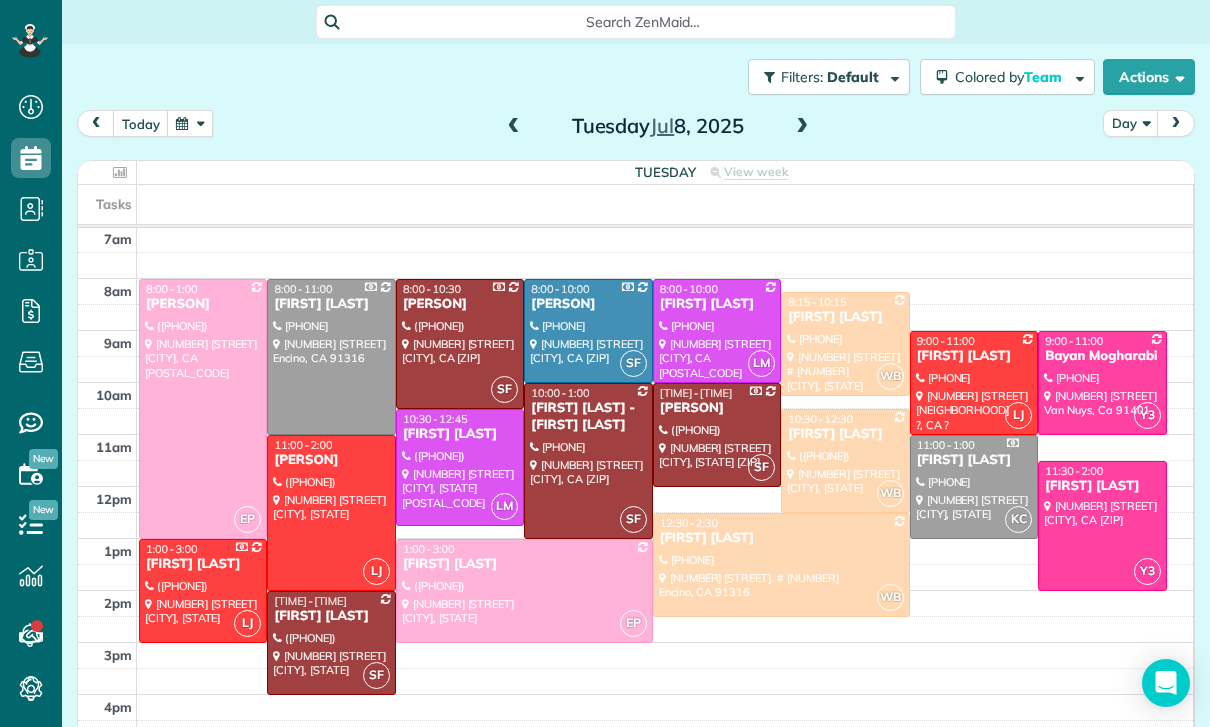 click at bounding box center (203, 409) 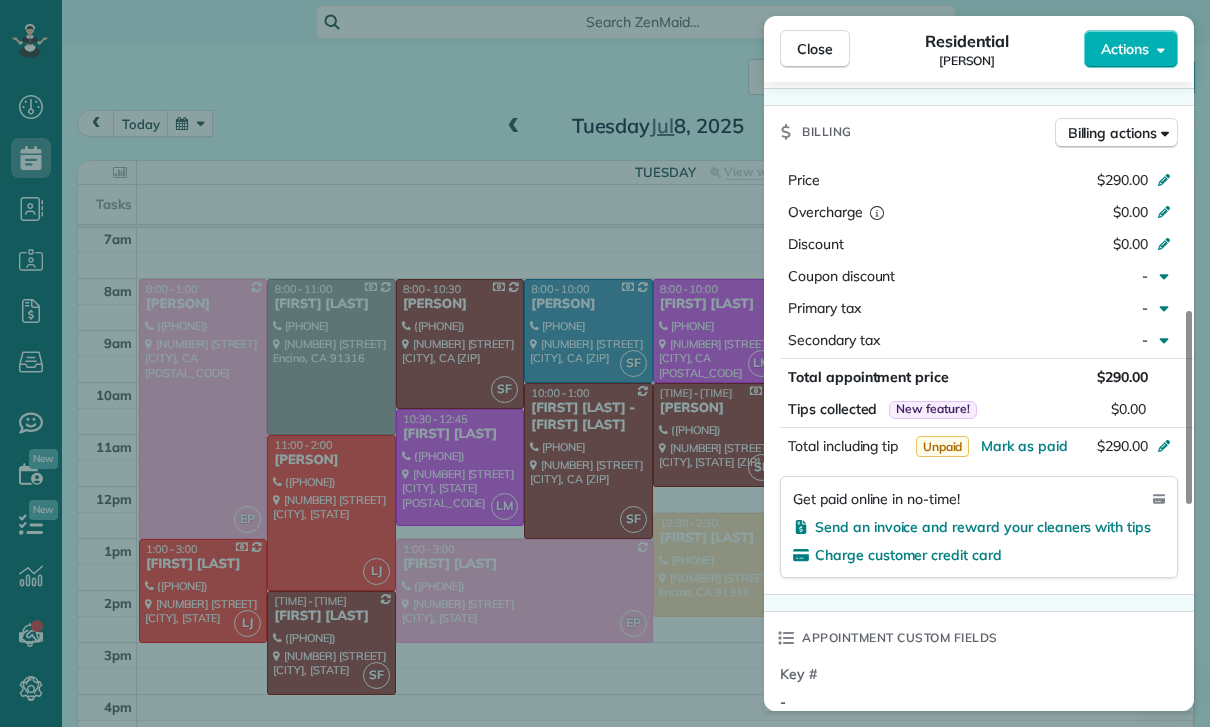 scroll, scrollTop: 969, scrollLeft: 0, axis: vertical 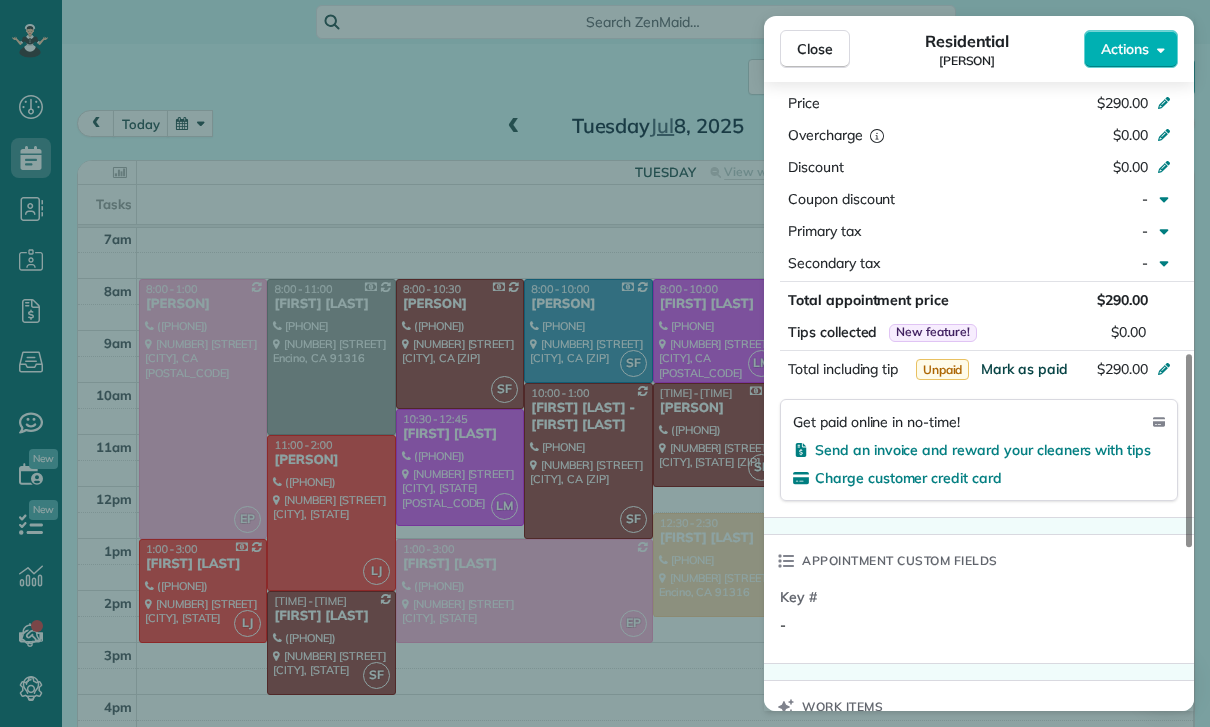 click on "Mark as paid" at bounding box center (1024, 369) 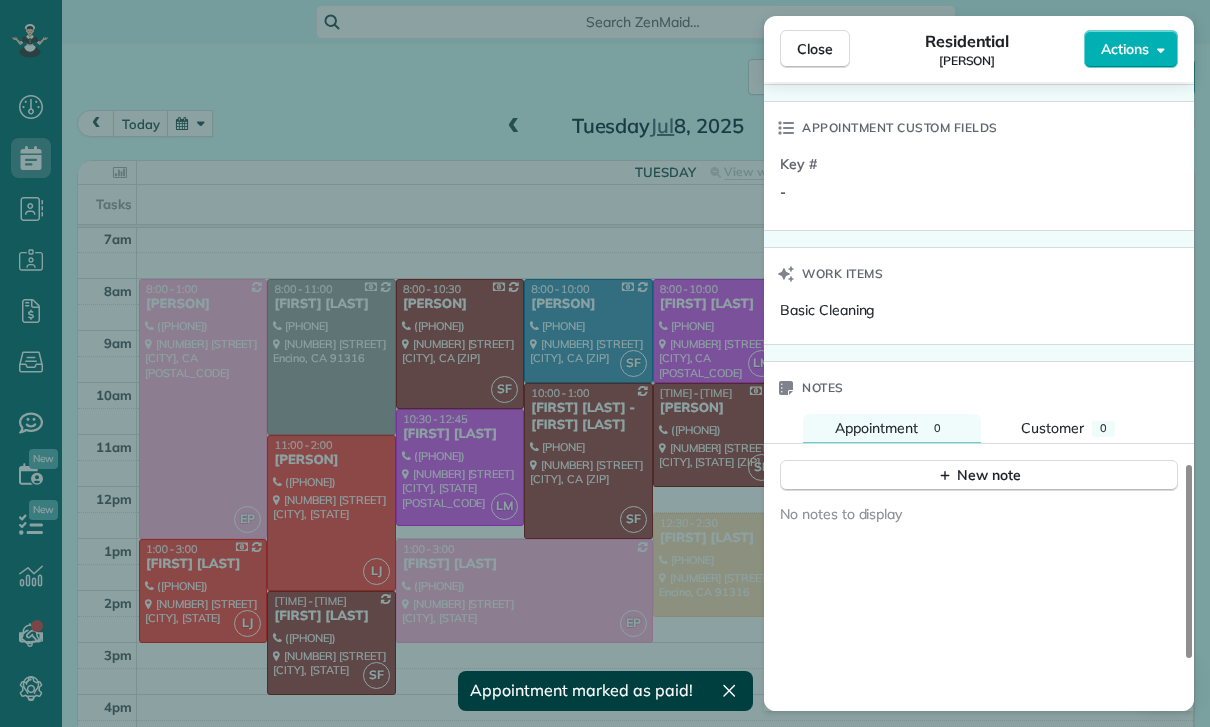 scroll, scrollTop: 1413, scrollLeft: 0, axis: vertical 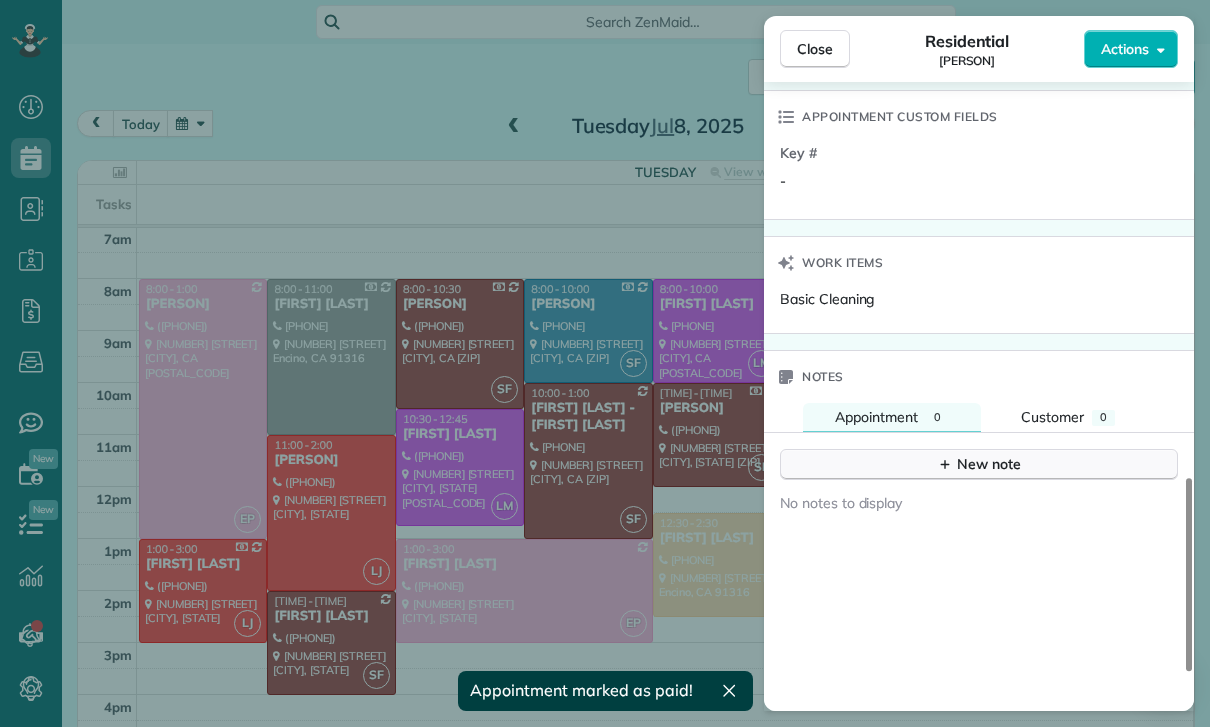 click on "New note" at bounding box center [979, 464] 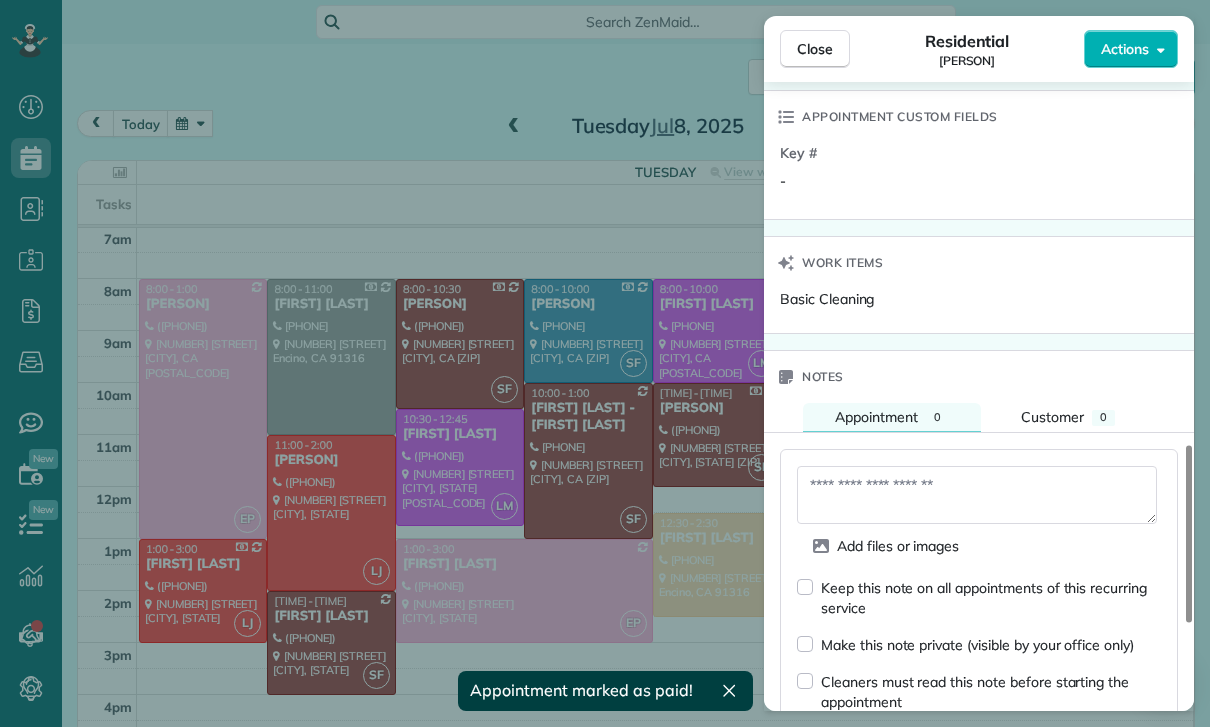 click at bounding box center [977, 495] 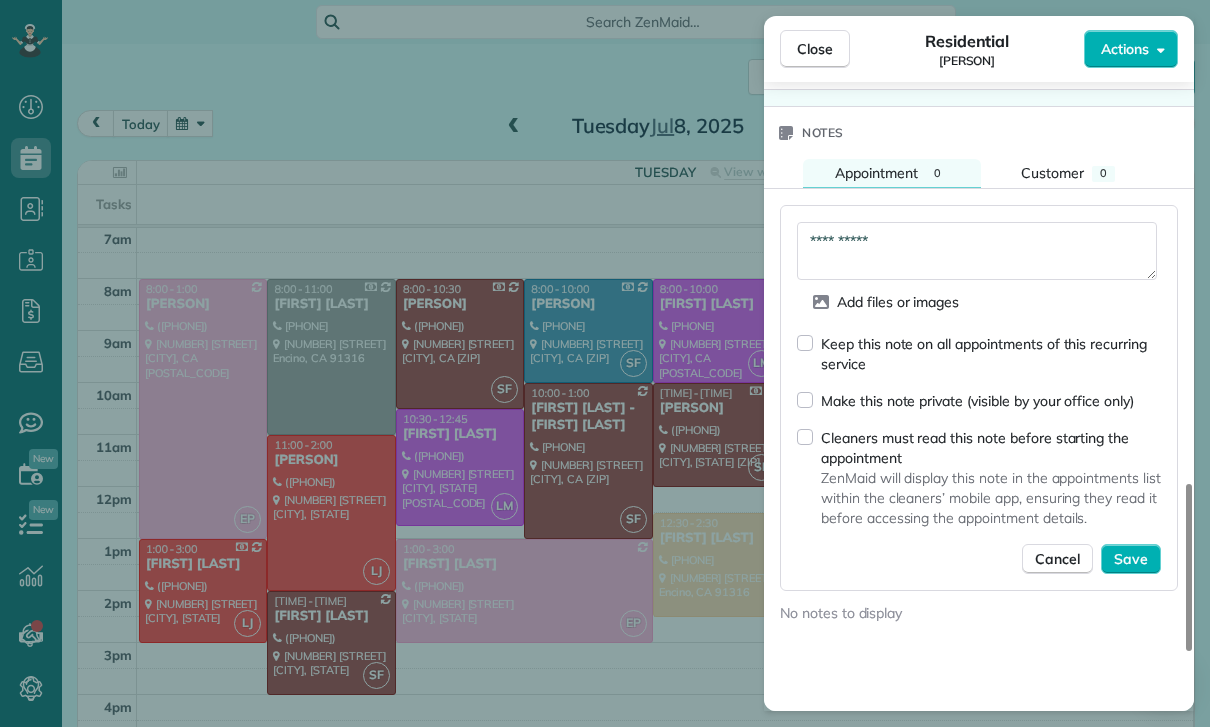 scroll, scrollTop: 1660, scrollLeft: 0, axis: vertical 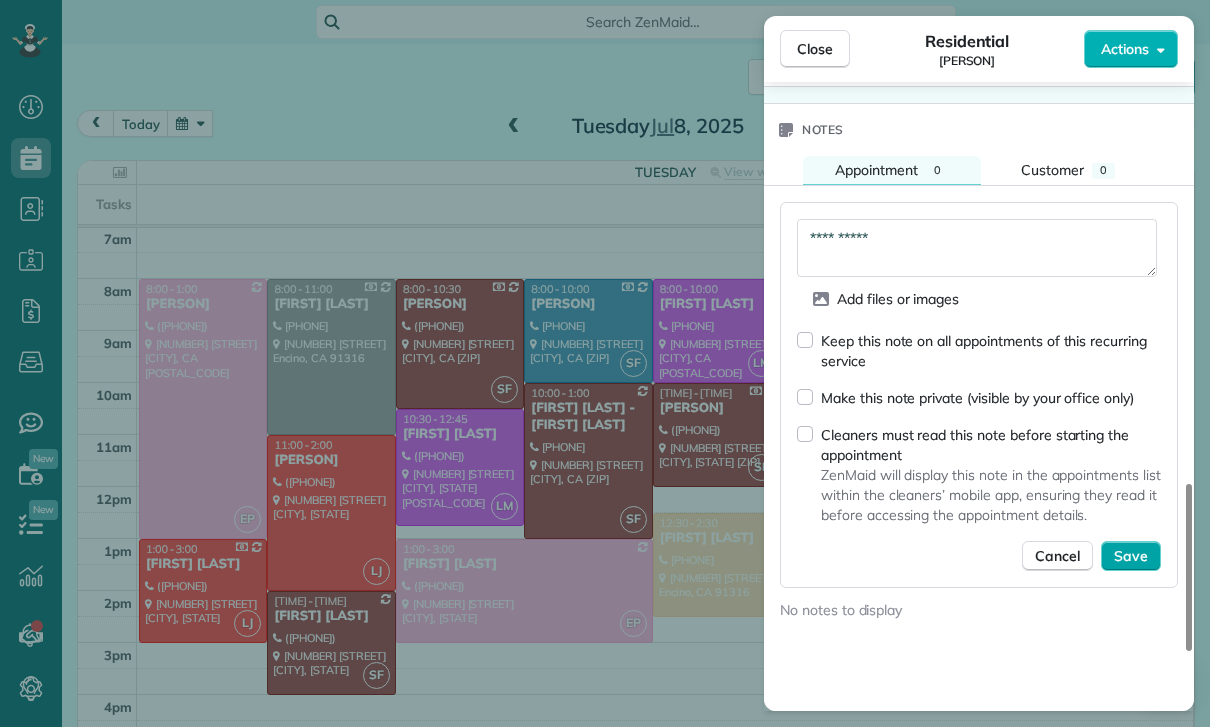 type on "**********" 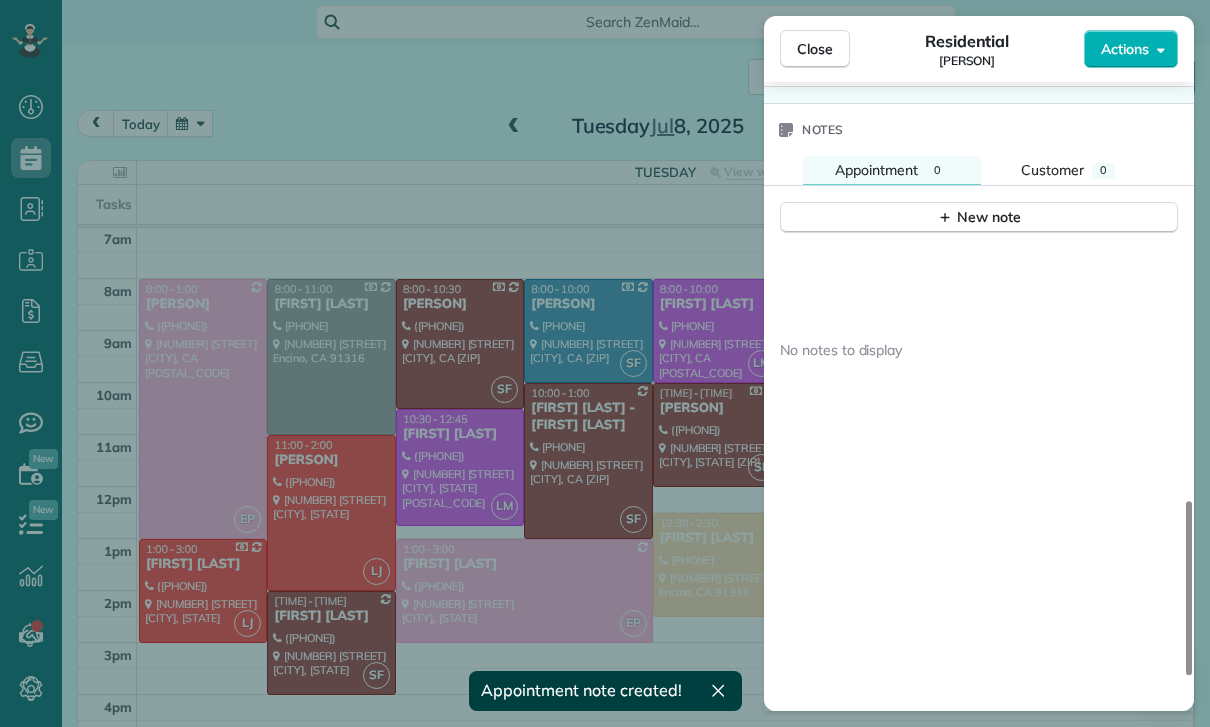 scroll, scrollTop: 1621, scrollLeft: 0, axis: vertical 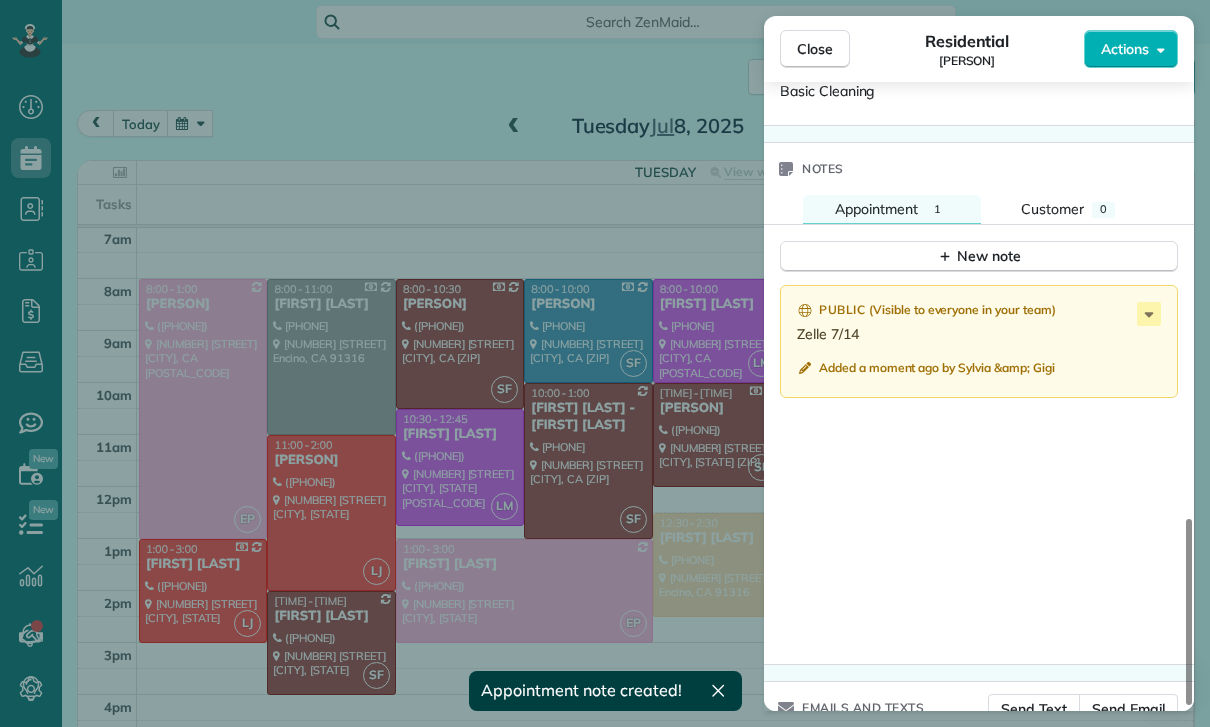 click on "Close Residential [FIRST] [LAST] Actions Status Confirmed [FIRST] [LAST] · Open profile Mobile [PHONE] Copy No email on record Add email View Details Residential Tuesday, July 08, 2025 ( last week ) 8:00 AM 1:00 PM 5 hours and 0 minutes Repeats weekly Edit recurring service Previous (Jul 01) Next (Jul 15) [NUMBER] [STREET] [CITY] CA [ZIP] Service was not rated yet Cleaners Time in and out Assign Invite Team Laritza Cleaners Esmeralda   Parra 8:00 AM 1:00 PM Checklist Try Now Keep this appointment up to your standards. Stay on top of every detail, keep your cleaners organised, and your client happy. Assign a checklist Watch a 5 min demo Billing Billing actions Price $290.00 Overcharge $0.00 Discount $0.00 Coupon discount - Primary tax - Secondary tax - Total appointment price $290.00 Tips collected New feature! $0.00 Paid Total including tip $290.00 Get paid online in no-time! Send an invoice and reward your cleaners with tips Charge customer credit card Appointment custom fields Key # - Work items" at bounding box center (605, 363) 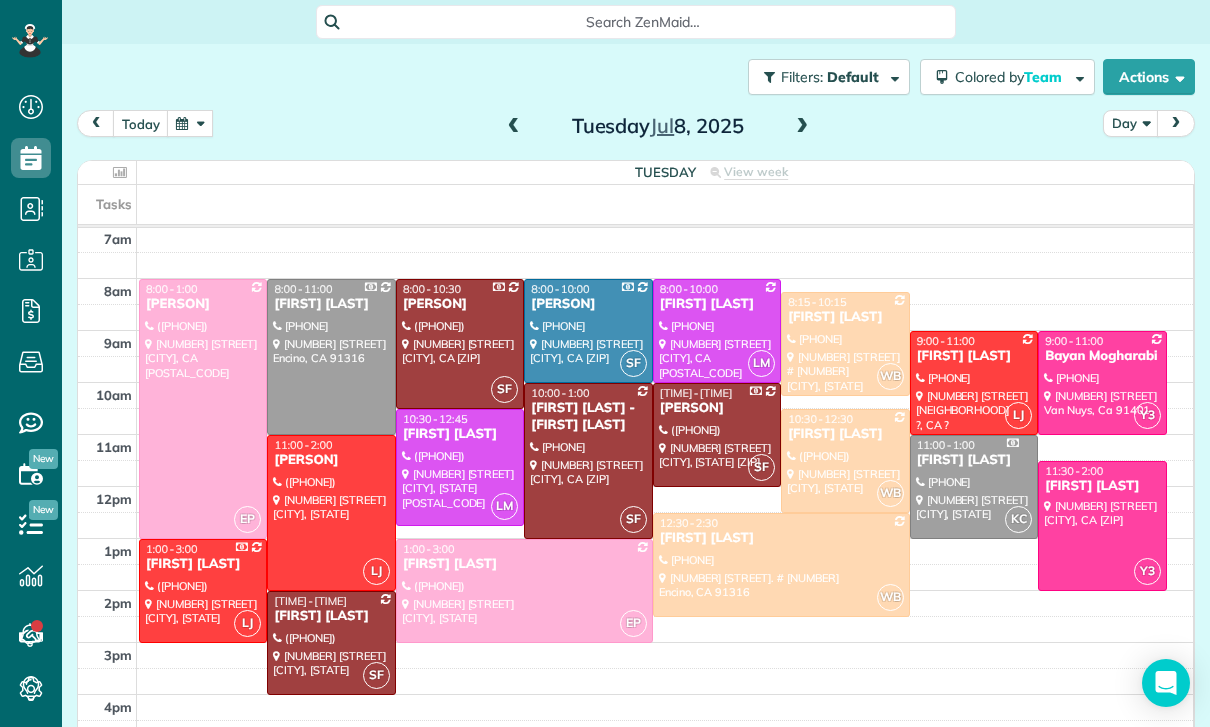 click at bounding box center [190, 123] 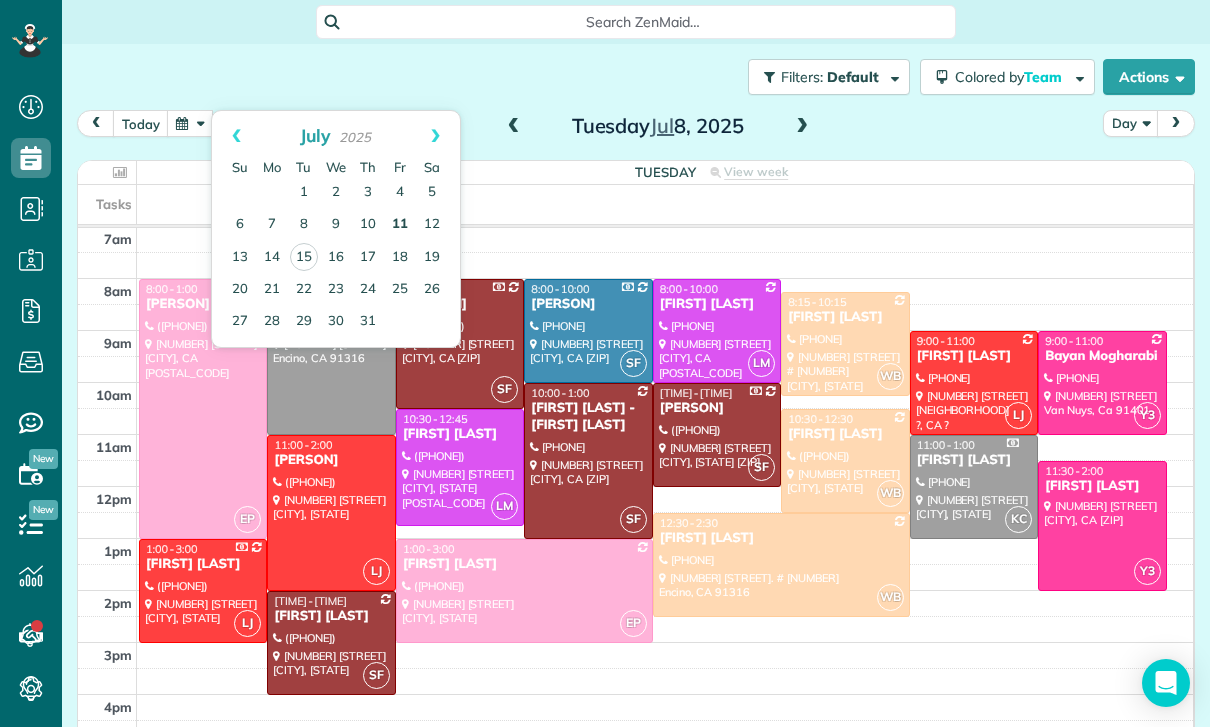 click on "11" at bounding box center (400, 225) 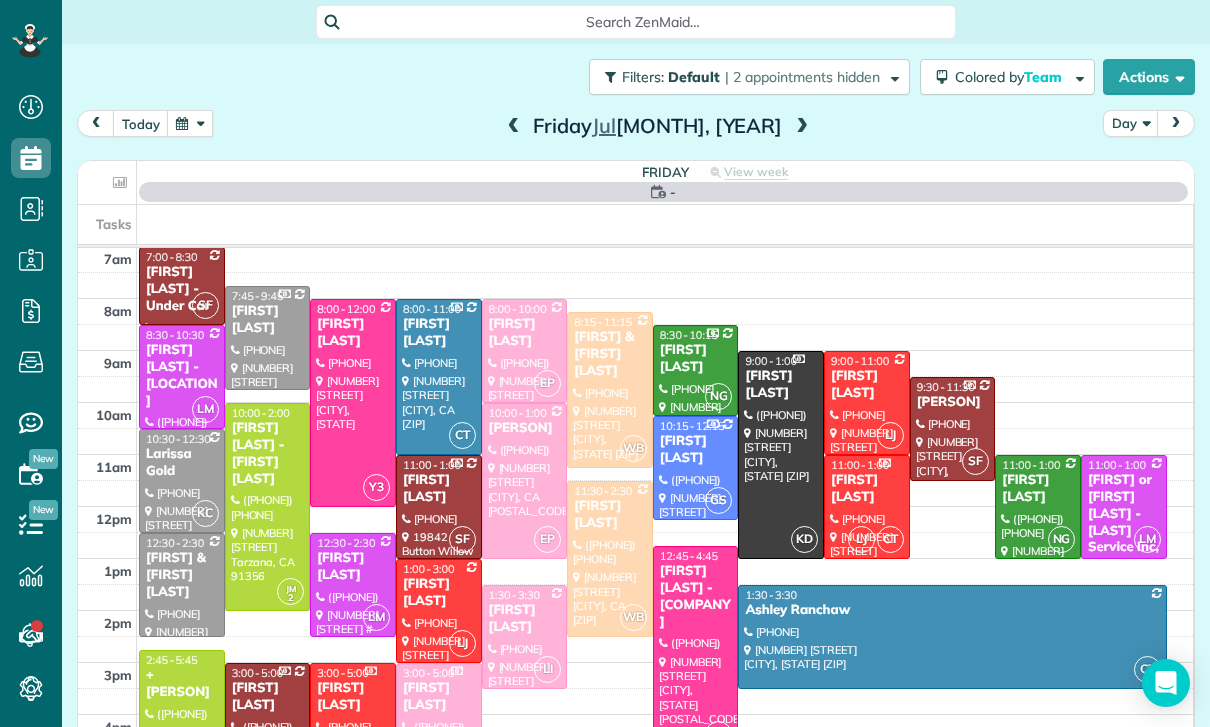 scroll, scrollTop: 157, scrollLeft: 0, axis: vertical 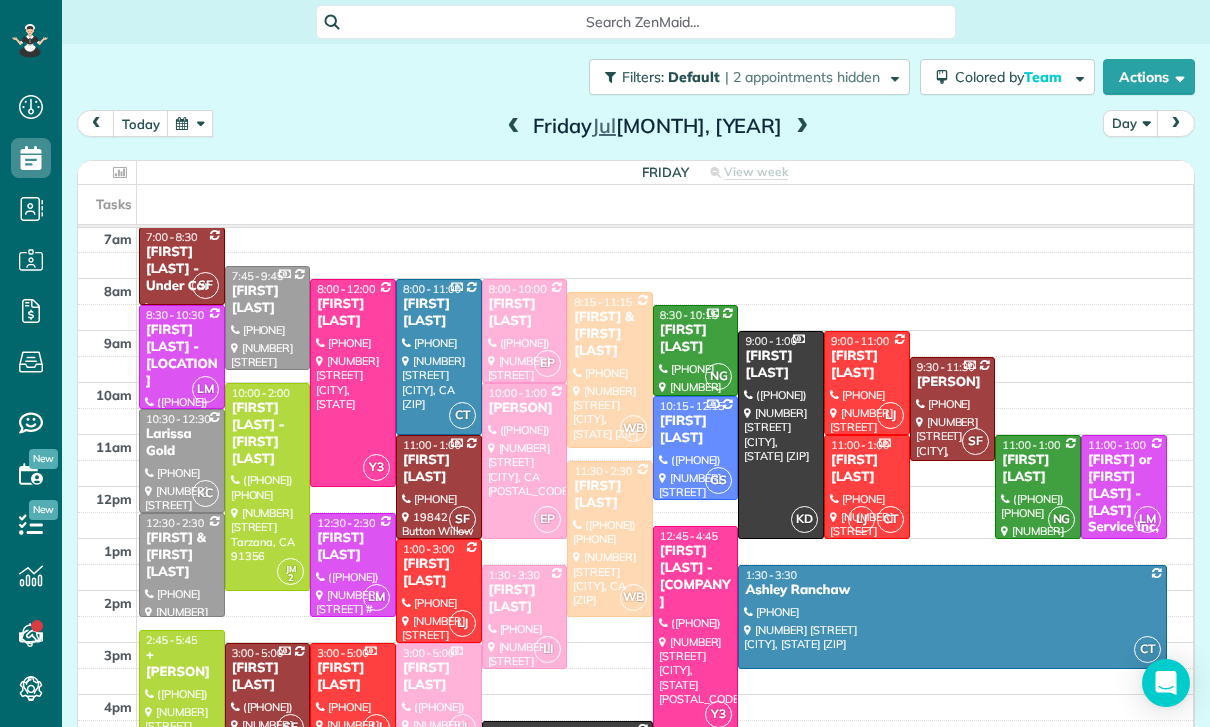 click at bounding box center (525, 461) 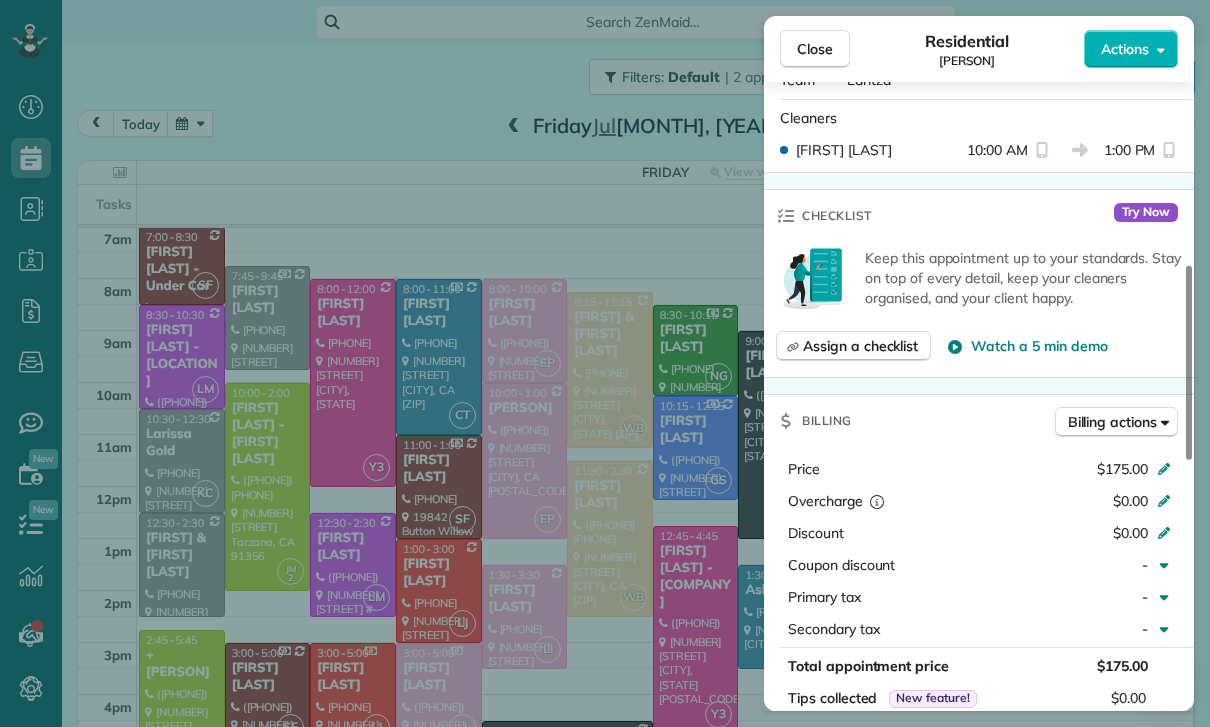 scroll, scrollTop: 846, scrollLeft: 0, axis: vertical 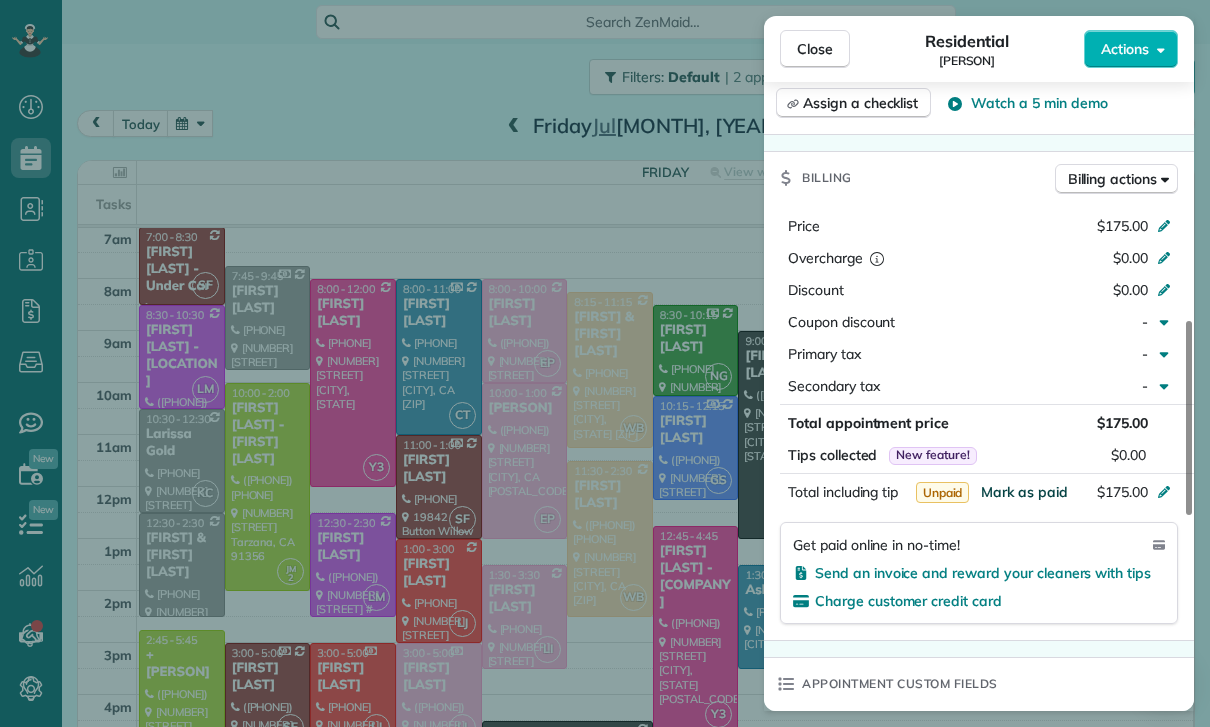 click on "Mark as paid" at bounding box center (1024, 492) 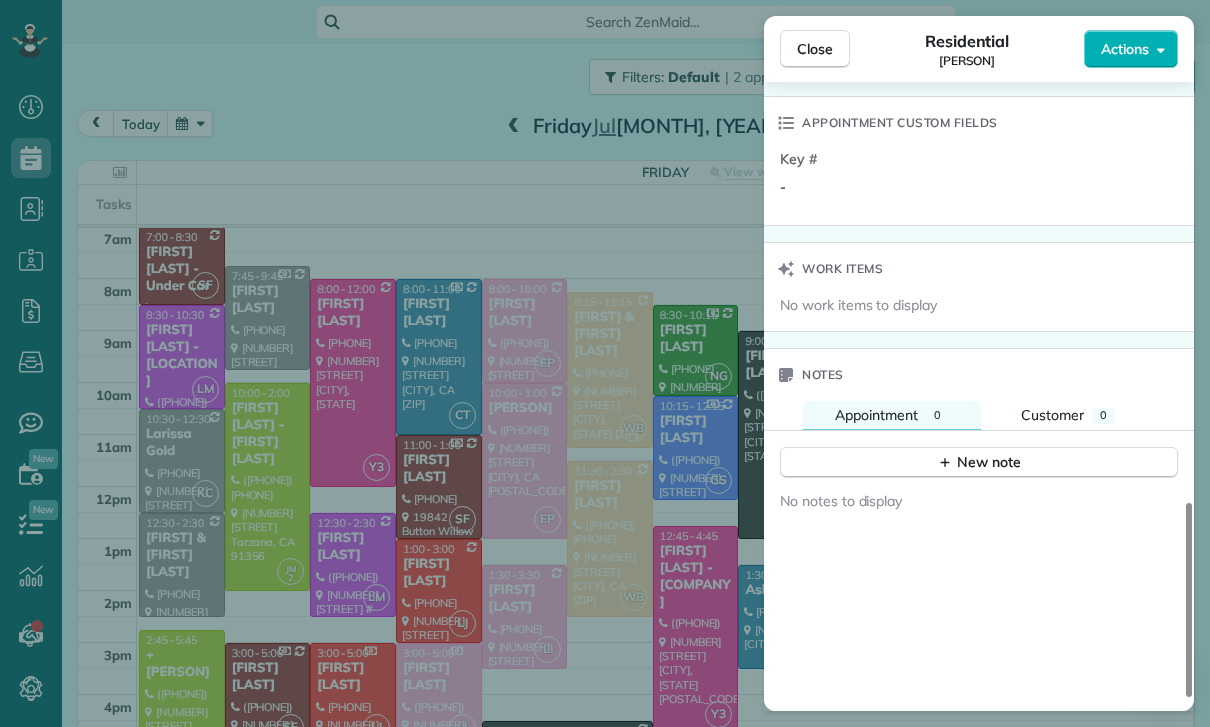 scroll, scrollTop: 1496, scrollLeft: 0, axis: vertical 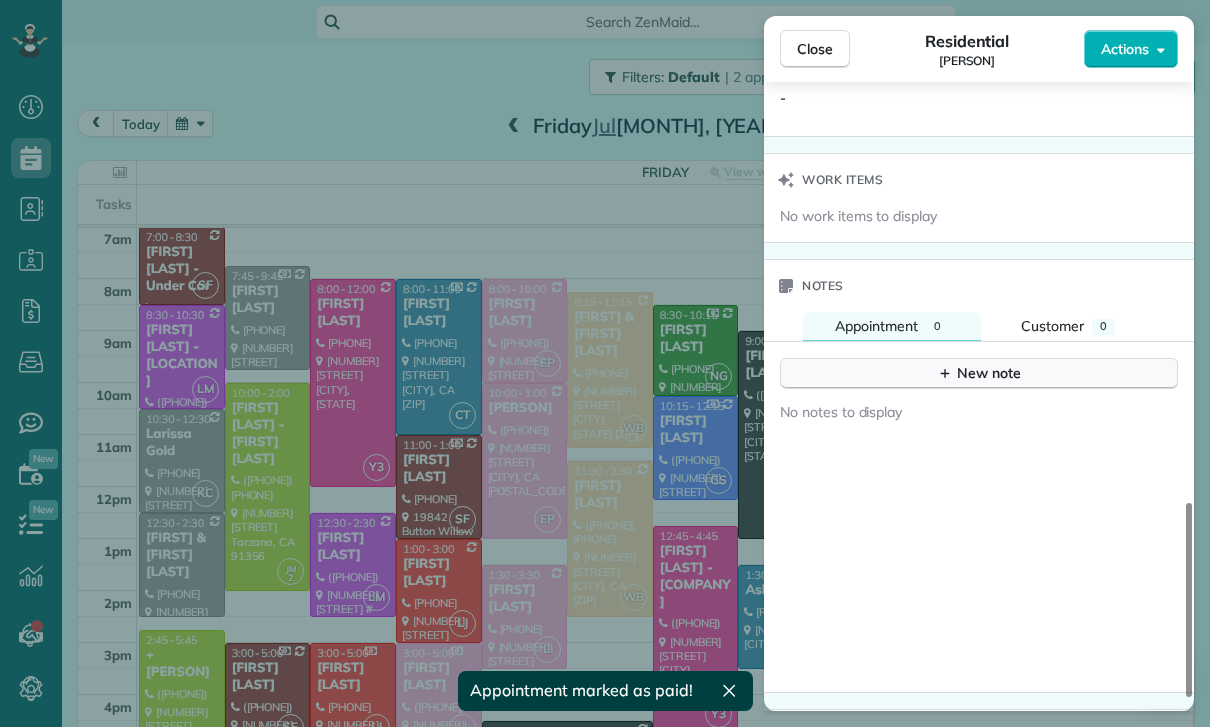 click on "New note" at bounding box center [979, 373] 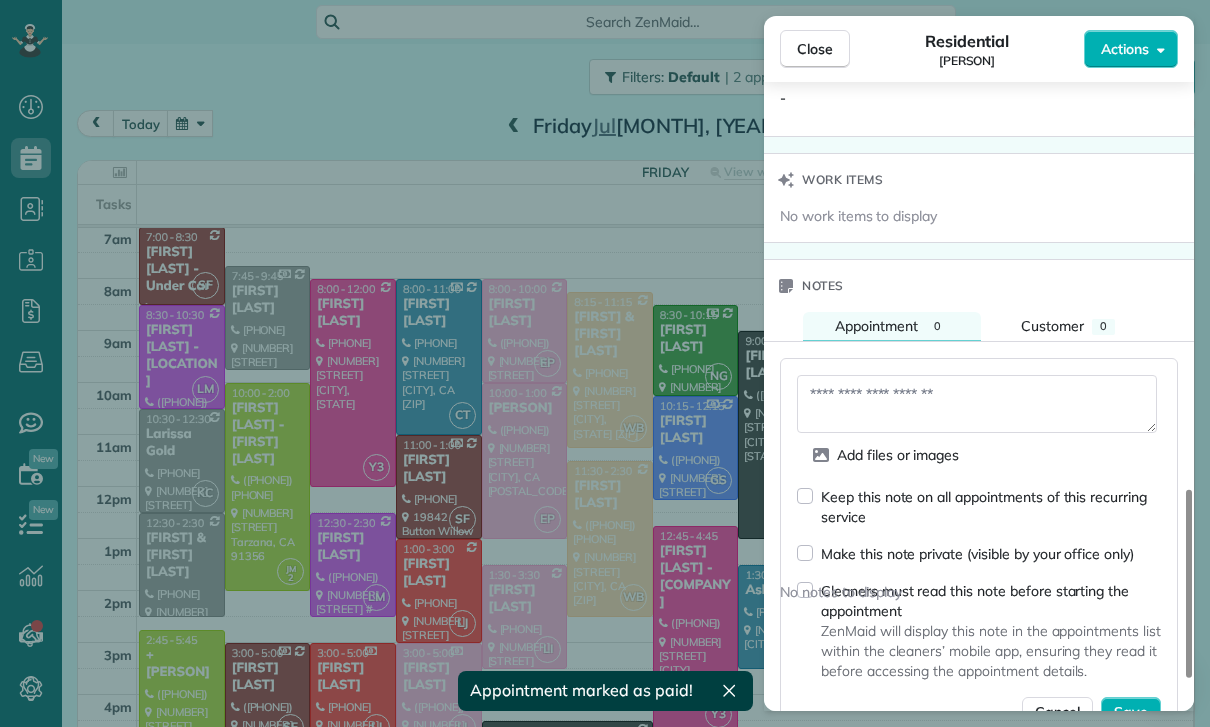 click at bounding box center [977, 404] 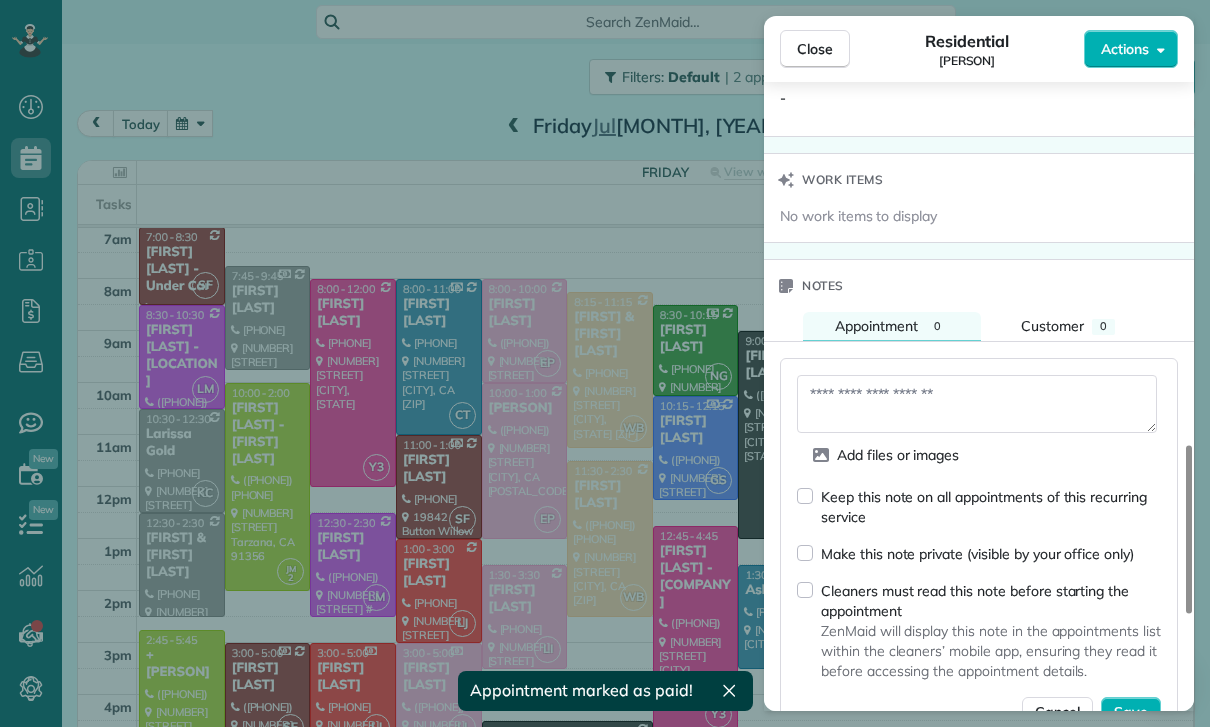 type on "*" 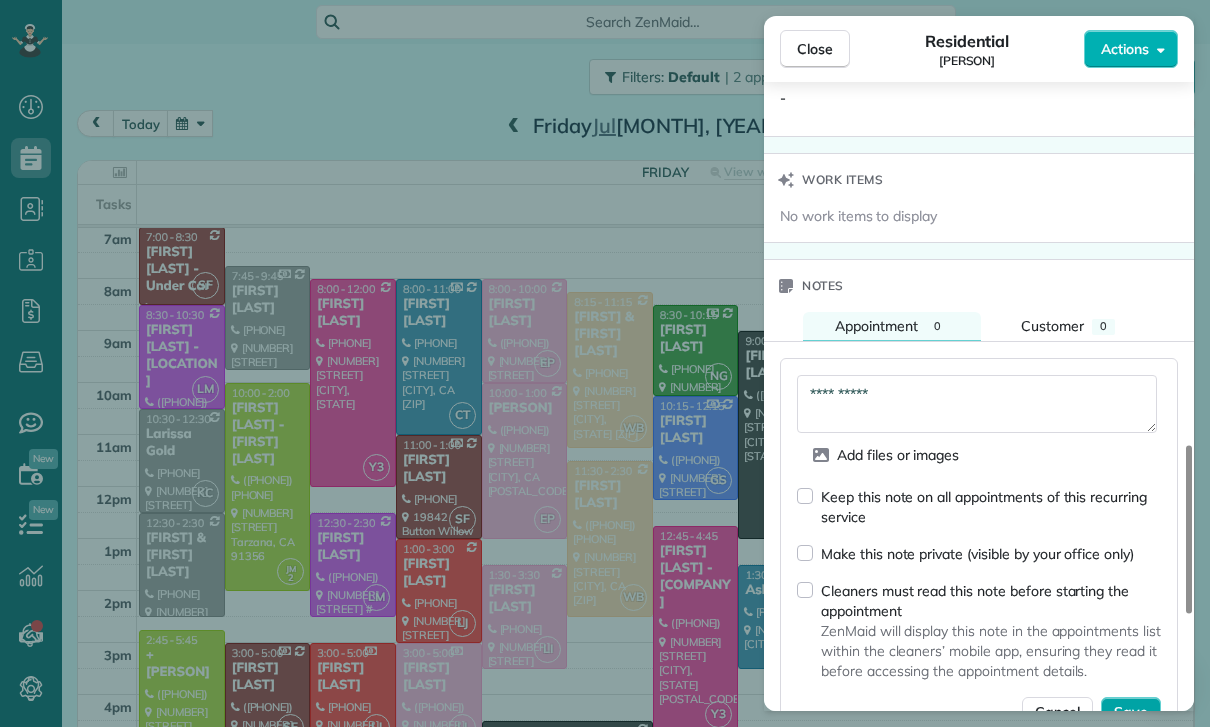 type on "**********" 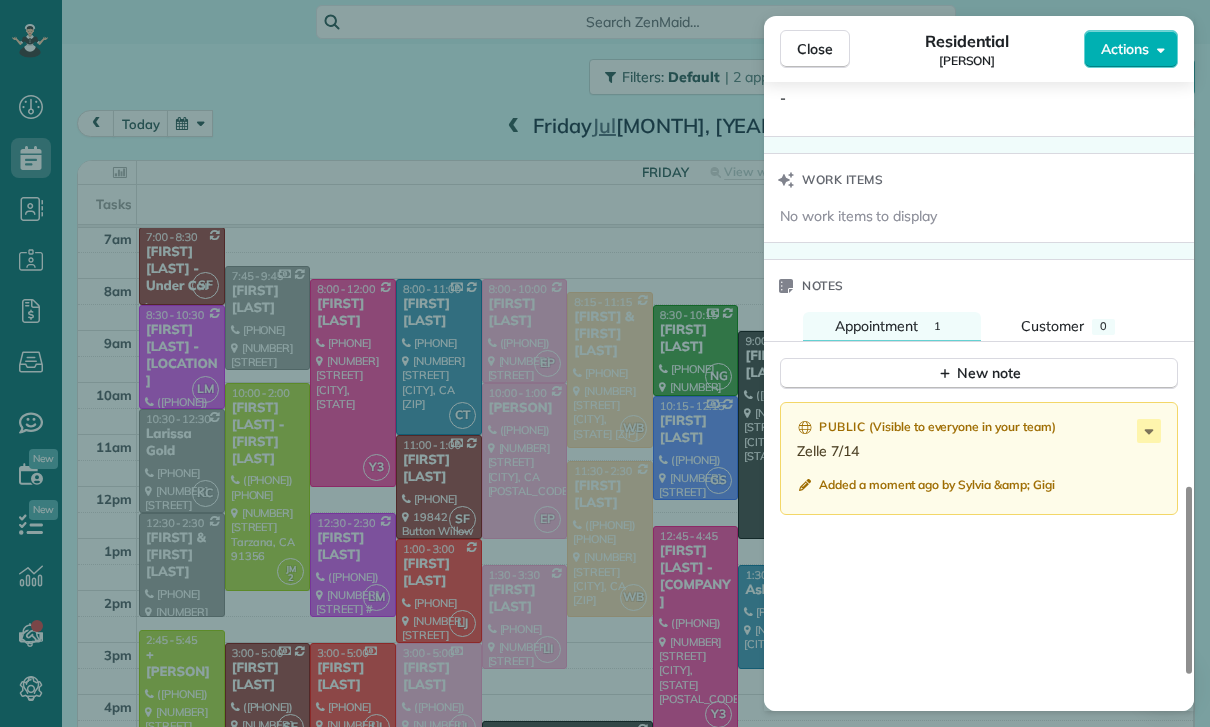 click on "Close Residential [FIRST] [LAST] Actions Status Confirmed [FIRST] [LAST] · Open profile Mobile [PHONE] Copy No email on record Add email View Details Residential Friday, July 11, 2025 ( 4 days ago ) 10:00 AM 1:00 PM 3 hours and 0 minutes Repeats weekly Edit recurring service Previous (Jul 04) Next (Jul 18) [NUMBER] [STREET] [CITY] CA [ZIP] Service was not rated yet Cleaners Time in and out Assign Invite Team Laritza Cleaners Esmeralda   Parra 10:00 AM 1:00 PM Checklist Try Now Keep this appointment up to your standards. Stay on top of every detail, keep your cleaners organised, and your client happy. Assign a checklist Watch a 5 min demo Billing Billing actions Price $175.00 Overcharge $0.00 Discount $0.00 Coupon discount - Primary tax - Secondary tax - Total appointment price $175.00 Tips collected New feature! $0.00 Paid Total including tip $175.00 Get paid online in no-time! Send an invoice and reward your cleaners with tips Charge customer credit card Appointment custom fields Key # - Work items" at bounding box center (605, 363) 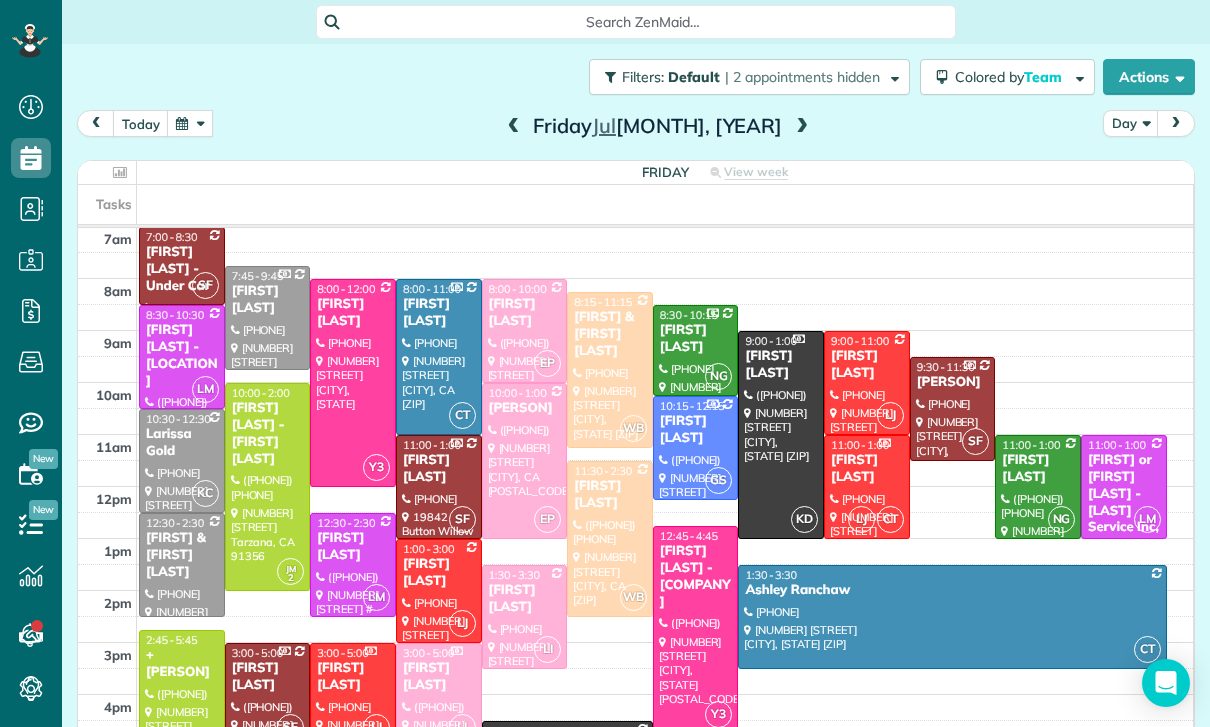 click at bounding box center [190, 123] 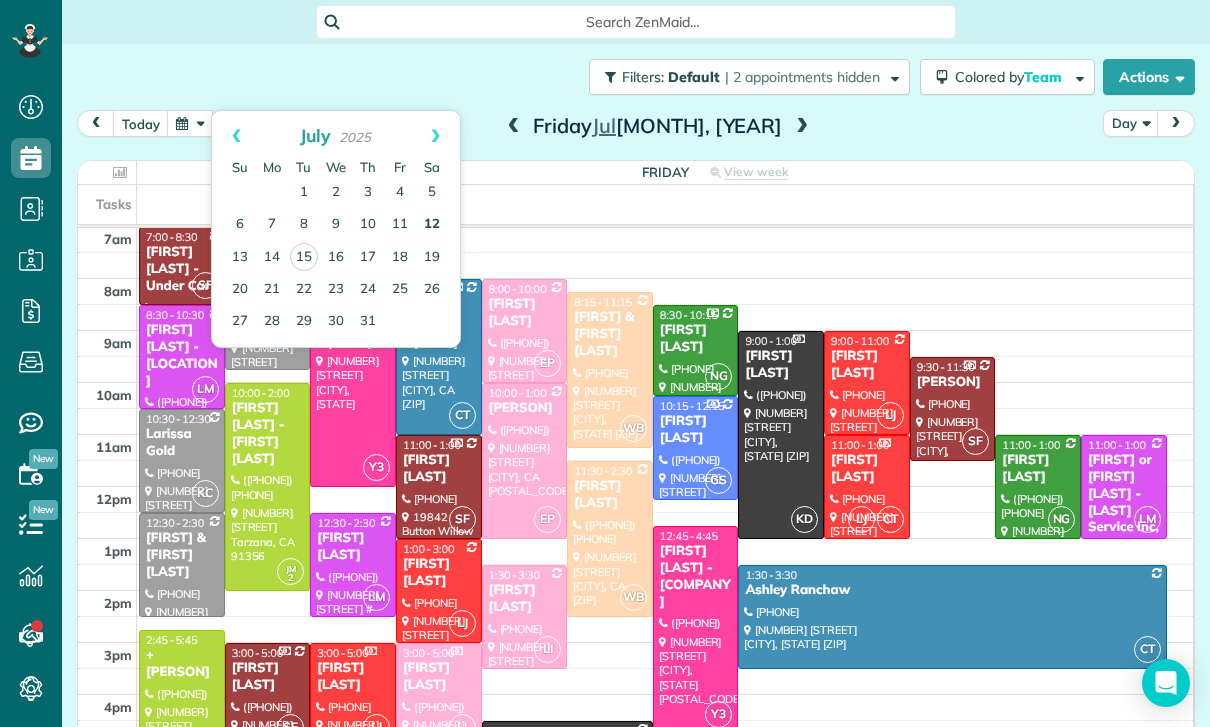 click on "12" at bounding box center [432, 225] 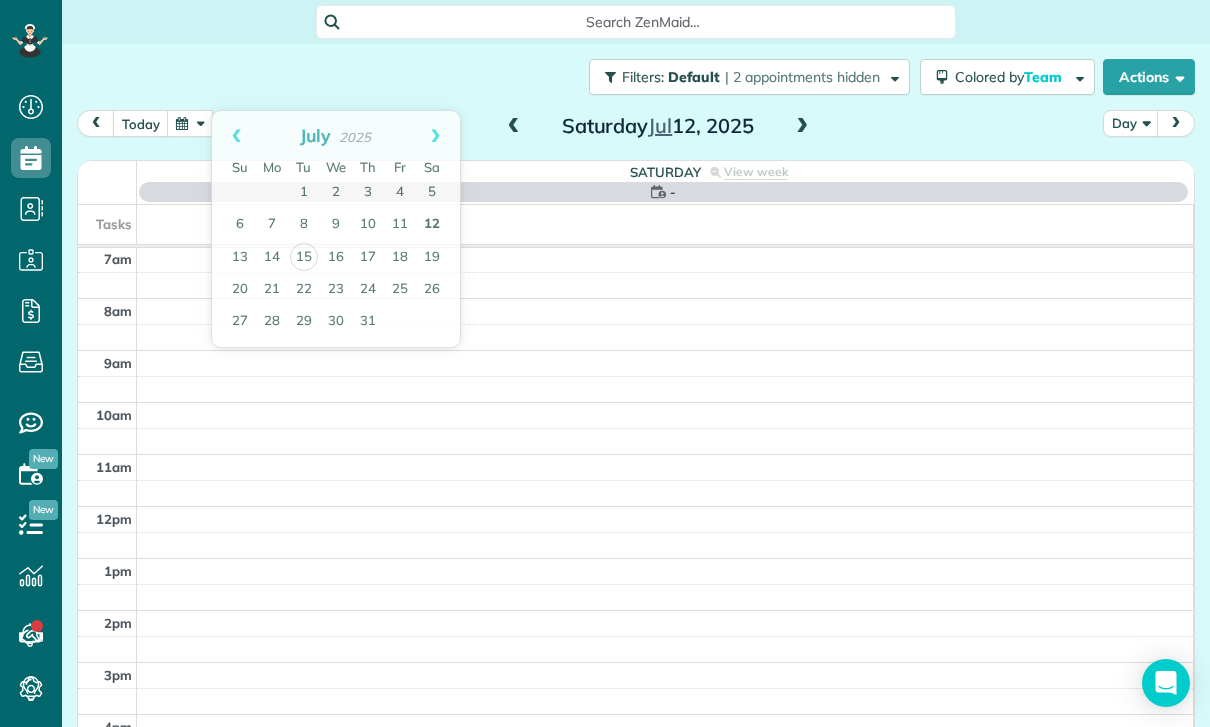 scroll, scrollTop: 157, scrollLeft: 0, axis: vertical 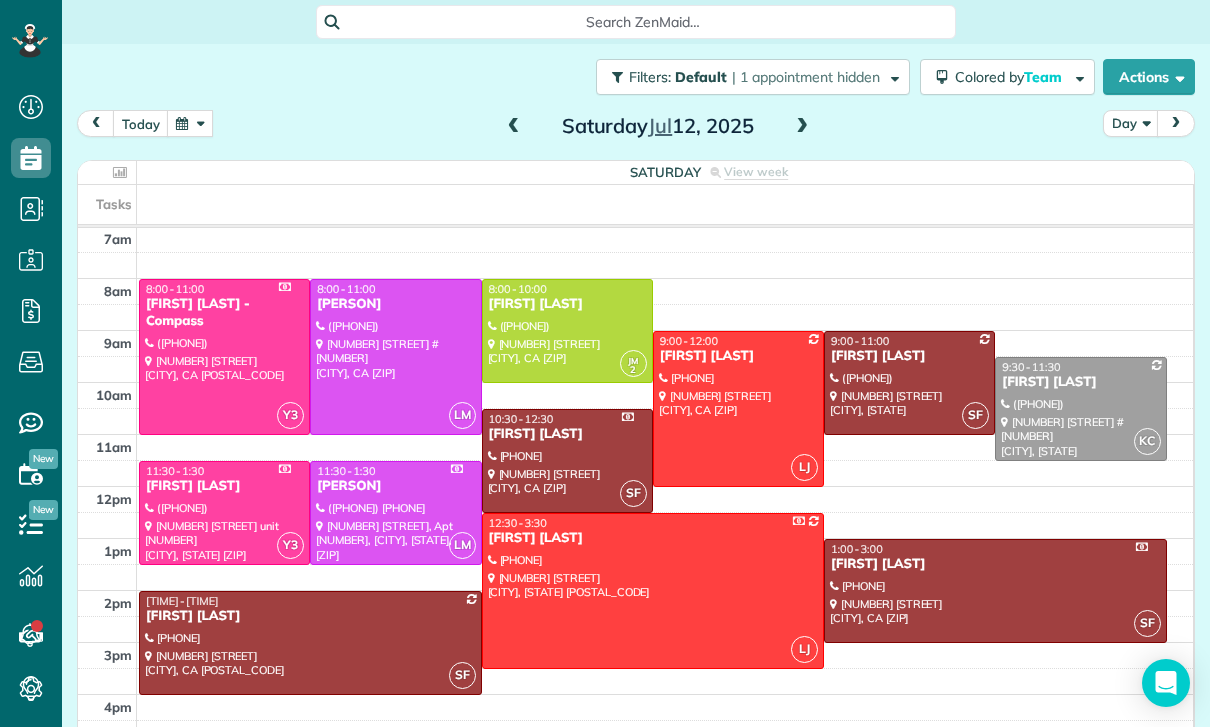click at bounding box center (909, 383) 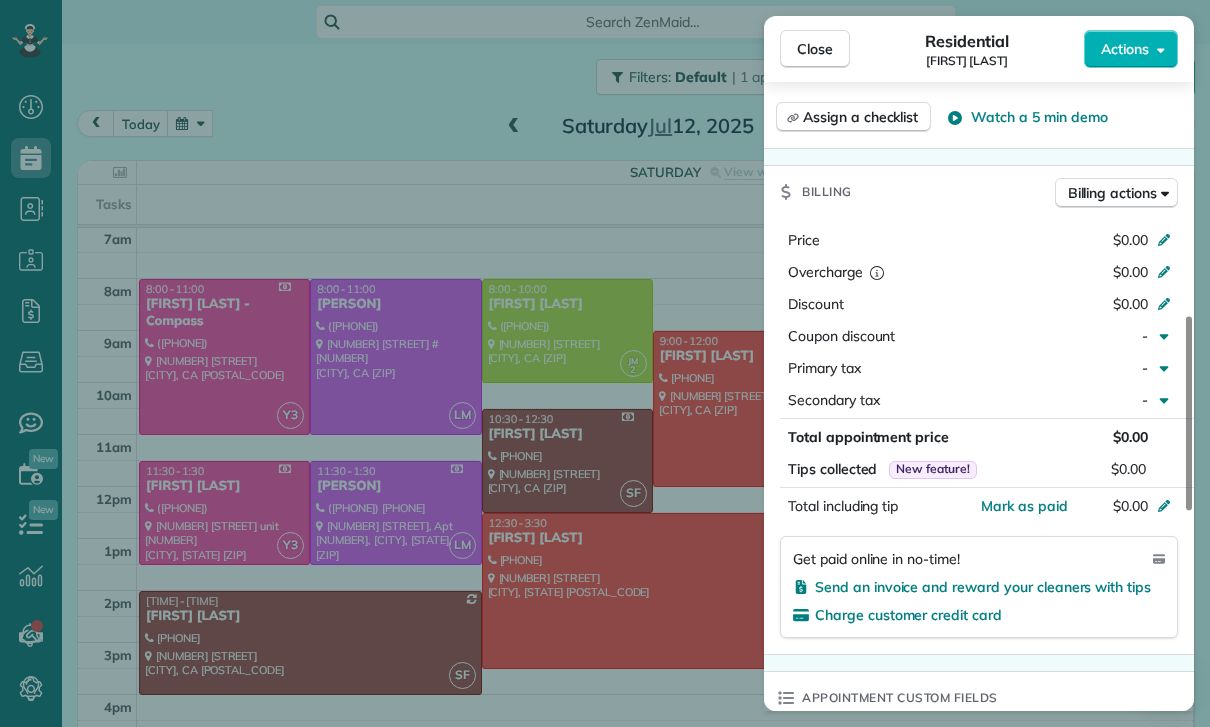 scroll, scrollTop: 833, scrollLeft: 0, axis: vertical 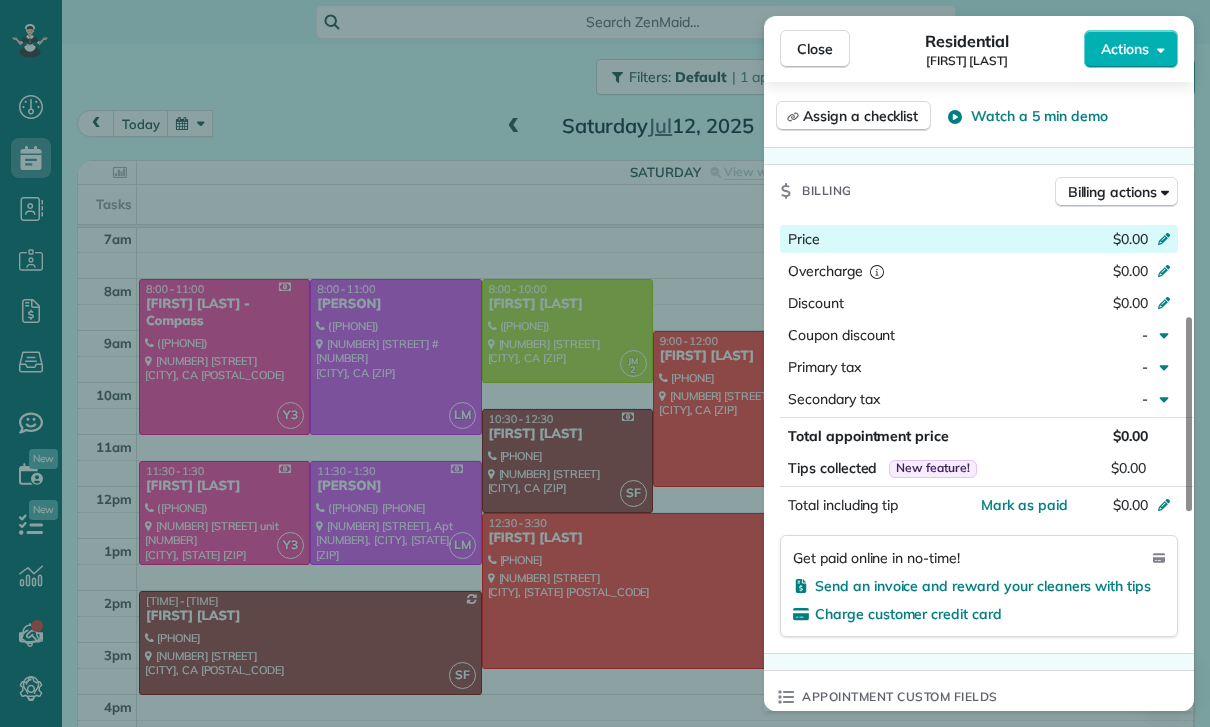click on "$0.00" at bounding box center (1058, 241) 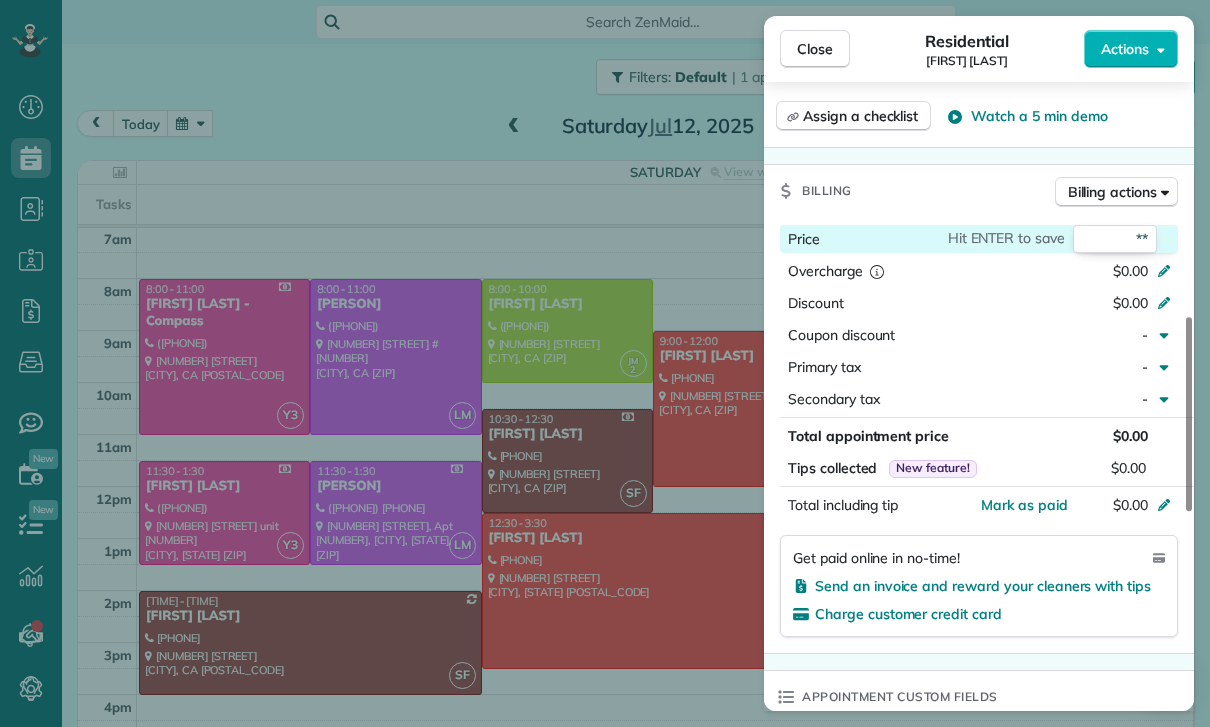 type on "***" 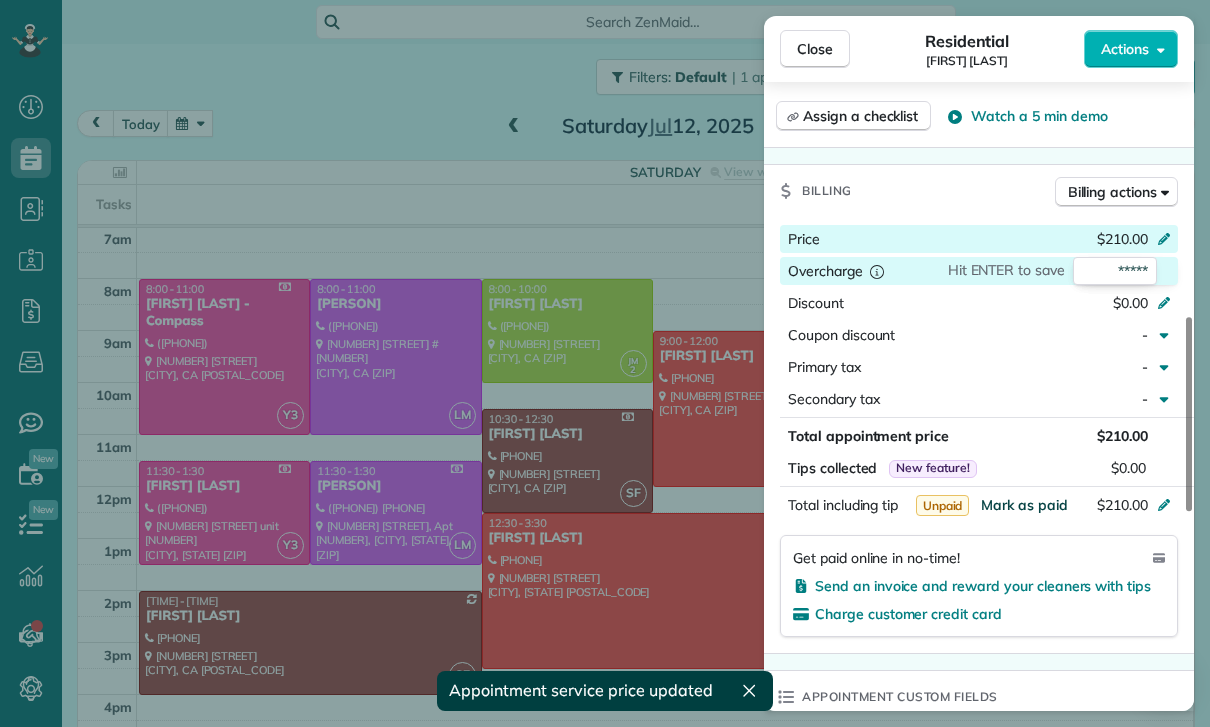 click on "Mark as paid" at bounding box center (1024, 505) 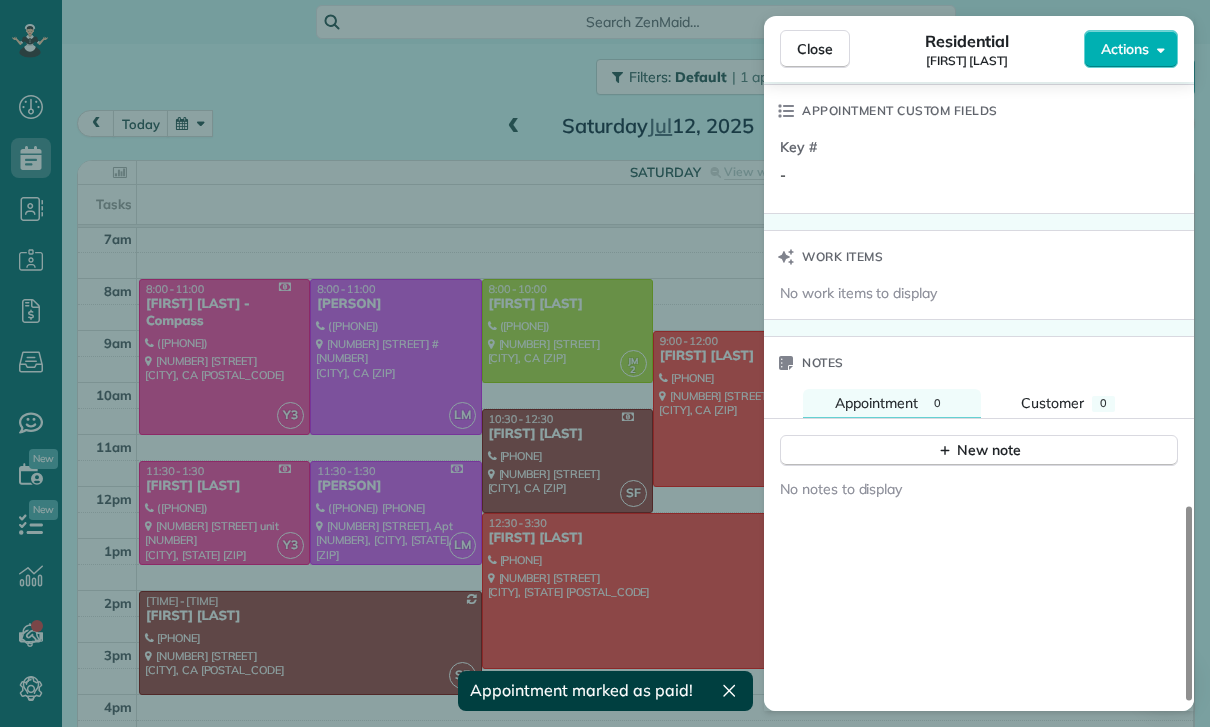 scroll, scrollTop: 1518, scrollLeft: 0, axis: vertical 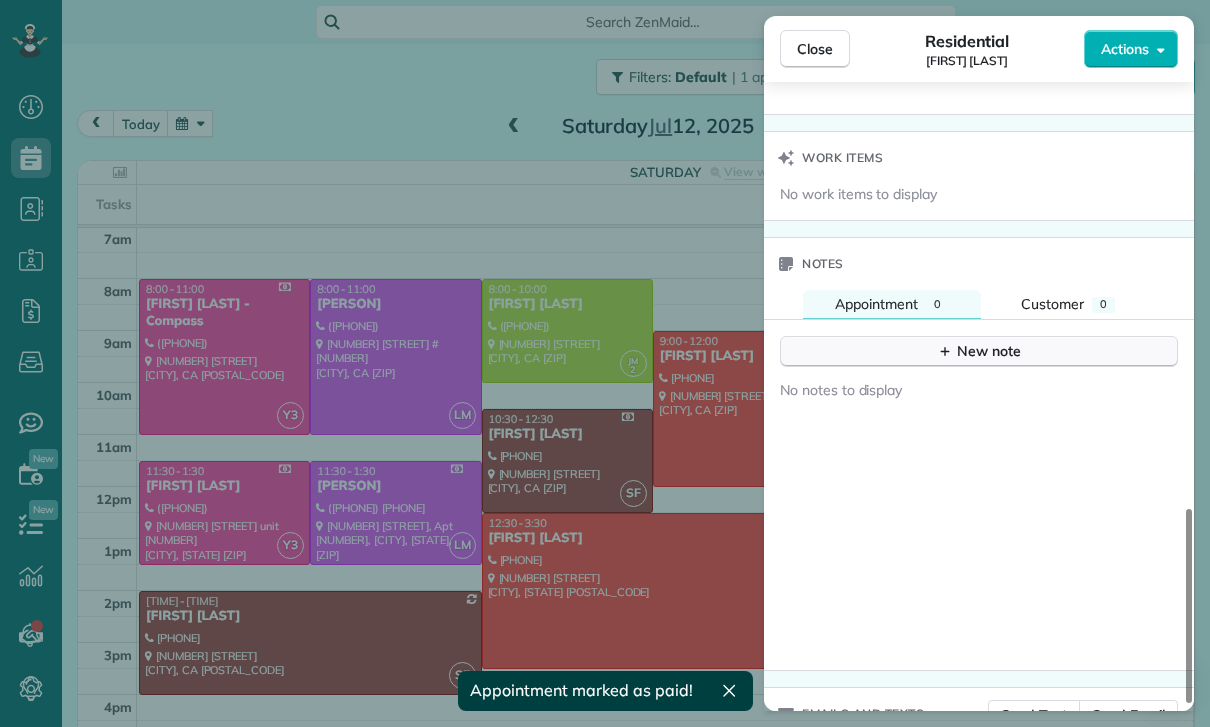 click on "New note" at bounding box center [979, 351] 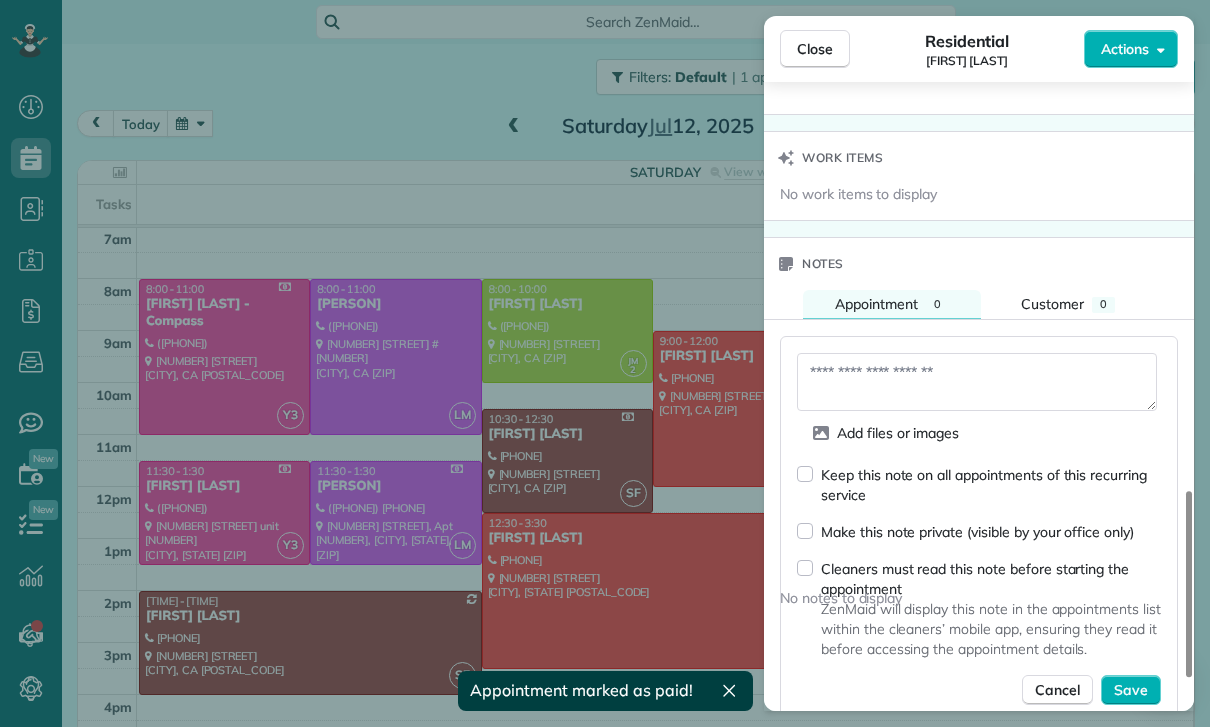 click at bounding box center (977, 382) 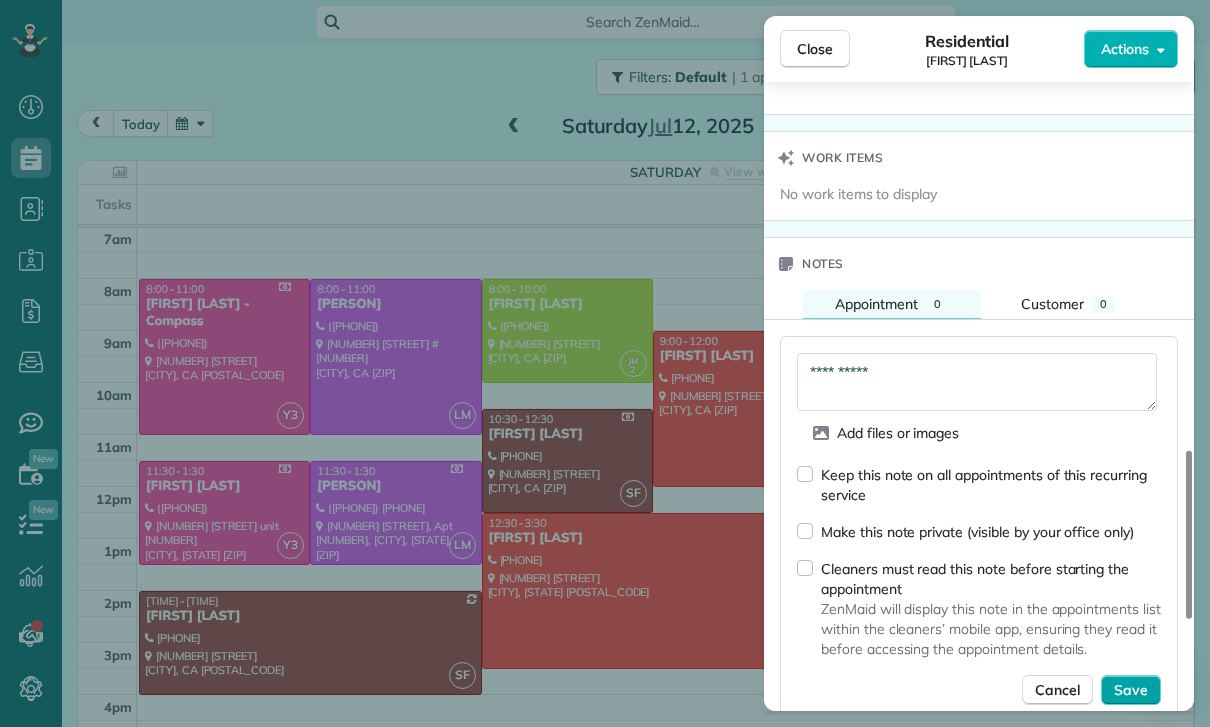 type on "**********" 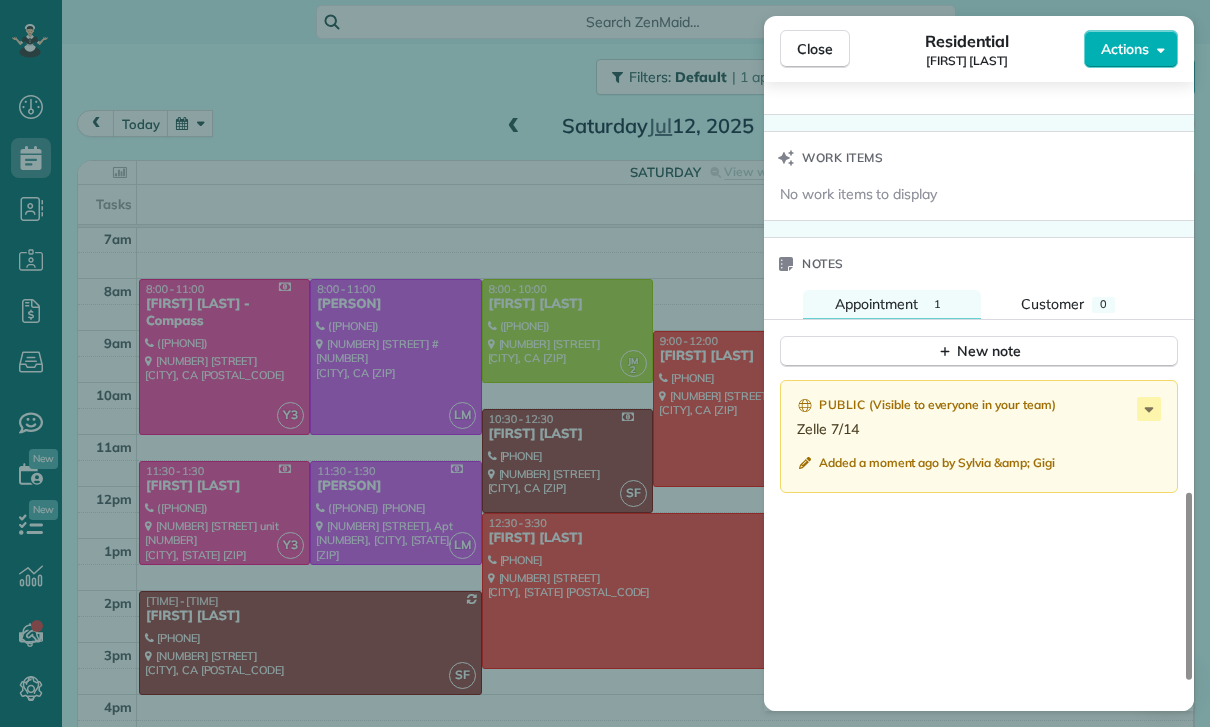 click on "Close Residential [FIRST] [LAST] Actions Status Confirmed [FIRST] [LAST] · Open profile Mobile [PHONE] Copy No email on record Add email View Details Residential Saturday, July 12, 2025 ( 4 days ago ) 9:00 AM 11:00 AM 2 hours and 0 minutes Repeats every 2 weeks Edit recurring service Previous (Jun 28) Next (Jul 26) [NUMBER] [STREET] [CITY] CA [ZIP] Service was not rated yet Cleaners Time in and out Assign Invite Team Santy Cleaners Santy   Flores 9:00 AM 11:00 AM Checklist Try Now Keep this appointment up to your standards. Stay on top of every detail, keep your cleaners organised, and your client happy. Assign a checklist Watch a 5 min demo Billing Billing actions Price $210.00 Overcharge $0.00 Discount $0.00 Coupon discount - Primary tax - Secondary tax - Total appointment price $210.00 Tips collected New feature! $0.00 Paid Total including tip $210.00 Get paid online in no-time! Send an invoice and reward your cleaners with tips Charge customer credit card Appointment custom fields Key # - Notes" at bounding box center [605, 363] 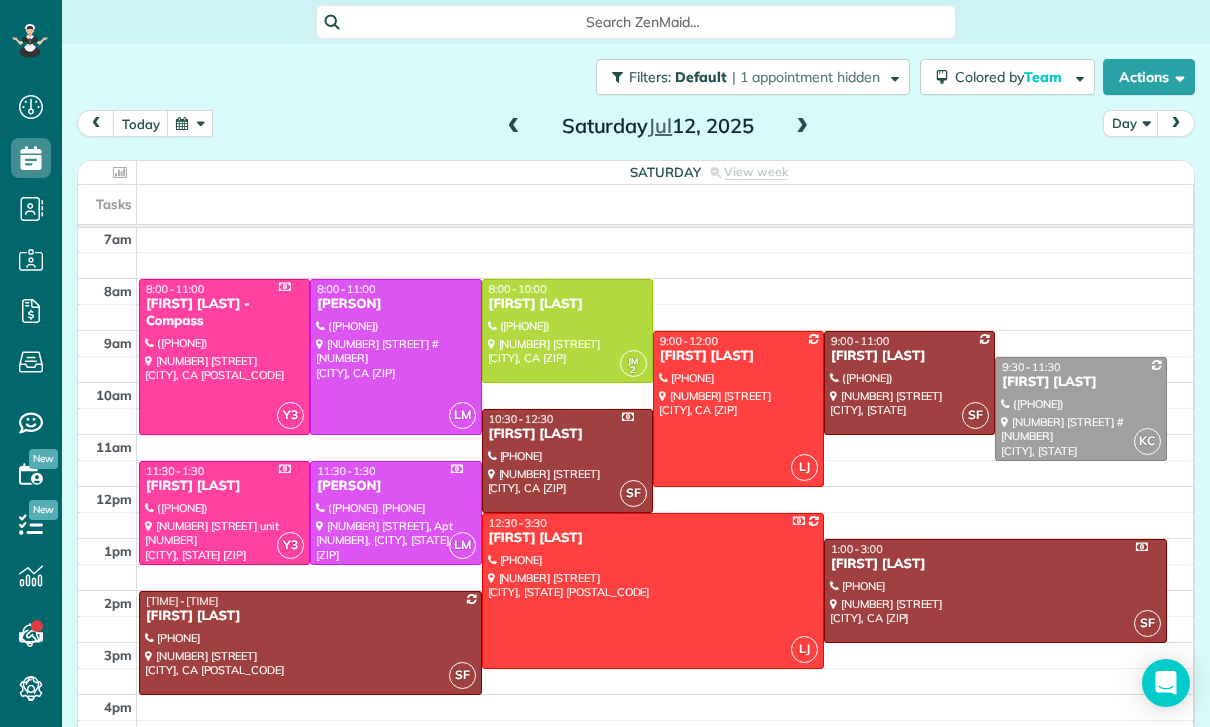 click at bounding box center [190, 123] 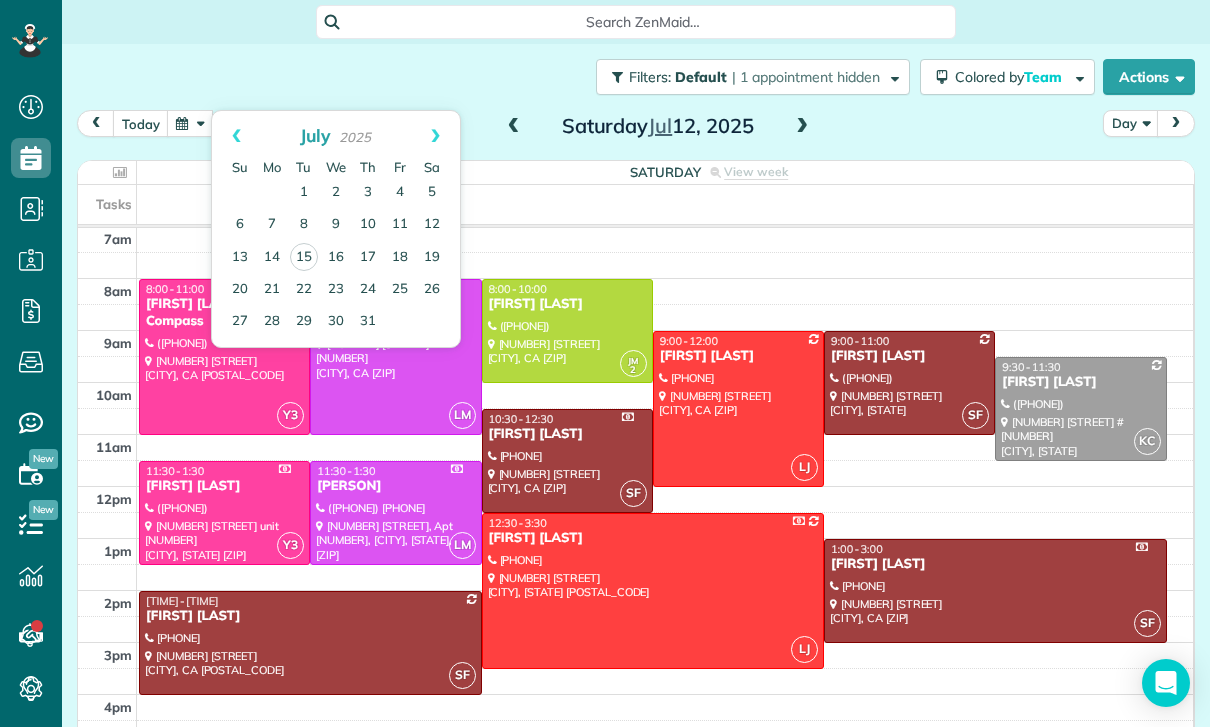 click at bounding box center (514, 127) 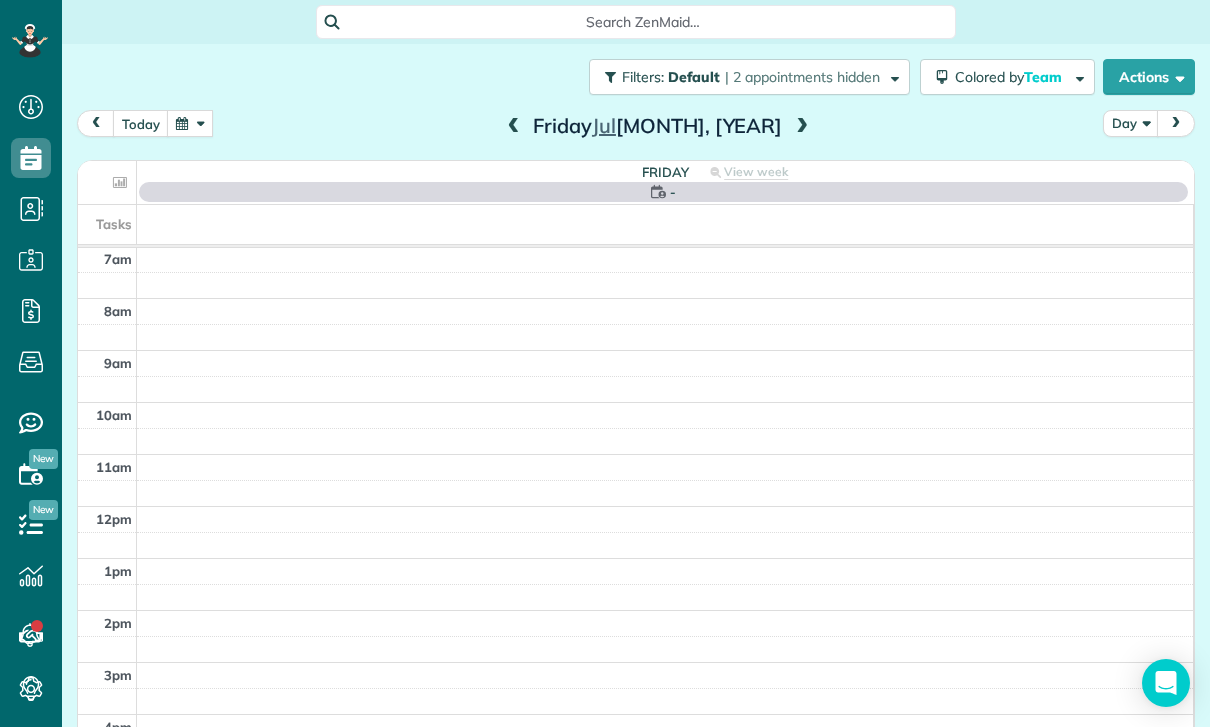 scroll, scrollTop: 157, scrollLeft: 0, axis: vertical 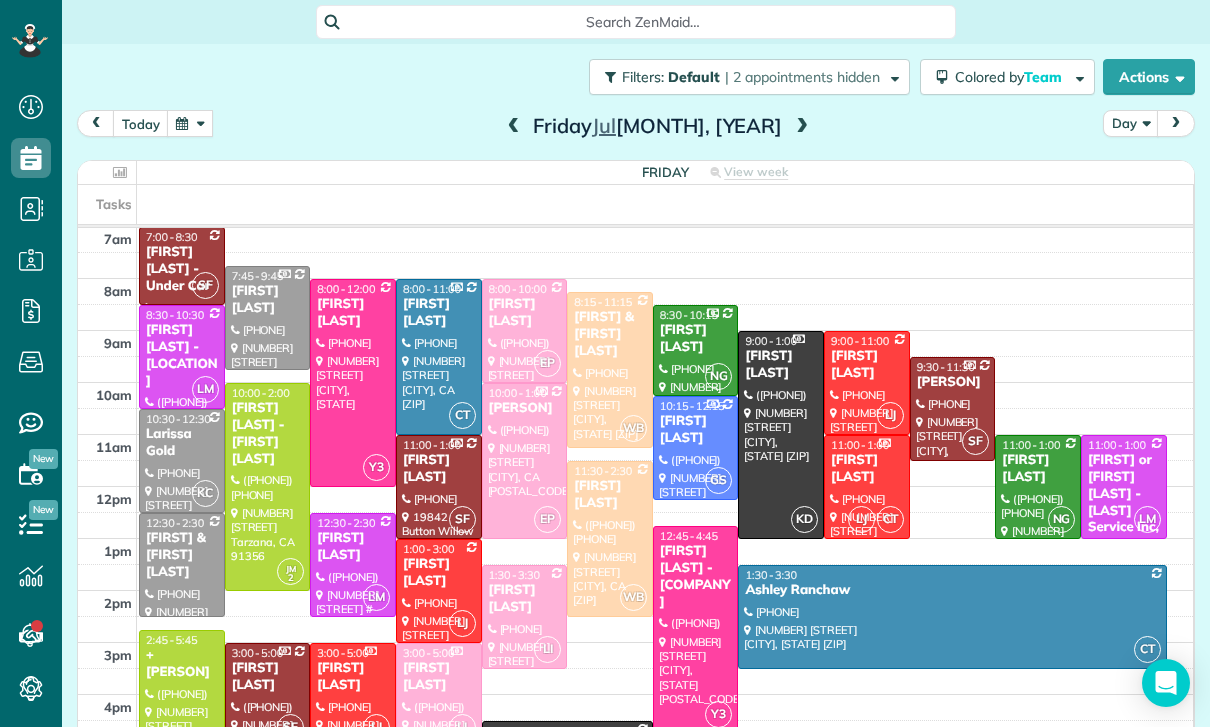 click at bounding box center [514, 127] 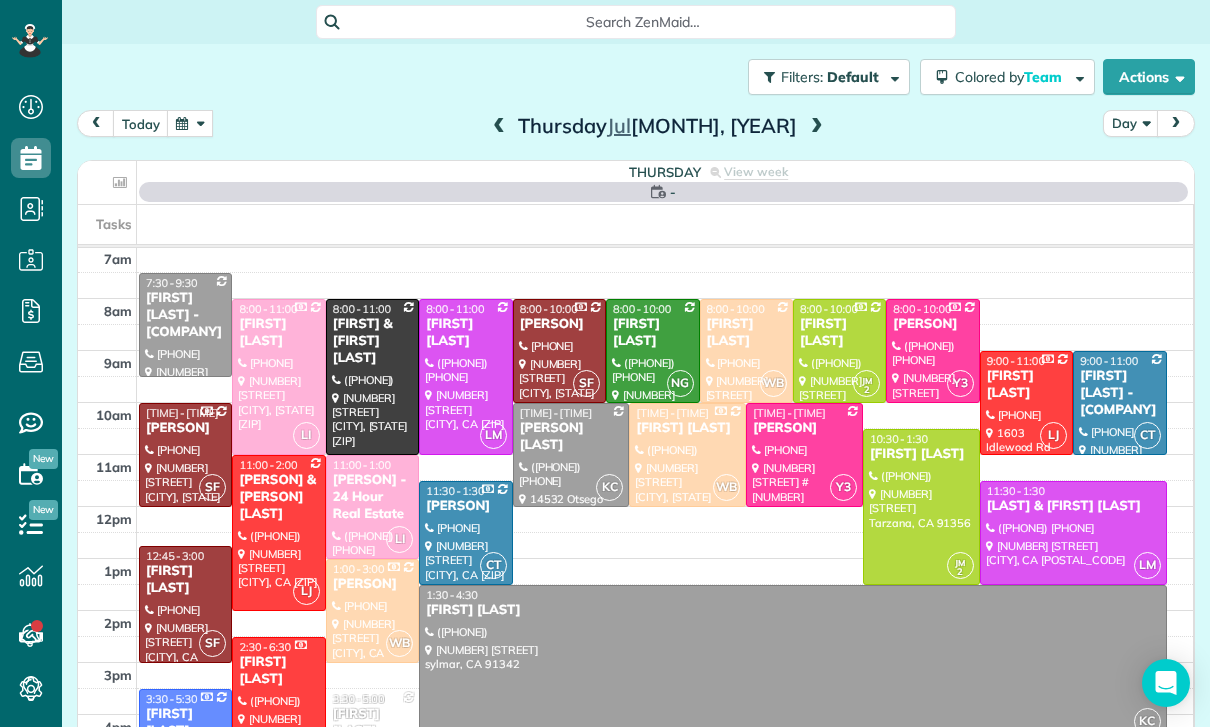 scroll, scrollTop: 157, scrollLeft: 0, axis: vertical 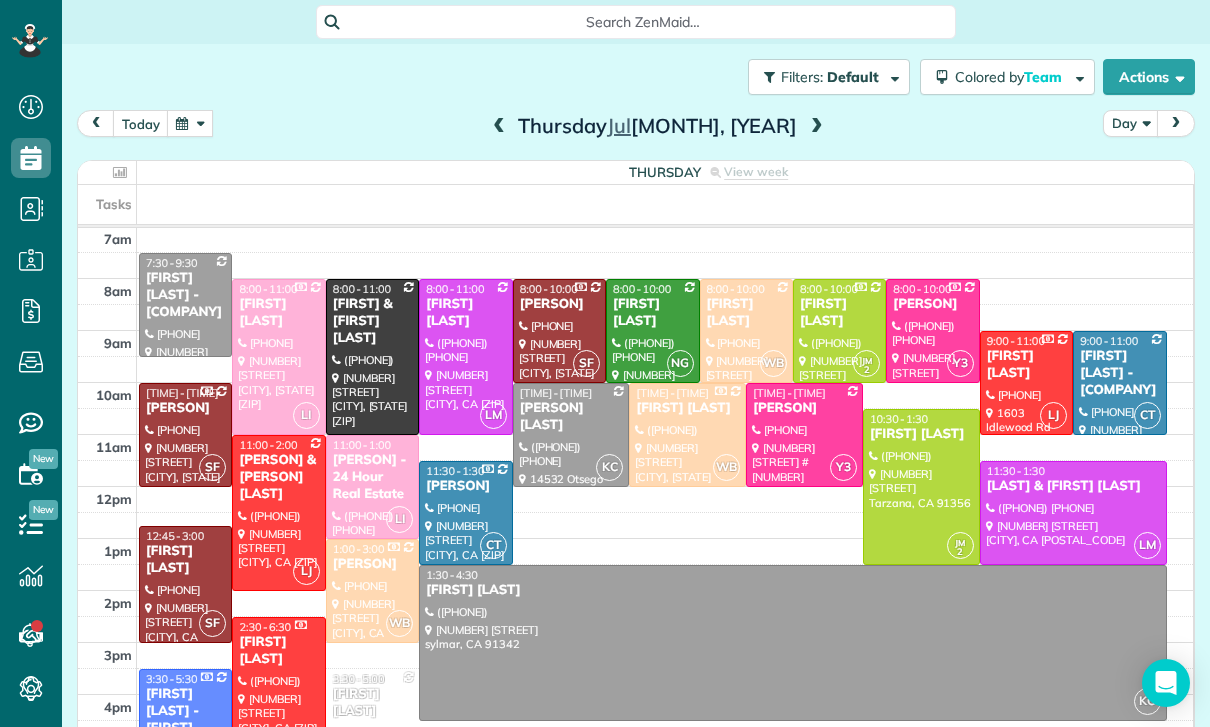 click at bounding box center [499, 127] 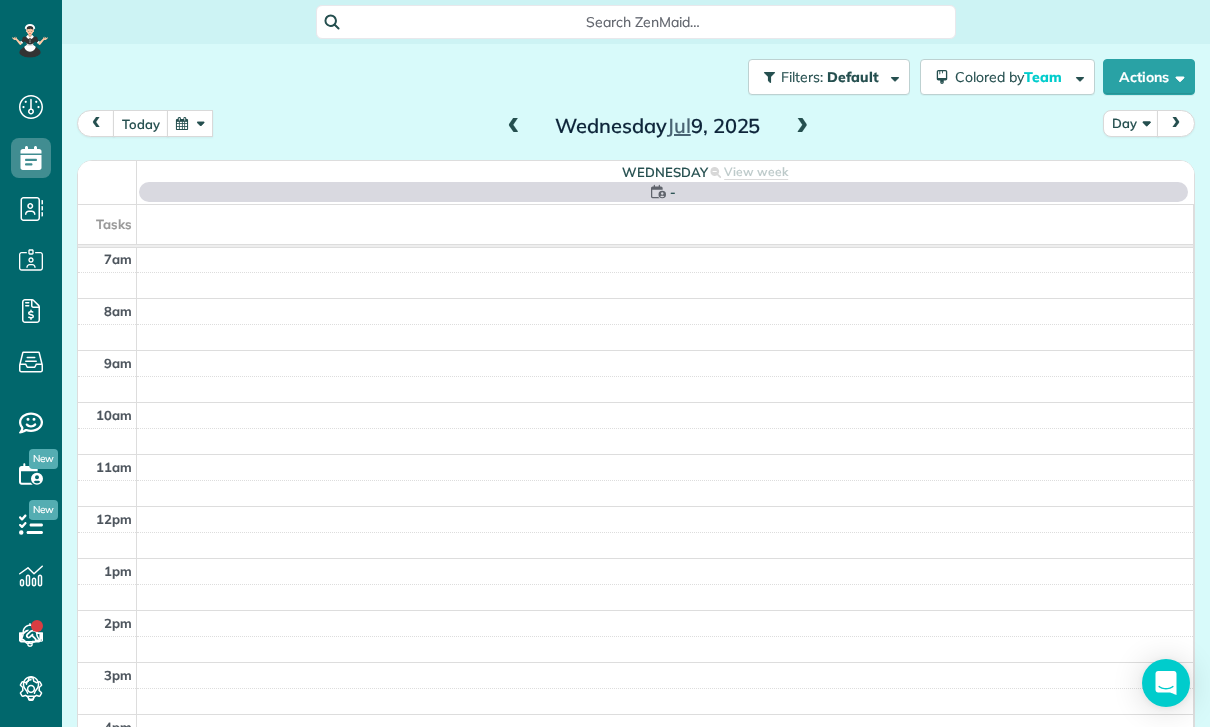 scroll, scrollTop: 157, scrollLeft: 0, axis: vertical 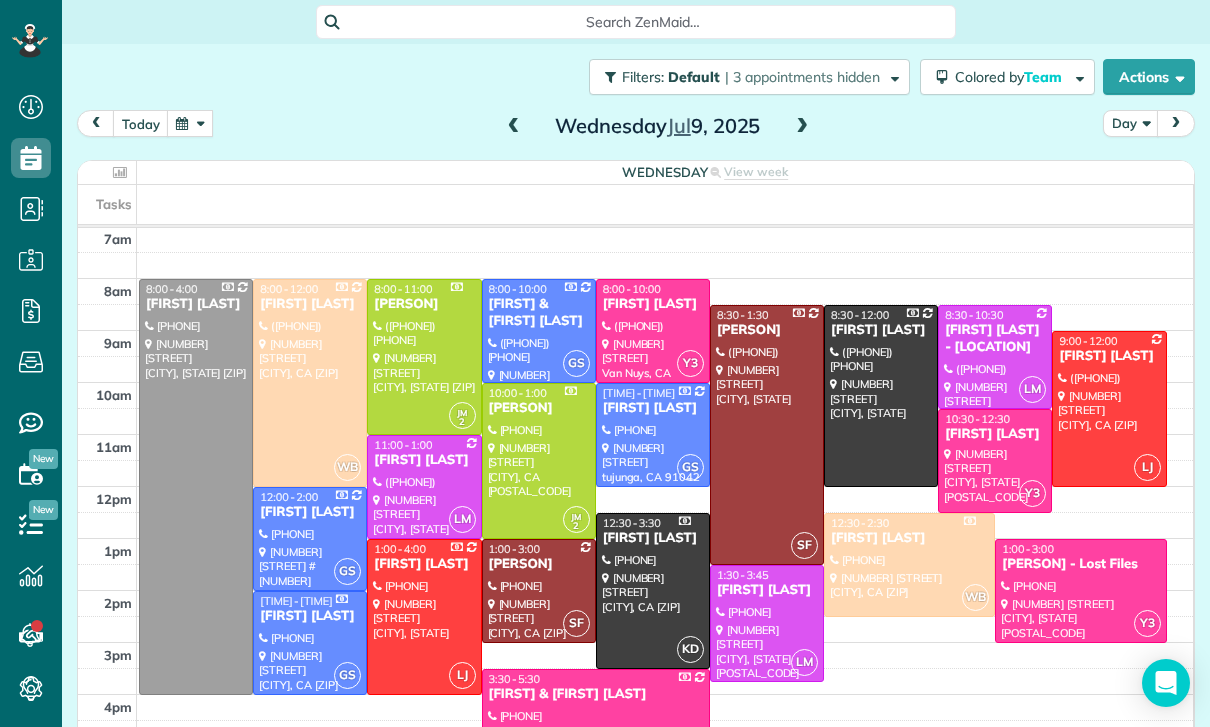 click at bounding box center (514, 127) 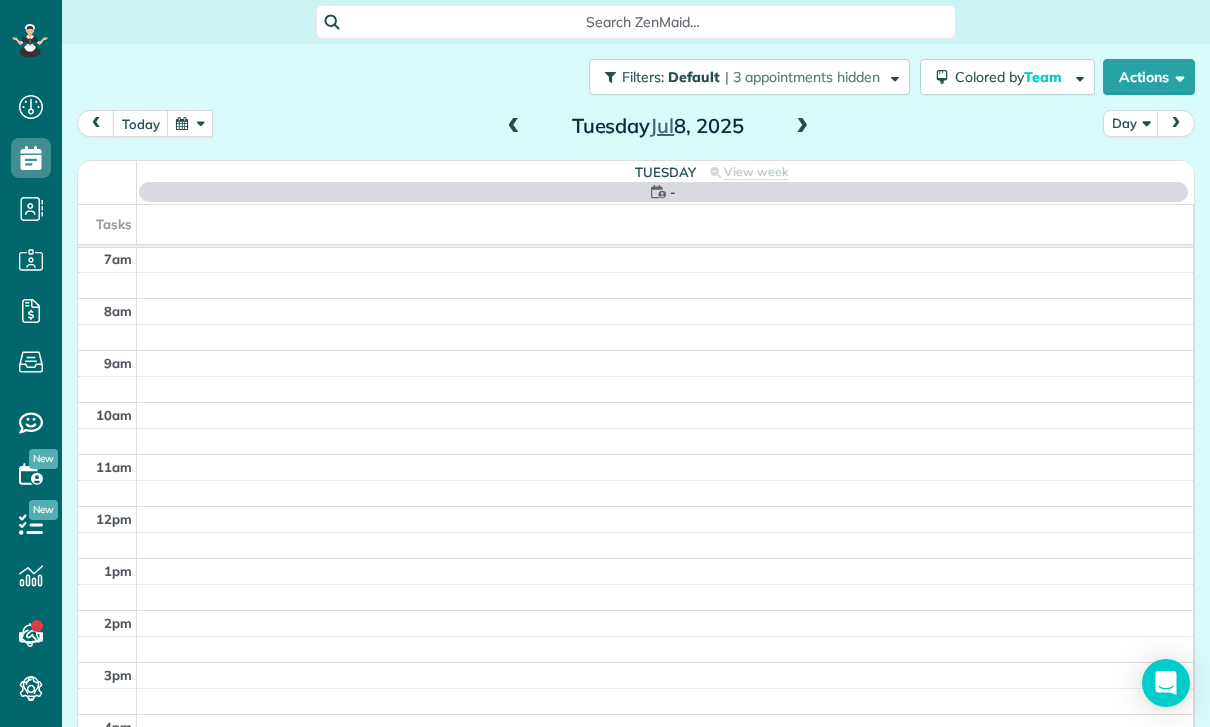 scroll, scrollTop: 157, scrollLeft: 0, axis: vertical 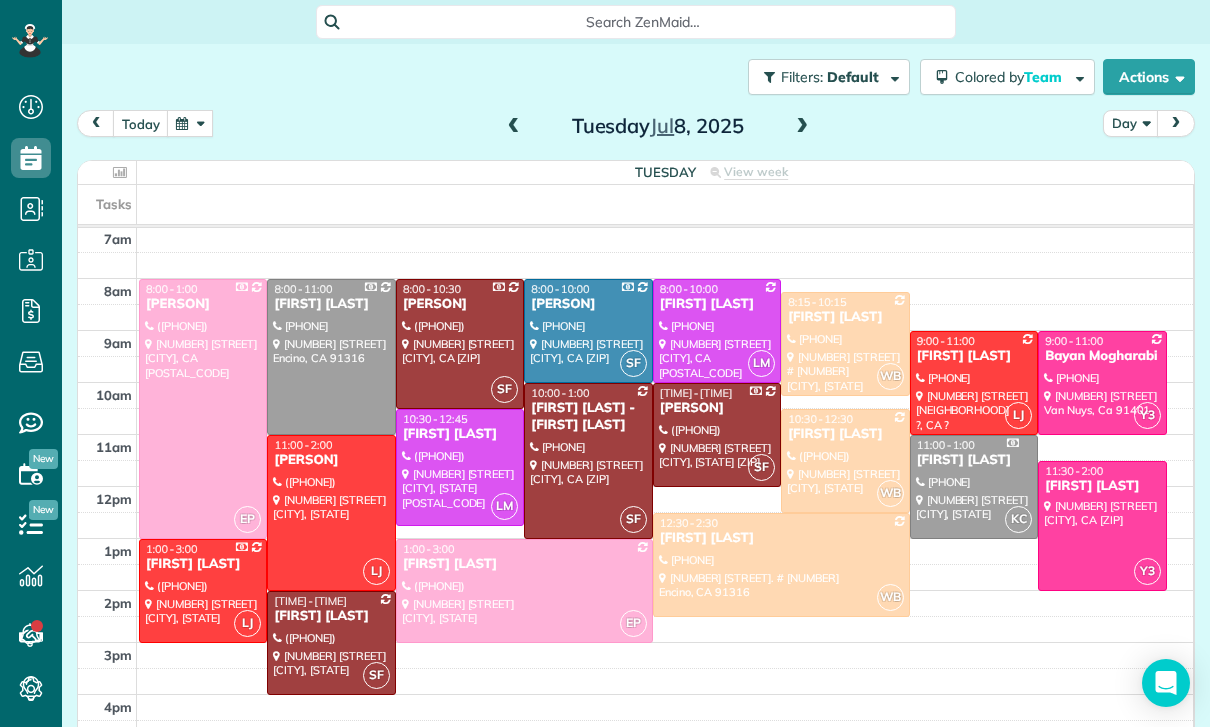 click at bounding box center [845, 461] 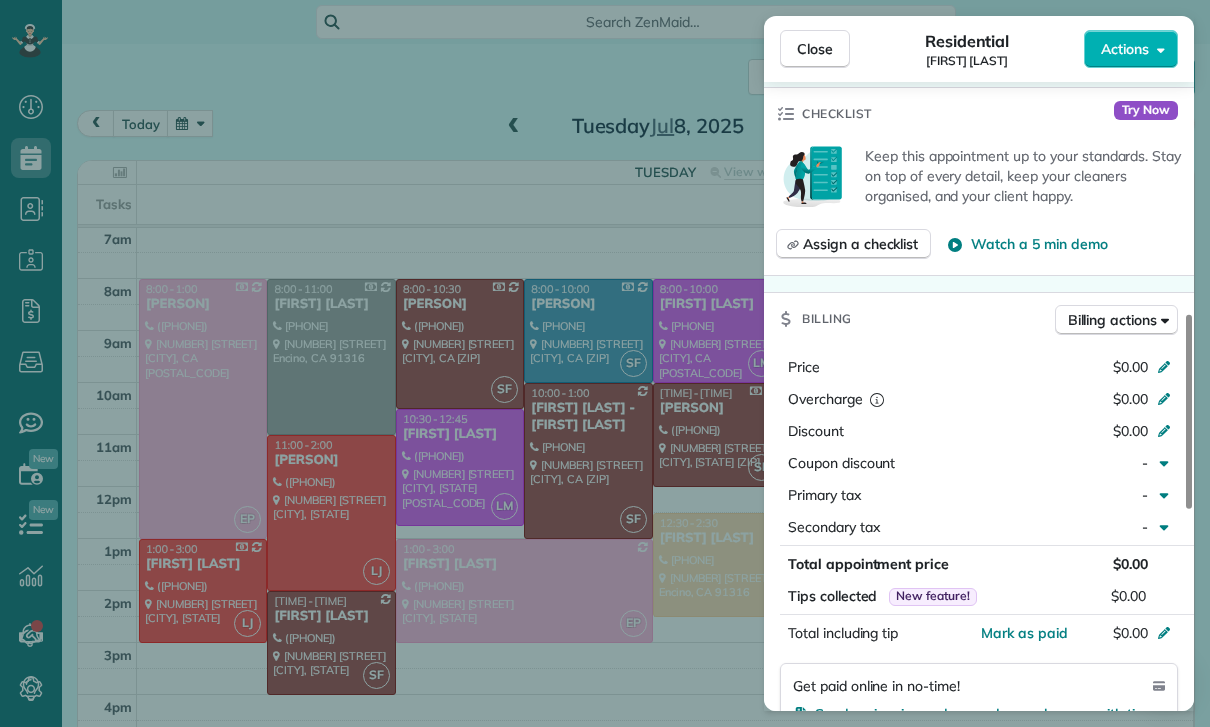 scroll, scrollTop: 824, scrollLeft: 0, axis: vertical 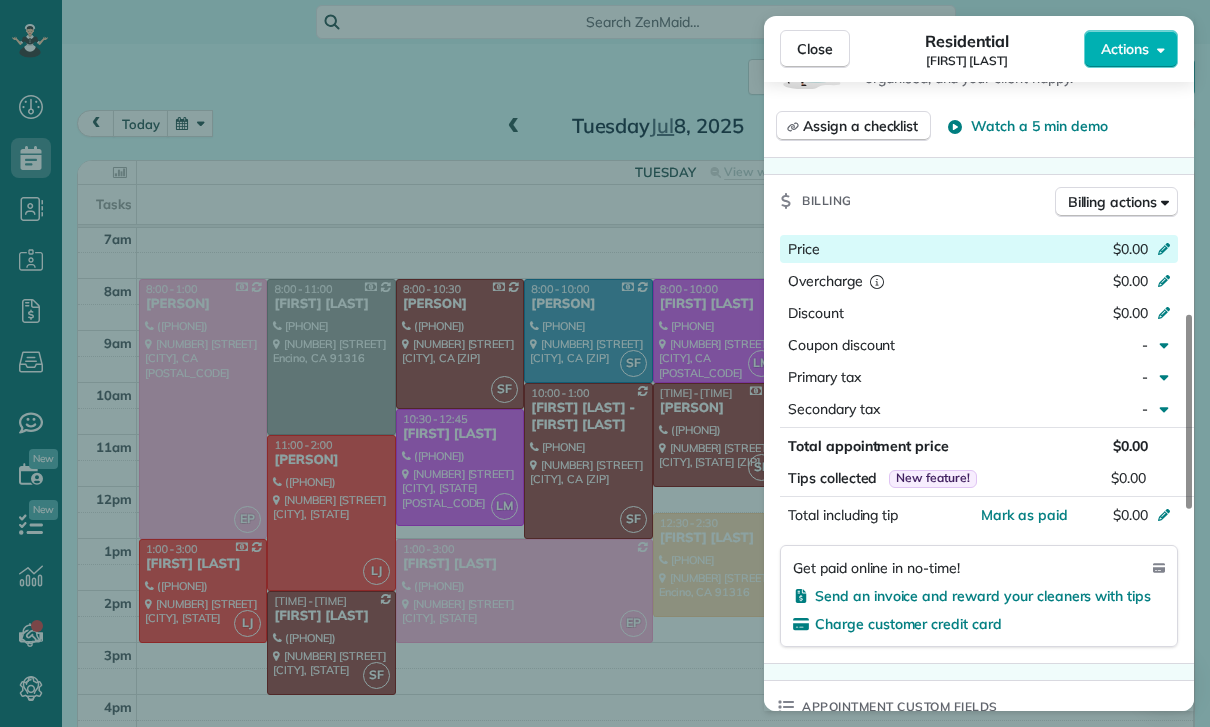 click on "Price $0.00" at bounding box center [979, 249] 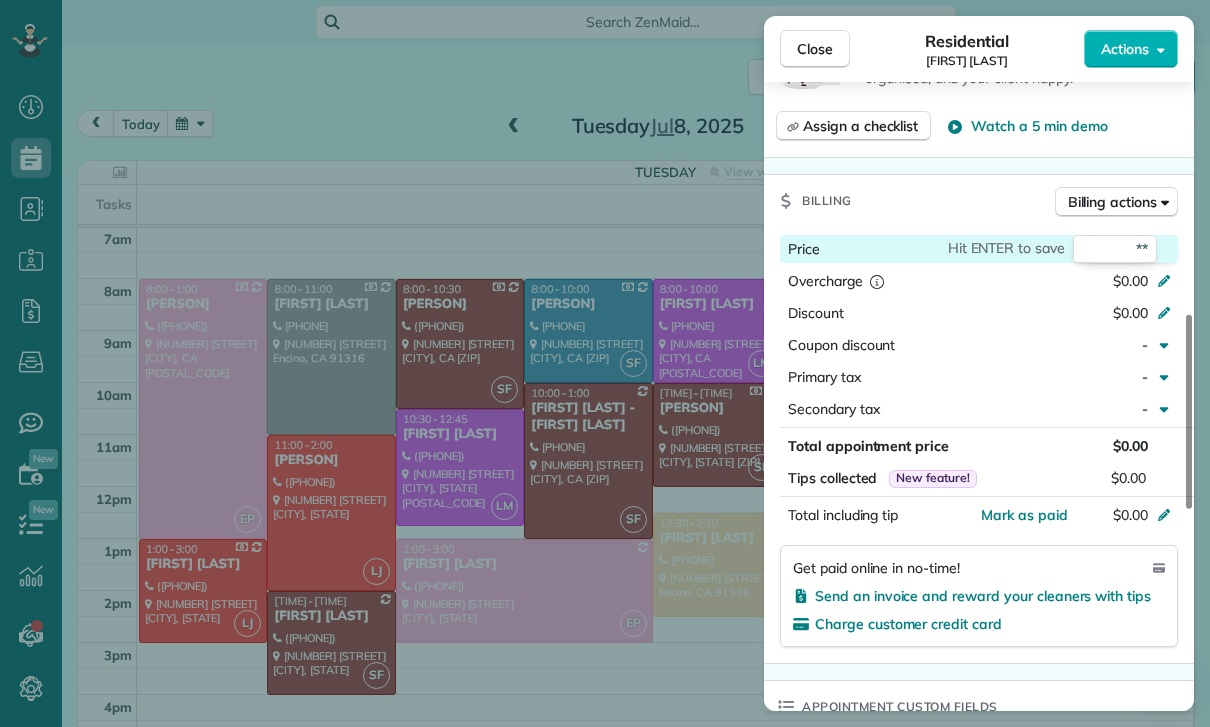 type on "***" 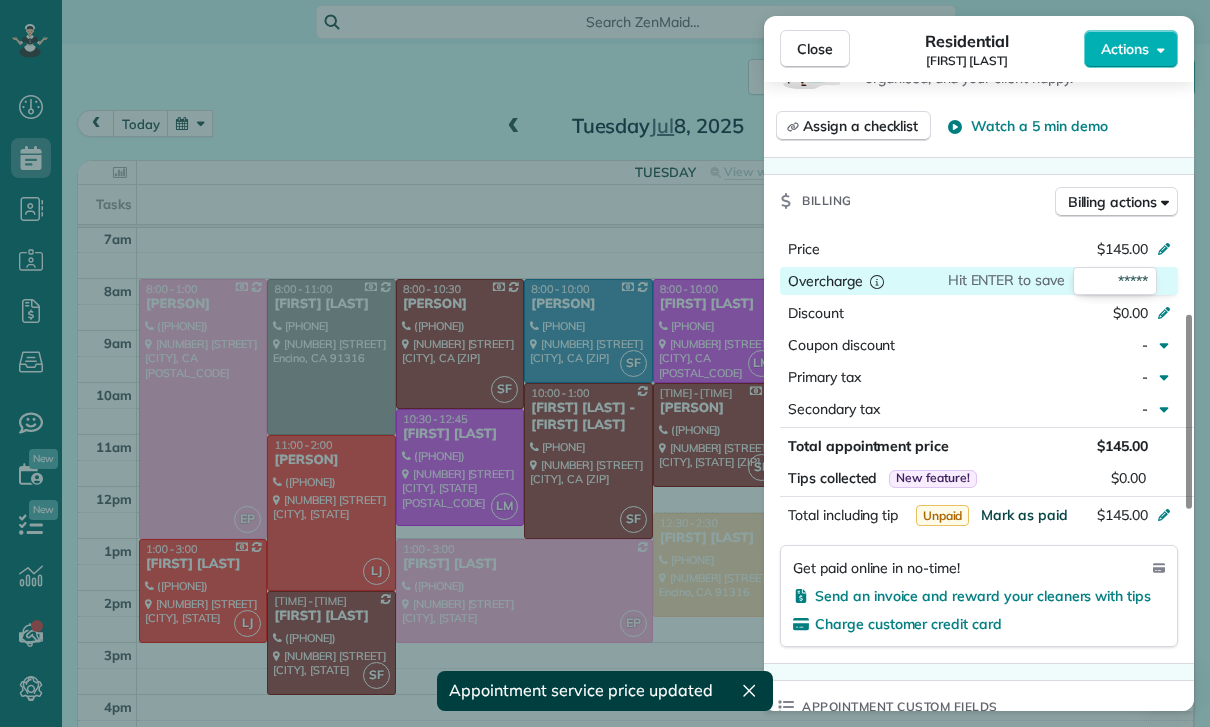 click on "Mark as paid" at bounding box center (1024, 515) 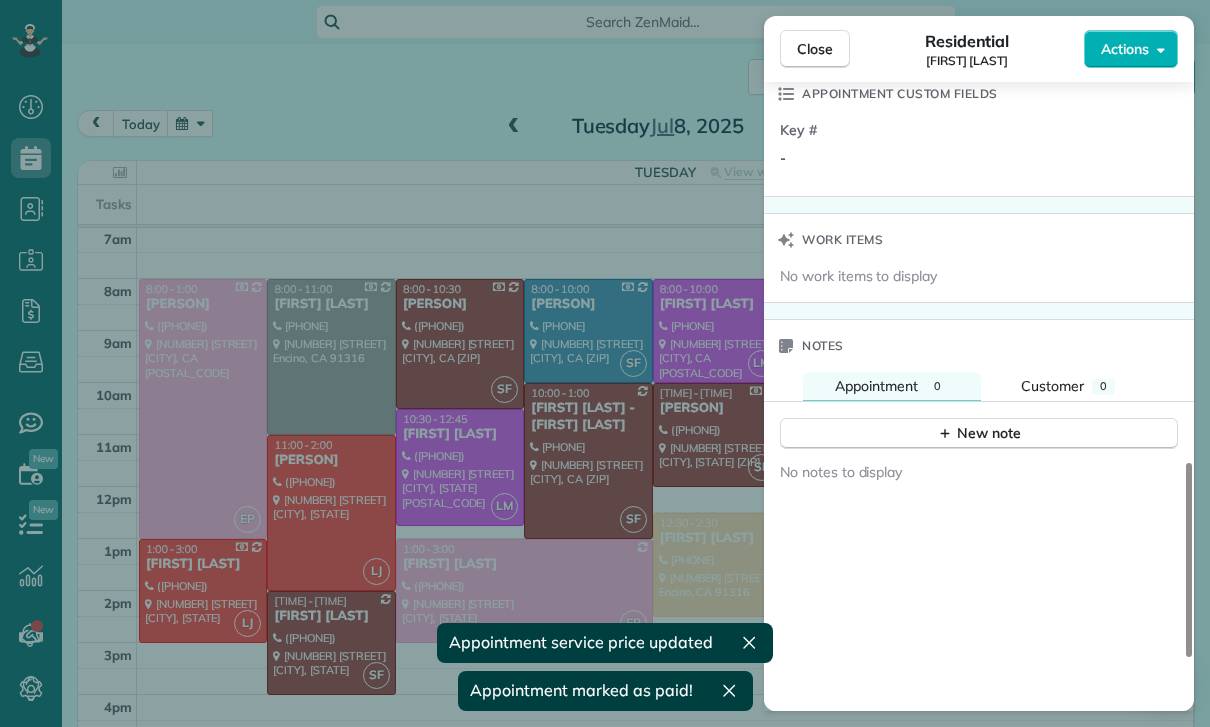 scroll, scrollTop: 1459, scrollLeft: 0, axis: vertical 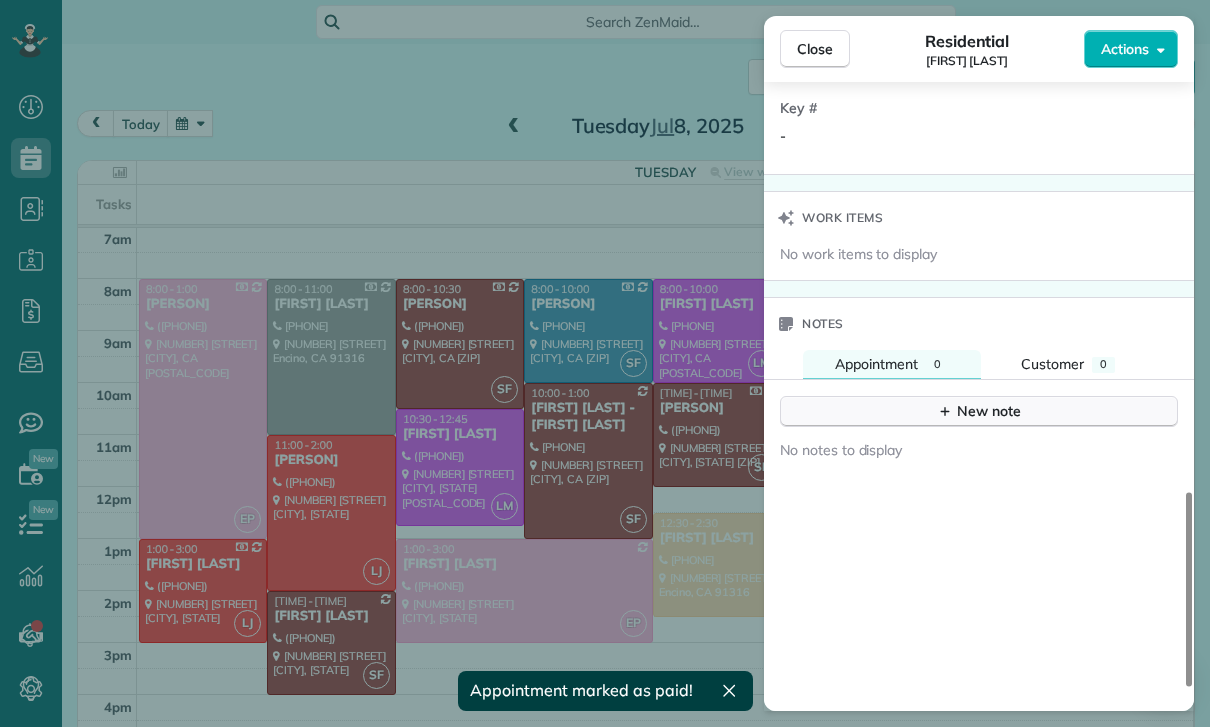 click on "New note" at bounding box center (979, 411) 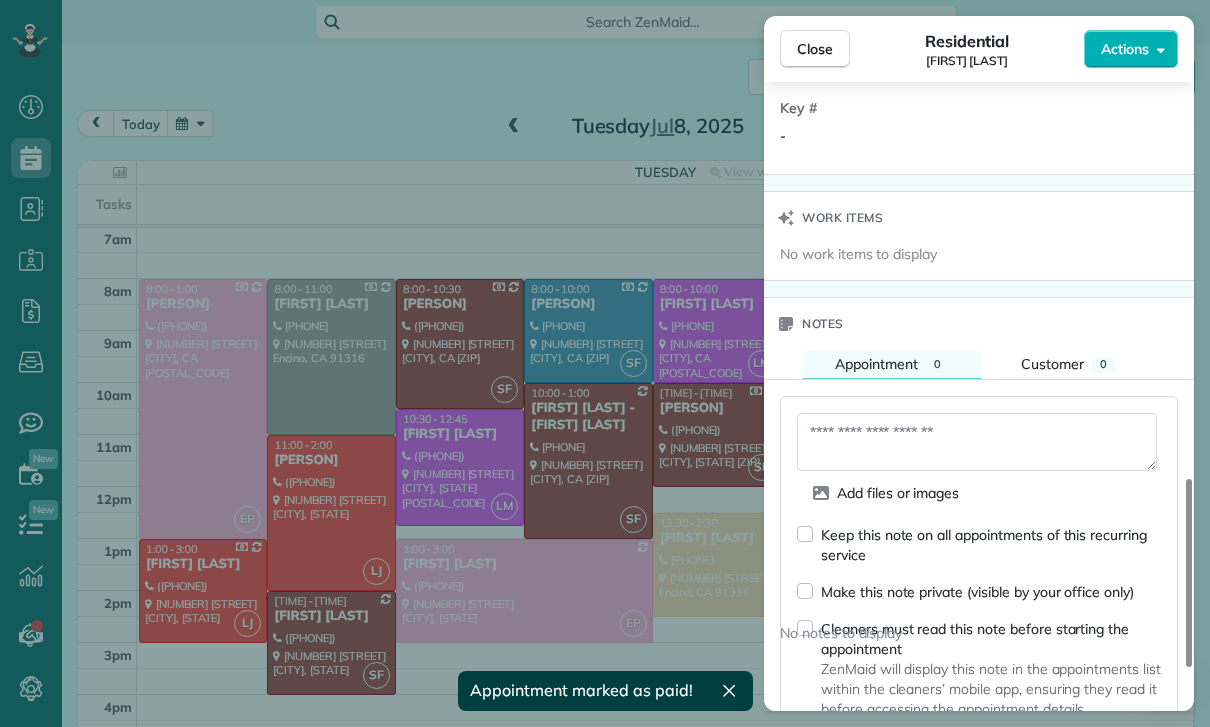 click at bounding box center [977, 442] 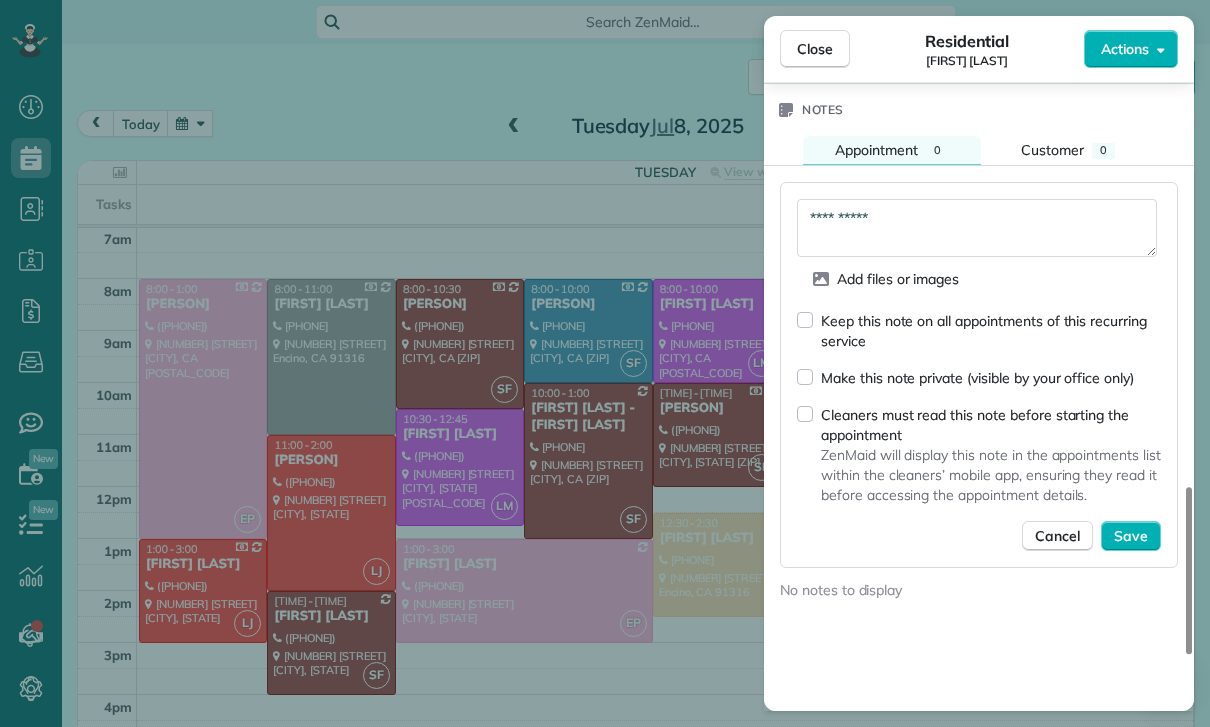 scroll, scrollTop: 1669, scrollLeft: 0, axis: vertical 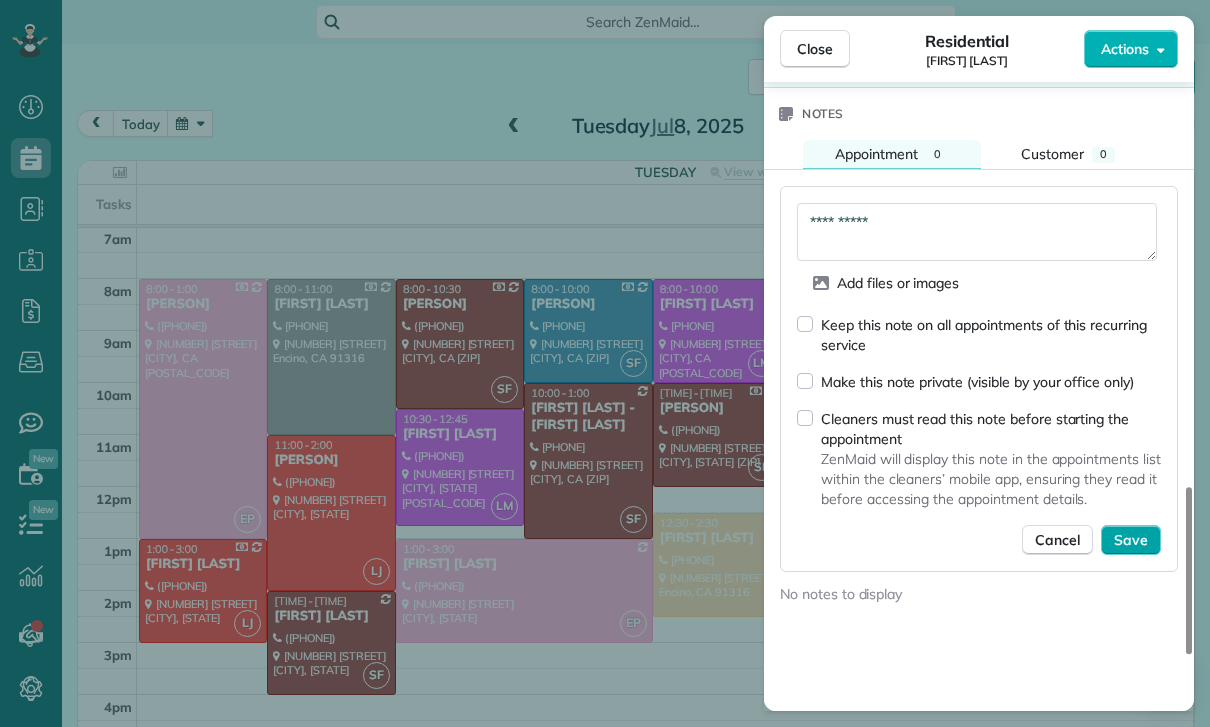 type on "**********" 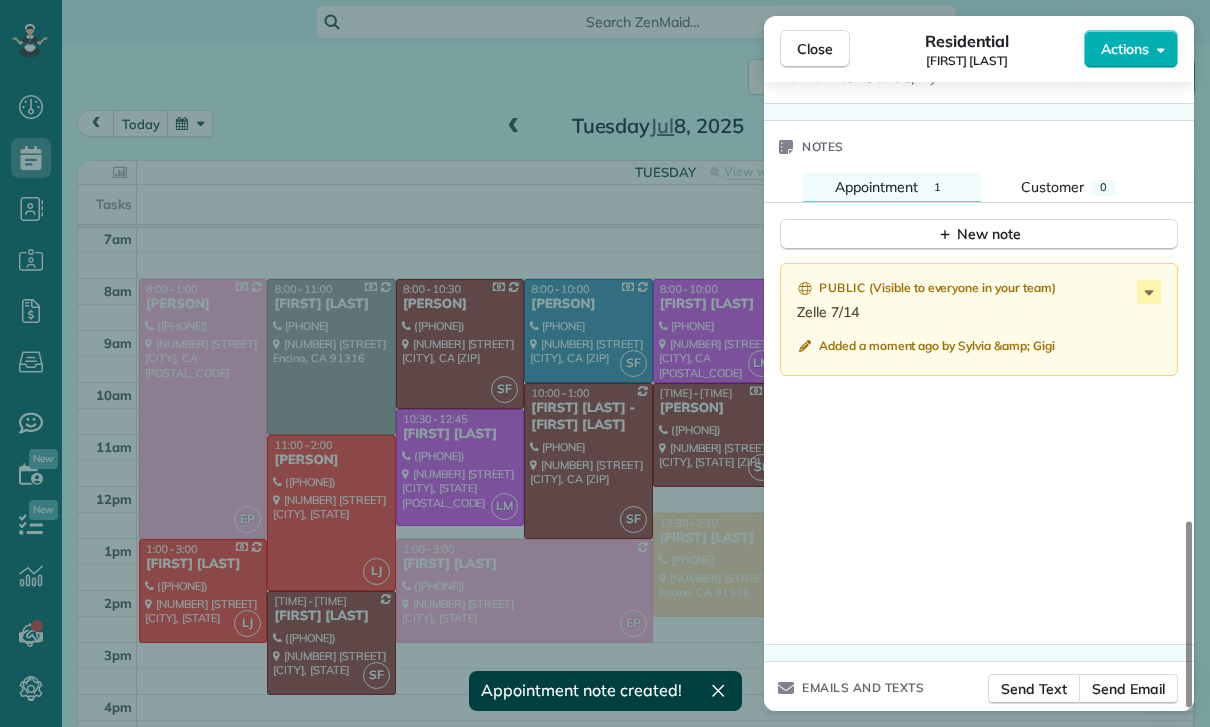 scroll, scrollTop: 1629, scrollLeft: 0, axis: vertical 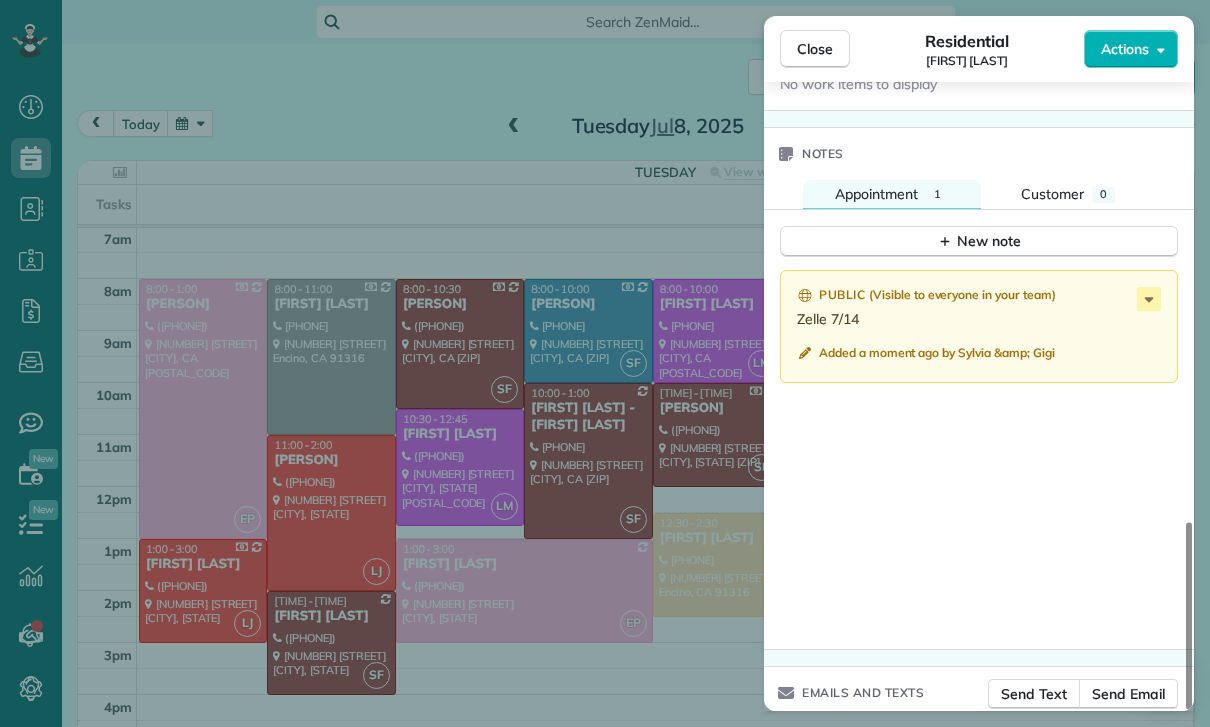 click on "Close Residential Masayuki Hattori Actions Status Confirmed Masayuki Hattori · Open profile Mobile ([PHONE]) Copy [EMAIL] Copy View Details Residential Tuesday, July 08, 2025 ( last week ) 10:30 AM 12:30 PM 2 hours and 0 minutes Repeats every 4 weeks Edit recurring service Previous (Jun 11) Next (Aug 05) [NUMBER] [STREET] [CITY] CA [ZIP] Service was not rated yet Cleaners Time in and out Assign Invite Team Wendy Cleaners Wendy   Bonilla 10:30 AM 12:30 PM Checklist Try Now Keep this appointment up to your standards. Stay on top of every detail, keep your cleaners organised, and your client happy. Assign a checklist Watch a 5 min demo Billing Billing actions Price $145.00 Overcharge $0.00 Discount $0.00 Coupon discount - Primary tax - Secondary tax - Total appointment price $145.00 Tips collected New feature! $0.00 Paid Total including tip $145.00 Get paid online in no-time! Send an invoice and reward your cleaners with tips Charge customer credit card Appointment custom fields -" at bounding box center [605, 363] 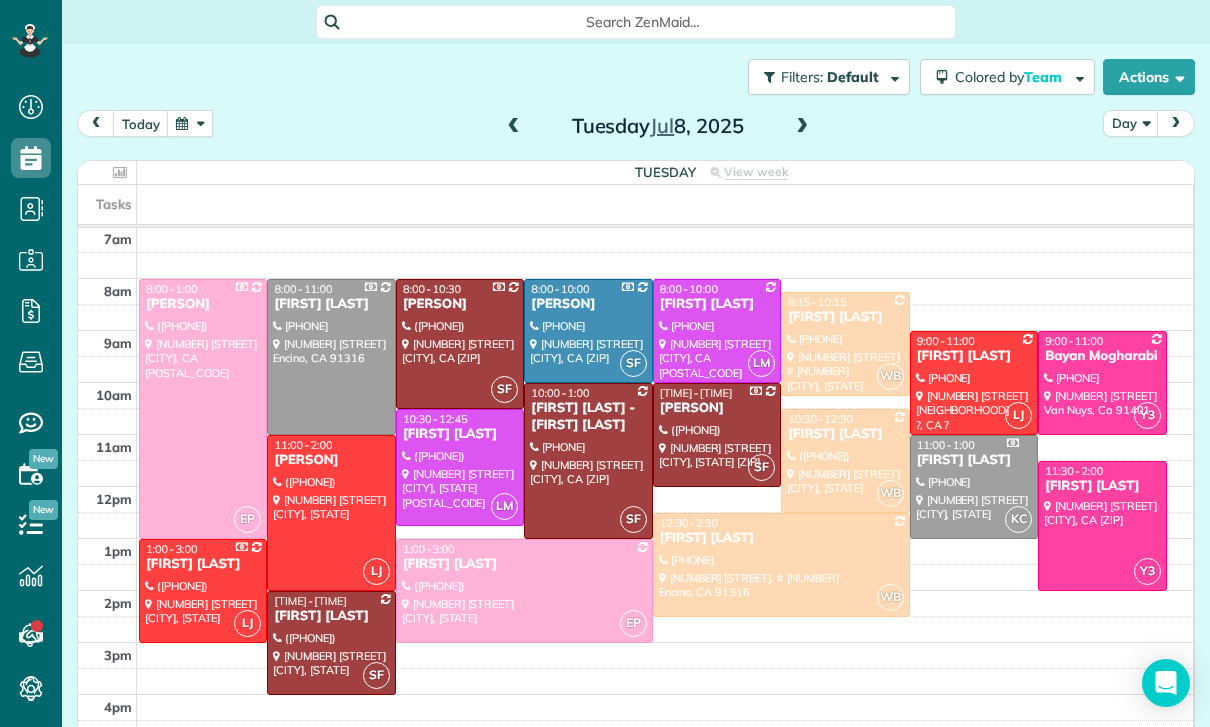 click at bounding box center [190, 123] 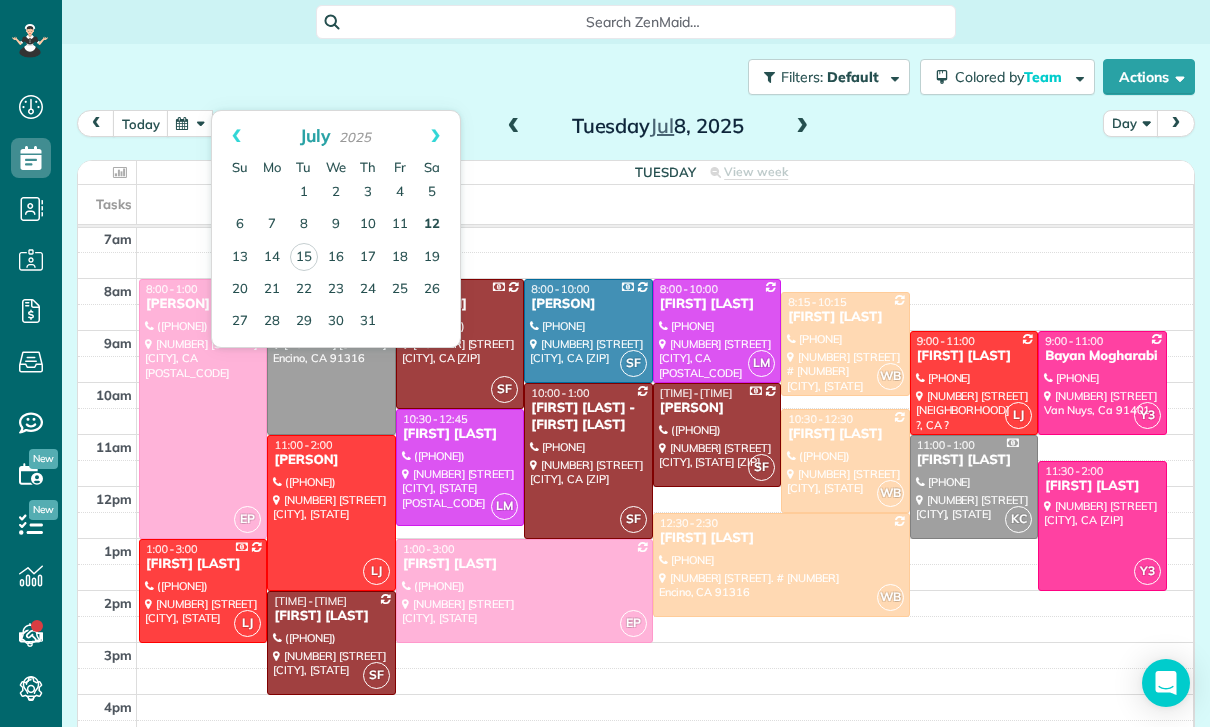 click on "12" at bounding box center (432, 225) 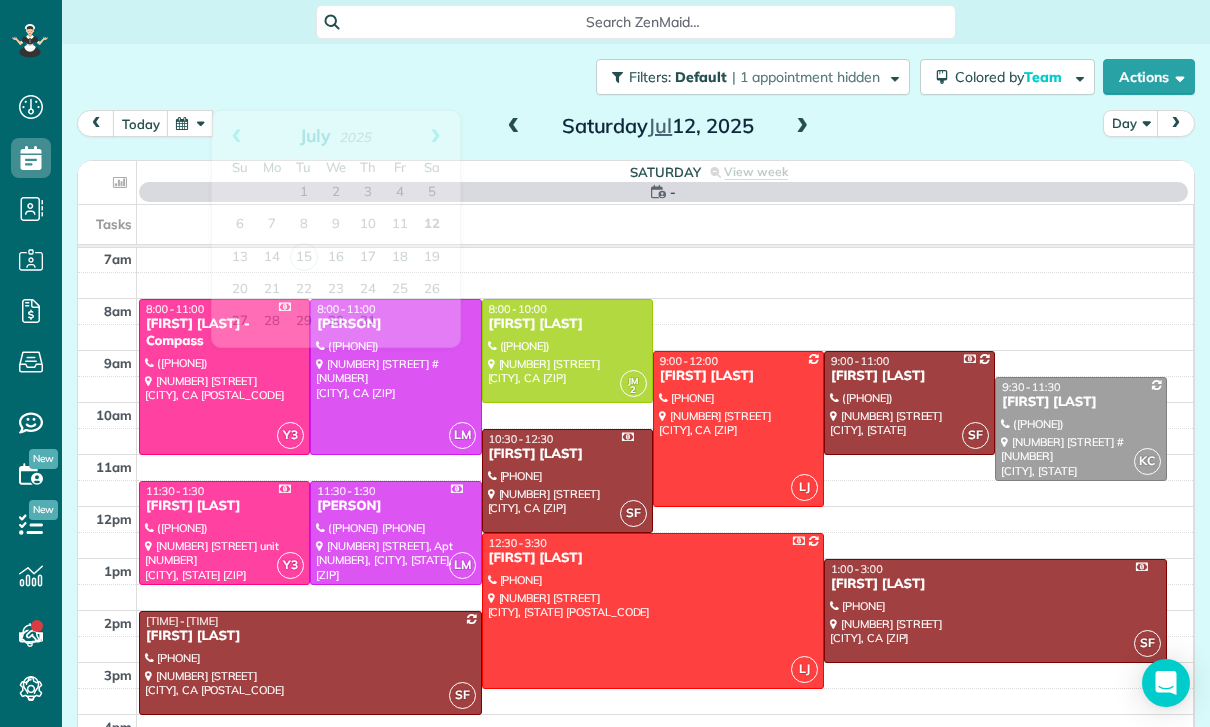 scroll, scrollTop: 157, scrollLeft: 0, axis: vertical 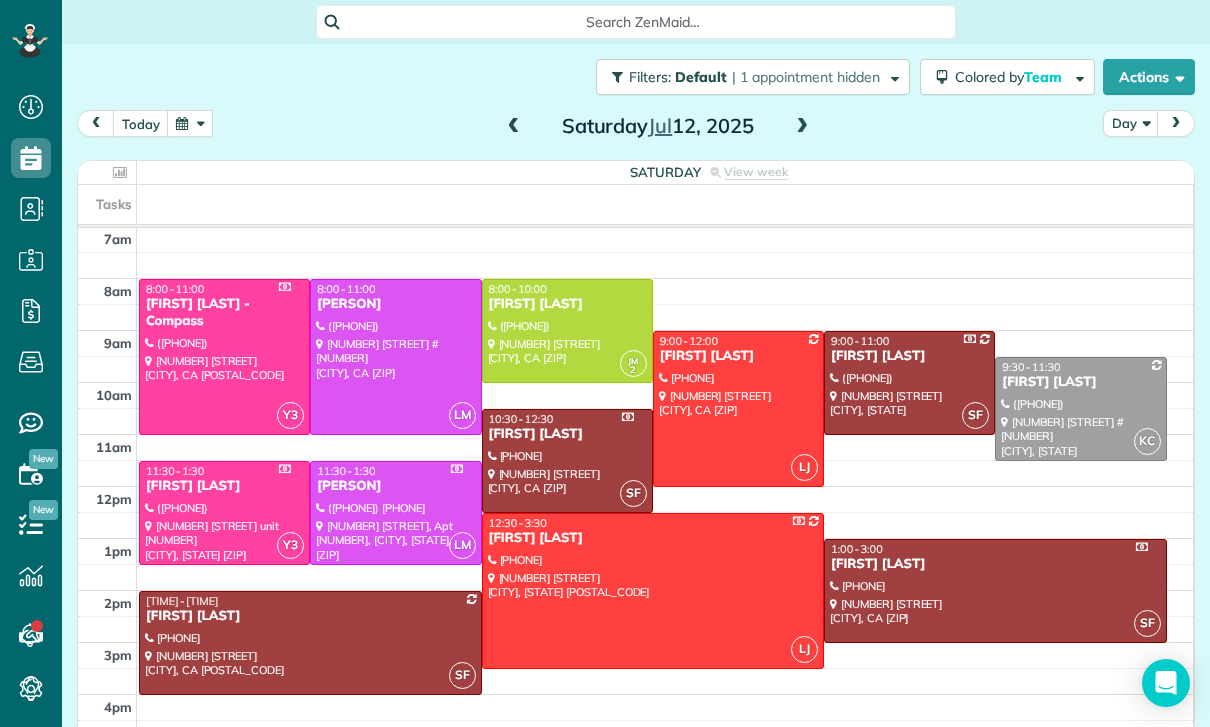 click at bounding box center [514, 127] 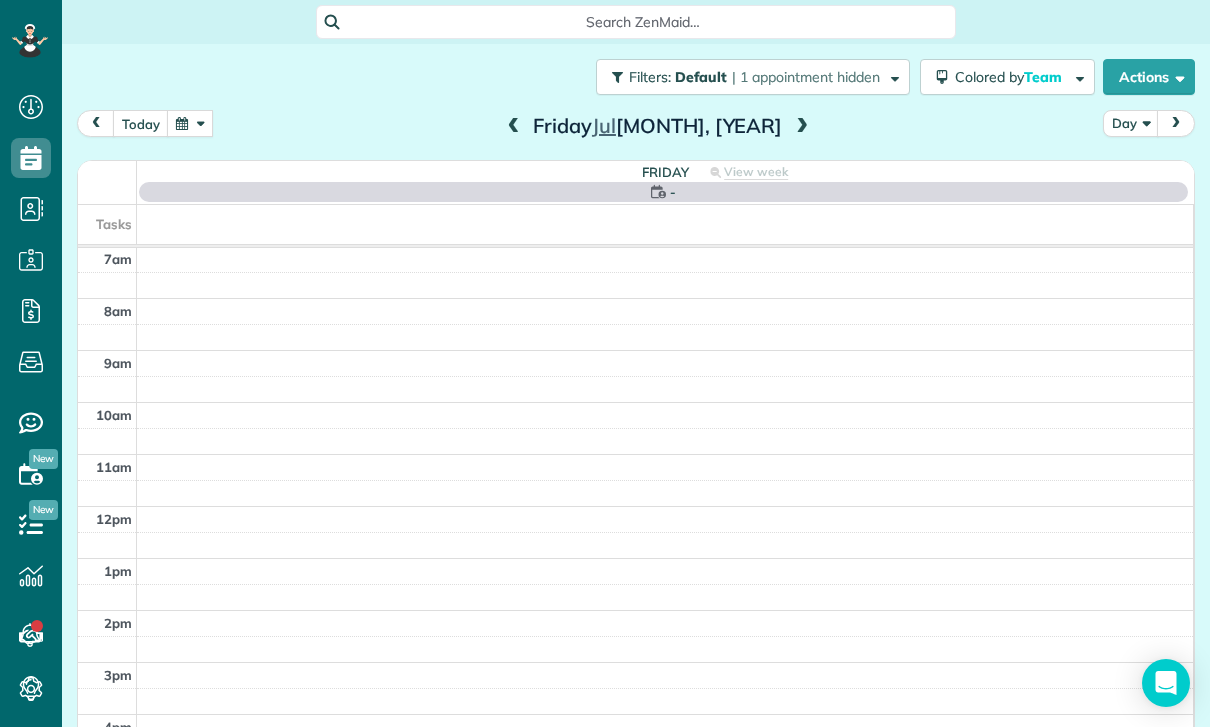 scroll, scrollTop: 157, scrollLeft: 0, axis: vertical 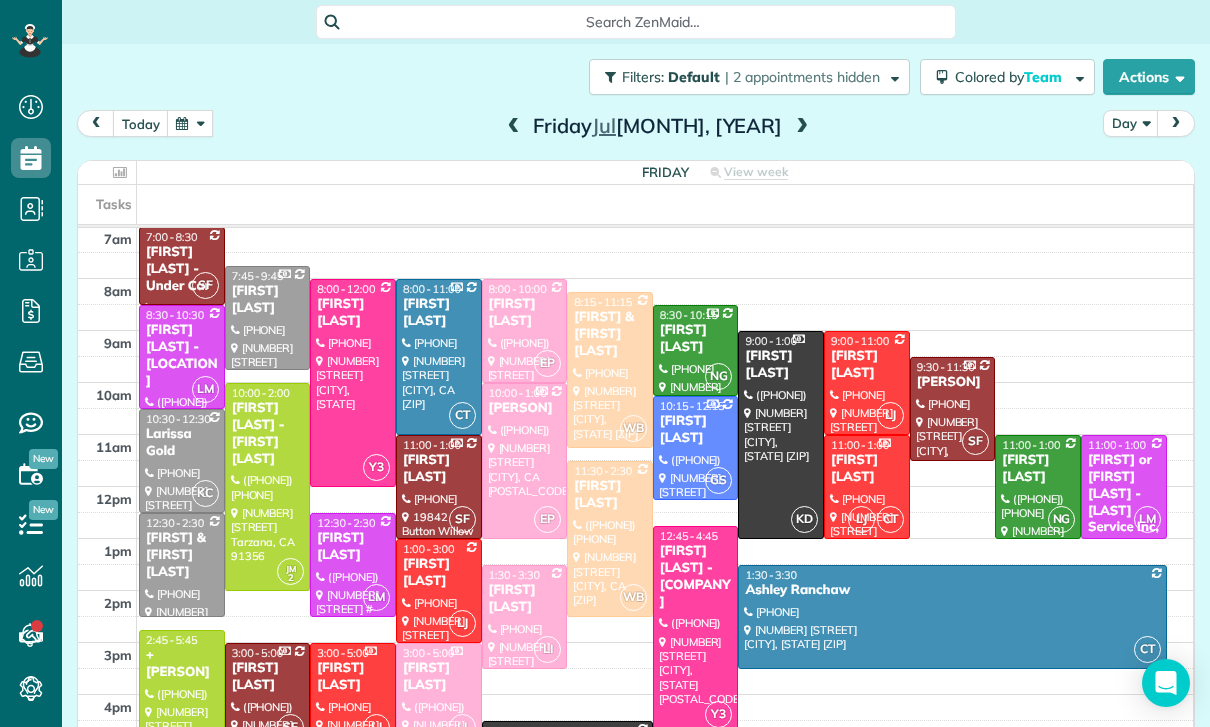 click at bounding box center [182, 708] 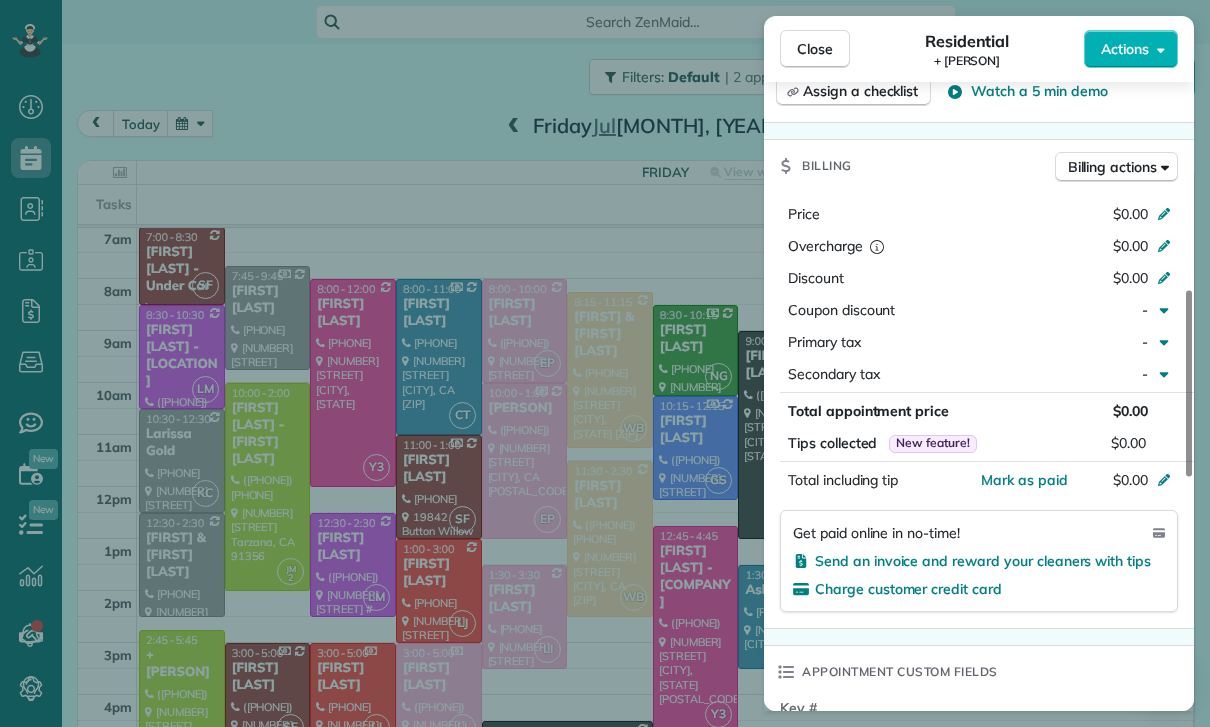 scroll, scrollTop: 867, scrollLeft: 0, axis: vertical 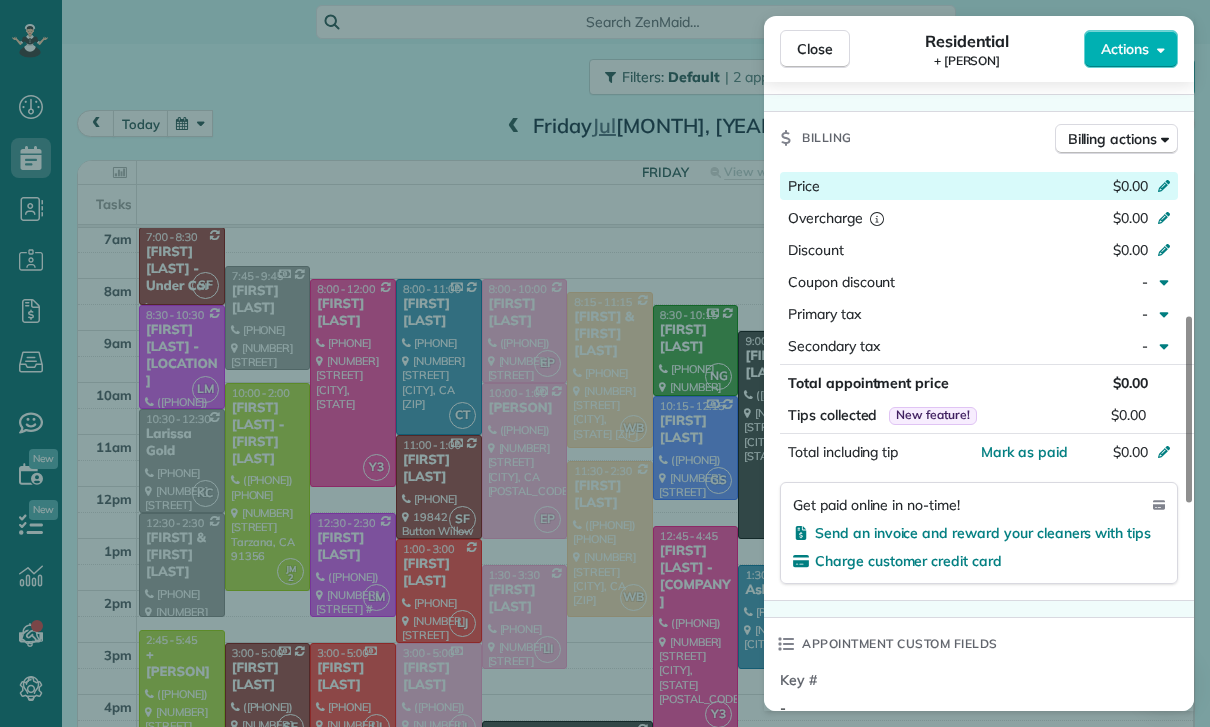 click 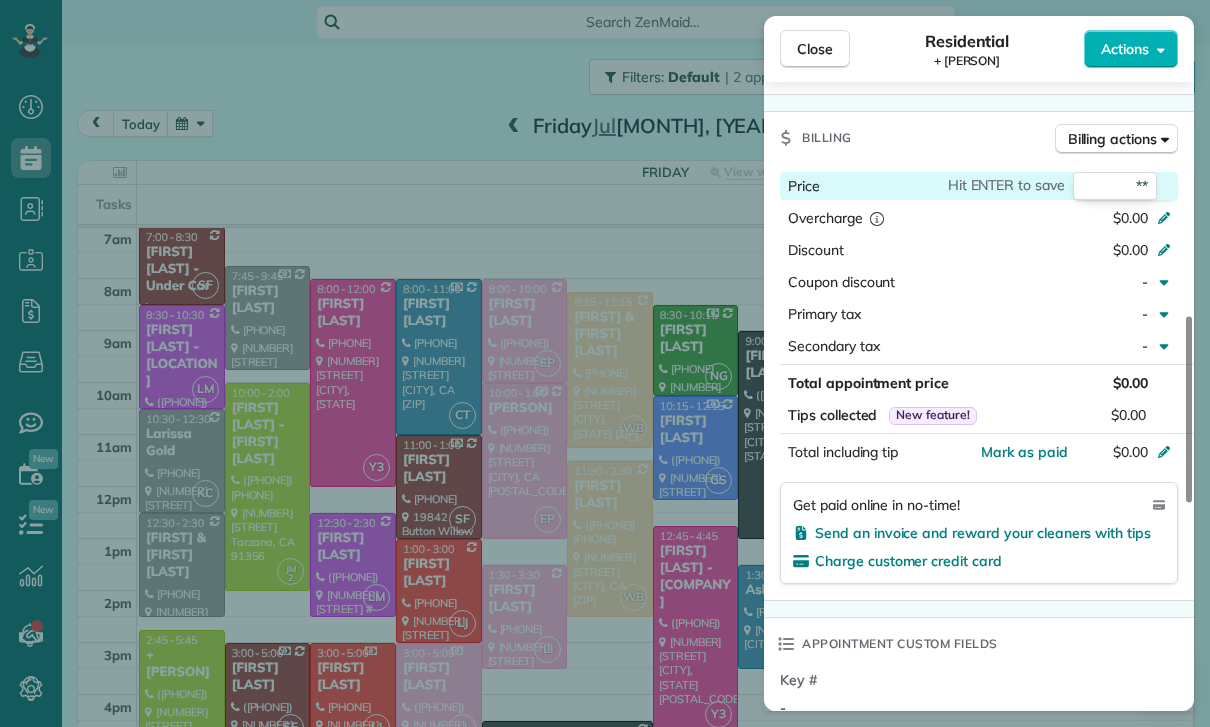 type on "***" 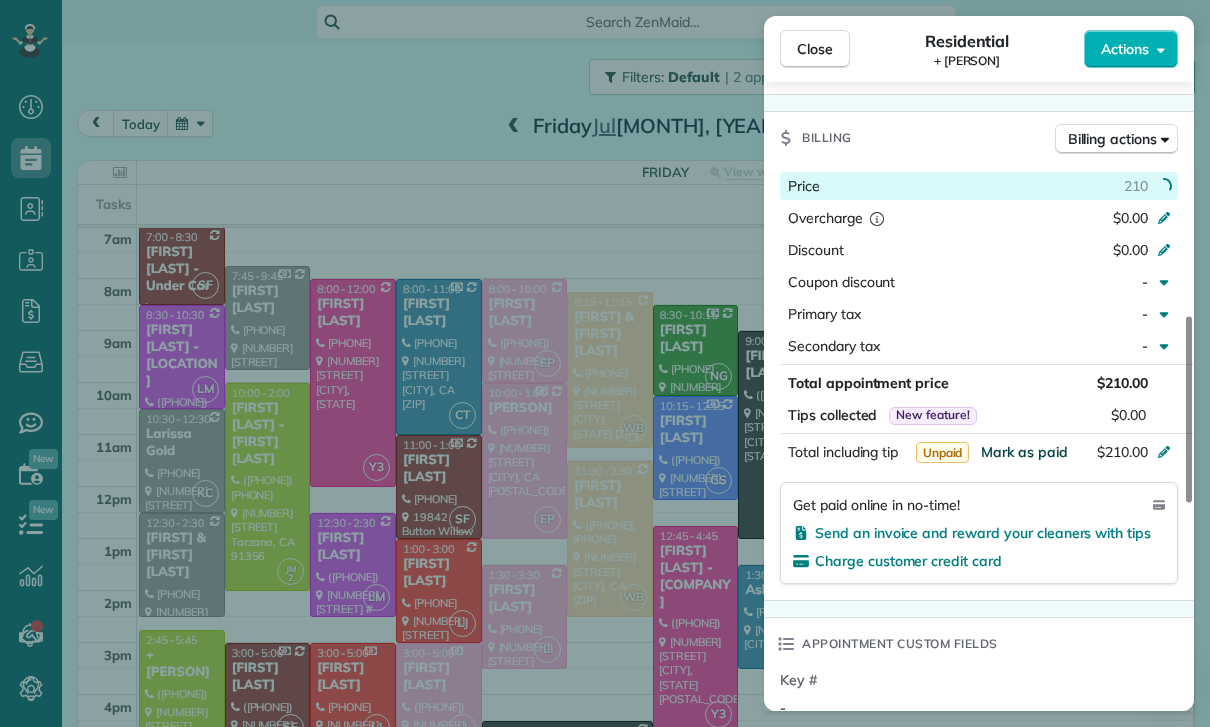 click on "Mark as paid" at bounding box center (1024, 452) 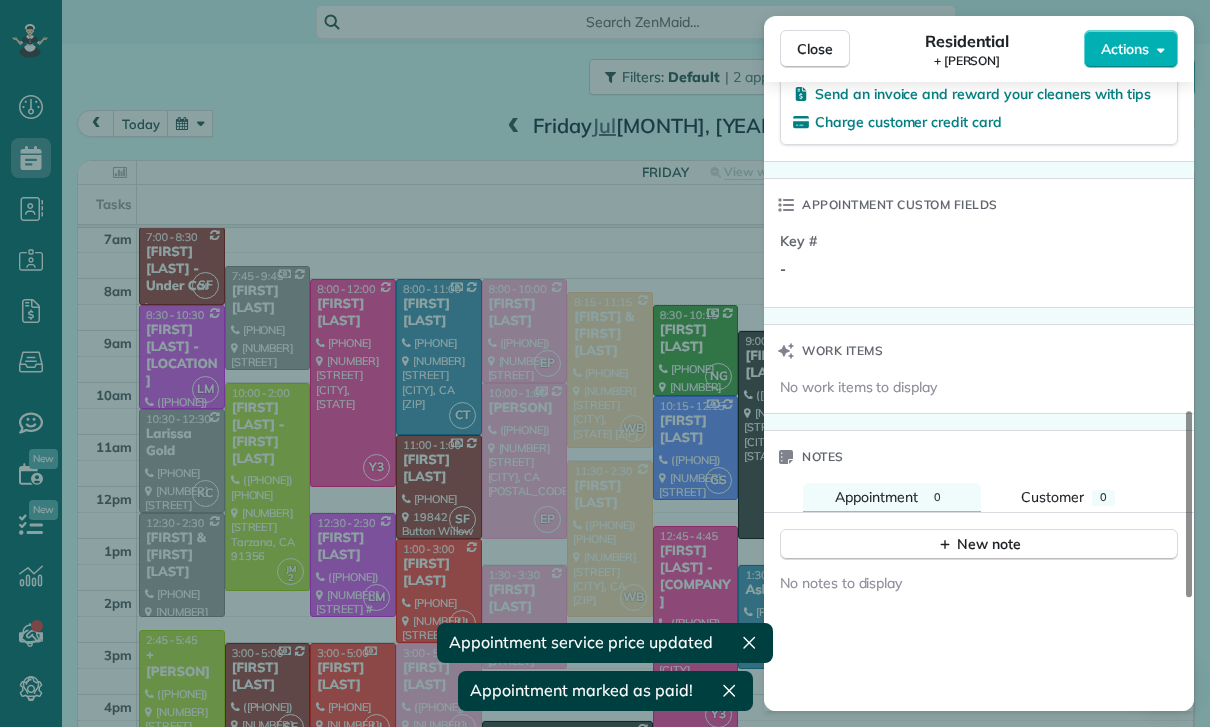 scroll, scrollTop: 1432, scrollLeft: 0, axis: vertical 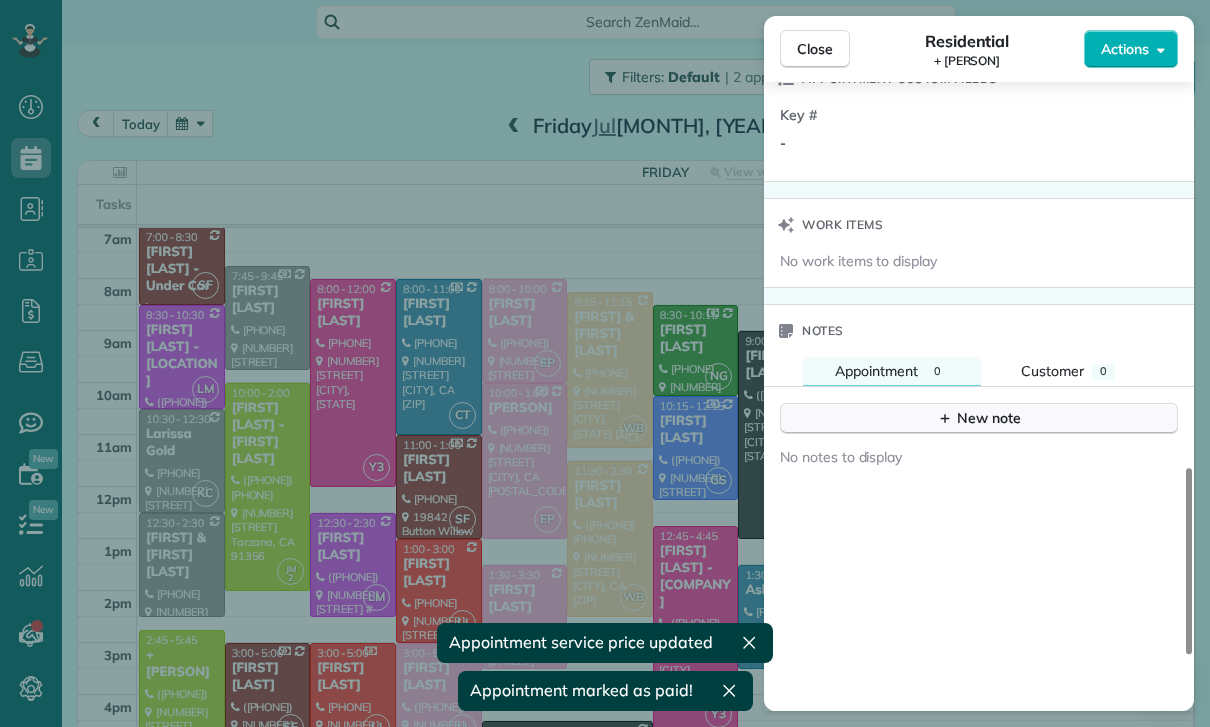 click on "New note" at bounding box center (979, 418) 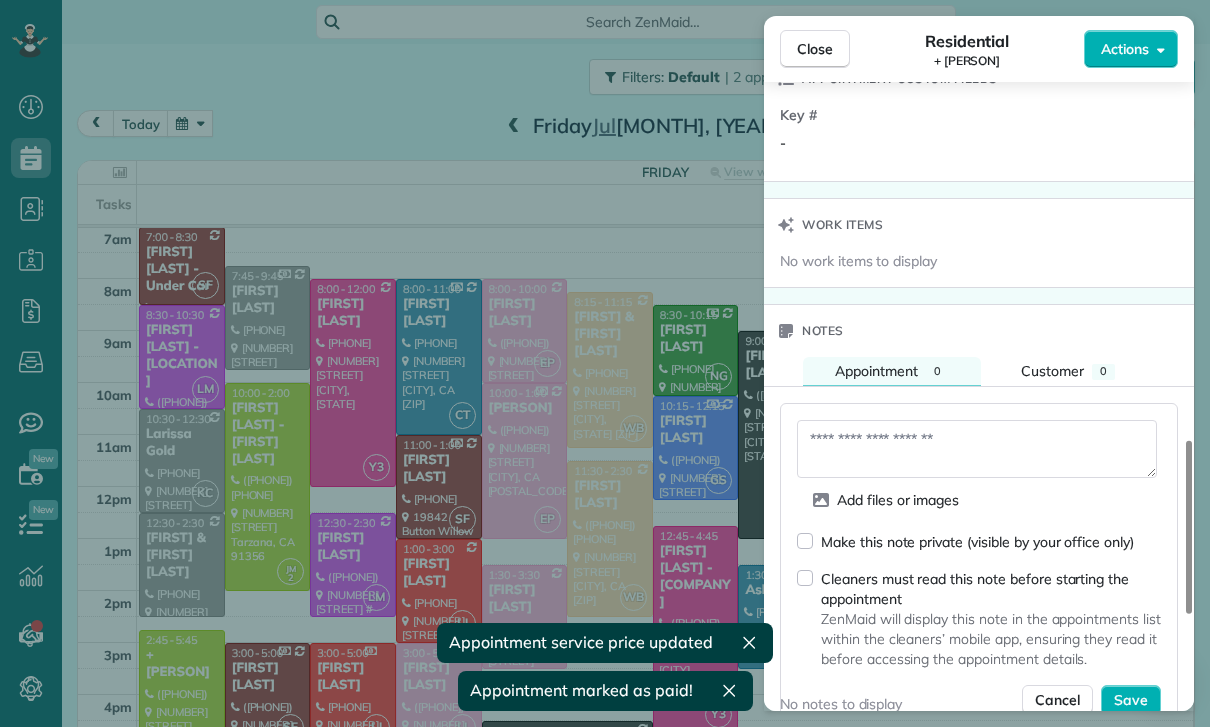 click at bounding box center (977, 449) 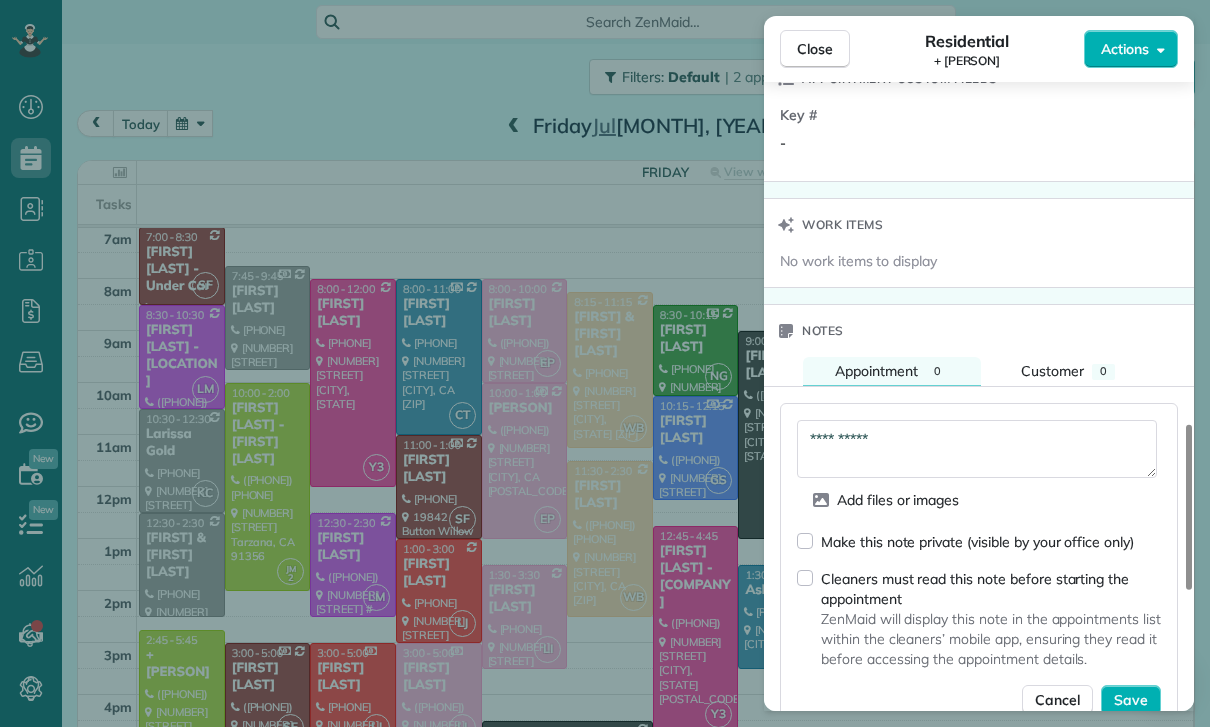 type on "**********" 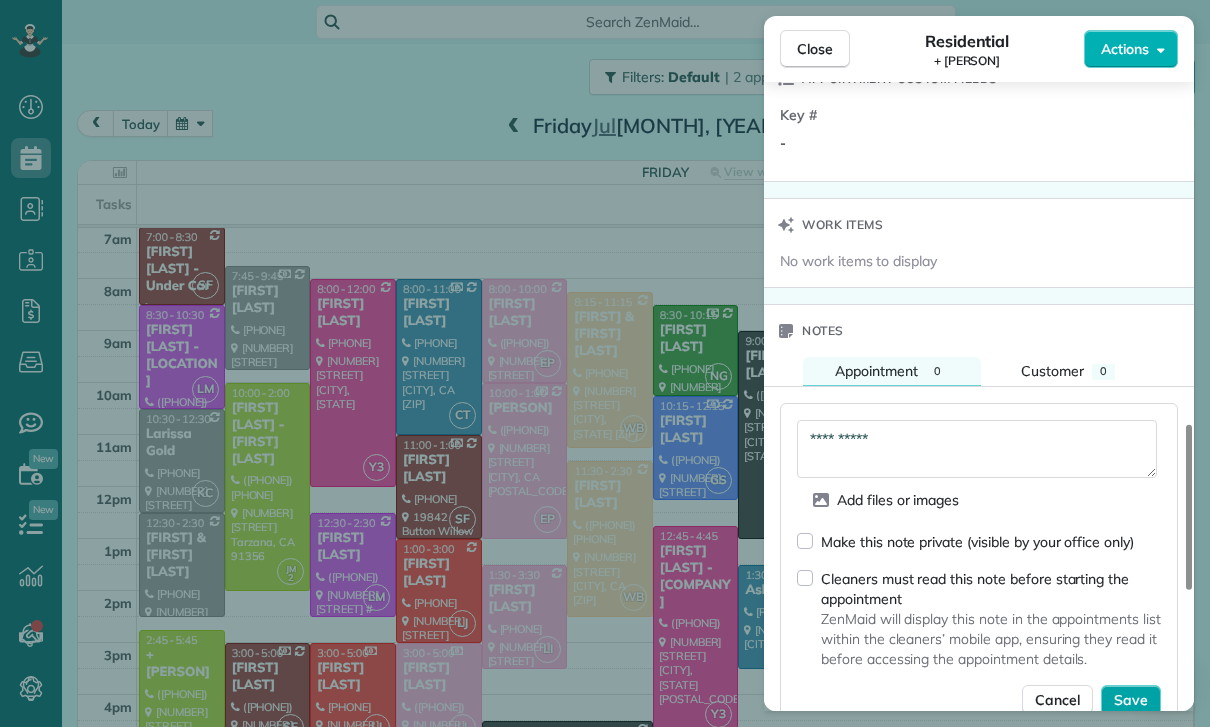 click on "Save" at bounding box center [1131, 700] 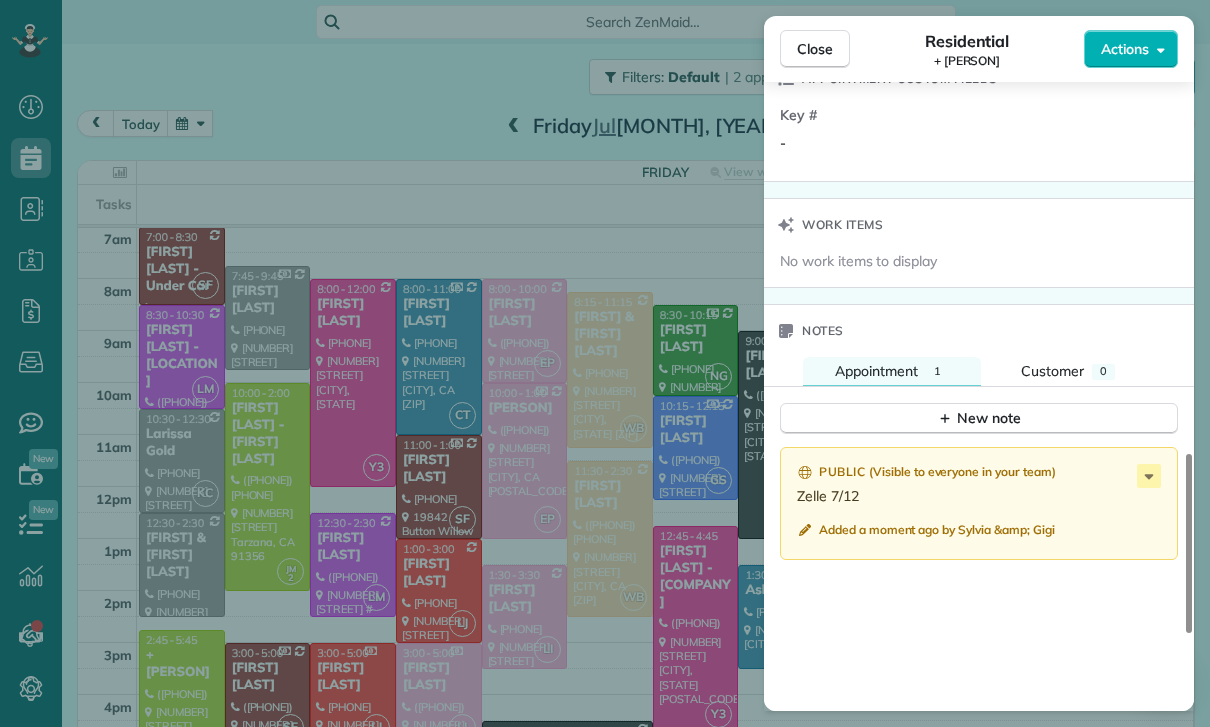 click on "Close Residential + [FIRST] [LAST] Actions Status Confirmed + [FIRST] [LAST] · Open profile Mobile ([PHONE]) Copy No email on record Add email View Details Residential Friday, July 11, 2025 ( 4 days ago ) 2:45 PM 5:45 PM 3 hours and 0 minutes One time [NUMBER] [STREET] [CITY] [STATE] [POSTAL_CODE] Open access information Service was not rated yet Cleaners Time in and out Assign Invite Team [FIRST] Cleaners [FIRST]   [LAST] 2:45 PM 5:45 PM Checklist Try Now Keep this appointment up to your standards. Stay on top of every detail, keep your cleaners organised, and your client happy. Assign a checklist Watch a 5 min demo Billing Billing actions Price $210.00 Overcharge $0.00 Discount $0.00 Coupon discount - Primary tax - Secondary tax - Total appointment price $210.00 Tips collected New feature! $0.00 Paid Total including tip $210.00 Get paid online in no-time! Send an invoice and reward your cleaners with tips Charge customer credit card Appointment custom fields Key # - Work items Notes Appointment 1 0" at bounding box center [605, 363] 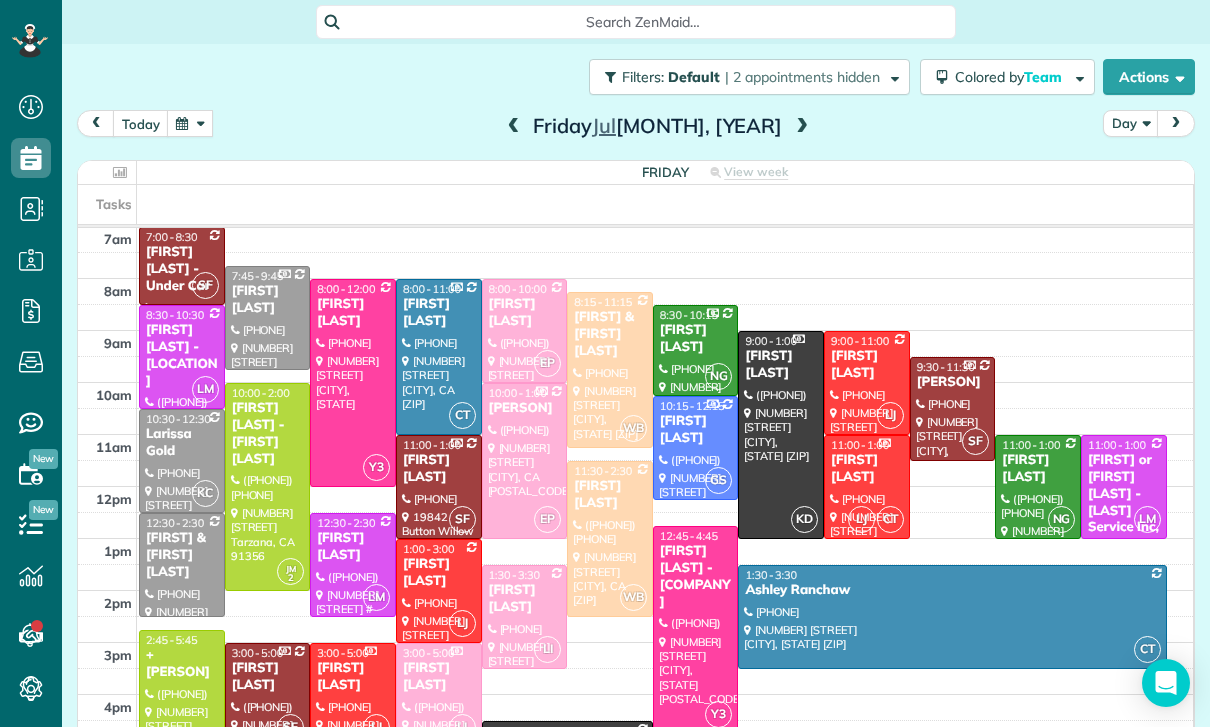 click at bounding box center (802, 127) 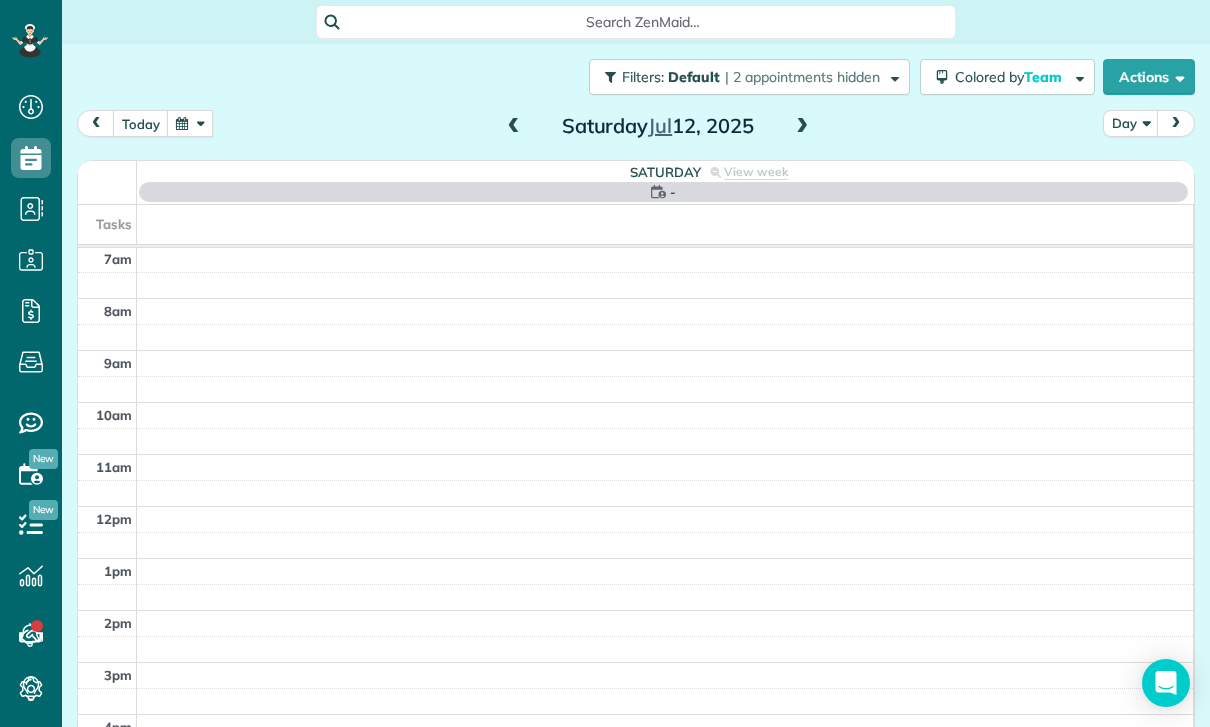 scroll, scrollTop: 157, scrollLeft: 0, axis: vertical 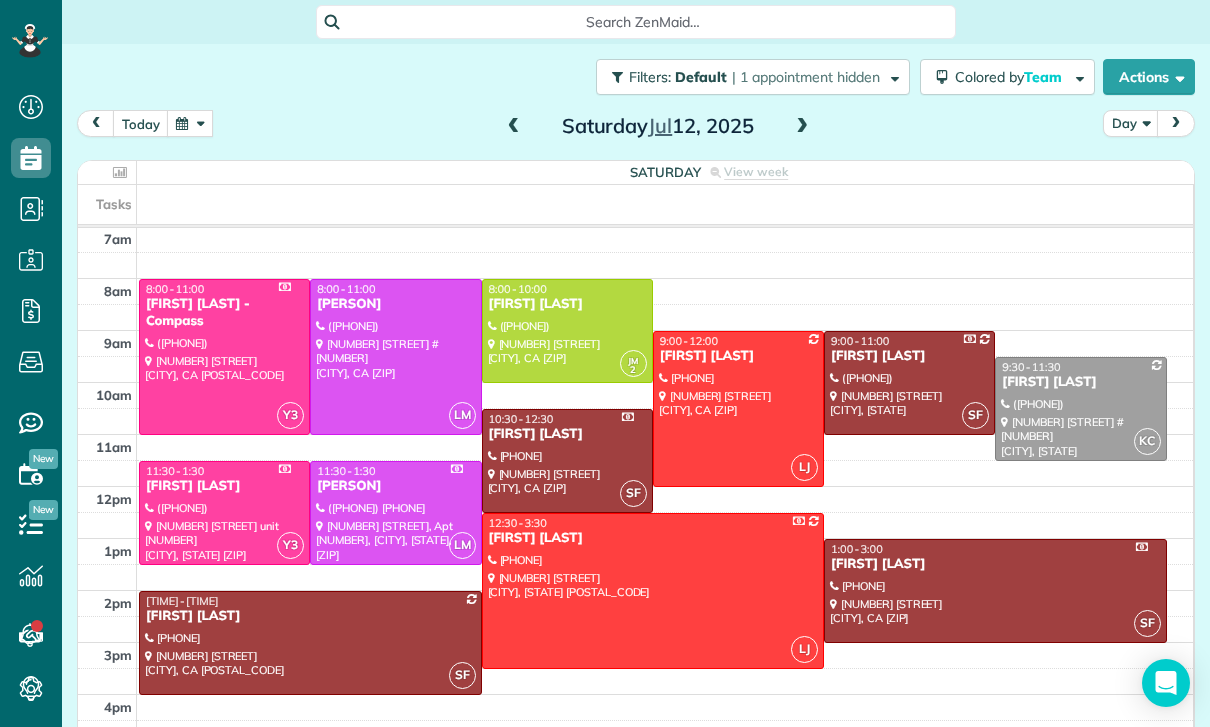 click at bounding box center (567, 331) 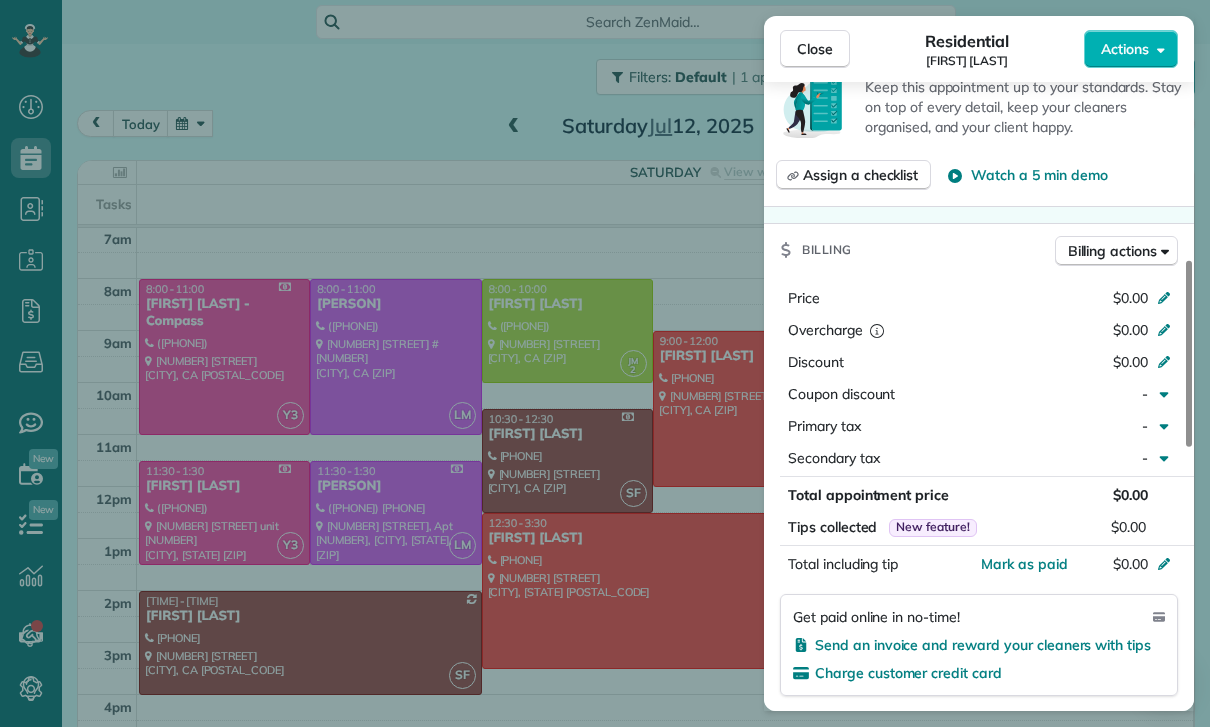 scroll, scrollTop: 844, scrollLeft: 0, axis: vertical 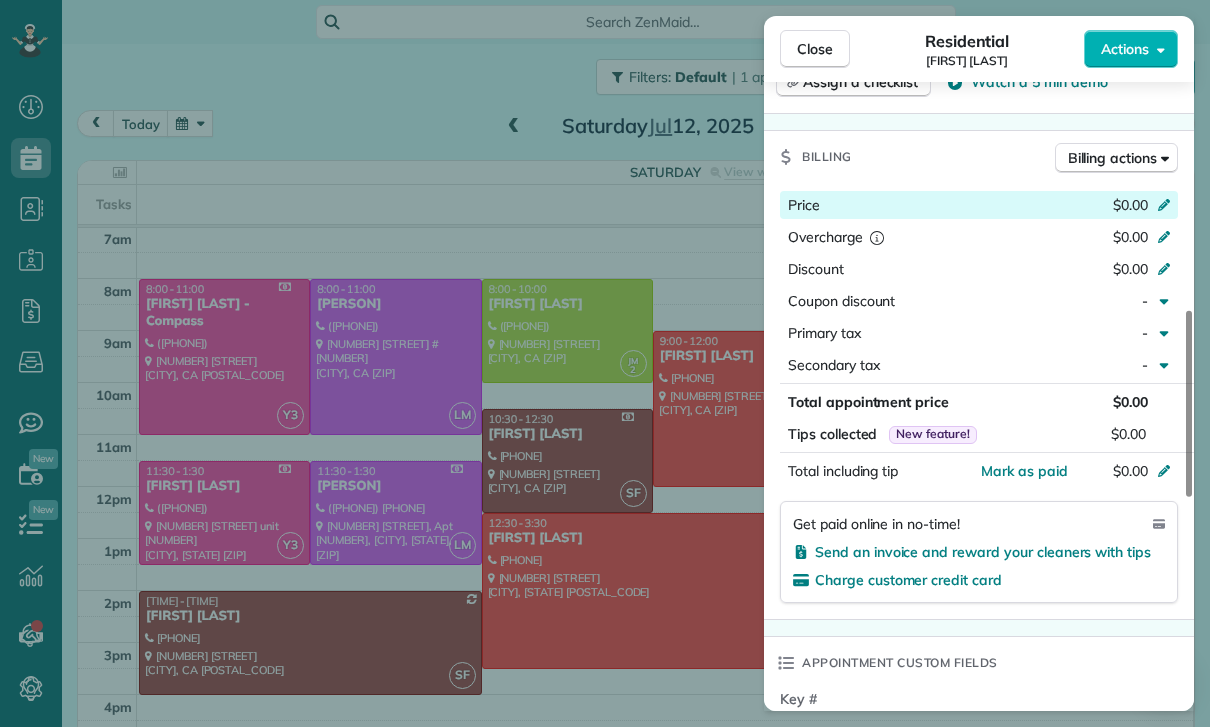 click 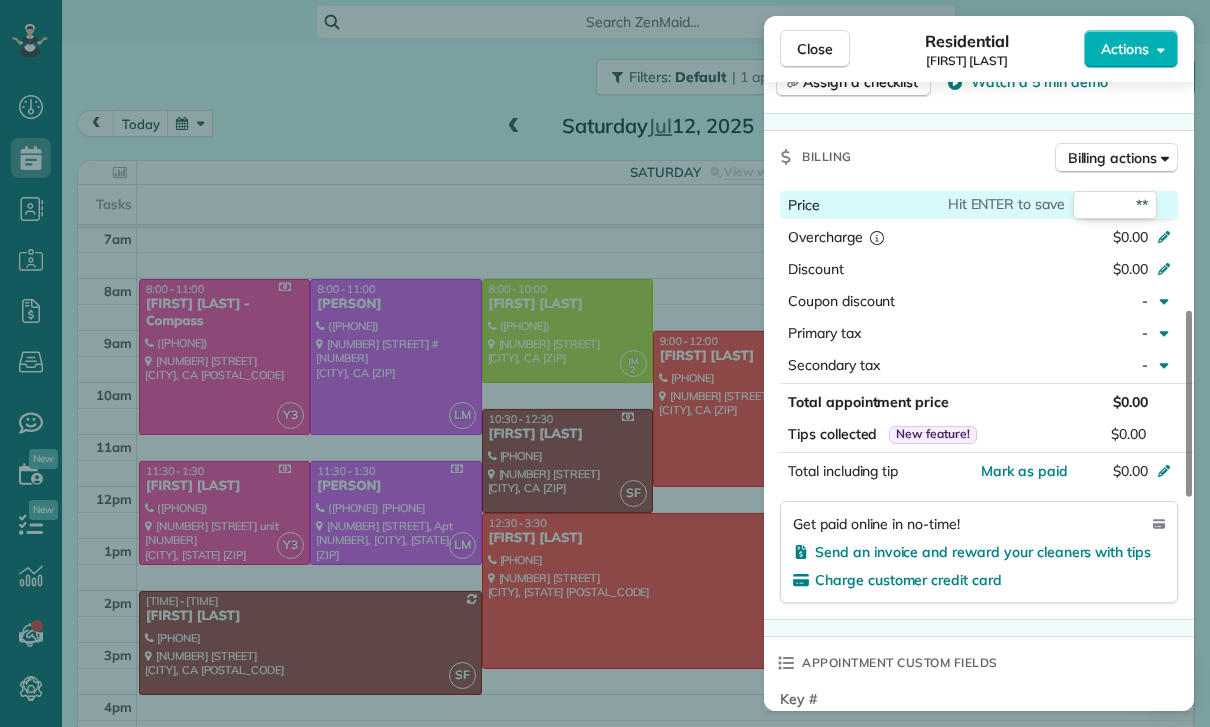 type on "***" 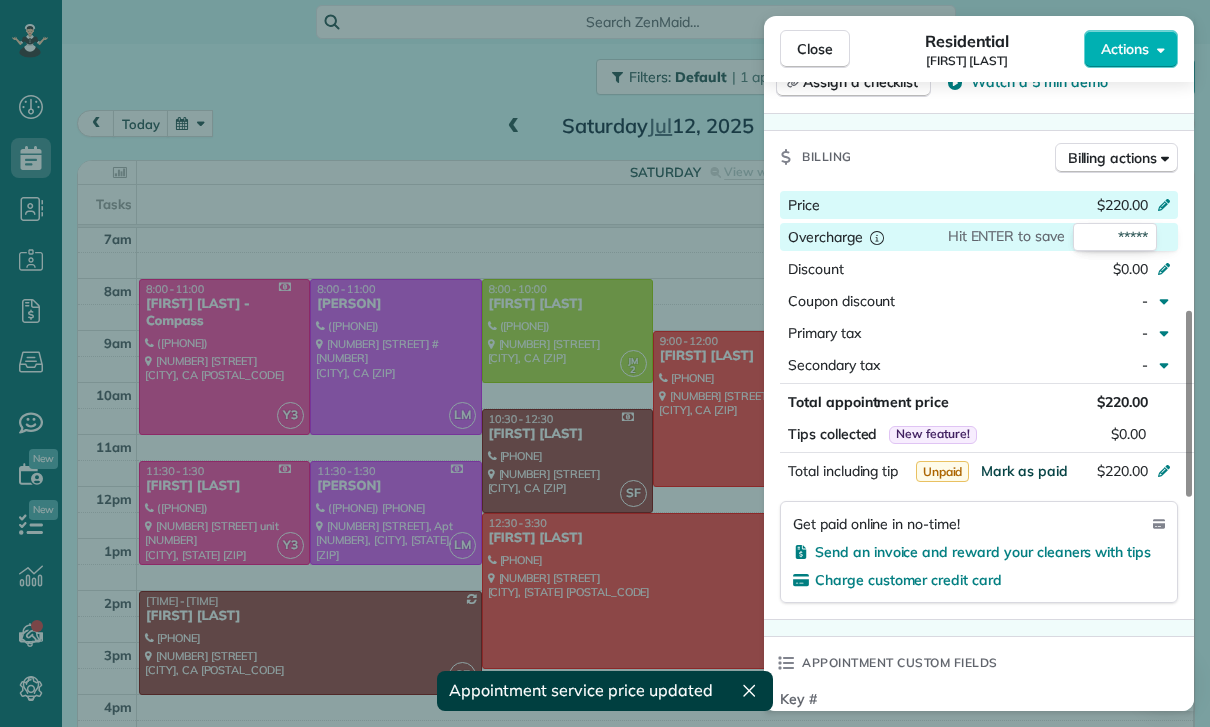 click on "Mark as paid" at bounding box center [1024, 471] 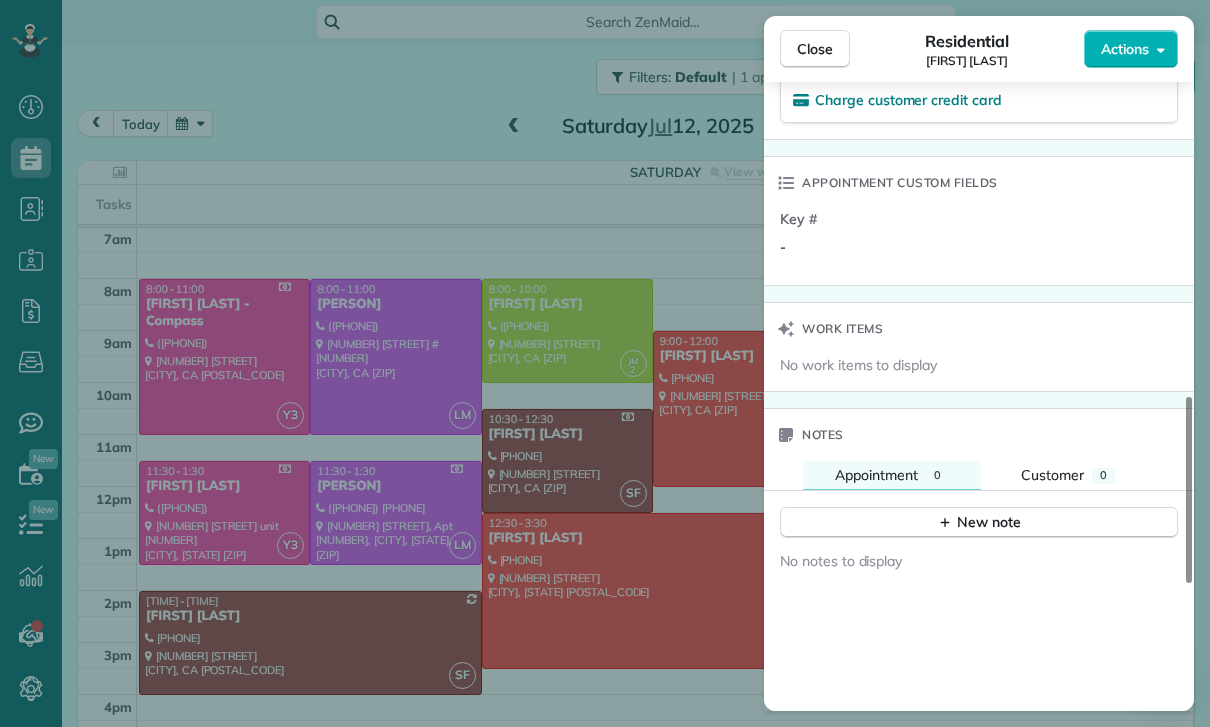 scroll, scrollTop: 1342, scrollLeft: 0, axis: vertical 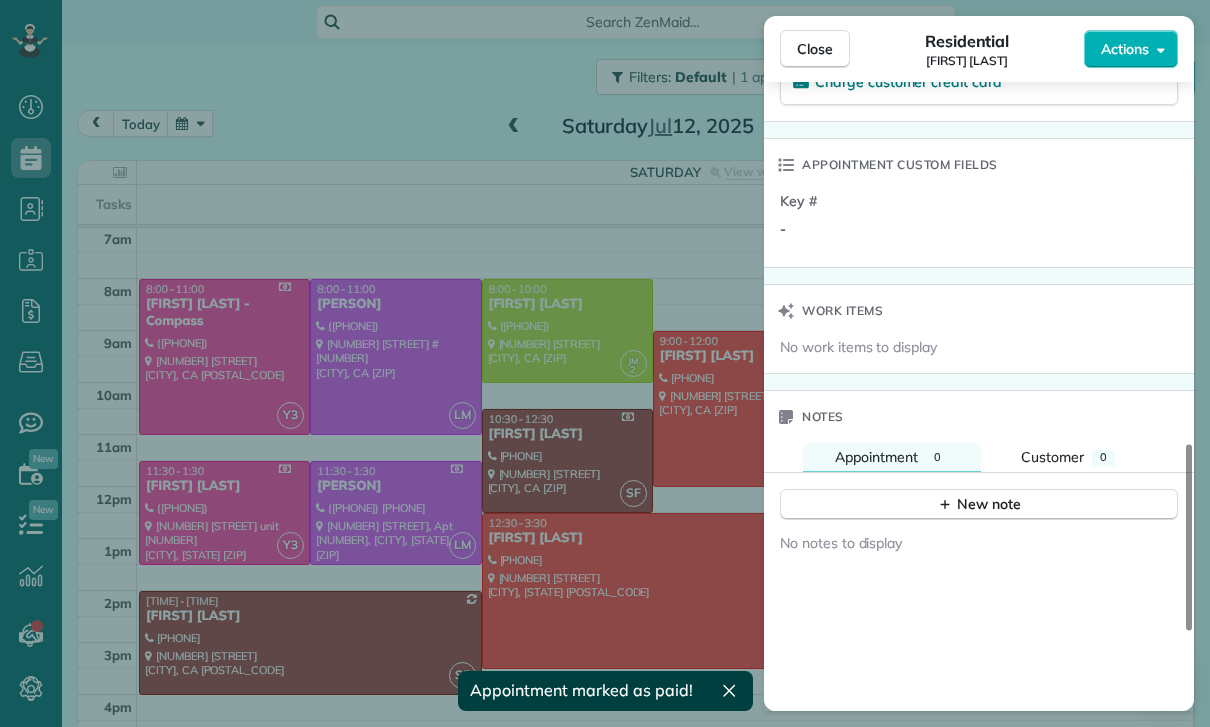 click on "No notes to display" at bounding box center (979, 553) 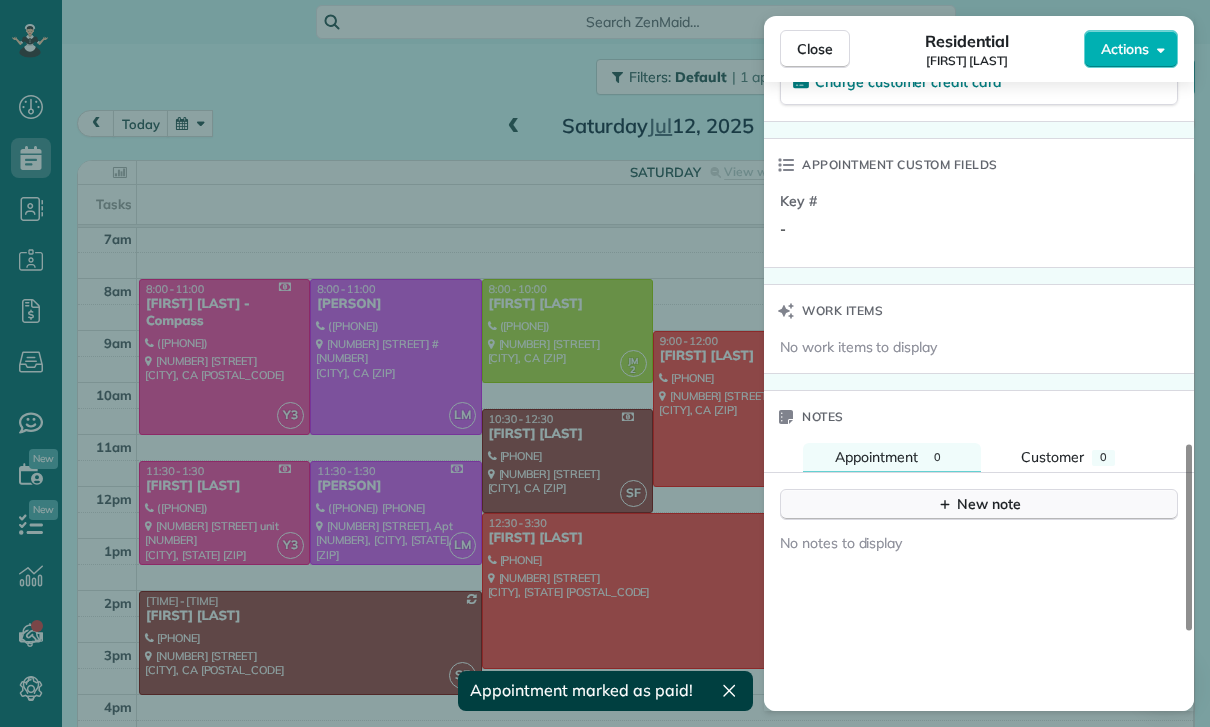 click on "New note" at bounding box center [979, 504] 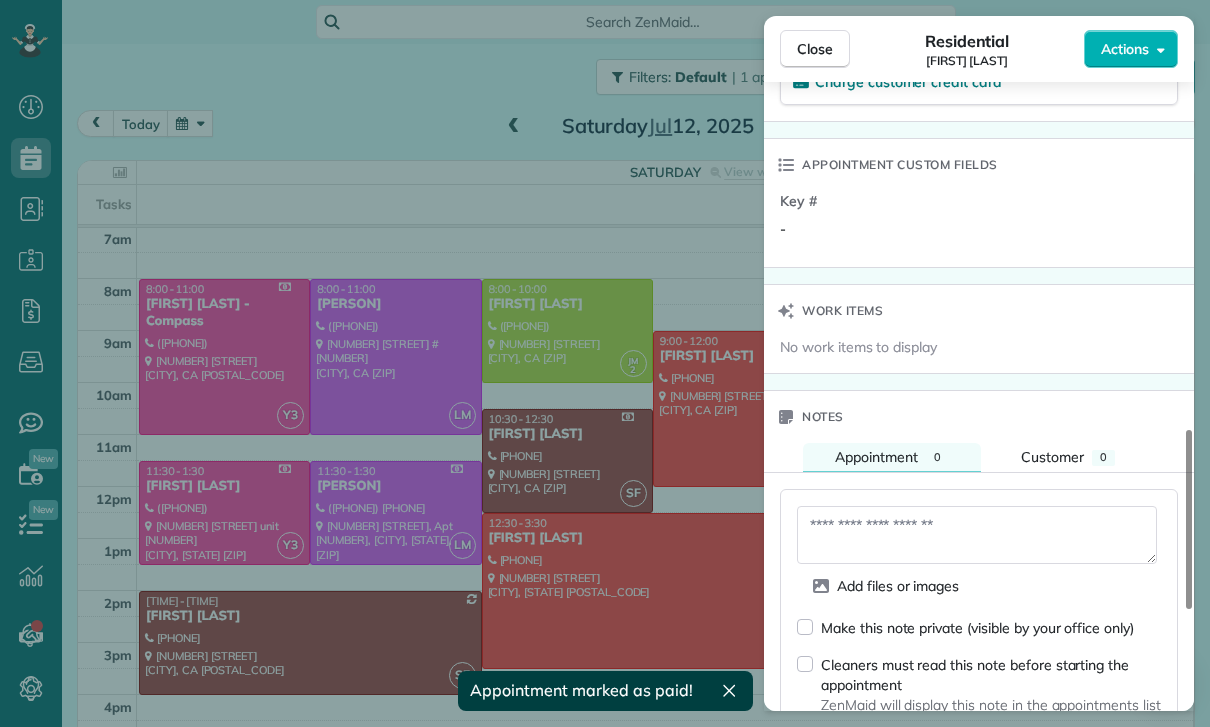 click at bounding box center [977, 535] 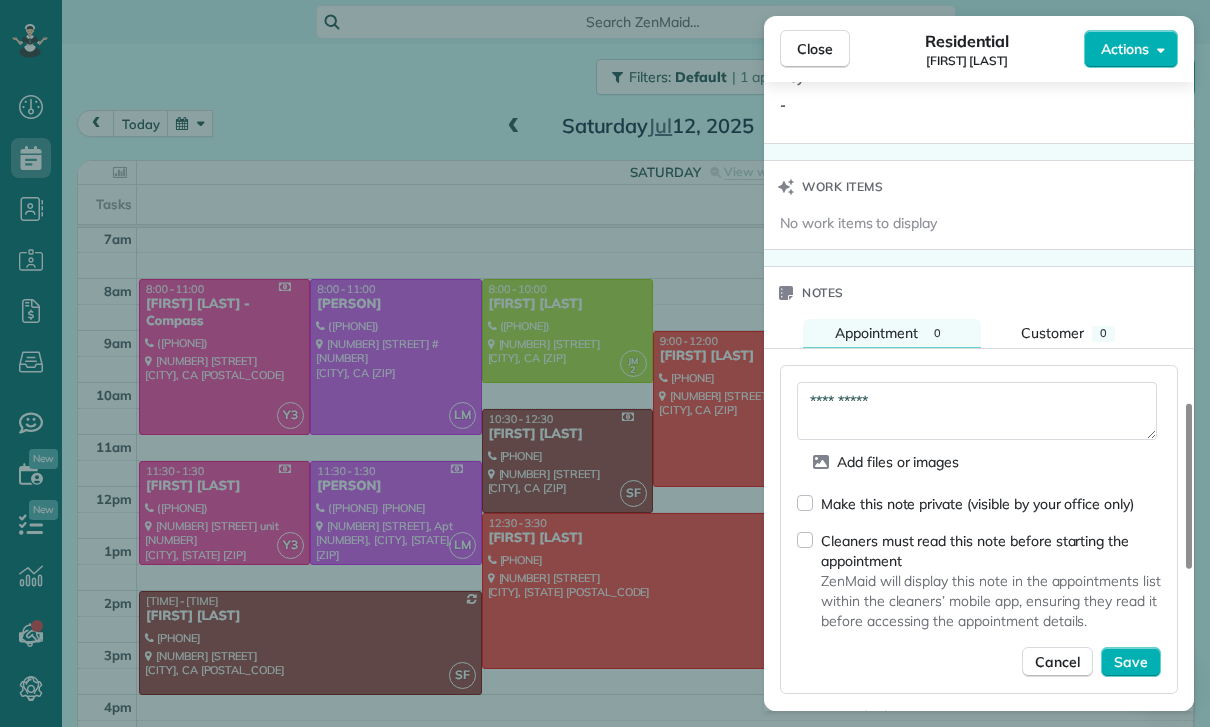 scroll, scrollTop: 1521, scrollLeft: 0, axis: vertical 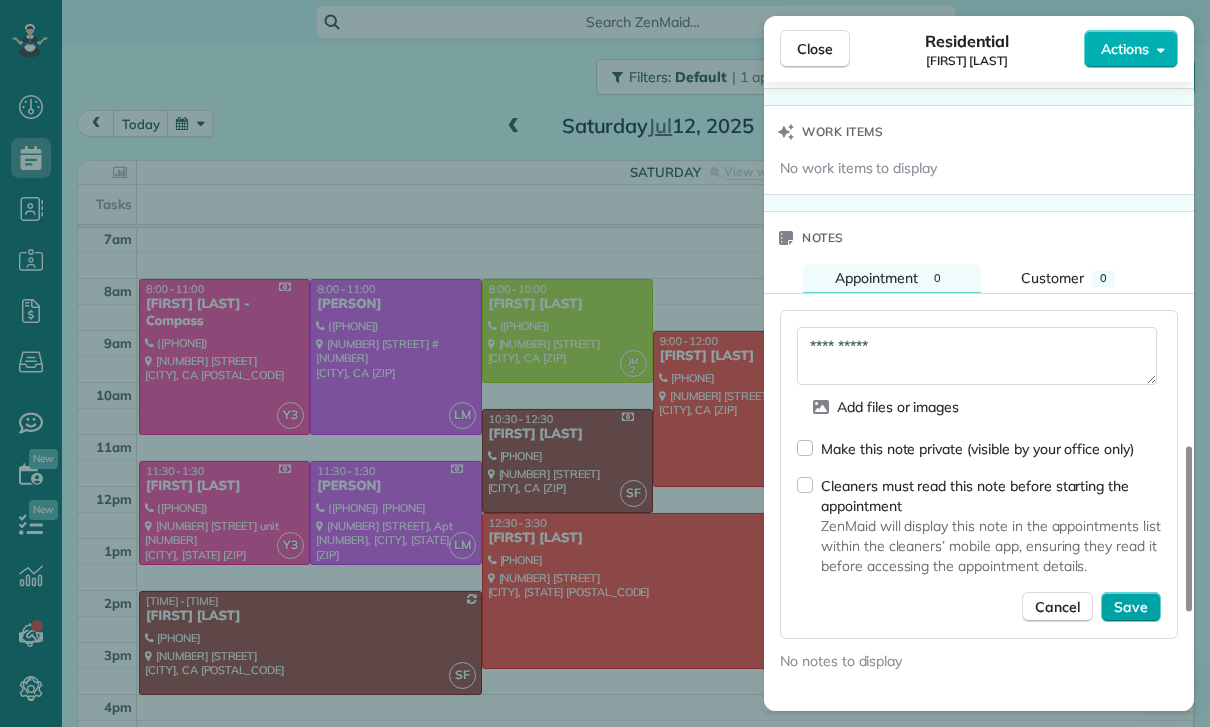 type on "**********" 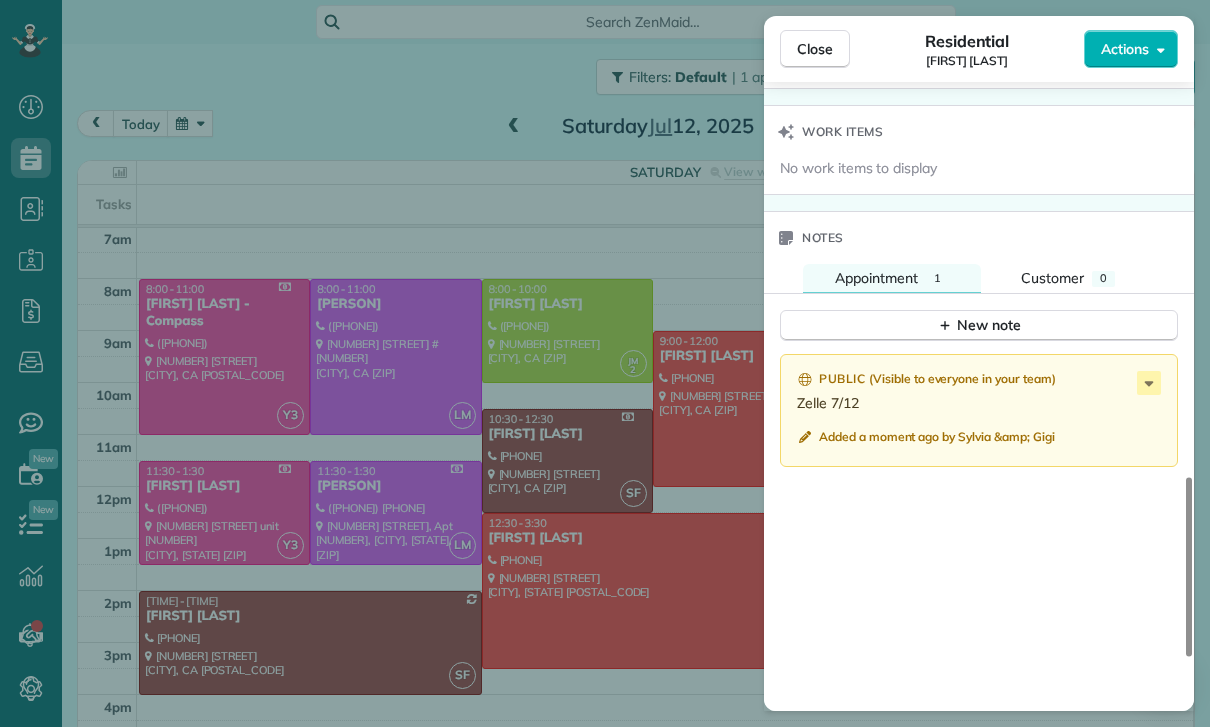 click on "Close Residential [FIRST] [LAST] Actions Status Confirmed [FIRST] [LAST] · Open profile Mobile [PHONE] Copy No email on record Add email View Details Residential Saturday, July 12, 2025 ( 4 days ago ) 8:00 AM 10:00 AM 2 hours and 0 minutes One time [NUMBER] [STREET] [CITY] [STATE] Service was not rated yet Cleaners Time in and out Assign Invite Team [FIRST] Cleaners [FIRST]   [LAST] 8:00 AM 10:00 AM Checklist Try Now Keep this appointment up to your standards. Stay on top of every detail, keep your cleaners organised, and your client happy. Assign a checklist Watch a 5 min demo Billing Billing actions Price $220.00 Overcharge $0.00 Discount $0.00 Coupon discount - Primary tax - Secondary tax - Total appointment price $220.00 Tips collected New feature! $0.00 Paid Total including tip $220.00 Get paid online in no-time! Send an invoice and reward your cleaners with tips Charge customer credit card Appointment custom fields Key # - Work items No work items to display Notes Appointment 1 0 ( )" at bounding box center (605, 363) 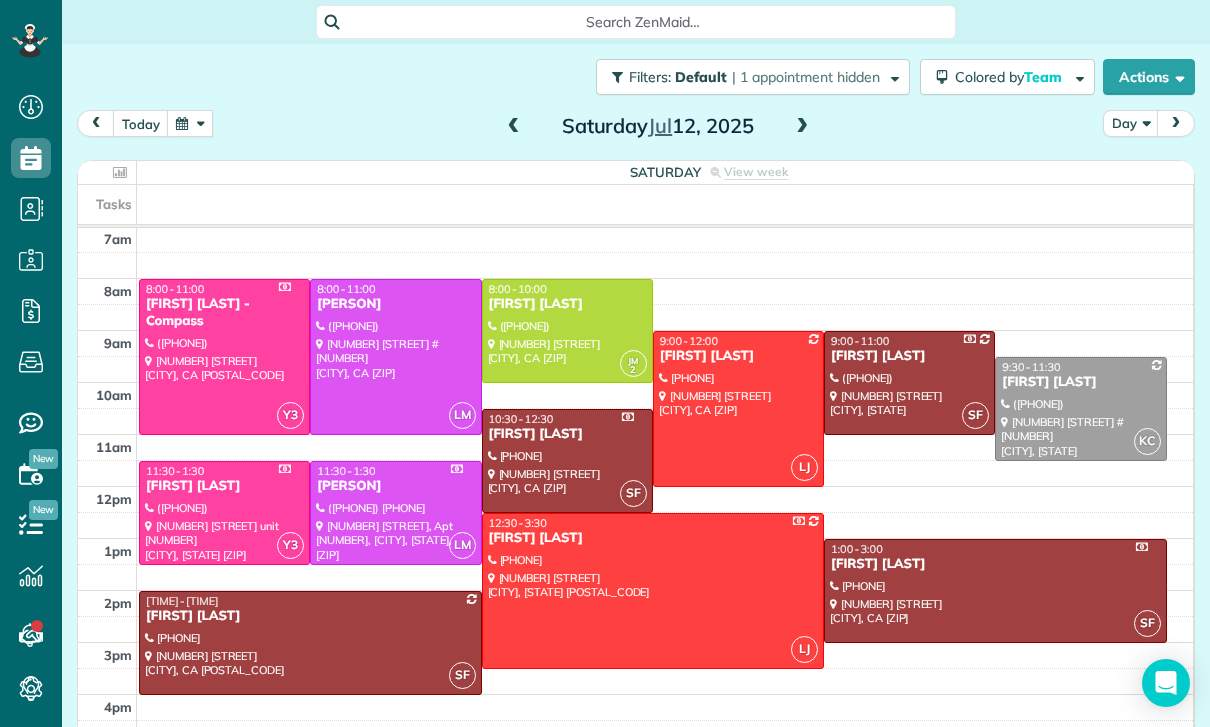 click at bounding box center [738, 409] 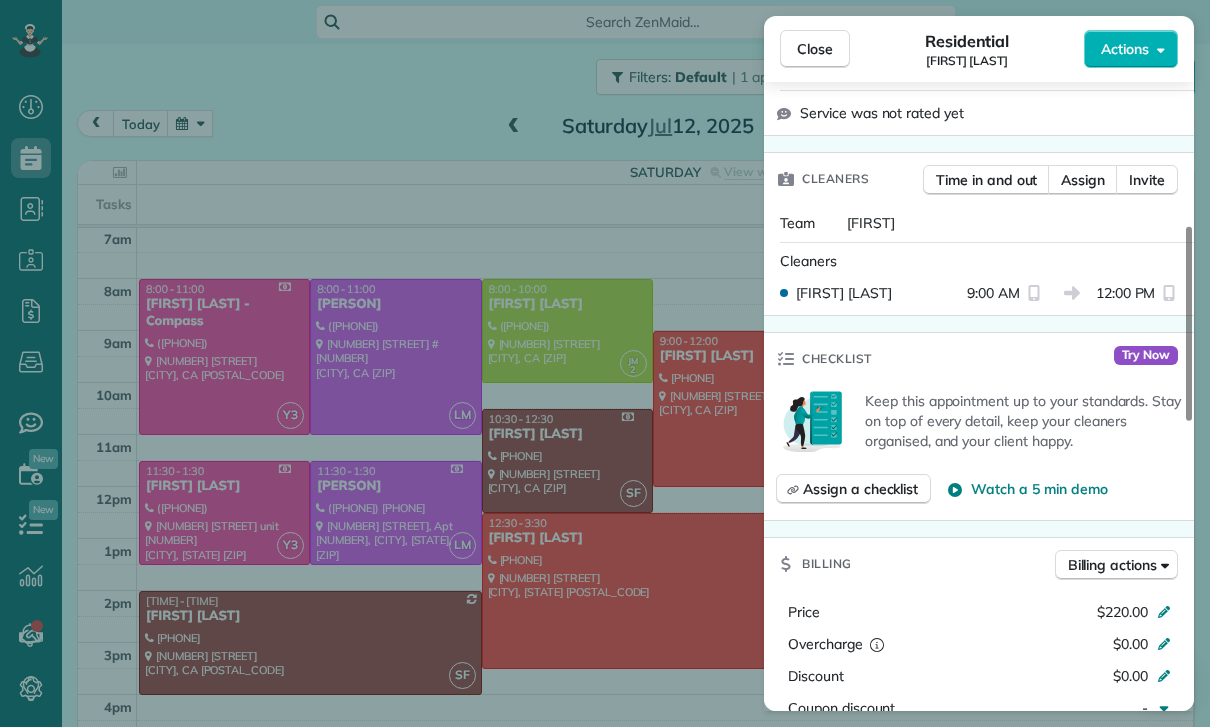 scroll, scrollTop: 736, scrollLeft: 0, axis: vertical 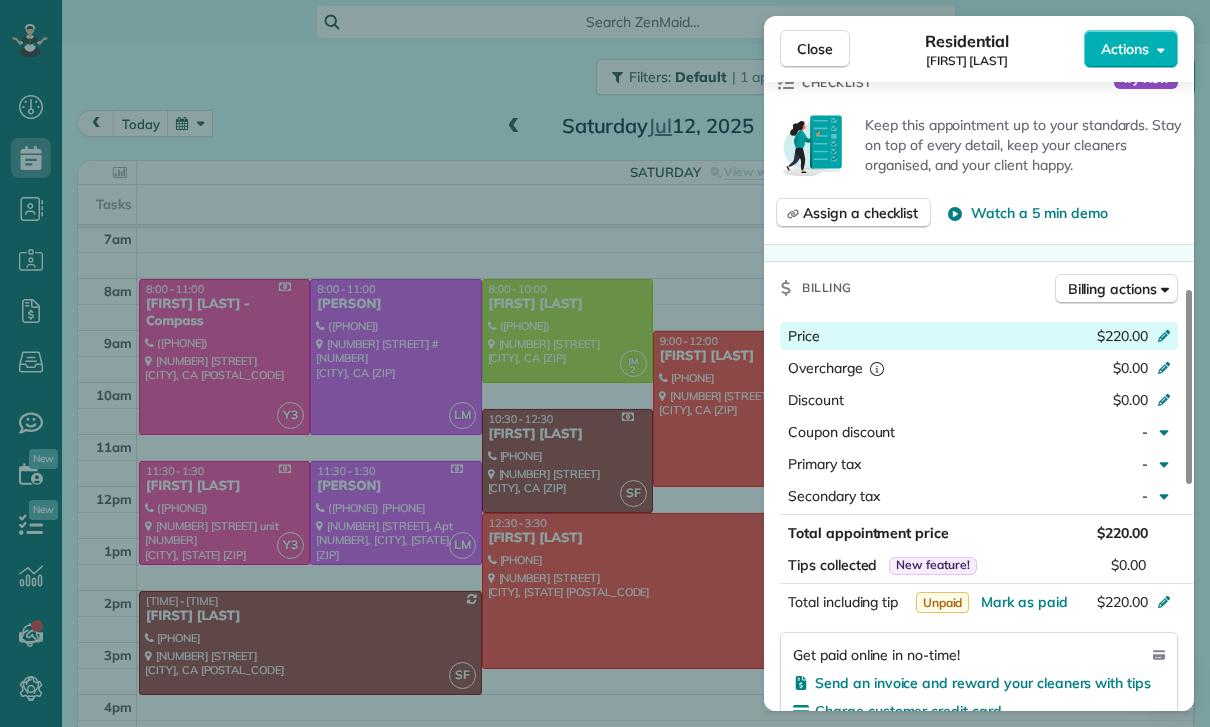 click at bounding box center [1167, 338] 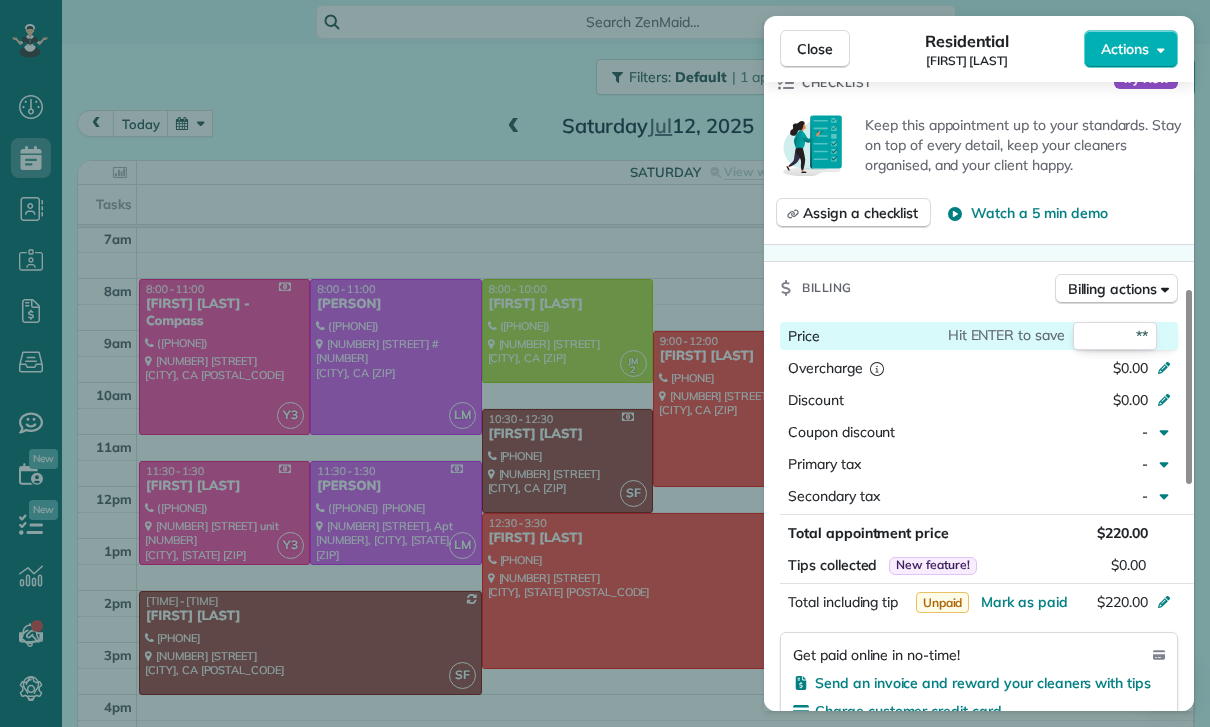 type on "***" 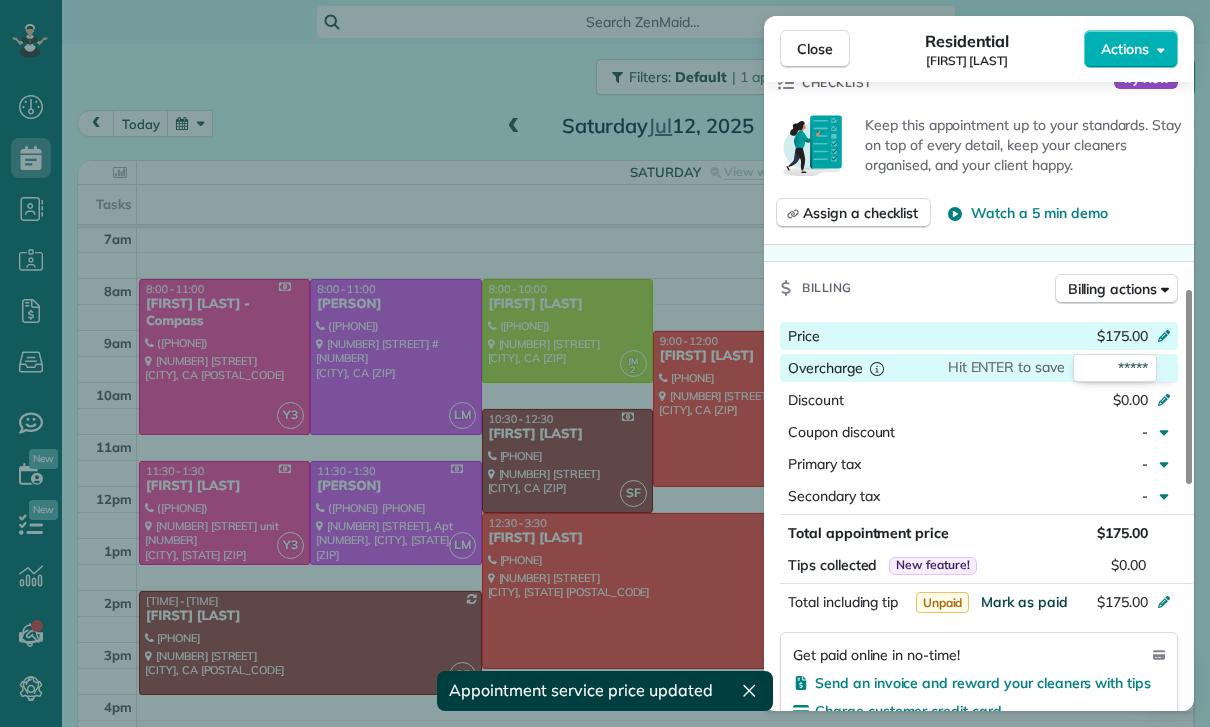 click on "Mark as paid" at bounding box center (1024, 602) 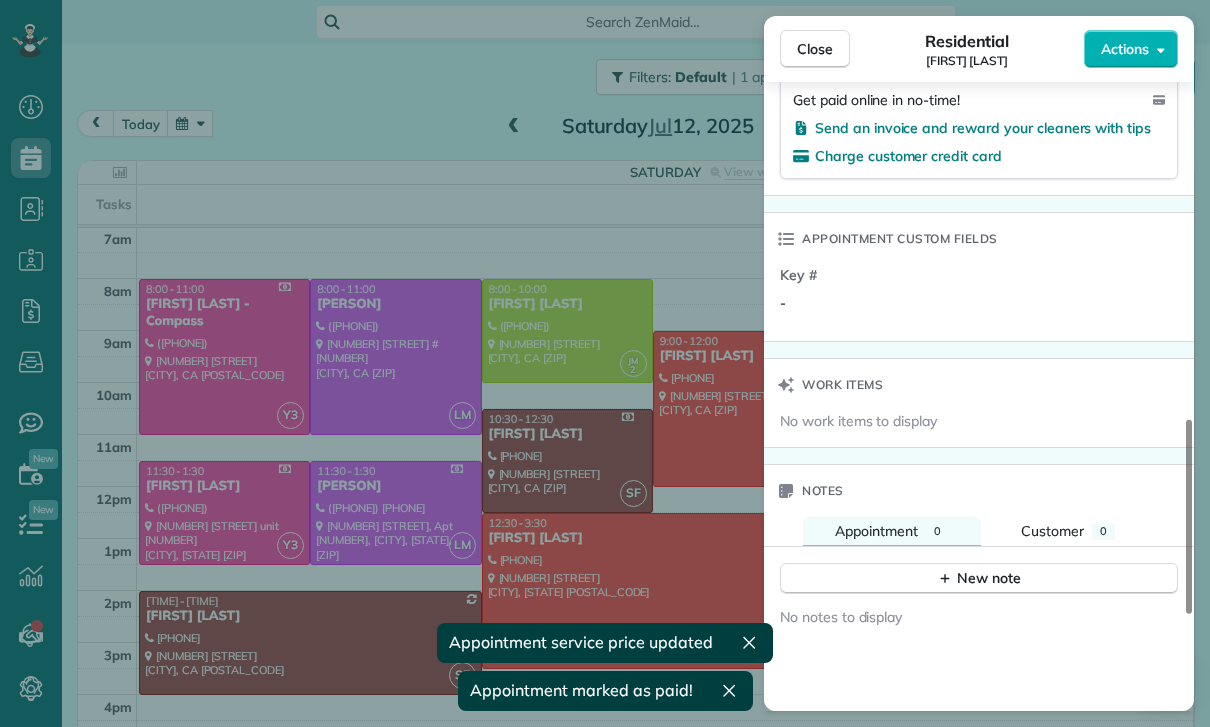 scroll, scrollTop: 1385, scrollLeft: 0, axis: vertical 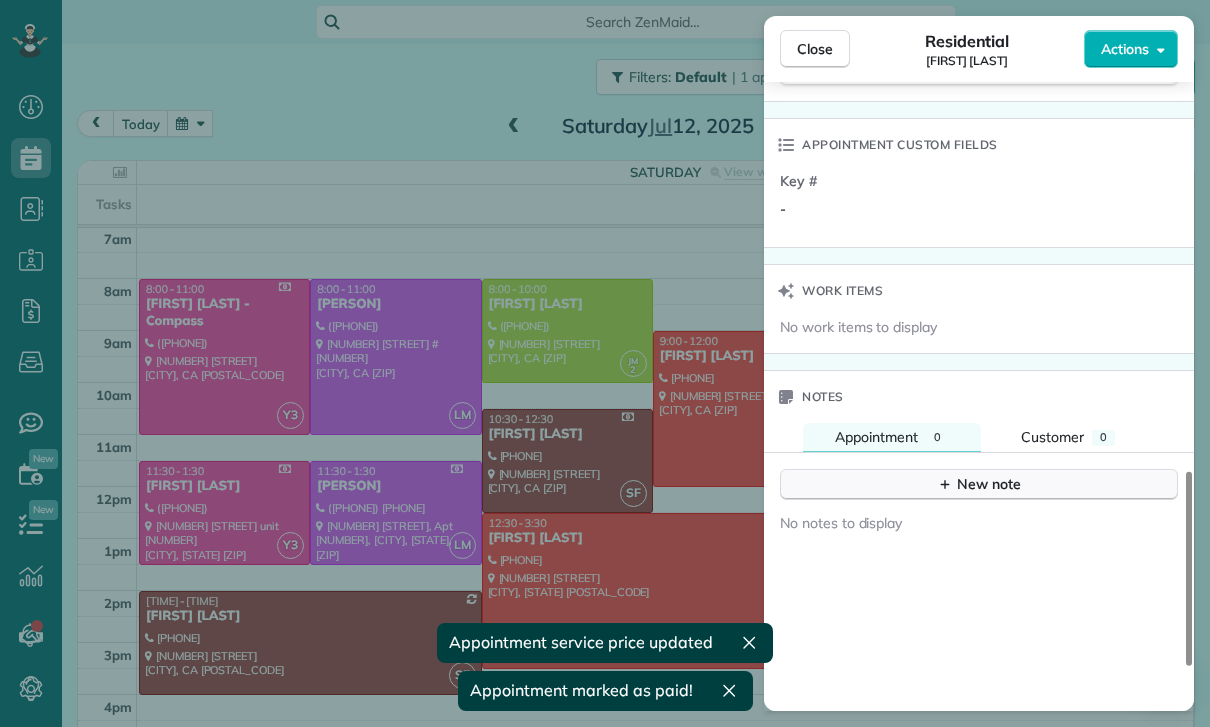 click on "New note" at bounding box center (979, 484) 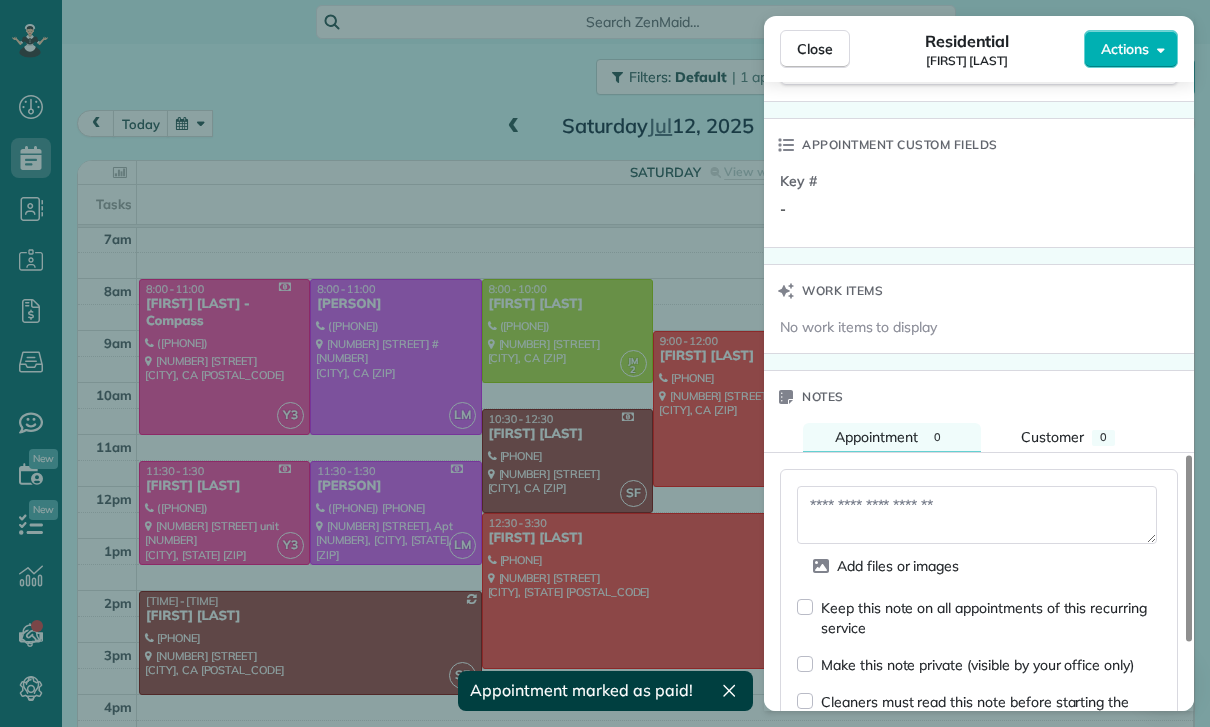 click at bounding box center [977, 515] 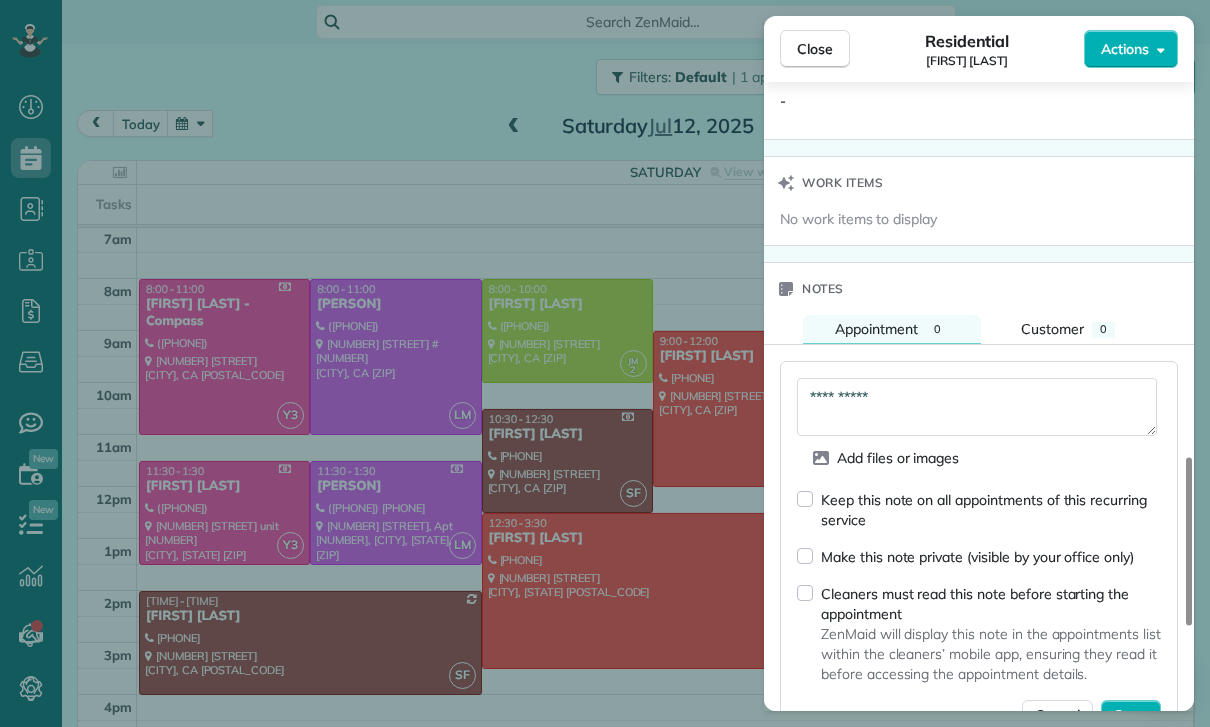 scroll, scrollTop: 1669, scrollLeft: 0, axis: vertical 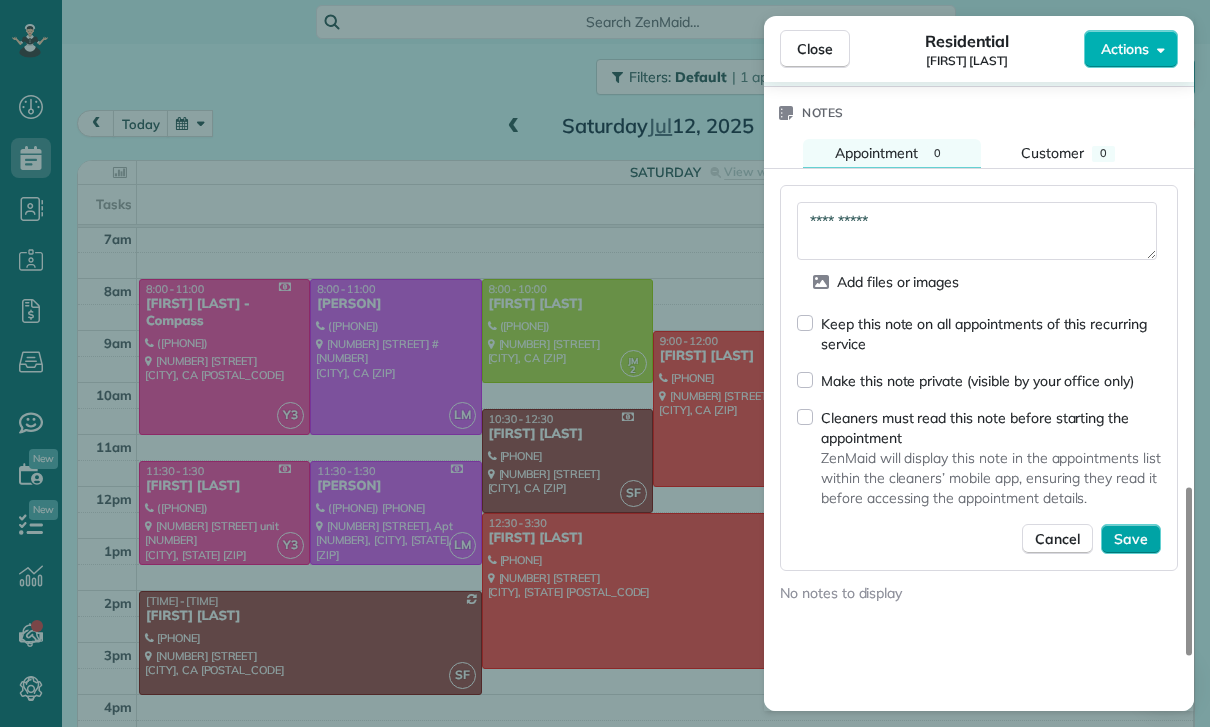 type on "**********" 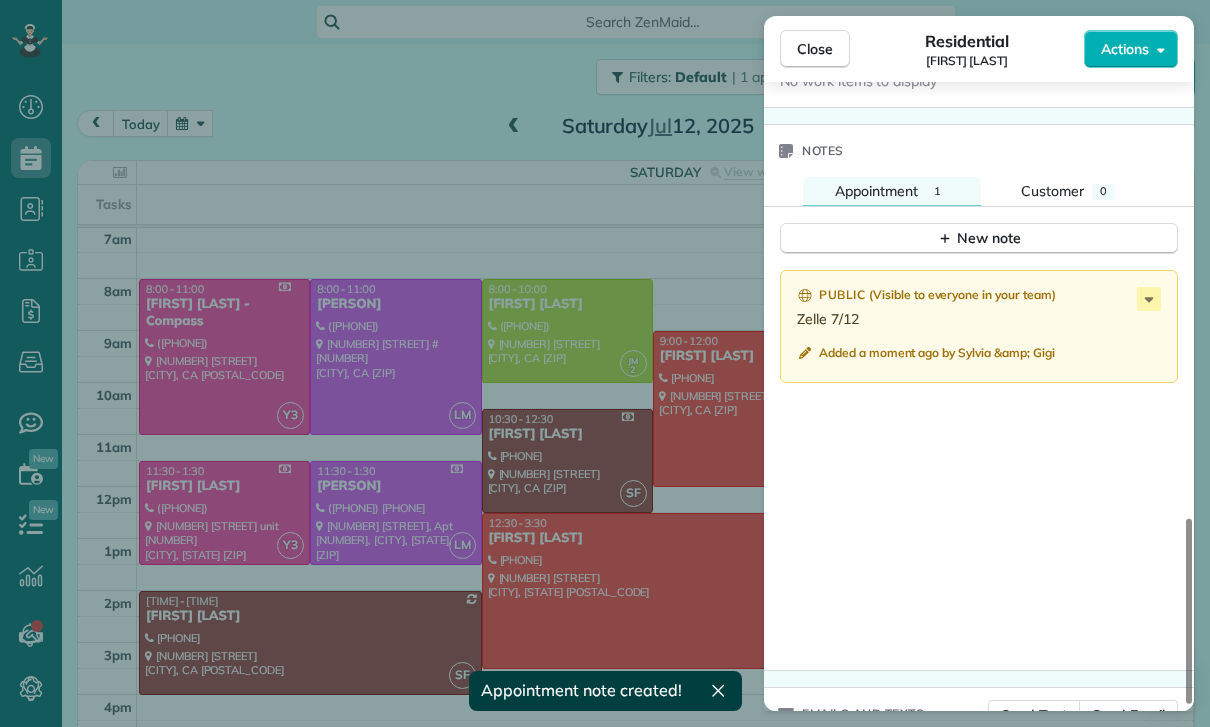 scroll, scrollTop: 1628, scrollLeft: 0, axis: vertical 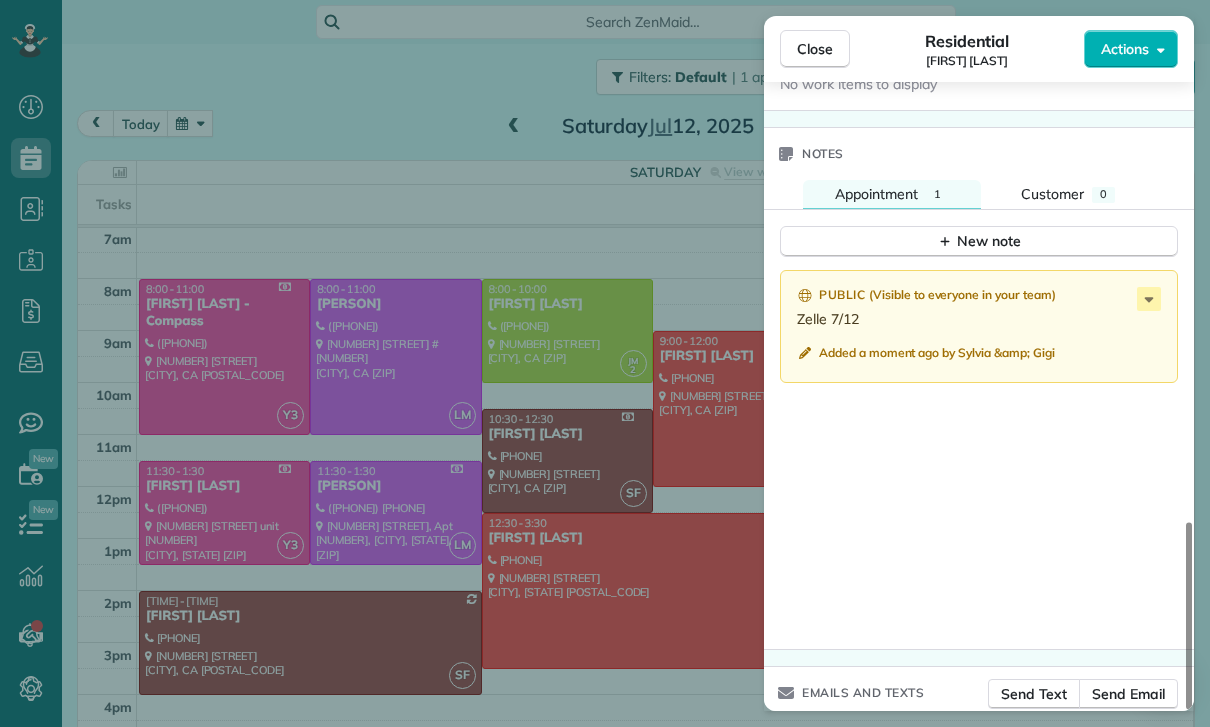 click on "Close Residential [FIRST] [LAST] Actions Status Confirmed [FIRST] [LAST] · Open profile Mobile ([PHONE]) Copy No email on record Add email View Details Residential Saturday, [MONTH] [DAY], [YEAR] ( [NUMBER] days ago ) [TIME] [TIME] [NUMBER] hours and [NUMBER] minutes Repeats every [NUMBER] weeks Edit recurring service Previous ([MONTH] [DAY]) Next ([MONTH] [DAY]) [NUMBER] [STREET] [CITY] [STATE] [ZIP] Service was not rated yet Cleaners Time in and out Assign Invite Team [FIRST] Cleaners [FIRST]   [LAST] [TIME] [TIME] Checklist Try Now Keep this appointment up to your standards. Stay on top of every detail, keep your cleaners organised, and your client happy. Assign a checklist Watch a [NUMBER] min demo Billing Billing actions Price [PRICE] Overcharge [PRICE] Discount [PRICE] Coupon discount - Primary tax - Secondary tax - Total appointment price [PRICE] Tips collected New feature! [PRICE] Mark as paid Total including tip [PRICE] Get paid online in no-time! Send an invoice and reward your cleaners with tips Charge customer credit card Appointment custom fields Key # - [NUMBER] [NUMBER]" at bounding box center (605, 363) 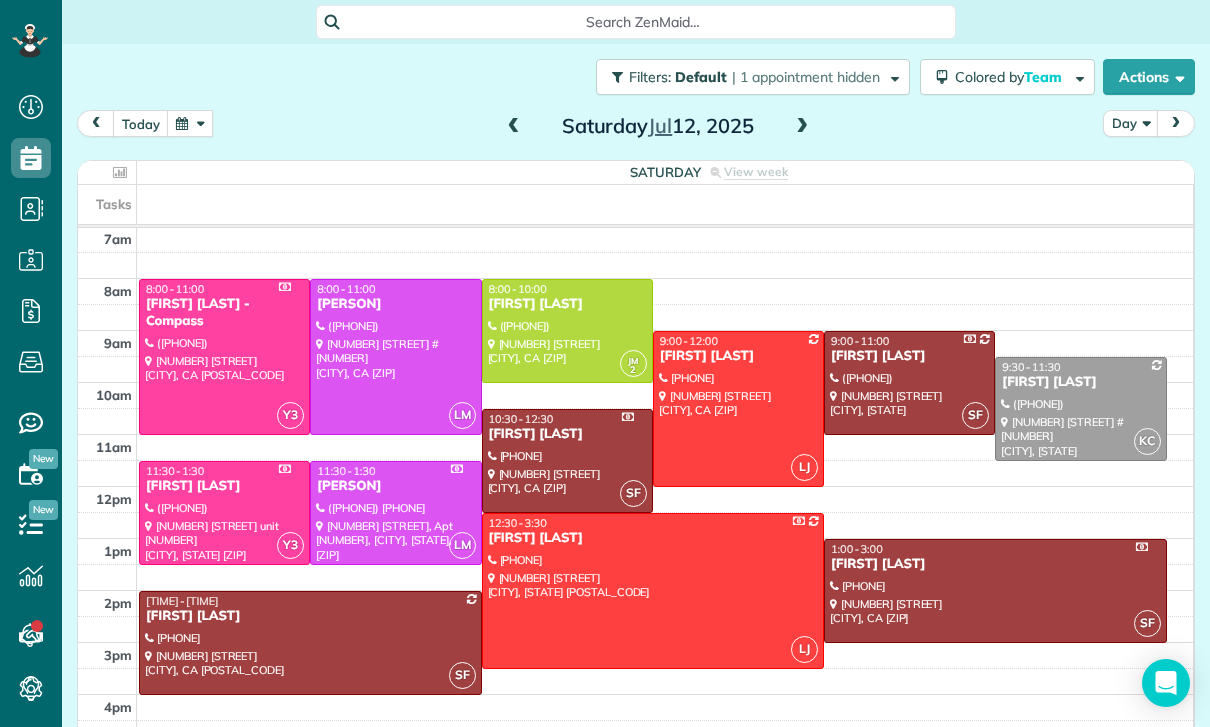 click at bounding box center [514, 127] 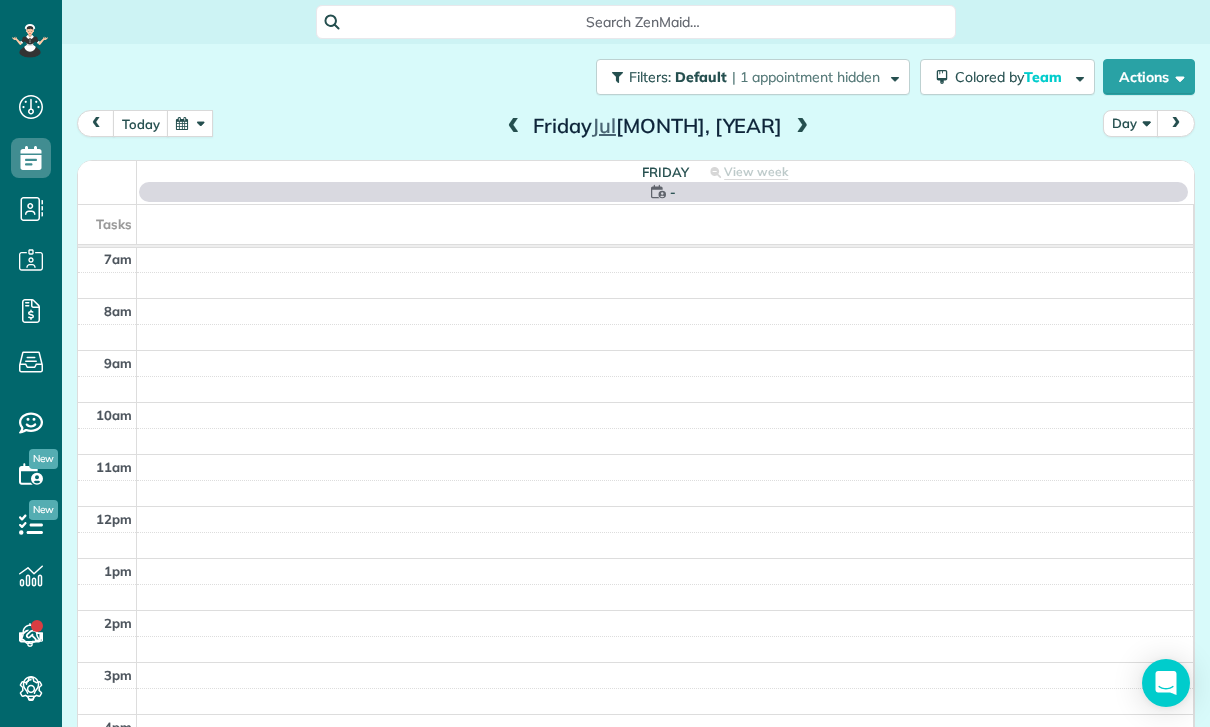 scroll, scrollTop: 157, scrollLeft: 0, axis: vertical 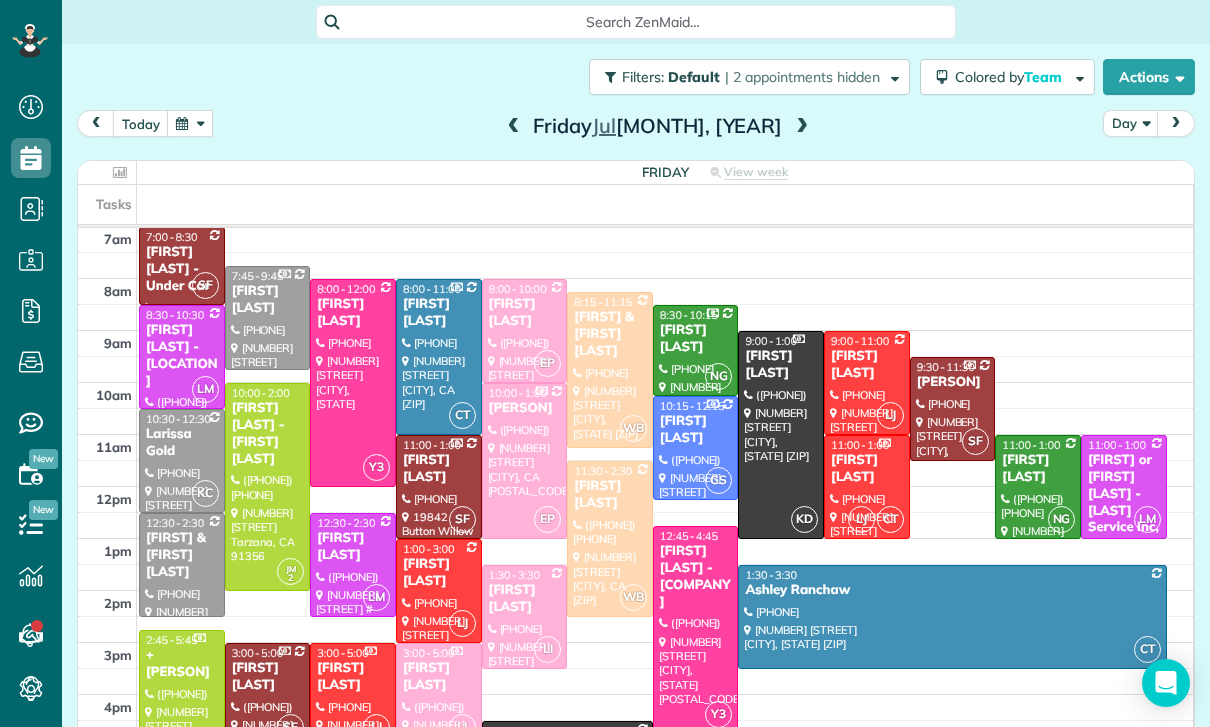 click at bounding box center (696, 630) 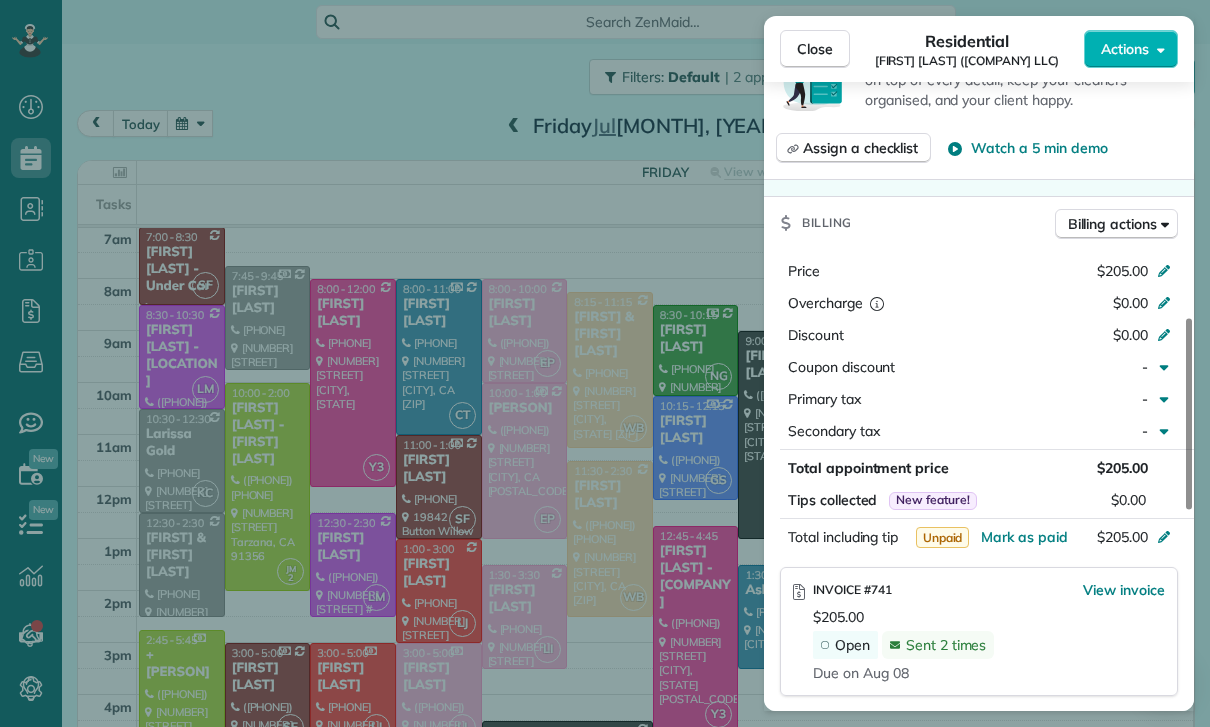 scroll, scrollTop: 889, scrollLeft: 0, axis: vertical 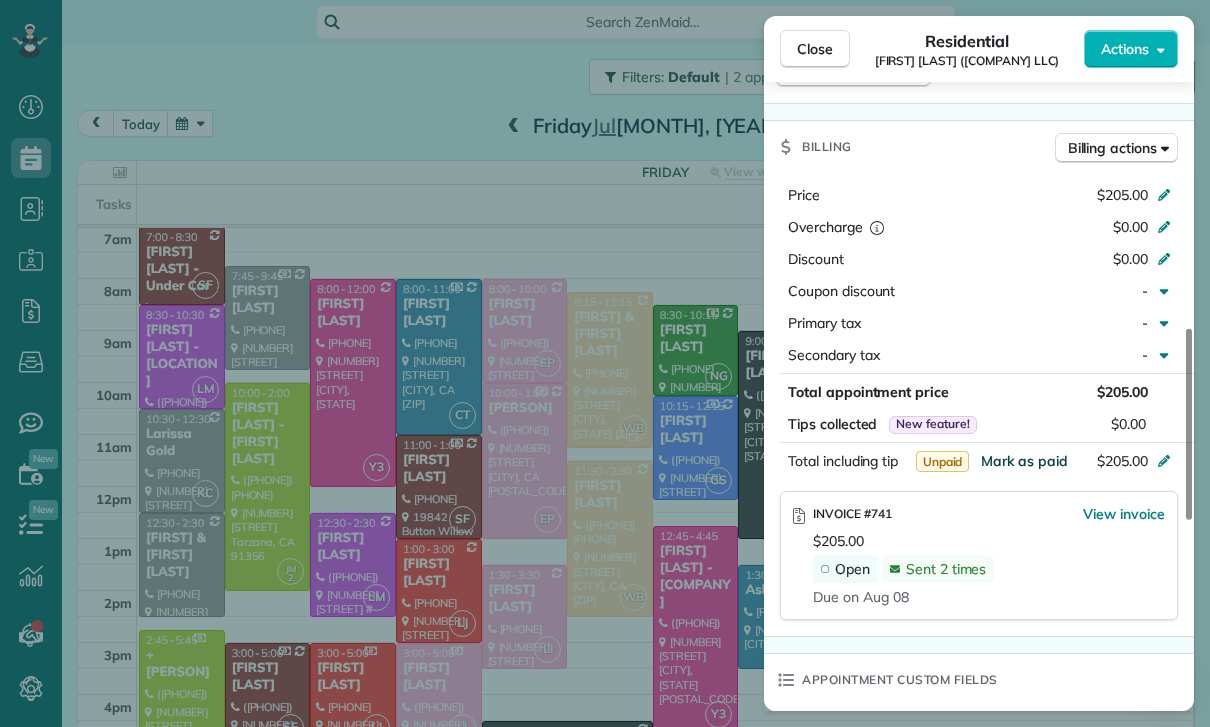 click on "Mark as paid" at bounding box center [1024, 461] 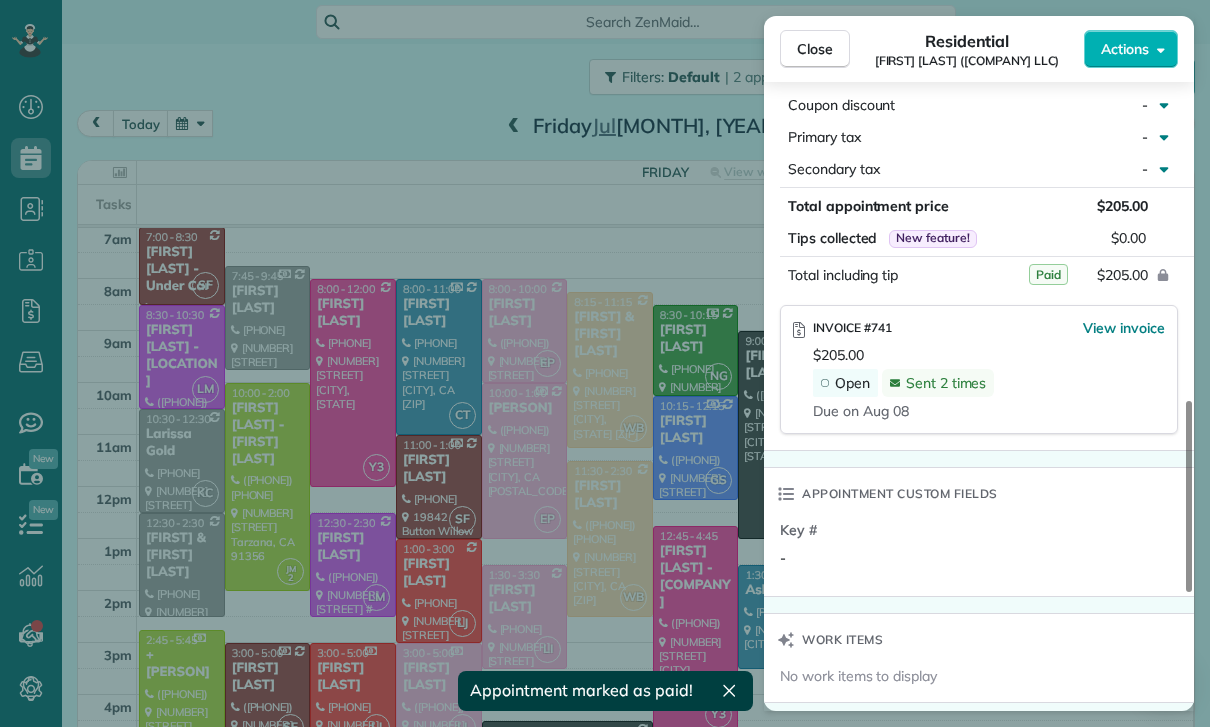 scroll, scrollTop: 1177, scrollLeft: 0, axis: vertical 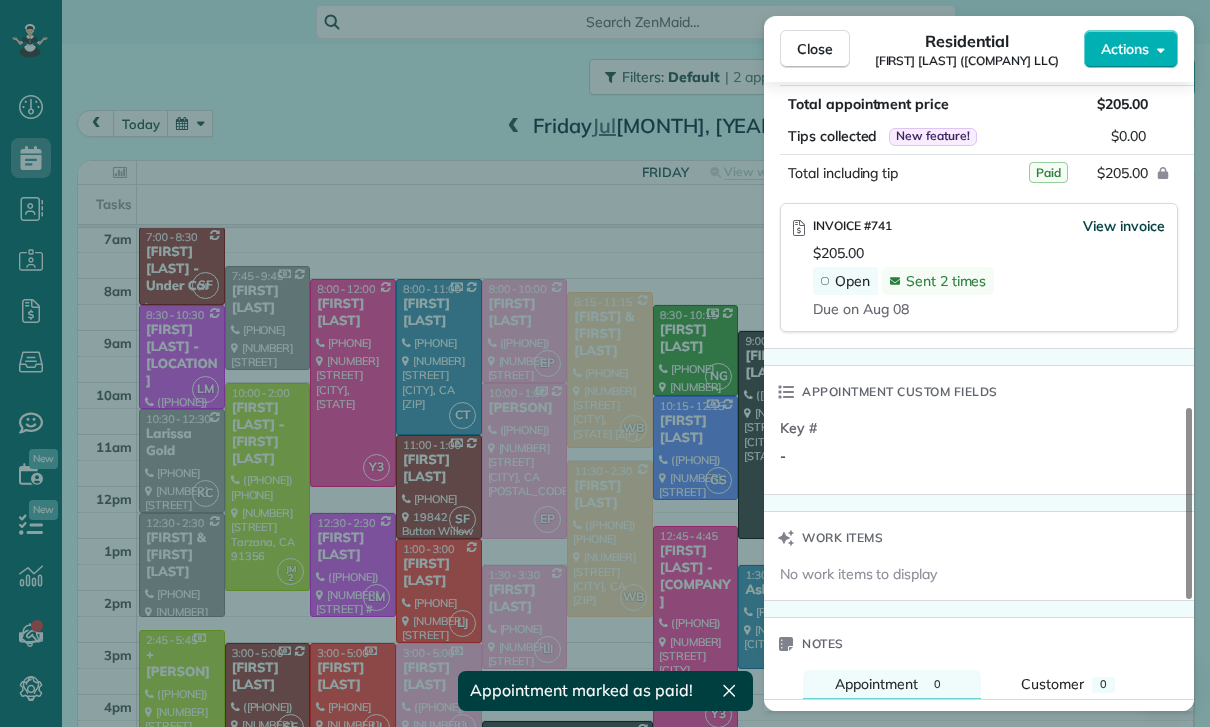 click on "View invoice" at bounding box center [1124, 226] 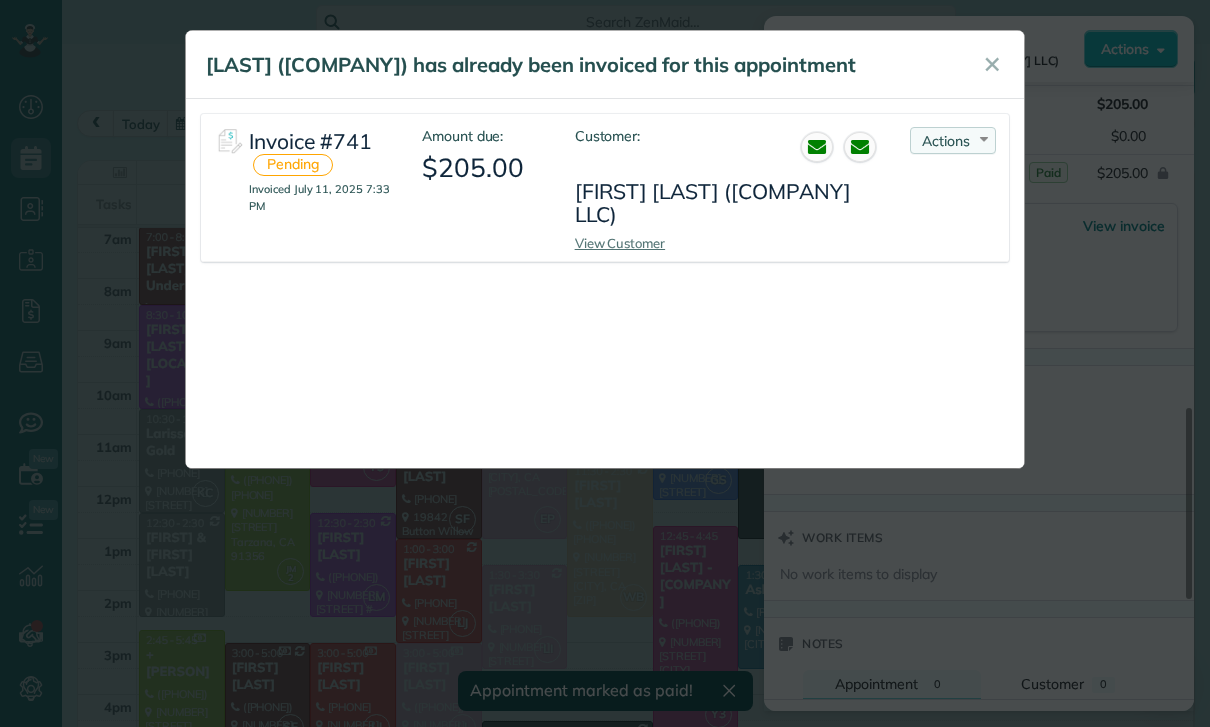 click on "Actions" at bounding box center (946, 141) 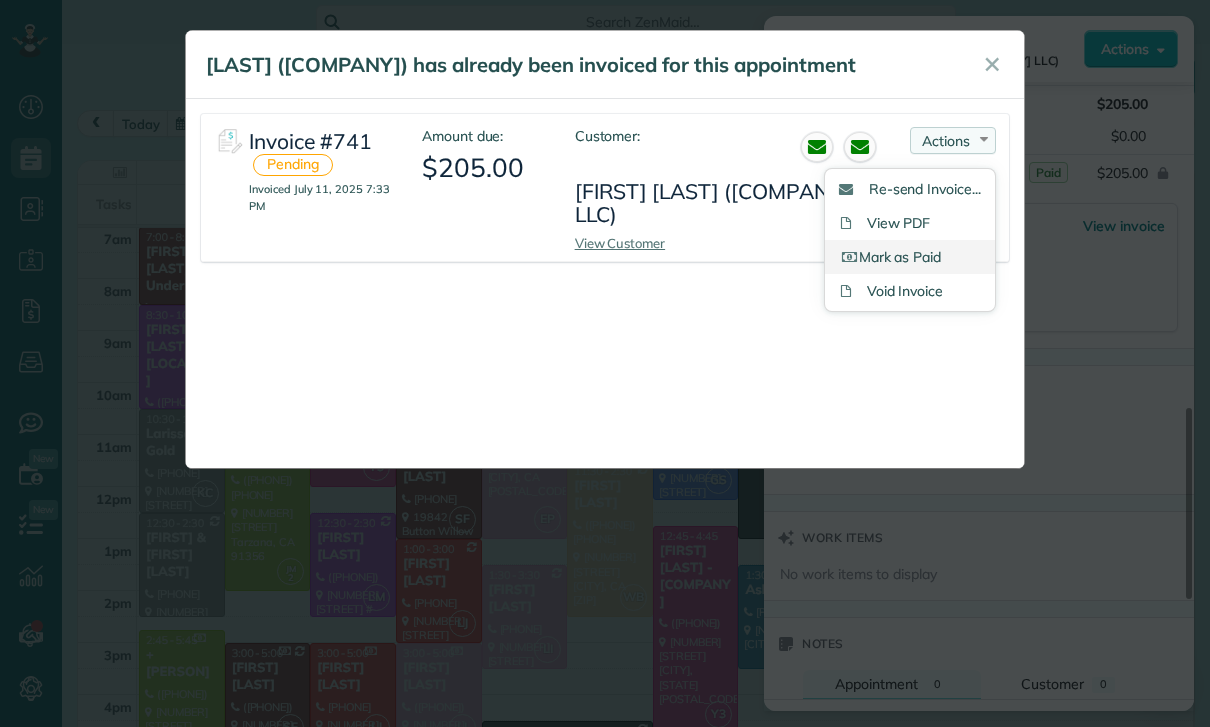 click on "Mark as Paid" at bounding box center (910, 257) 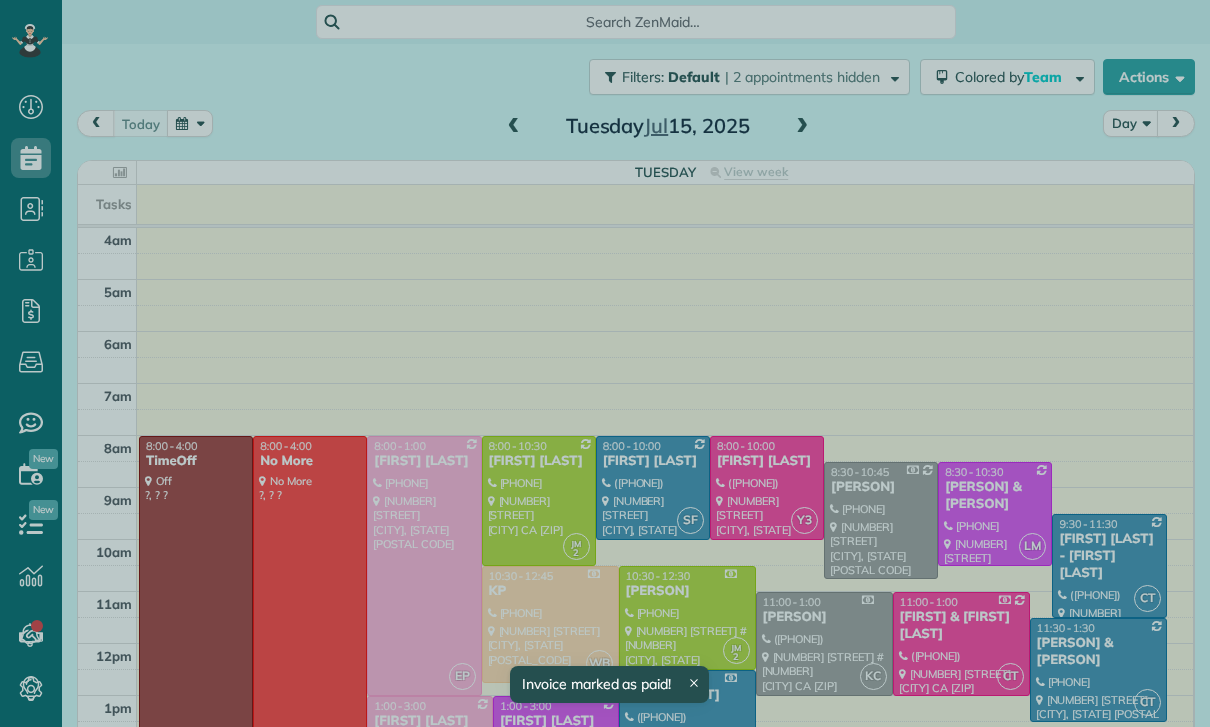 scroll, scrollTop: 0, scrollLeft: 0, axis: both 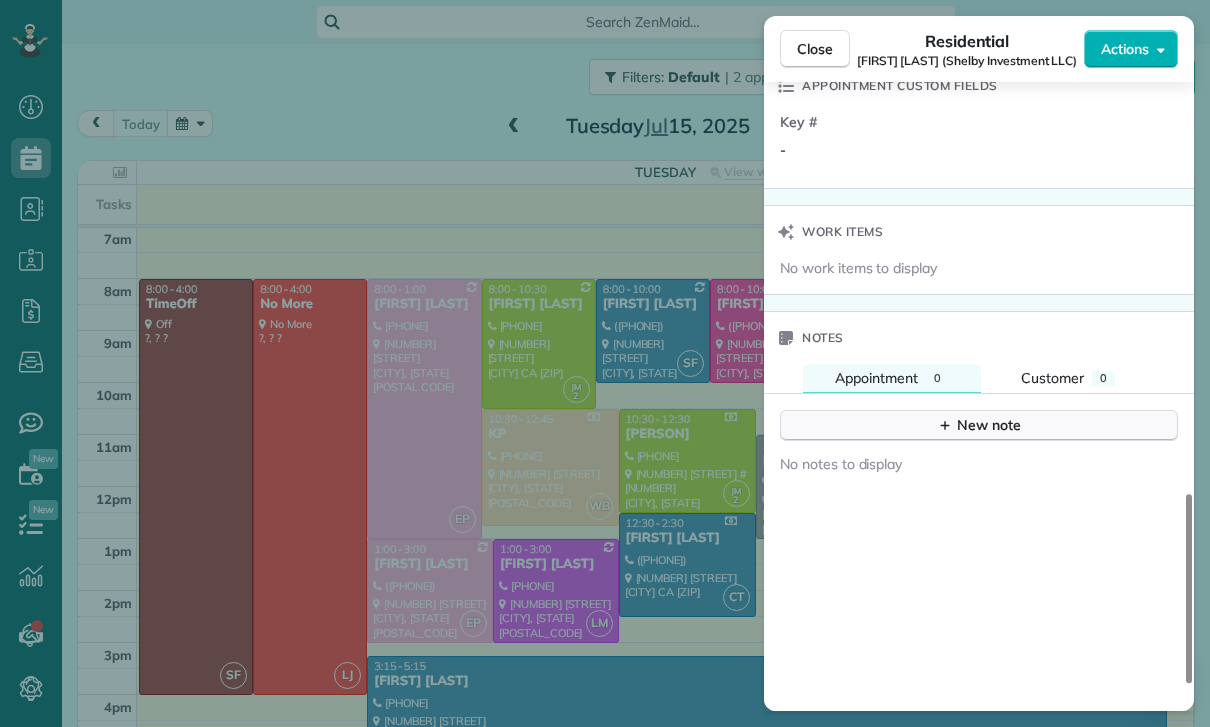 click on "New note" at bounding box center (979, 425) 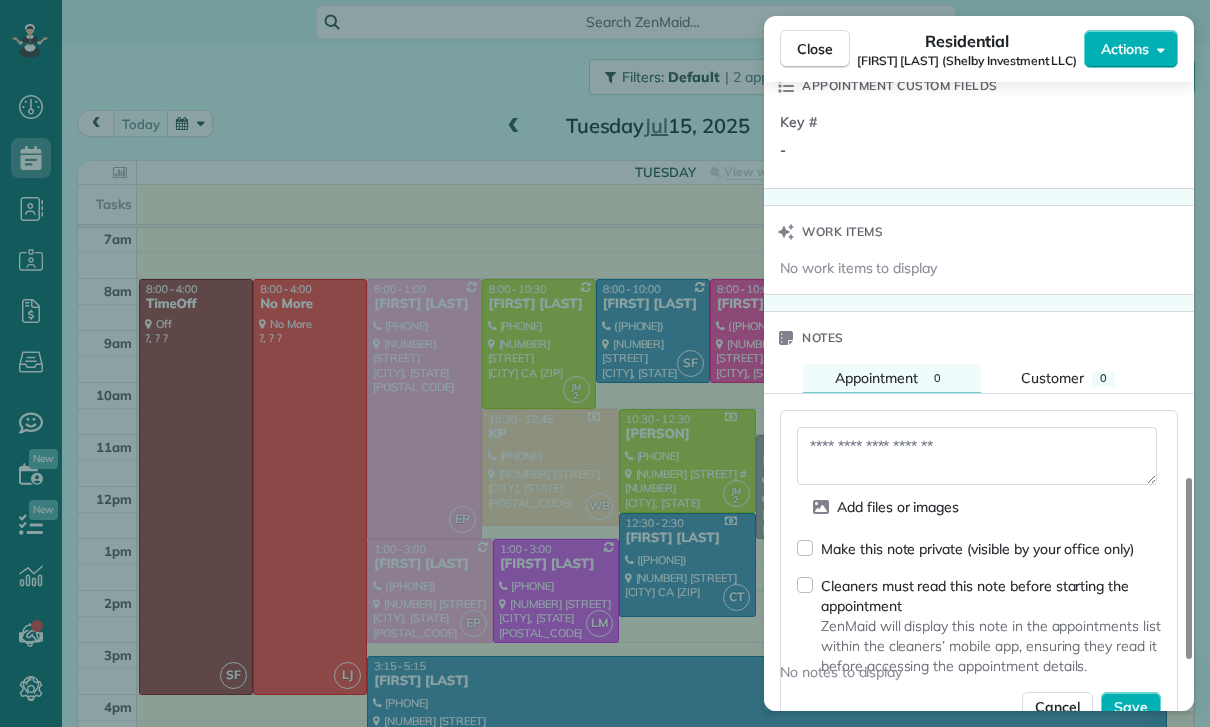 click at bounding box center [977, 456] 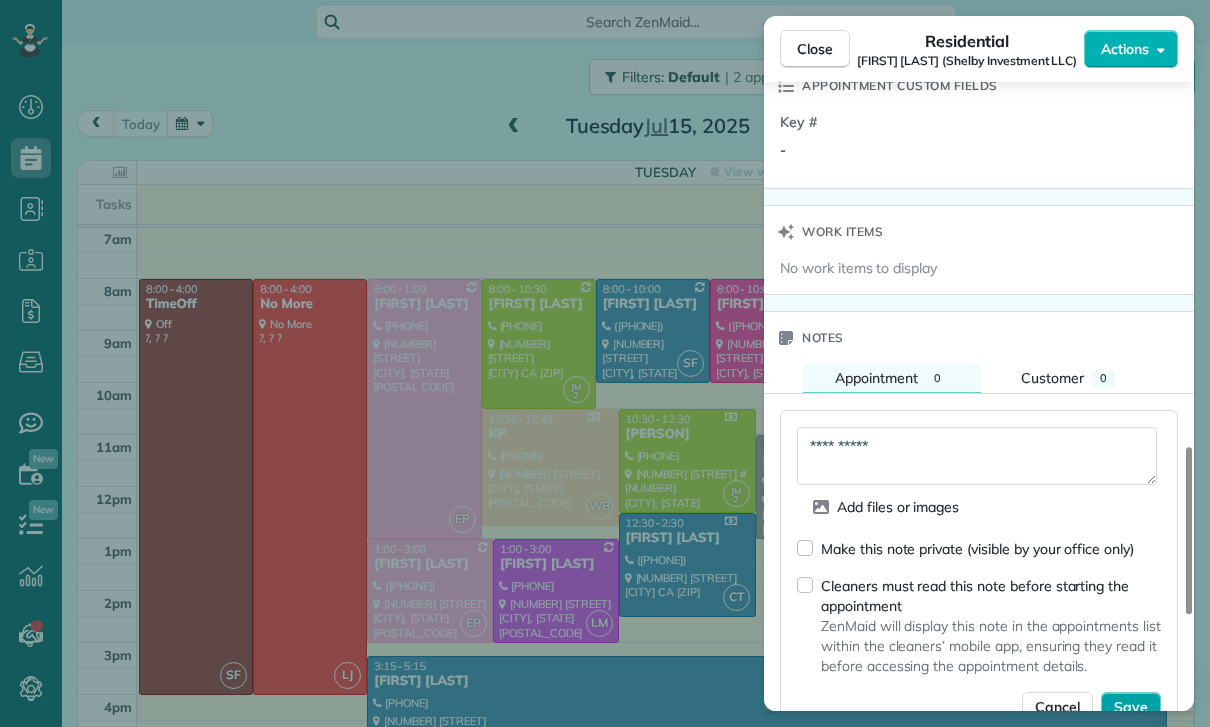 type on "**********" 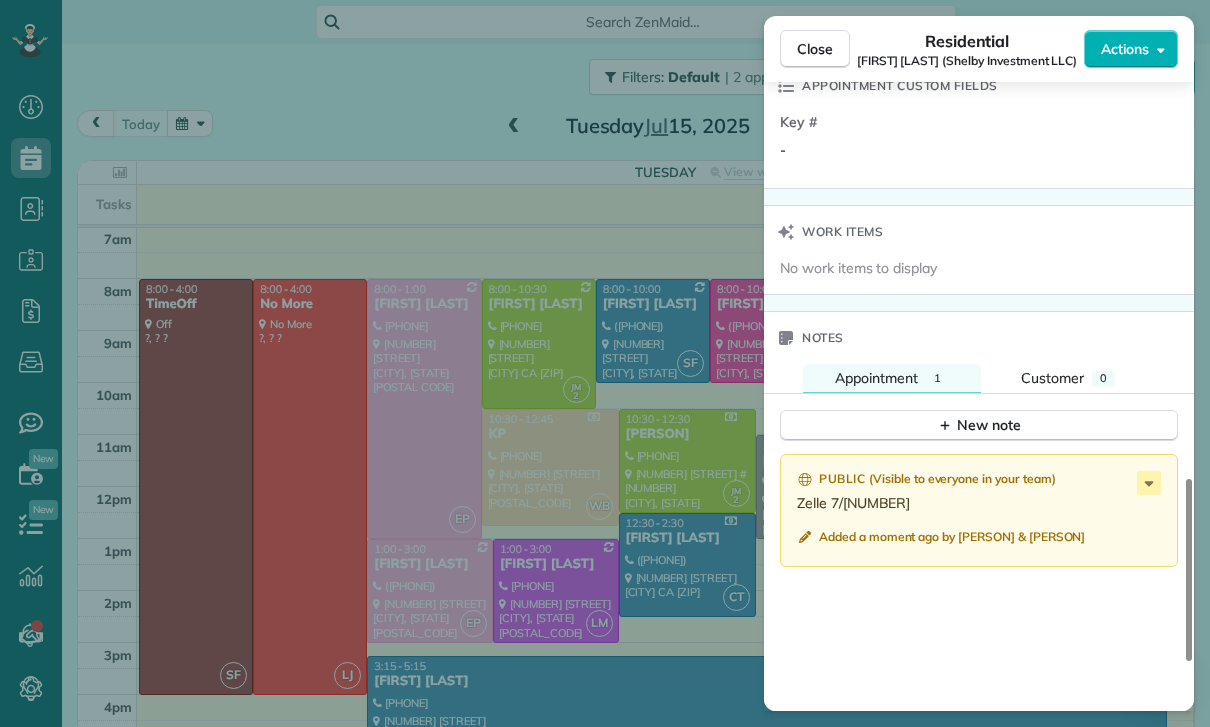 click on "Close Residential Larry Tsai (Shelby Investment LLC) Actions Status Confirmed Larry Tsai (Shelby Investment LLC) · Open profile Mobile (424) 387-7257 Copy lashelbyinverstments@gmail.com Copy larry89803@gmail.com Copy View Details Residential Friday, July 11, 2025 ( 4 days ago ) 12:45 PM 4:45 PM 4 hours and 0 minutes One time 12000 Falcon Crest Way Los Angeles CA 91326 Service was not rated yet Cleaners Time in and out Assign Invite Team Yuri Cleaners Yuri   12:45 PM 4:45 PM Checklist Try Now Keep this appointment up to your standards. Stay on top of every detail, keep your cleaners organised, and your client happy. Assign a checklist Watch a 5 min demo Billing Billing actions Price $205.00 Overcharge $0.00 Discount $0.00 Coupon discount - Primary tax - Secondary tax - Total appointment price $205.00 Tips collected New feature! $0.00 Paid Total including tip $205.00 INVOICE #741 View invoice $205.00 Paid $205.00 0 Sent 2 times Due on Aug 08 Appointment custom fields Key # - Work items No work items to display" at bounding box center [605, 363] 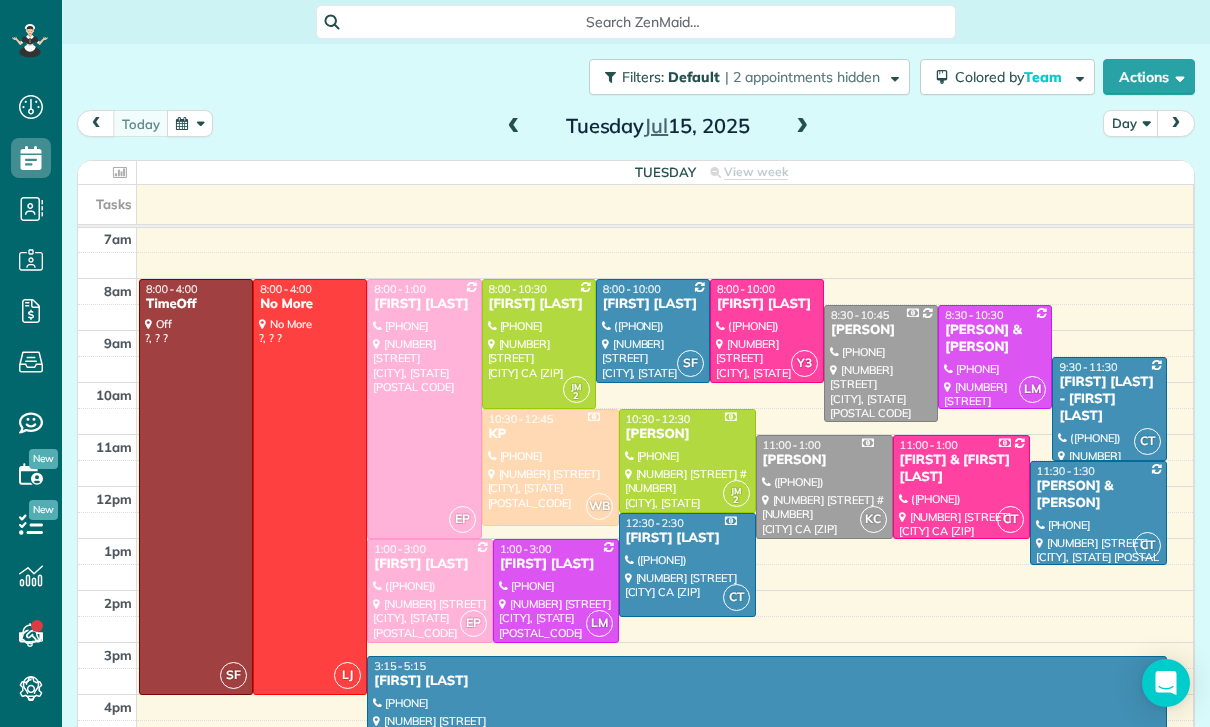 click at bounding box center [190, 123] 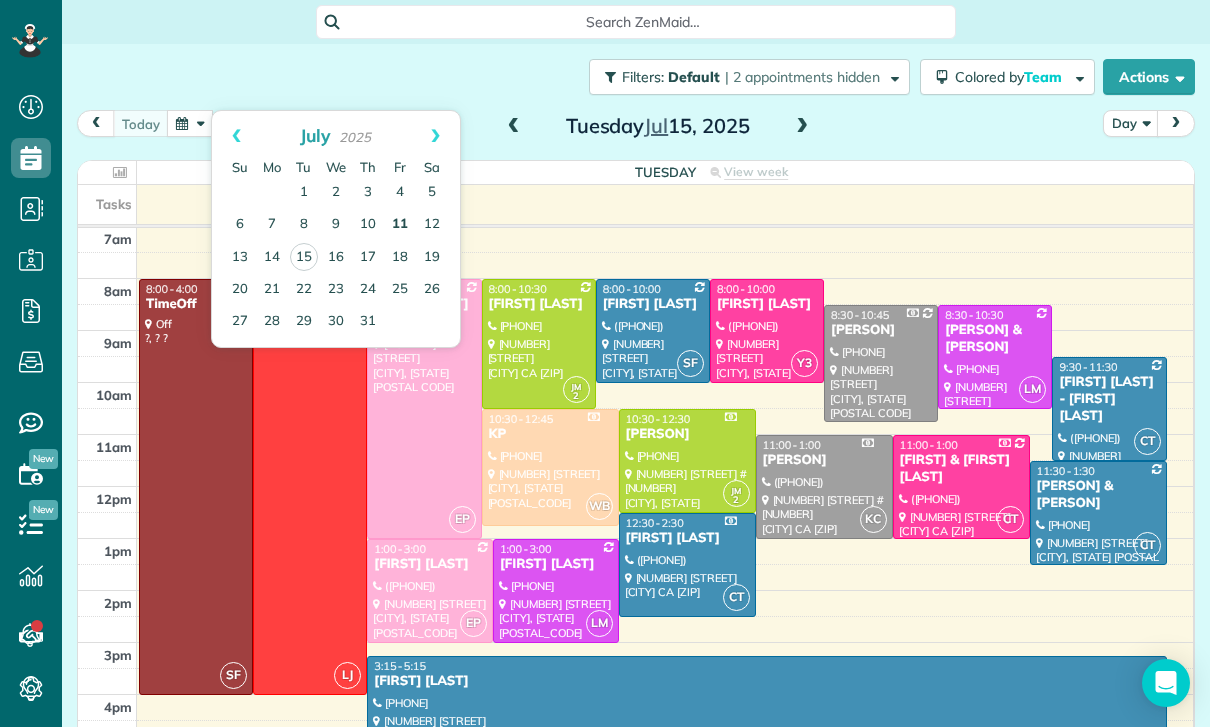 click on "11" at bounding box center [400, 225] 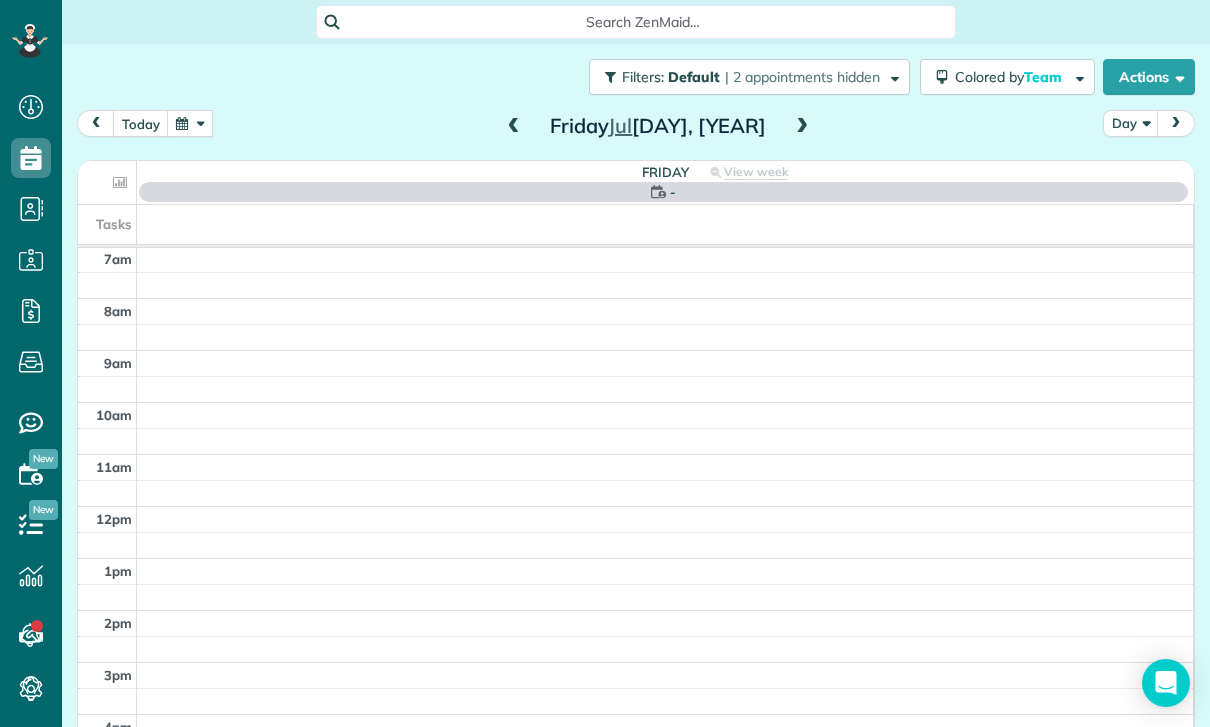 scroll, scrollTop: 157, scrollLeft: 0, axis: vertical 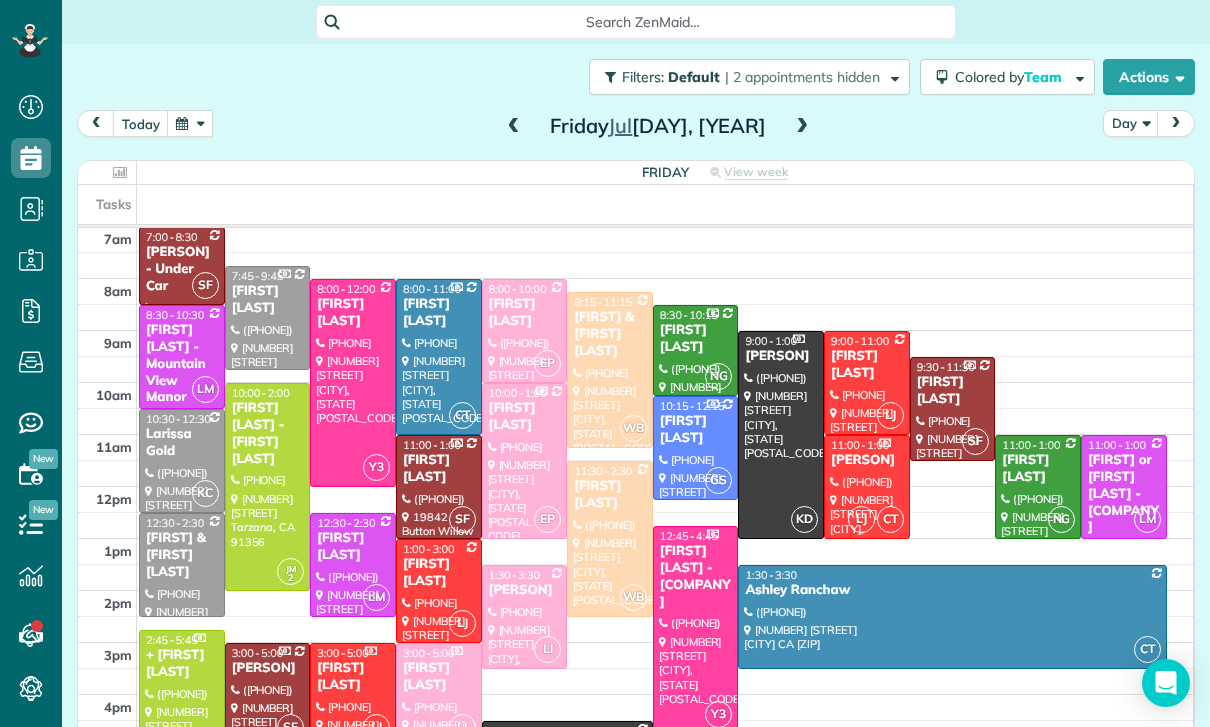click on "[FIRST] [LAST]" at bounding box center [610, 495] 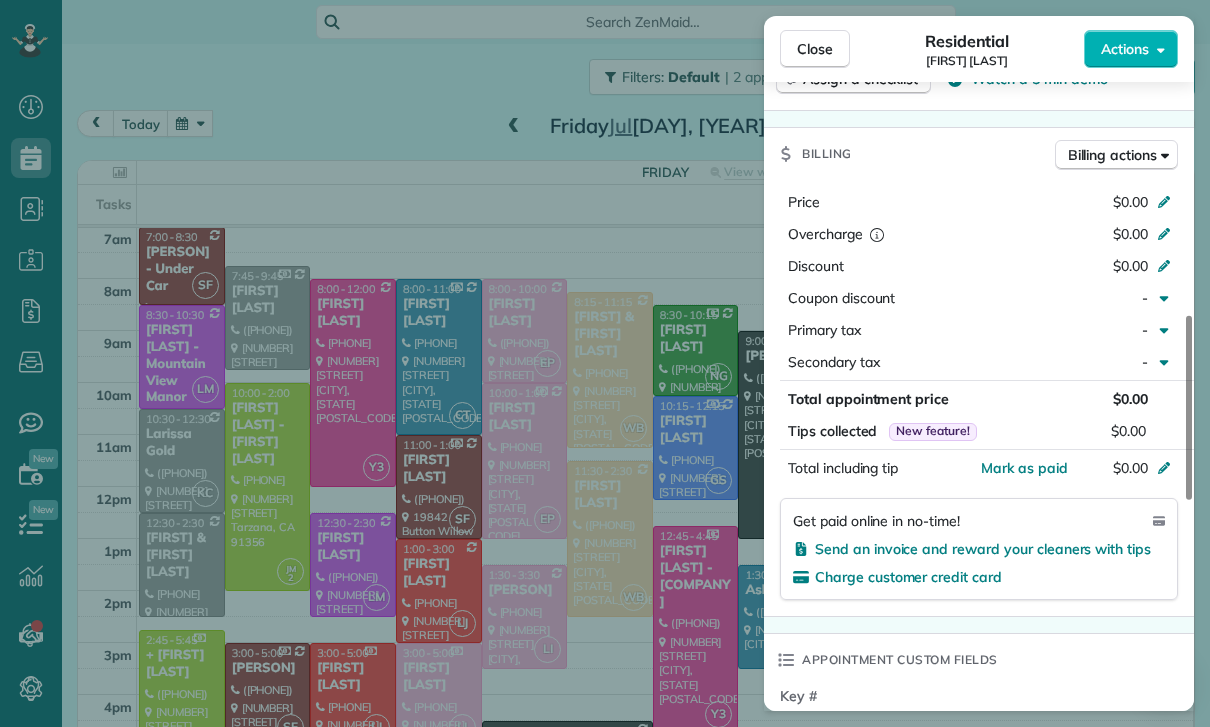 scroll, scrollTop: 871, scrollLeft: 0, axis: vertical 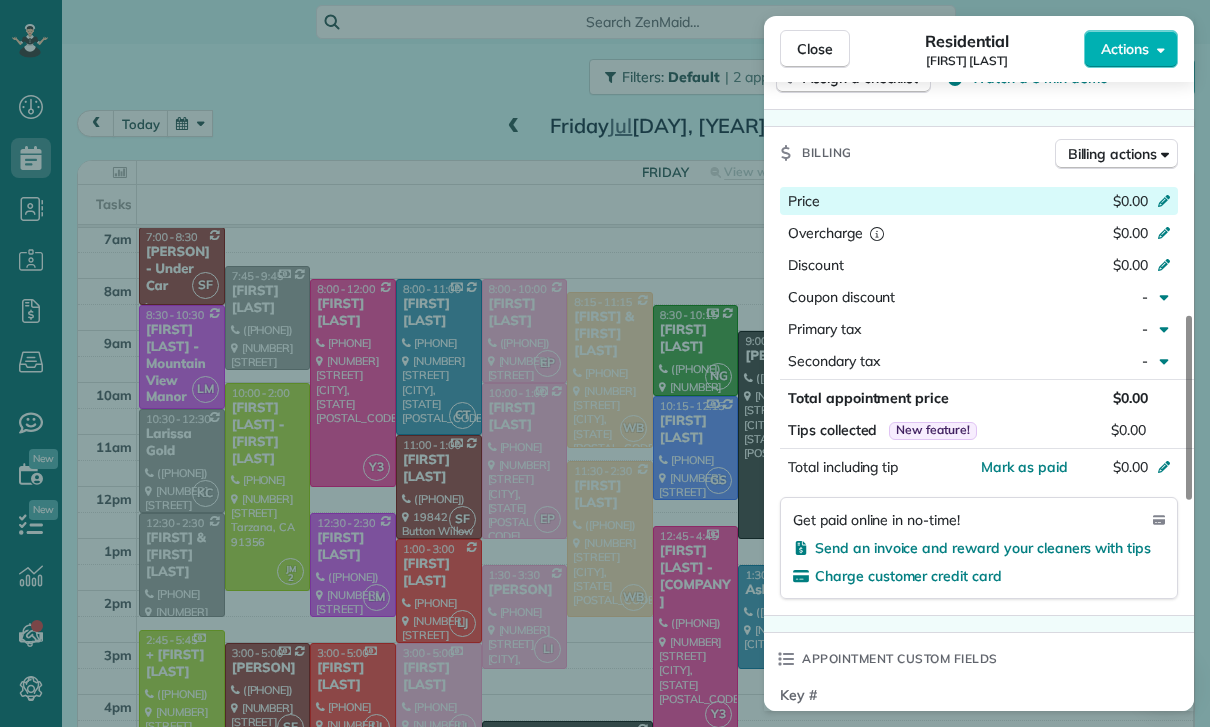 click 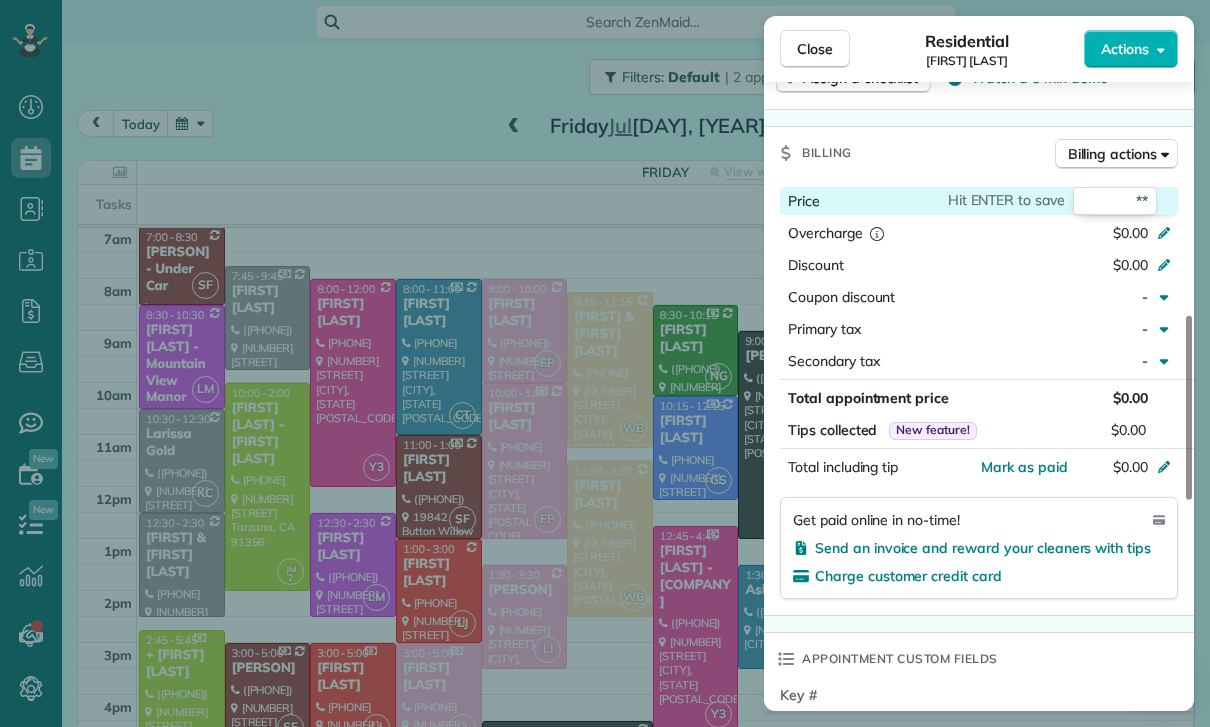 type on "***" 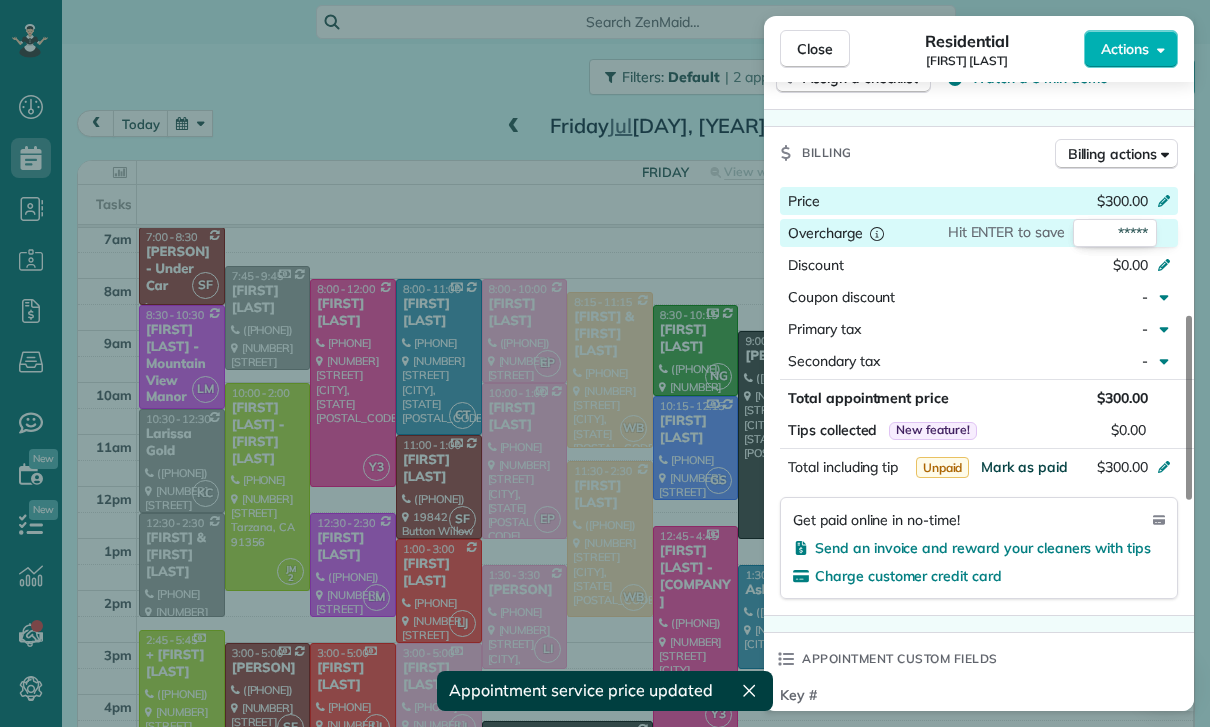 click on "Mark as paid" at bounding box center [1024, 467] 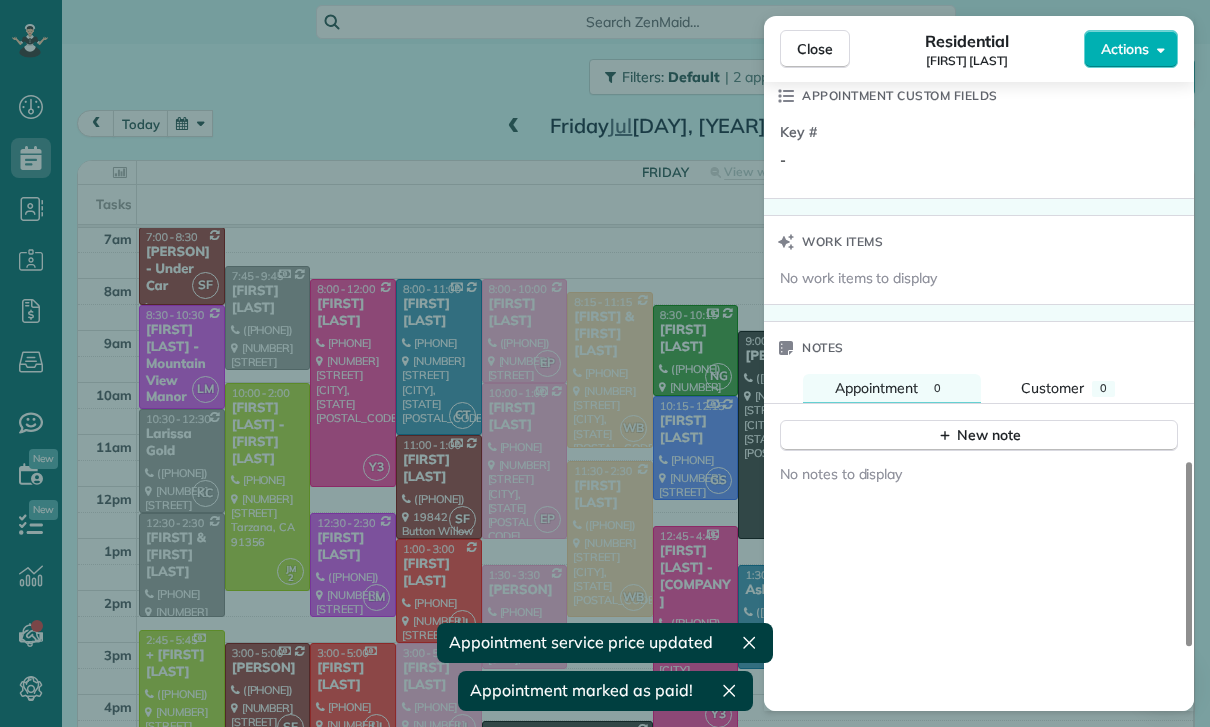 scroll, scrollTop: 1502, scrollLeft: 0, axis: vertical 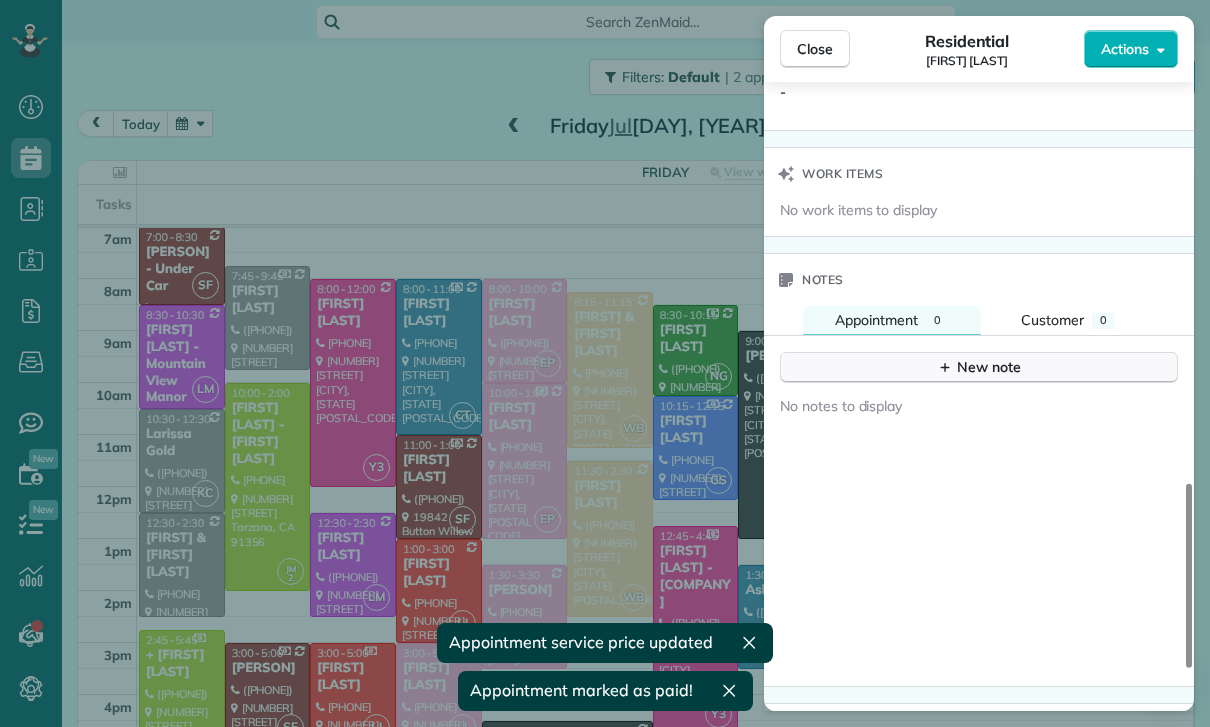 click on "New note" at bounding box center [979, 367] 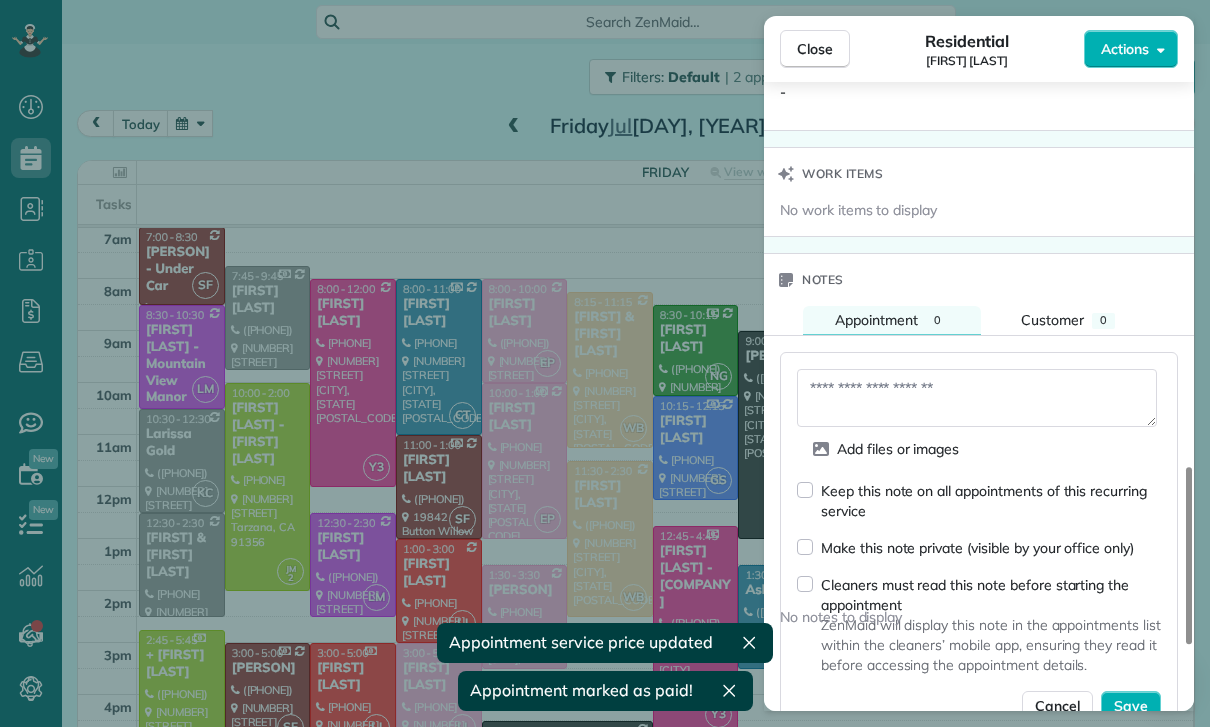click at bounding box center (977, 398) 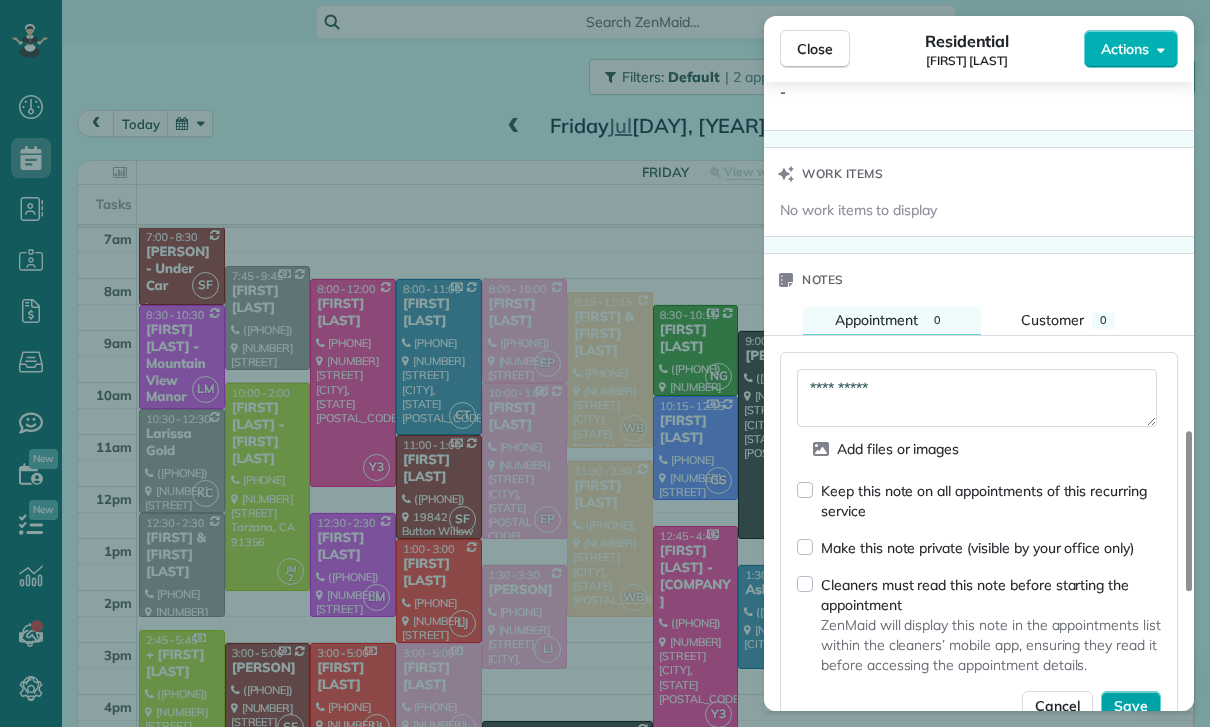 type on "**********" 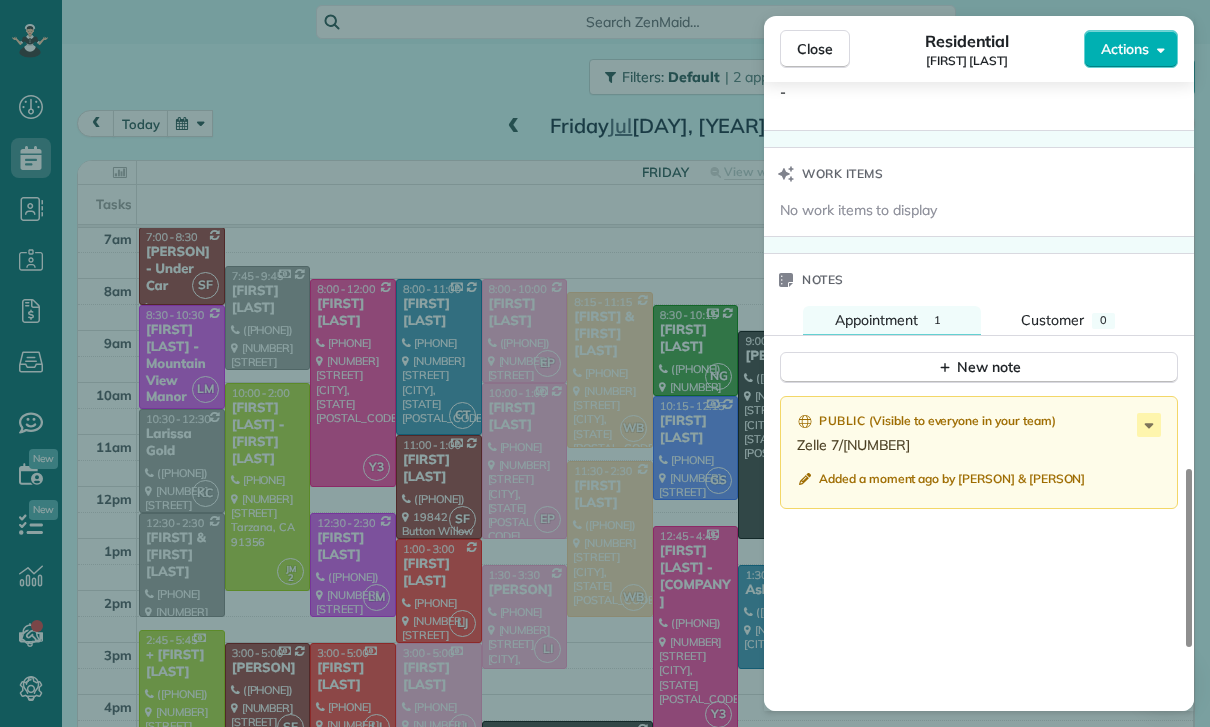 click on "Close Residential Erin Emmerson Actions Status Yet to Confirm Erin Emmerson · Open profile Mobile (310) 666-0289 Copy No email on record Add email View Details Residential Friday, July 11, 2025 ( 4 days ago ) 11:30 AM 2:30 PM 3 hours and 0 minutes Repeats weekly Edit recurring service Previous (Jul 02) Next (Jul 18) 3804 Ballina Canyon Road Encino CA 91436 Service was not rated yet Cleaners Time in and out Assign Invite Team Wendy Cleaners Wendy   Bonilla 11:30 AM 2:30 PM Checklist Try Now Keep this appointment up to your standards. Stay on top of every detail, keep your cleaners organised, and your client happy. Assign a checklist Watch a 5 min demo Billing Billing actions Price $300.00 Overcharge $0.00 Discount $0.00 Coupon discount - Primary tax - Secondary tax - Total appointment price $300.00 Tips collected New feature! $0.00 Paid Total including tip $300.00 Get paid online in no-time! Send an invoice and reward your cleaners with tips Charge customer credit card Appointment custom fields Key # - Notes" at bounding box center (605, 363) 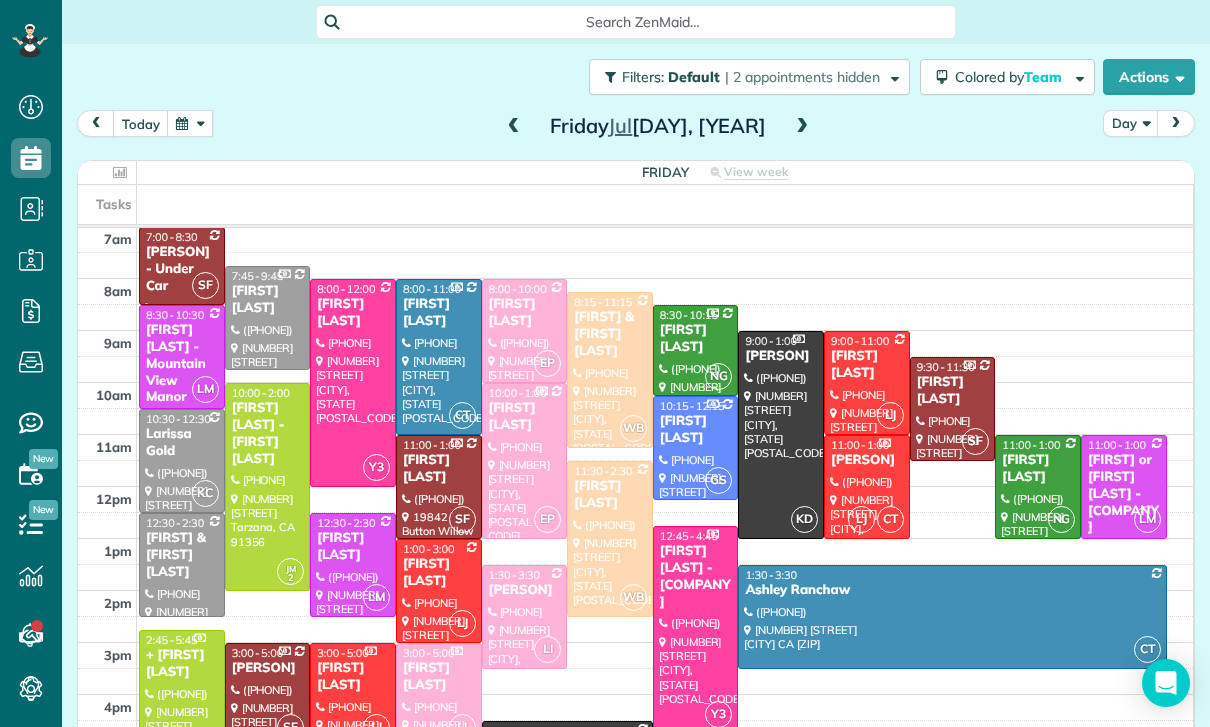 click at bounding box center [514, 127] 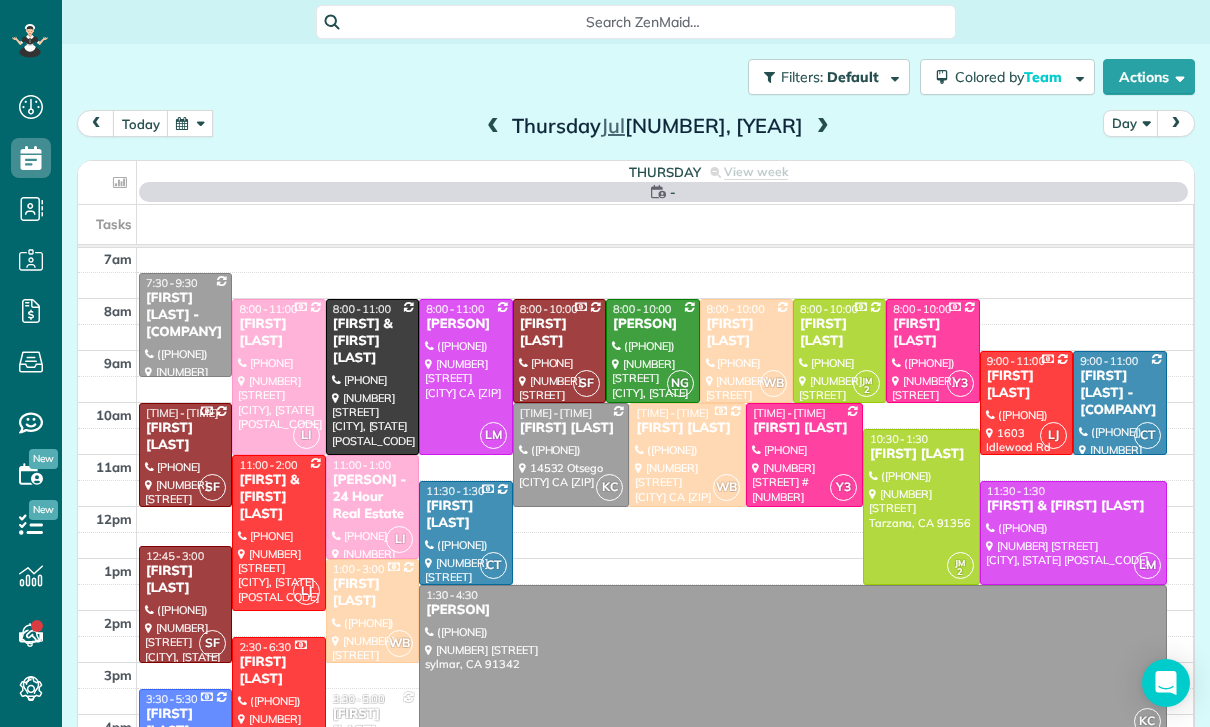 scroll, scrollTop: 157, scrollLeft: 0, axis: vertical 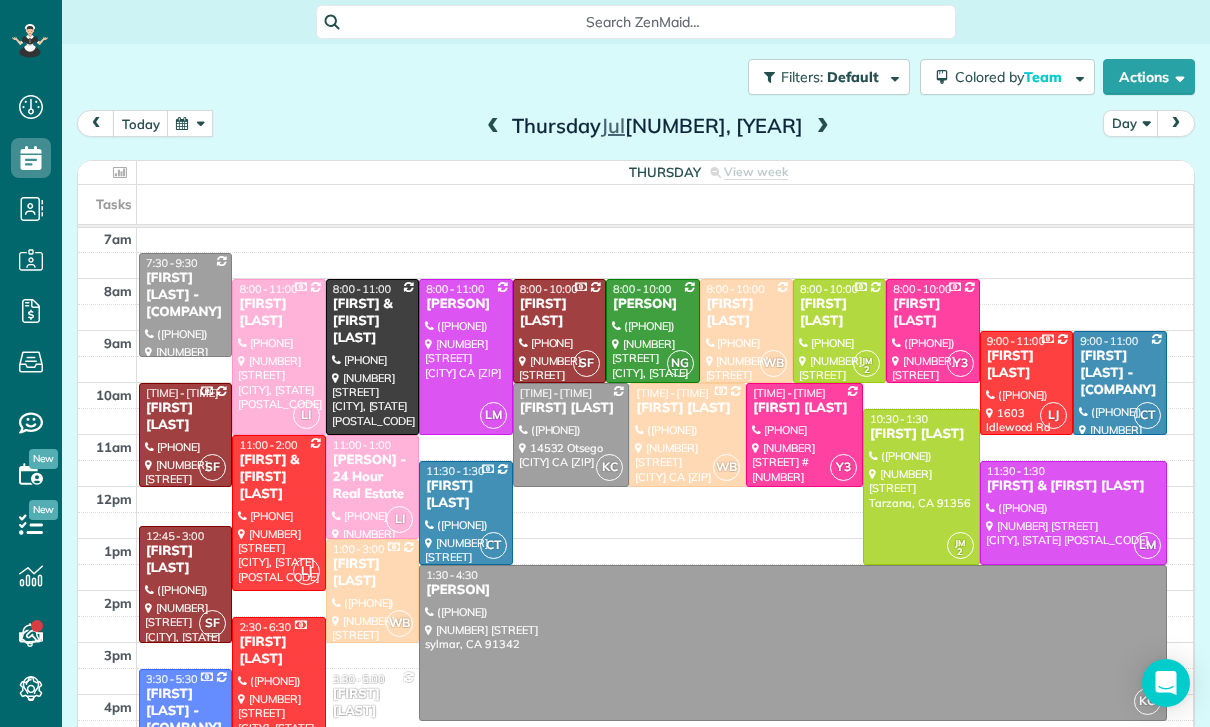 click at bounding box center [465, 357] 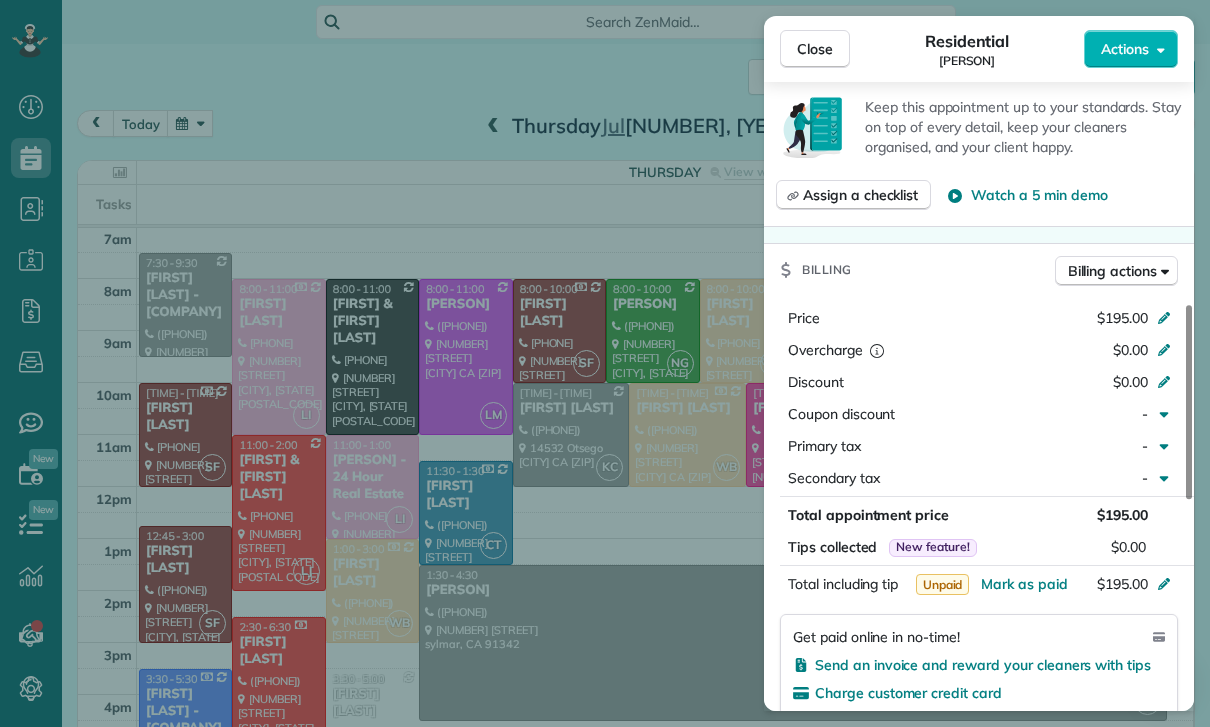 scroll, scrollTop: 790, scrollLeft: 0, axis: vertical 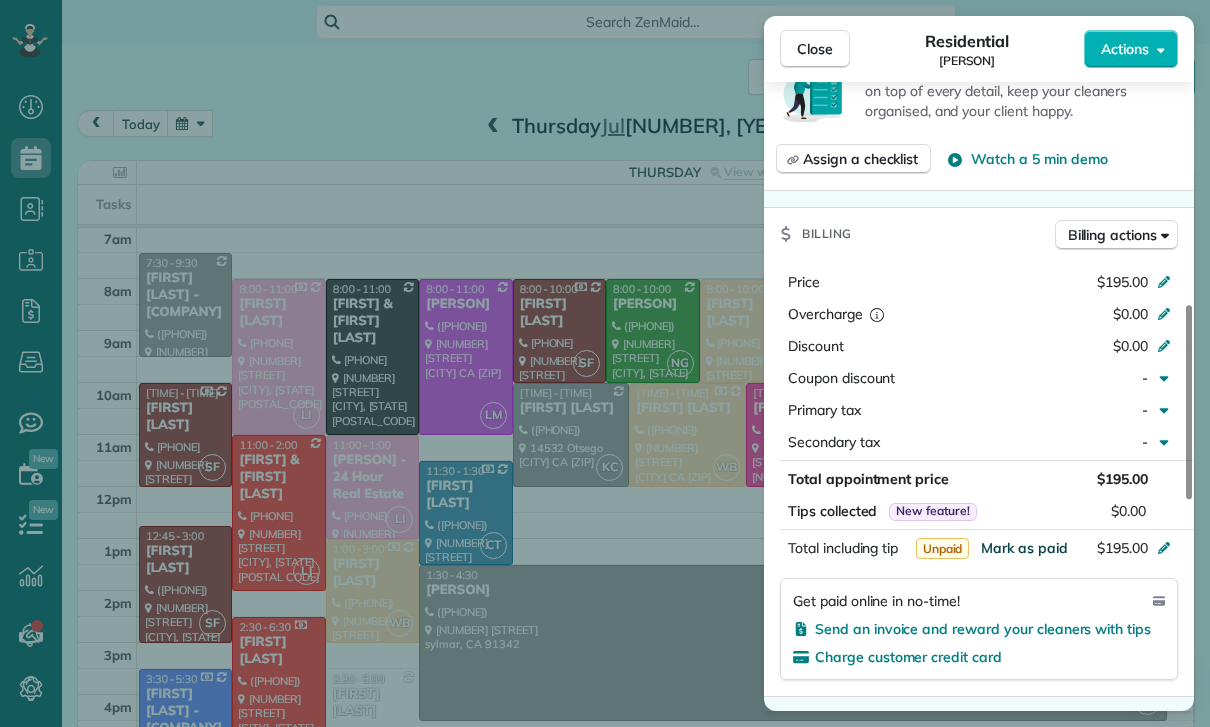 click on "Mark as paid" at bounding box center [1024, 548] 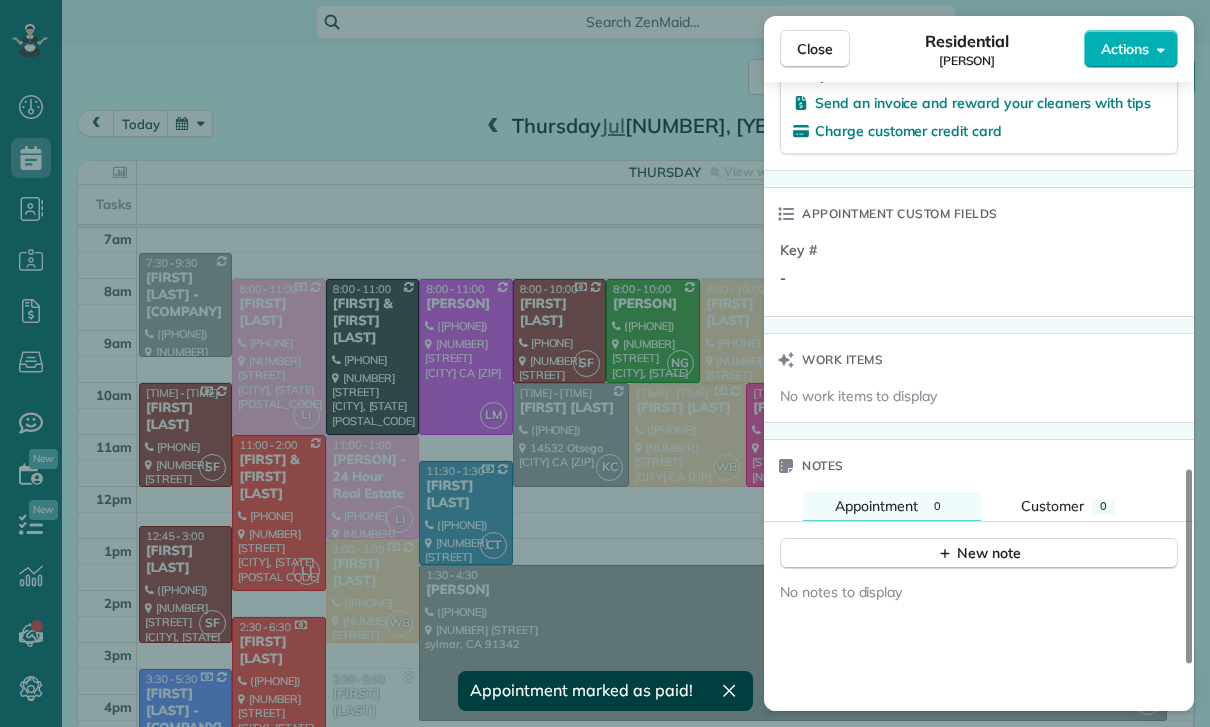 scroll, scrollTop: 1377, scrollLeft: 0, axis: vertical 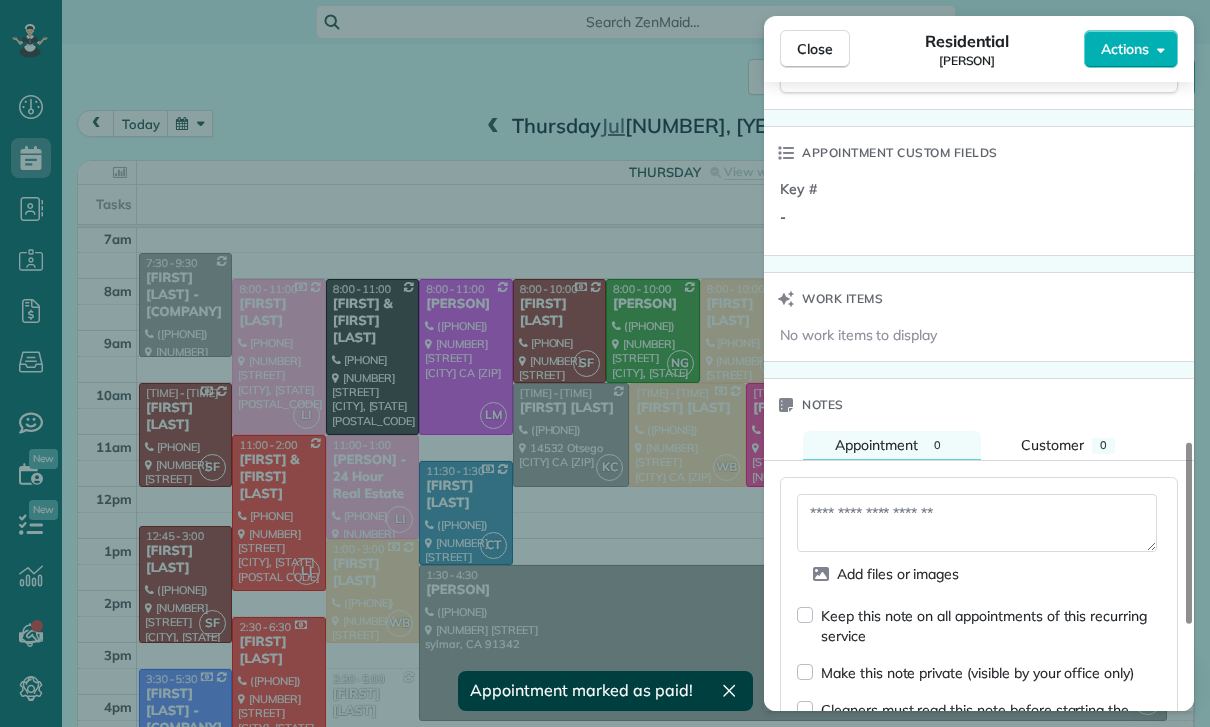 click at bounding box center (977, 523) 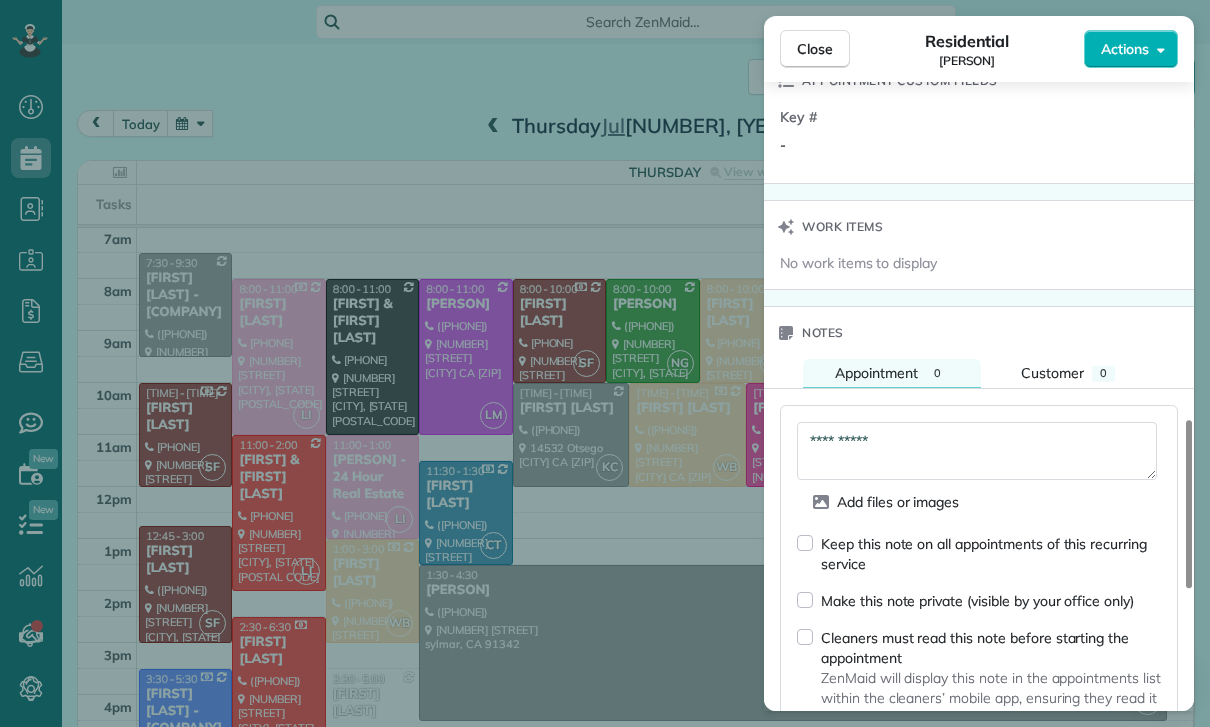scroll, scrollTop: 1654, scrollLeft: 0, axis: vertical 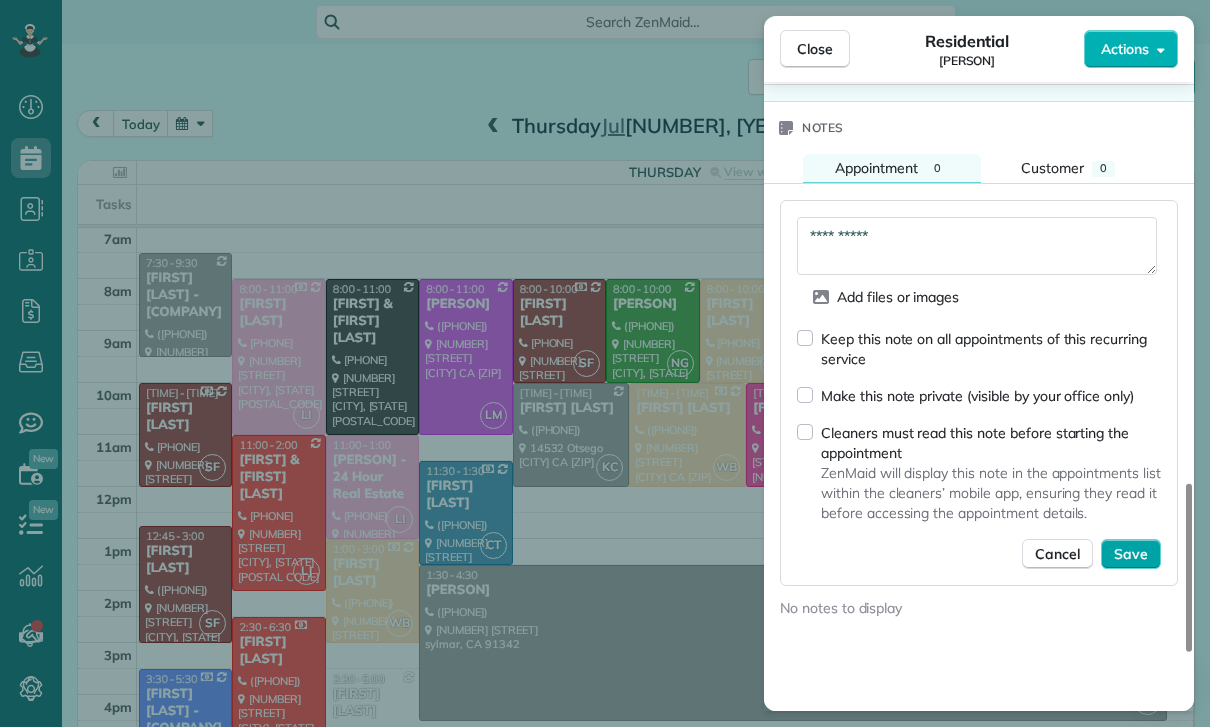 type on "**********" 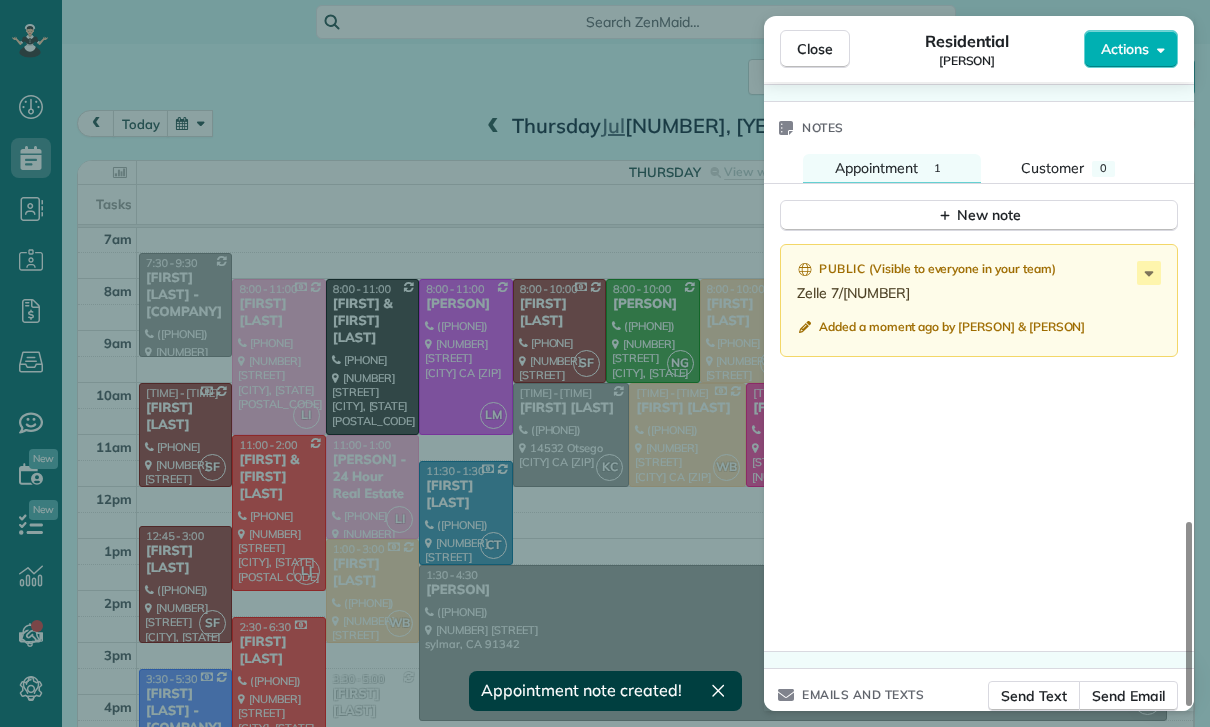 scroll, scrollTop: 1628, scrollLeft: 0, axis: vertical 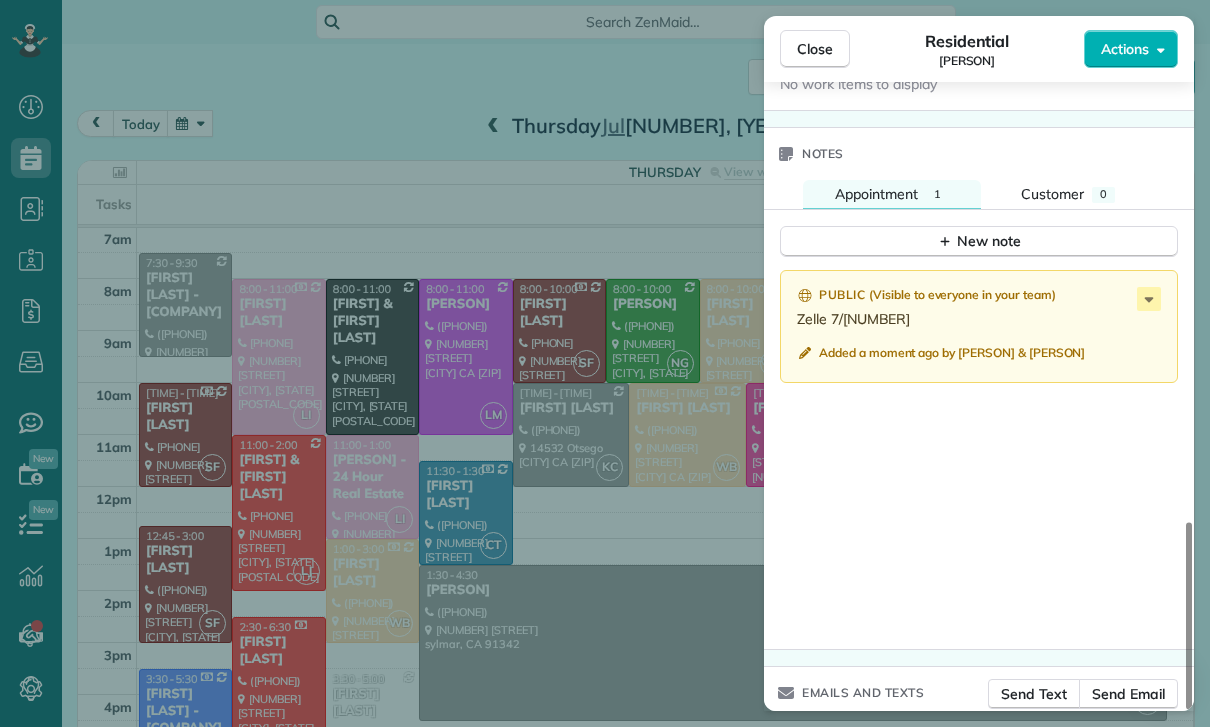 click on "Close Residential Erin Oremland Actions Status Confirmed Erin Oremland · Open profile Mobile (310) 666-5838 Copy No email on record Add email View Details Residential Thursday, July 10, 2025 ( last week ) 8:00 AM 11:00 AM 3 hours and 0 minutes Repeats weekly Edit recurring service Previous (Jul 03) Next (Jul 17) 3546 Loadstone Drive Sherman oaks CA 91403 Service was not rated yet Cleaners Time in and out Assign Invite Team Leslie Miranda Cleaners Leslie Mirnada   8:00 AM 11:00 AM Checklist Try Now Keep this appointment up to your standards. Stay on top of every detail, keep your cleaners organised, and your client happy. Assign a checklist Watch a 5 min demo Billing Billing actions Price $195.00 Overcharge $0.00 Discount $0.00 Coupon discount - Primary tax - Secondary tax - Total appointment price $195.00 Tips collected New feature! $0.00 Paid Total including tip $195.00 Get paid online in no-time! Send an invoice and reward your cleaners with tips Charge customer credit card Appointment custom fields Key #" at bounding box center (605, 363) 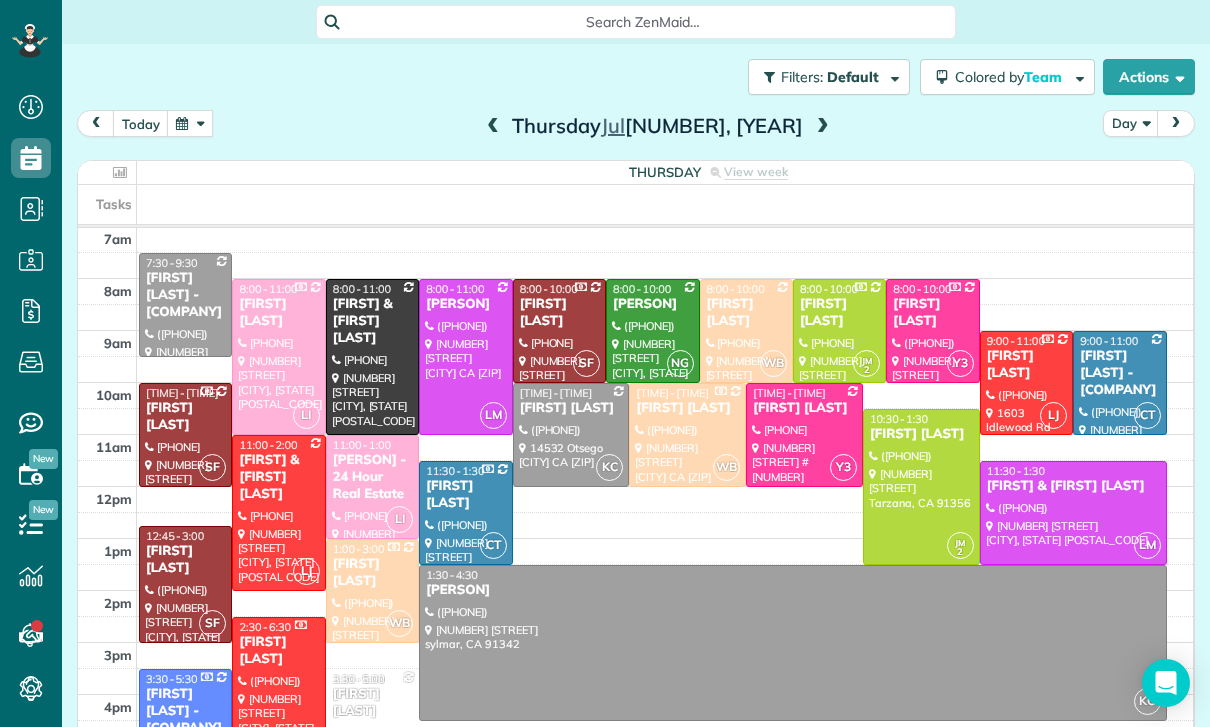 click at bounding box center (493, 127) 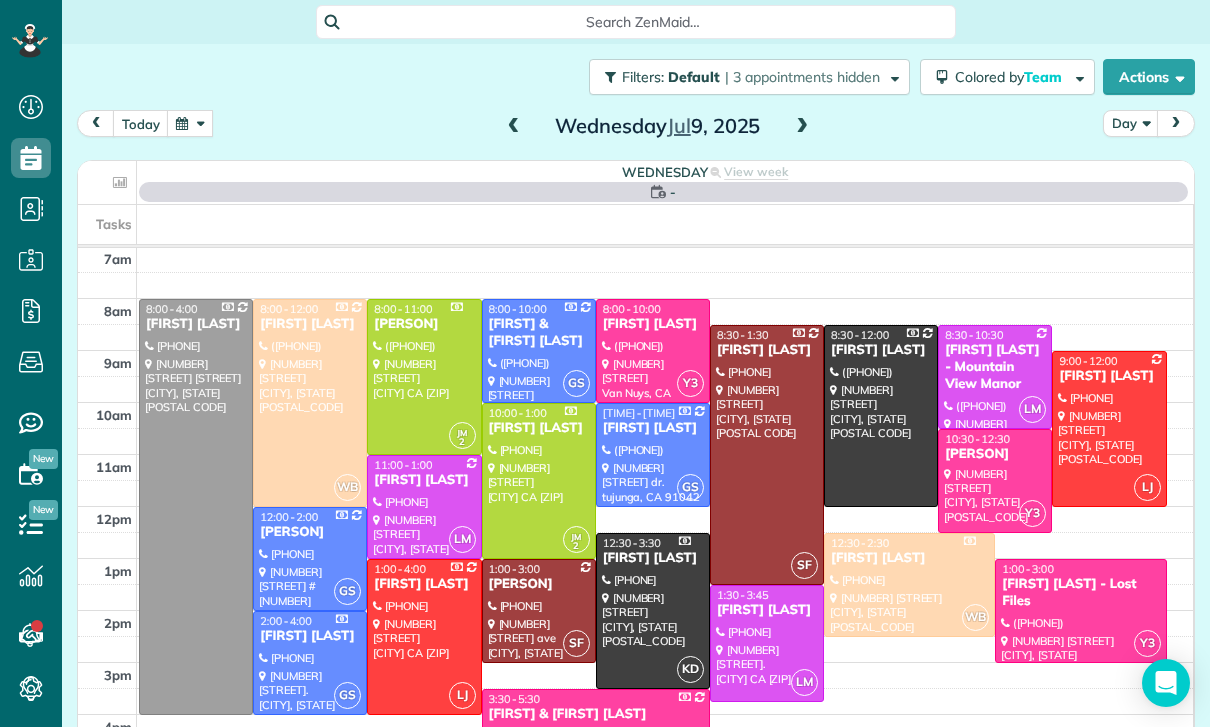 scroll, scrollTop: 157, scrollLeft: 0, axis: vertical 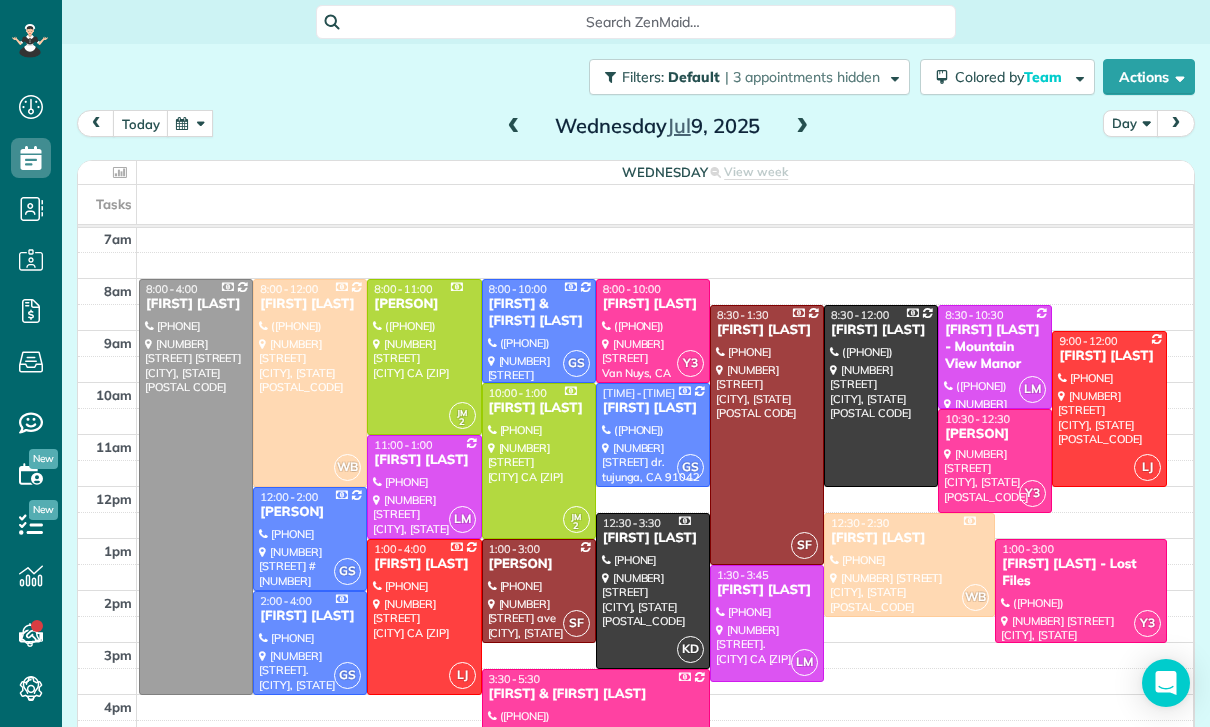 click at bounding box center [424, 487] 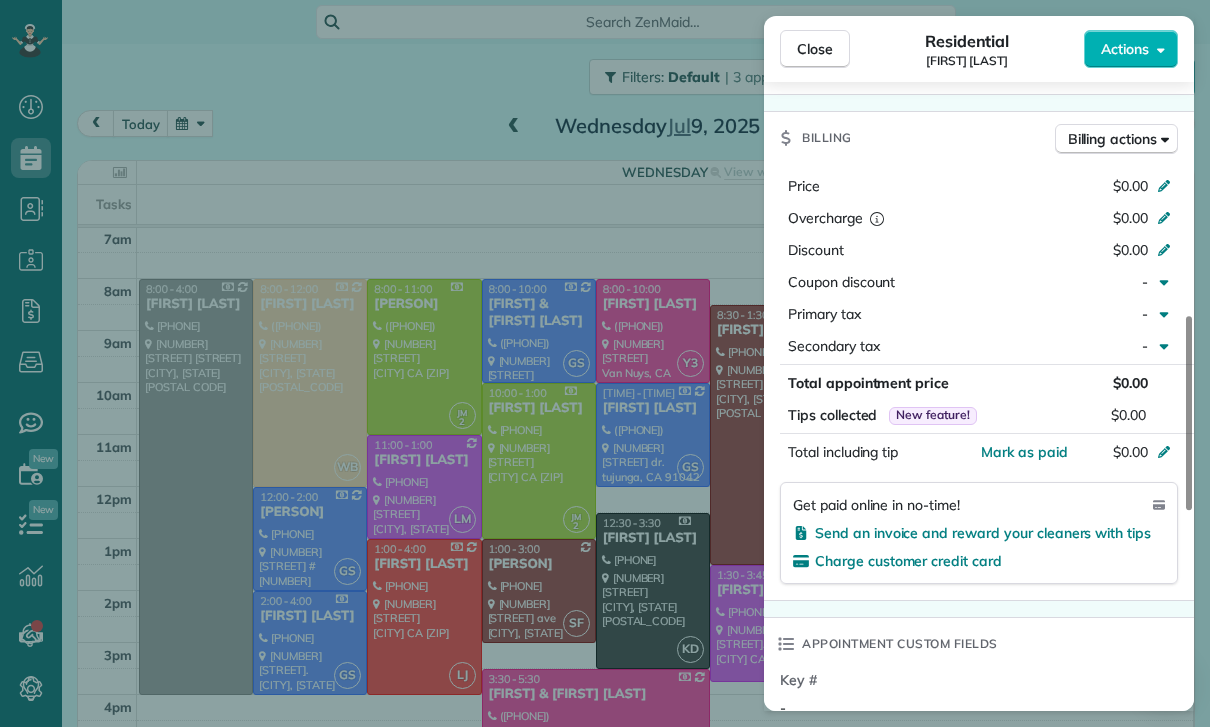 scroll, scrollTop: 883, scrollLeft: 0, axis: vertical 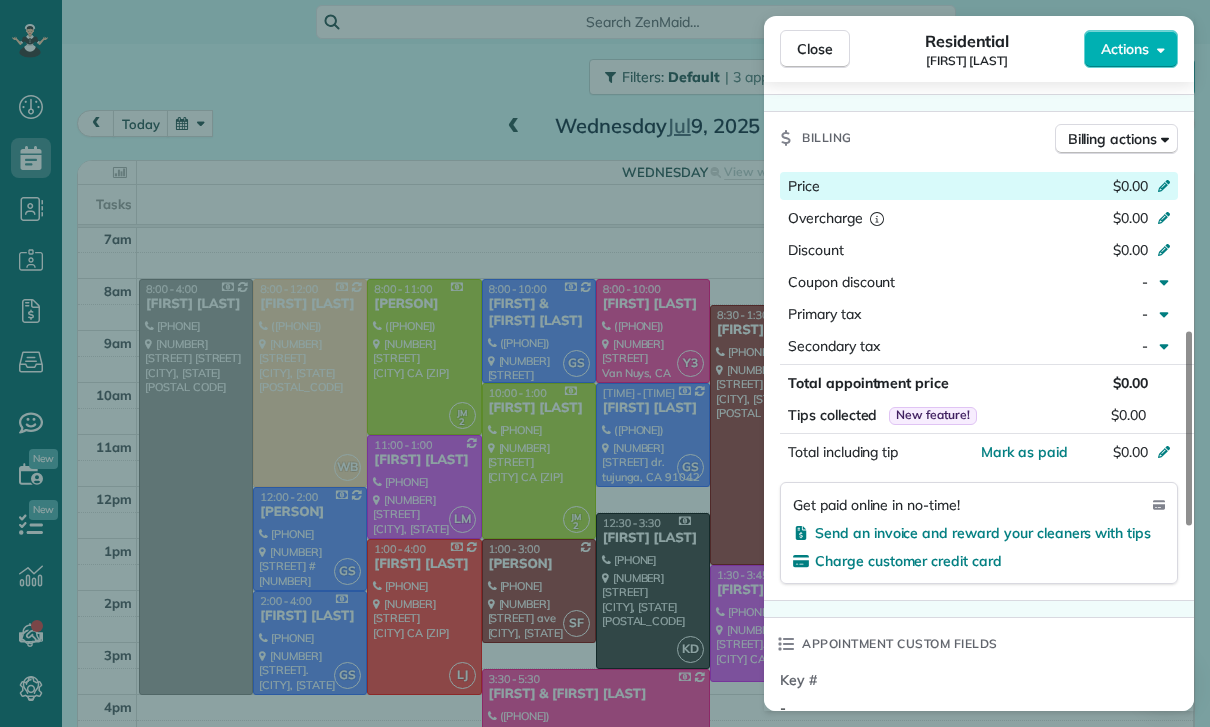 click 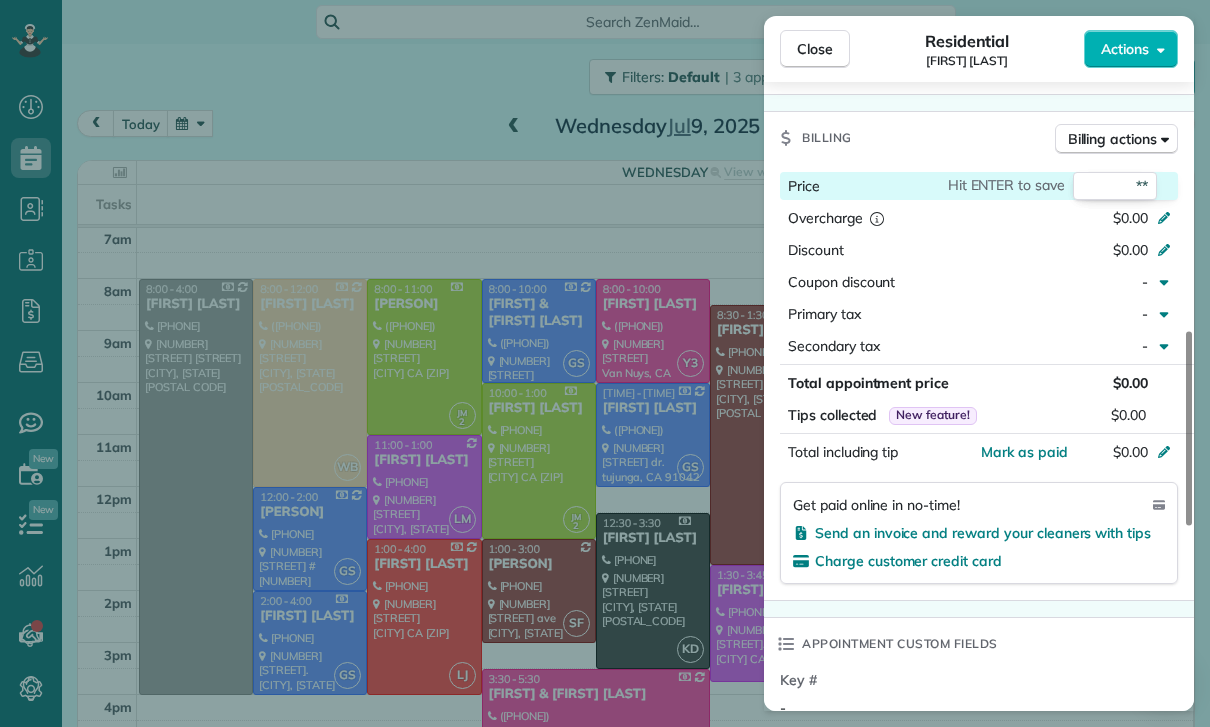 type on "***" 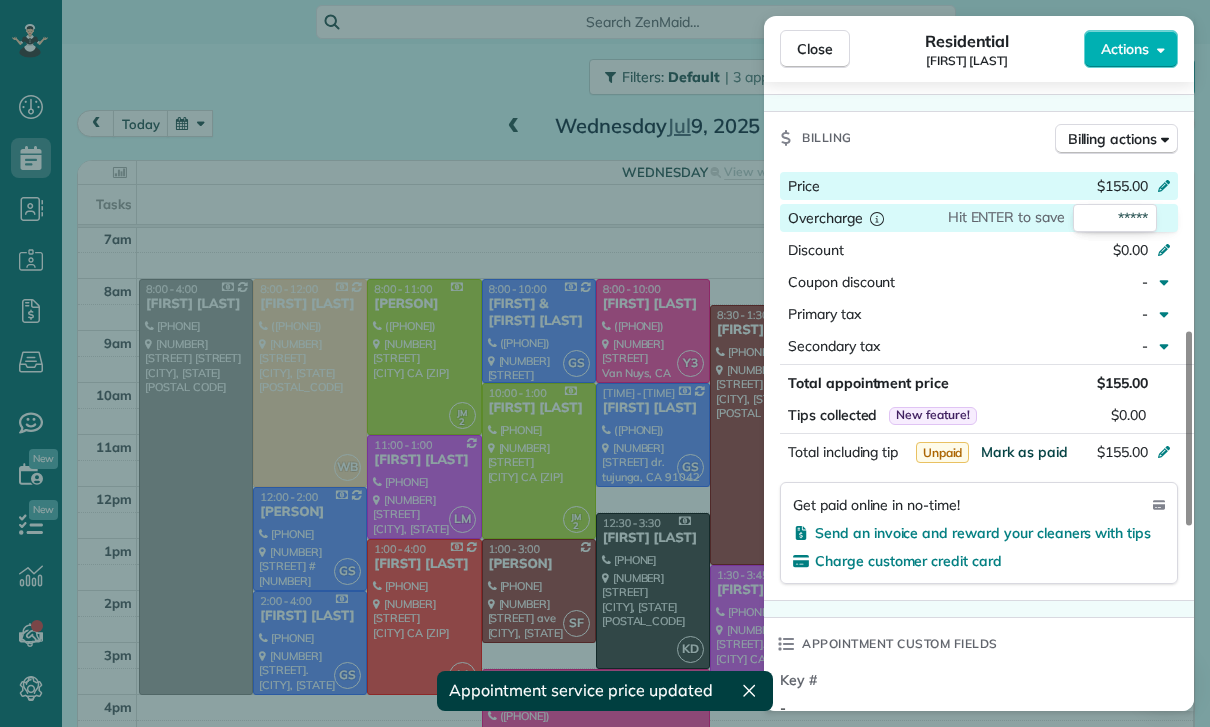 click on "Mark as paid" at bounding box center (1024, 452) 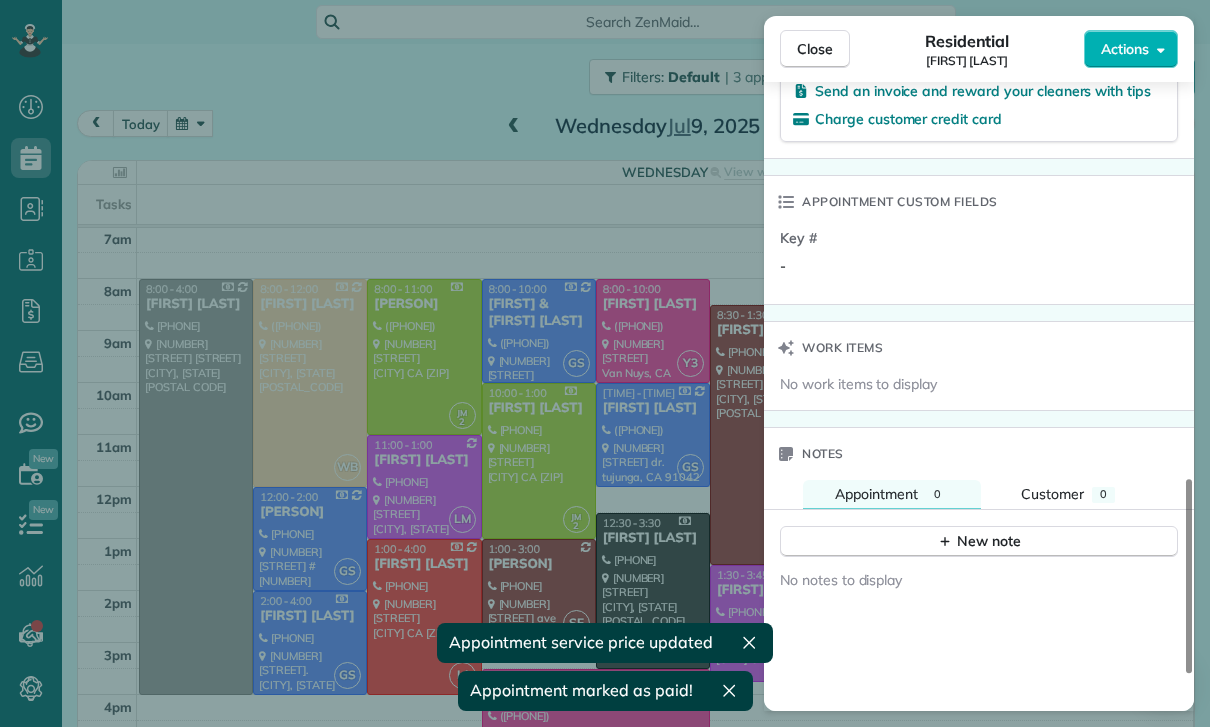 scroll, scrollTop: 1427, scrollLeft: 0, axis: vertical 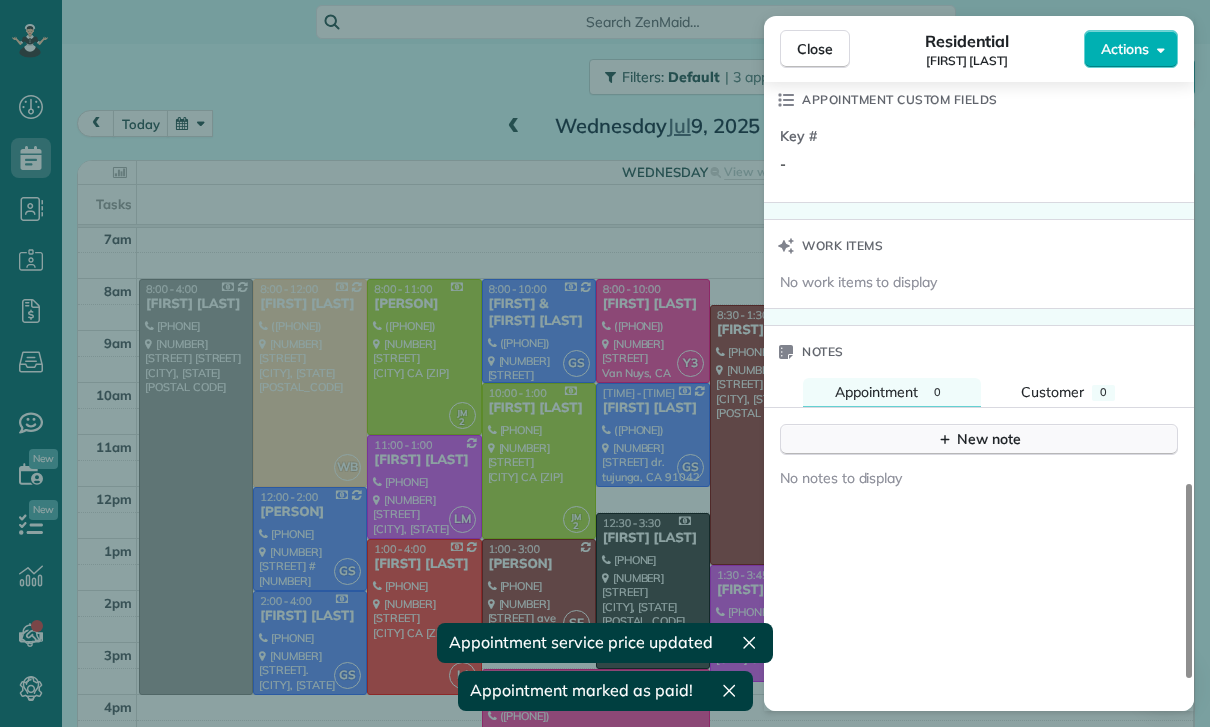 click on "New note" at bounding box center [979, 439] 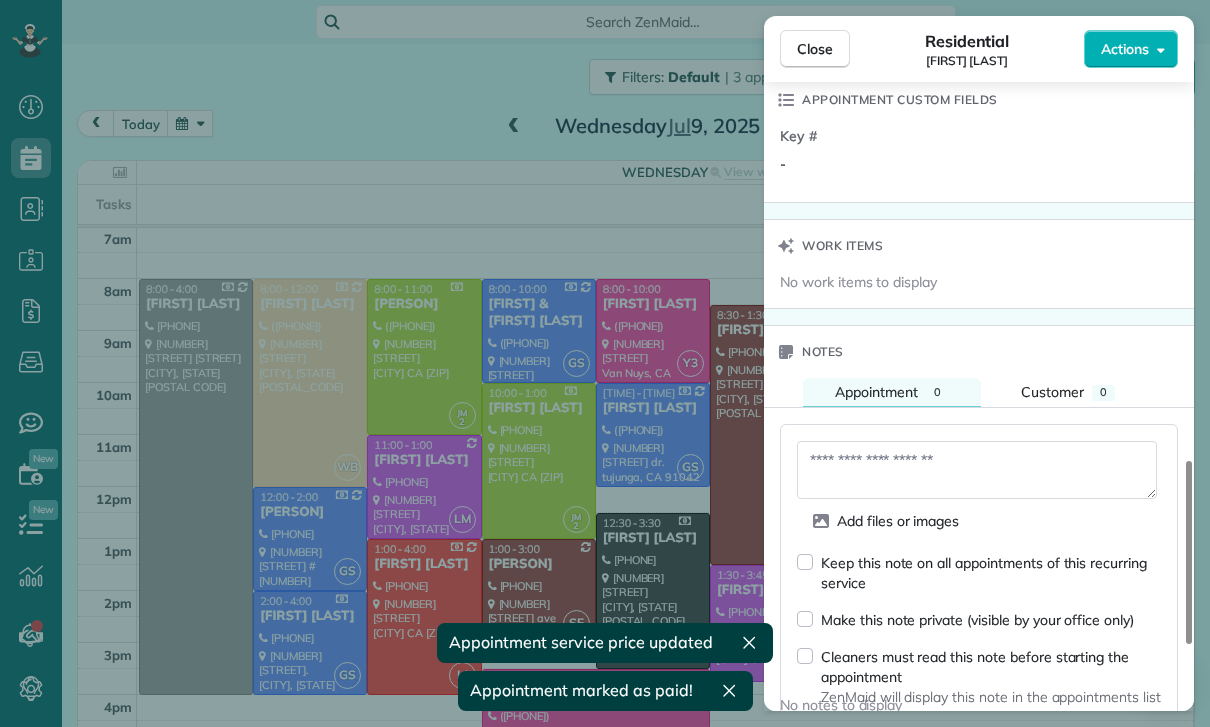 click at bounding box center (977, 470) 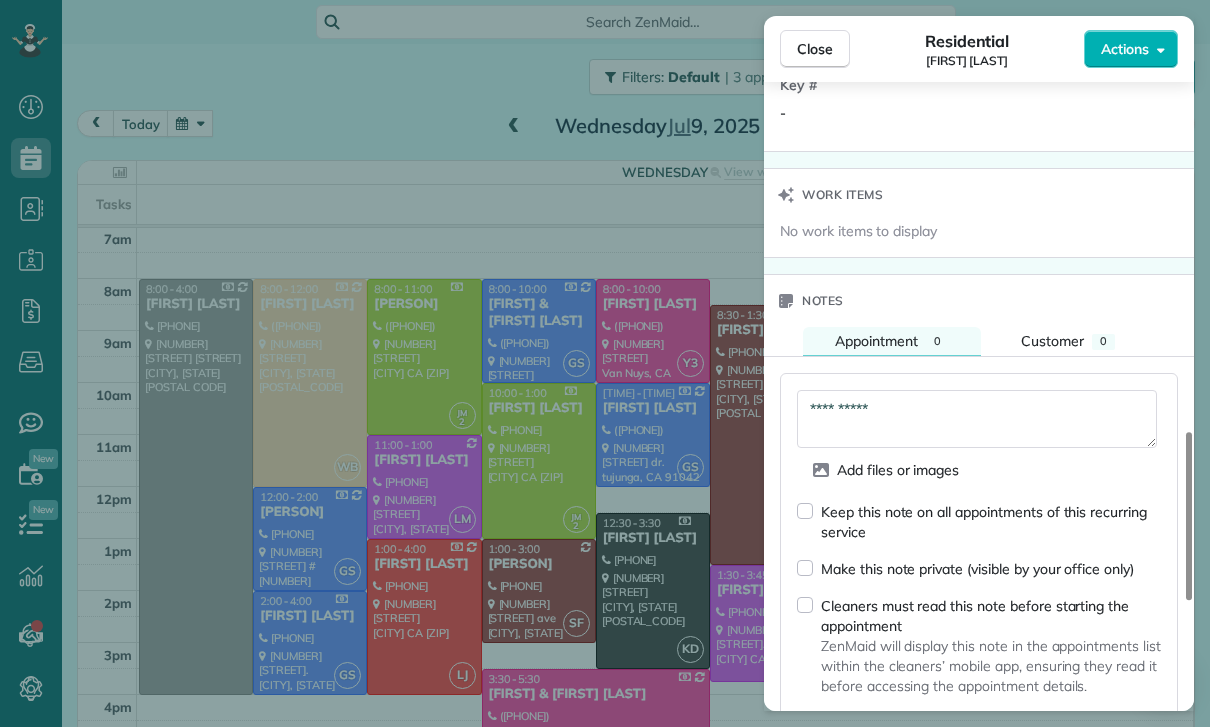 scroll, scrollTop: 1639, scrollLeft: 0, axis: vertical 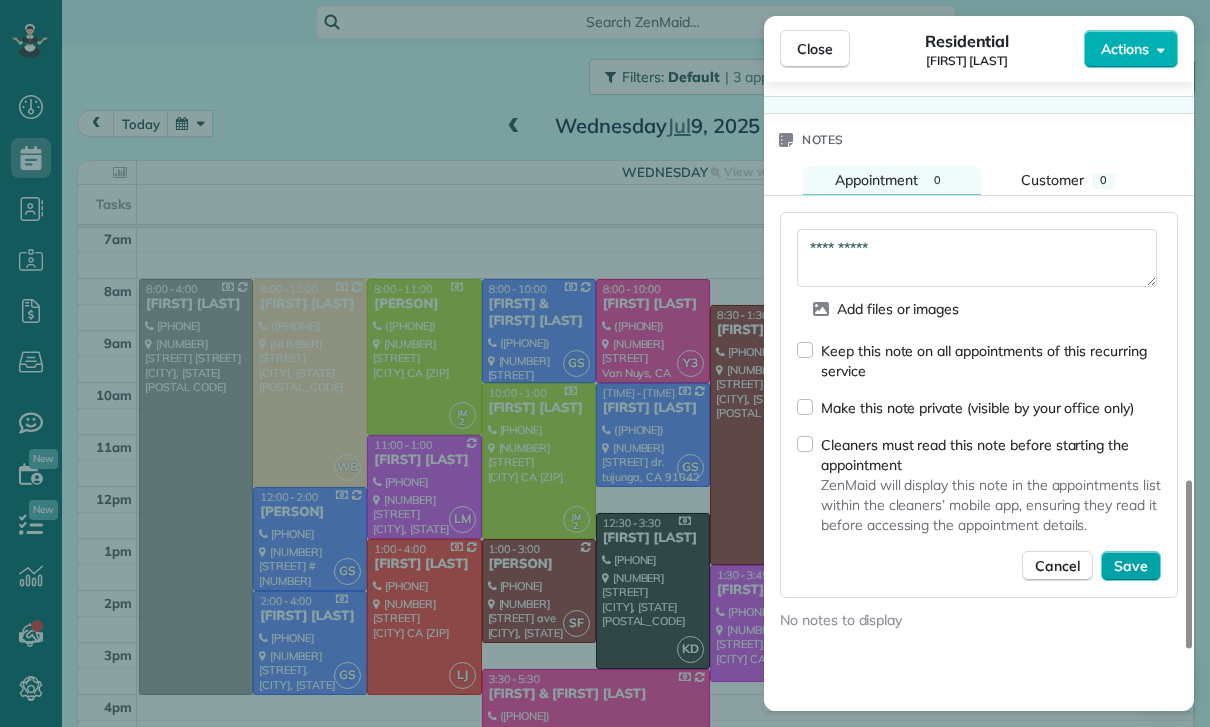 type on "**********" 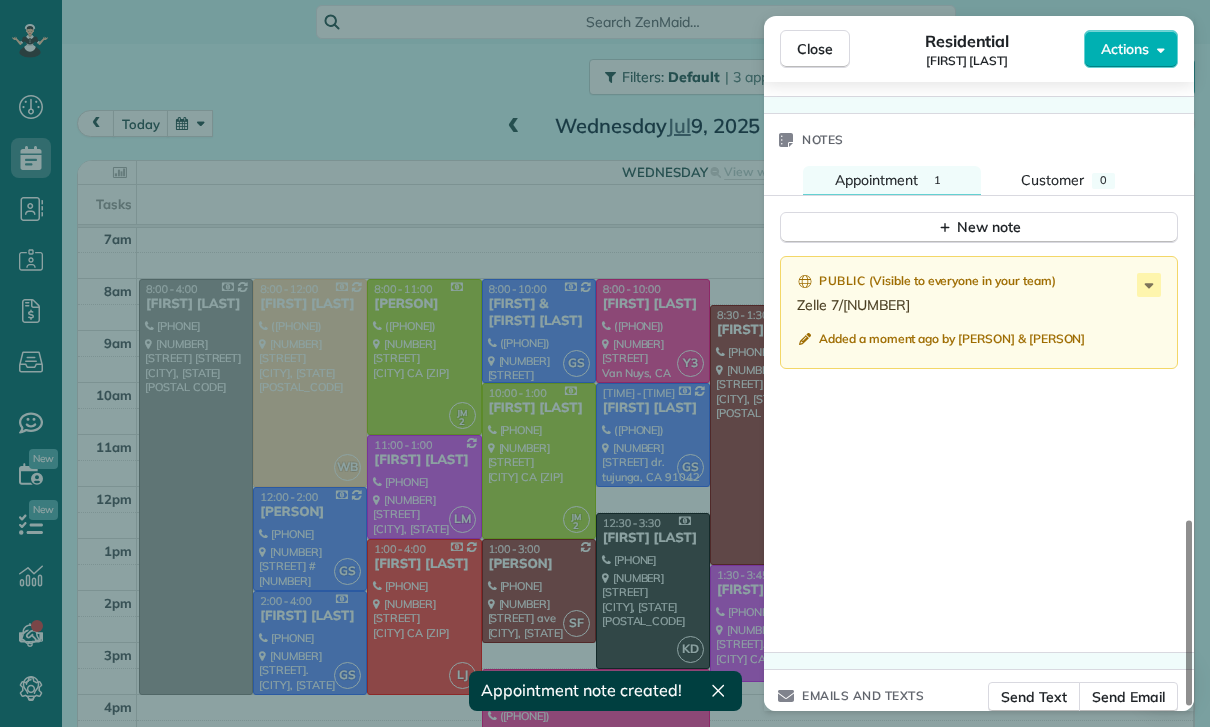 scroll, scrollTop: 1625, scrollLeft: 0, axis: vertical 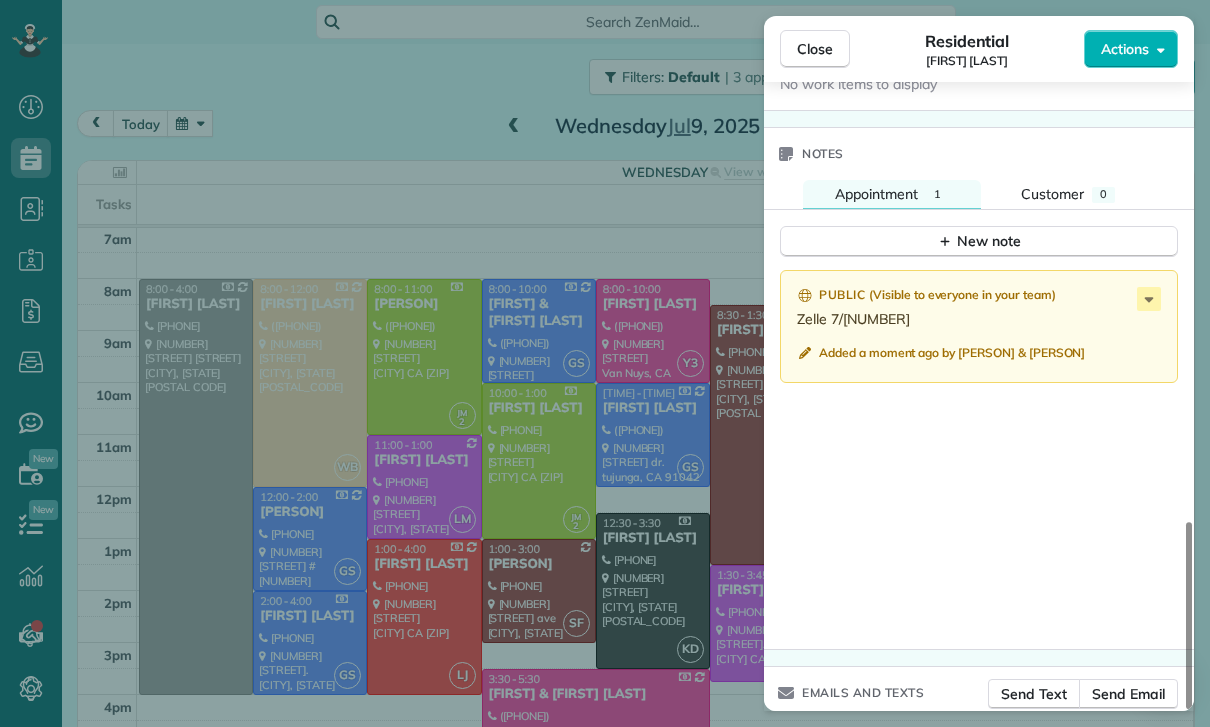 click on "Close Residential Lea Rogers Actions Status Confirmed Lea Rogers · Open profile Mobile (626) 945-0891 Copy No email on record Add email View Details Residential Wednesday, July 09, 2025 ( last week ) 11:00 AM 1:00 PM 2 hours and 0 minutes Repeats every 4 weeks Edit recurring service Next (Aug 06) 16838 Kinzie Street Northridge CA 91343 Service was not rated yet Cleaners Time in and out Assign Invite Team Leslie Miranda Cleaners Leslie Mirnada   11:00 AM 1:00 PM Checklist Try Now Keep this appointment up to your standards. Stay on top of every detail, keep your cleaners organised, and your client happy. Assign a checklist Watch a 5 min demo Billing Billing actions Price $155.00 Overcharge $0.00 Discount $0.00 Coupon discount - Primary tax - Secondary tax - Total appointment price $155.00 Tips collected New feature! $0.00 Paid Total including tip $155.00 Get paid online in no-time! Send an invoice and reward your cleaners with tips Charge customer credit card Appointment custom fields Key # - Work items Notes" at bounding box center (605, 363) 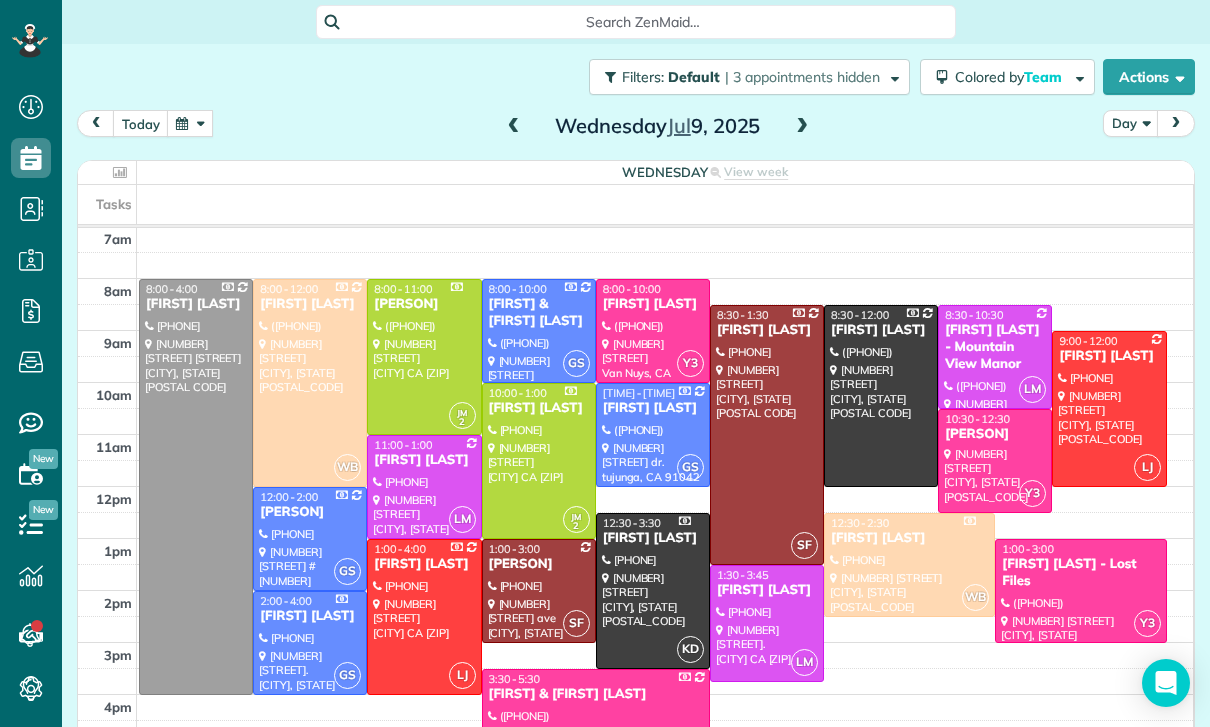 click on "[FIRST] [LAST]" at bounding box center (653, 304) 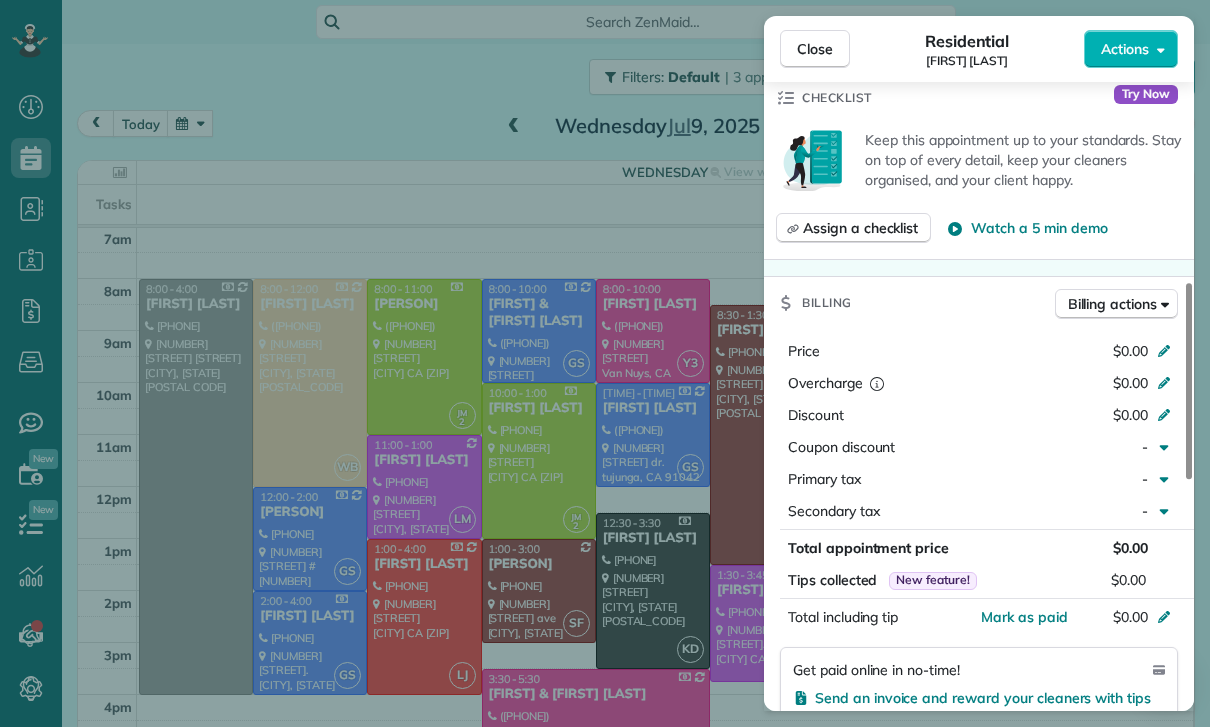 scroll, scrollTop: 722, scrollLeft: 0, axis: vertical 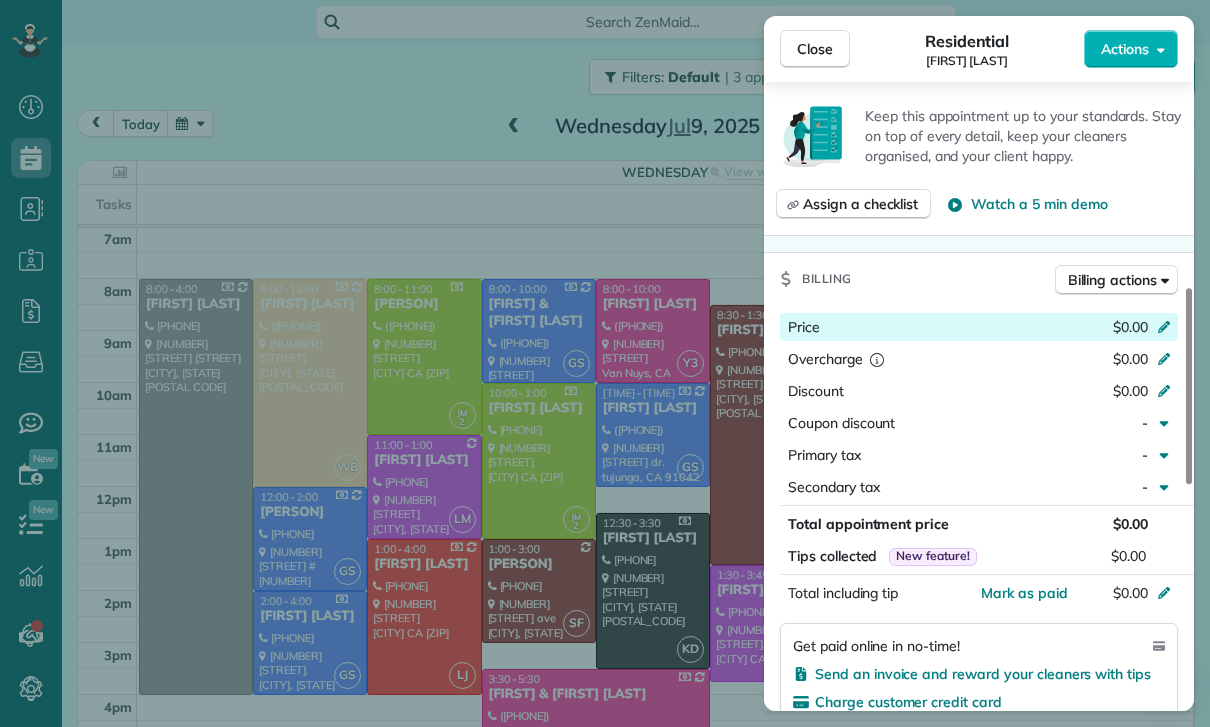 click 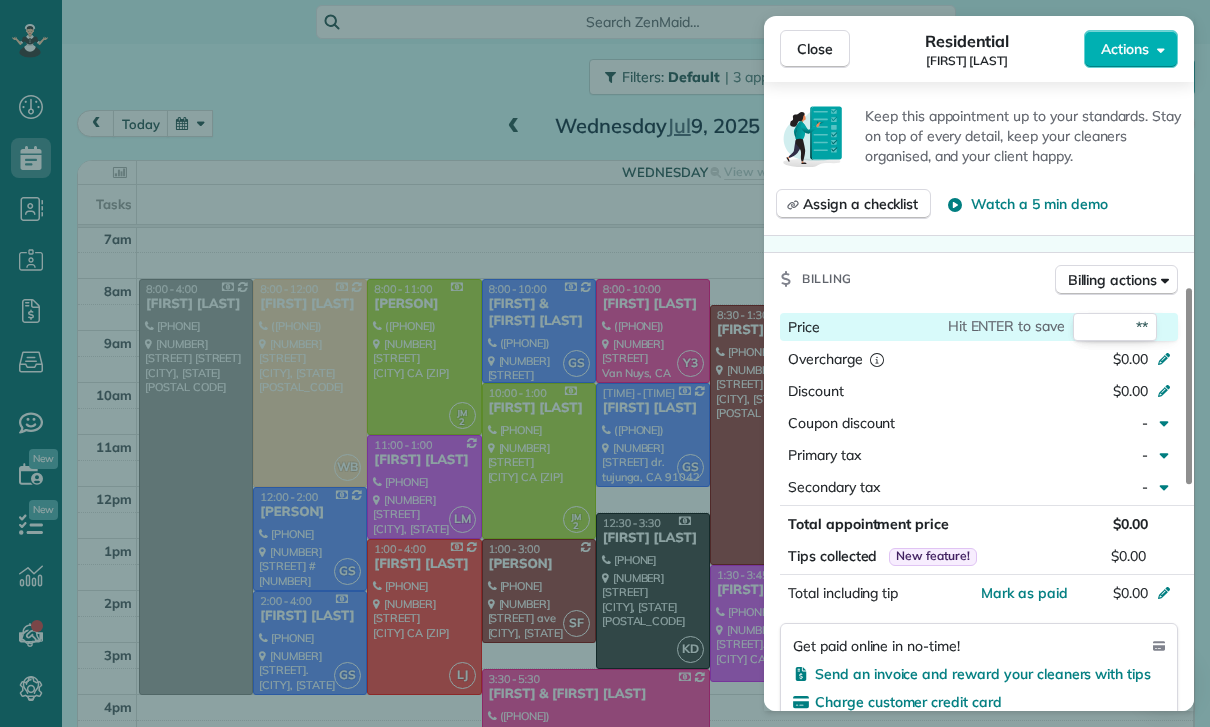 type on "***" 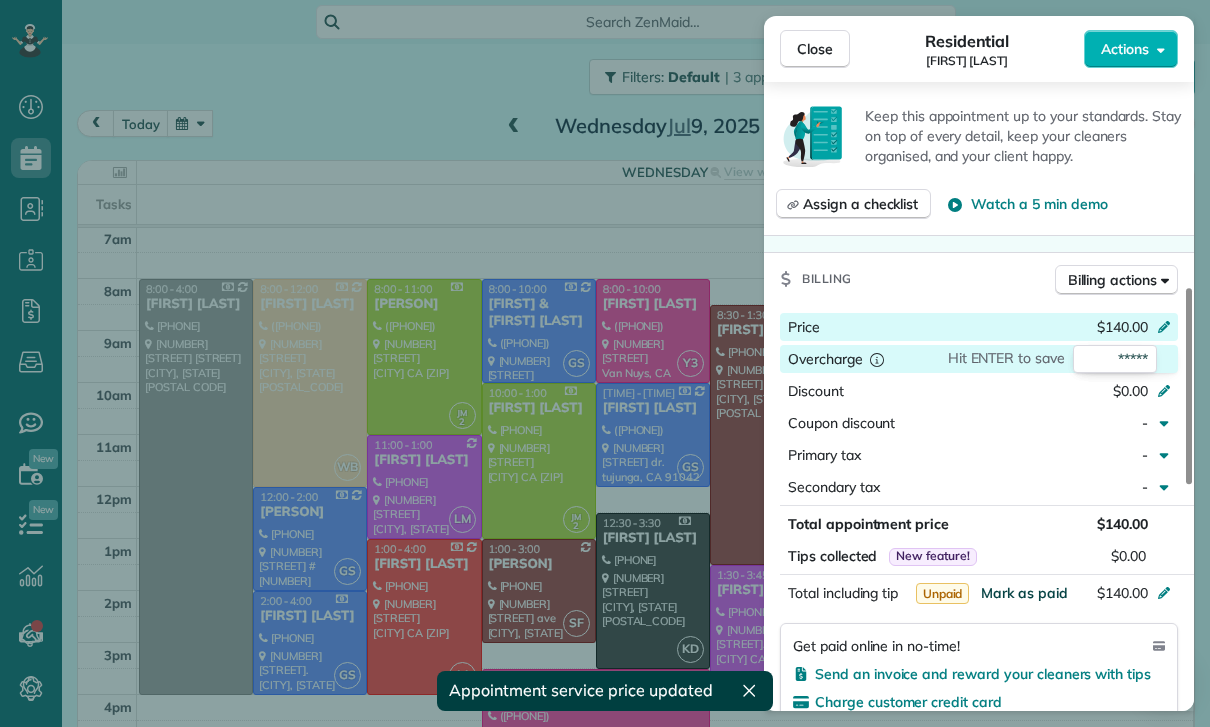 click on "Mark as paid" at bounding box center (1024, 593) 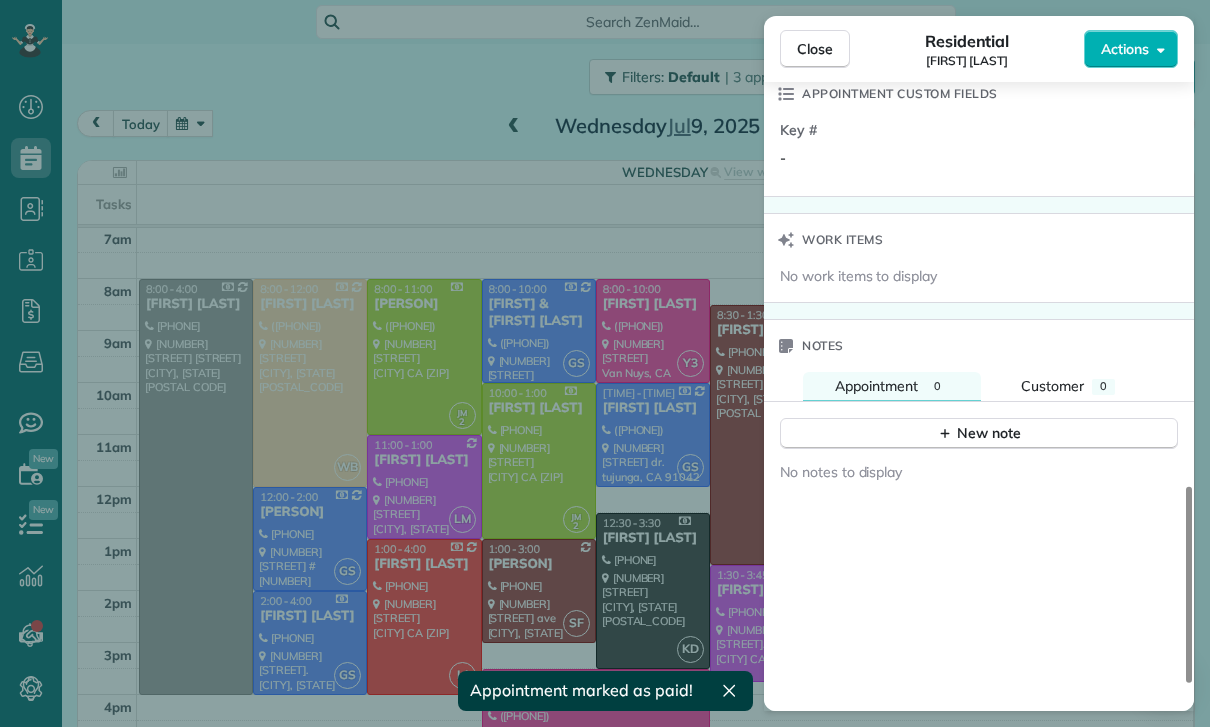 scroll, scrollTop: 1423, scrollLeft: 0, axis: vertical 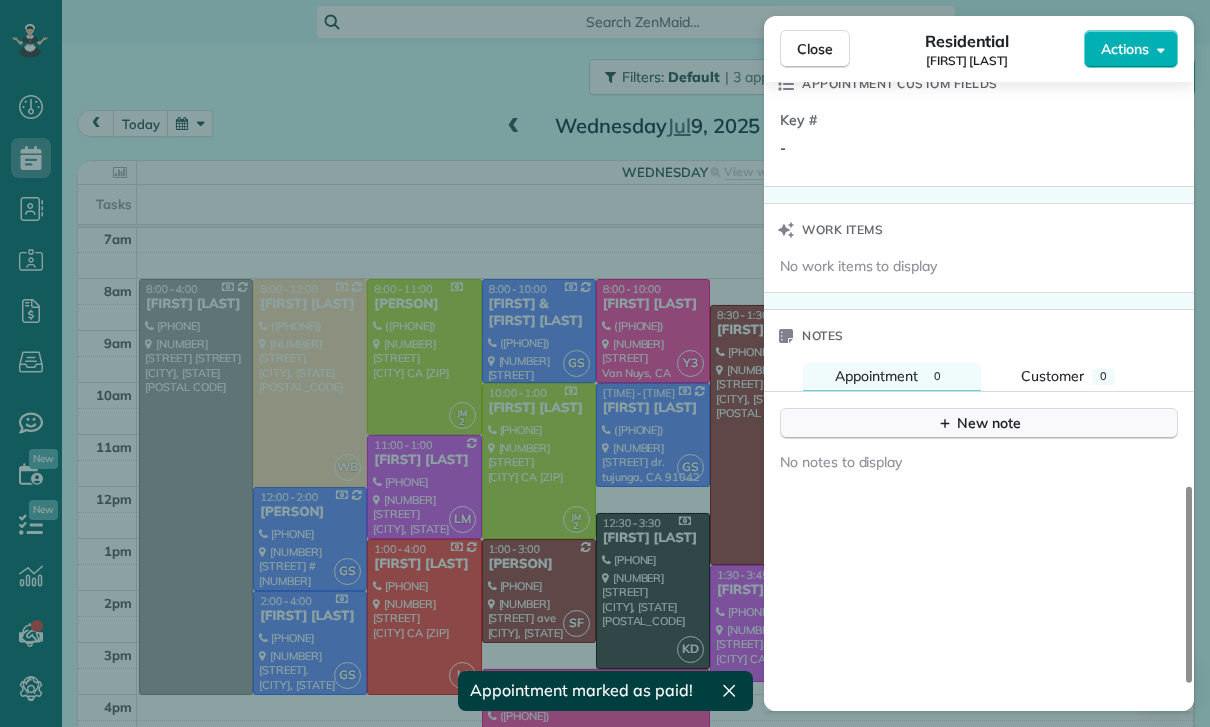 click on "New note" at bounding box center [979, 423] 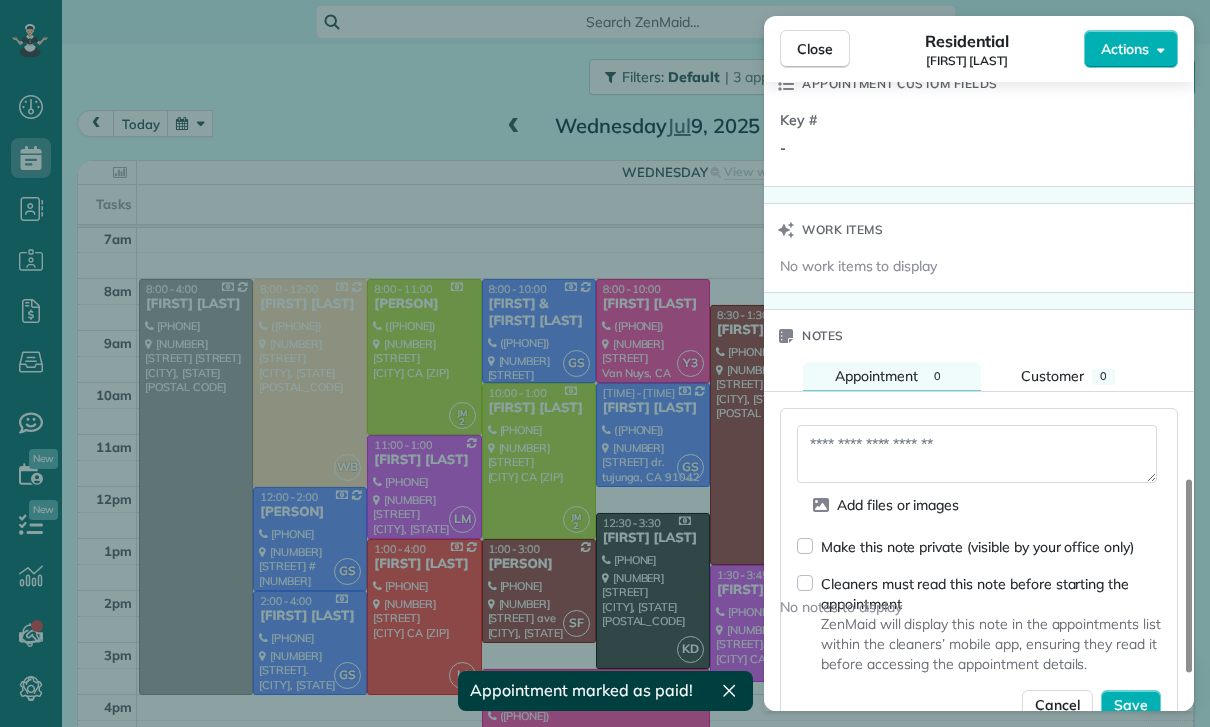 click at bounding box center [977, 454] 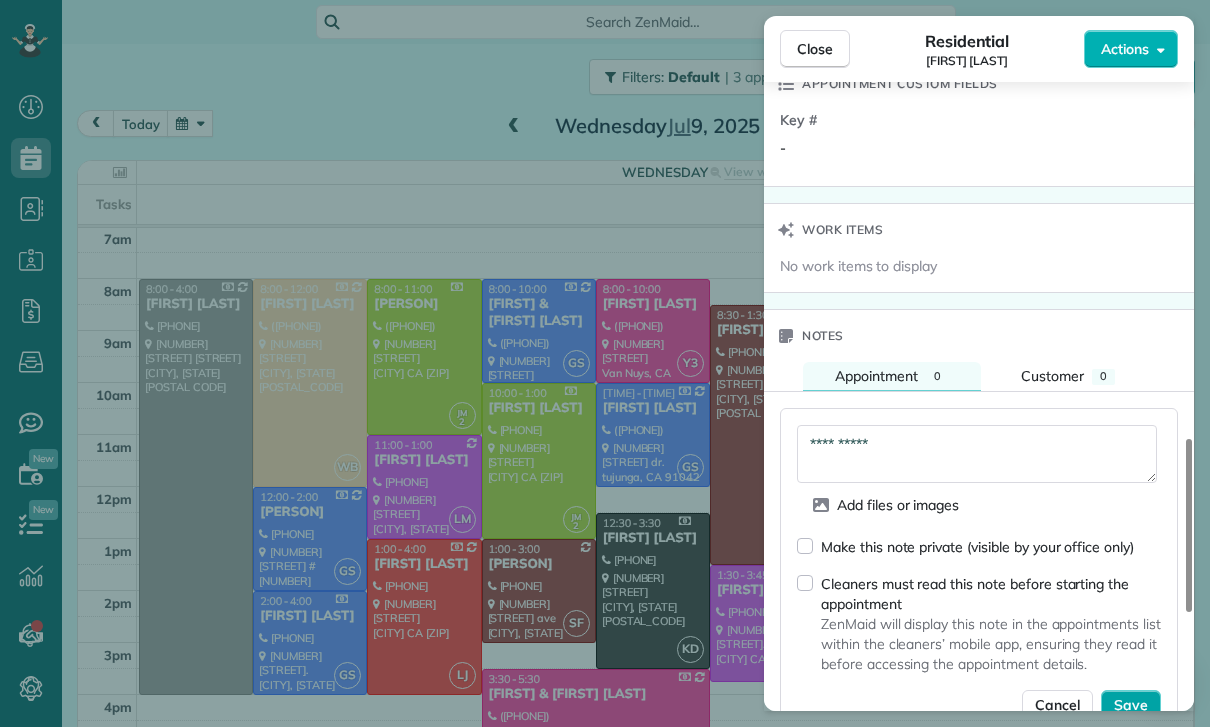 type on "**********" 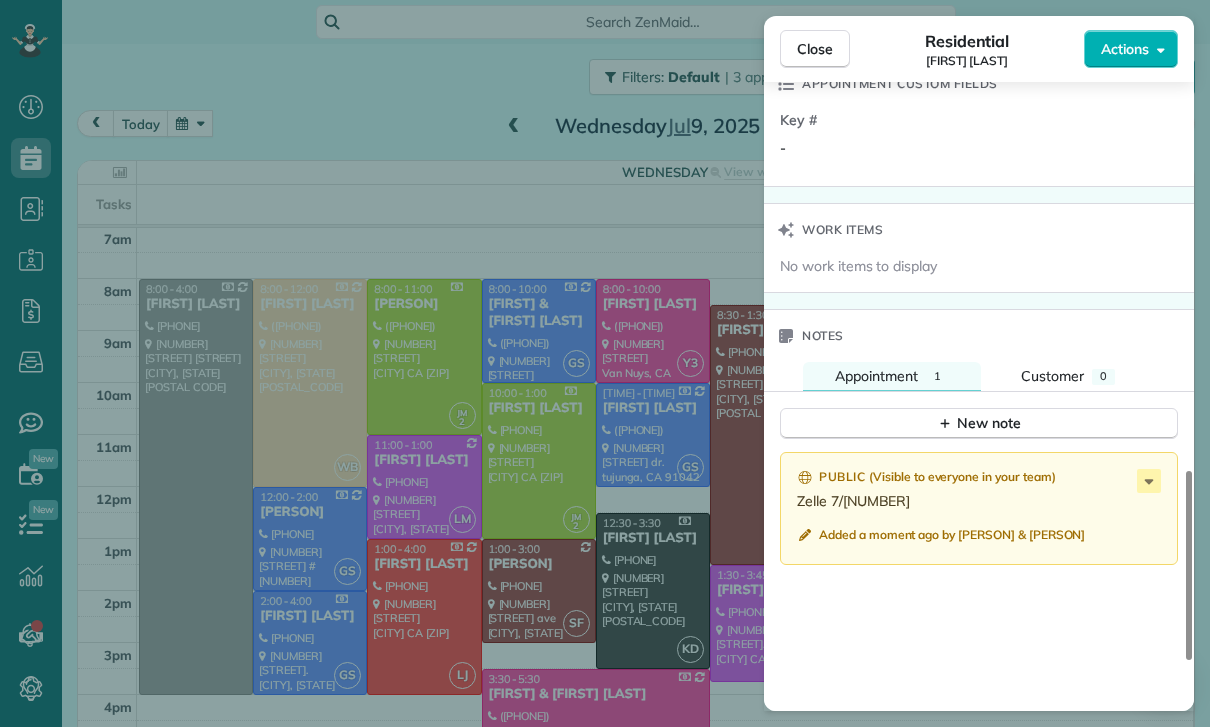 click on "Close Residential Ovsanna Goukasian Actions Status Confirmed Ovsanna Goukasian · Open profile Mobile (559) 903-1914 Copy No email on record Add email View Details Residential Wednesday, July 09, 2025 ( last week ) 8:00 AM 10:00 AM 2 hours and 0 minutes One time 13411 Kittridge Street Van Nuys CA 91401 Service was not rated yet Cleaners Time in and out Assign Invite Team Yuri Cleaners Yuri   8:00 AM 10:00 AM Checklist Try Now Keep this appointment up to your standards. Stay on top of every detail, keep your cleaners organised, and your client happy. Assign a checklist Watch a 5 min demo Billing Billing actions Price $140.00 Overcharge $0.00 Discount $0.00 Coupon discount - Primary tax - Secondary tax - Total appointment price $140.00 Tips collected New feature! $0.00 Paid Total including tip $140.00 Get paid online in no-time! Send an invoice and reward your cleaners with tips Charge customer credit card Appointment custom fields Key # - Work items No work items to display Notes Appointment 1 Customer 0 ( )" at bounding box center (605, 363) 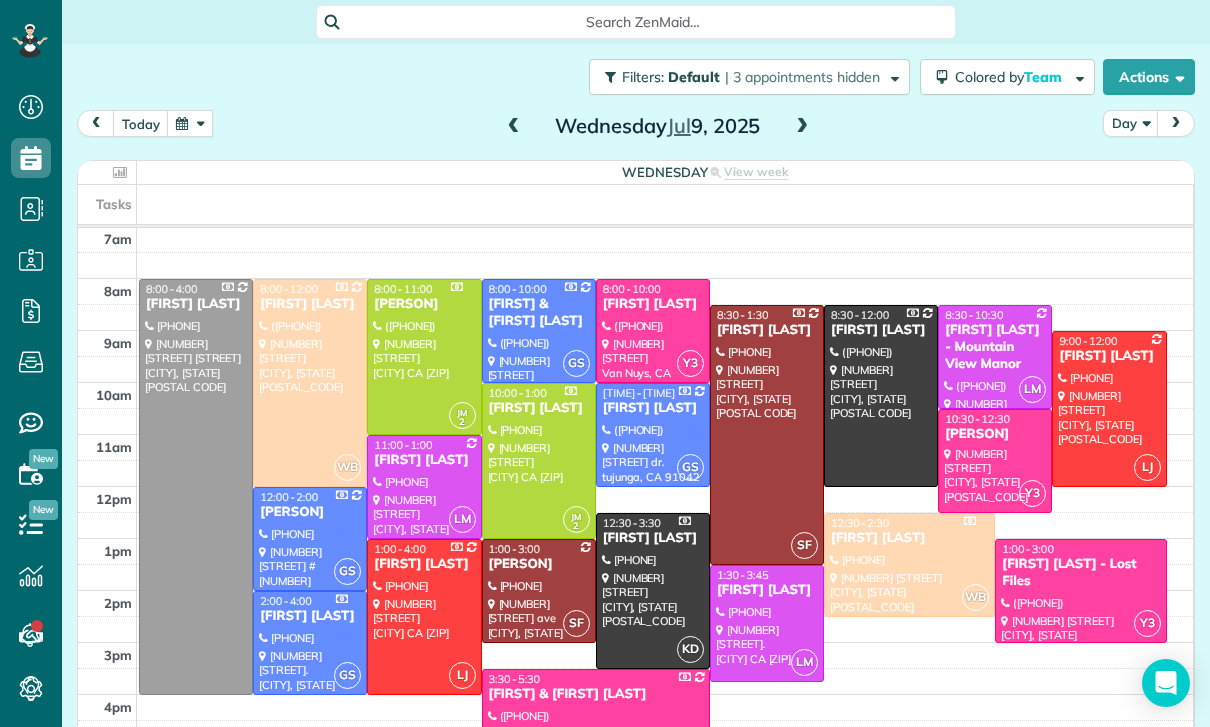 click at bounding box center [802, 127] 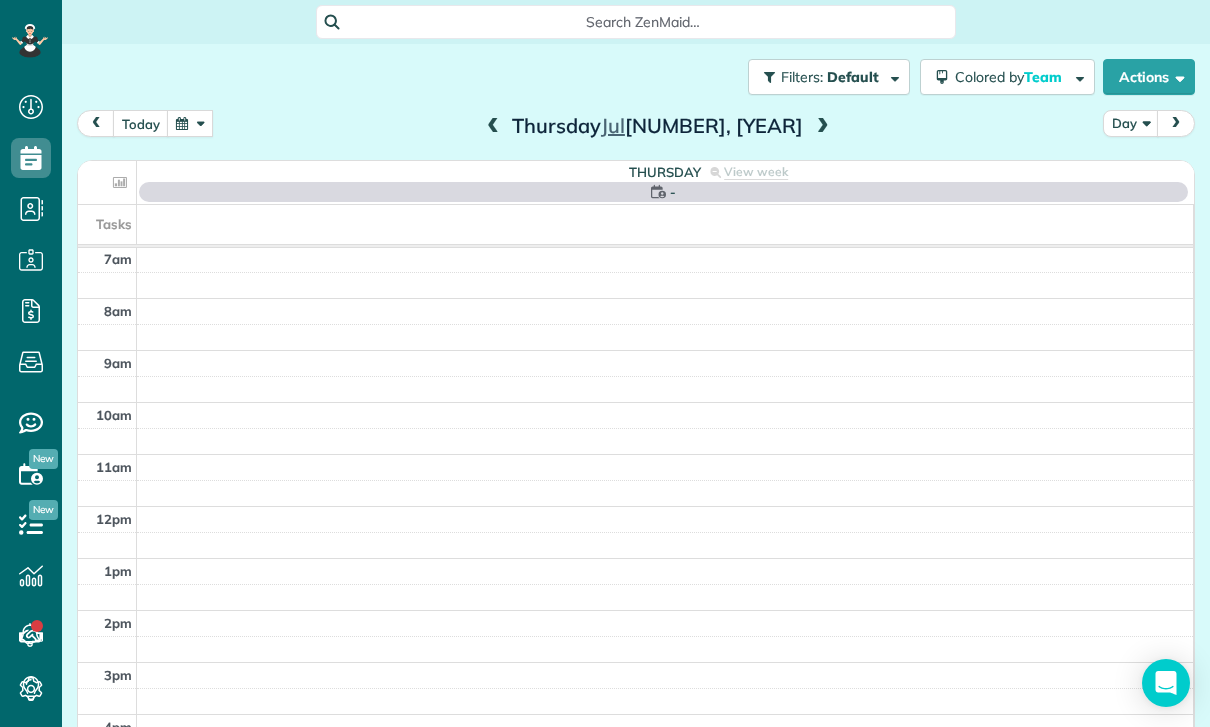 scroll, scrollTop: 157, scrollLeft: 0, axis: vertical 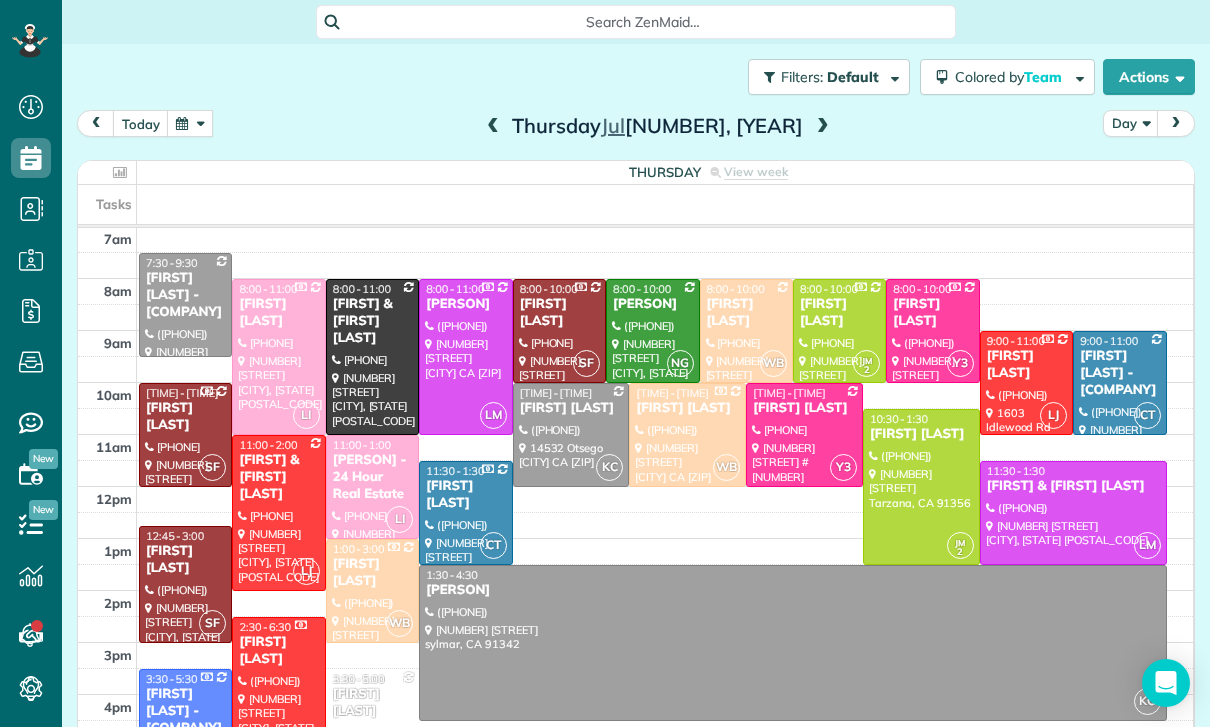 click at bounding box center [804, 435] 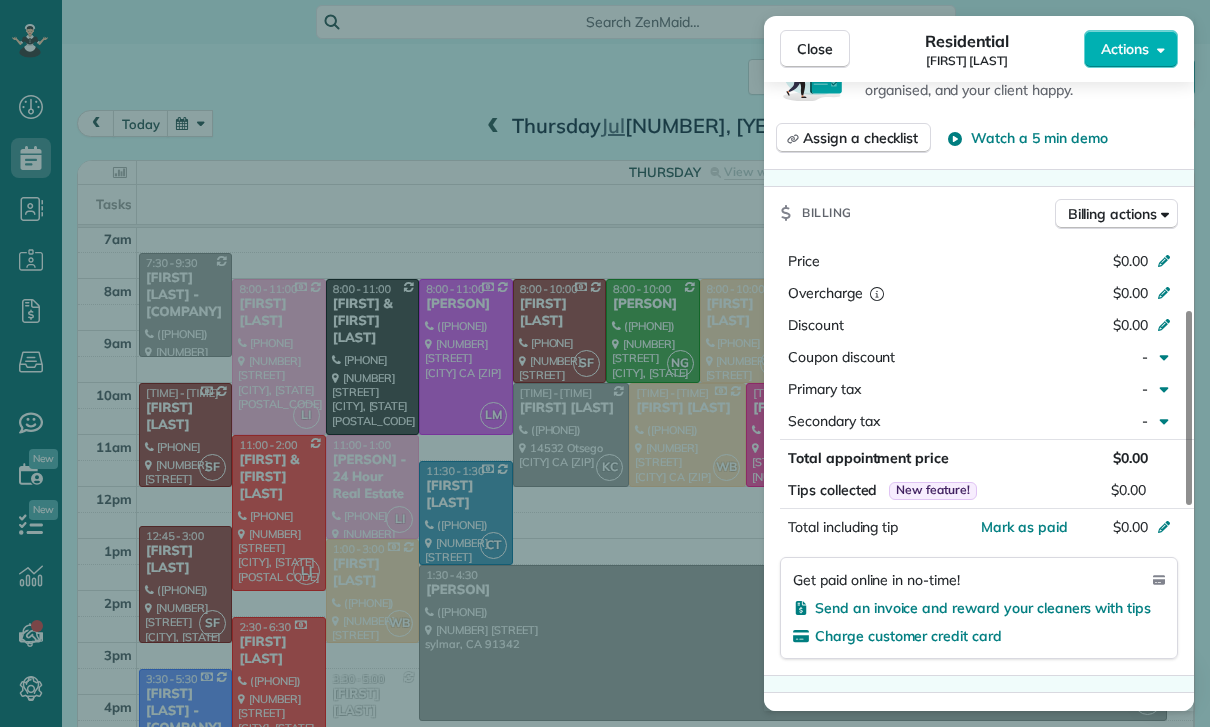 scroll, scrollTop: 886, scrollLeft: 0, axis: vertical 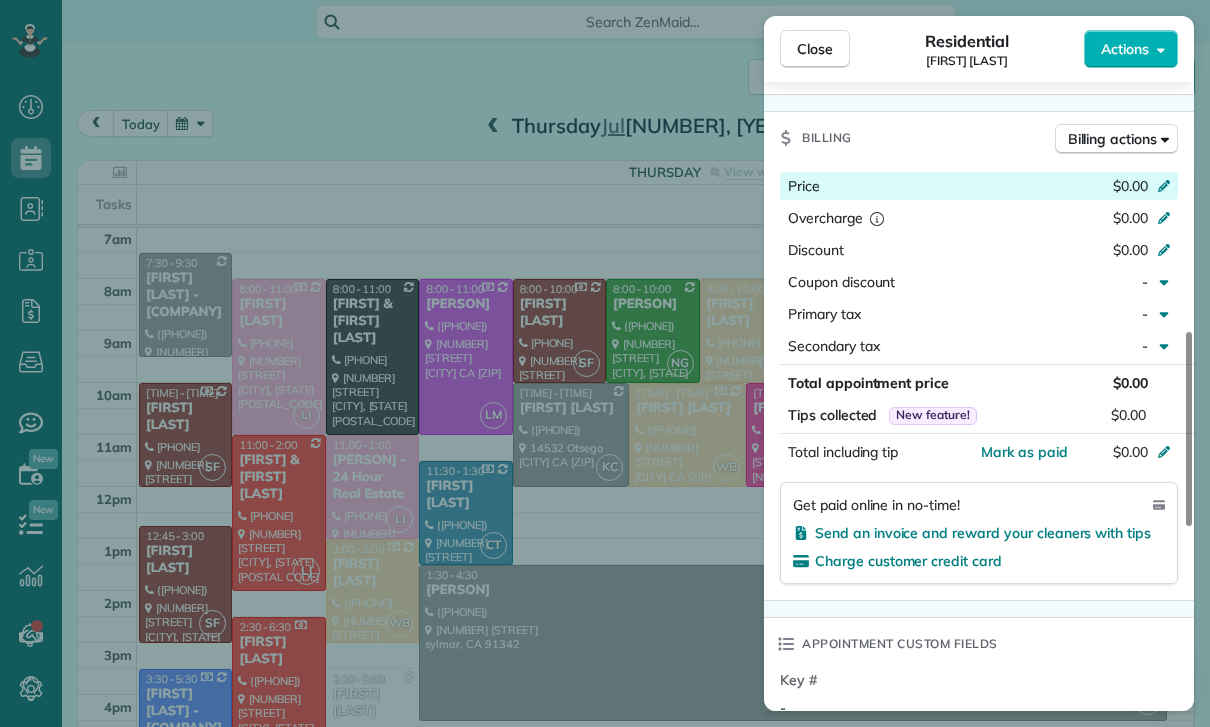 click on "Price $0.00" at bounding box center [979, 186] 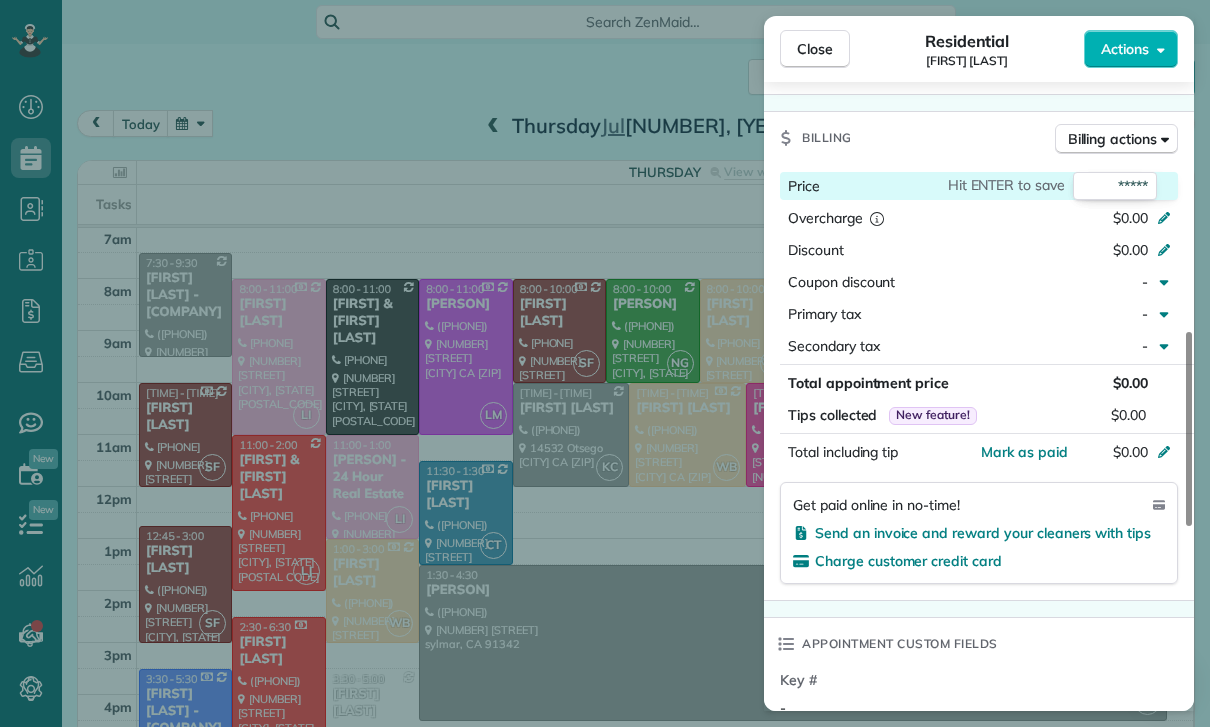type on "******" 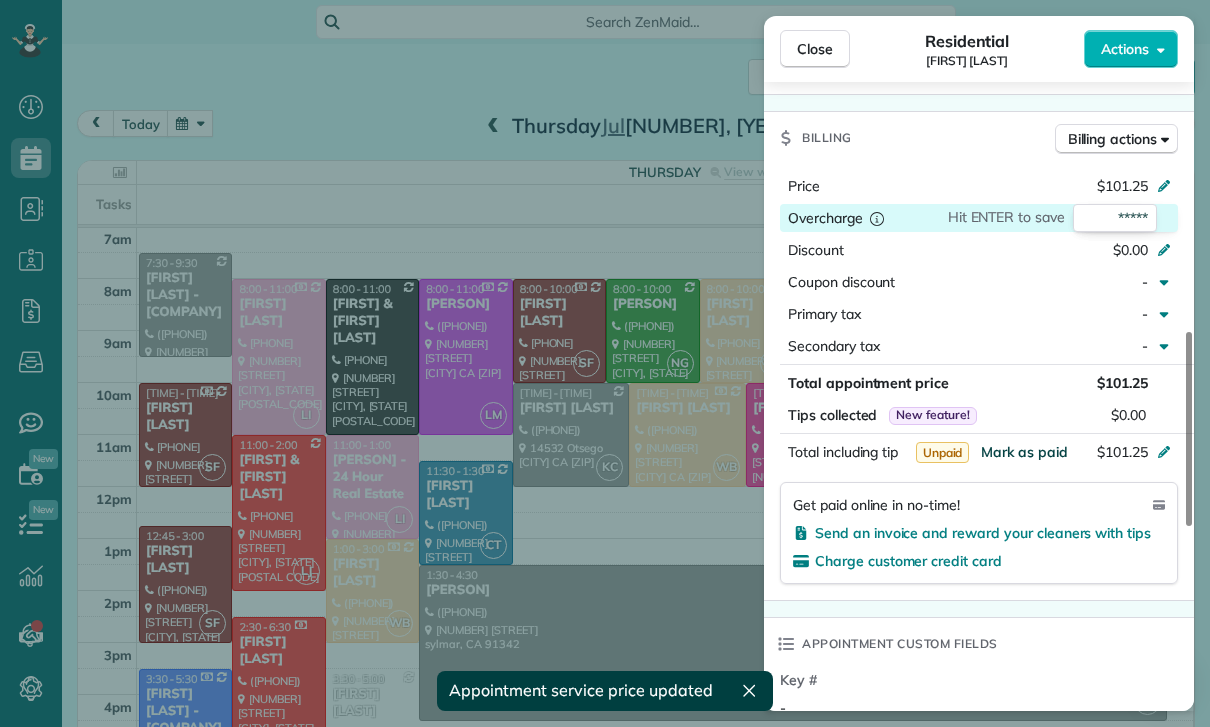 click on "Mark as paid" at bounding box center [1024, 452] 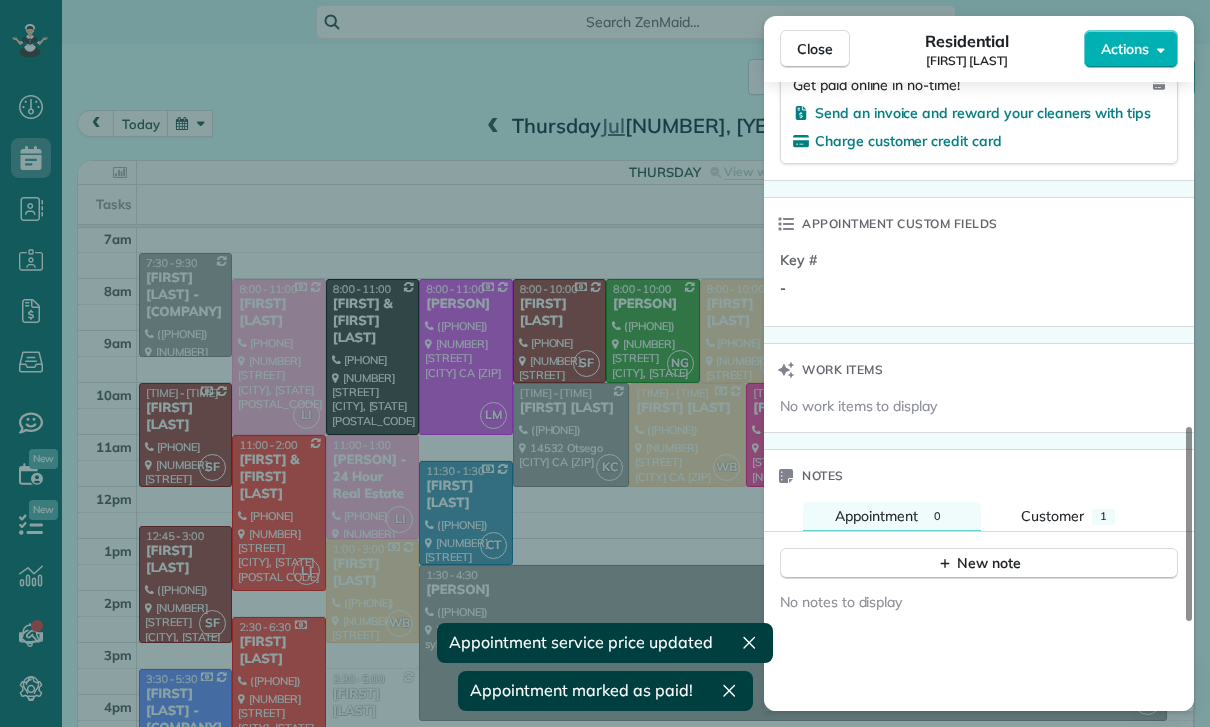scroll, scrollTop: 1416, scrollLeft: 0, axis: vertical 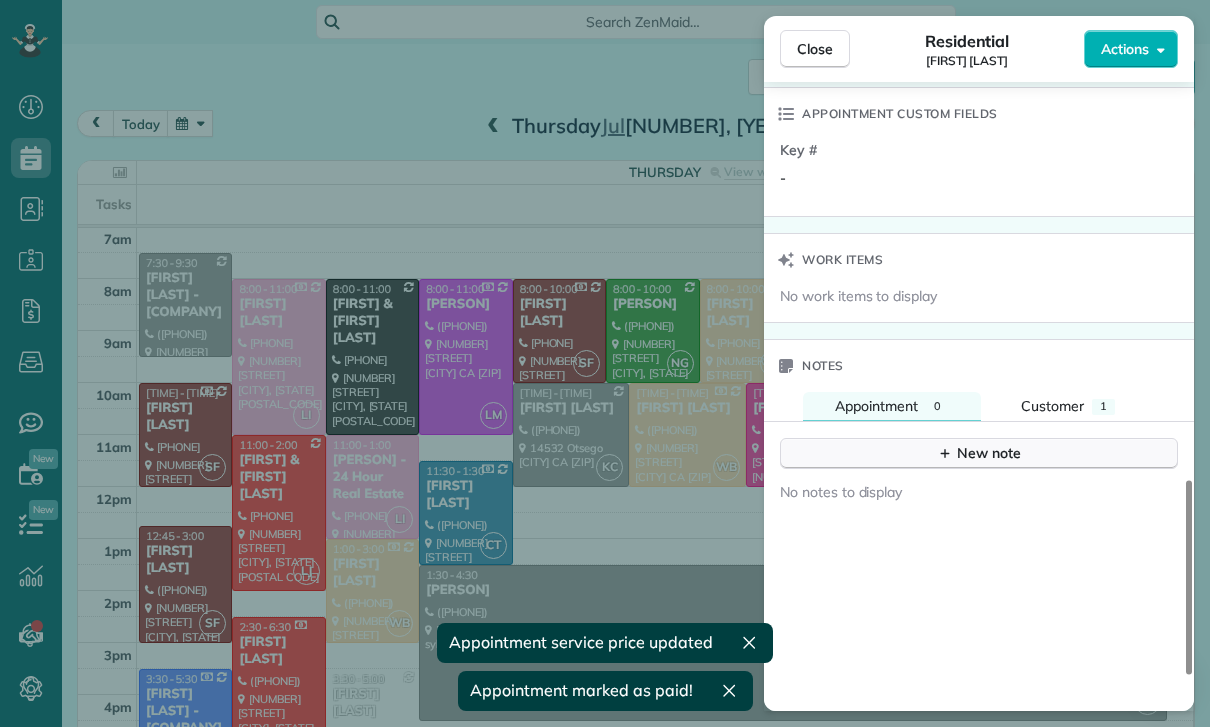click on "New note" at bounding box center (979, 453) 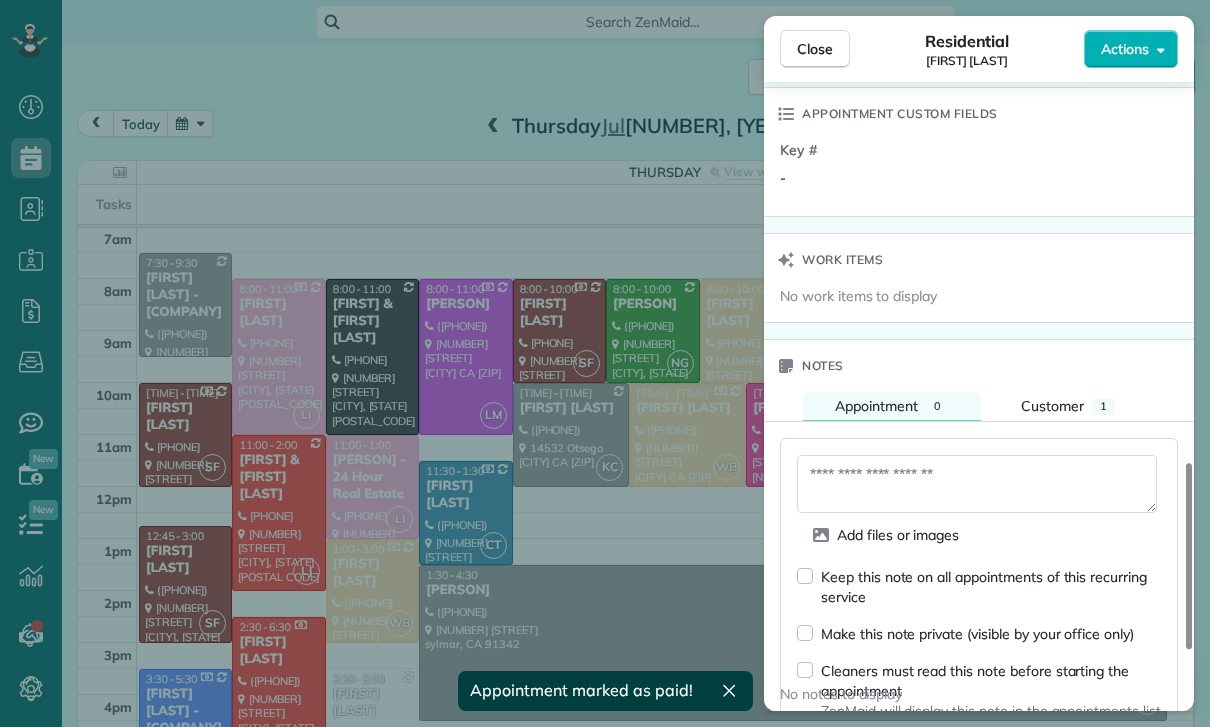 click at bounding box center (977, 484) 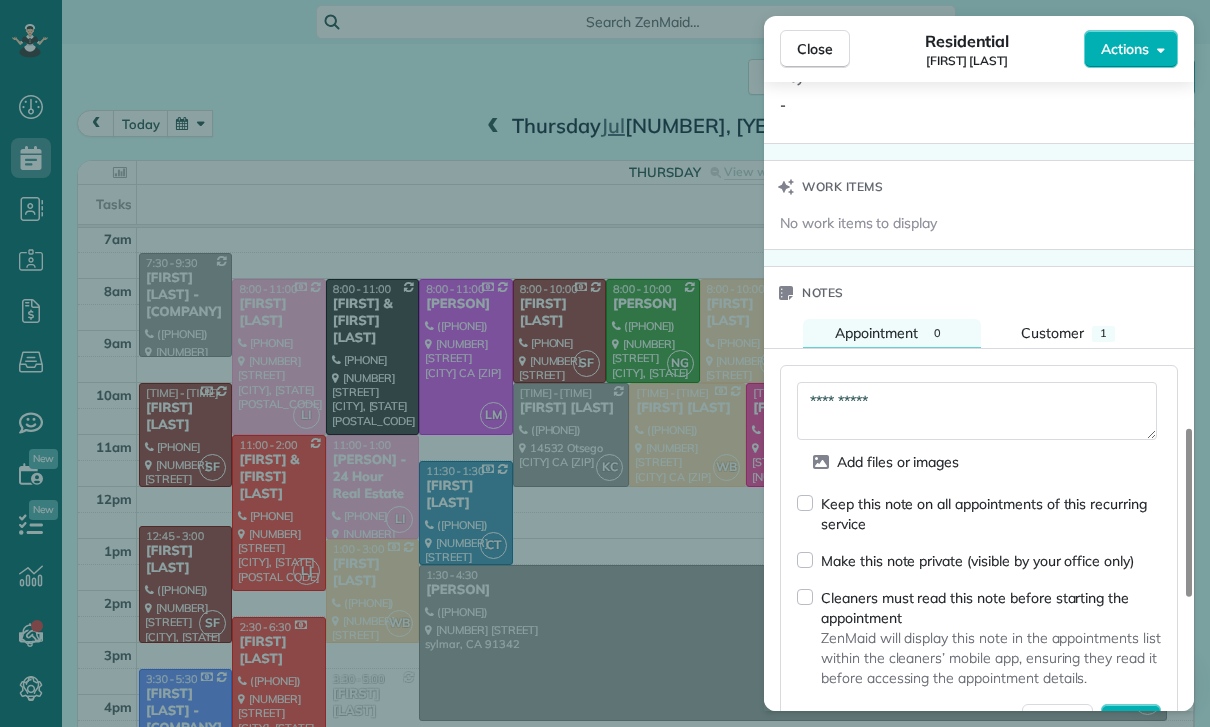 scroll, scrollTop: 1640, scrollLeft: 0, axis: vertical 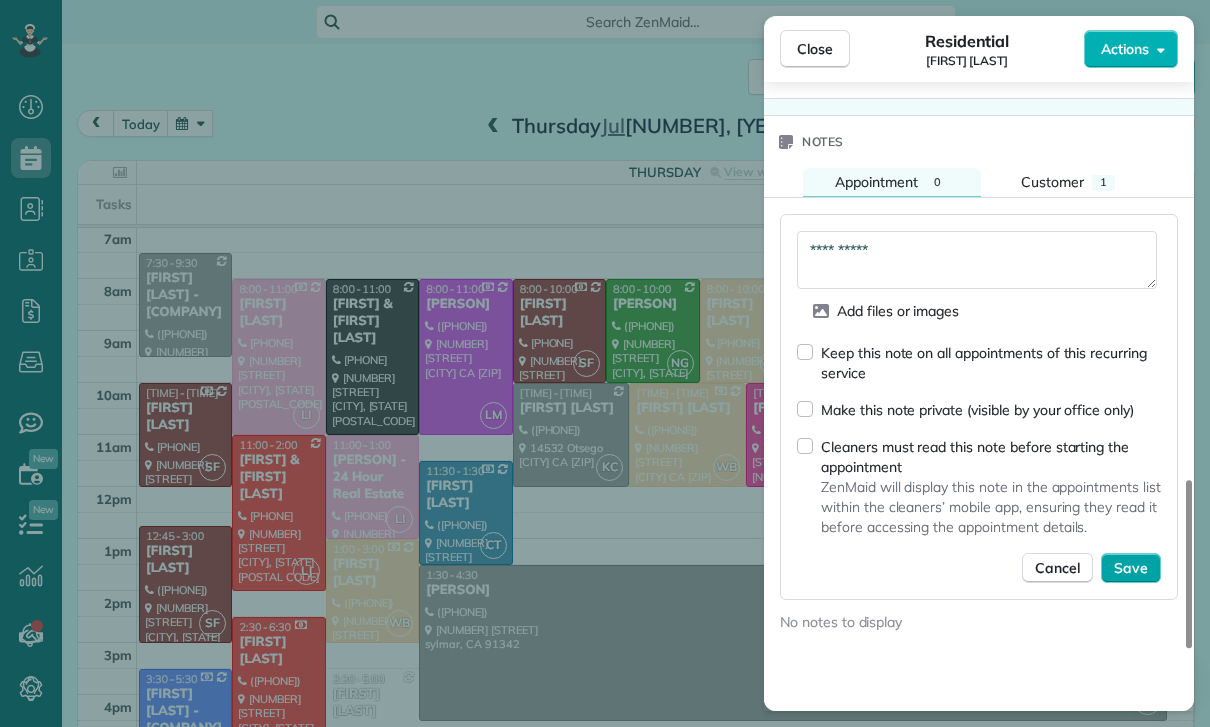type on "**********" 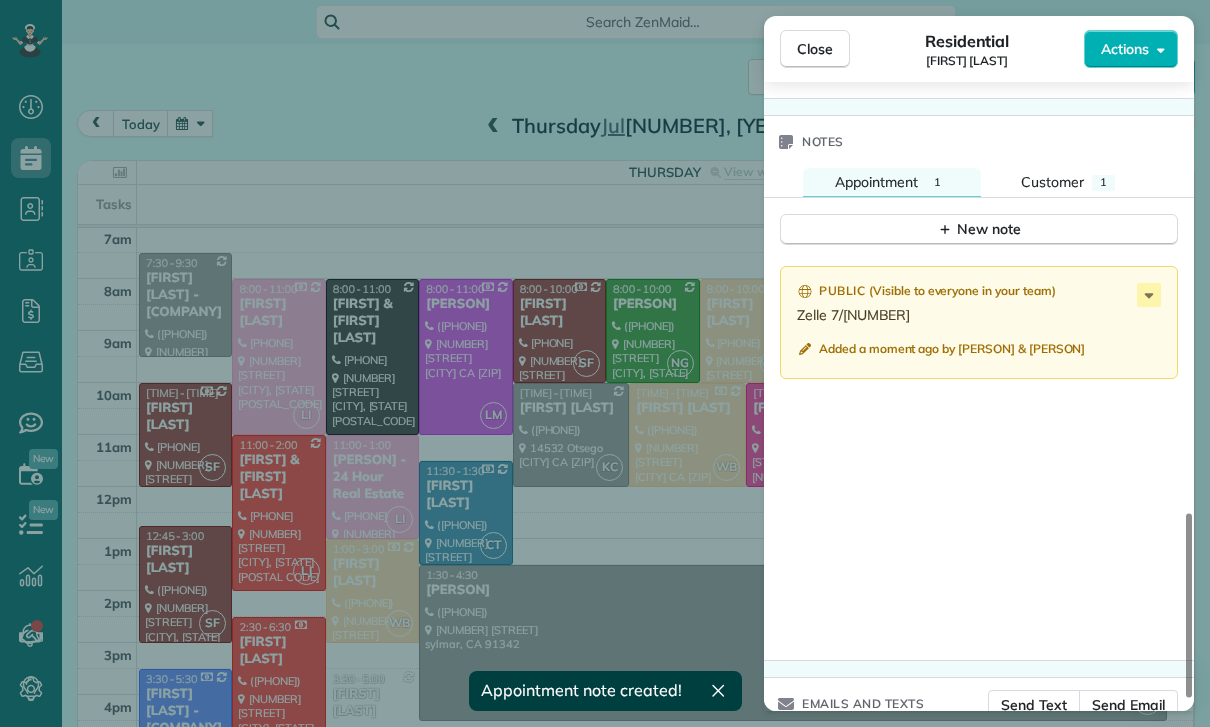 scroll, scrollTop: 1622, scrollLeft: 0, axis: vertical 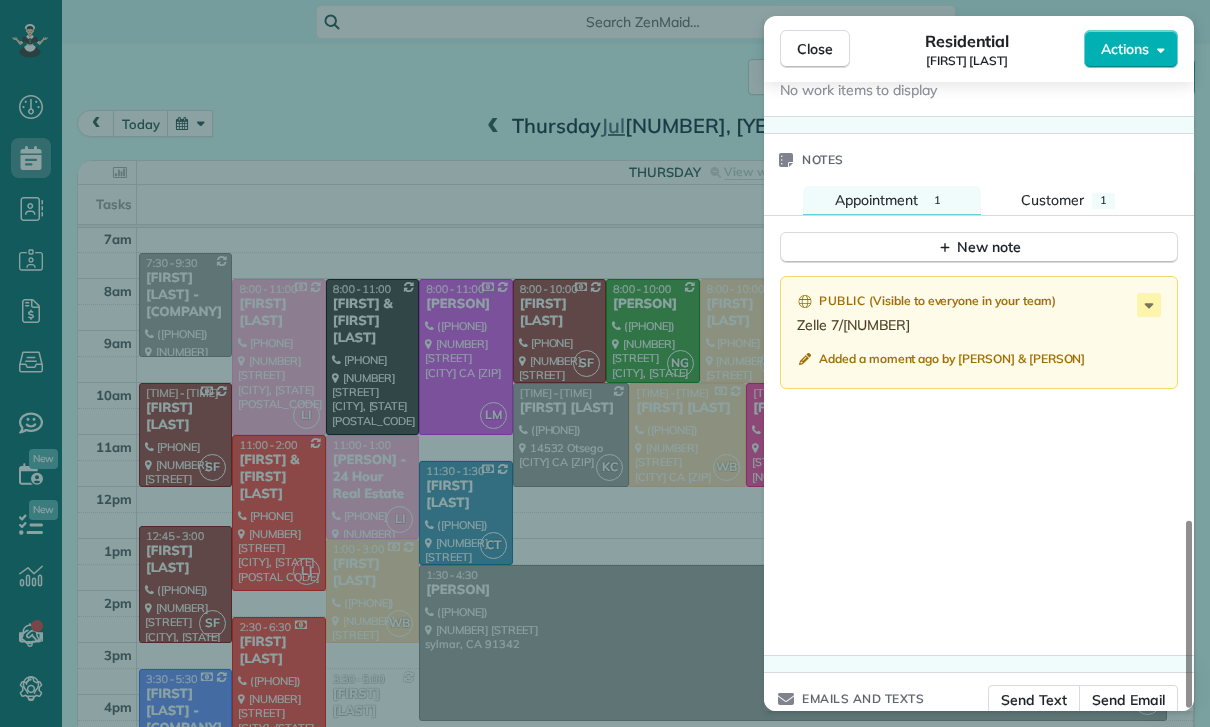 click on "Close Residential Nancy Benavente Actions Status Confirmed Nancy Benavente · Open profile Home (818) 355-5293 Copy No email on record Add email View Details Residential Thursday, July 10, 2025 ( 5 days ago ) 10:00 AM 12:00 PM 2 hours and 0 minutes Repeats every 2 weeks Edit recurring service Previous (Jun 27) Next (Jul 26) 14570 Benefit St. #103 Sherman Oaks 91403 ? ? Service was not rated yet Cleaners Time in and out Assign Invite Team Yuri Cleaners Yuri   10:00 AM 12:00 PM Checklist Try Now Keep this appointment up to your standards. Stay on top of every detail, keep your cleaners organised, and your client happy. Assign a checklist Watch a 5 min demo Billing Billing actions Price $101.25 Overcharge $0.00 Discount $0.00 Coupon discount - Primary tax - Secondary tax - Total appointment price $101.25 Tips collected New feature! $0.00 Paid Total including tip $101.25 Get paid online in no-time! Send an invoice and reward your cleaners with tips Charge customer credit card Appointment custom fields Key # - 1 1" at bounding box center (605, 363) 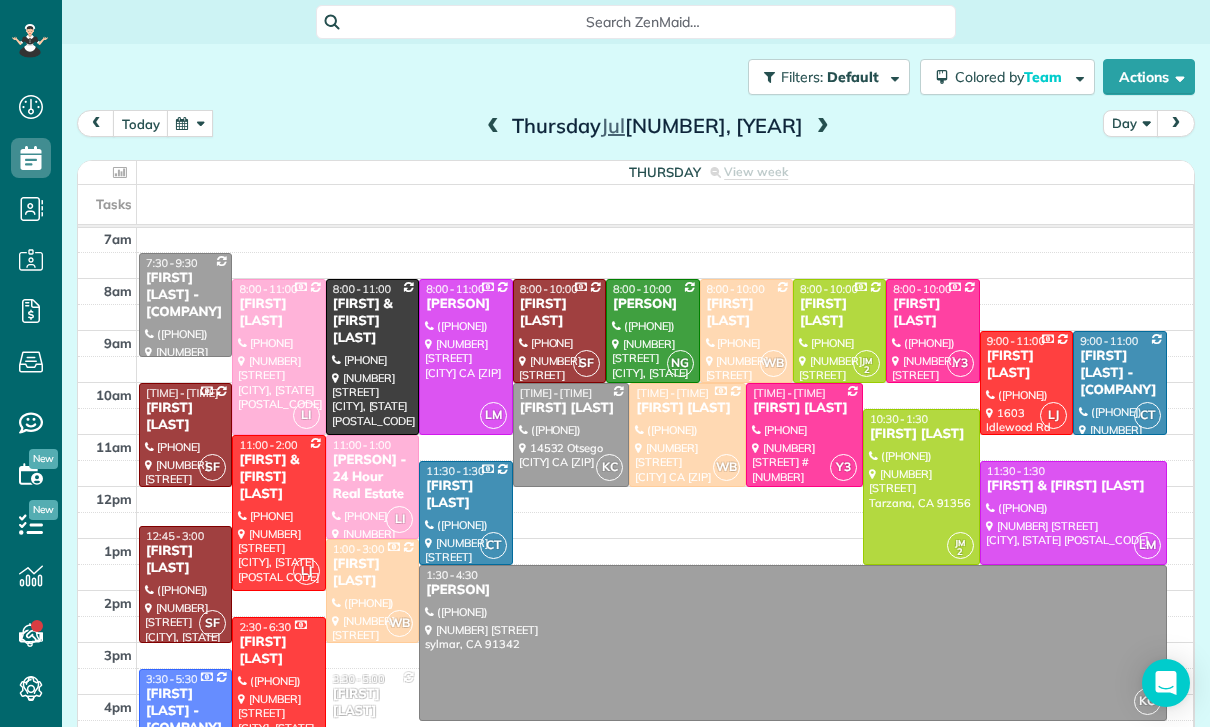 click at bounding box center [823, 127] 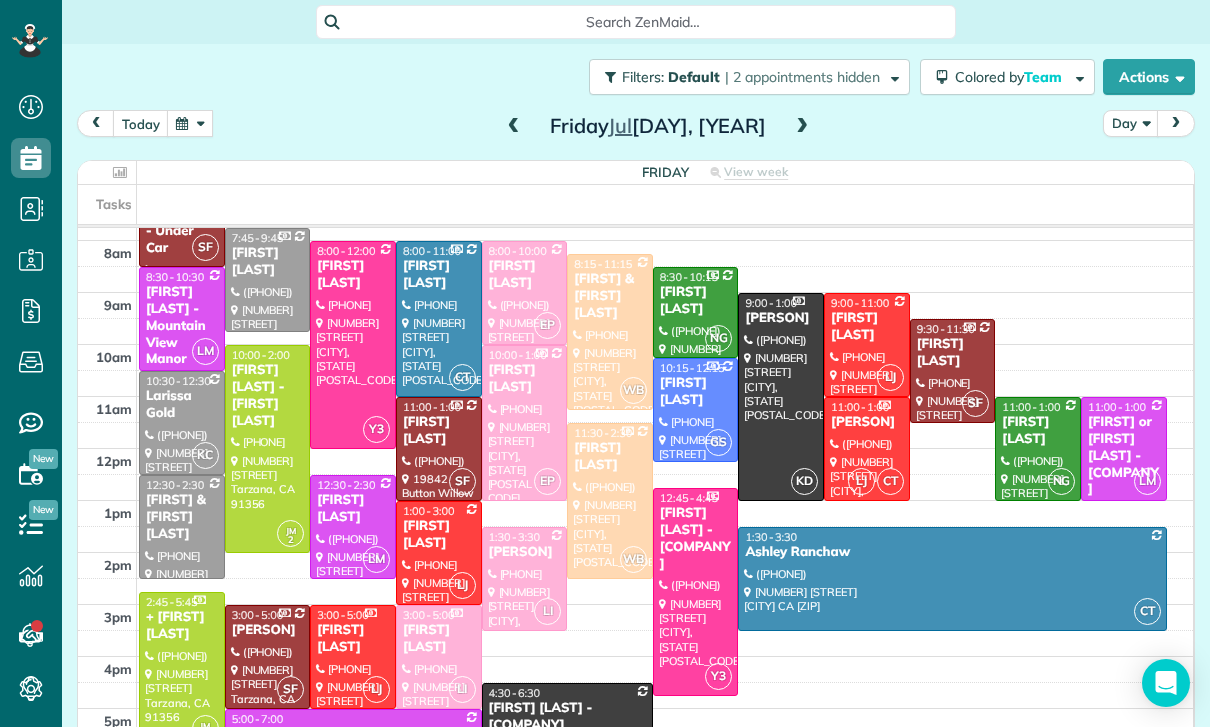 scroll, scrollTop: 190, scrollLeft: 0, axis: vertical 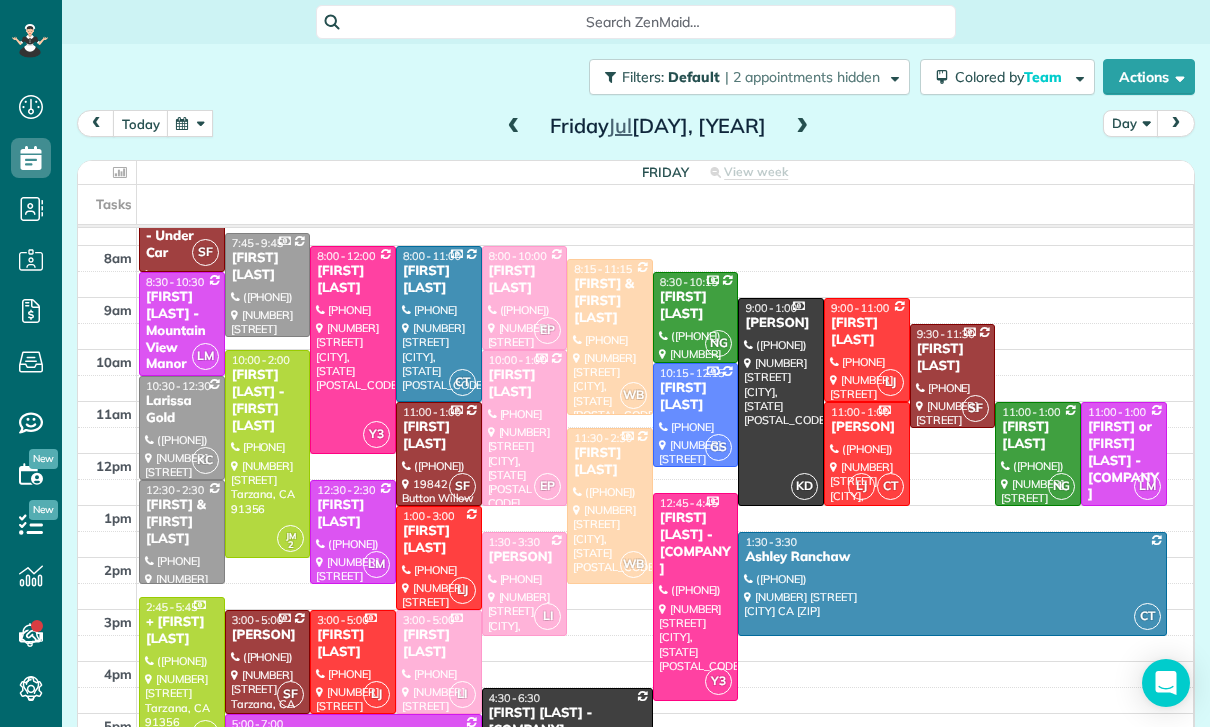click on "[FIRST] [LAST] - [FIRST] [LAST]" at bounding box center [268, 401] 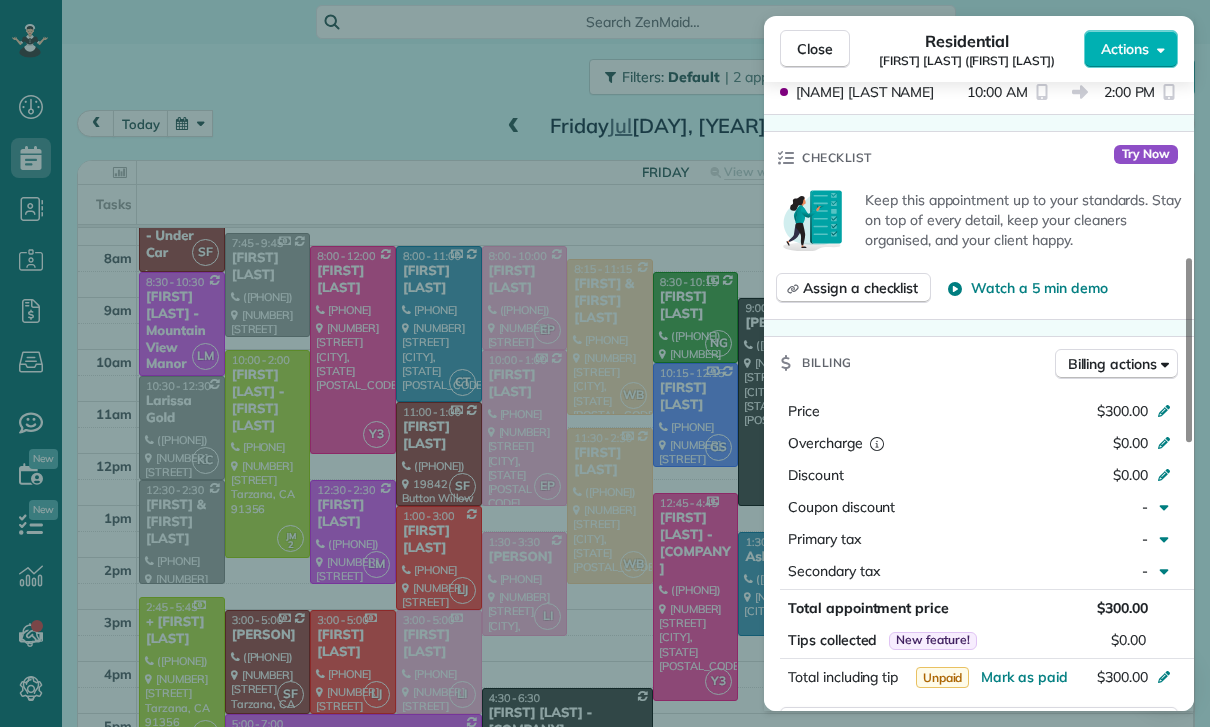 scroll, scrollTop: 658, scrollLeft: 0, axis: vertical 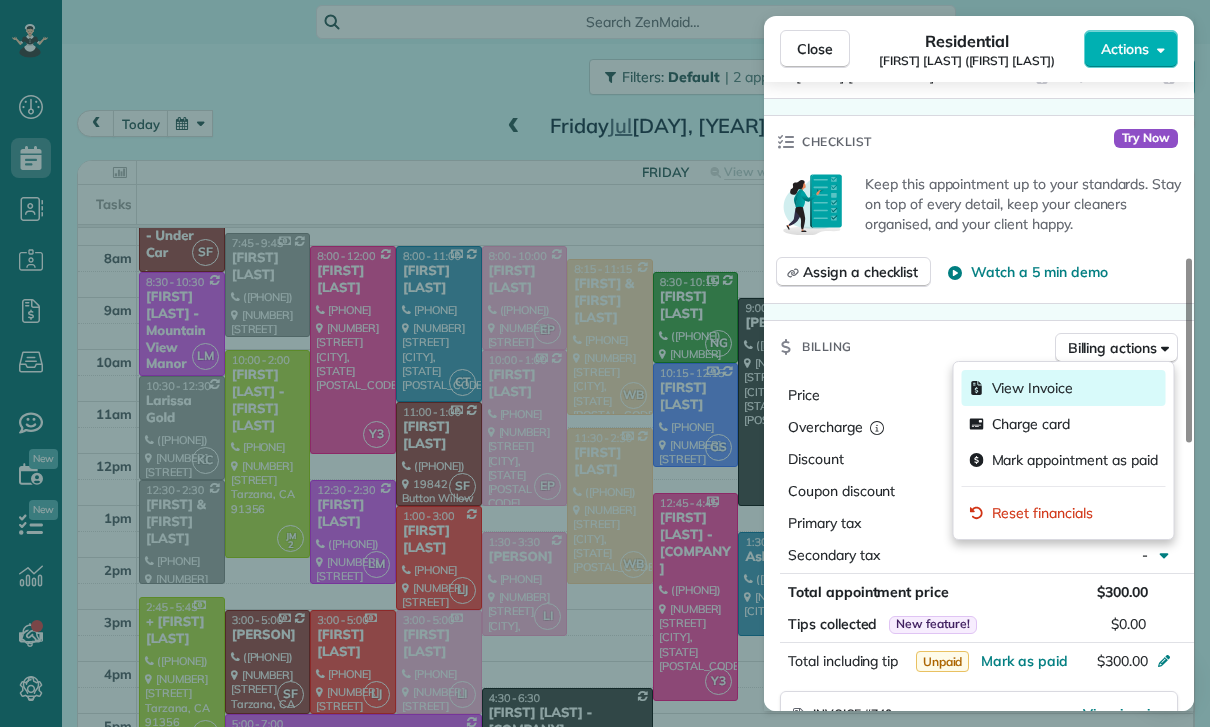 click on "View Invoice" at bounding box center (1033, 388) 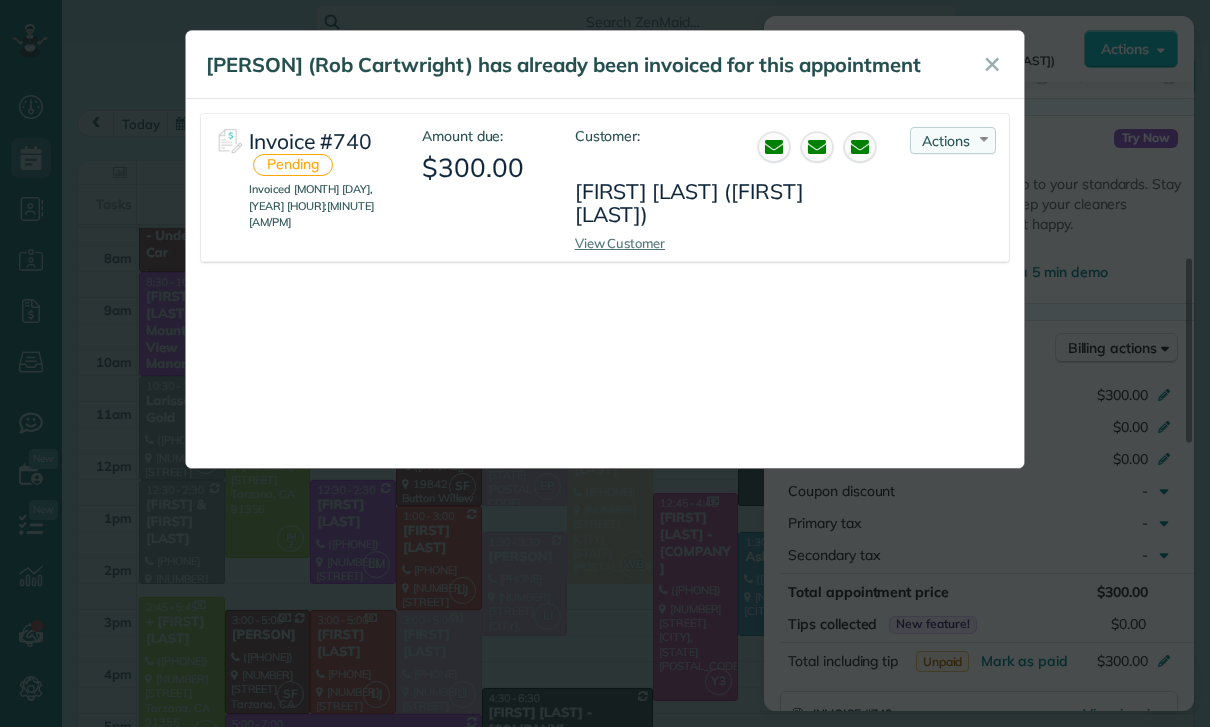 click on "Actions
Re-send Invoice...
View PDF
Mark as Paid
Void Invoice" at bounding box center [953, 140] 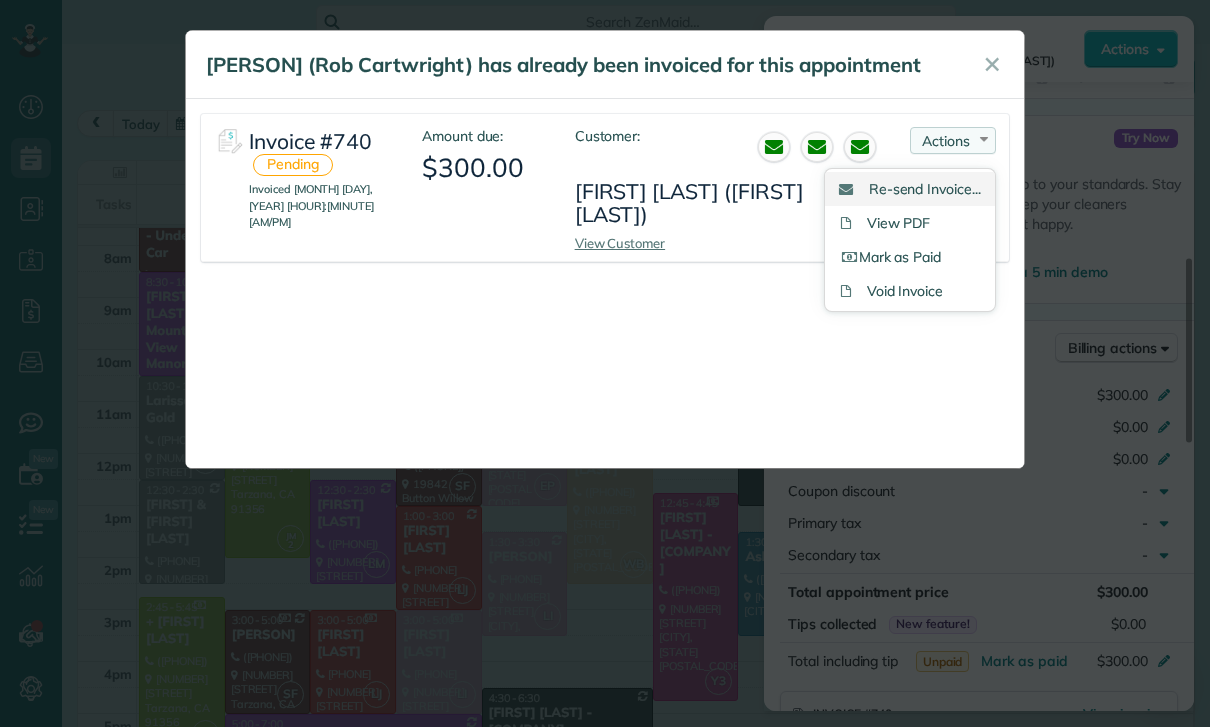 click on "Re-send Invoice..." at bounding box center [910, 189] 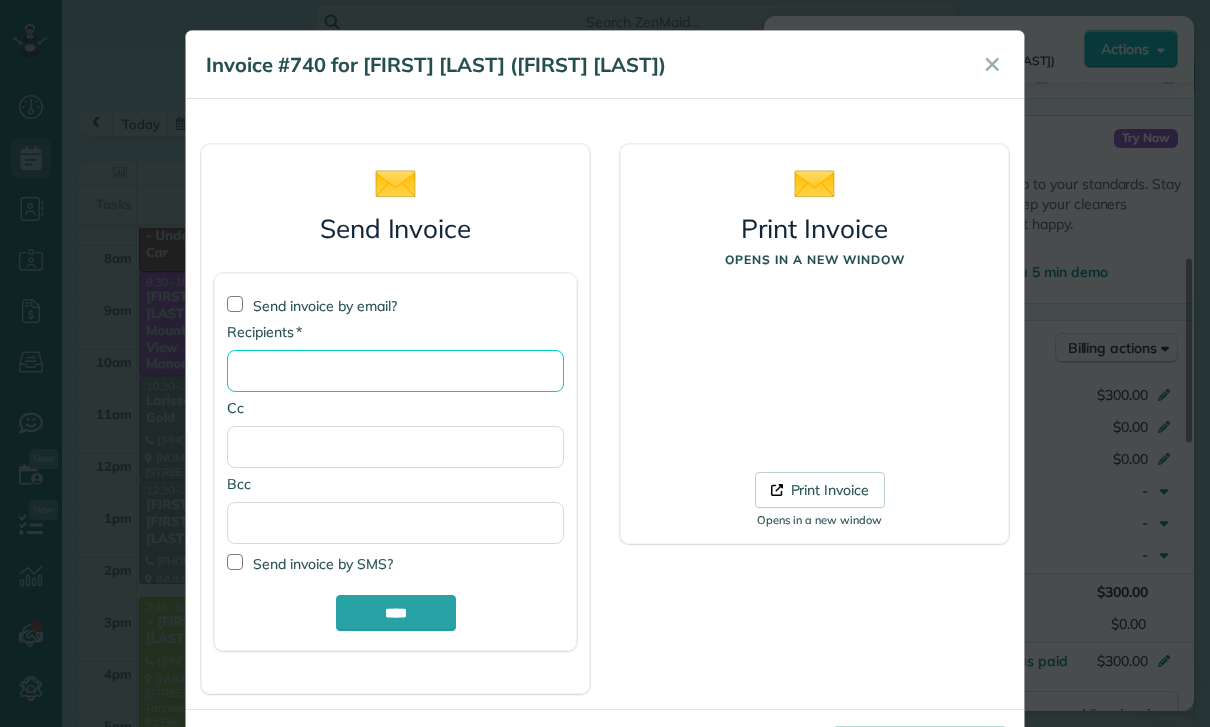 click on "*  Recipients" at bounding box center [395, 371] 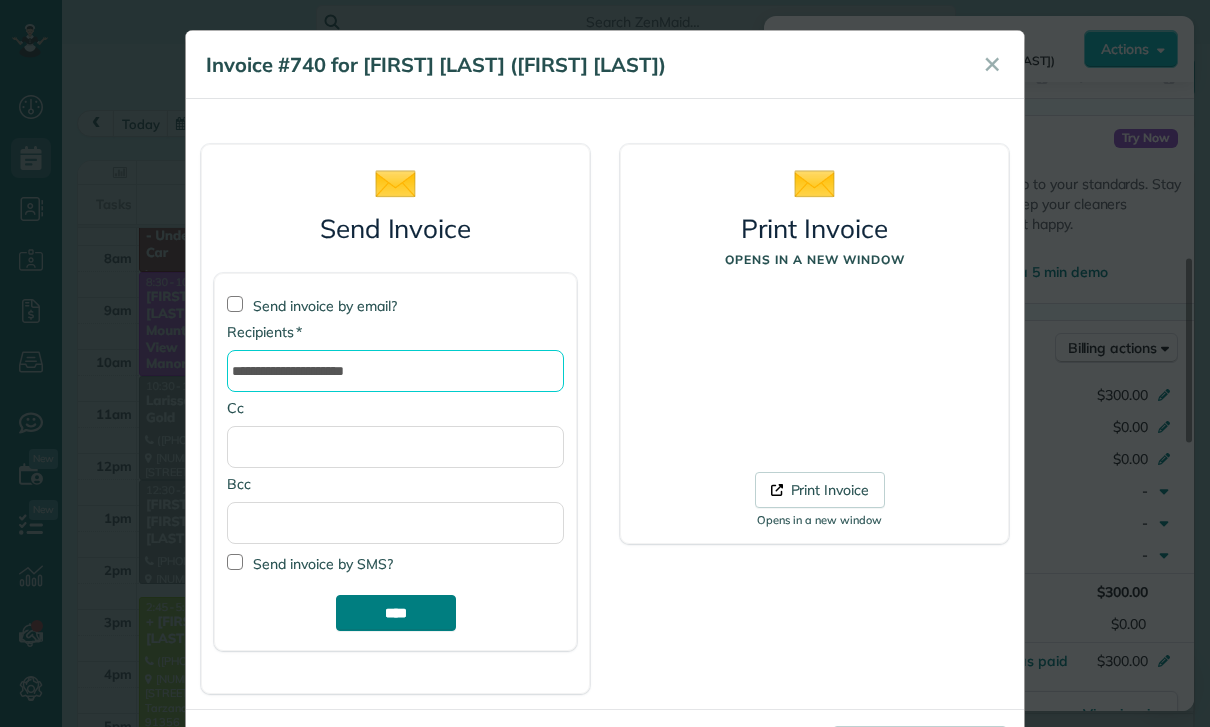 type on "**********" 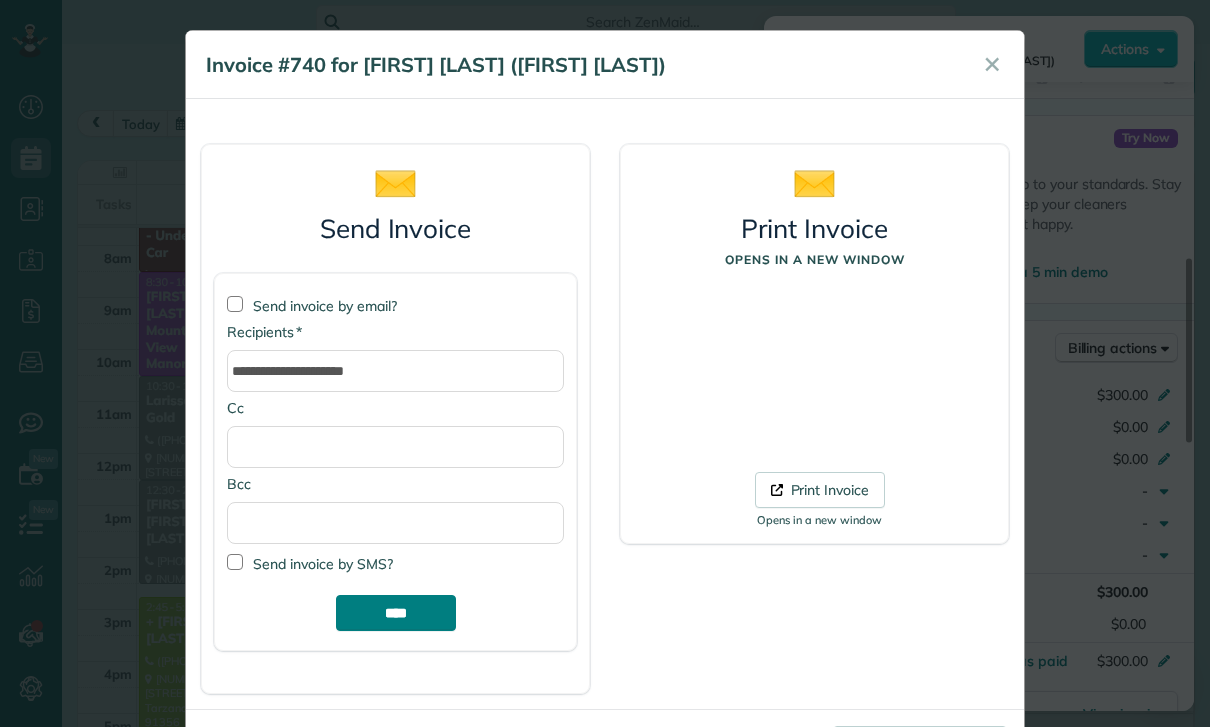 click on "****" at bounding box center [396, 613] 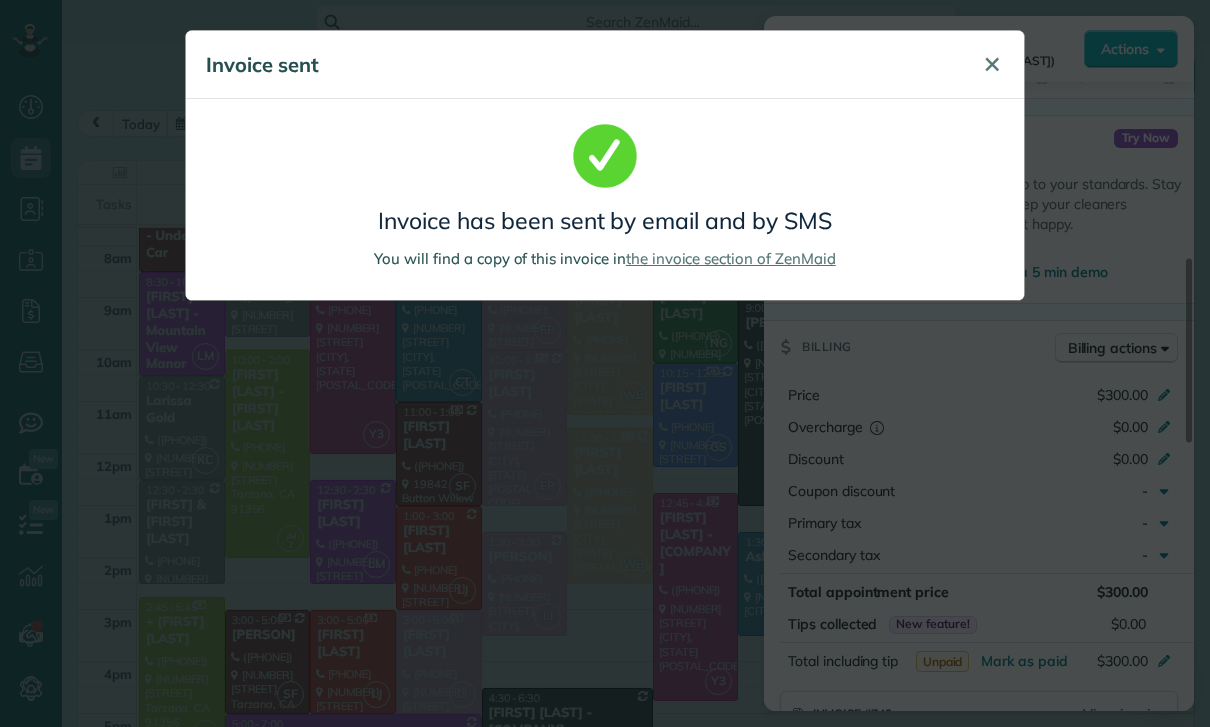 click on "✕" at bounding box center (992, 65) 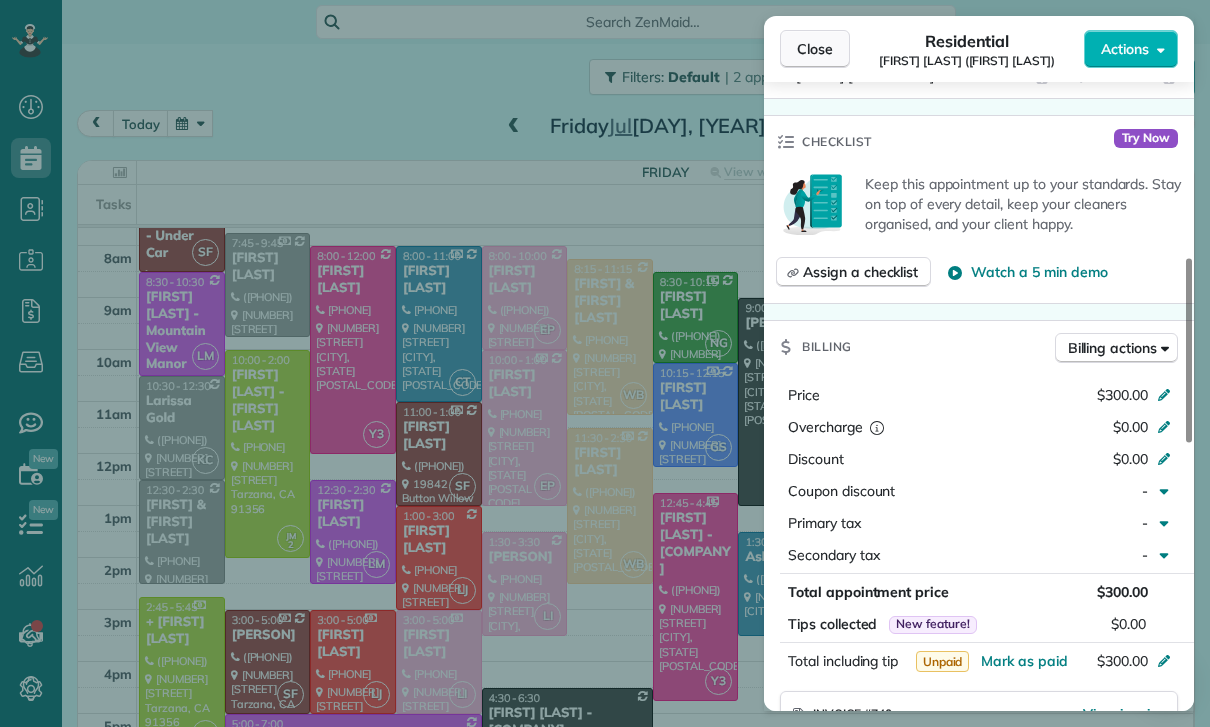 click on "Close" at bounding box center (815, 49) 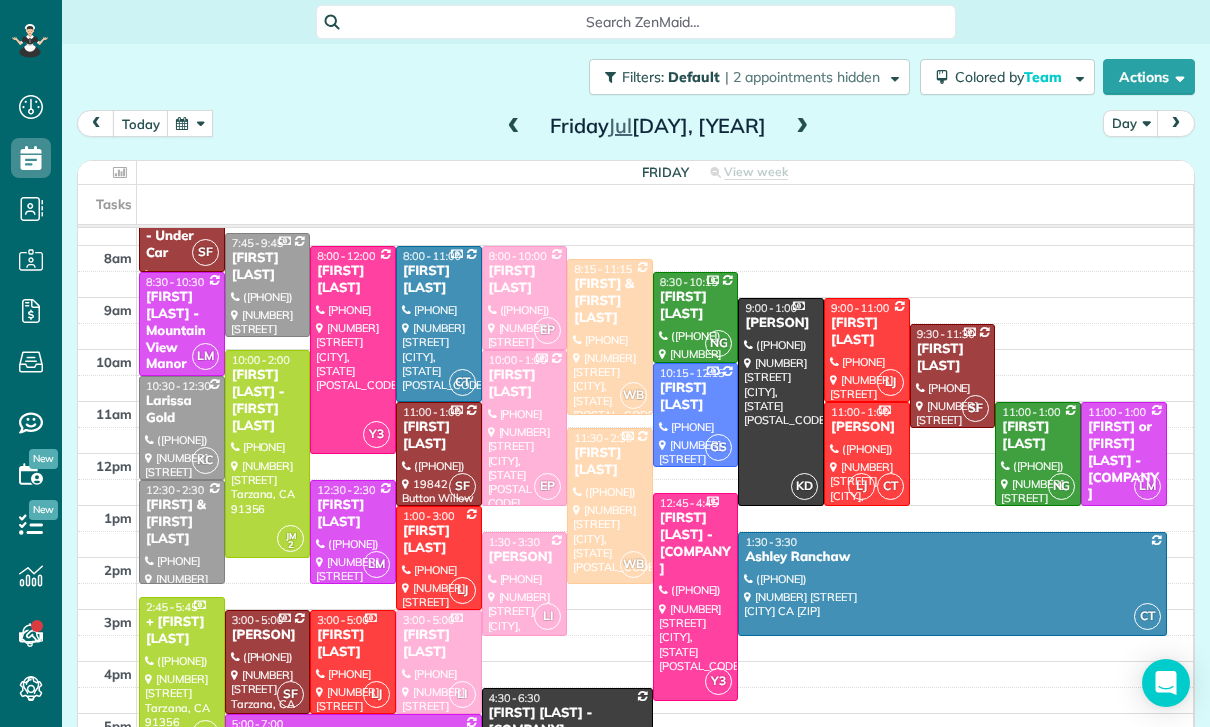 click at bounding box center [514, 127] 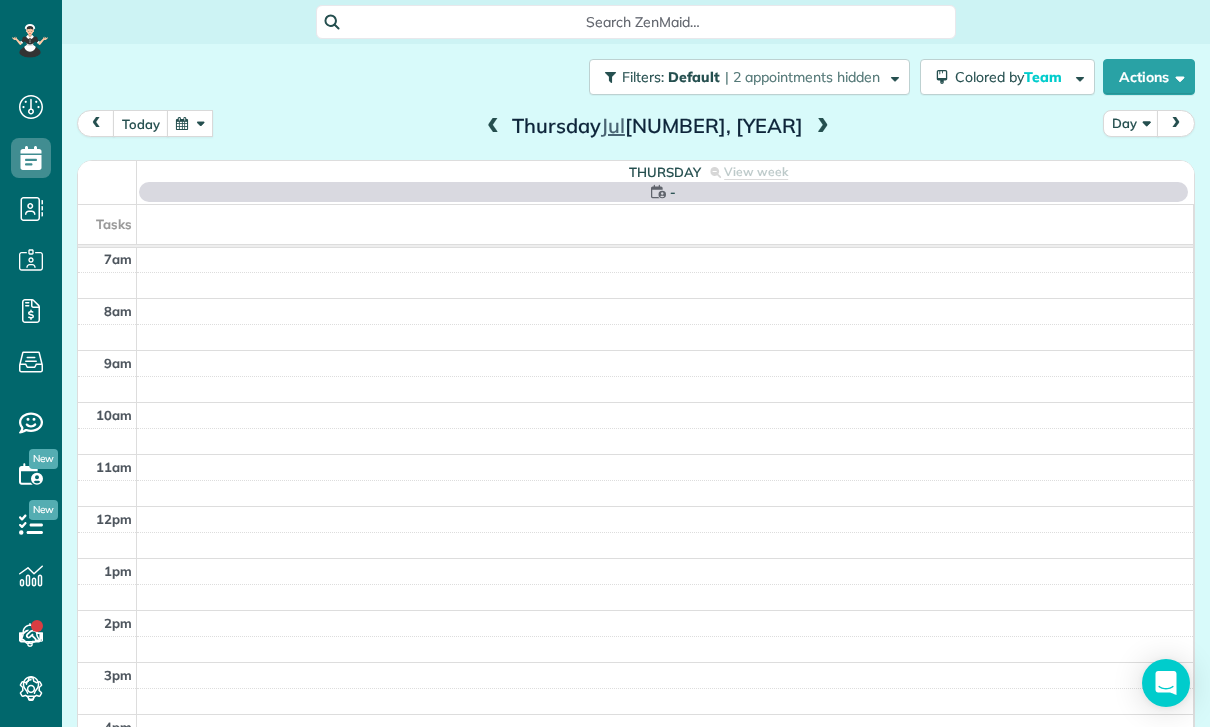 scroll, scrollTop: 157, scrollLeft: 0, axis: vertical 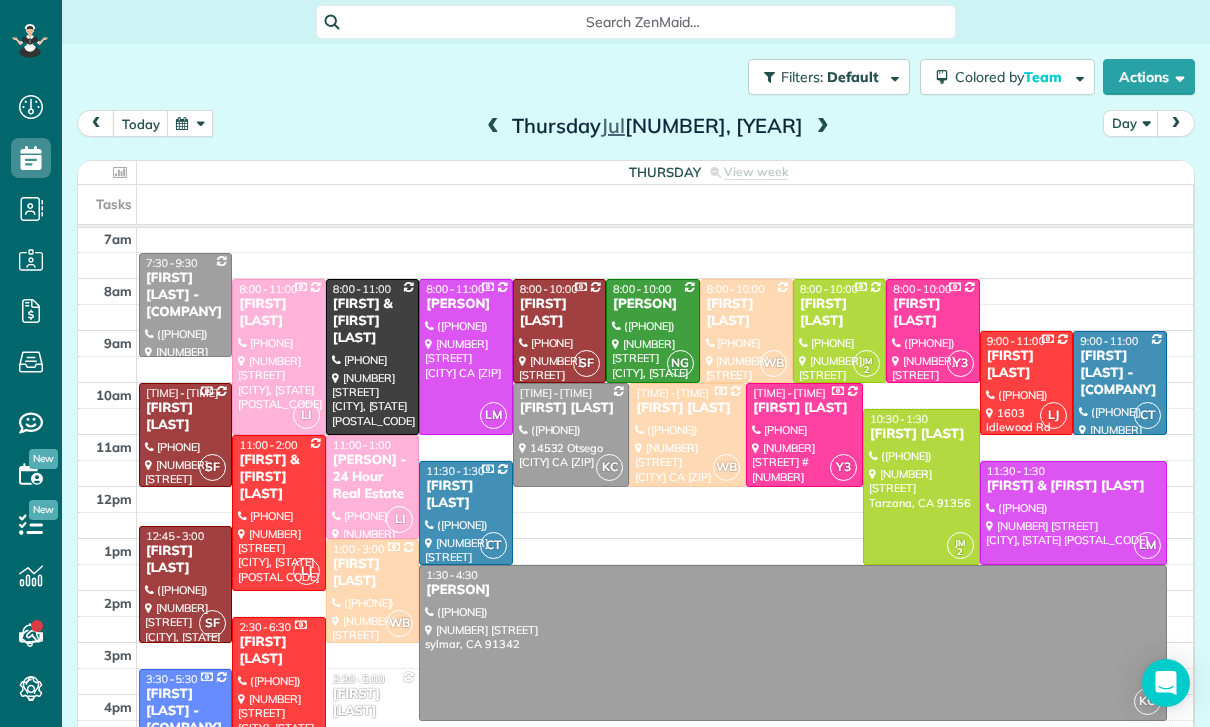 click at bounding box center [493, 127] 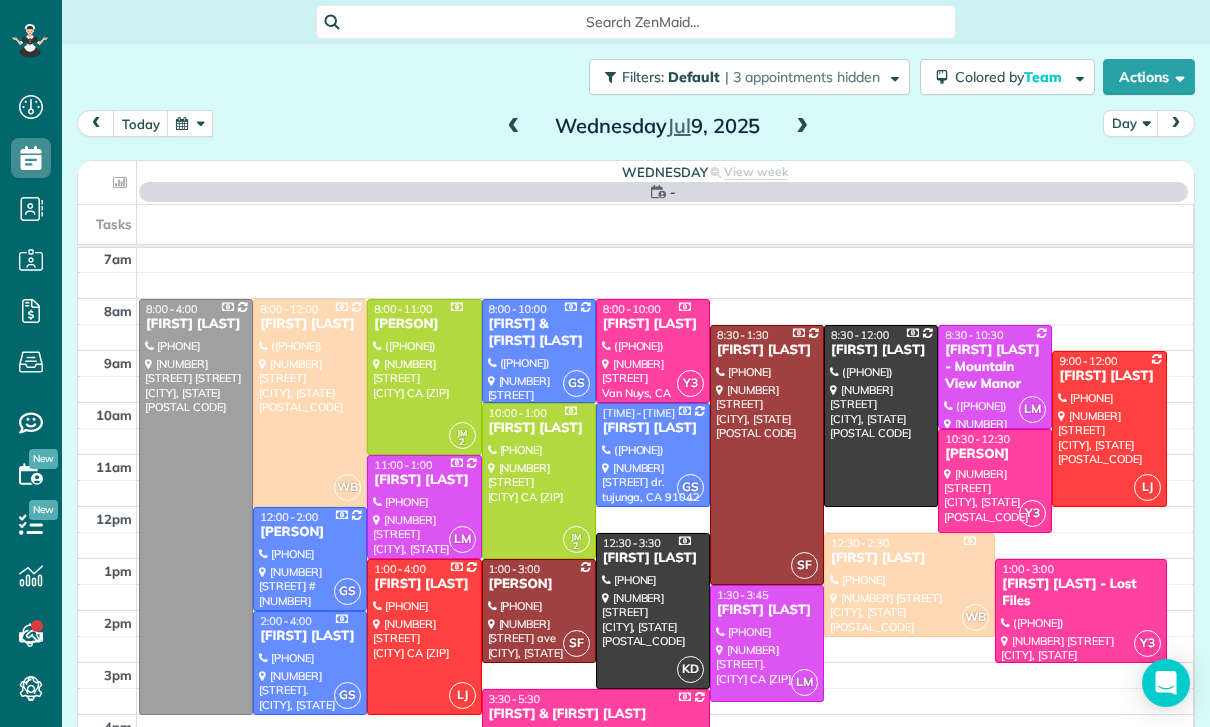 scroll, scrollTop: 157, scrollLeft: 0, axis: vertical 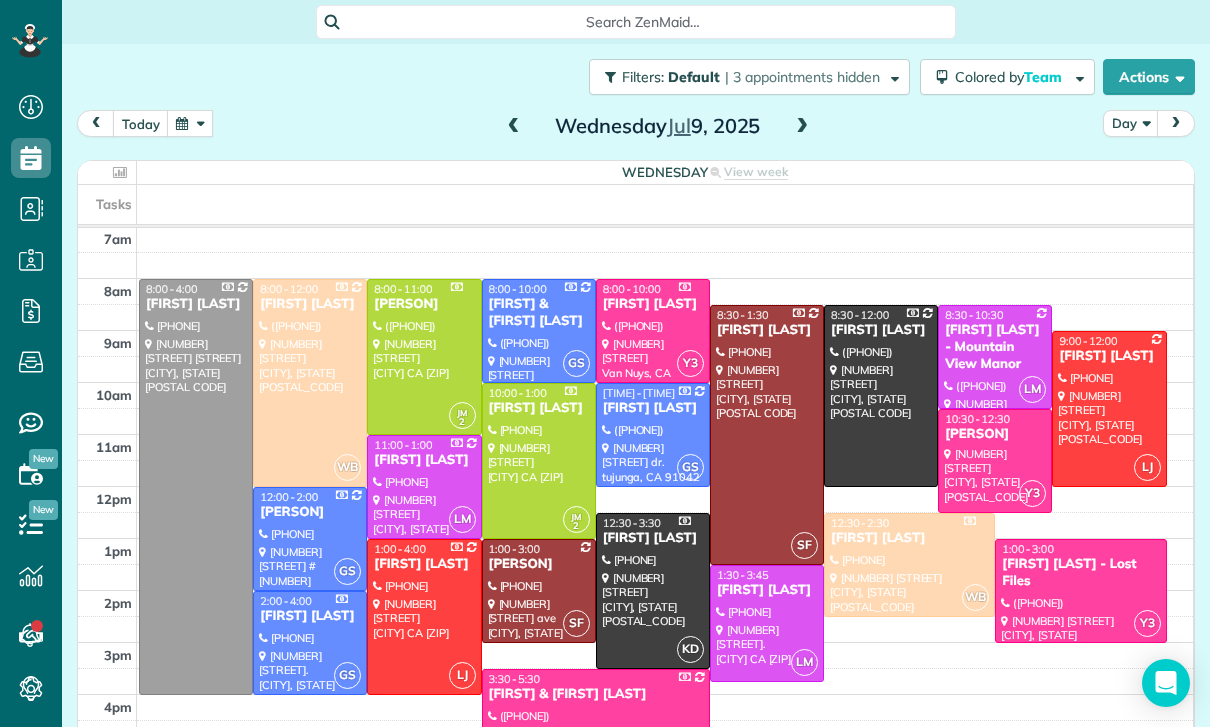 click at bounding box center [514, 127] 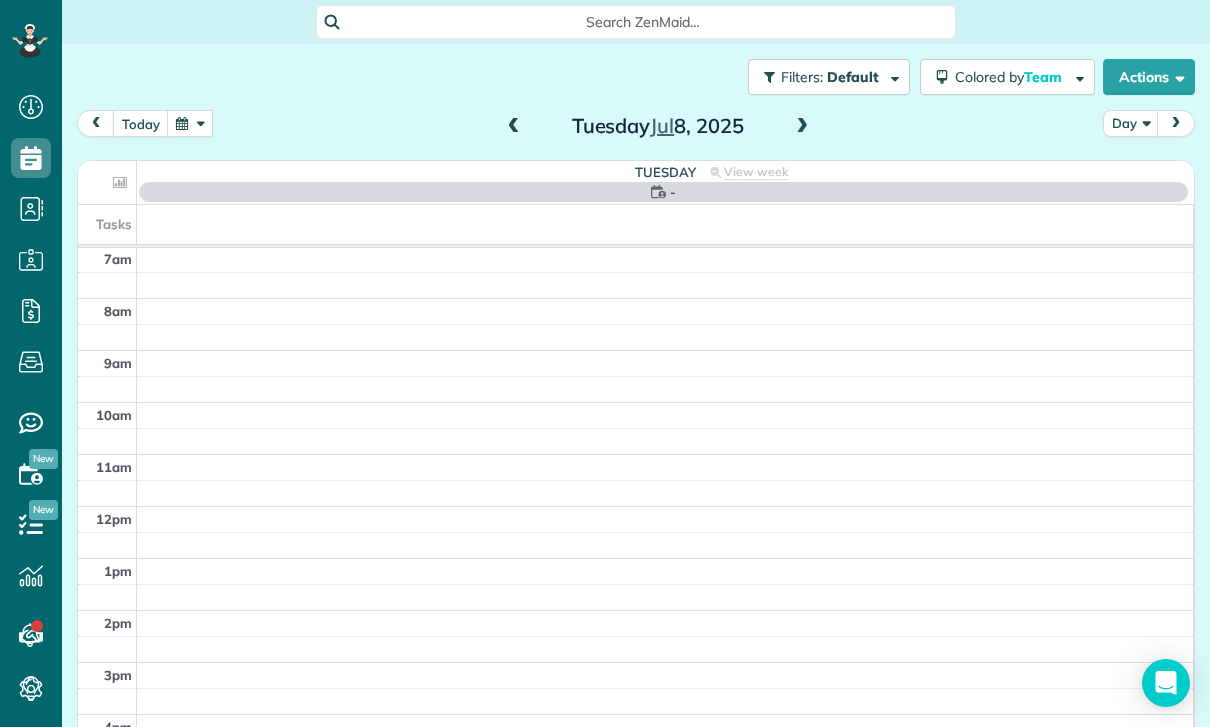 scroll, scrollTop: 157, scrollLeft: 0, axis: vertical 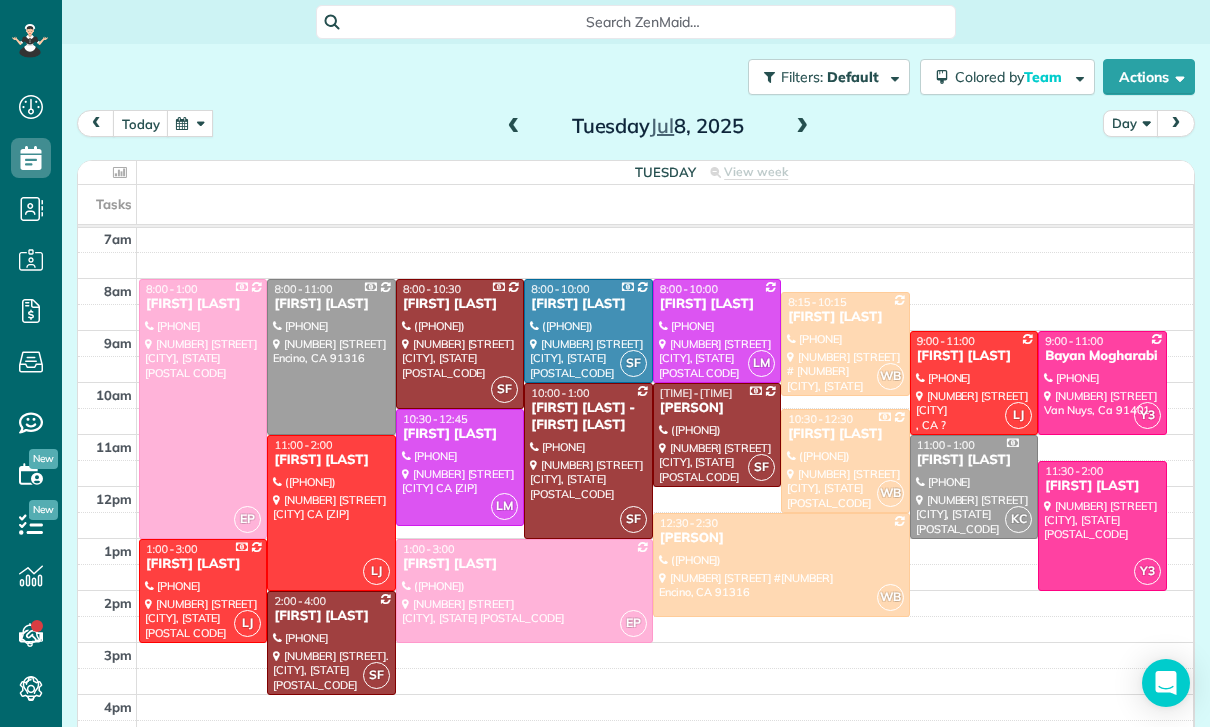 click at bounding box center [1102, 526] 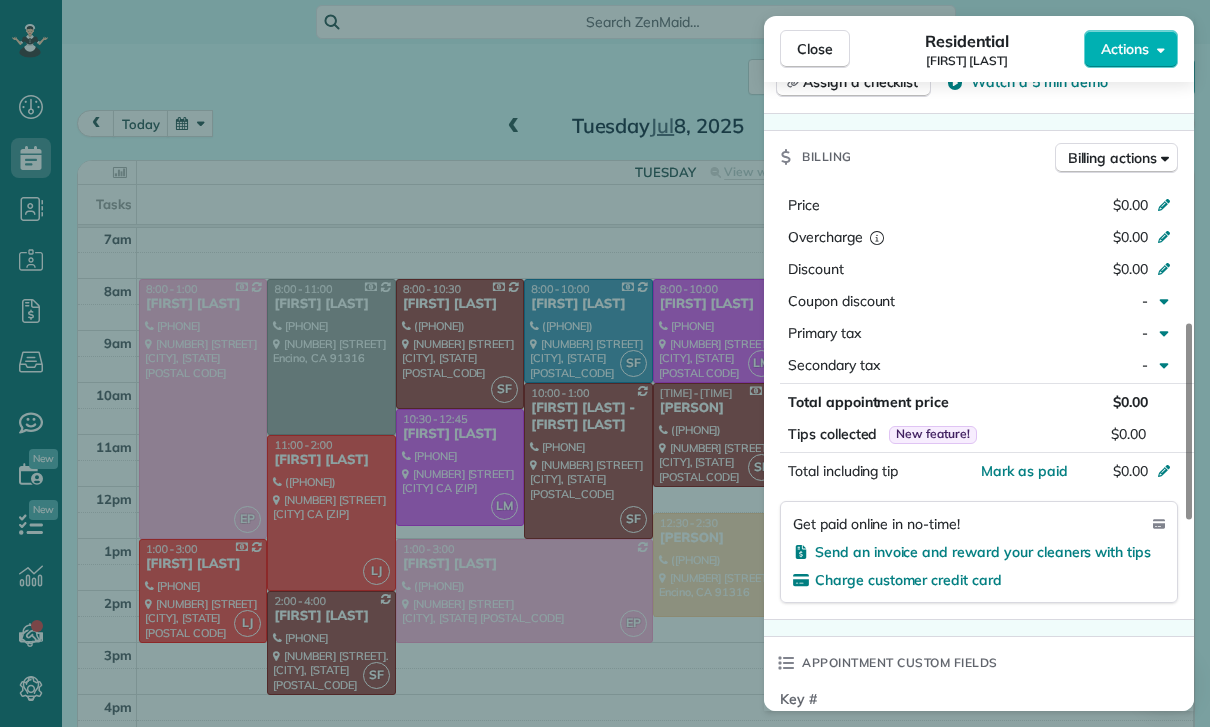 scroll, scrollTop: 850, scrollLeft: 0, axis: vertical 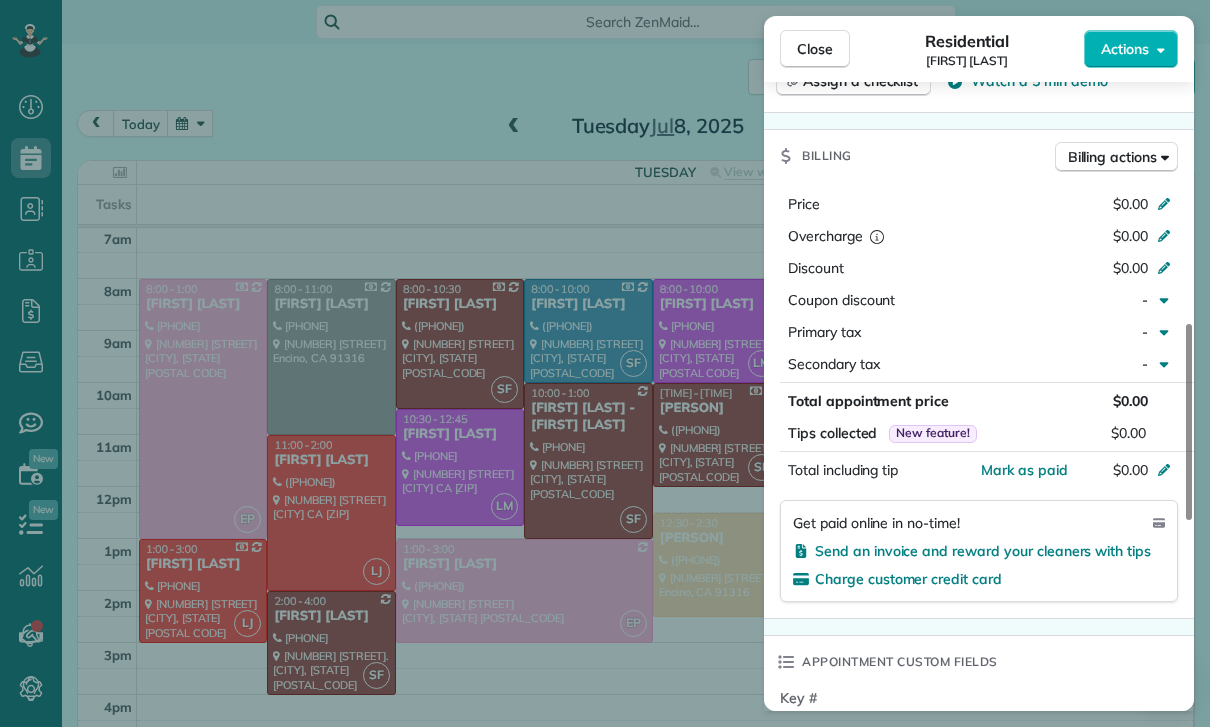 click on "Price $0.00 Overcharge $0.00 Discount $0.00 Coupon discount - Primary tax - Secondary tax - Total appointment price $0.00 Tips collected New feature! $0.00 Mark as paid Total including tip $0.00 Get paid online in no-time! Send an invoice and reward your cleaners with tips Charge customer credit card" at bounding box center [979, 400] 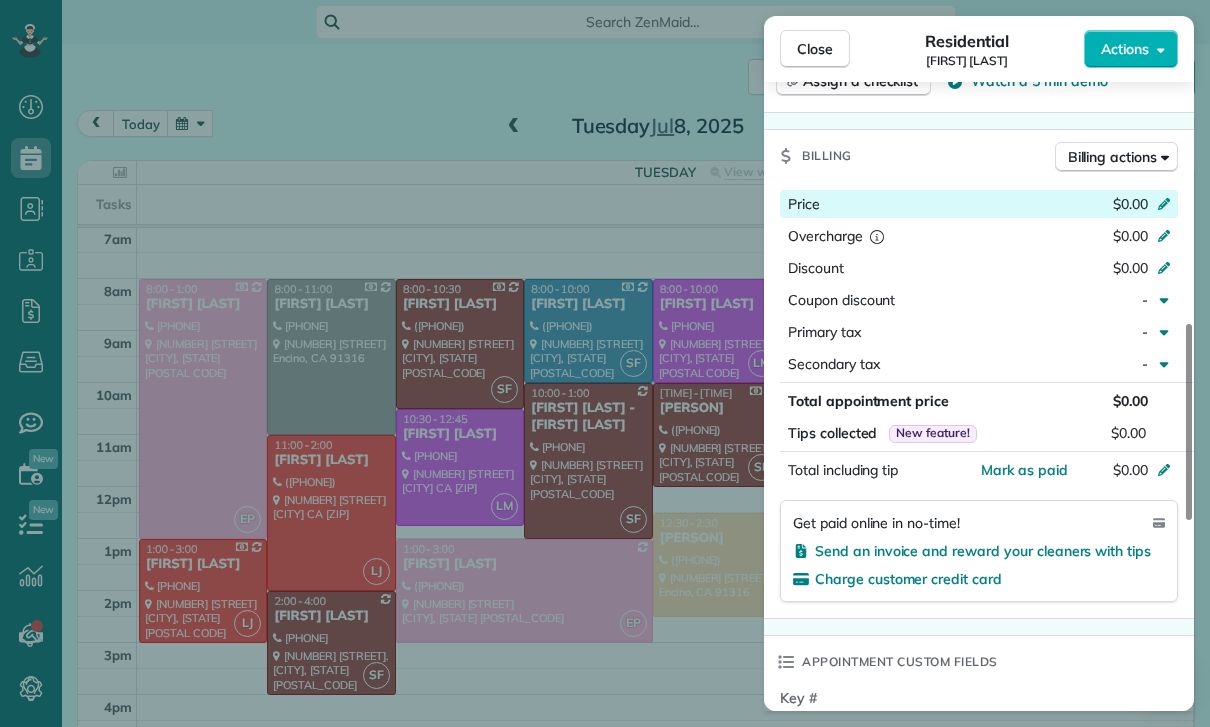 click 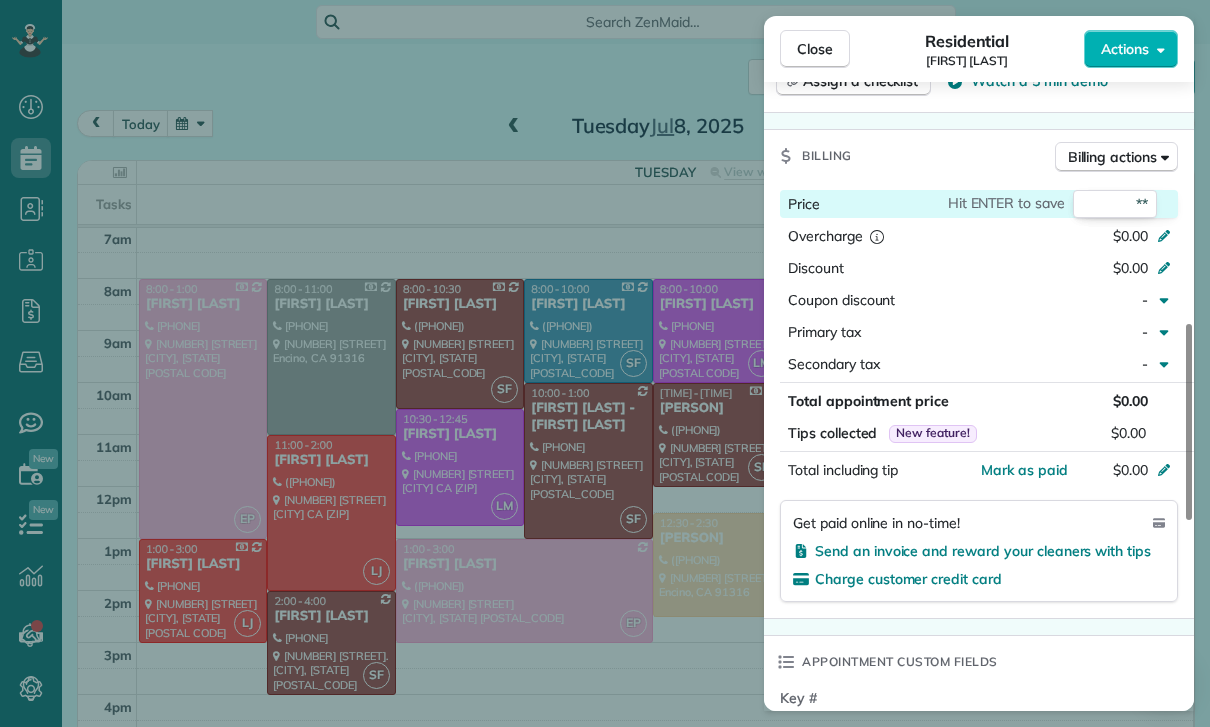 type on "***" 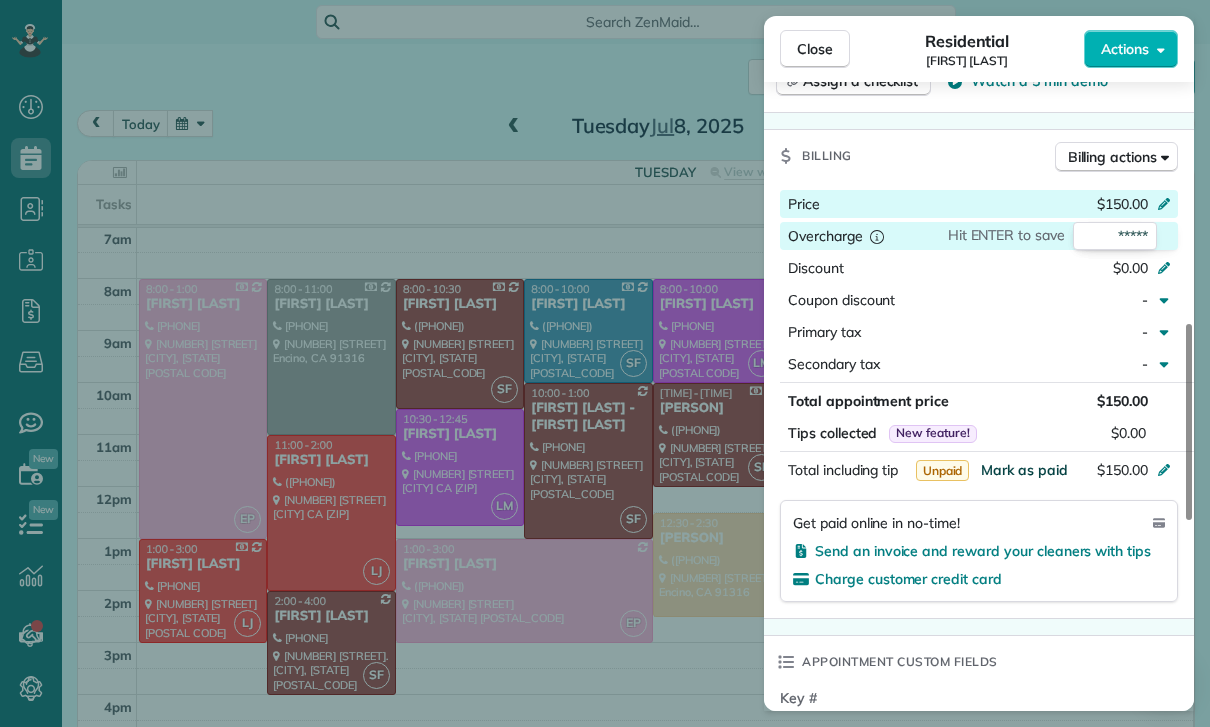 click on "Mark as paid" at bounding box center (1024, 470) 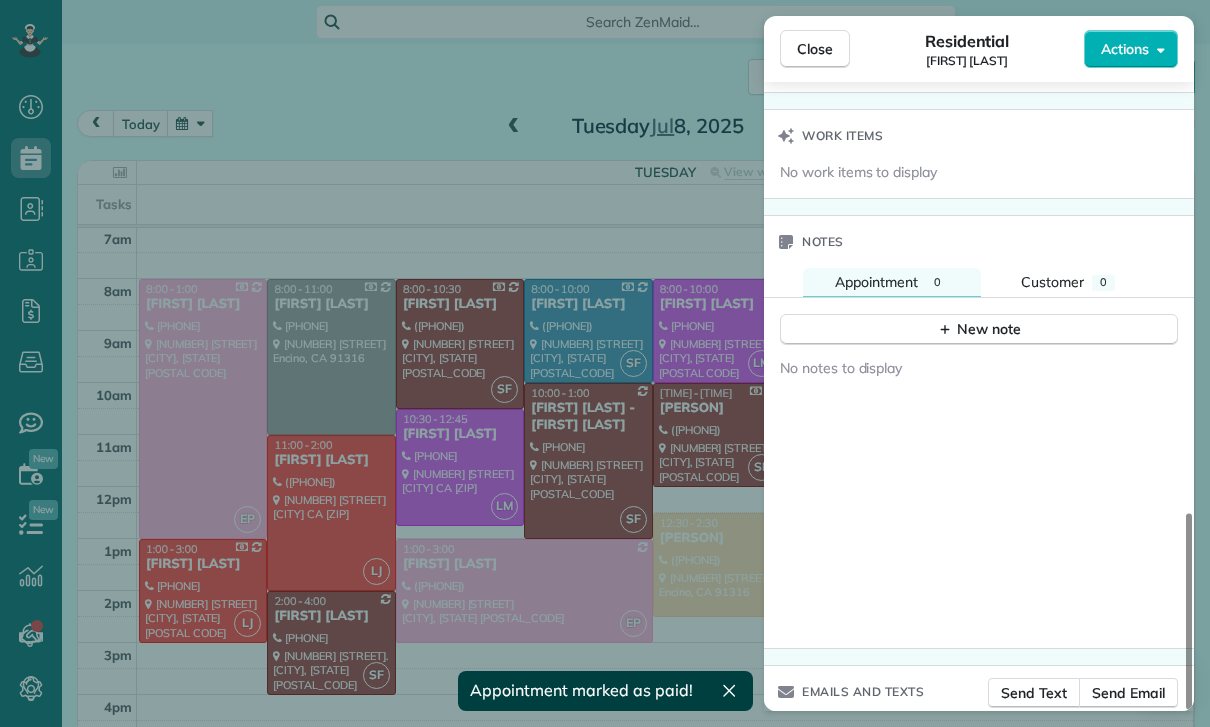 scroll, scrollTop: 1521, scrollLeft: 0, axis: vertical 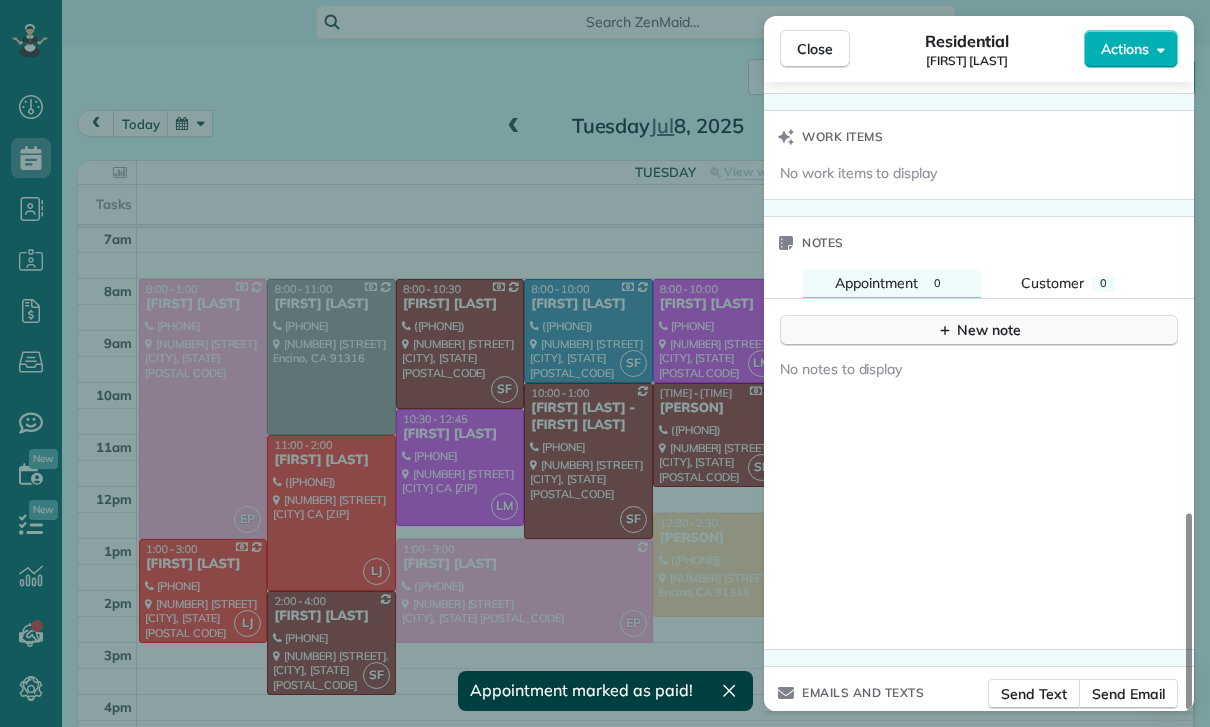 click 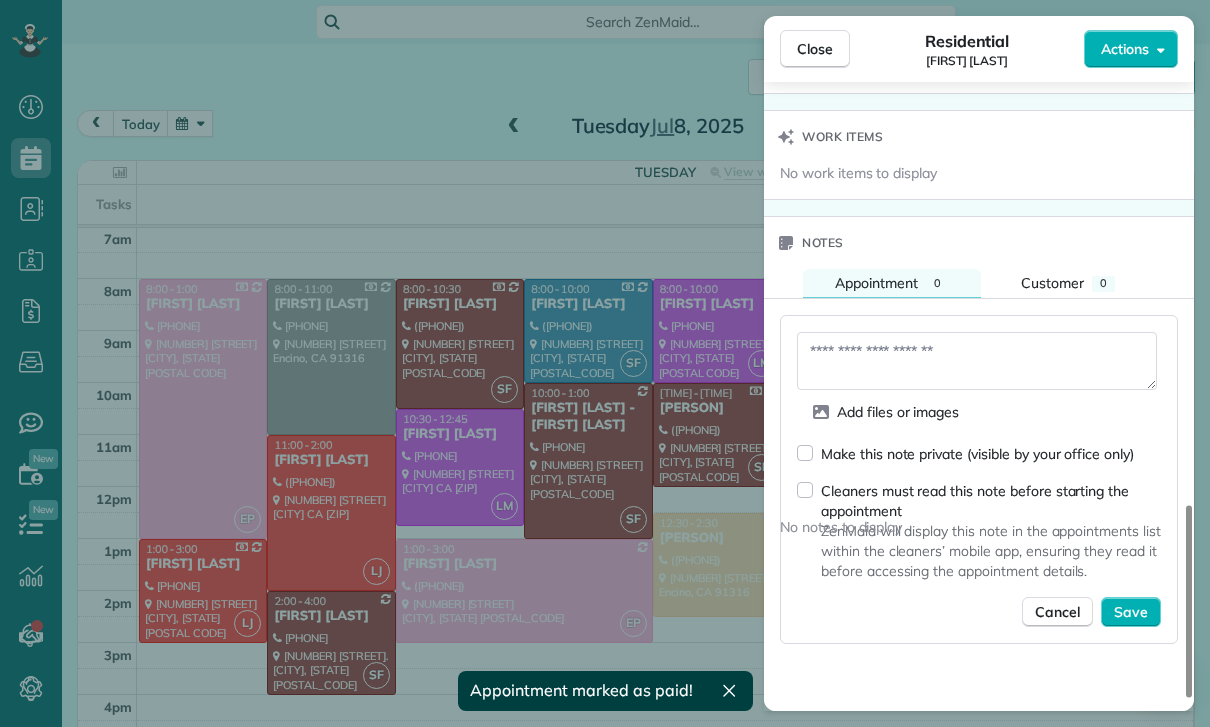 click at bounding box center (977, 361) 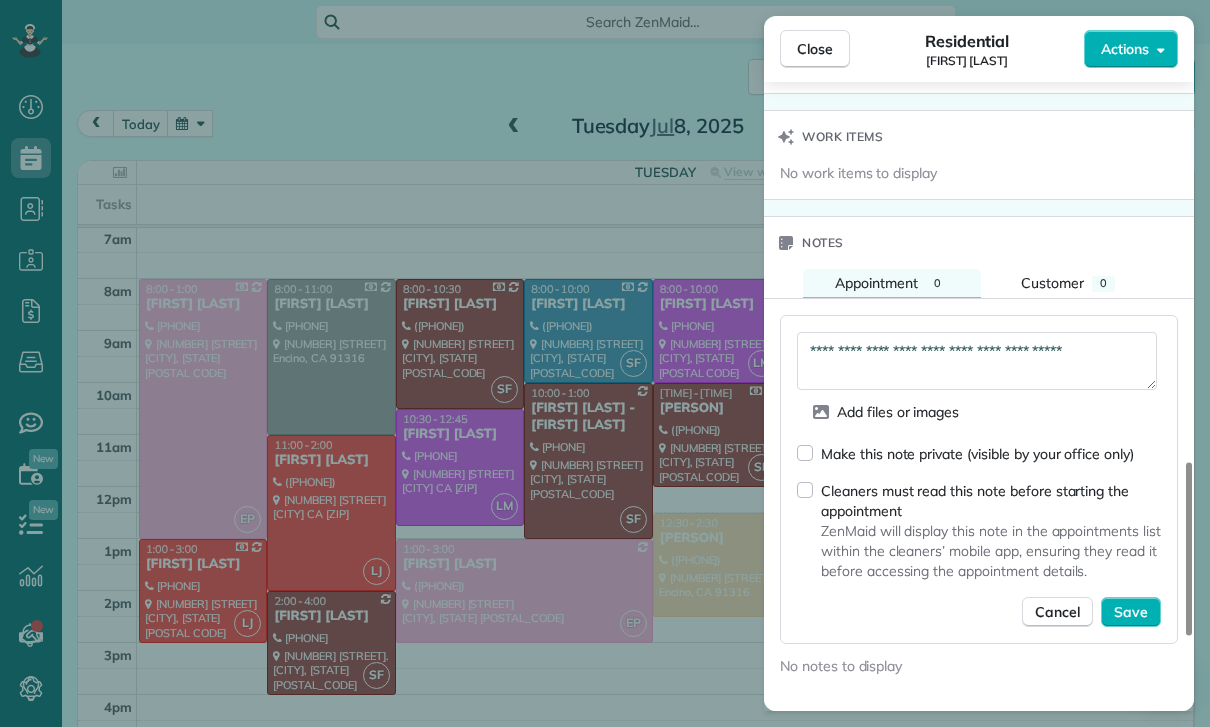 click on "**********" at bounding box center (977, 361) 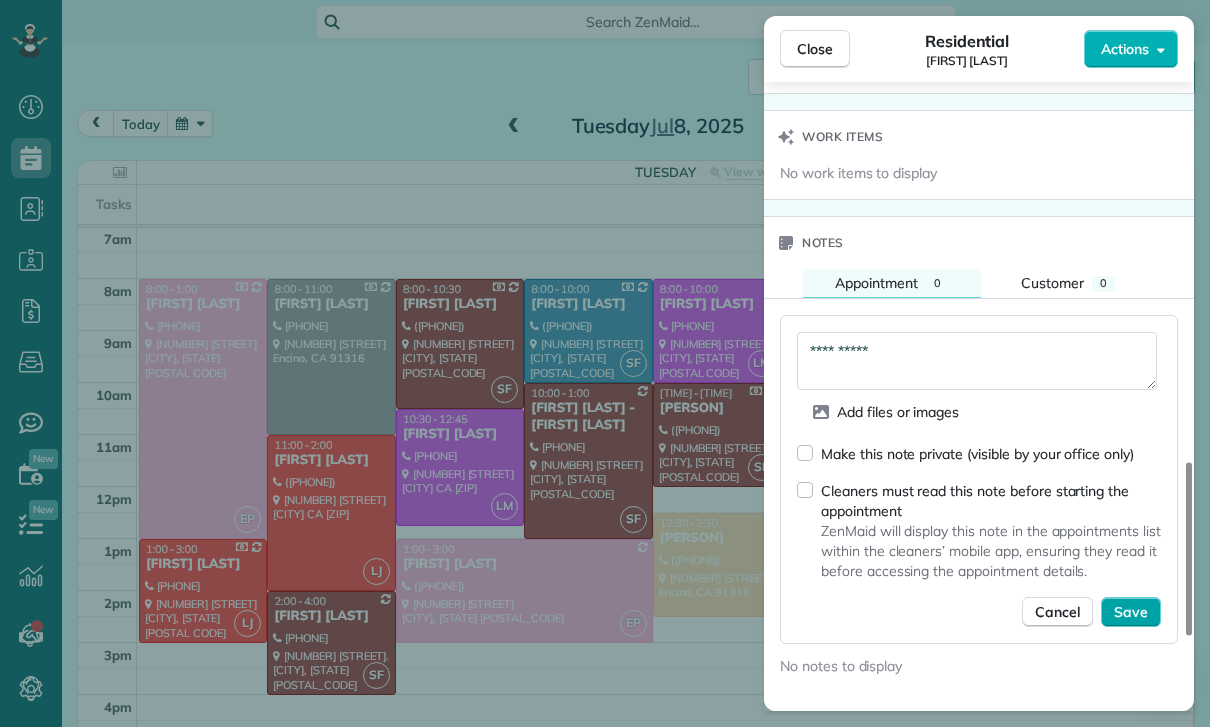 type on "**********" 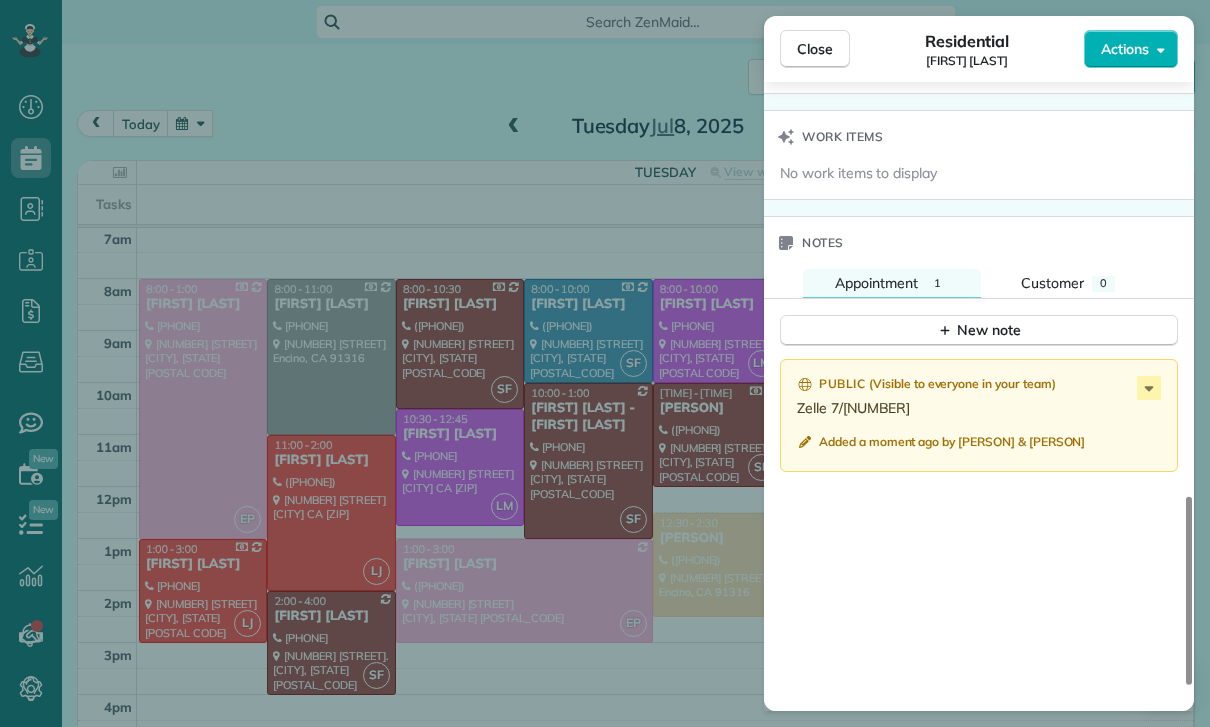 click on "Close Residential Leah Balecha Actions Status Confirmed Leah Balecha · Open profile No phone number on record Add phone number No email on record Add email View Details Residential Tuesday, July 08, 2025 ( last week ) 11:30 AM 2:00 PM 2 hours and 30 minutes One time 1022 North Lincoln Street Burbank CA 91506 Service was not rated yet Cleaners Time in and out Assign Invite Team Yuri Cleaners Yuri   11:30 AM 2:00 PM Checklist Try Now Keep this appointment up to your standards. Stay on top of every detail, keep your cleaners organised, and your client happy. Assign a checklist Watch a 5 min demo Billing Billing actions Price $150.00 Overcharge $0.00 Discount $0.00 Coupon discount - Primary tax - Secondary tax - Total appointment price $150.00 Tips collected New feature! $0.00 Paid Total including tip $150.00 Get paid online in no-time! Send an invoice and reward your cleaners with tips Charge customer credit card Appointment custom fields Key # - Work items No work items to display Notes Appointment 1 Customer" at bounding box center [605, 363] 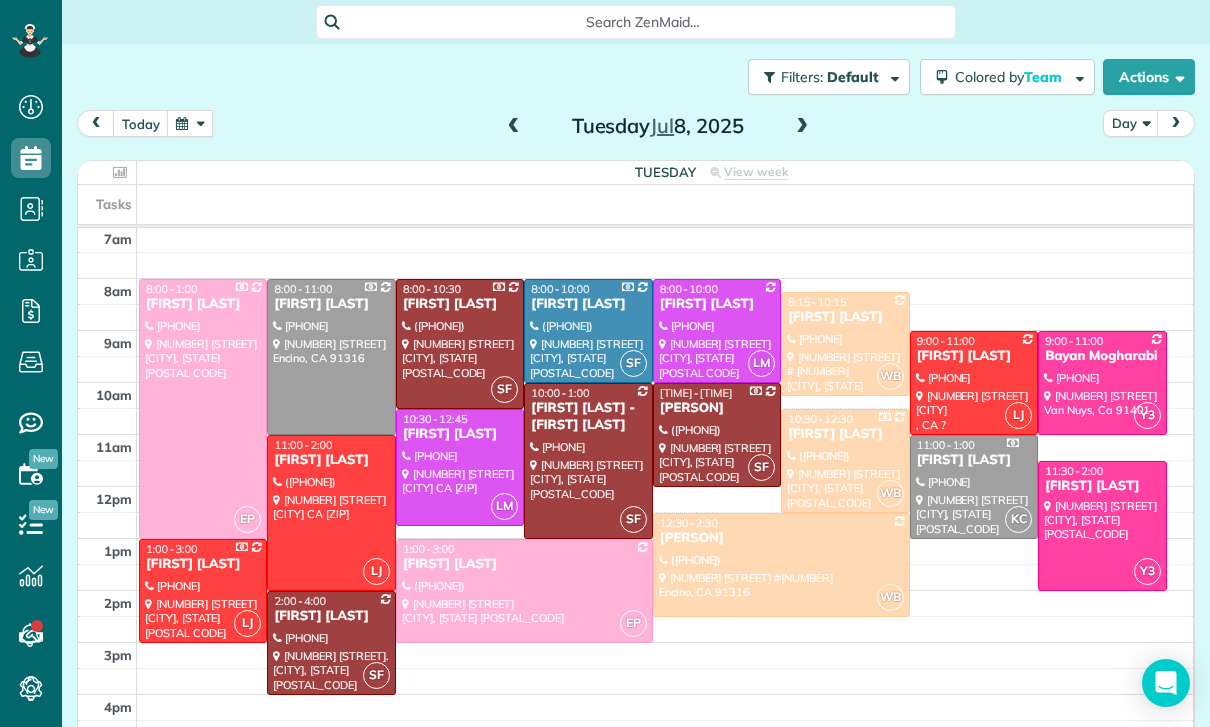 click at bounding box center [190, 123] 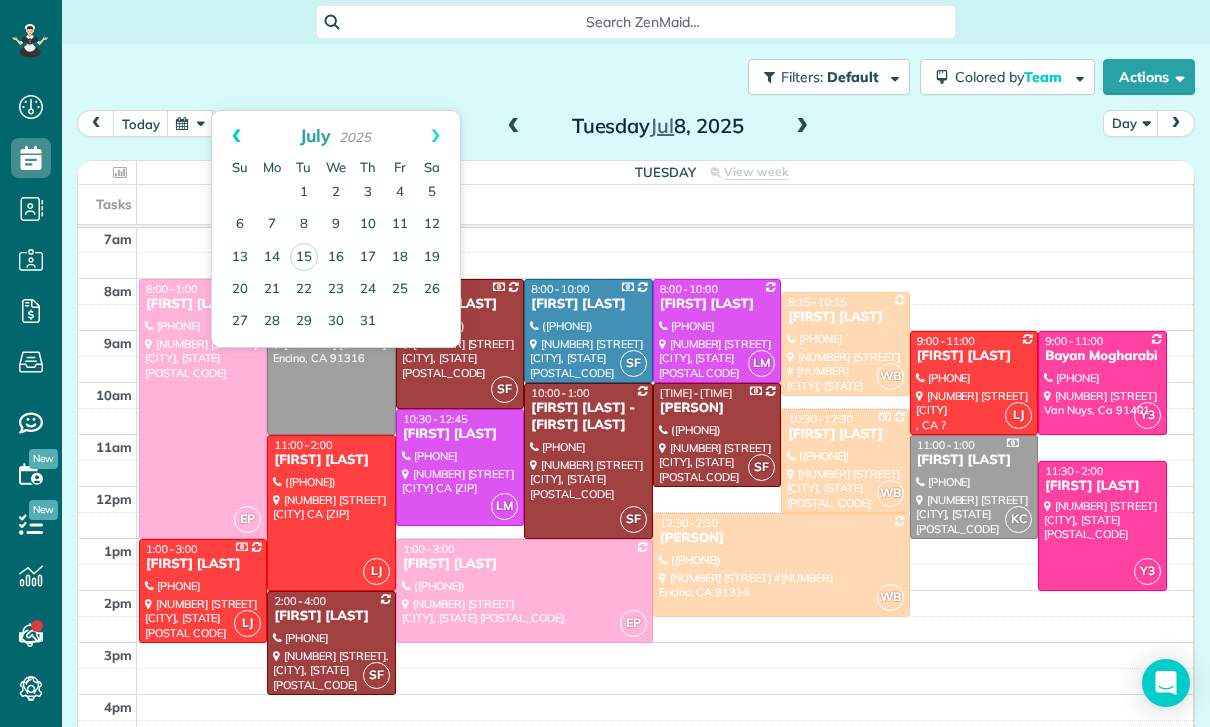 click on "Prev" at bounding box center (236, 136) 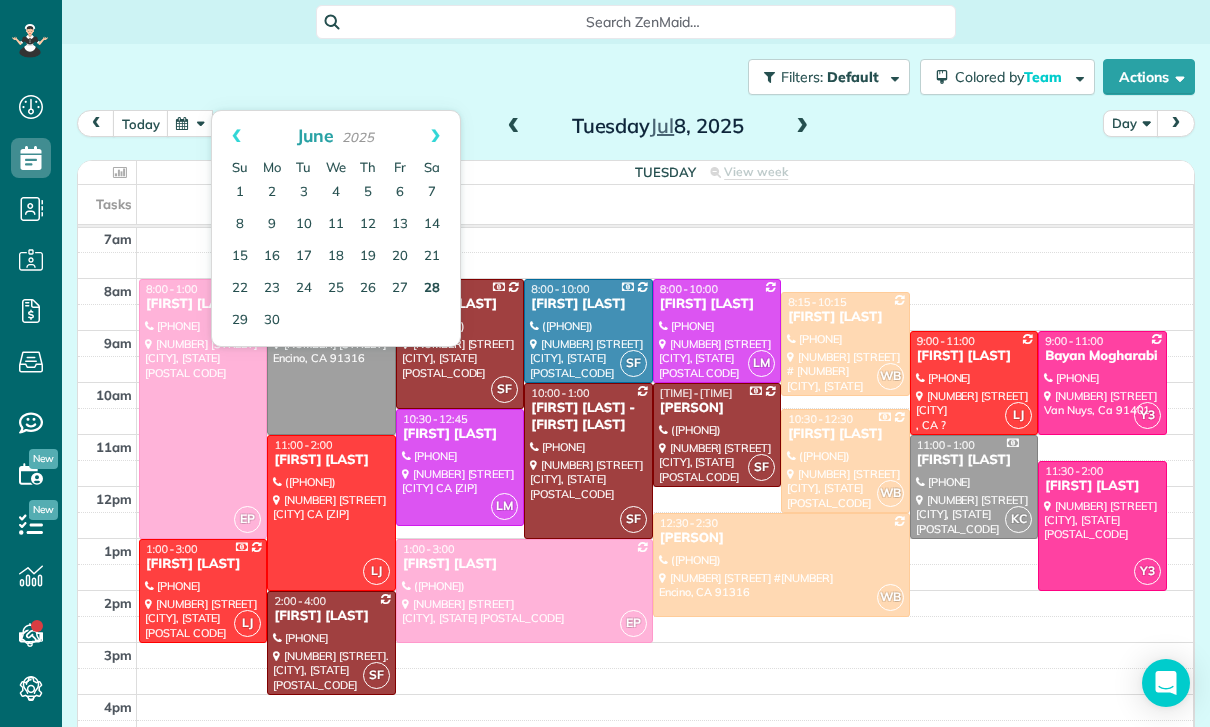 click on "28" at bounding box center (432, 289) 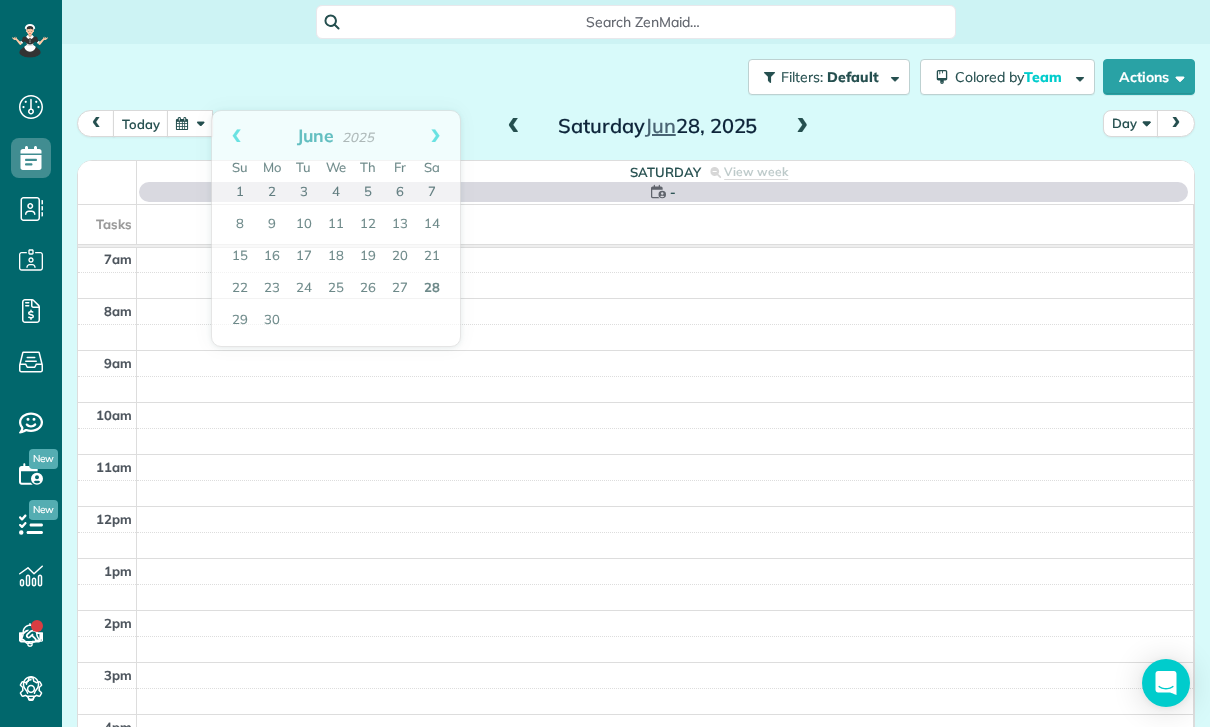 scroll, scrollTop: 157, scrollLeft: 0, axis: vertical 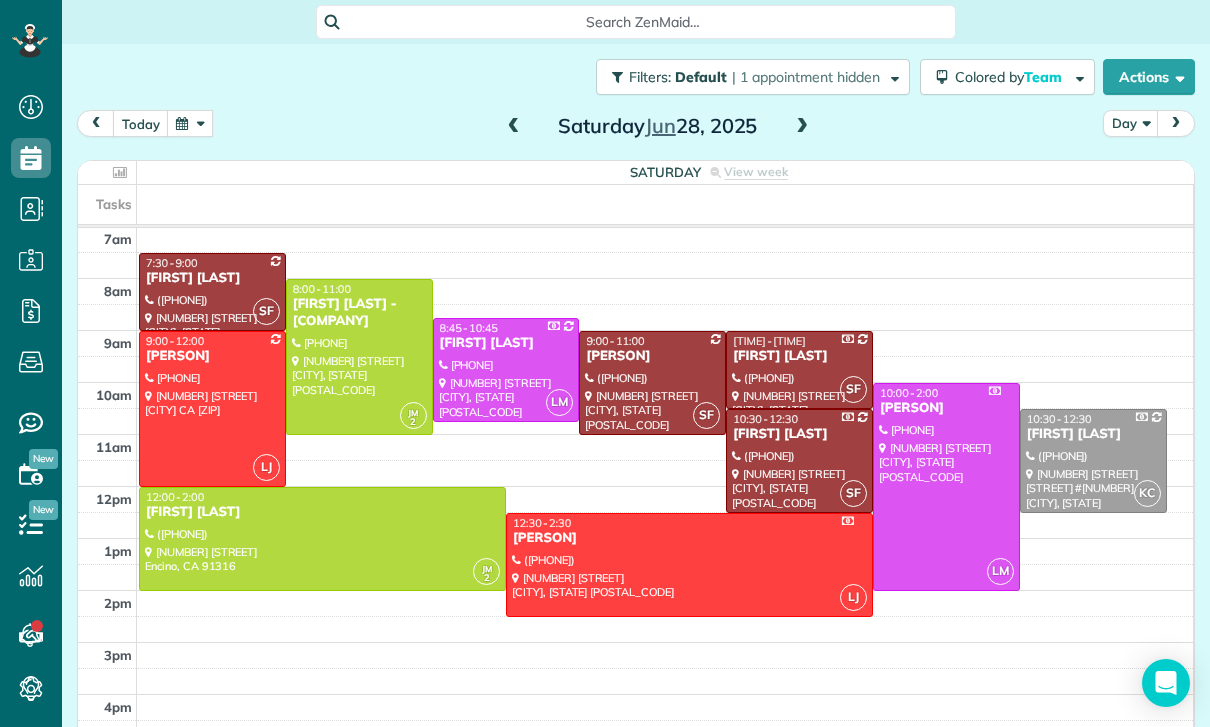 click at bounding box center [652, 383] 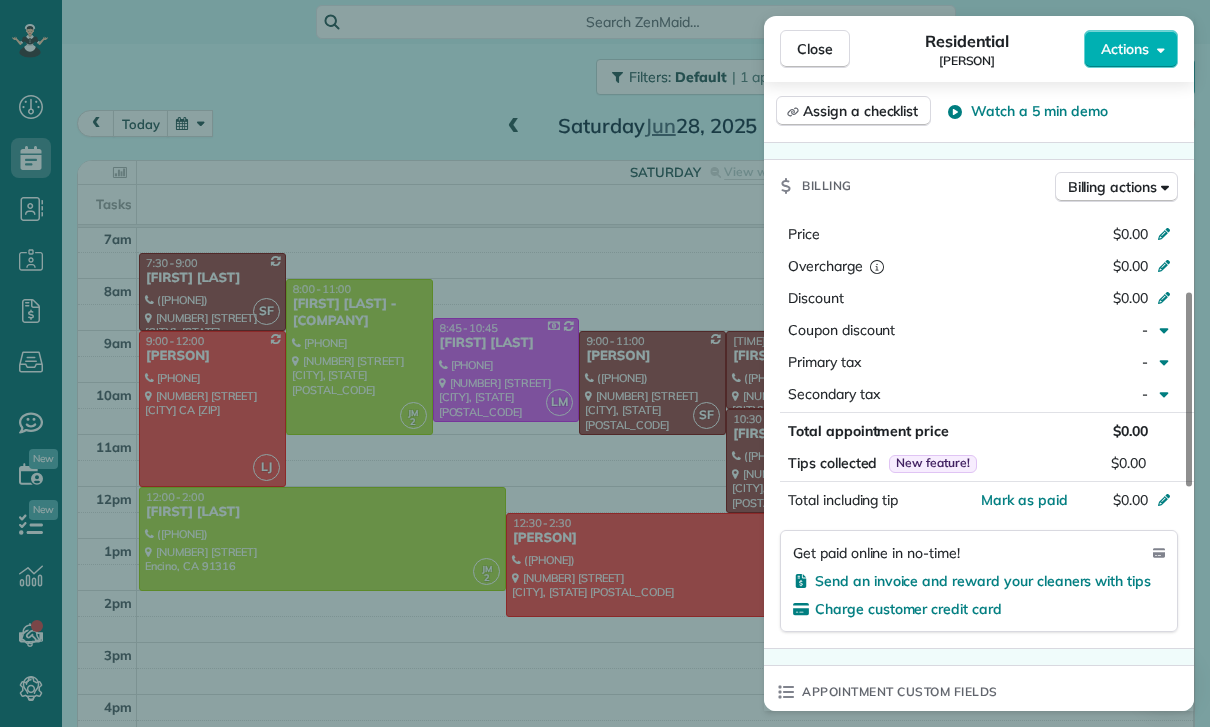 scroll, scrollTop: 886, scrollLeft: 0, axis: vertical 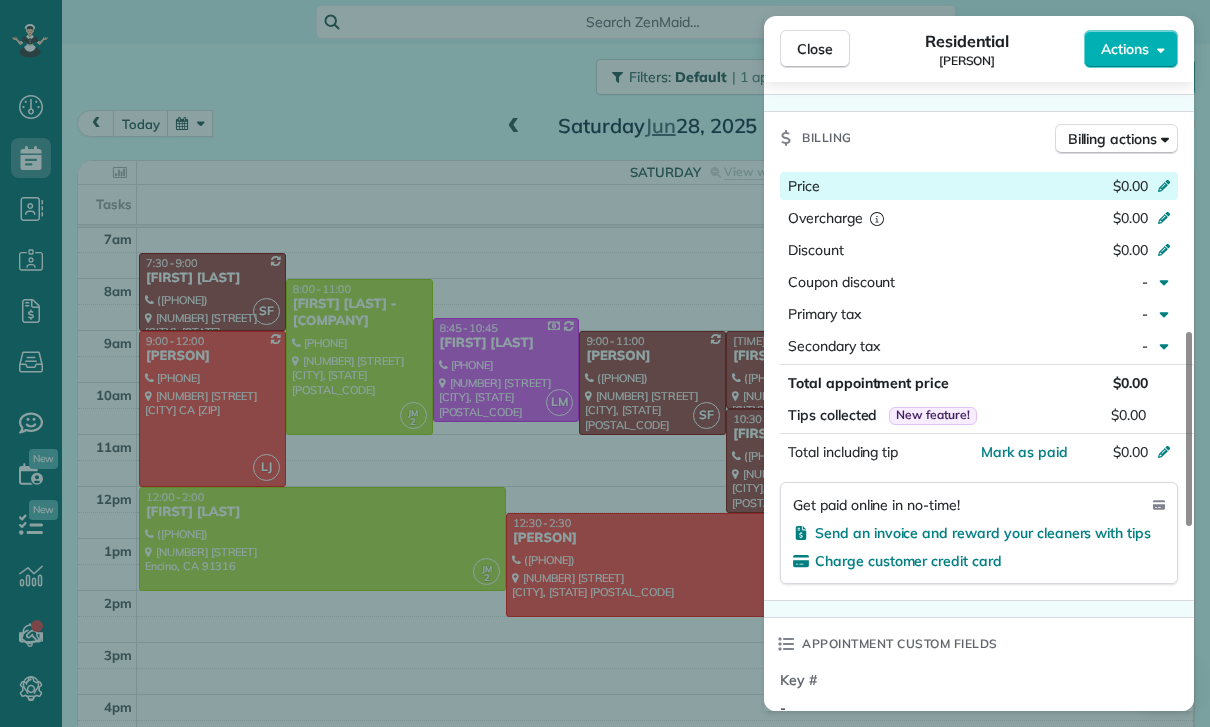 click 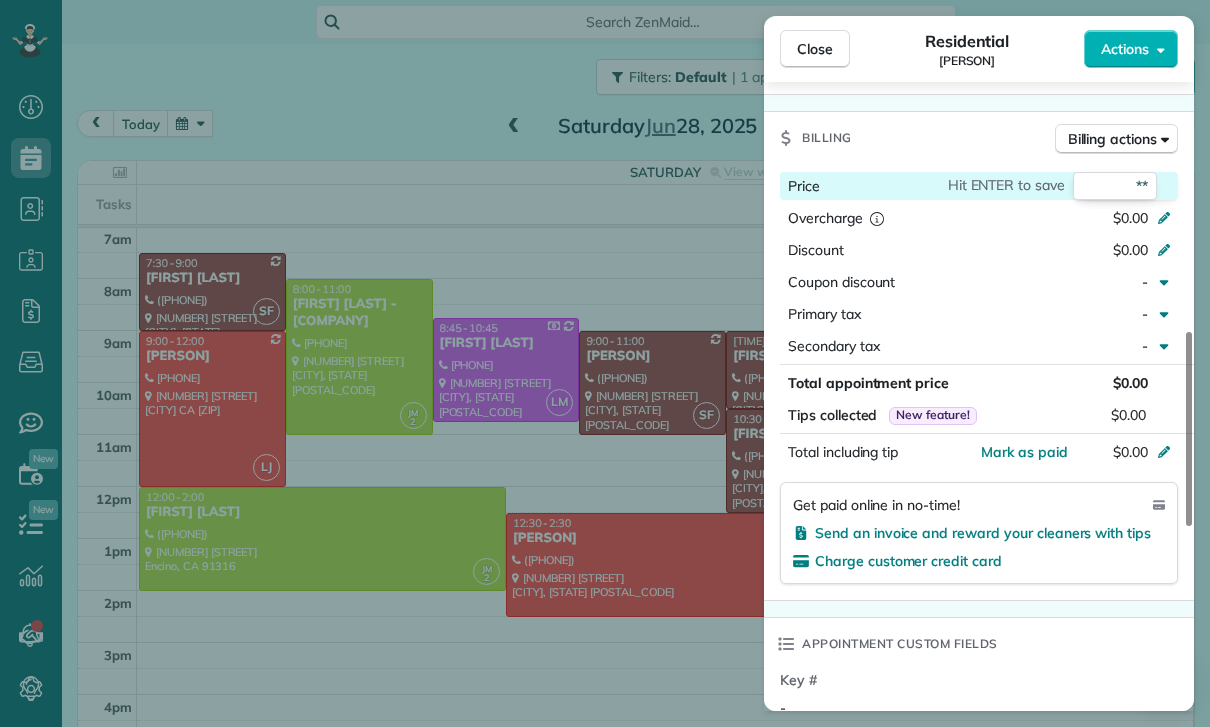 type on "***" 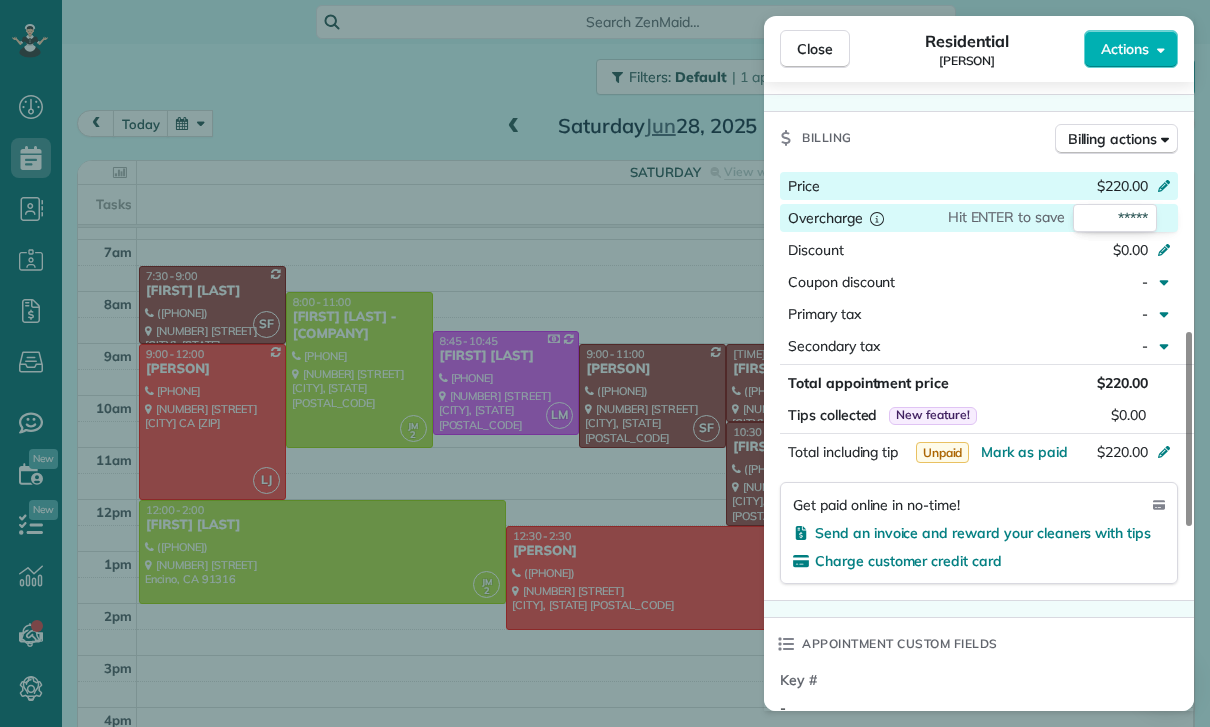 scroll, scrollTop: 157, scrollLeft: 0, axis: vertical 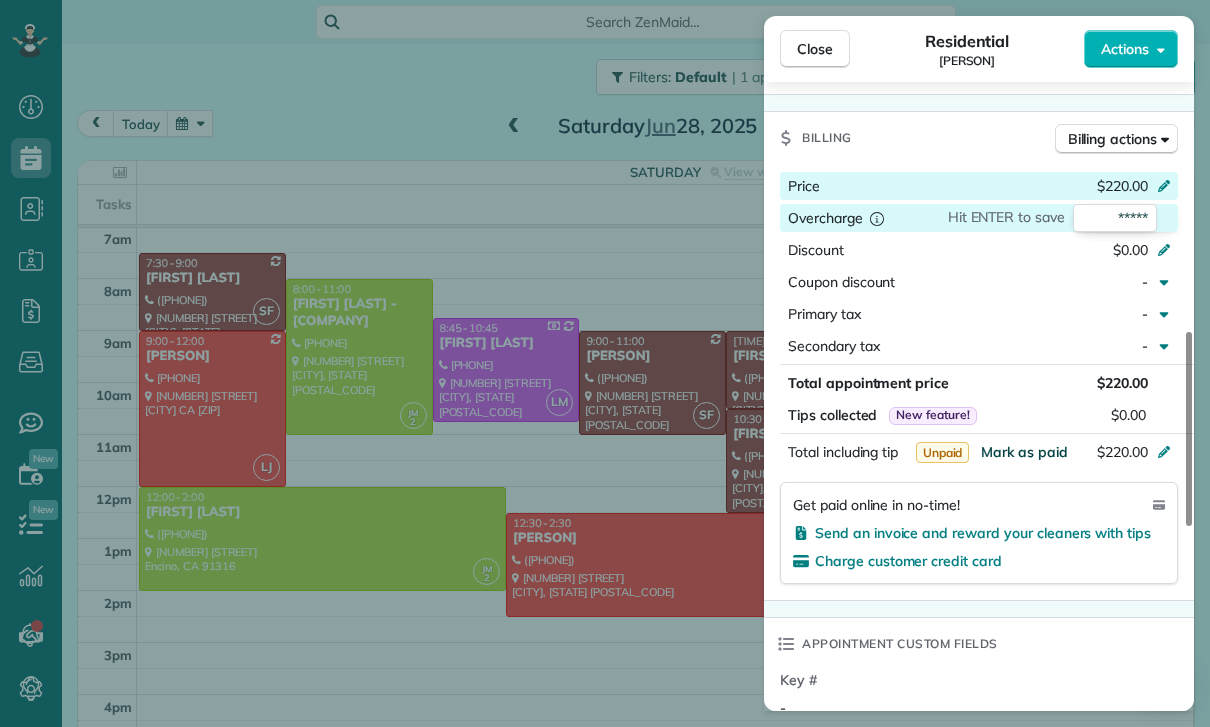 click on "Mark as paid" at bounding box center [1024, 452] 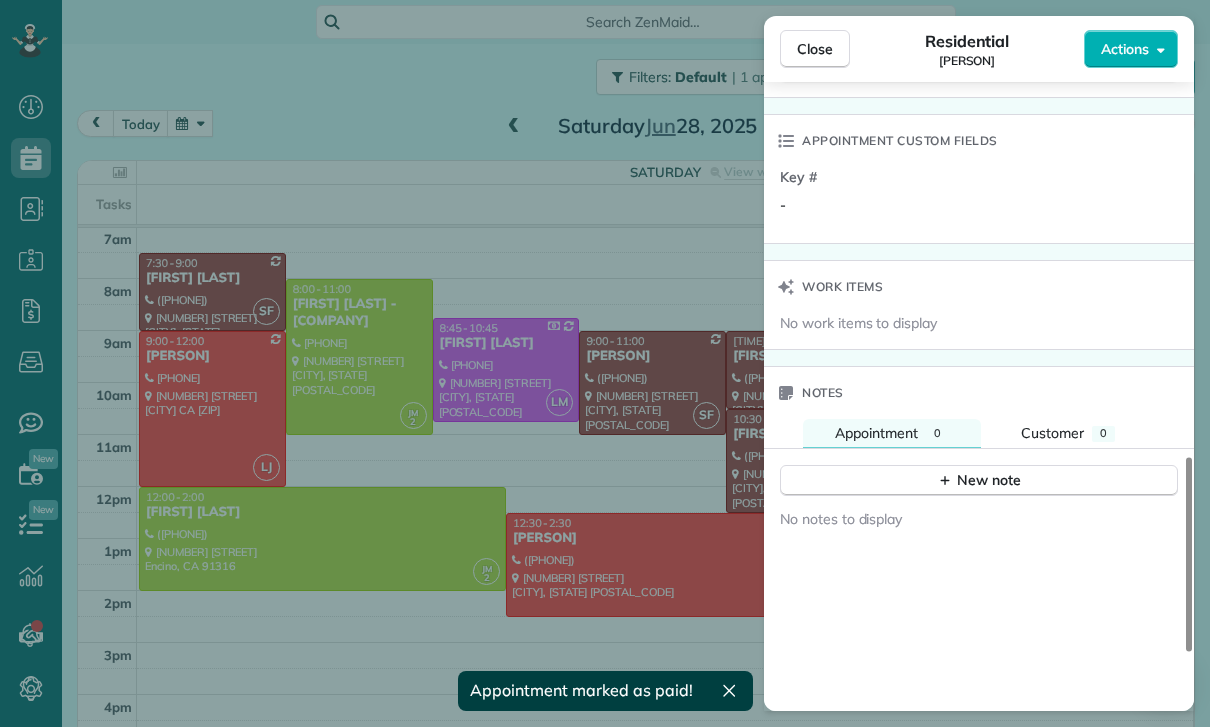 scroll, scrollTop: 1504, scrollLeft: 0, axis: vertical 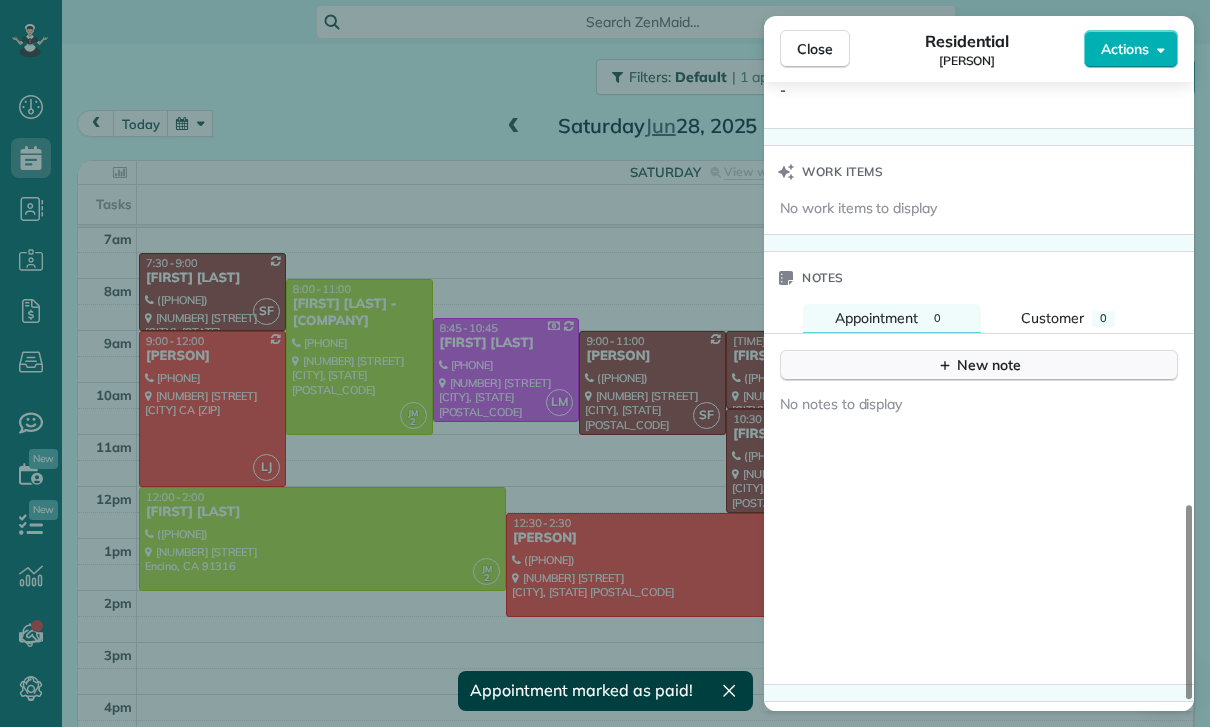 click on "New note" at bounding box center [979, 365] 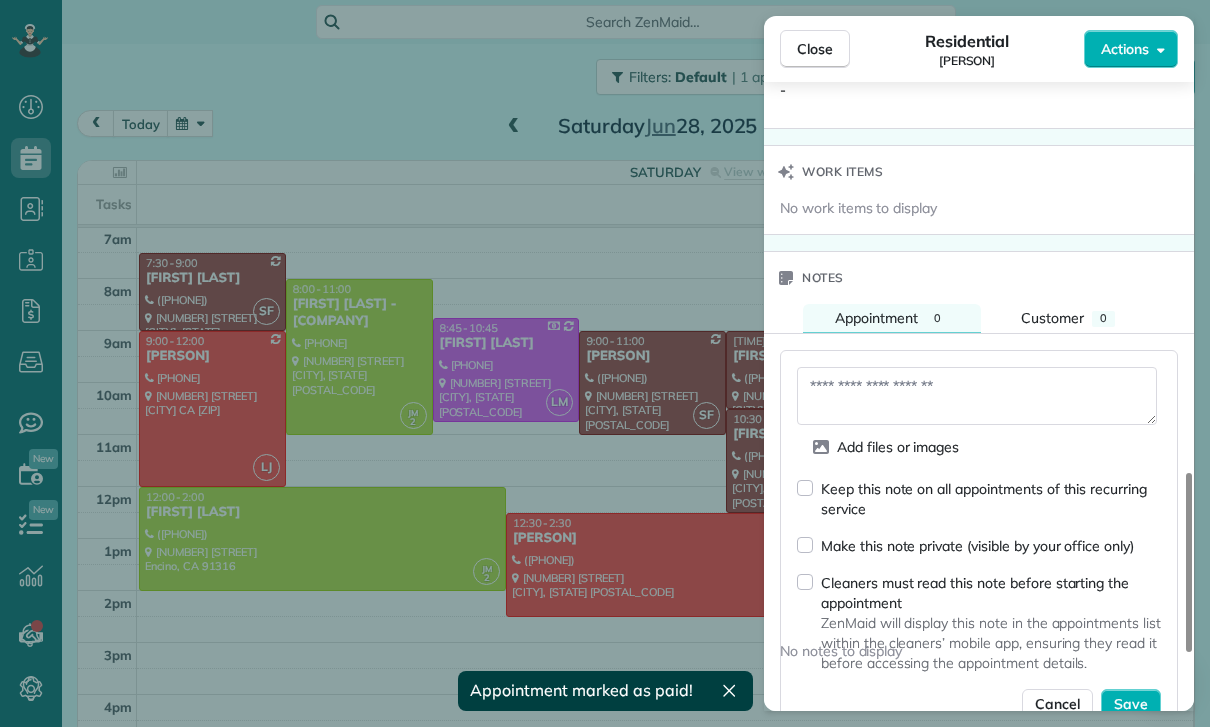 click at bounding box center (977, 396) 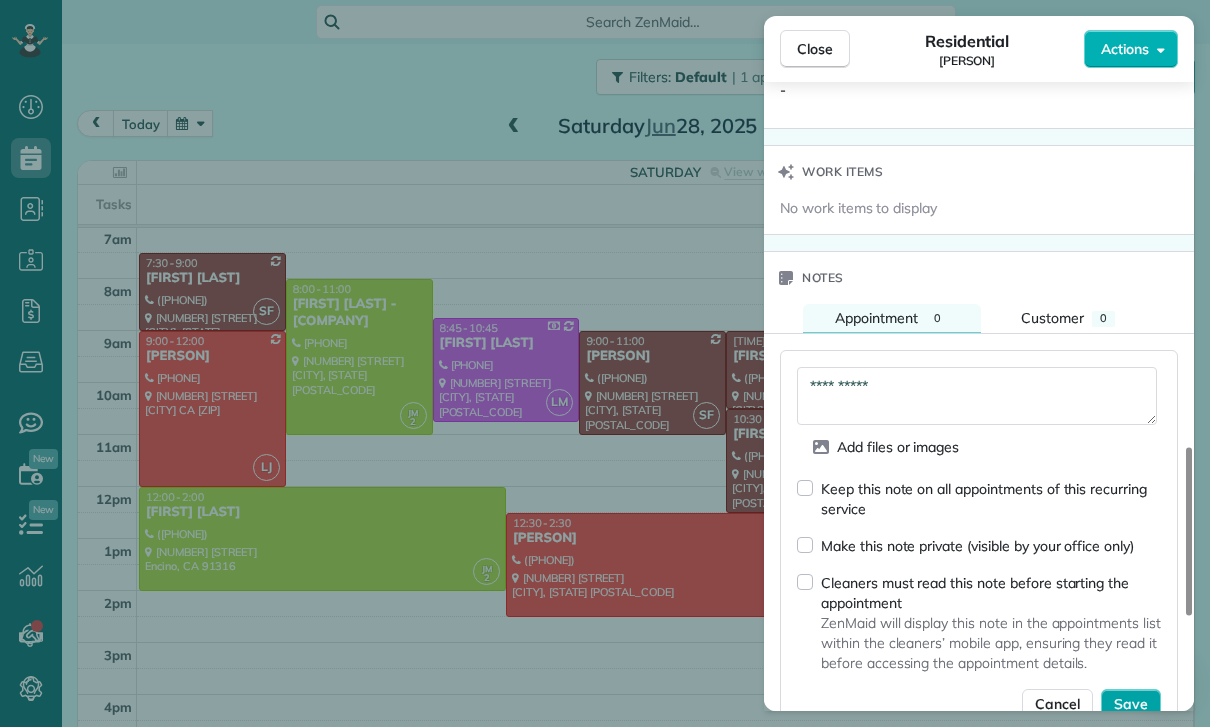 type on "**********" 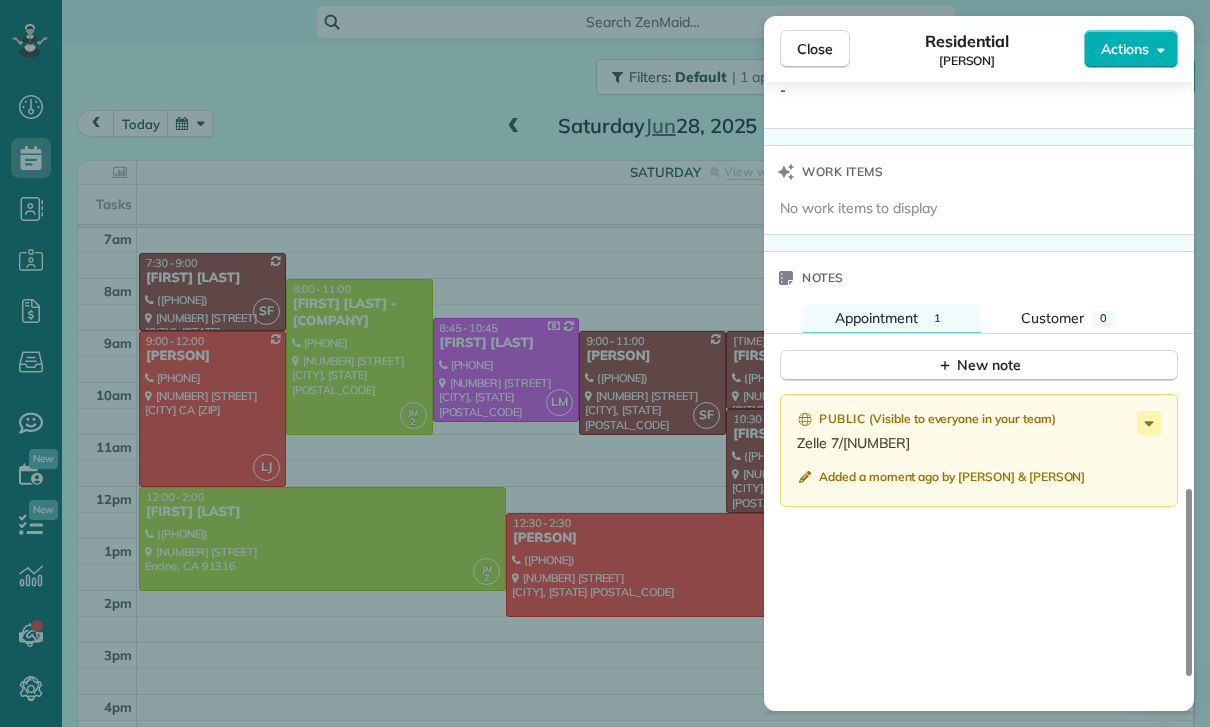 click on "Close Residential Kate Revill Actions Status Confirmed Kate Revill · Open profile Mobile (818) 282-5991 Copy No email on record Add email View Details Residential Saturday, June 28, 2025 9:00 AM 11:00 AM 2 hours and 0 minutes Repeats every 2 weeks Edit recurring service Previous (Jun 14) Next (Jul 12) 15029 Encanto Drive Sherman Oaks CA 91403 Service was not rated yet Cleaners Time in and out Assign Invite Team Santy Cleaners Santy   Flores 9:00 AM 11:00 AM Checklist Try Now Keep this appointment up to your standards. Stay on top of every detail, keep your cleaners organised, and your client happy. Assign a checklist Watch a 5 min demo Billing Billing actions Price $220.00 Overcharge $0.00 Discount $0.00 Coupon discount - Primary tax - Secondary tax - Total appointment price $220.00 Tips collected New feature! $0.00 Paid Total including tip $220.00 Get paid online in no-time! Send an invoice and reward your cleaners with tips Charge customer credit card Appointment custom fields Key # - Work items Notes 1 0" at bounding box center (605, 363) 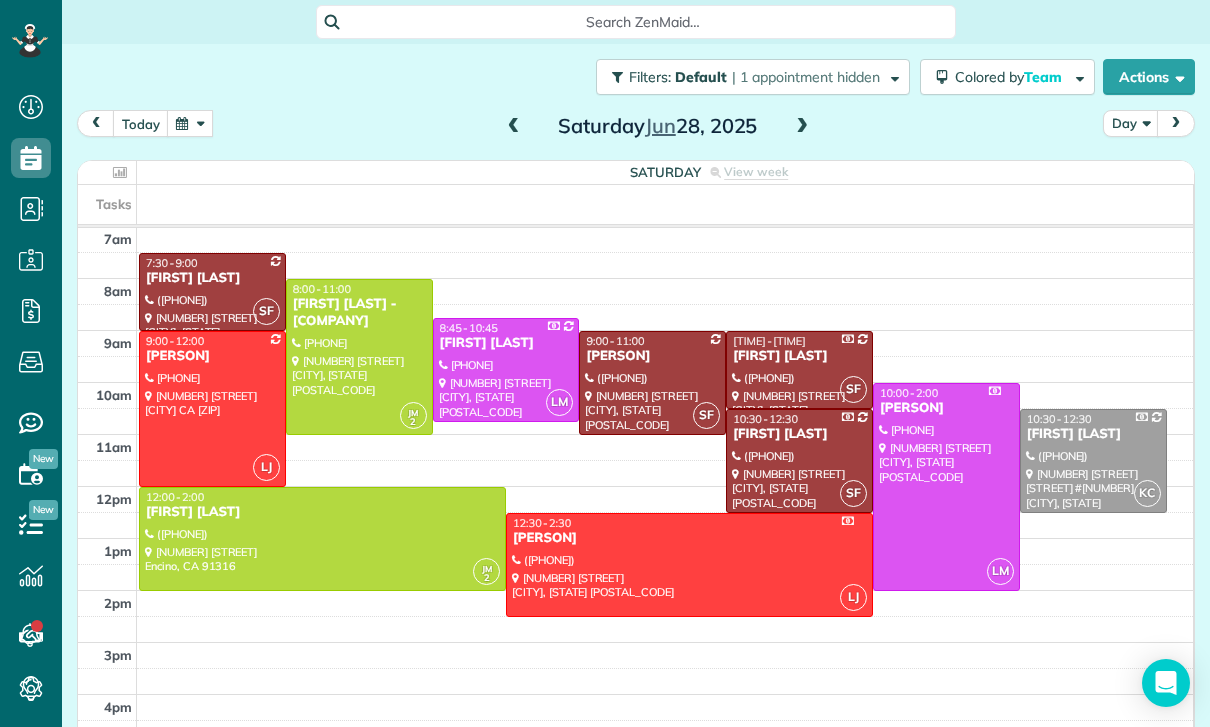 click at bounding box center [190, 123] 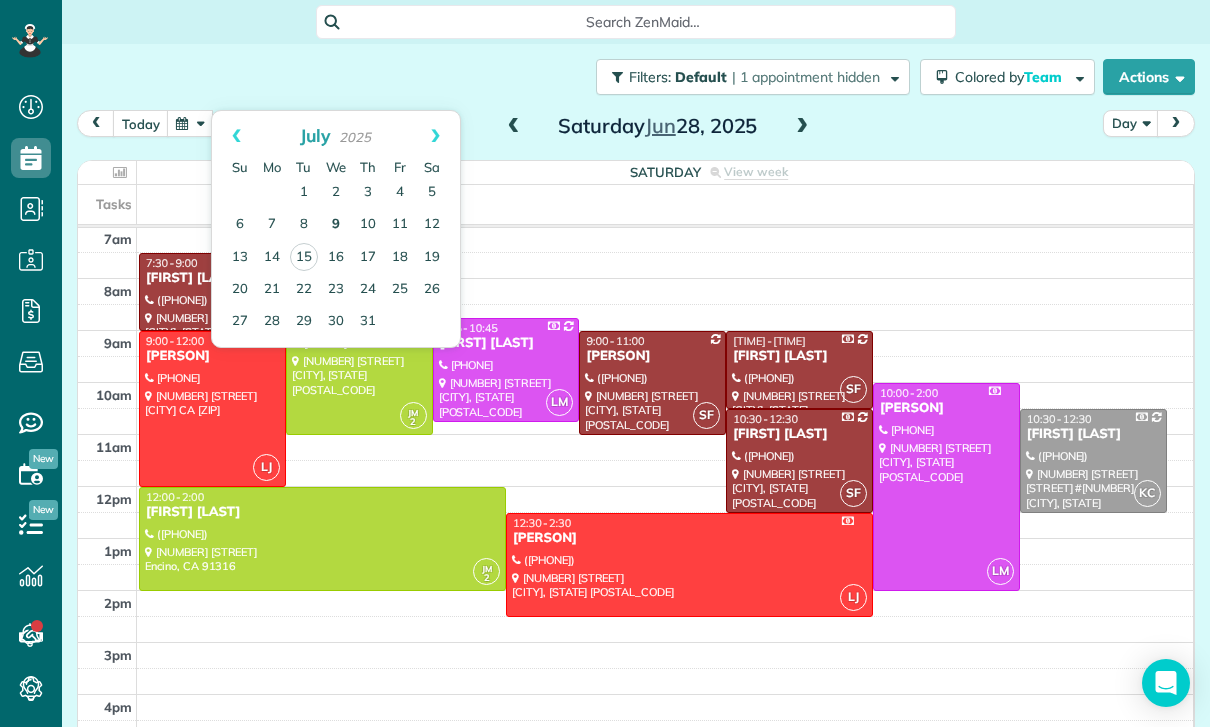 click on "9" at bounding box center [336, 225] 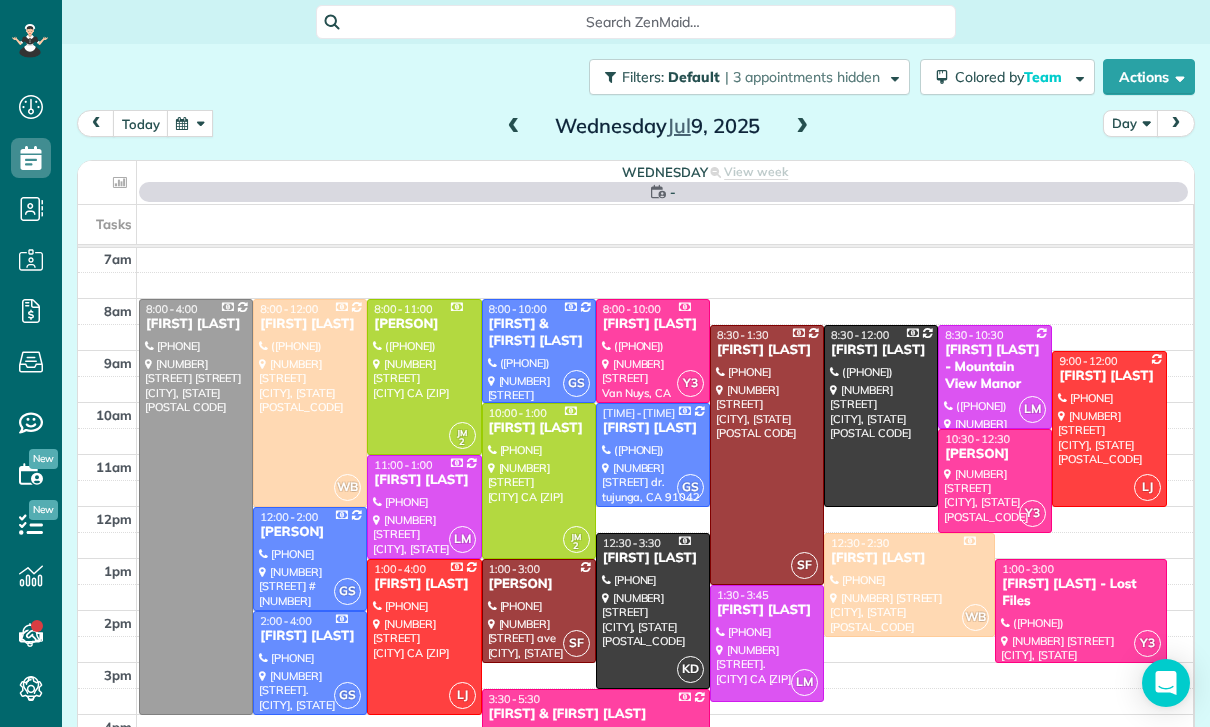 scroll, scrollTop: 157, scrollLeft: 0, axis: vertical 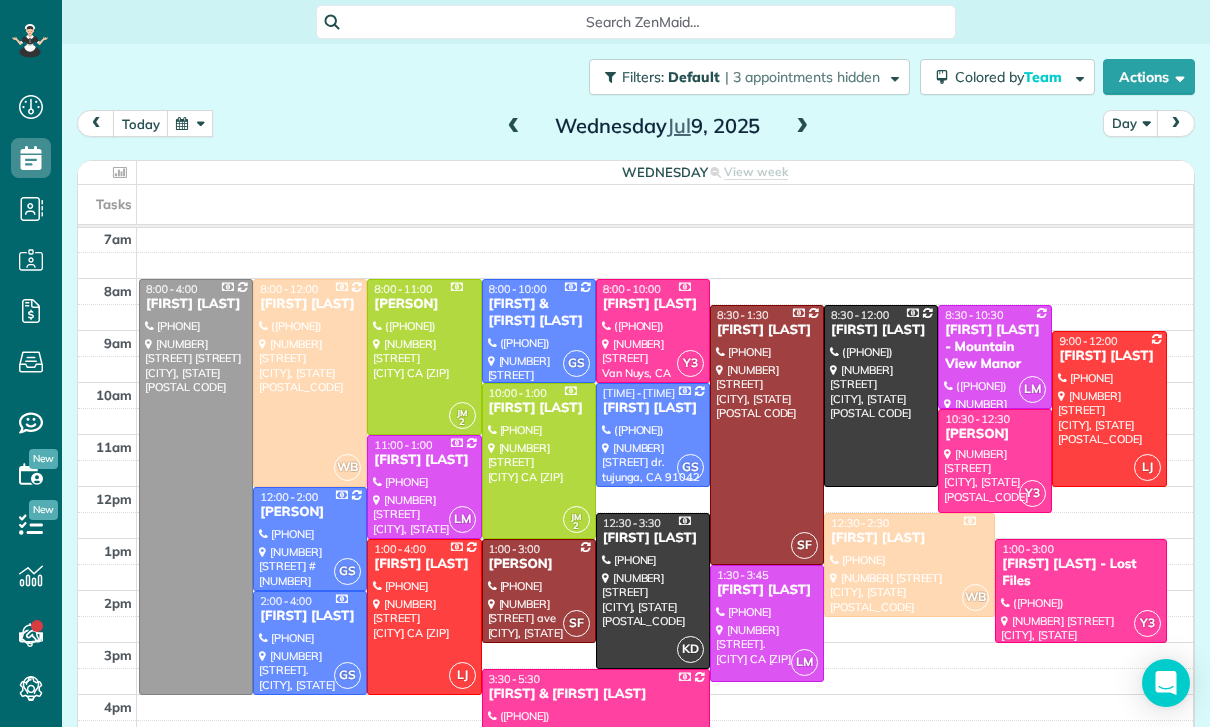 click at bounding box center [995, 461] 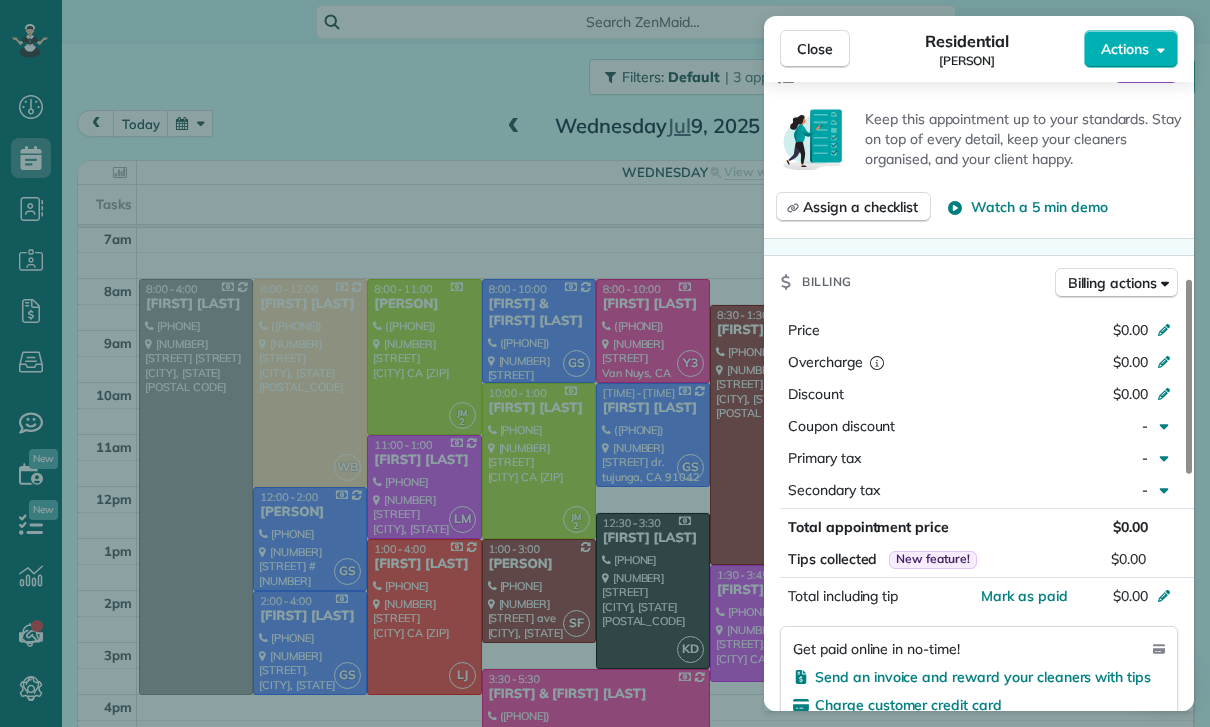 scroll, scrollTop: 844, scrollLeft: 0, axis: vertical 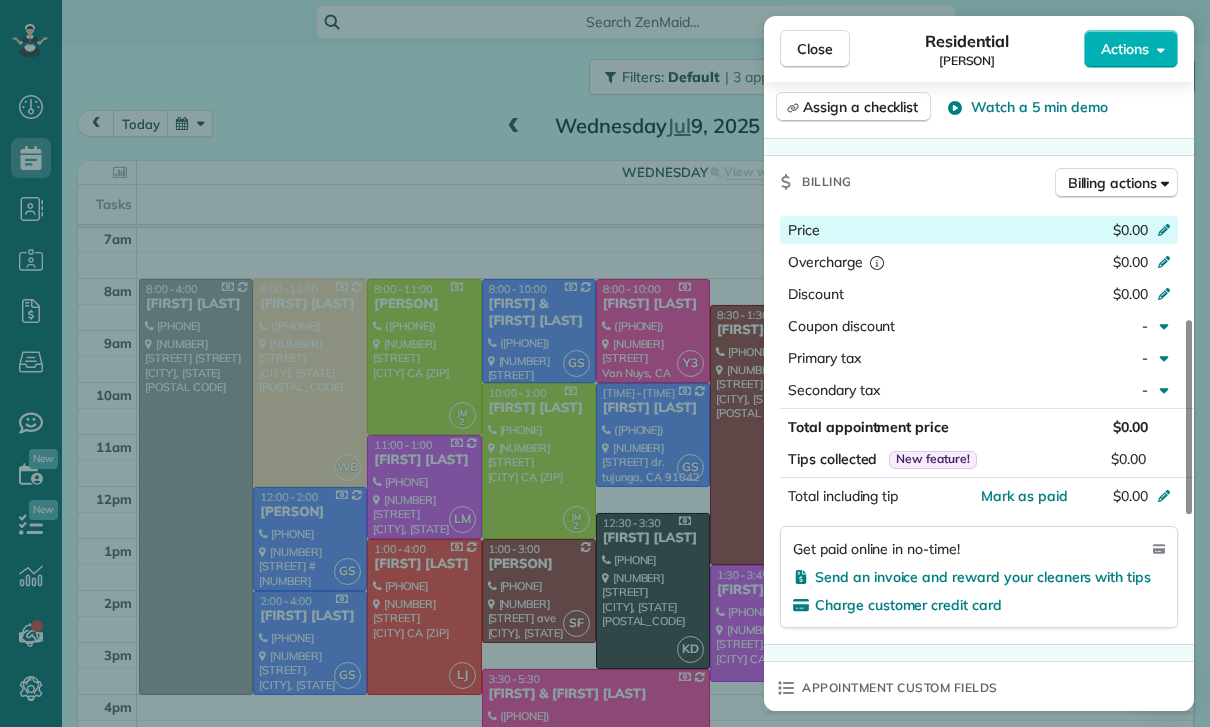 click 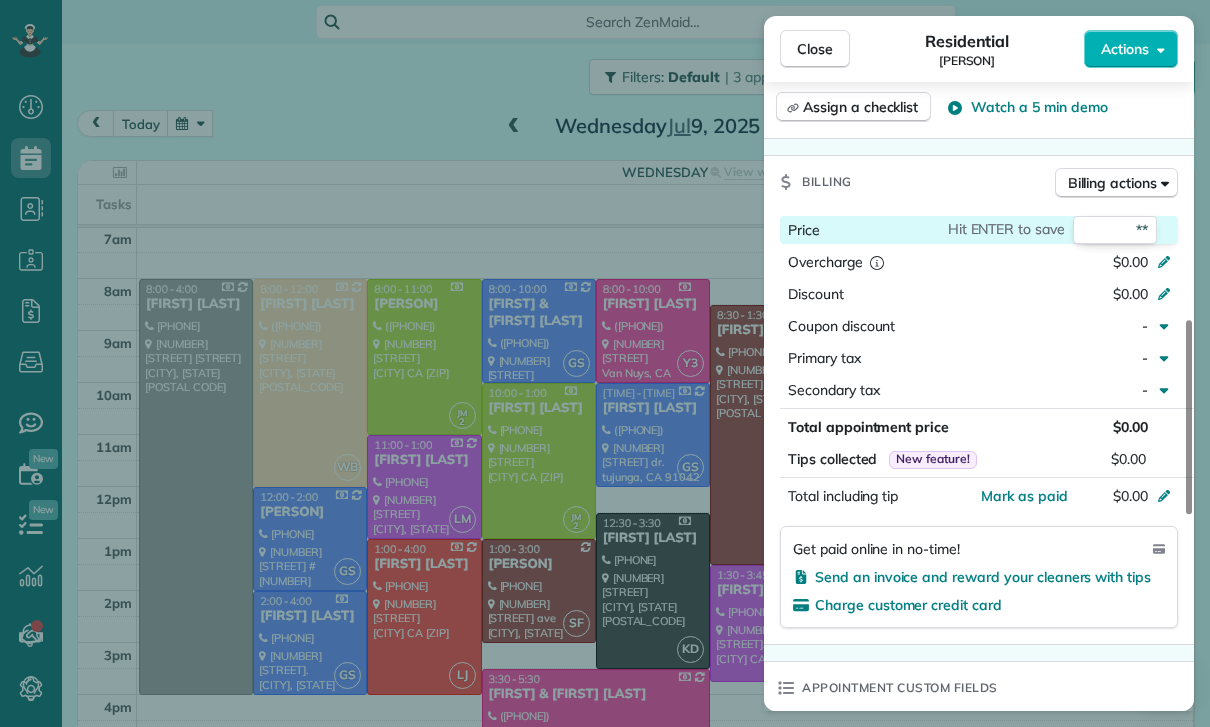 type on "***" 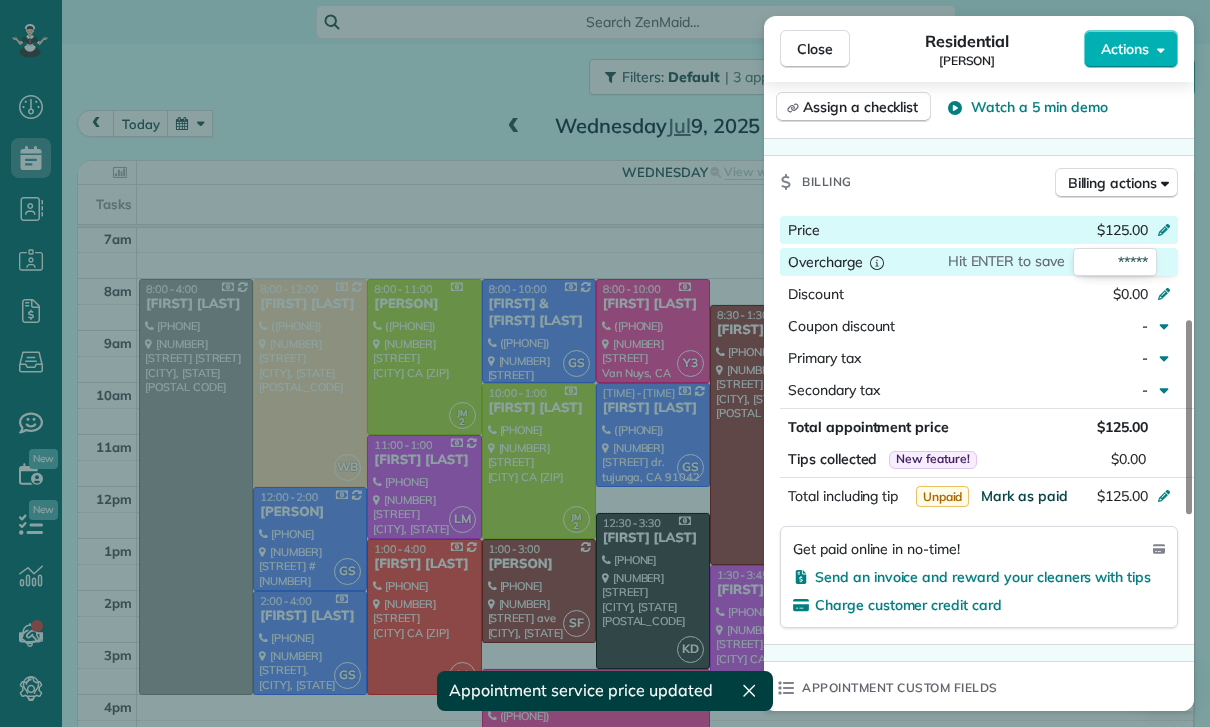 click on "Mark as paid" at bounding box center (1024, 496) 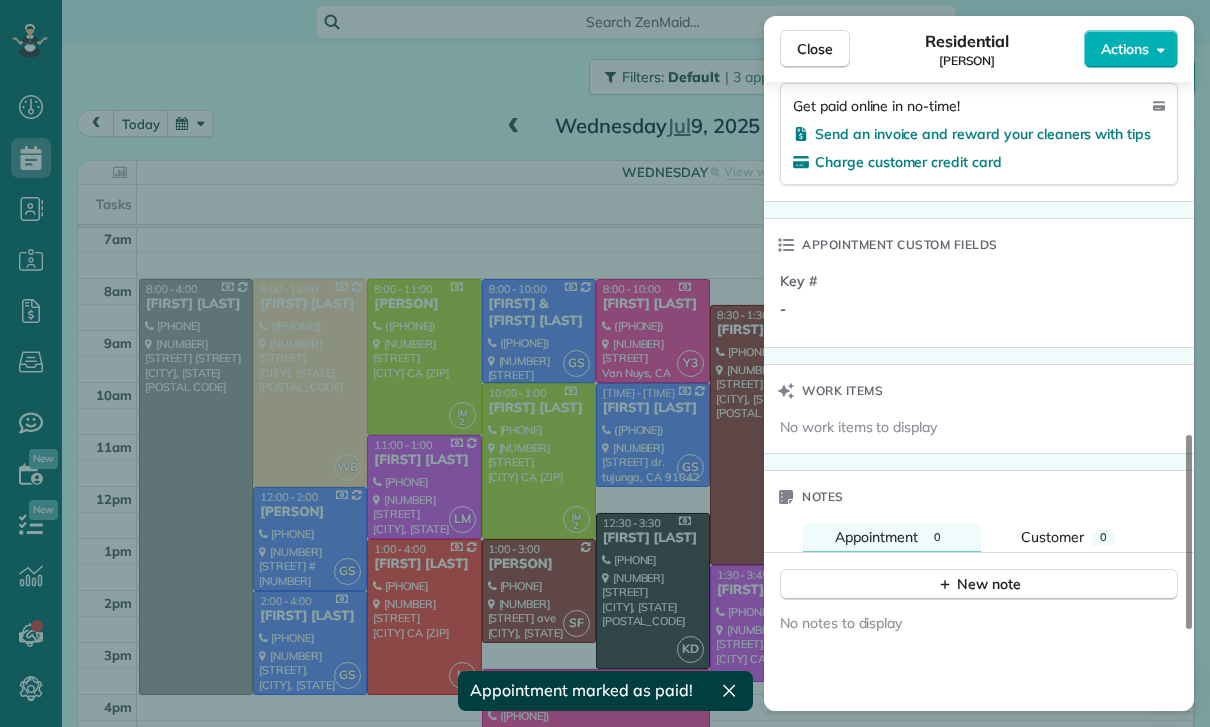 scroll, scrollTop: 1416, scrollLeft: 0, axis: vertical 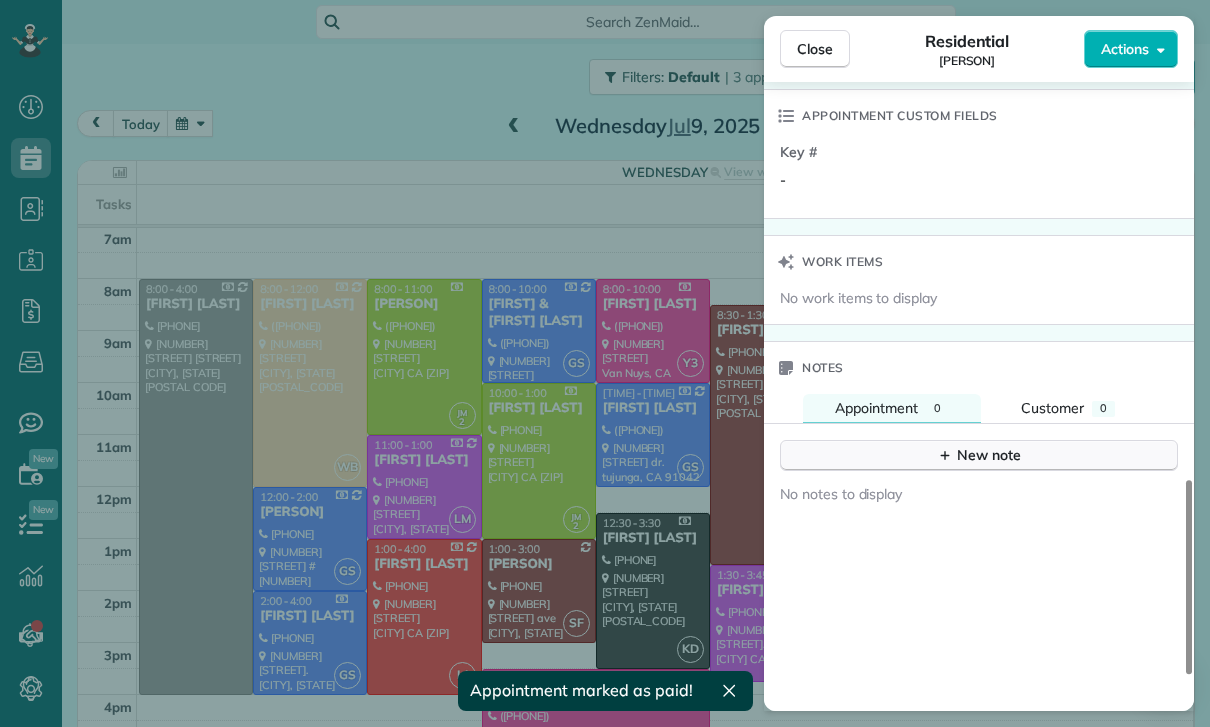 click on "New note" at bounding box center [979, 455] 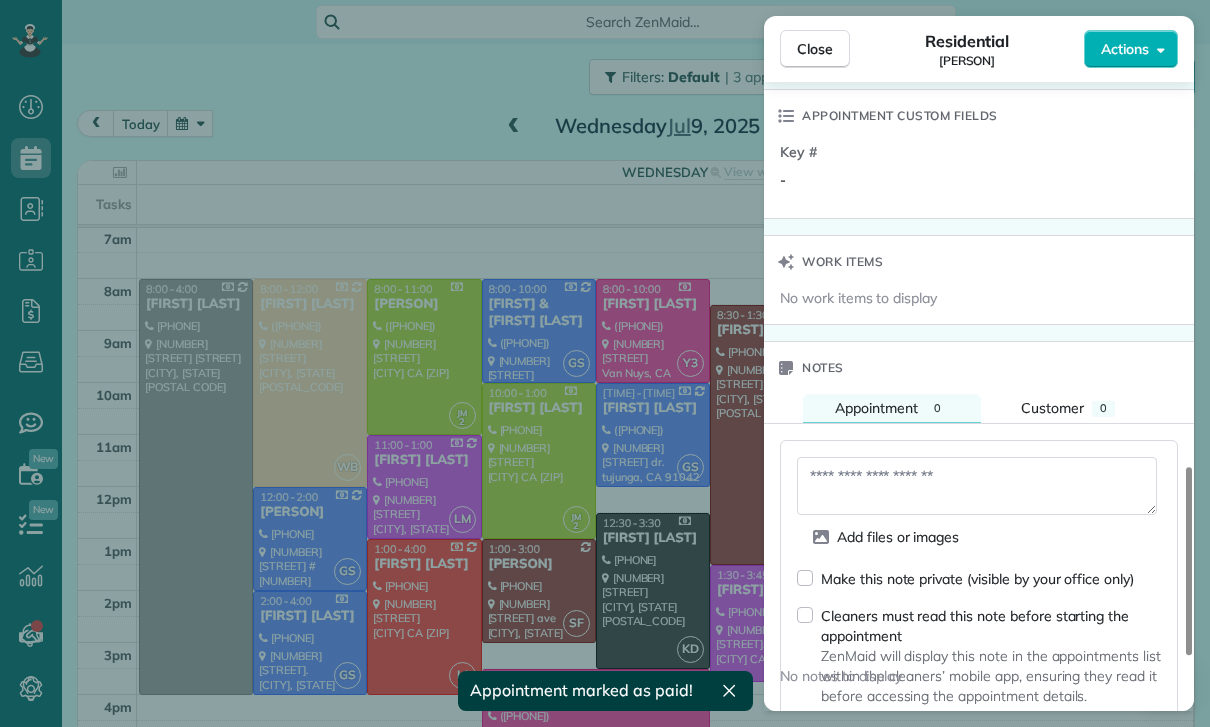 click at bounding box center [977, 486] 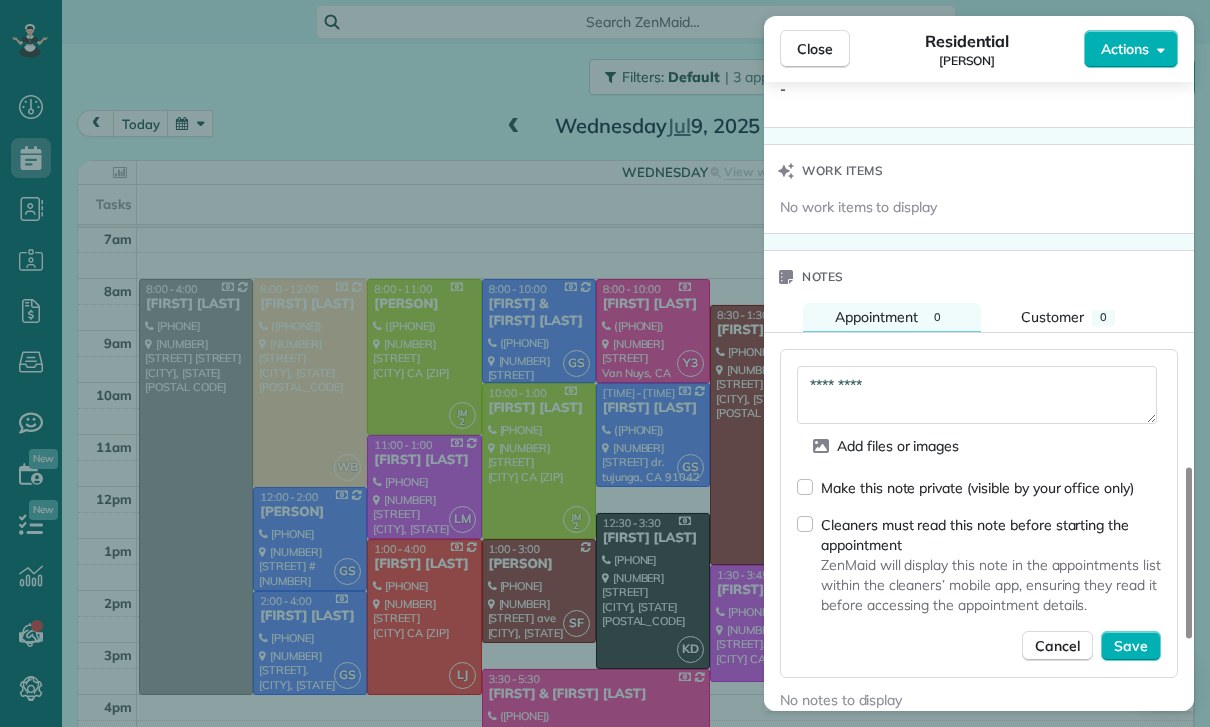 scroll, scrollTop: 1629, scrollLeft: 0, axis: vertical 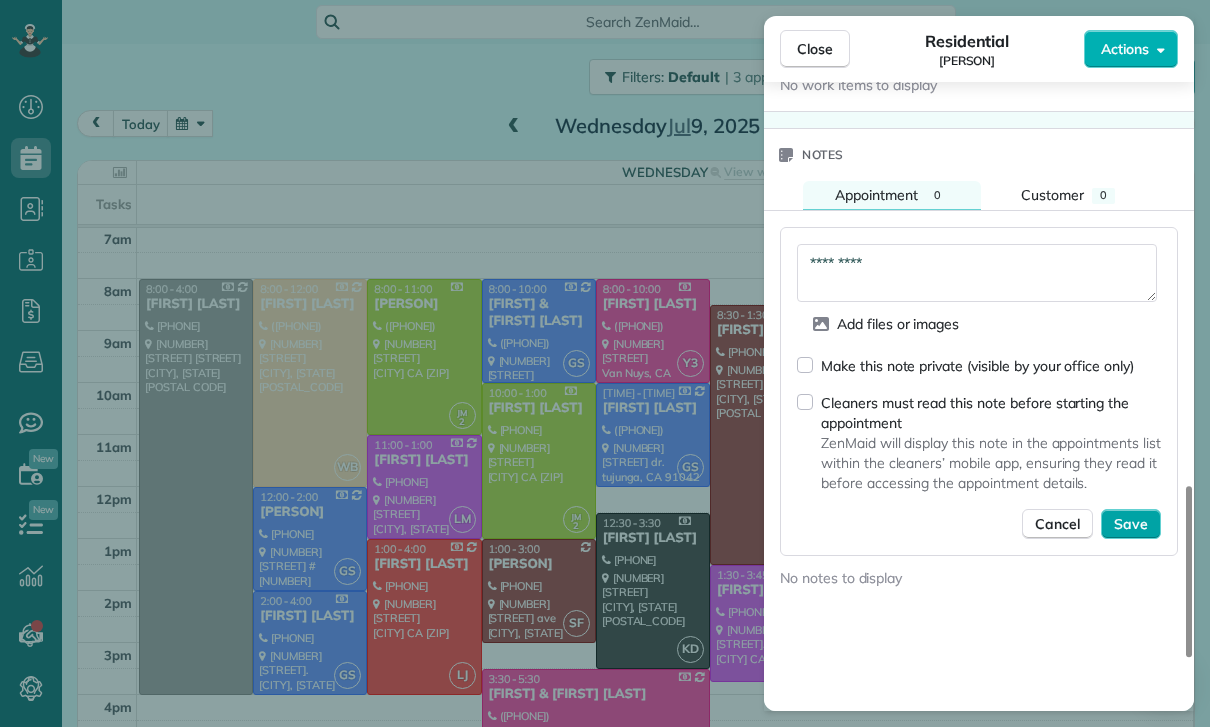 type on "*********" 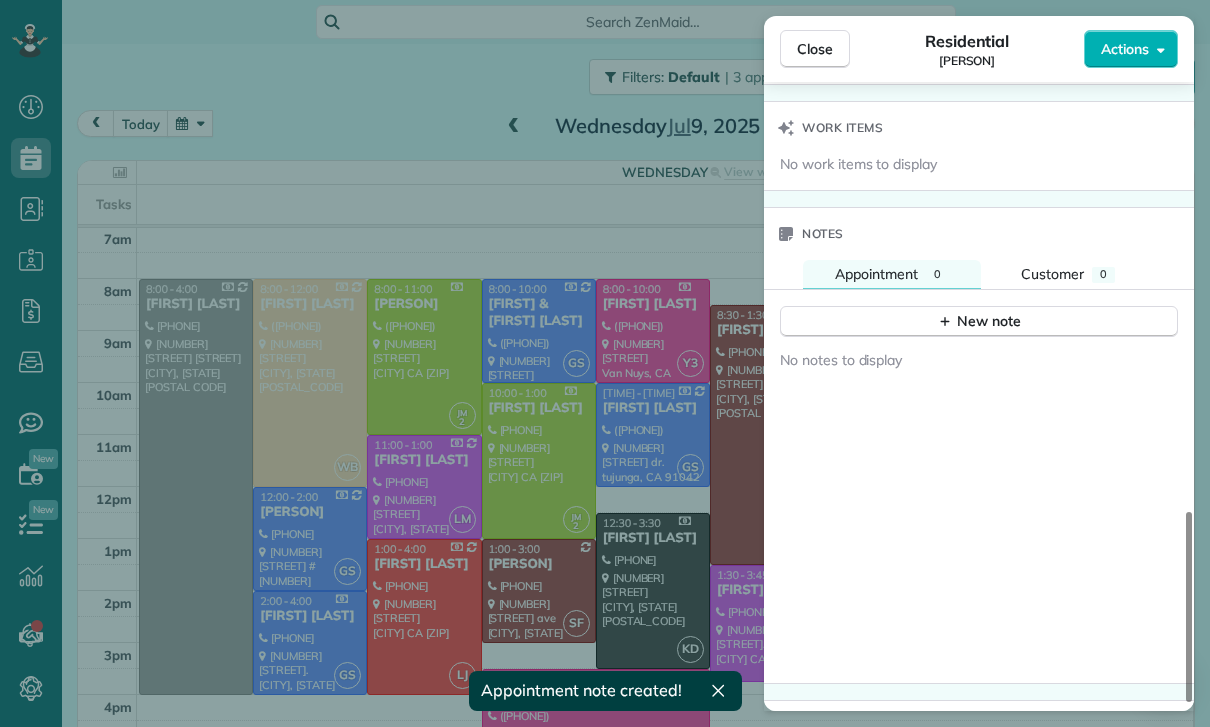 scroll, scrollTop: 1541, scrollLeft: 0, axis: vertical 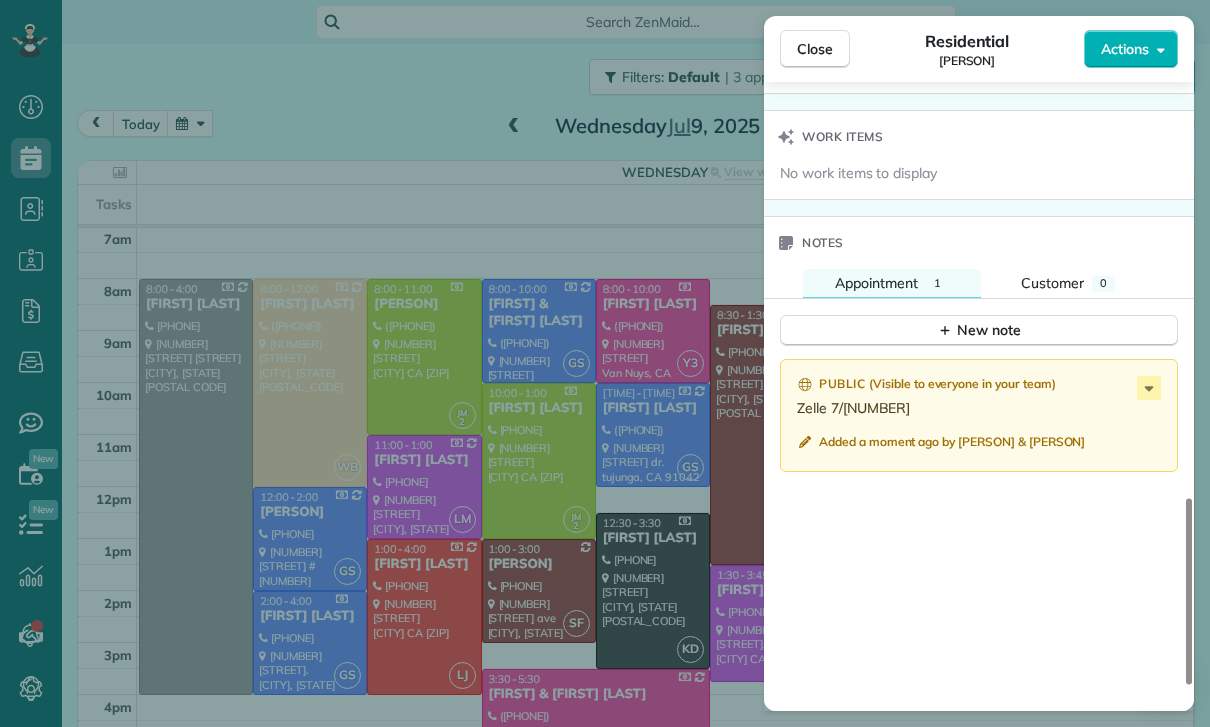 click on "Close Residential Marsha Gilbert Actions Status Confirmed Marsha Gilbert · Open profile No phone number on record Add phone number No email on record Add email View Details Residential Wednesday, July 09, 2025 ( last week ) 10:30 AM 12:30 PM 2 hours and 0 minutes One time 2357 Century Hill (10100 Galaxy Way Building H) Century City CA 90067 Service was not rated yet Cleaners Time in and out Assign Invite Team Yuri Cleaners Yuri   10:30 AM 12:30 PM Checklist Try Now Keep this appointment up to your standards. Stay on top of every detail, keep your cleaners organised, and your client happy. Assign a checklist Watch a 5 min demo Billing Billing actions Price $125.00 Overcharge $0.00 Discount $0.00 Coupon discount - Primary tax - Secondary tax - Total appointment price $125.00 Tips collected New feature! $0.00 Paid Total including tip $125.00 Get paid online in no-time! Send an invoice and reward your cleaners with tips Charge customer credit card Appointment custom fields Key # - Work items Notes Appointment 1" at bounding box center (605, 363) 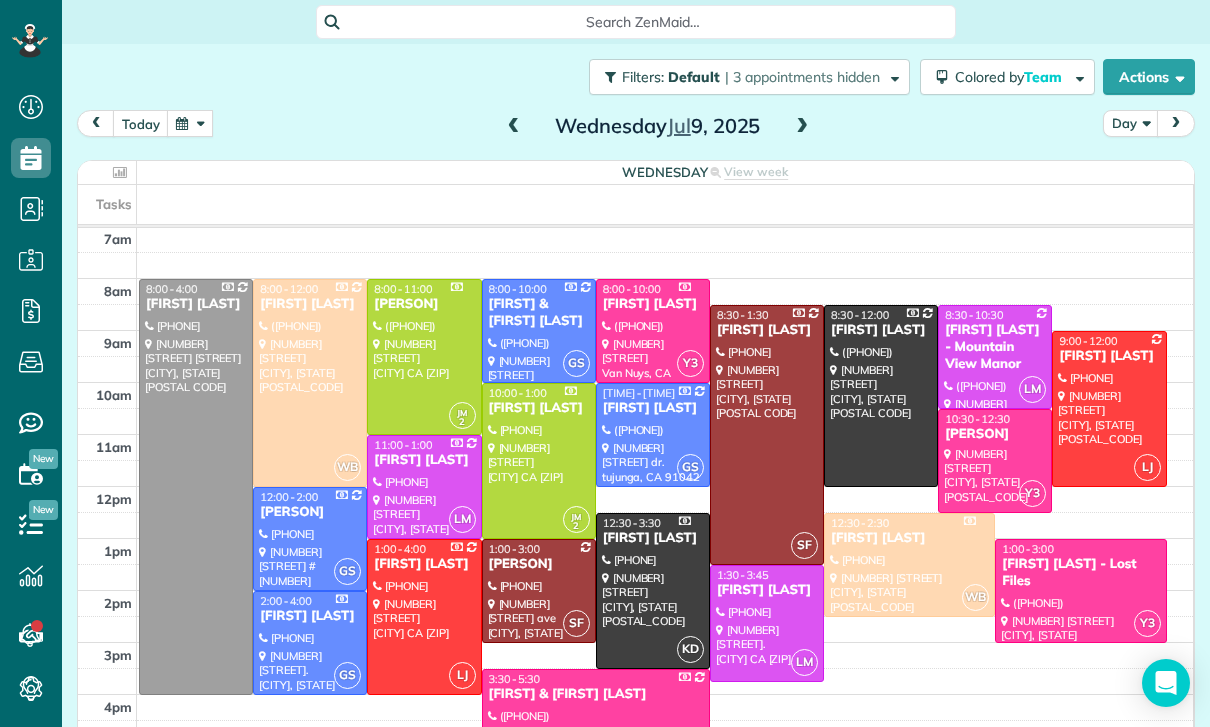 click on "[PERSON] - Lost Files" at bounding box center [1080, 573] 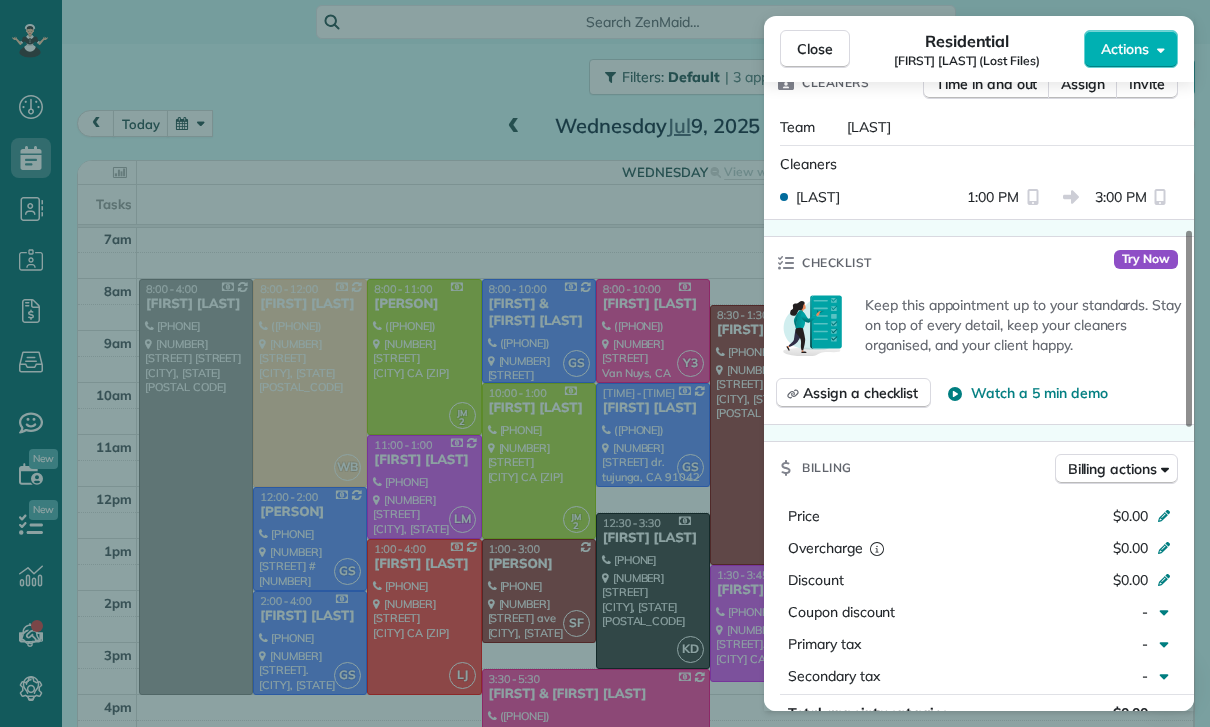 scroll, scrollTop: 691, scrollLeft: 0, axis: vertical 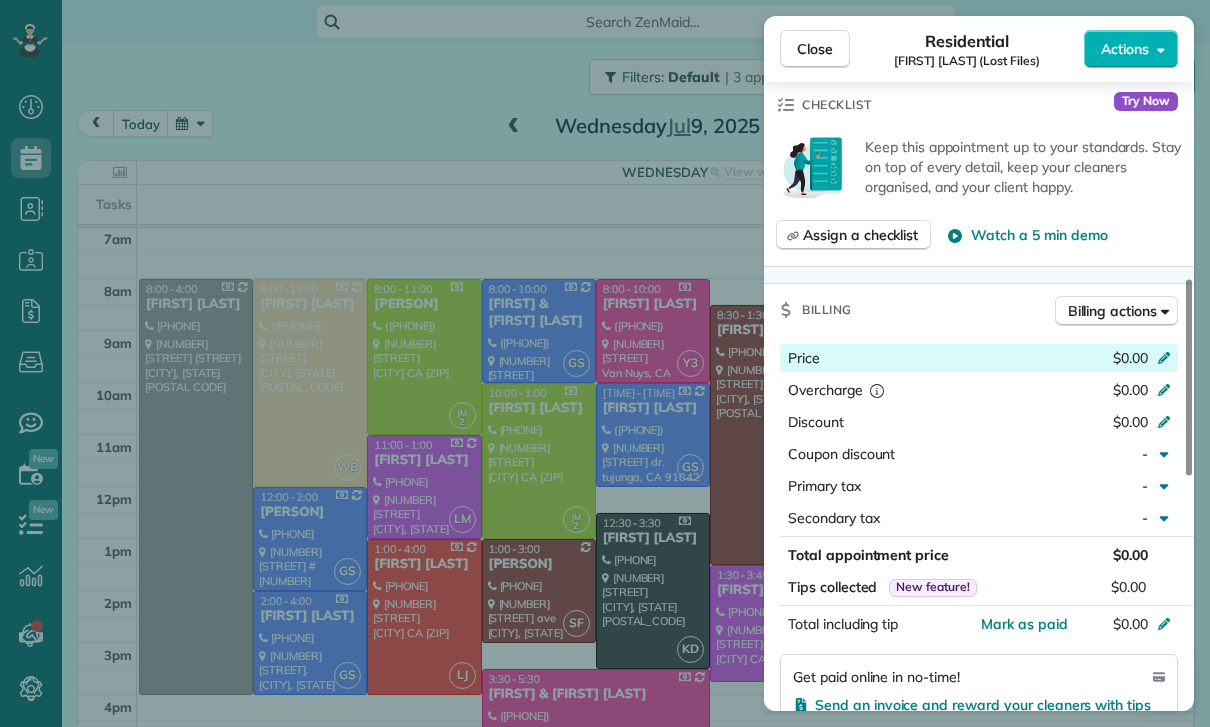 click 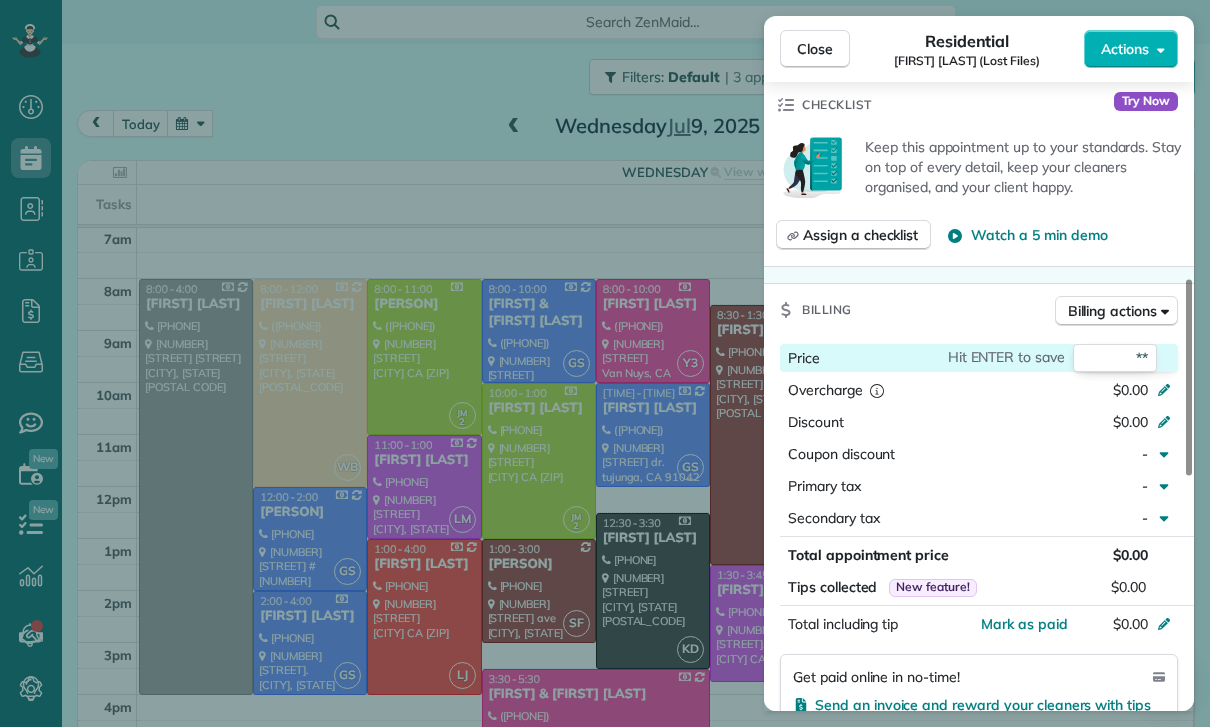 type on "***" 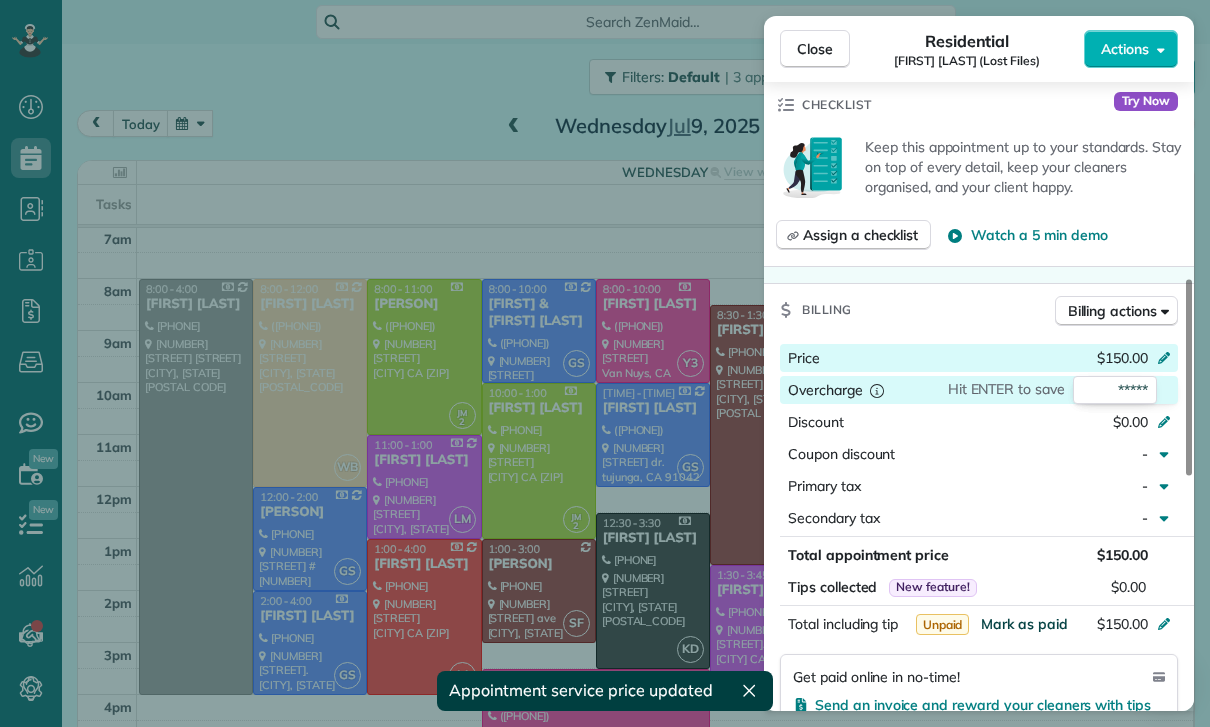 click on "Mark as paid" at bounding box center [1024, 624] 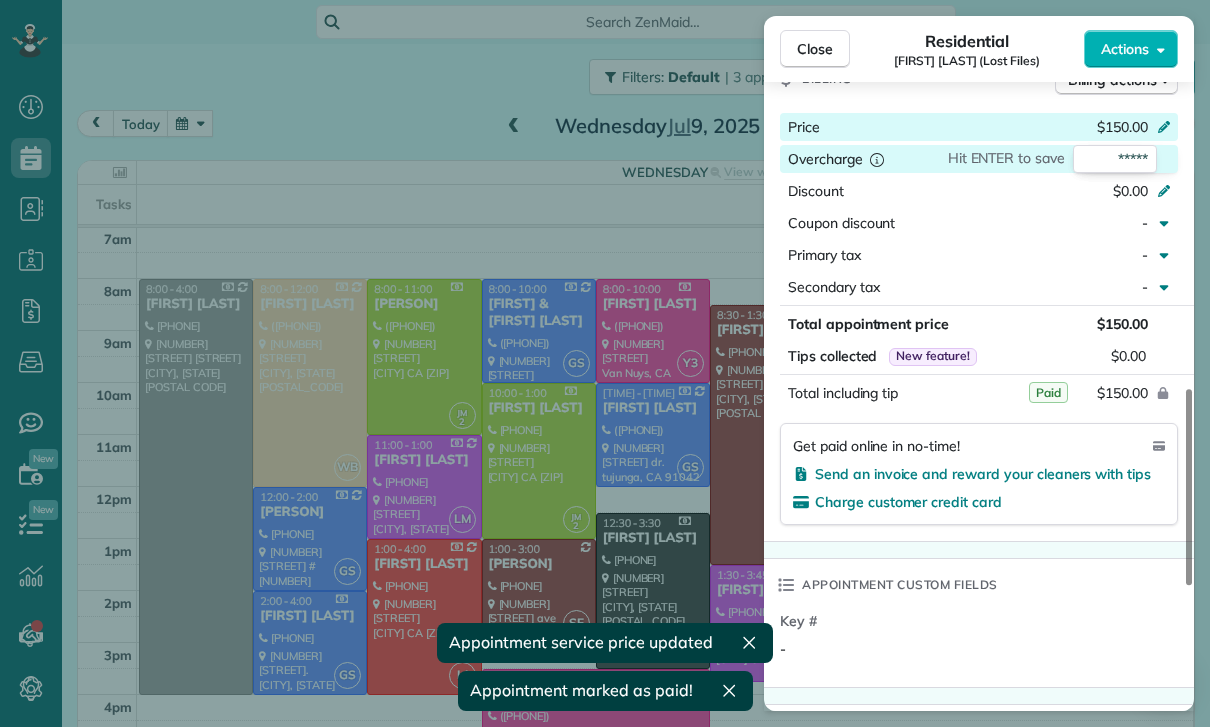 scroll, scrollTop: 1377, scrollLeft: 0, axis: vertical 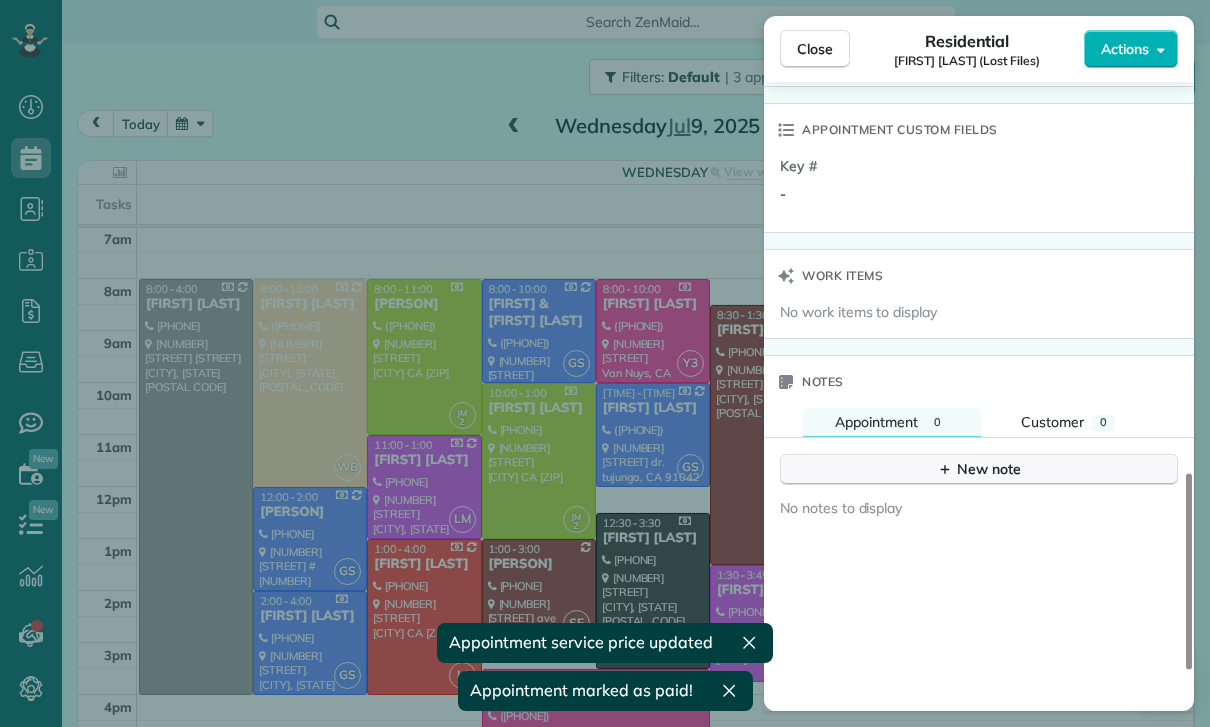 click on "New note" at bounding box center [979, 469] 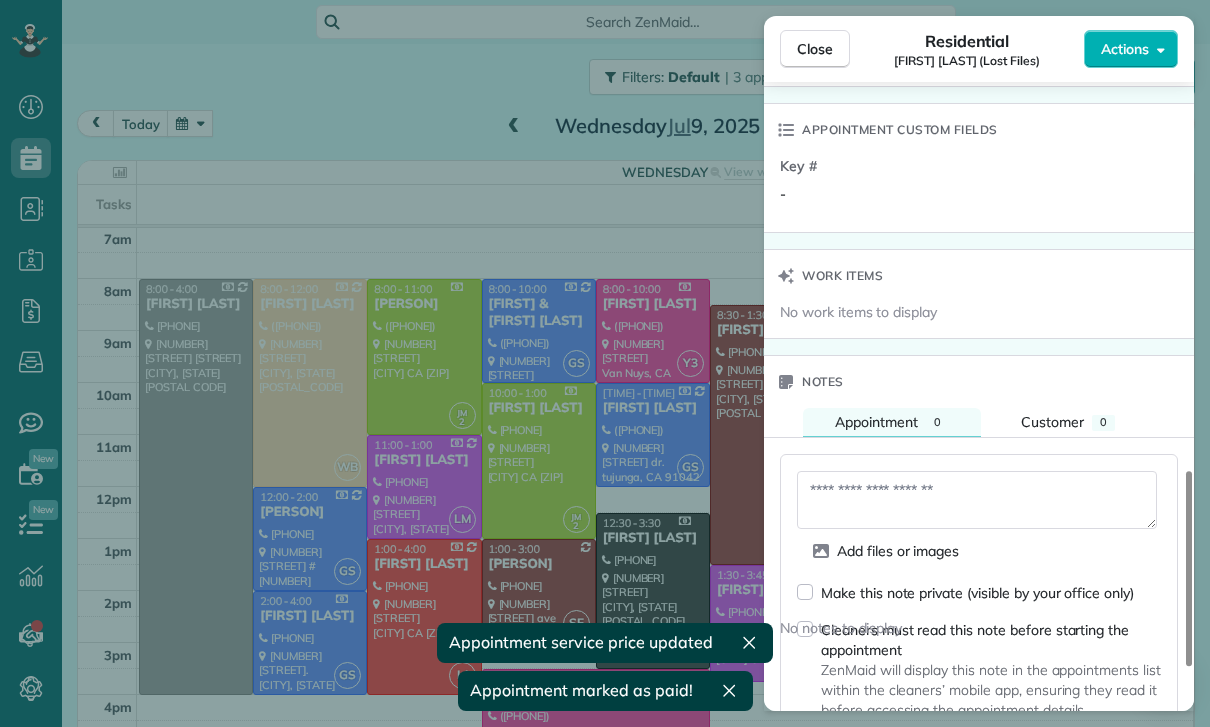 click at bounding box center (977, 500) 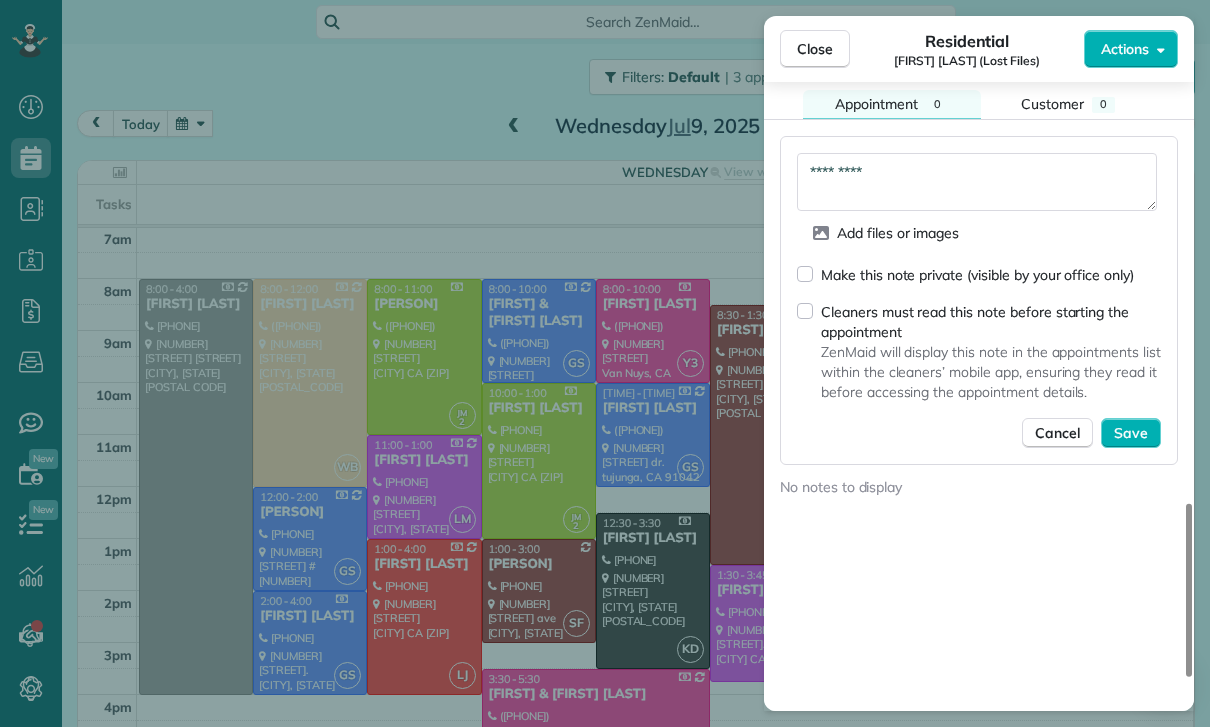 scroll, scrollTop: 1704, scrollLeft: 0, axis: vertical 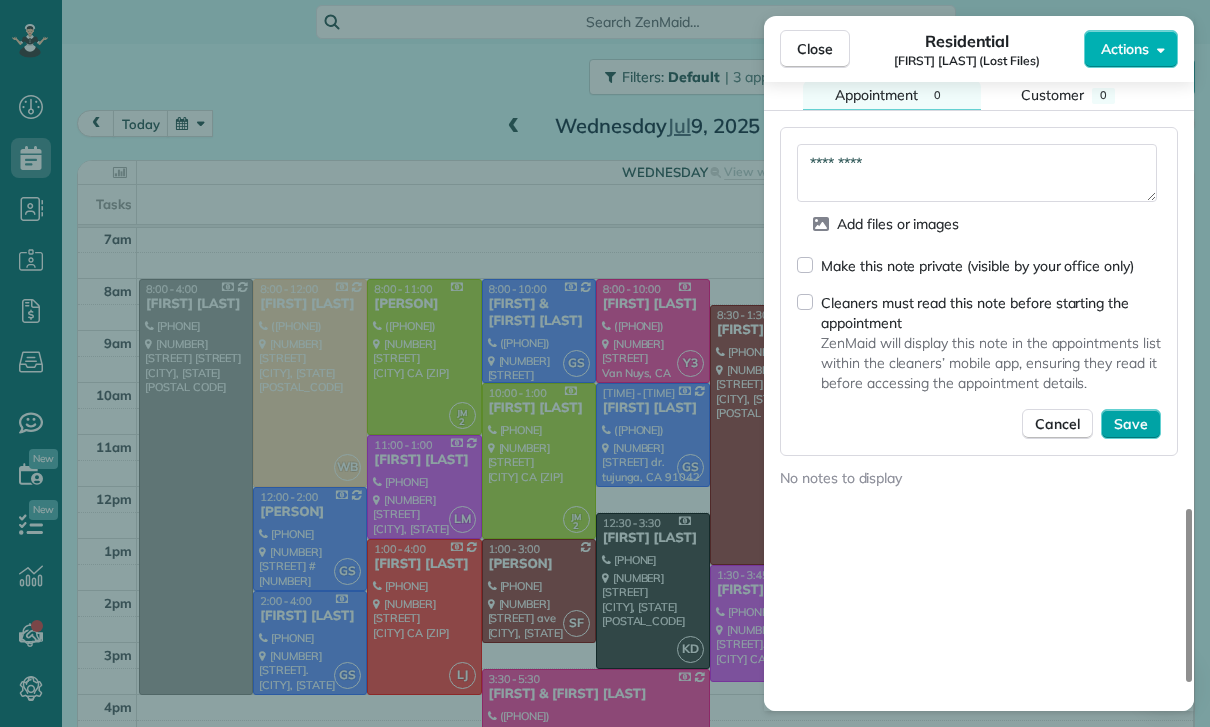 type on "*********" 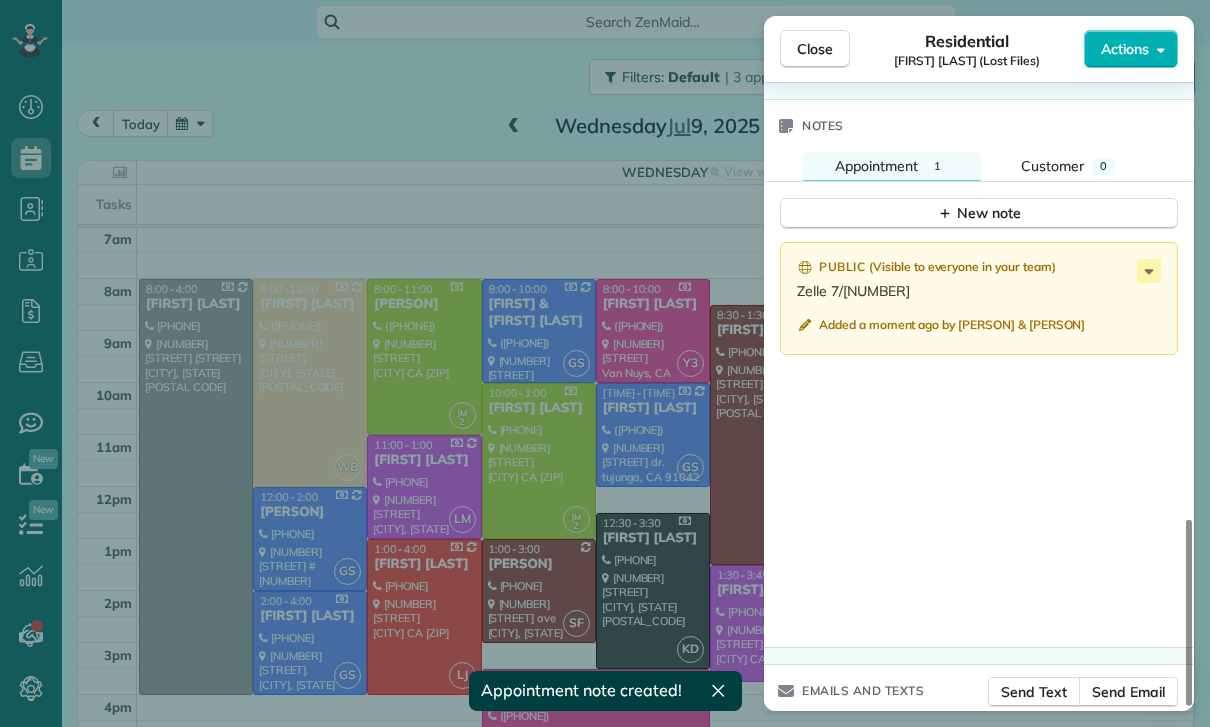 scroll, scrollTop: 1605, scrollLeft: 0, axis: vertical 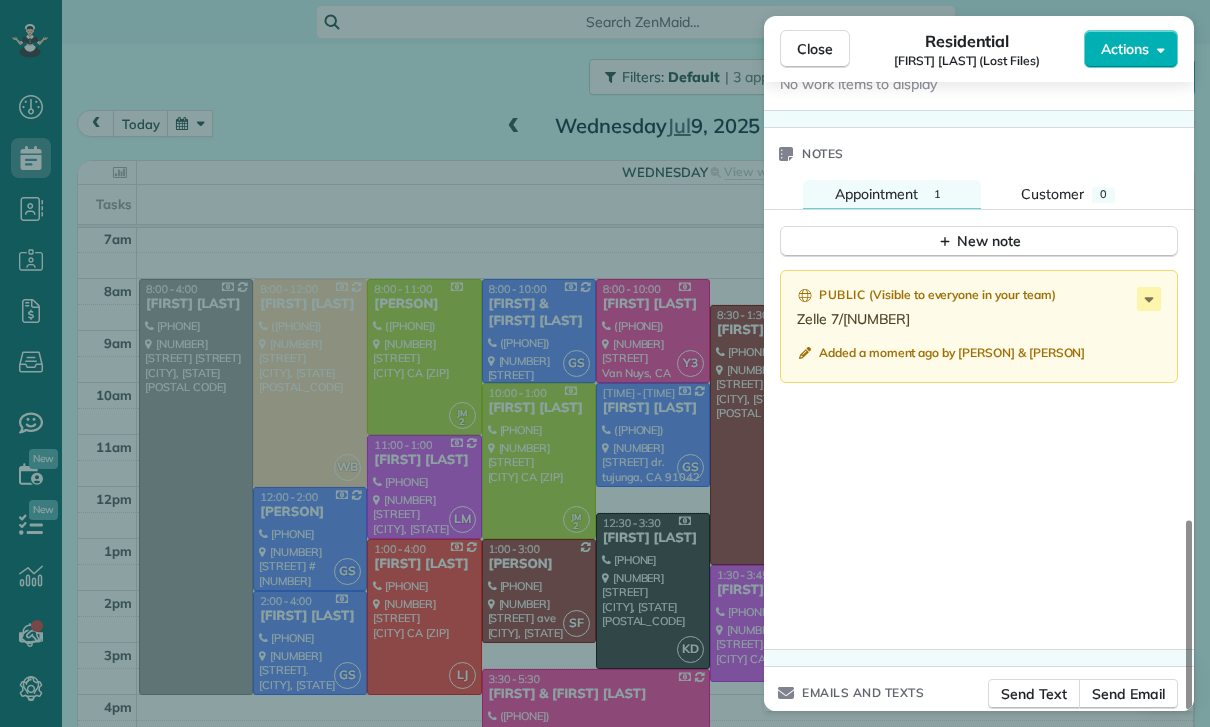 click on "Close Residential Brendon Ferguson (Lost Files) Actions Status Confirmed Brendon Ferguson (Lost Files) · Open profile Mobile (818) 231-9388 Copy No email on record Add email View Details Residential Wednesday, July 09, 2025 ( last week ) 1:00 PM 3:00 PM 2 hours and 0 minutes One time 14311 Dickens Street Los Angeles CA 91423 Service was not rated yet Cleaners Time in and out Assign Invite Team Yuri Cleaners Yuri   1:00 PM 3:00 PM Checklist Try Now Keep this appointment up to your standards. Stay on top of every detail, keep your cleaners organised, and your client happy. Assign a checklist Watch a 5 min demo Billing Billing actions Price $150.00 Overcharge $0.00 Discount $0.00 Coupon discount - Primary tax - Secondary tax - Total appointment price $150.00 Tips collected New feature! $0.00 Paid Total including tip $150.00 Get paid online in no-time! Send an invoice and reward your cleaners with tips Charge customer credit card Appointment custom fields Key # - Work items No work items to display Notes 1 0 ( )" at bounding box center (605, 363) 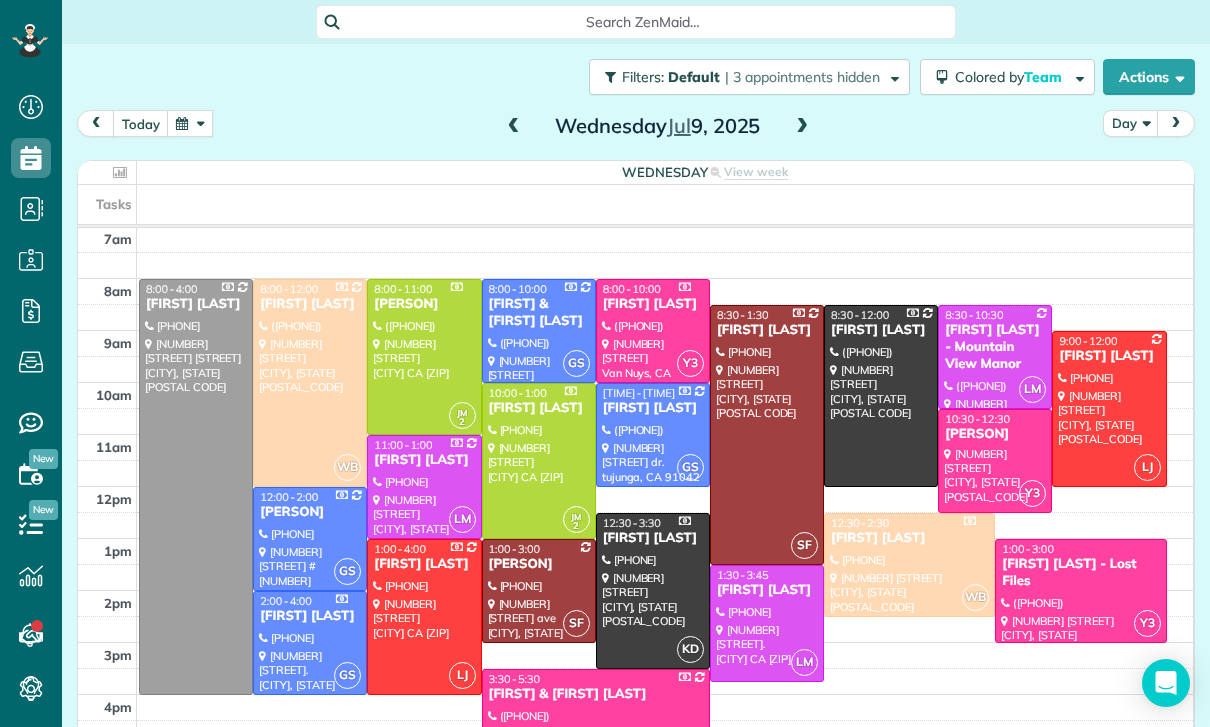 click at bounding box center (514, 127) 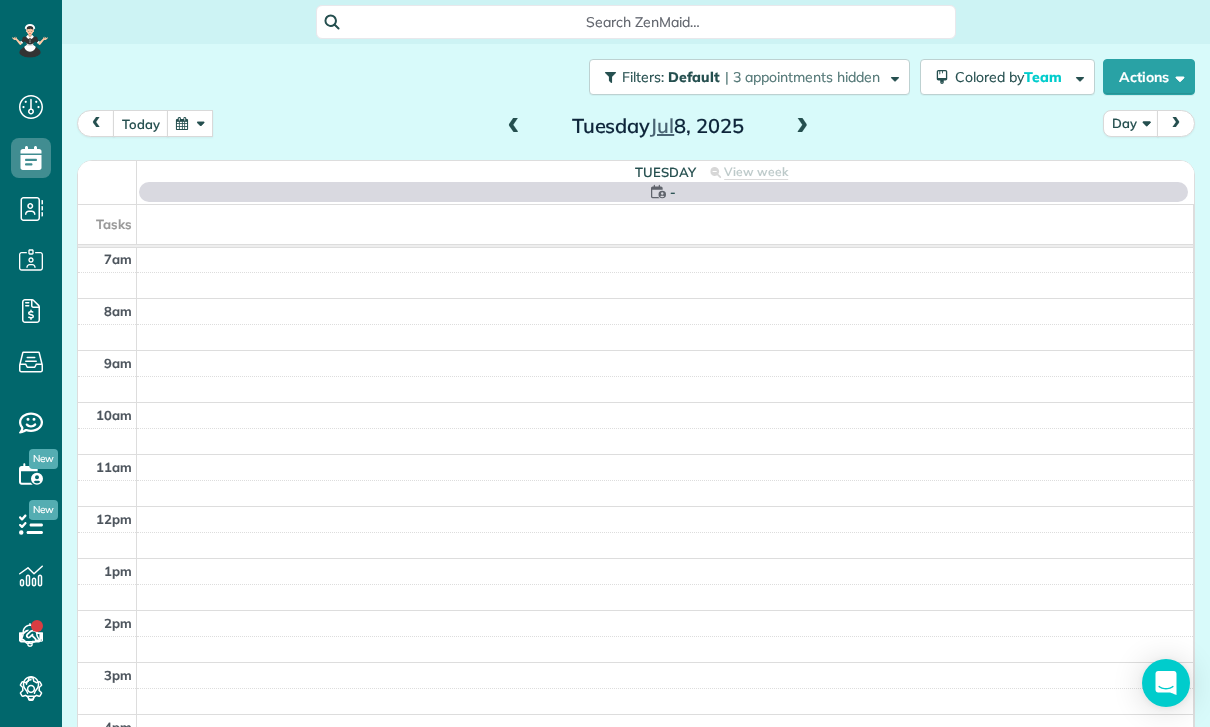 scroll, scrollTop: 157, scrollLeft: 0, axis: vertical 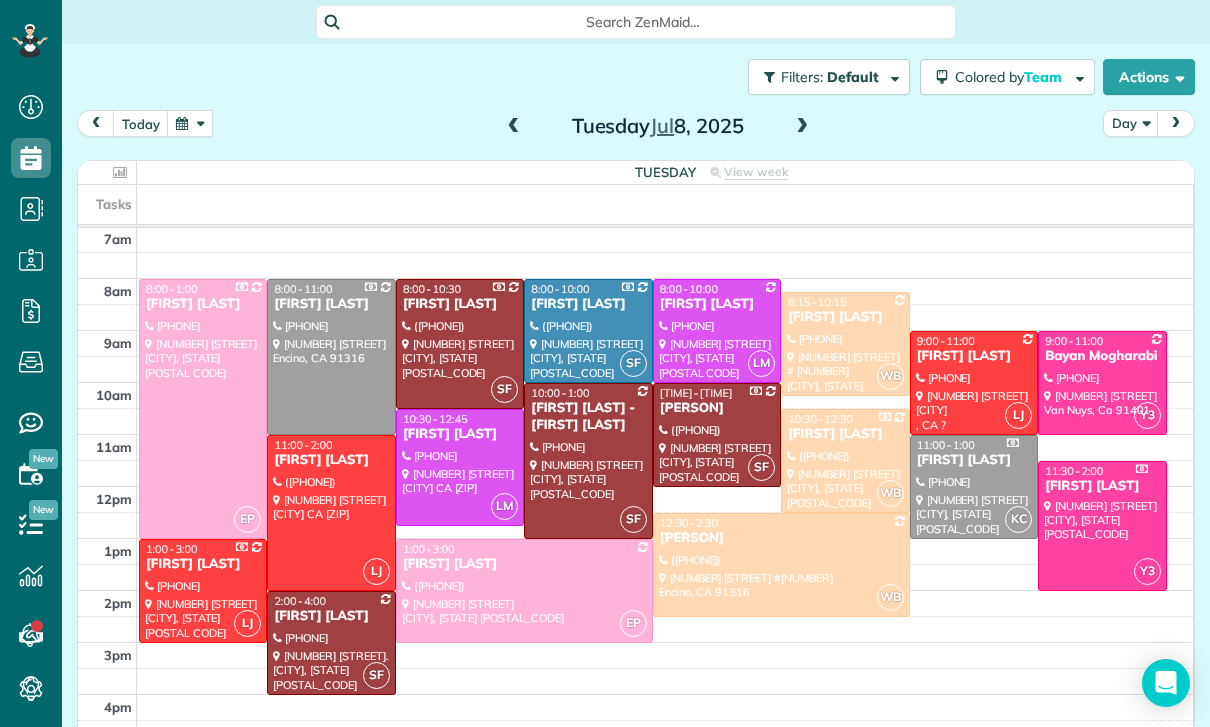 click at bounding box center (974, 383) 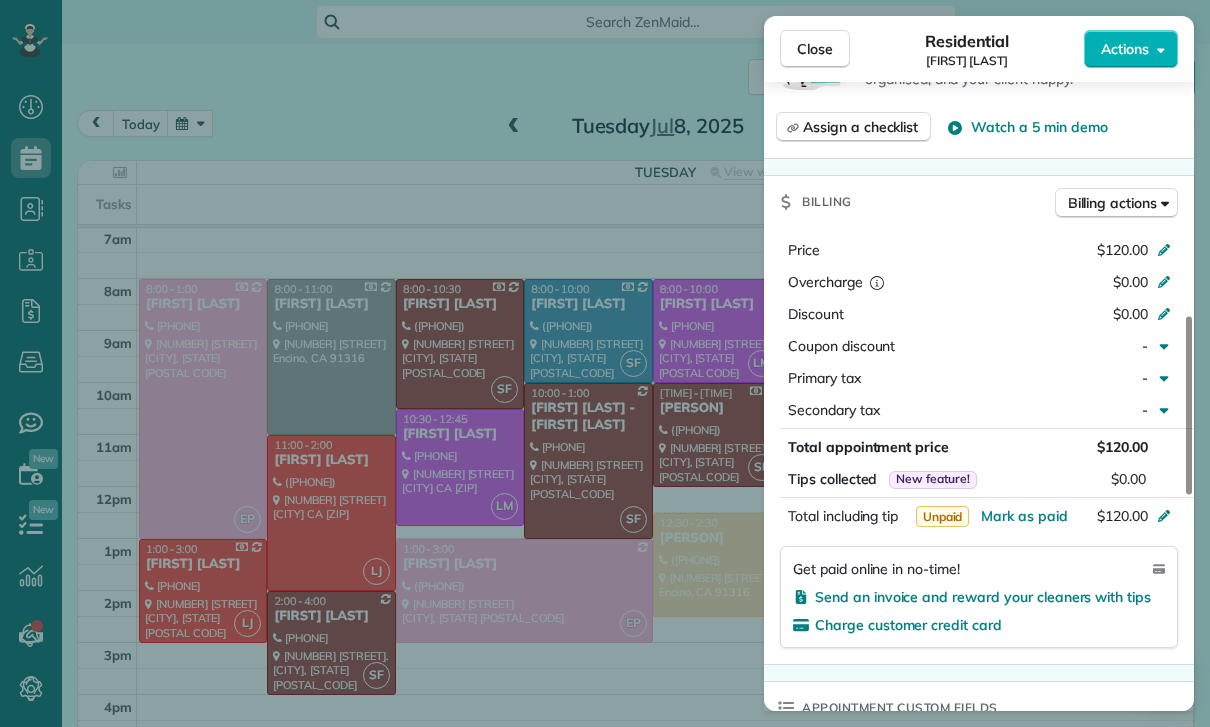 scroll, scrollTop: 935, scrollLeft: 0, axis: vertical 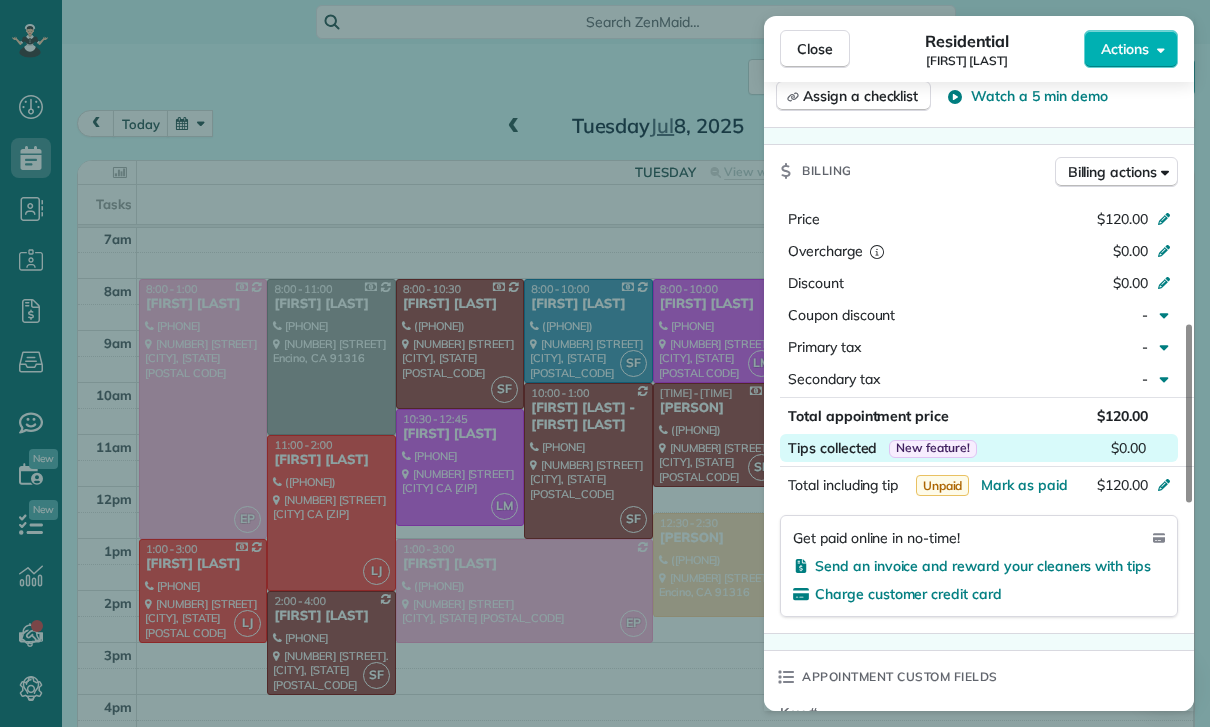click on "Tips collected New feature! $0.00" at bounding box center [979, 448] 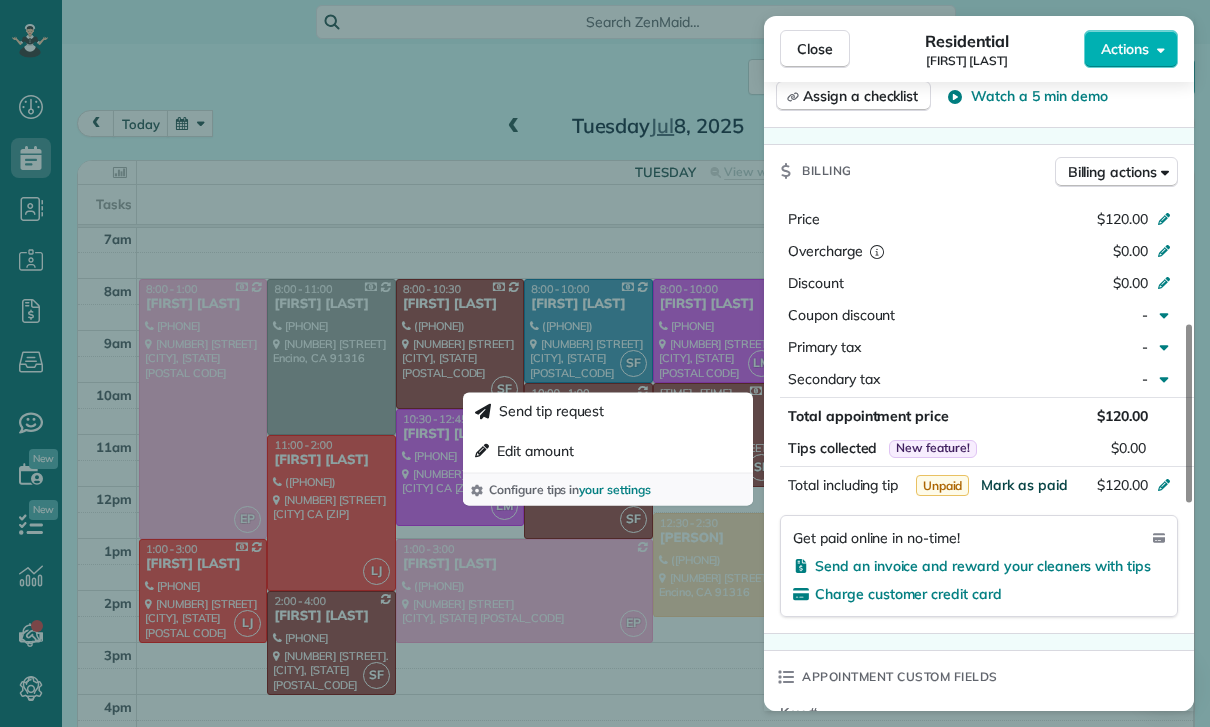 click on "Mark as paid" at bounding box center (1024, 485) 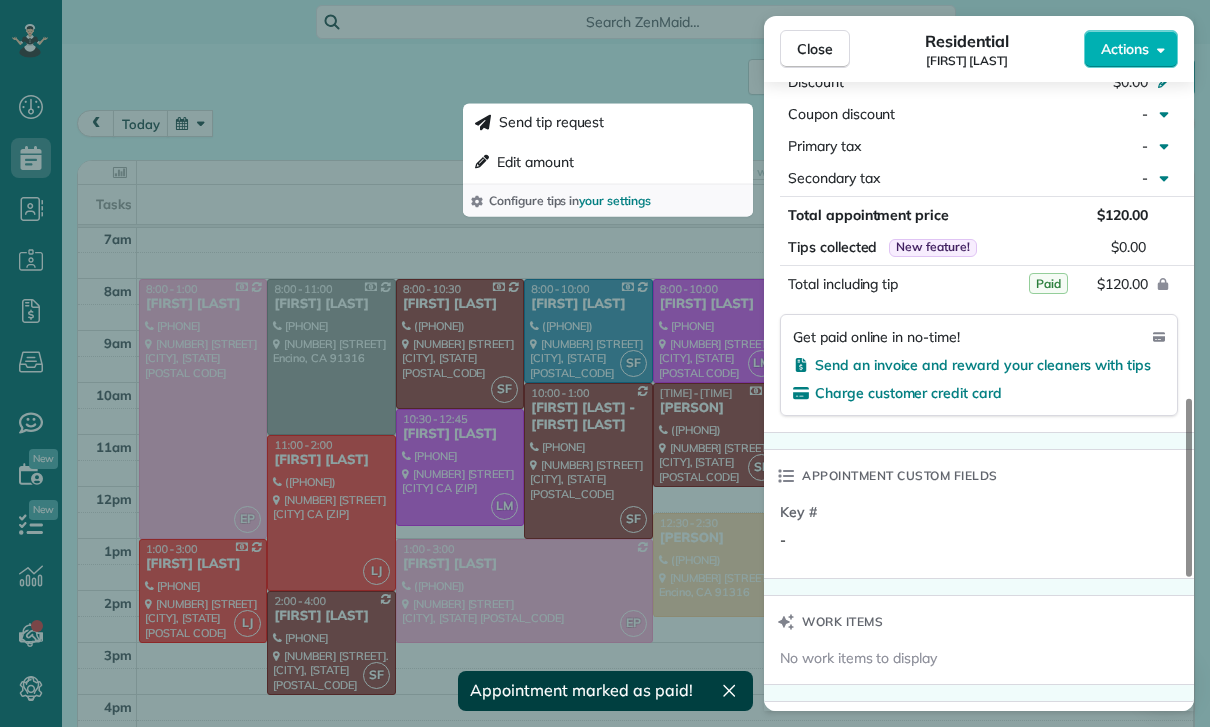 scroll, scrollTop: 1399, scrollLeft: 0, axis: vertical 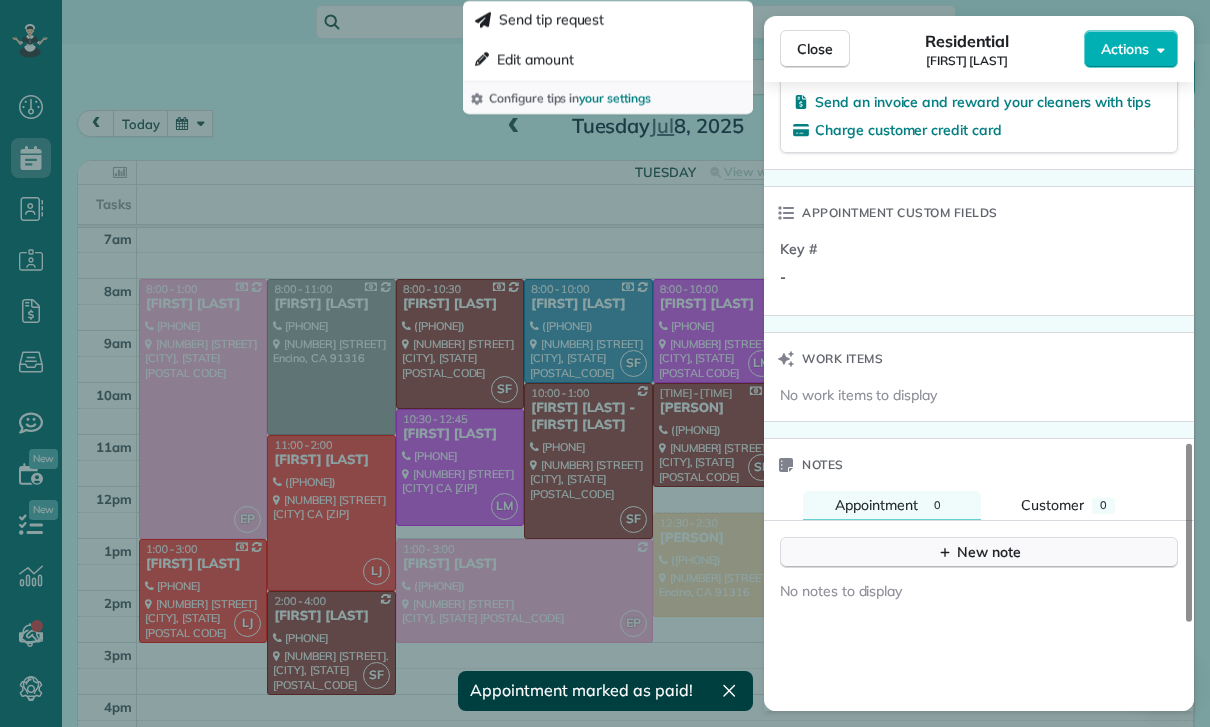 click on "New note" at bounding box center (979, 552) 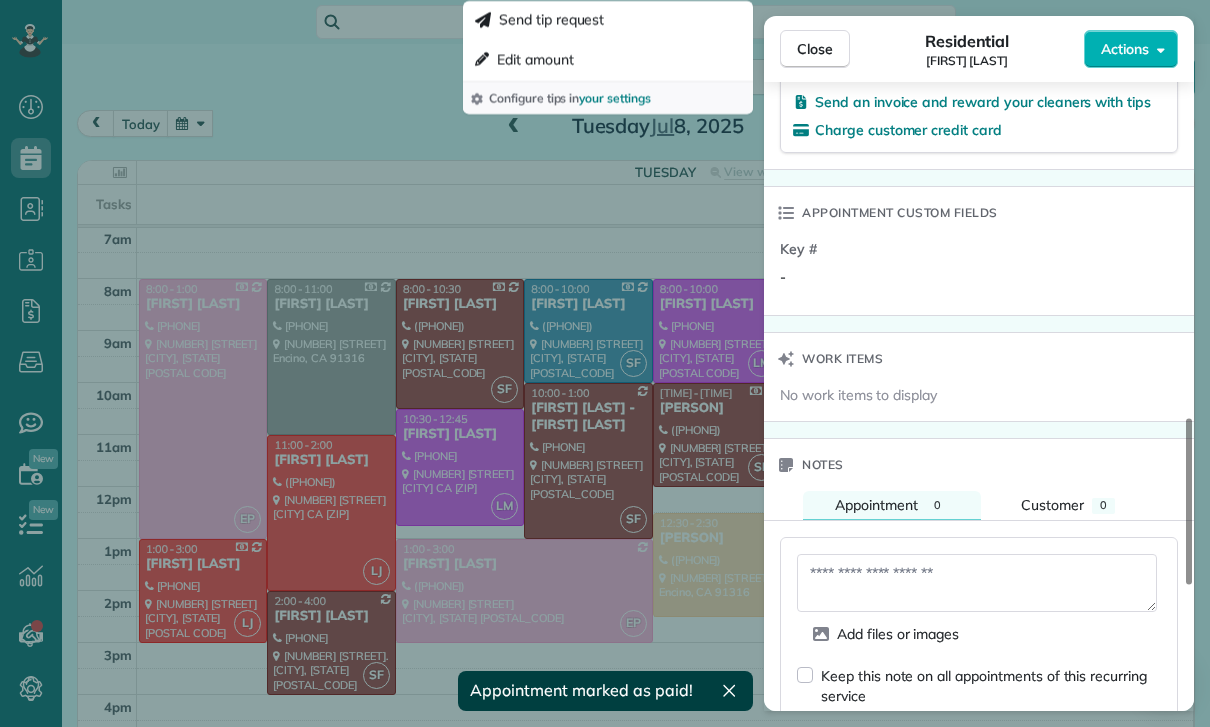 click at bounding box center [977, 583] 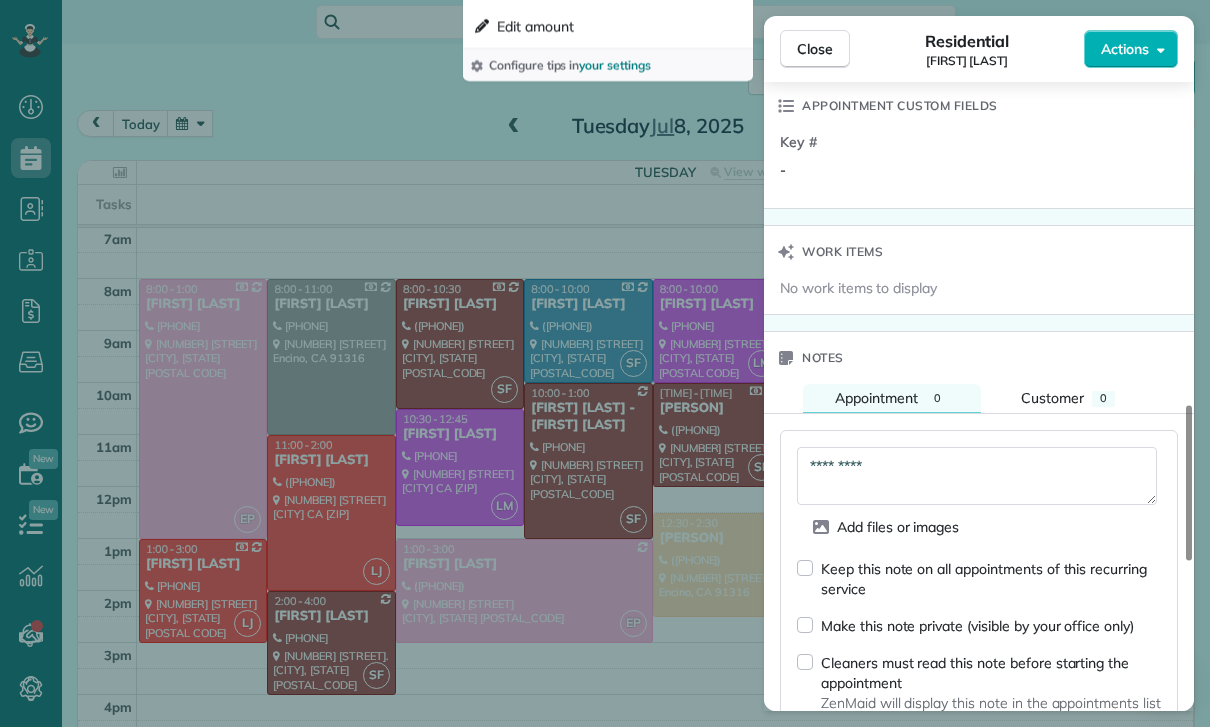 scroll, scrollTop: 1678, scrollLeft: 0, axis: vertical 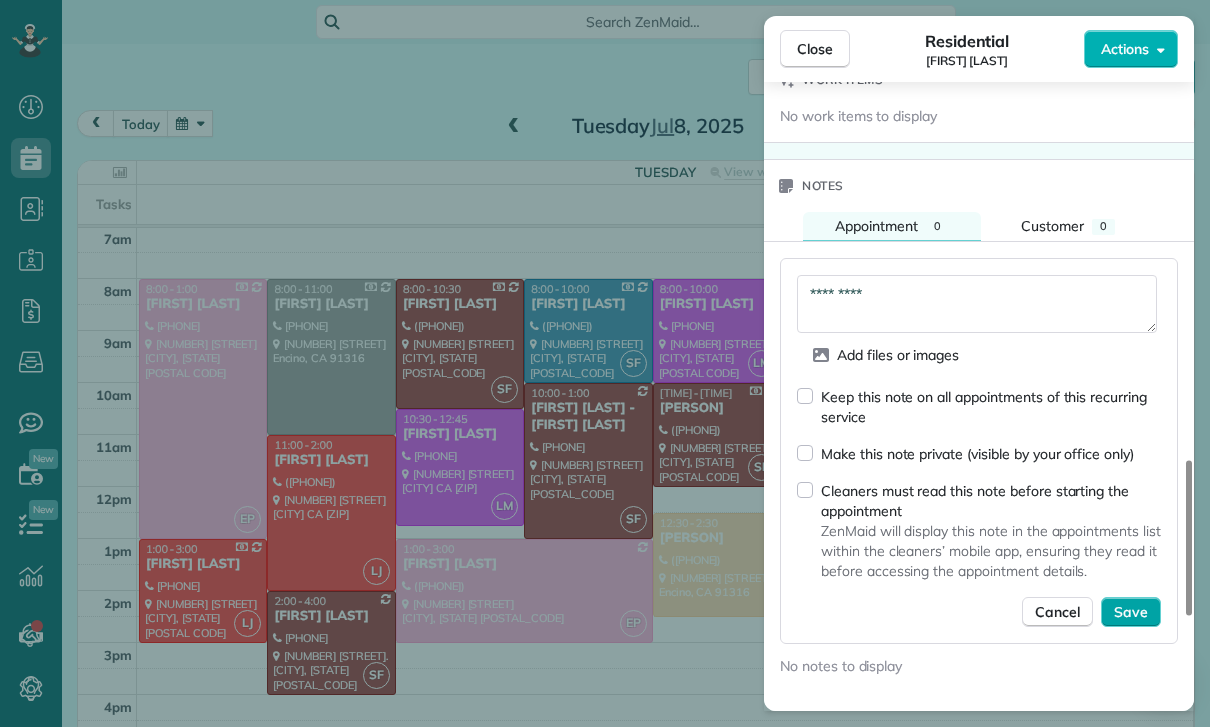 type on "*********" 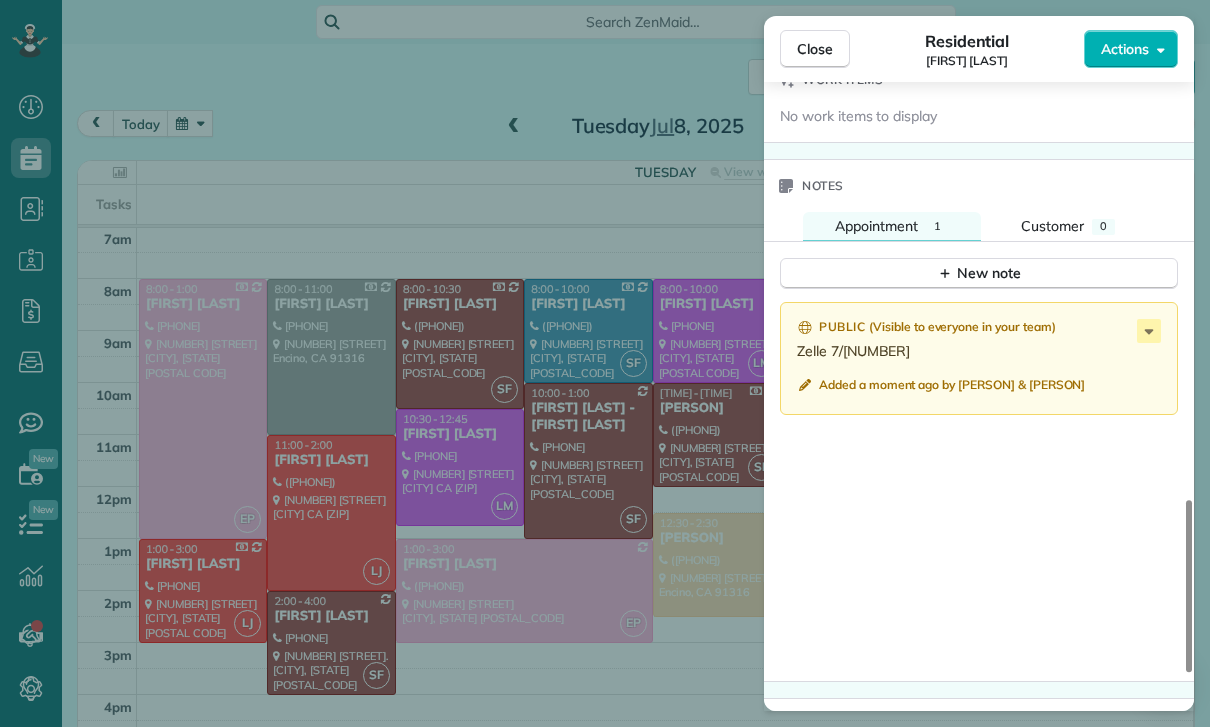 click on "Close Residential Jackie Biegel Actions Status Yet to Confirm Jackie Biegel · Open profile Mobile (215) 353-1683 Copy Home (215) 439-8848 Copy Home (323) 208-1891 Copy No email on record Add email View Details Residential Tuesday, July 08, 2025 ( last week ) 9:00 AM 11:00 AM 2 hours and 0 minutes Repeats every 2 weeks Edit recurring service Previous (Jun 24) Next (Jul 22) 4217 Russell Ave. Loz Feliz ? CA ? Service was not rated yet Cleaners Time in and out Assign Invite Team Luisa Cleaners Luisa   Juarez 9:00 AM 11:00 AM Checklist Try Now Keep this appointment up to your standards. Stay on top of every detail, keep your cleaners organised, and your client happy. Assign a checklist Watch a 5 min demo Billing Billing actions Price $120.00 Overcharge $0.00 Discount $0.00 Coupon discount - Primary tax - Secondary tax - Total appointment price $120.00 Tips collected New feature! $0.00 Paid Total including tip $120.00 Get paid online in no-time! Send an invoice and reward your cleaners with tips Key # - Work items" at bounding box center [605, 363] 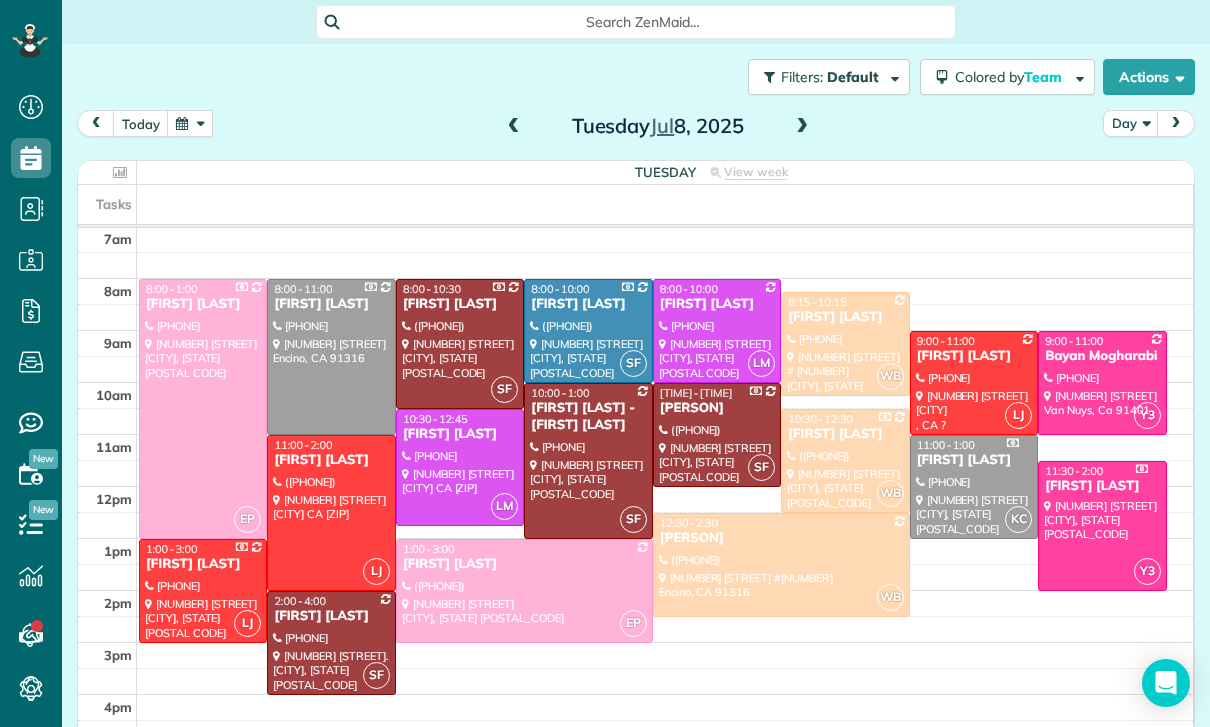 click at bounding box center [514, 127] 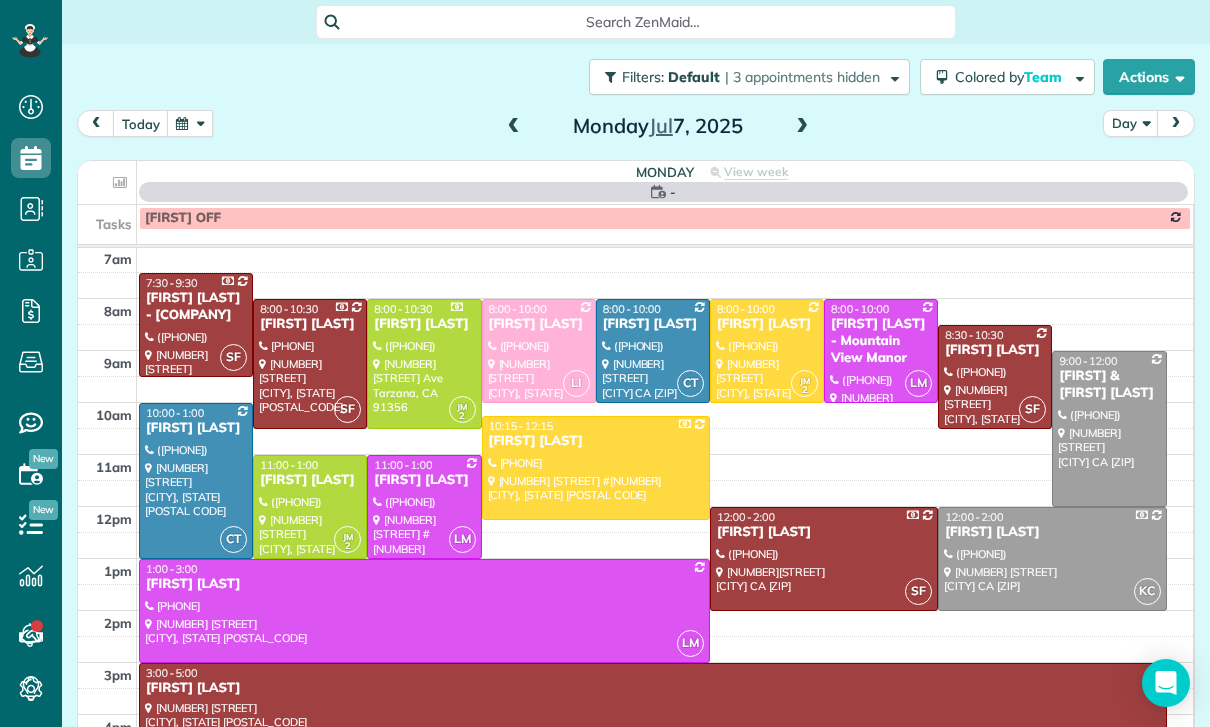 scroll, scrollTop: 157, scrollLeft: 0, axis: vertical 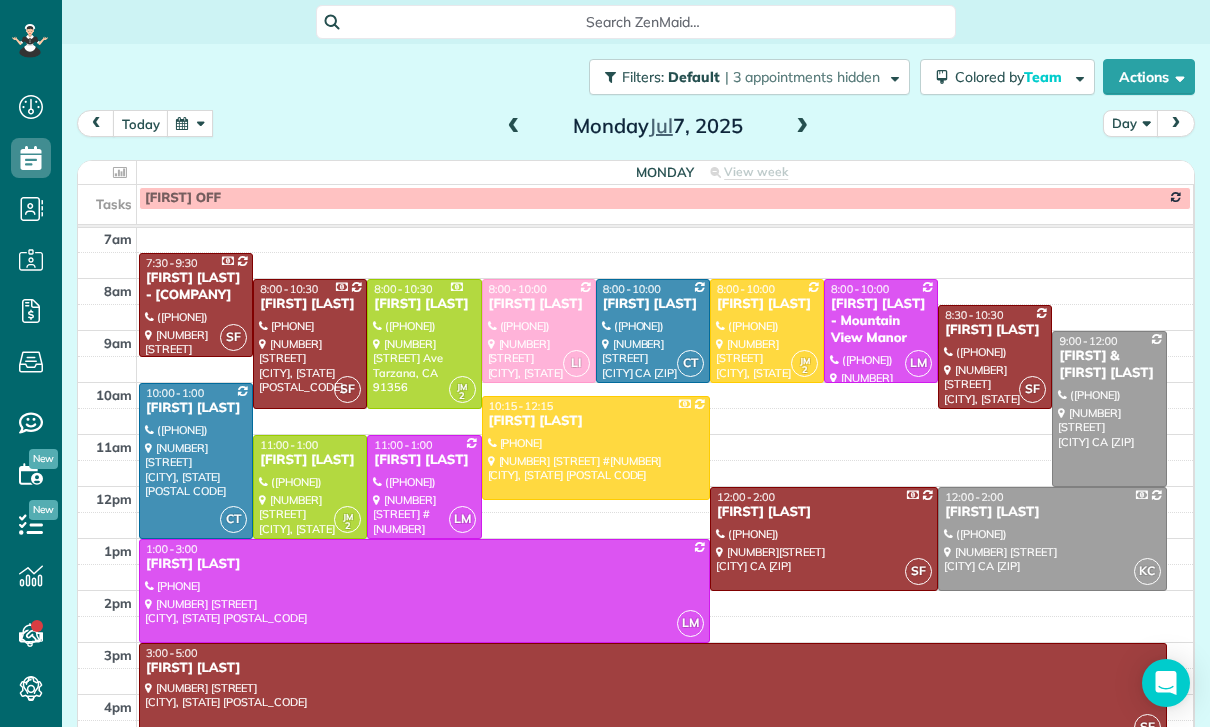 click at bounding box center (539, 331) 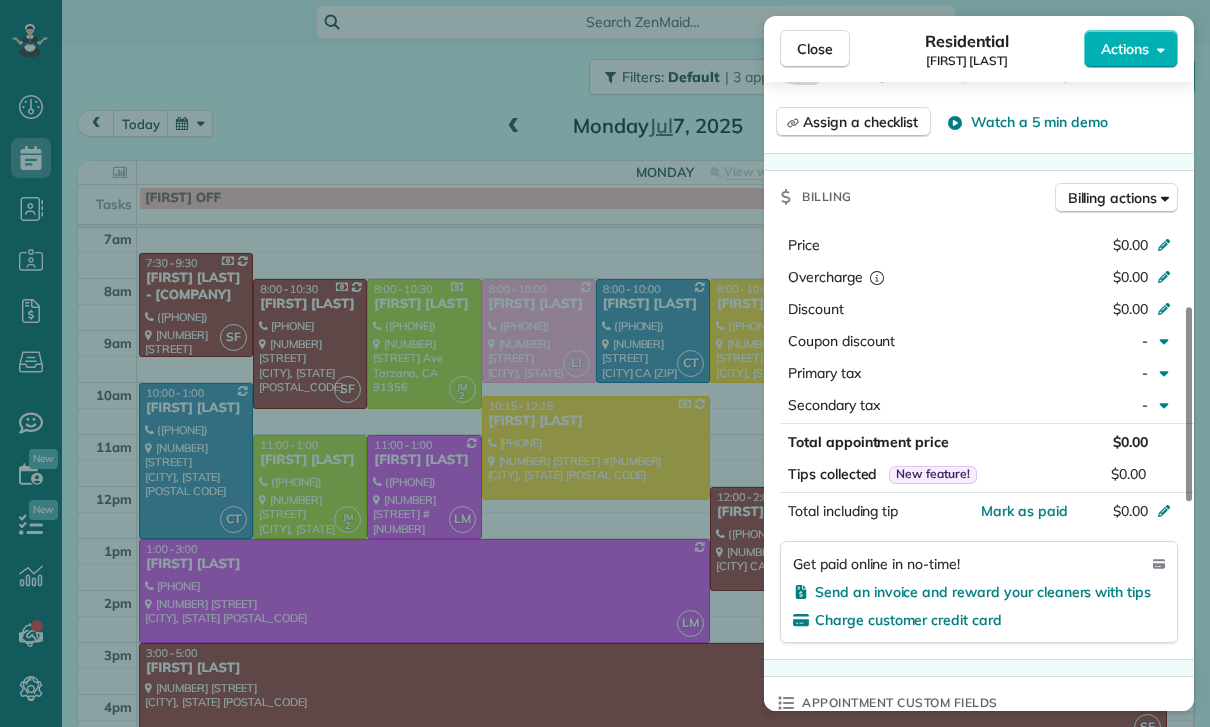 scroll, scrollTop: 831, scrollLeft: 0, axis: vertical 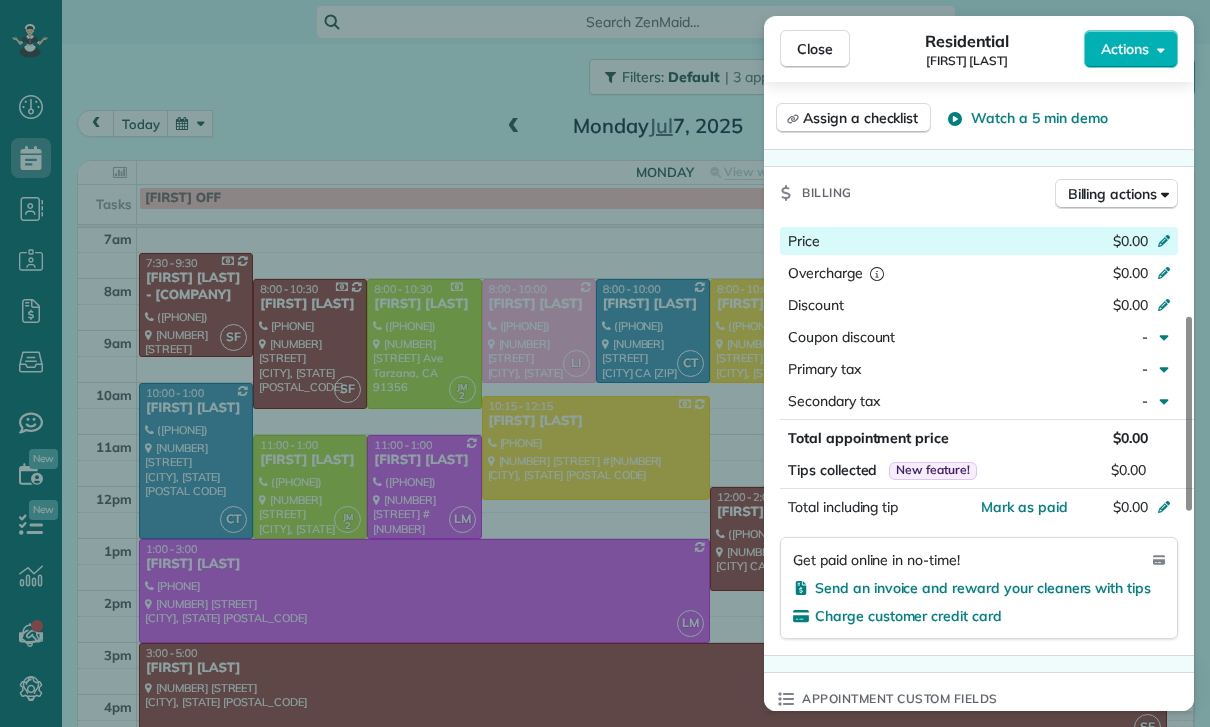click 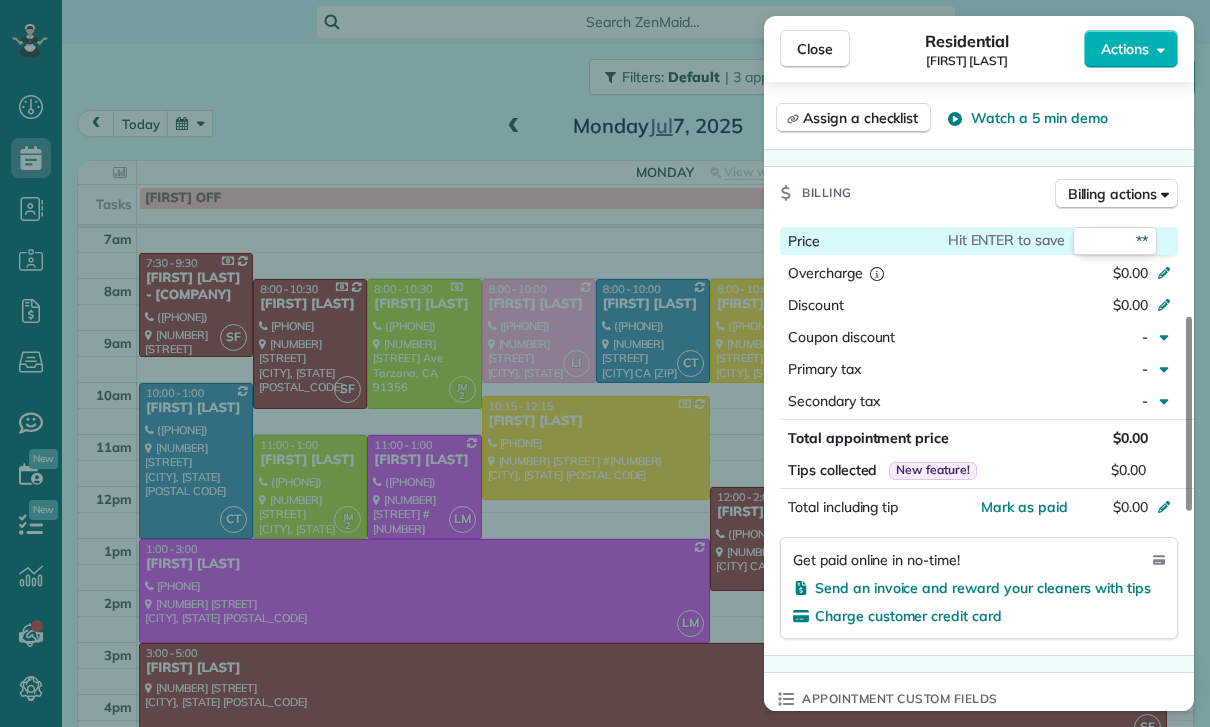 type on "***" 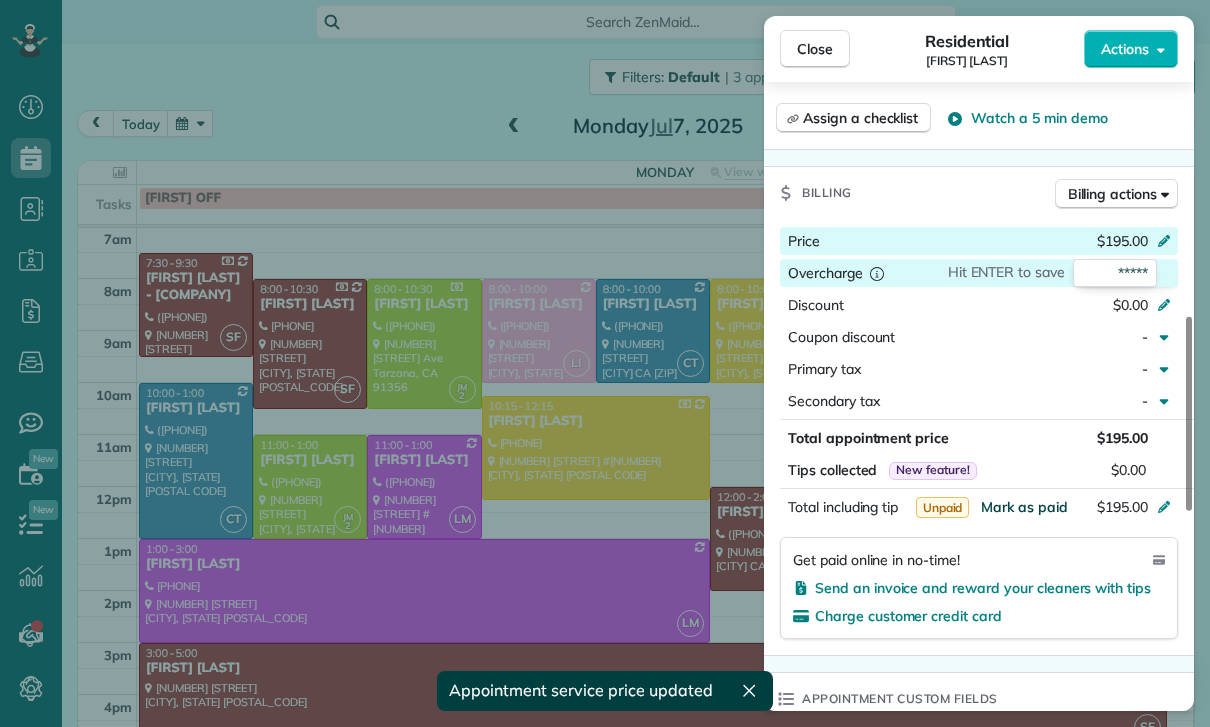 click on "Mark as paid" at bounding box center (1024, 507) 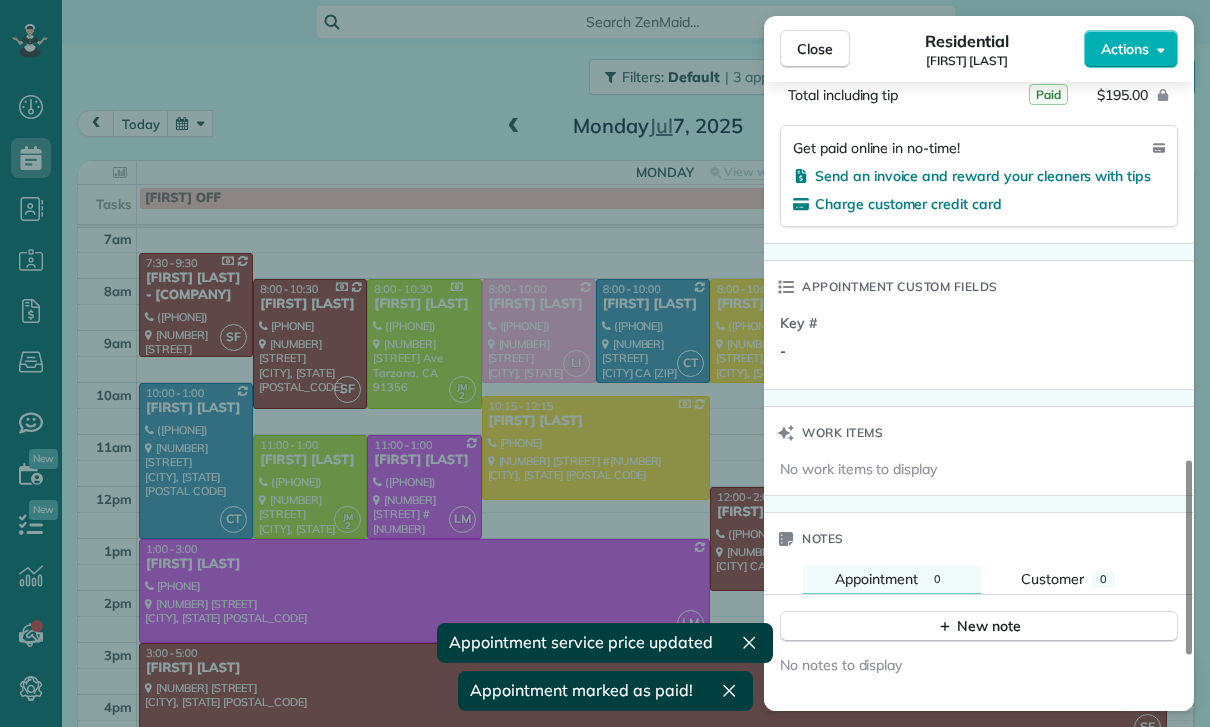 scroll, scrollTop: 1386, scrollLeft: 0, axis: vertical 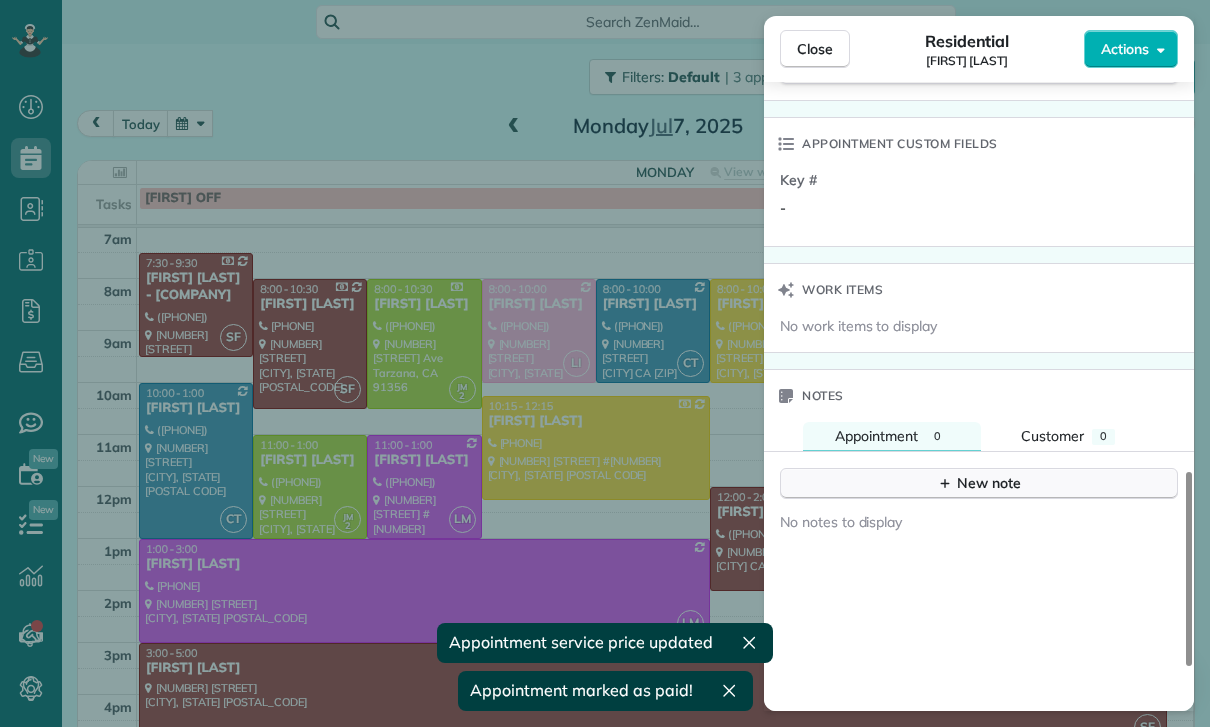 click on "New note" at bounding box center (979, 483) 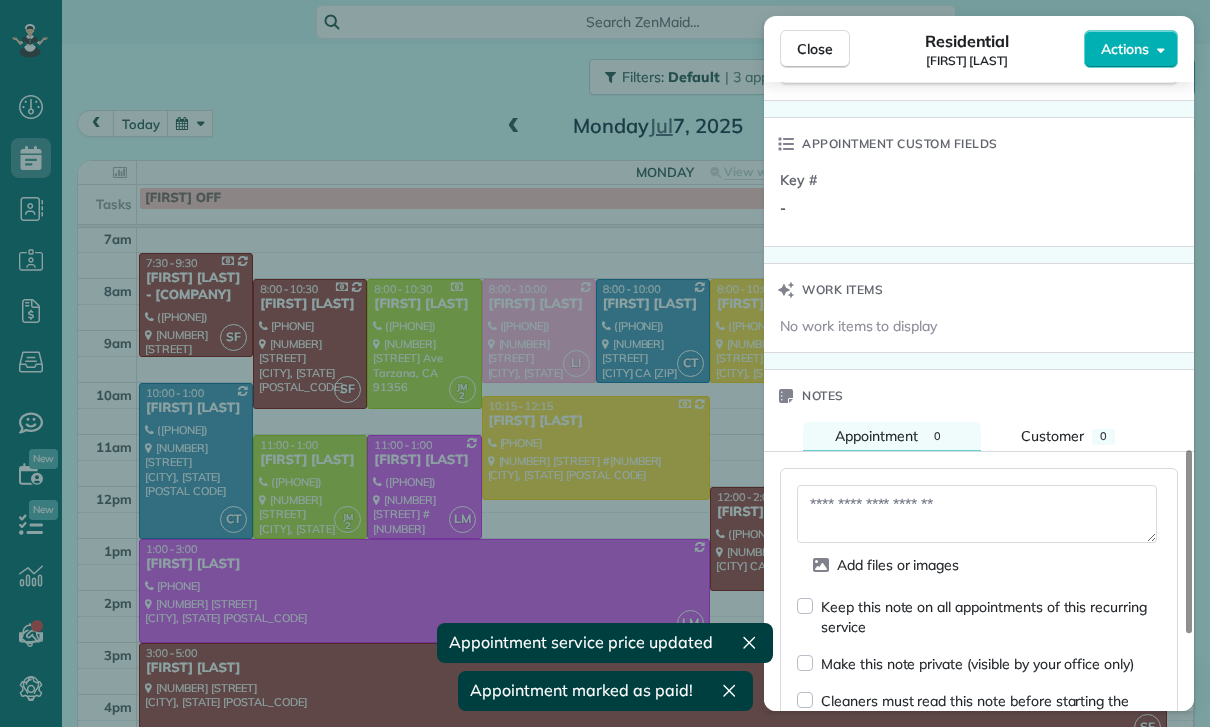 click at bounding box center [977, 514] 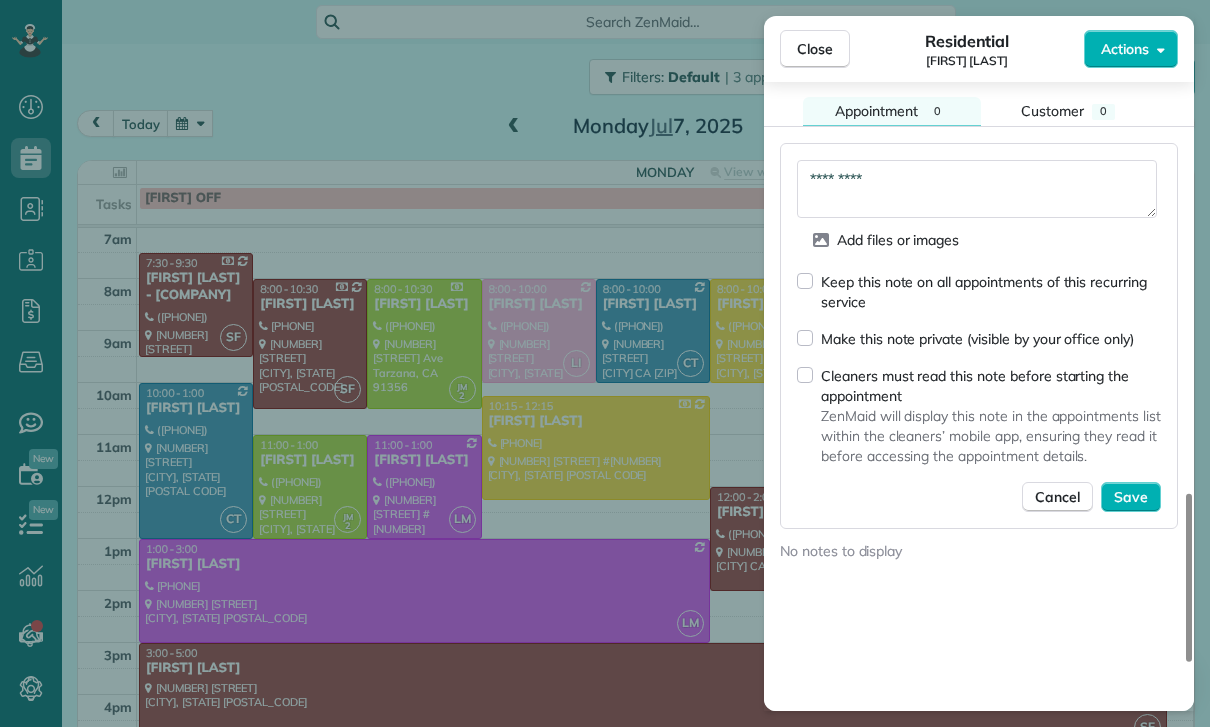 scroll, scrollTop: 1742, scrollLeft: 0, axis: vertical 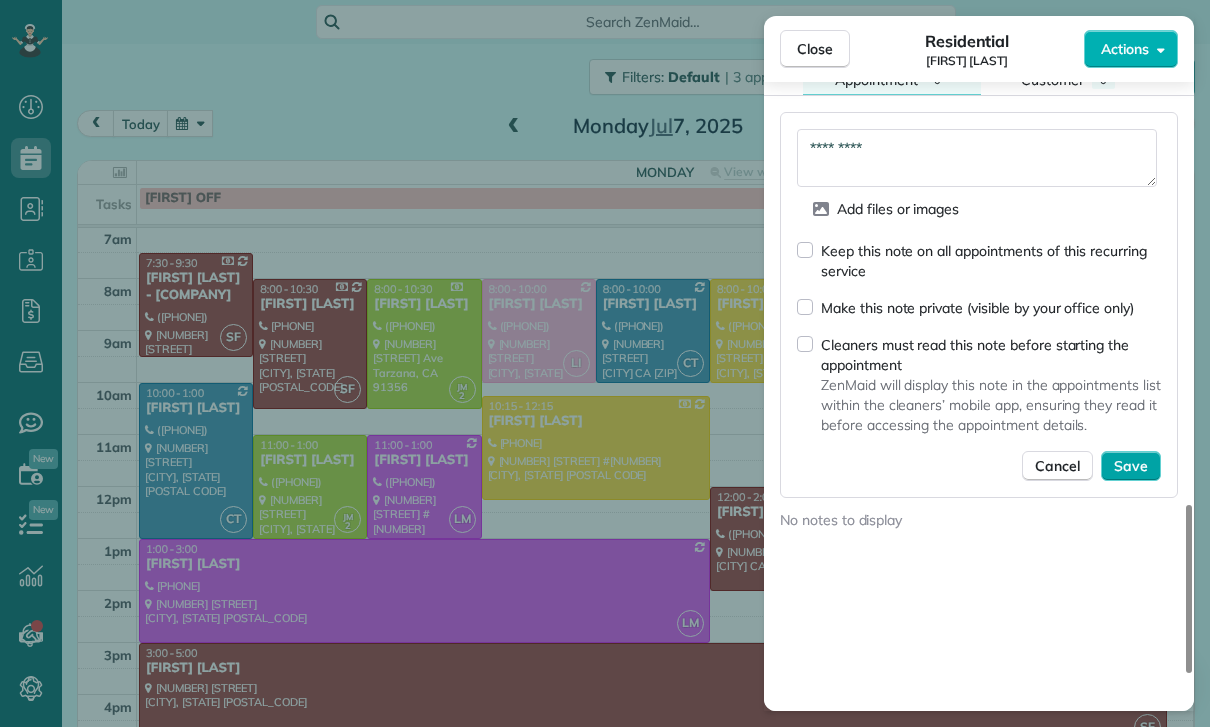 type on "*********" 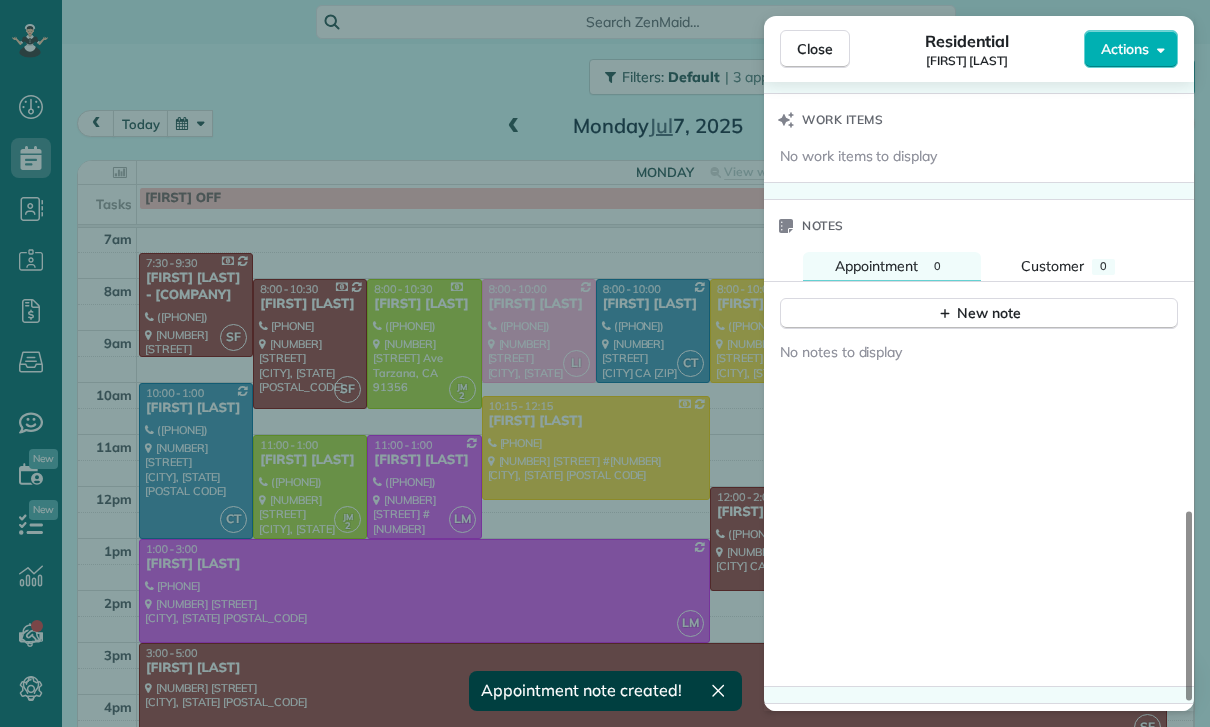 scroll, scrollTop: 1546, scrollLeft: 0, axis: vertical 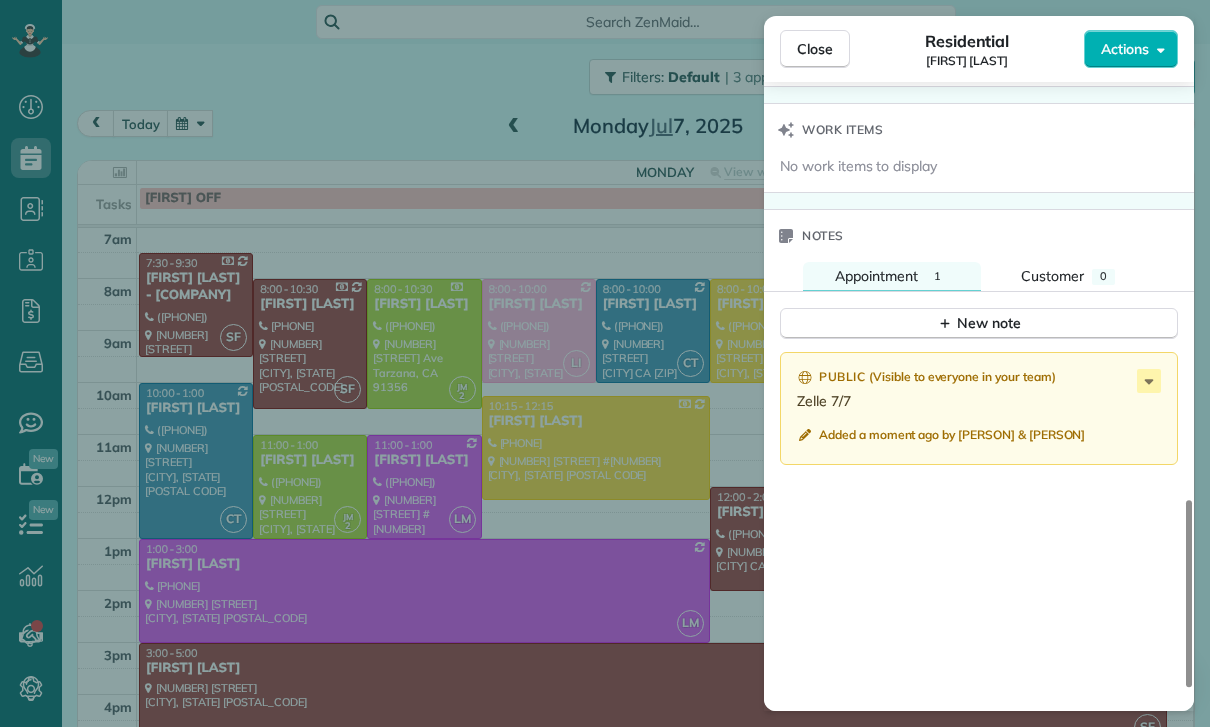 click on "Close Residential Kaye Switzer Actions Status Confirmed Kaye Switzer · Open profile Mobile (323) 828-0093 Copy No email on record Add email View Details Residential Monday, July 07, 2025 ( last week ) 8:00 AM 10:00 AM 2 hours and 0 minutes Repeats every 4 weeks Edit recurring service Previous (Jun 09) Next (Aug 04) 922 North Laurel Avenue West Hollywood CA 90046 Service was not rated yet Cleaners Time in and out Assign Invite Team Laritza Cleaners Lariza   Isabel 8:00 AM 10:00 AM Checklist Try Now Keep this appointment up to your standards. Stay on top of every detail, keep your cleaners organised, and your client happy. Assign a checklist Watch a 5 min demo Billing Billing actions Price $195.00 Overcharge $0.00 Discount $0.00 Coupon discount - Primary tax - Secondary tax - Total appointment price $195.00 Tips collected New feature! $0.00 Paid Total including tip $195.00 Get paid online in no-time! Send an invoice and reward your cleaners with tips Charge customer credit card Appointment custom fields Key #" at bounding box center [605, 363] 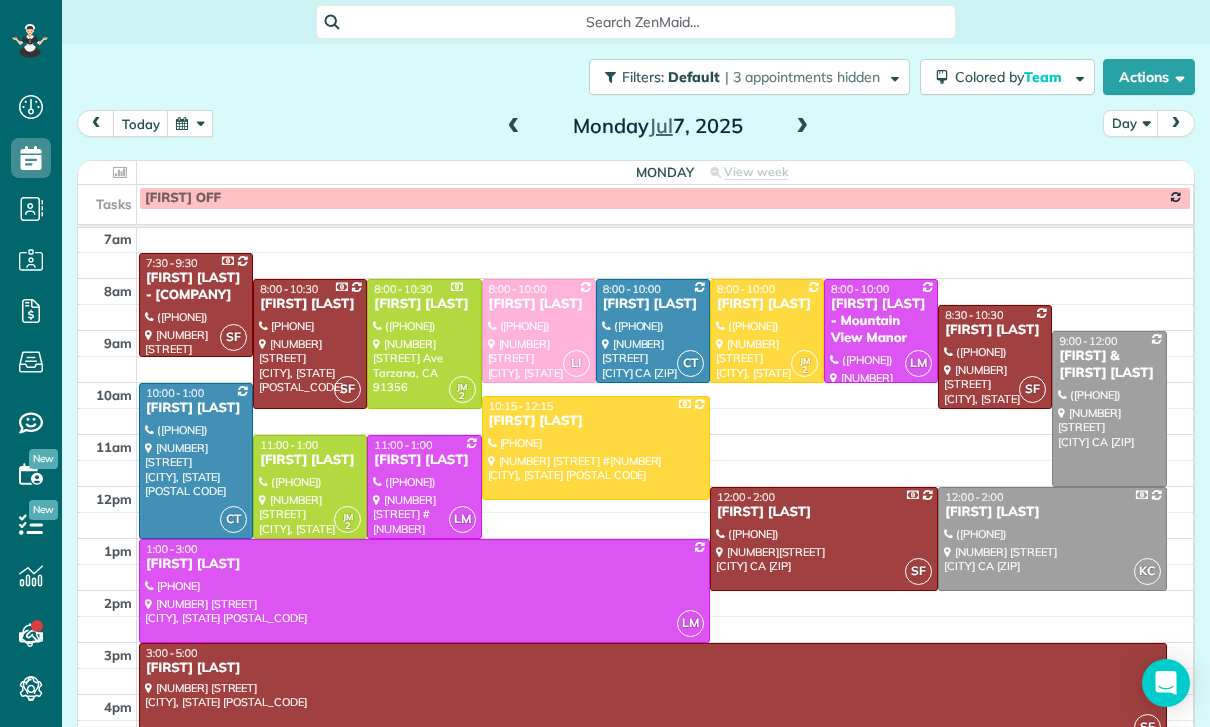 click at bounding box center [514, 127] 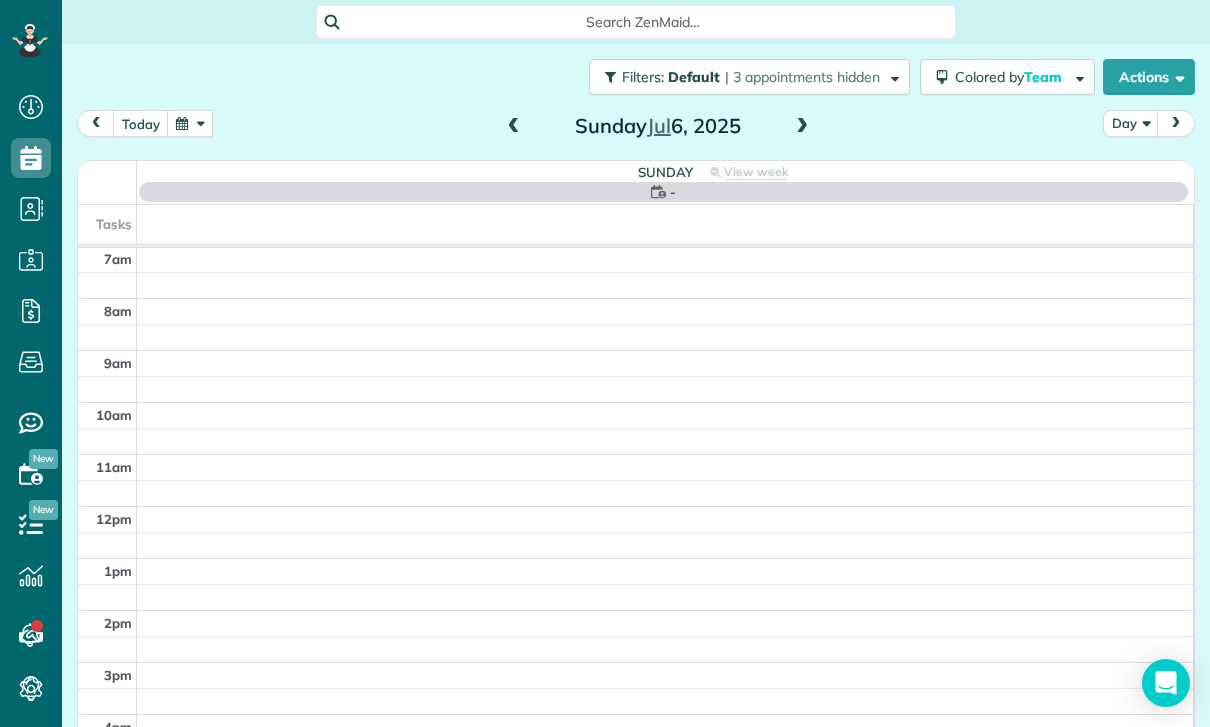 scroll, scrollTop: 157, scrollLeft: 0, axis: vertical 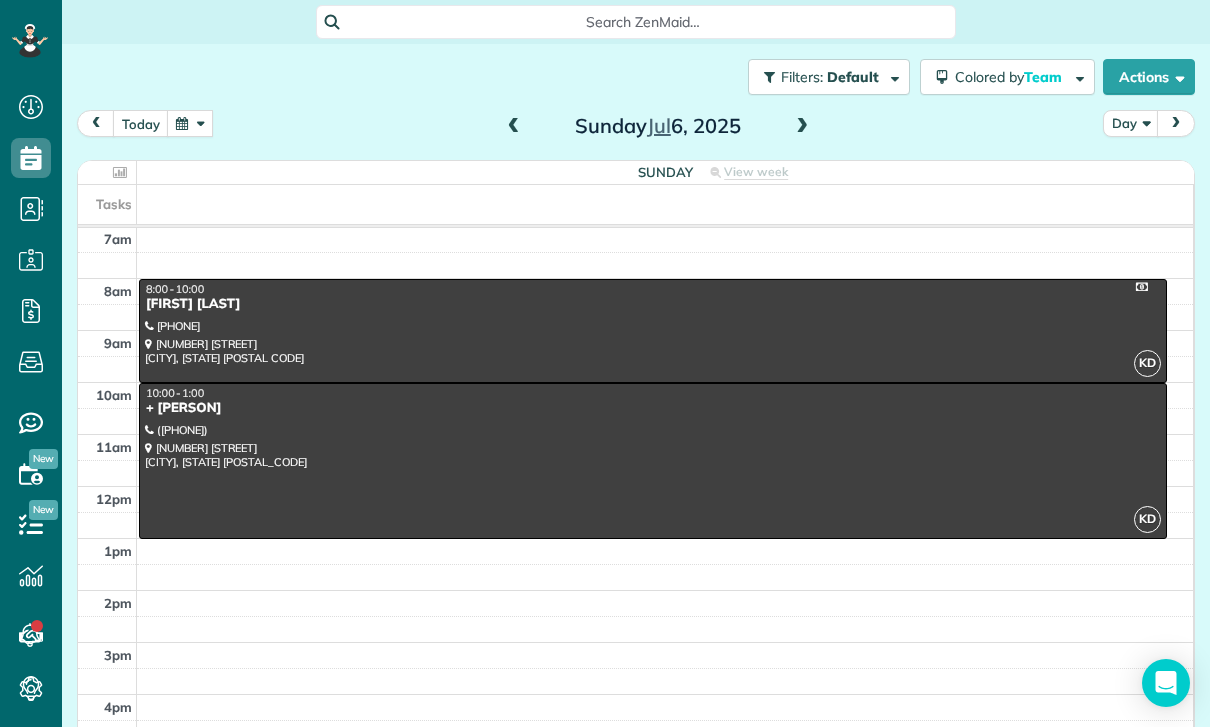click at bounding box center [514, 127] 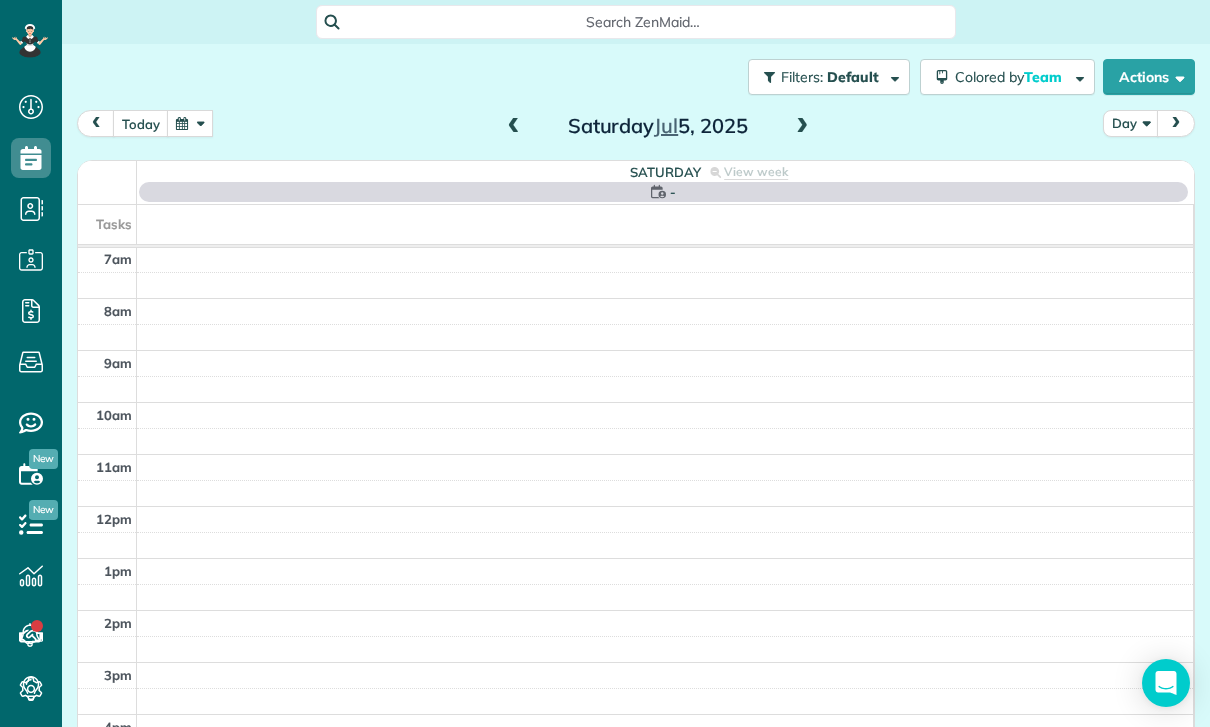 scroll, scrollTop: 157, scrollLeft: 0, axis: vertical 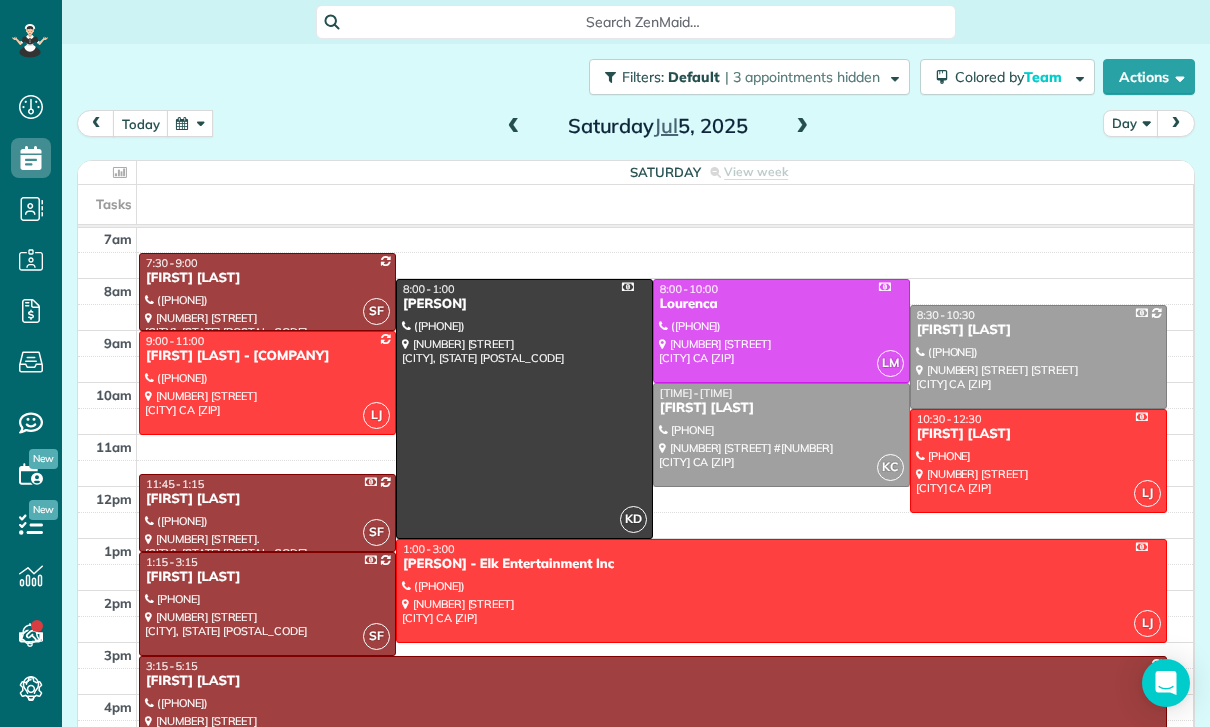 click at bounding box center [514, 127] 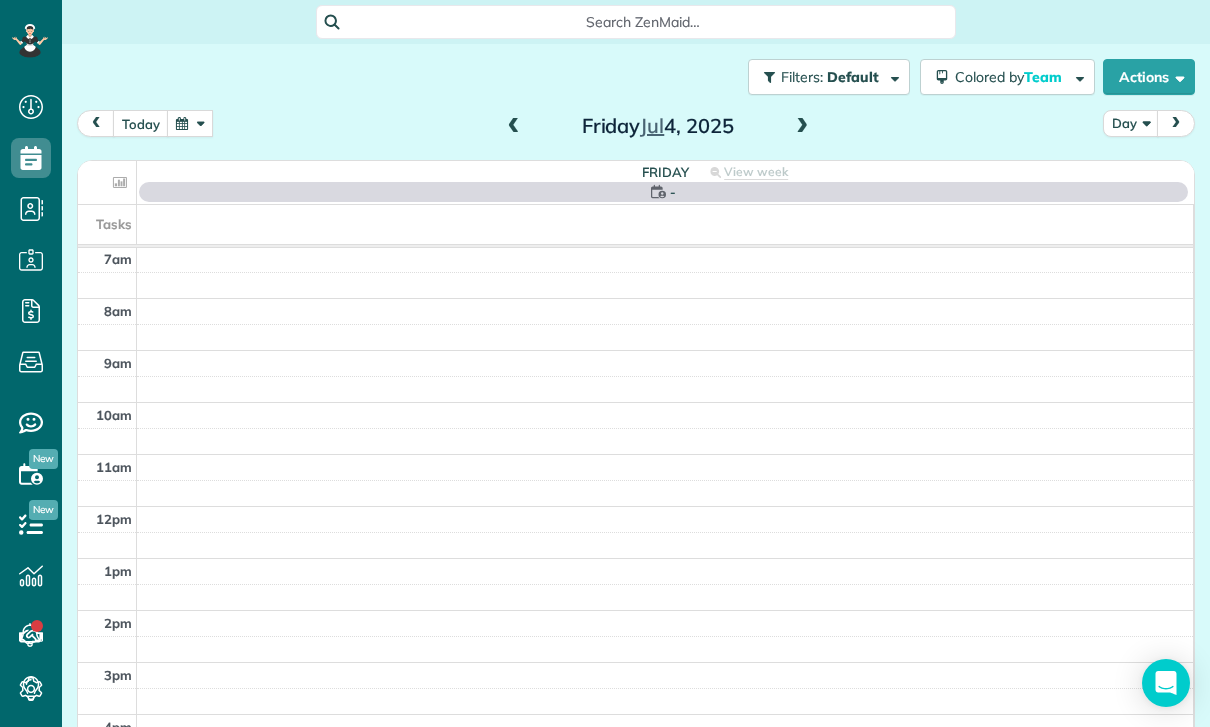 scroll, scrollTop: 157, scrollLeft: 0, axis: vertical 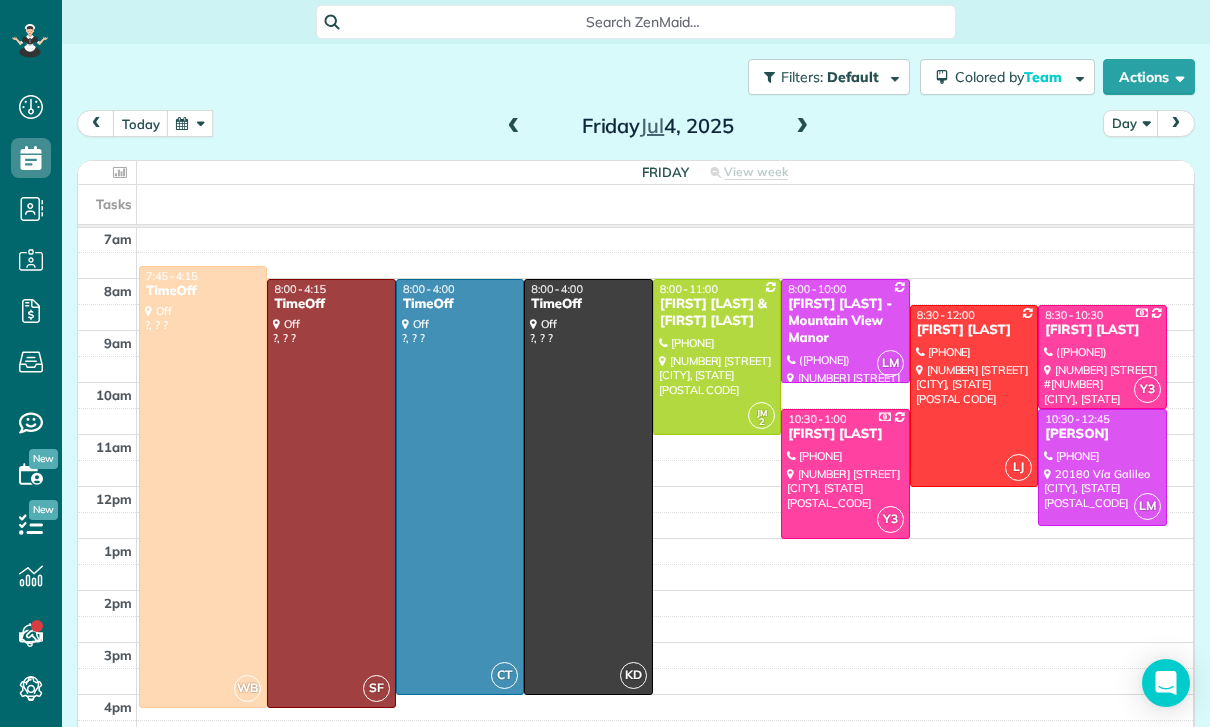 click at bounding box center [1102, 467] 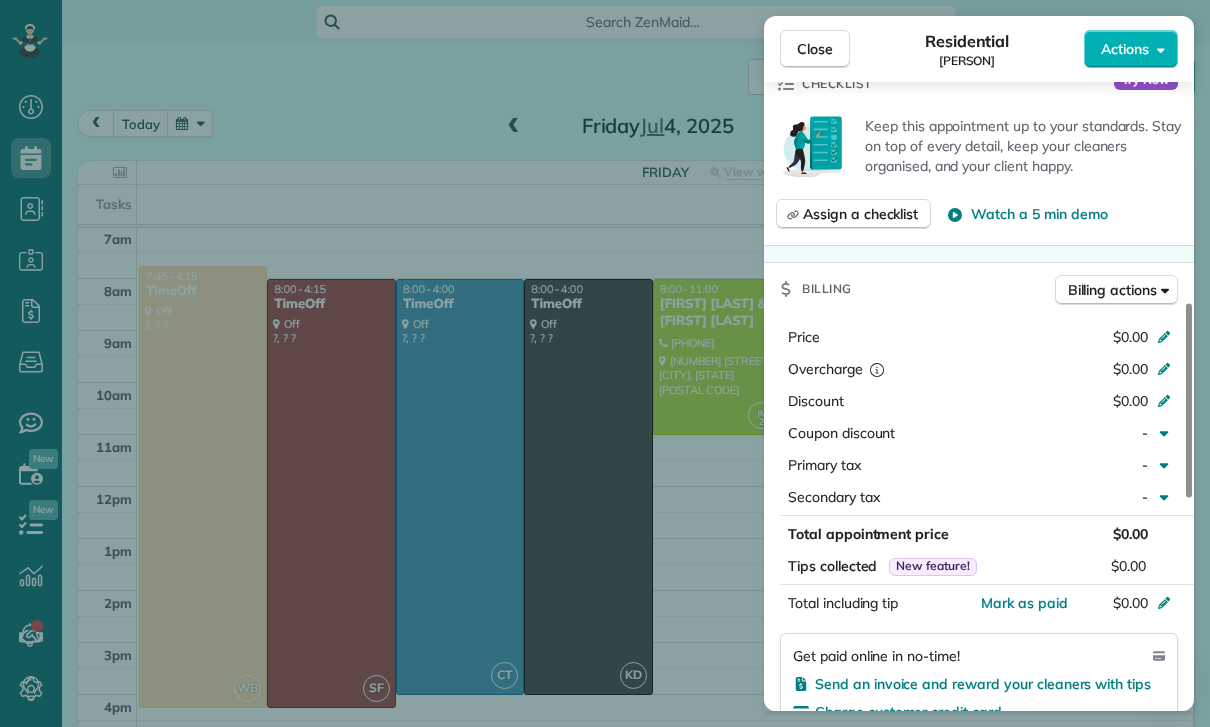 scroll, scrollTop: 783, scrollLeft: 0, axis: vertical 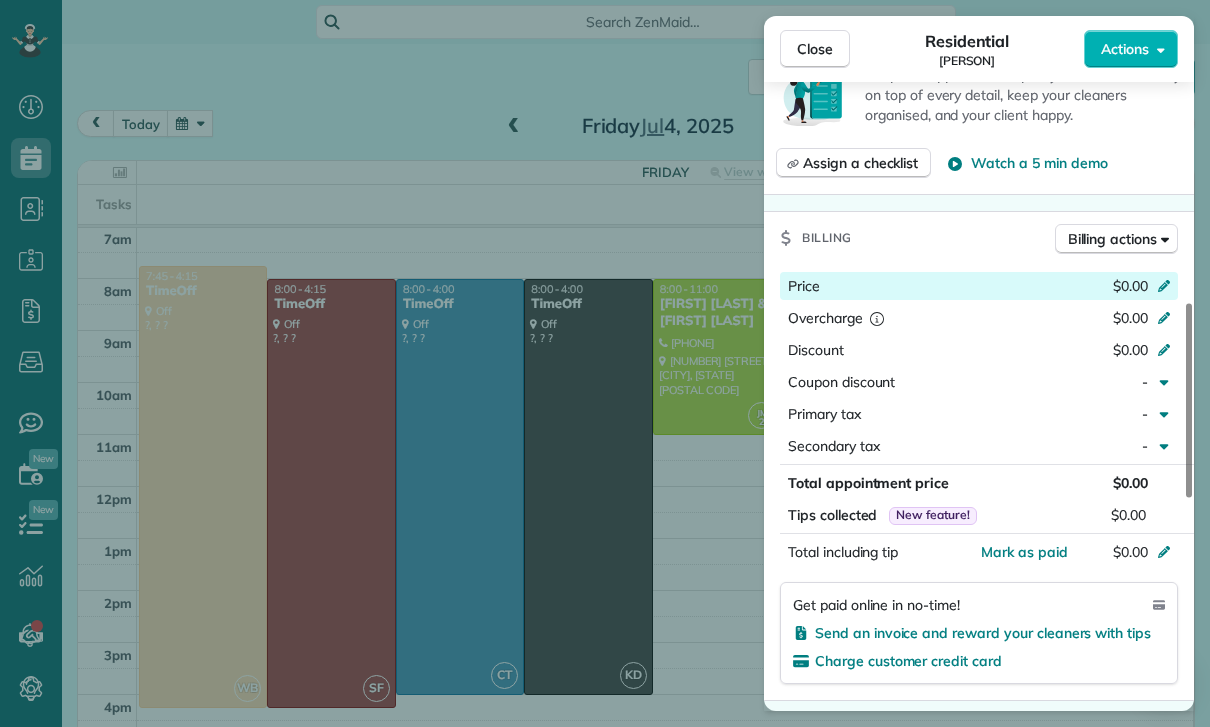 click 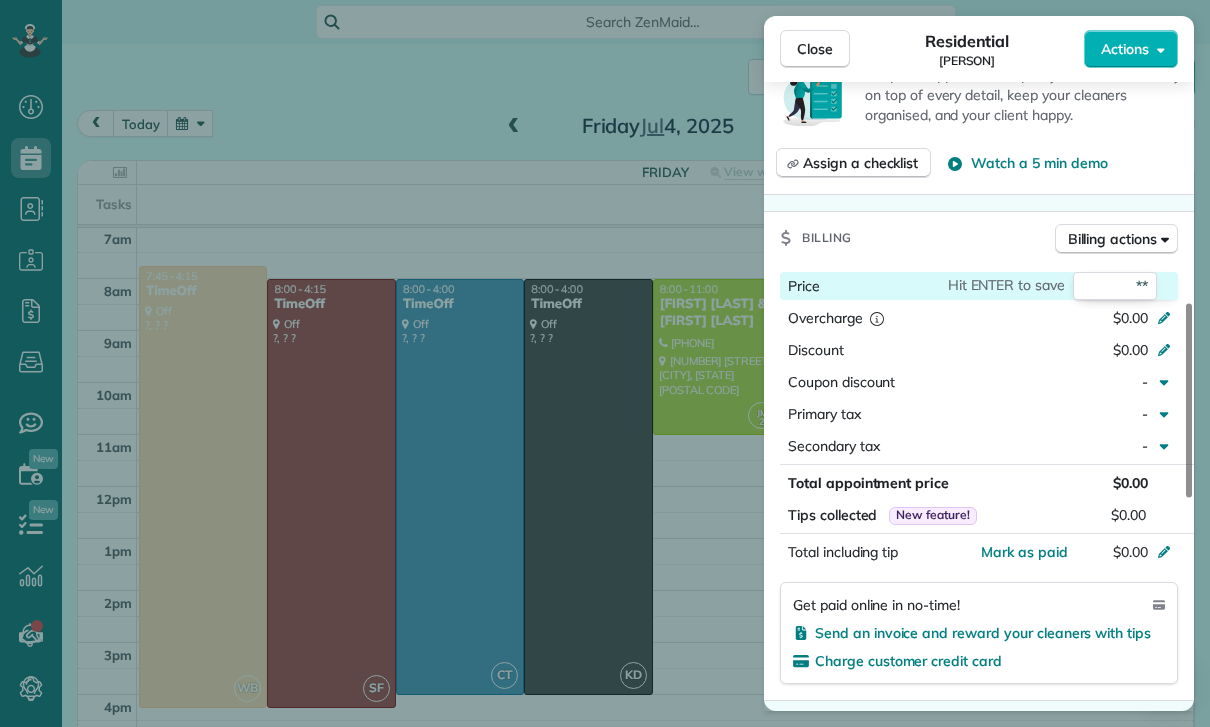 type on "***" 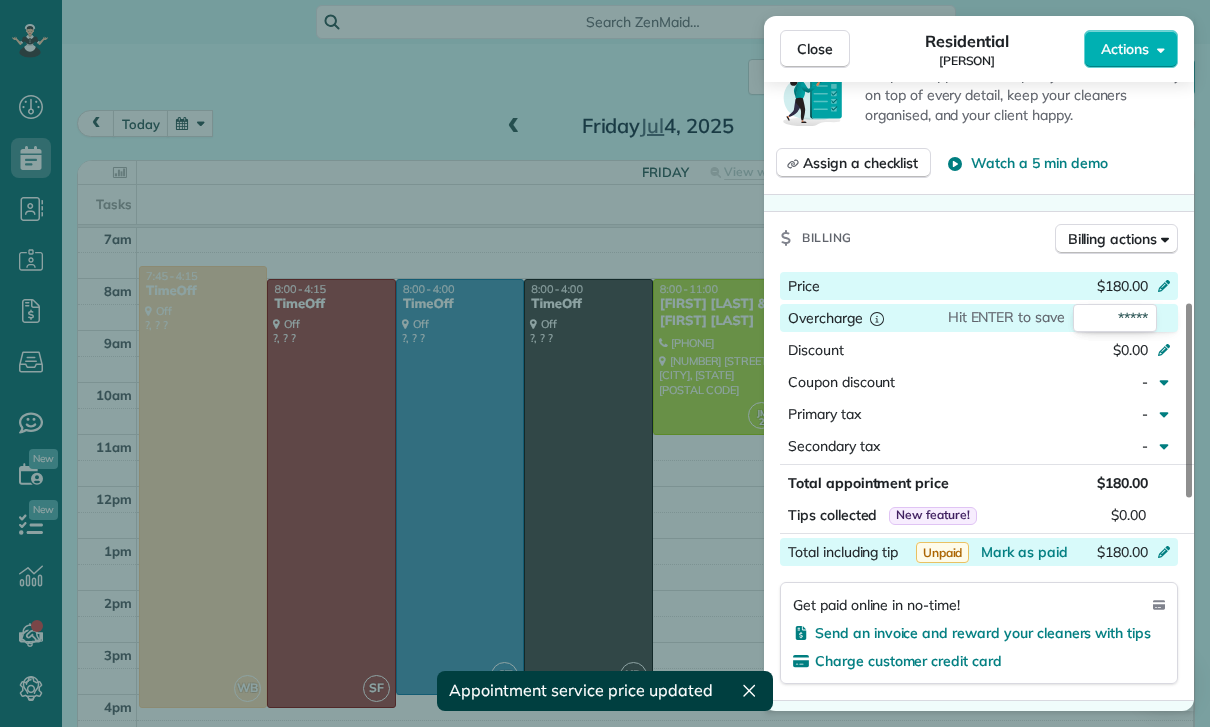 click on "$180.00" at bounding box center [1058, 554] 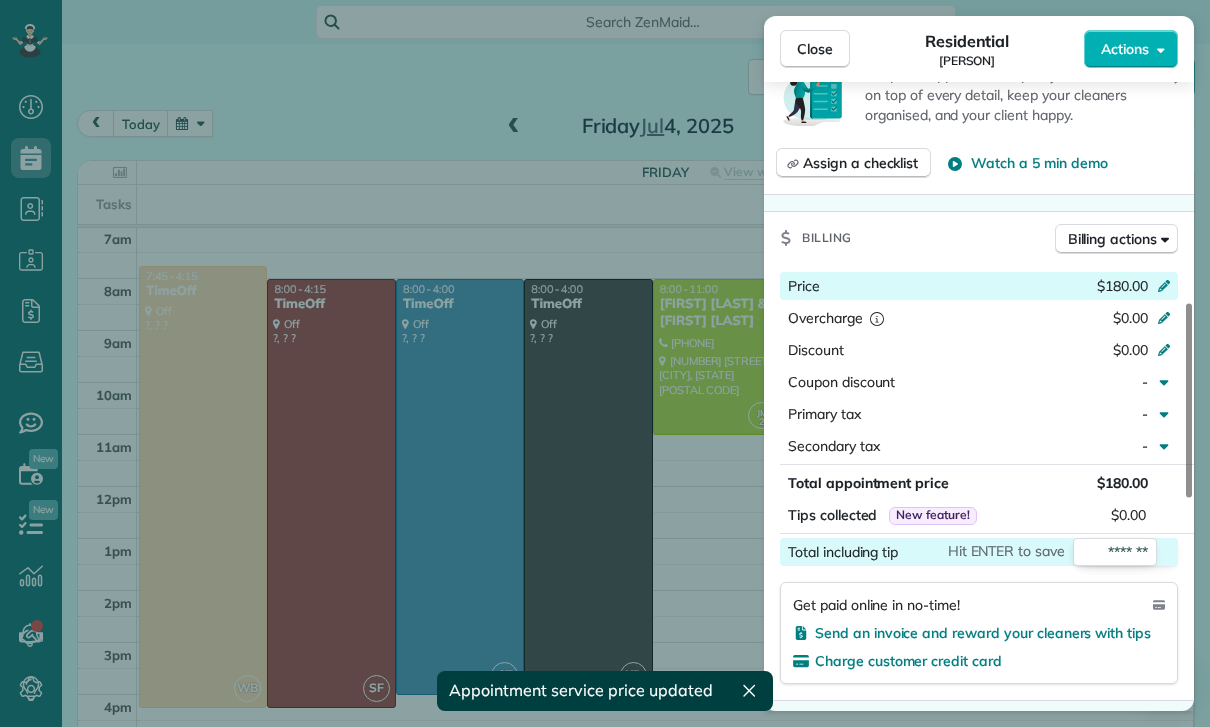 click on "Price $180.00 Overcharge $0.00 Discount $0.00 Coupon discount - Primary tax - Secondary tax - Total appointment price $180.00 Tips collected New feature! $0.00 Total including tip Hit ENTER to save ******* Get paid online in no-time! Send an invoice and reward your cleaners with tips Charge customer credit card" at bounding box center (979, 482) 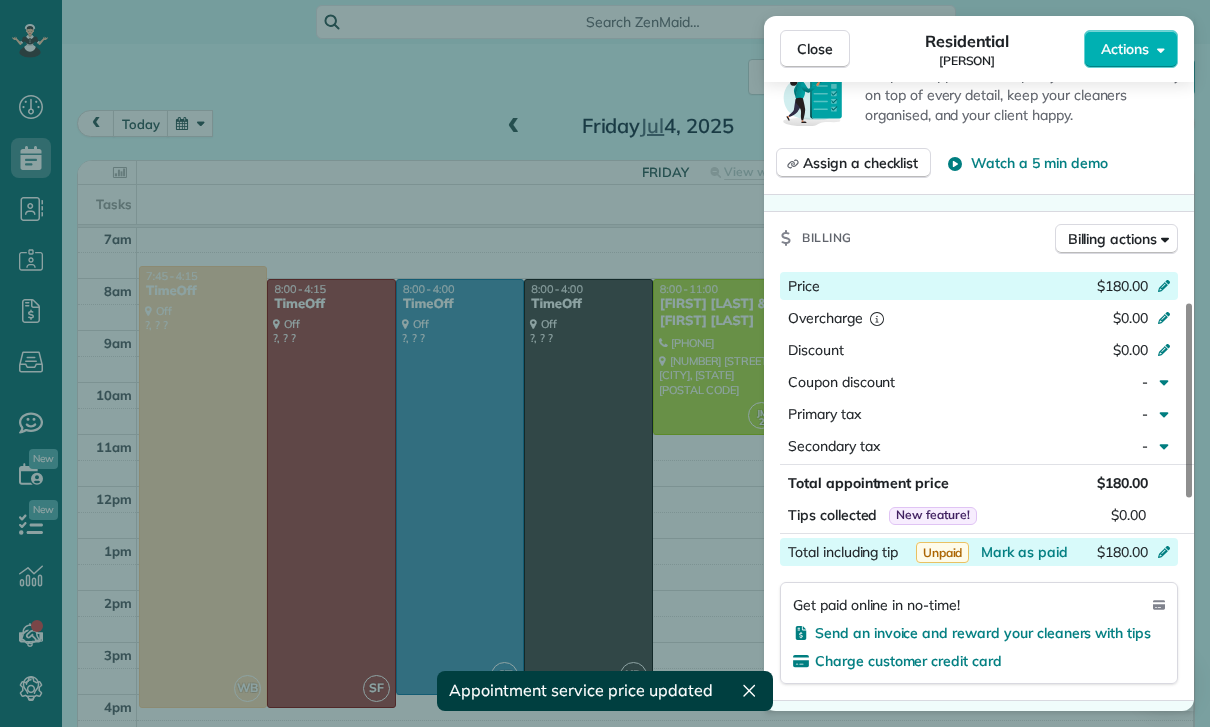 click on "Mark as paid" at bounding box center [1024, 552] 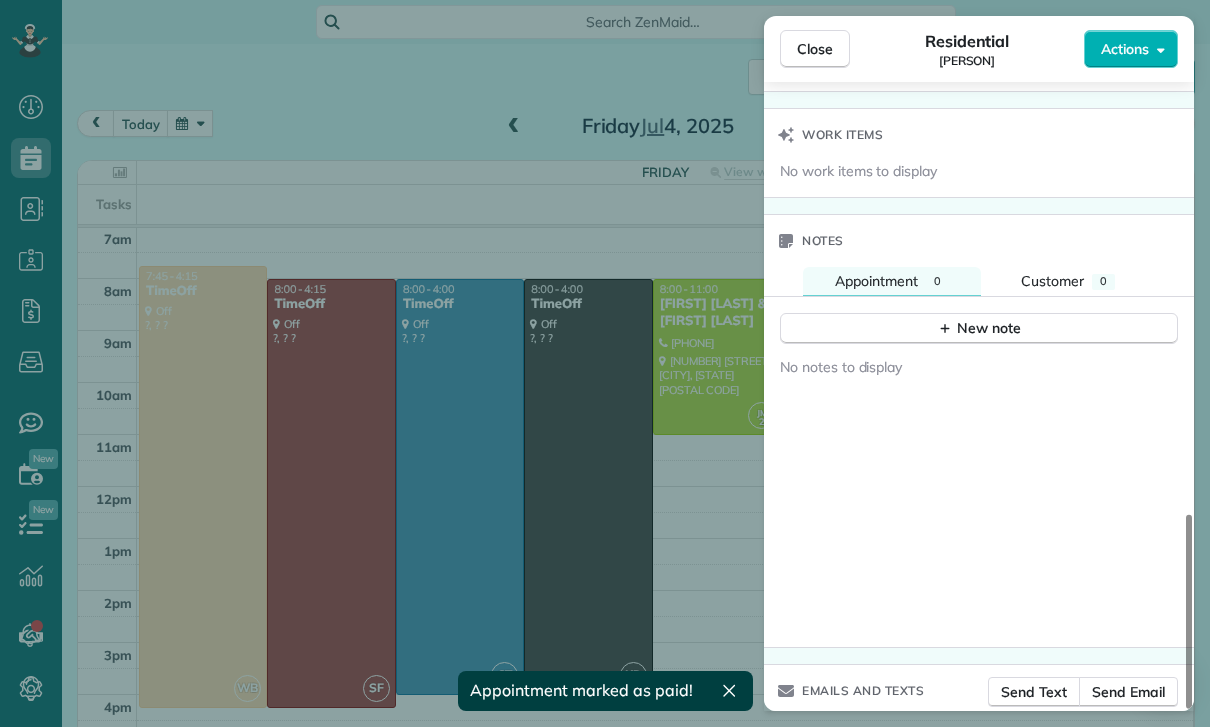 scroll, scrollTop: 1536, scrollLeft: 0, axis: vertical 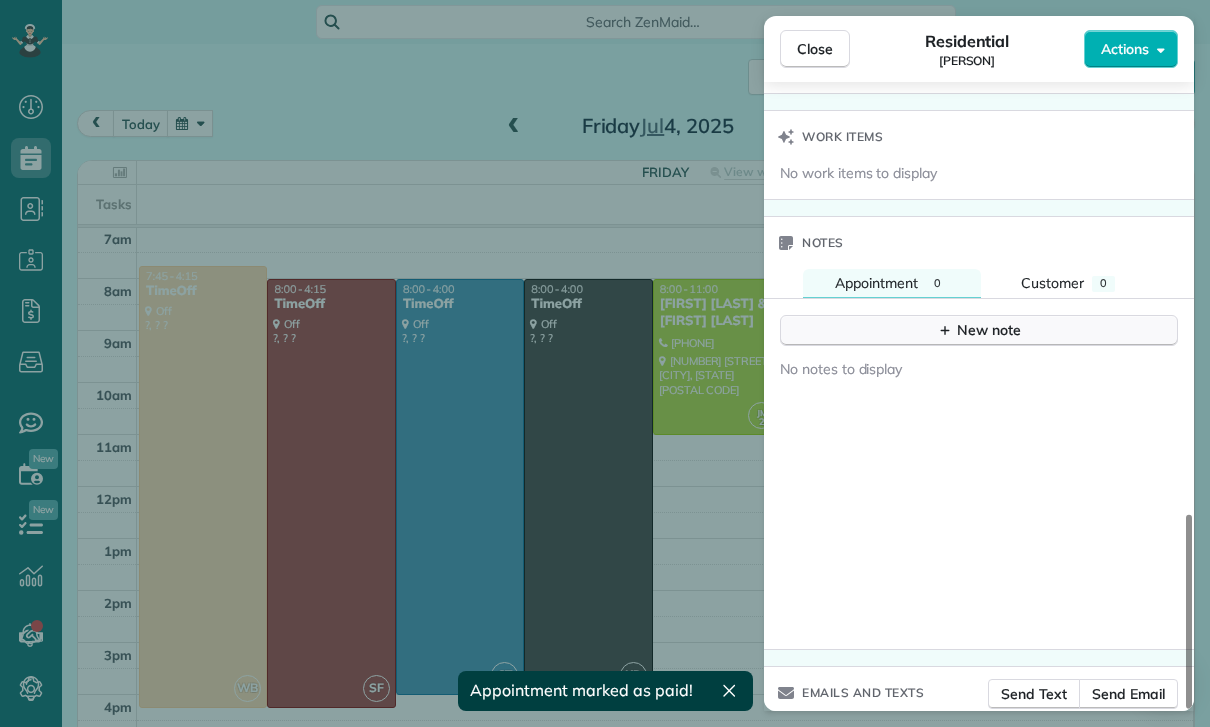 click on "New note" at bounding box center (979, 330) 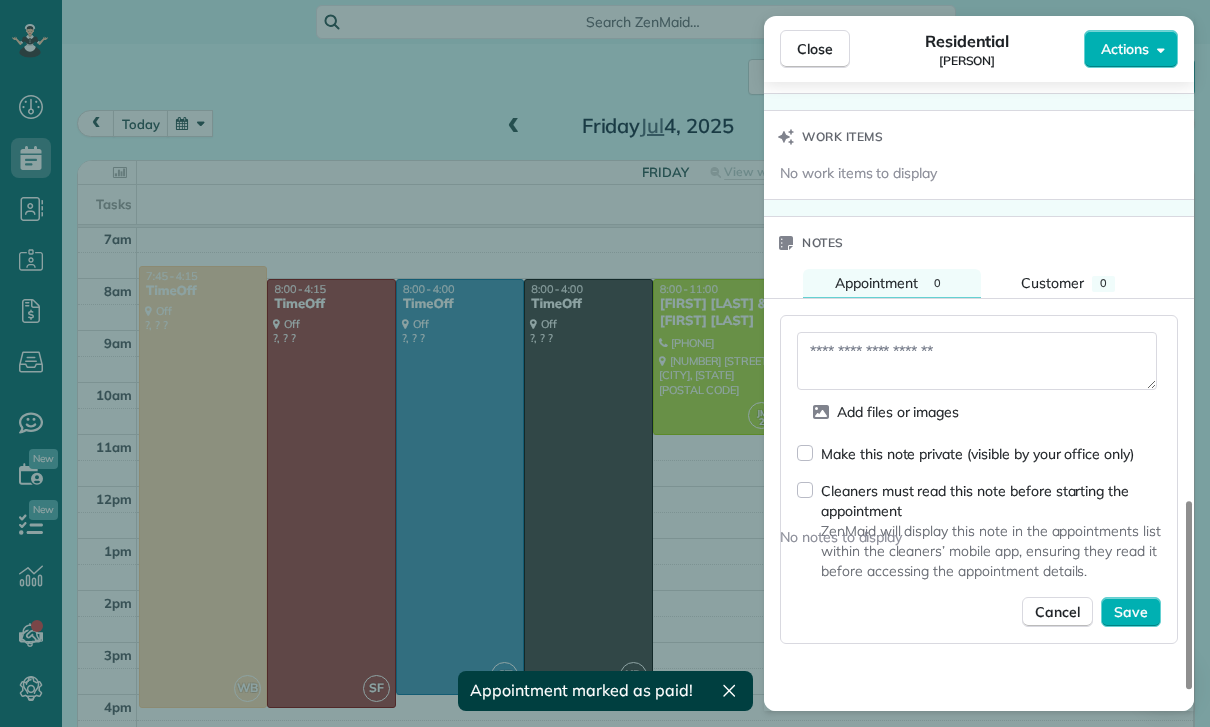 click at bounding box center (977, 361) 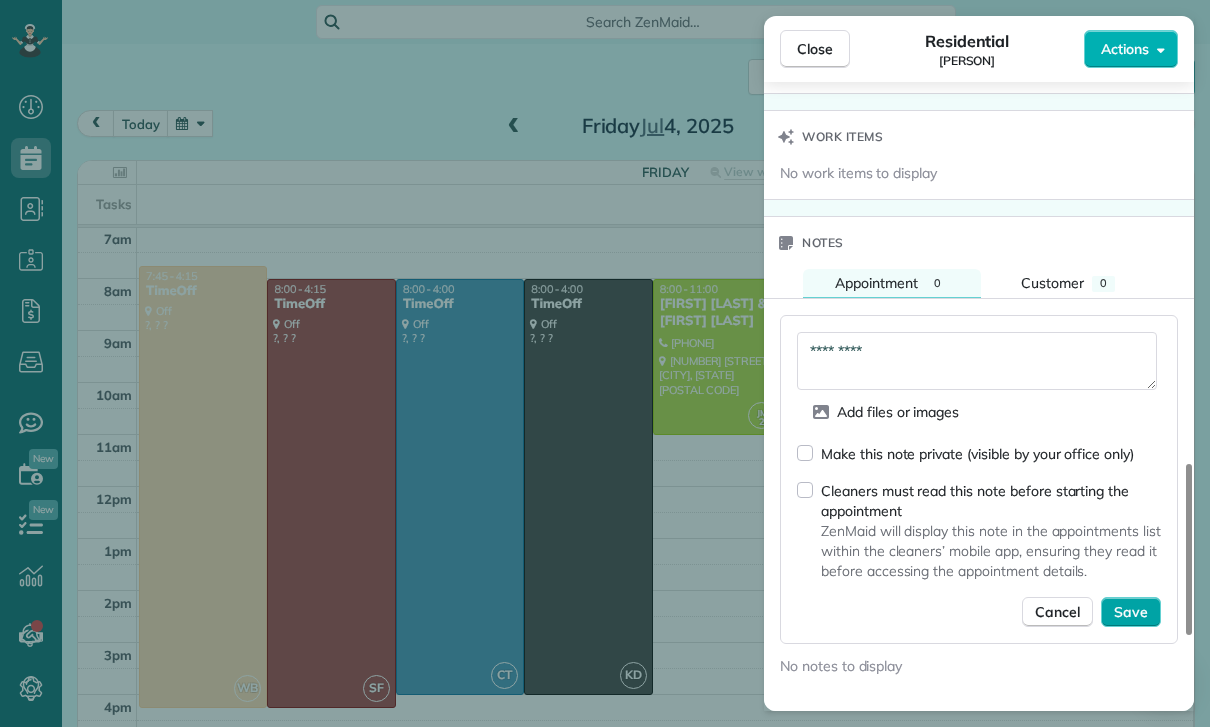 type on "*********" 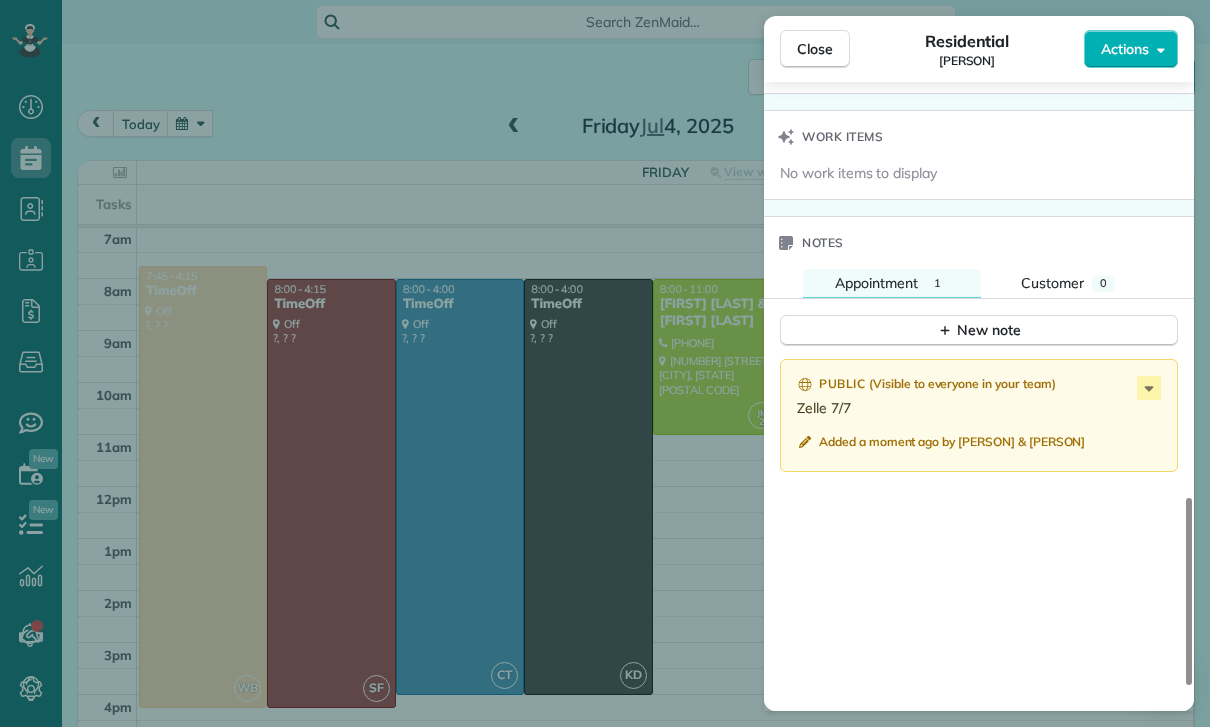 click on "Close Residential Asher Yousif Actions Status Confirmed Asher Yousif · Open profile Mobile (818) 620-2510 Copy No email on record Add email View Details Residential Friday, July 04, 2025 10:30 AM 12:45 PM 2 hours and 15 minutes One time 20180 Vía Galileo Rona Sarkis (mom) Porter Ranch CA 91326 Service was not rated yet Cleaners Time in and out Assign Invite Team Leslie Miranda Cleaners Leslie Mirnada   10:30 AM 12:45 PM Checklist Try Now Keep this appointment up to your standards. Stay on top of every detail, keep your cleaners organised, and your client happy. Assign a checklist Watch a 5 min demo Billing Billing actions Price $180.00 Overcharge $0.00 Discount $0.00 Coupon discount - Primary tax - Secondary tax - Total appointment price $180.00 Tips collected New feature! $0.00 Paid Total including tip $180.00 Get paid online in no-time! Send an invoice and reward your cleaners with tips Charge customer credit card Appointment custom fields Key # - Work items No work items to display Notes Appointment 1 0" at bounding box center [605, 363] 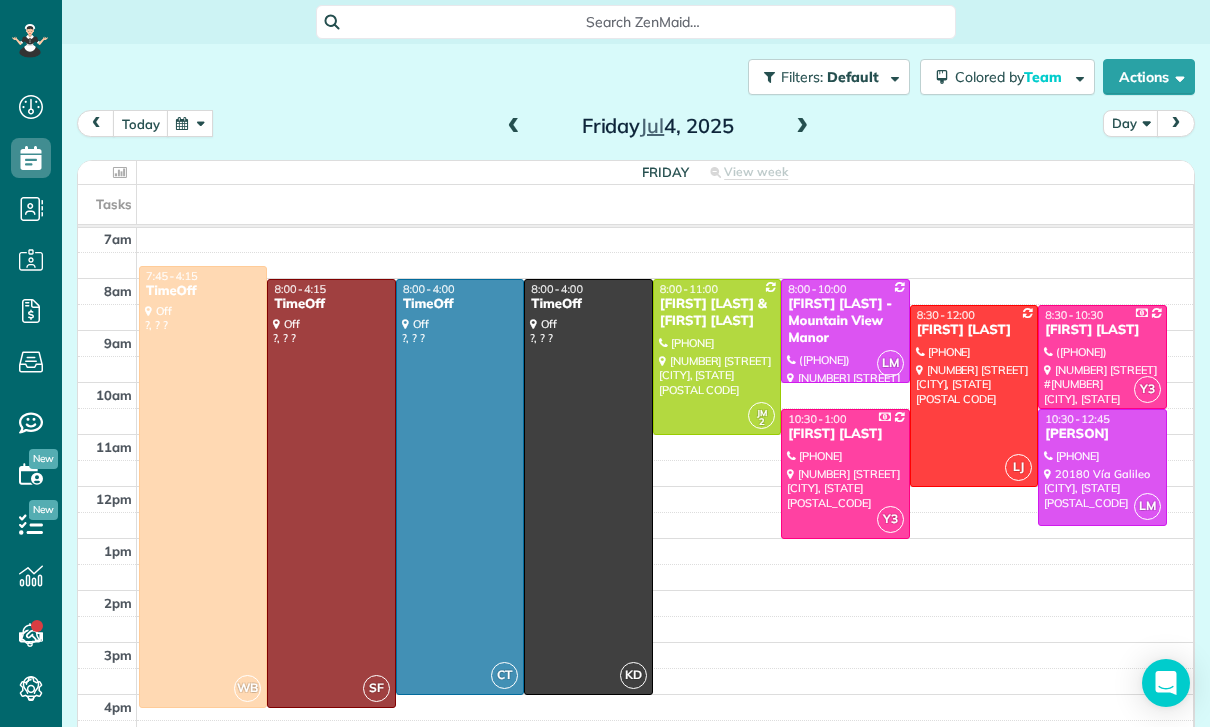 click at bounding box center (190, 123) 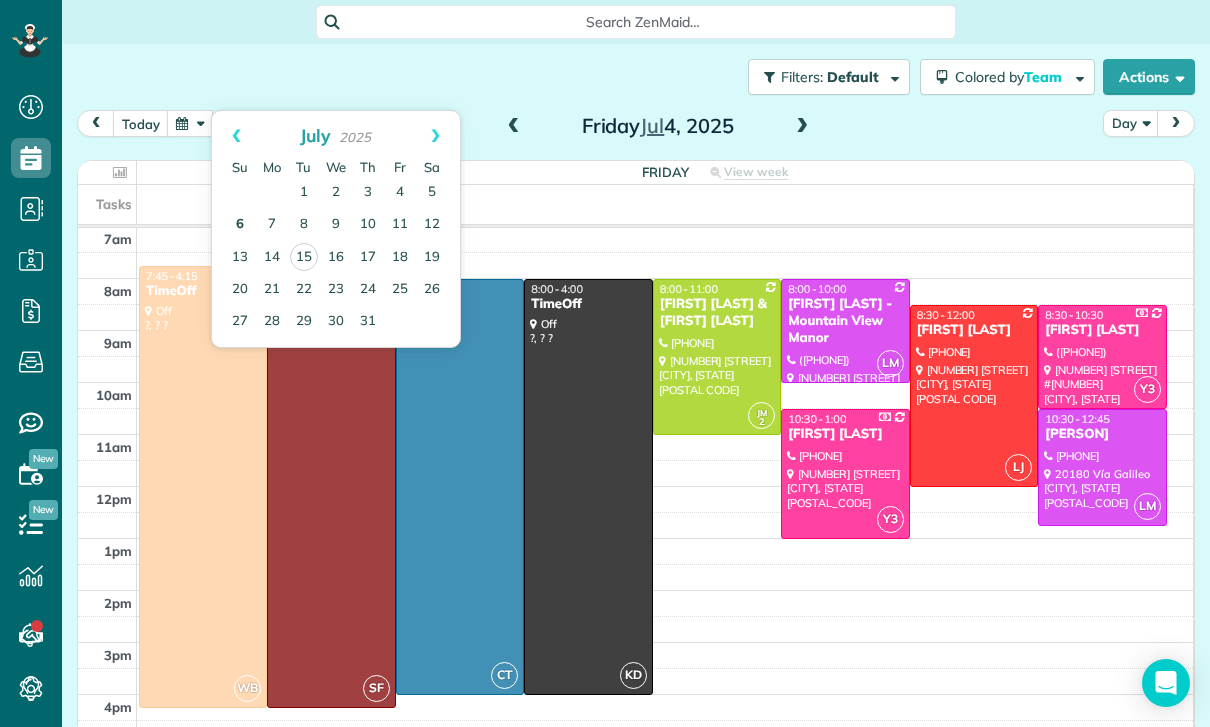click on "6" at bounding box center [240, 225] 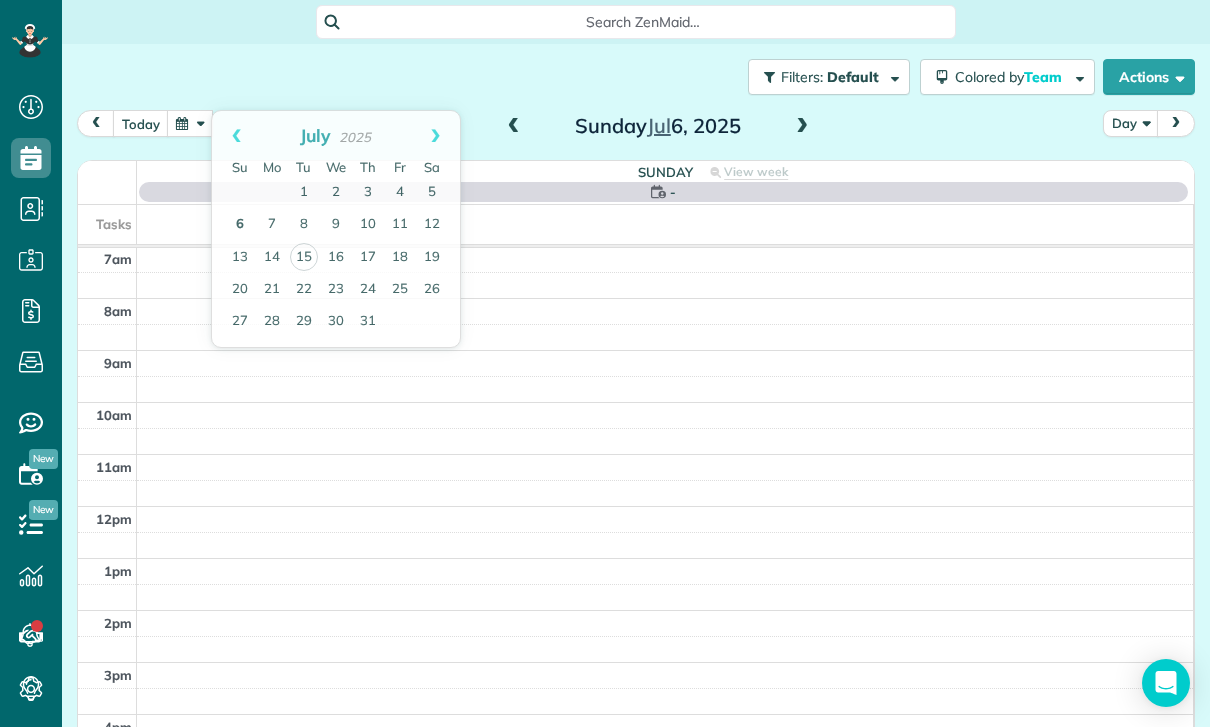 scroll, scrollTop: 157, scrollLeft: 0, axis: vertical 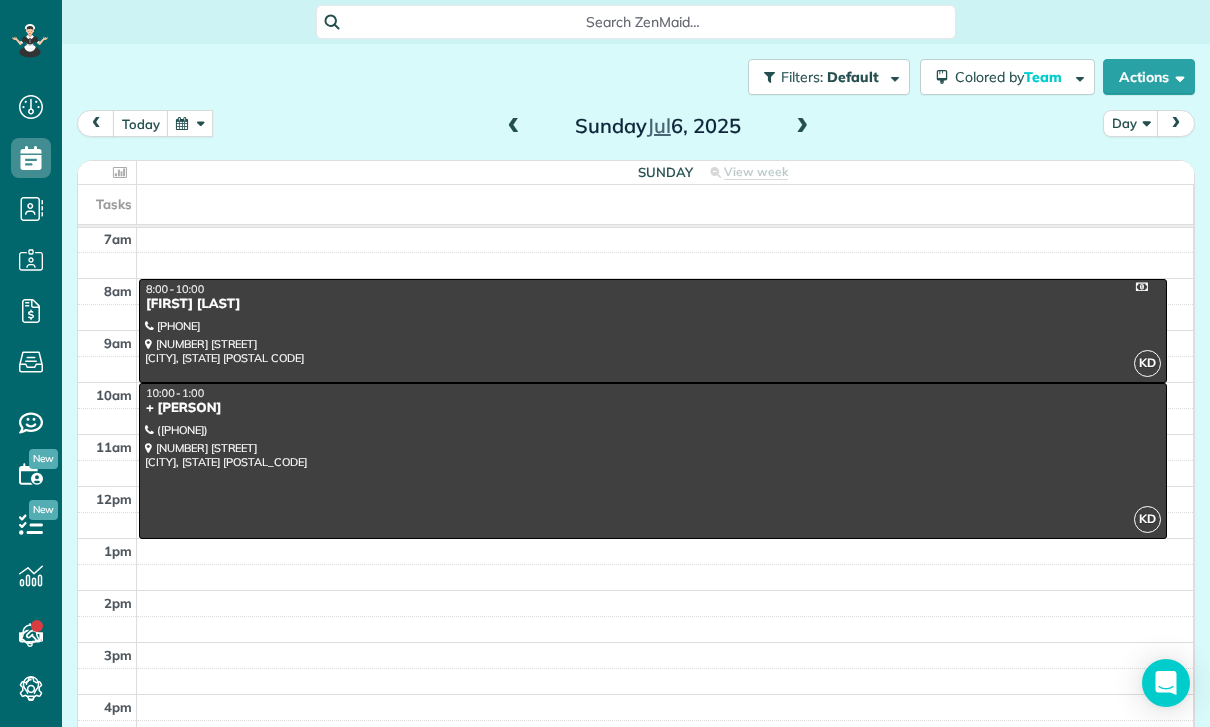 click at bounding box center [514, 127] 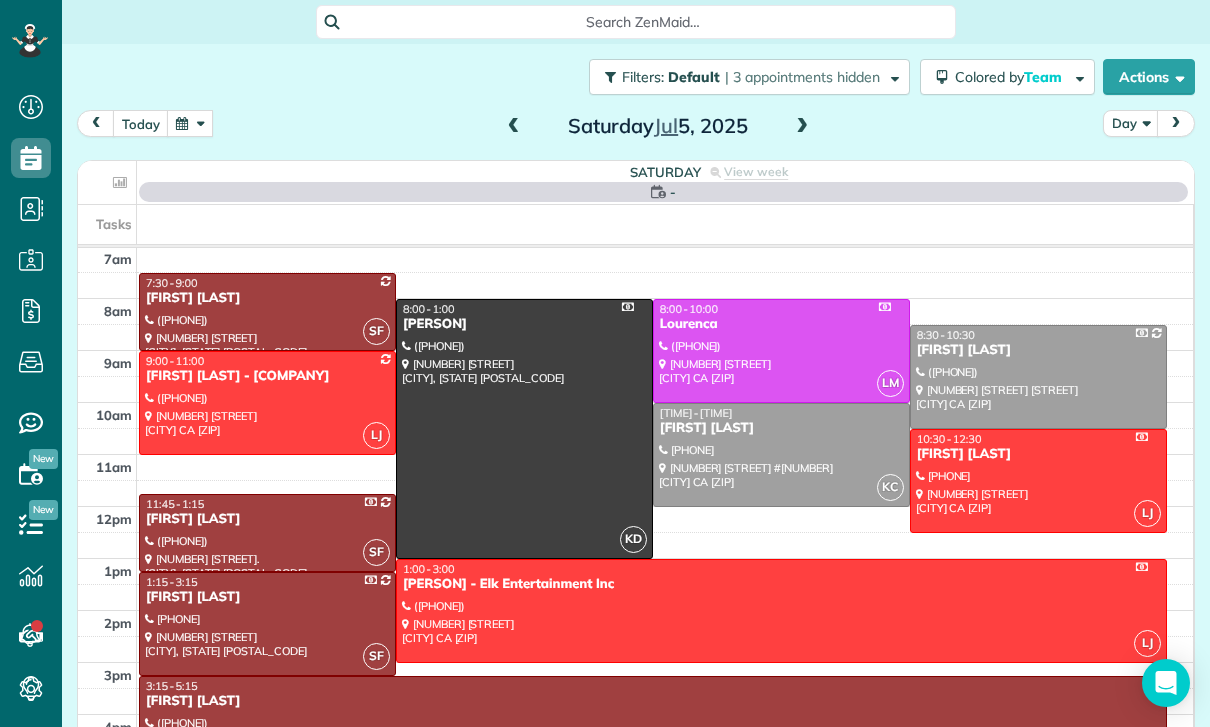scroll, scrollTop: 157, scrollLeft: 0, axis: vertical 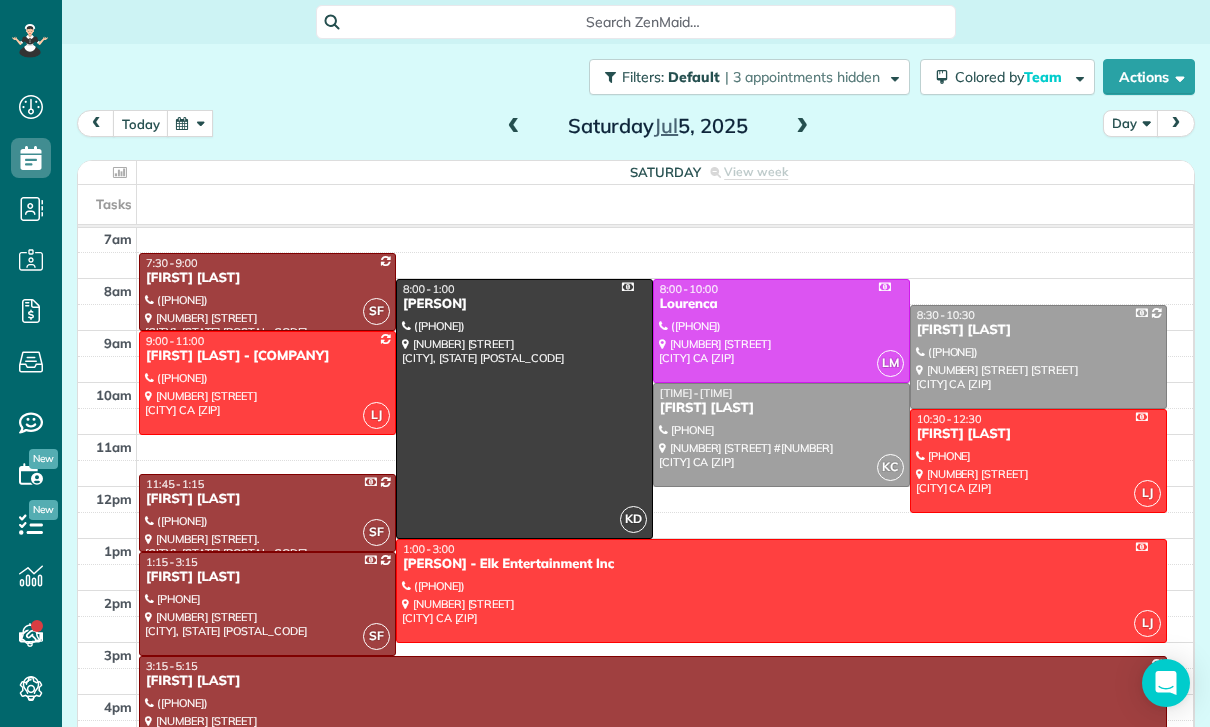 click at bounding box center [514, 127] 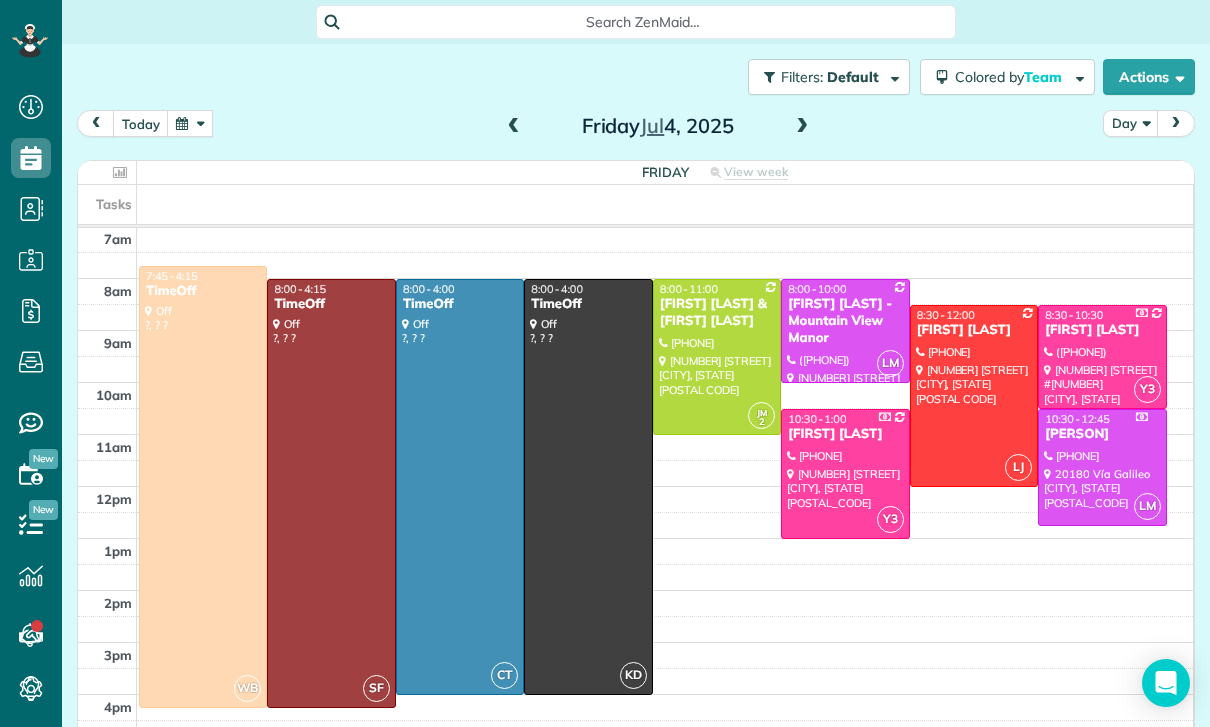 scroll, scrollTop: 157, scrollLeft: 0, axis: vertical 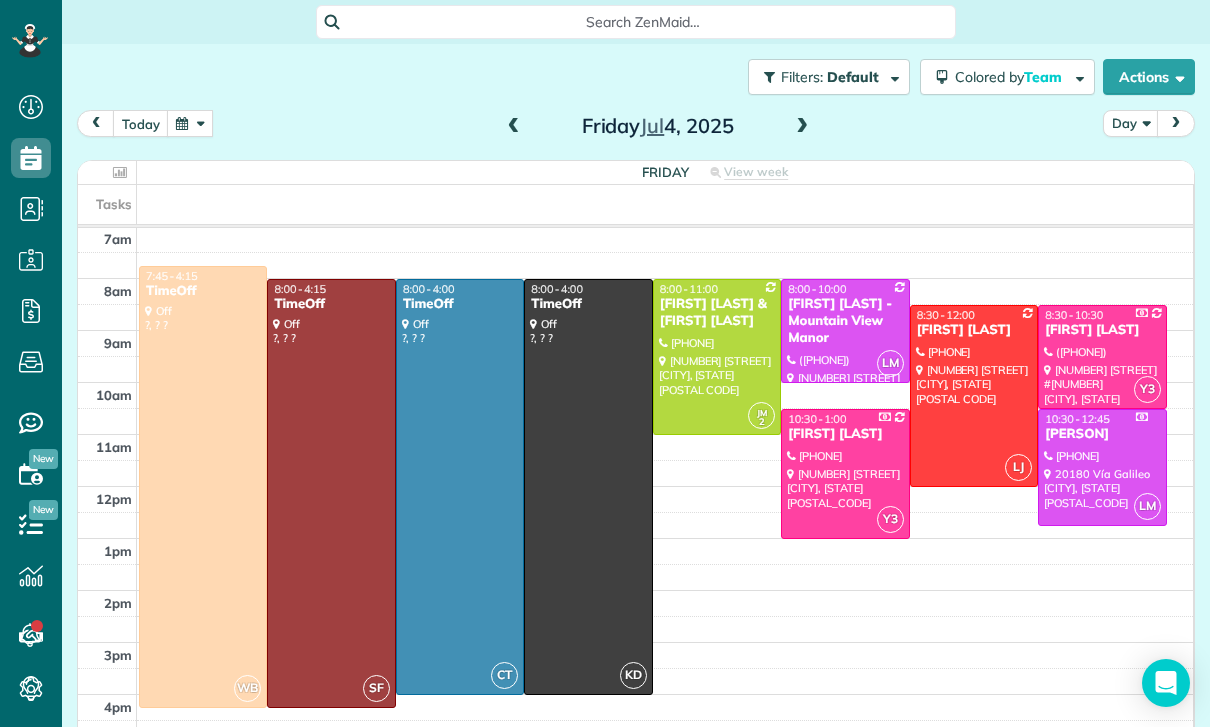 click at bounding box center (802, 127) 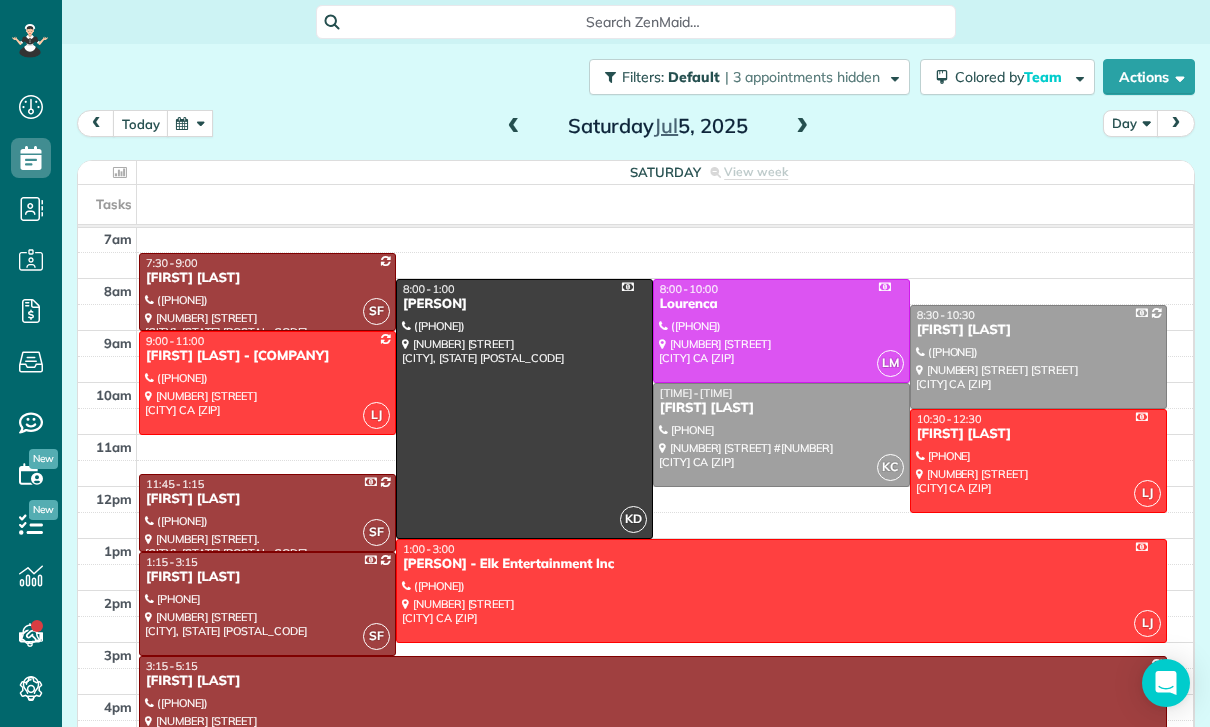 scroll, scrollTop: 157, scrollLeft: 0, axis: vertical 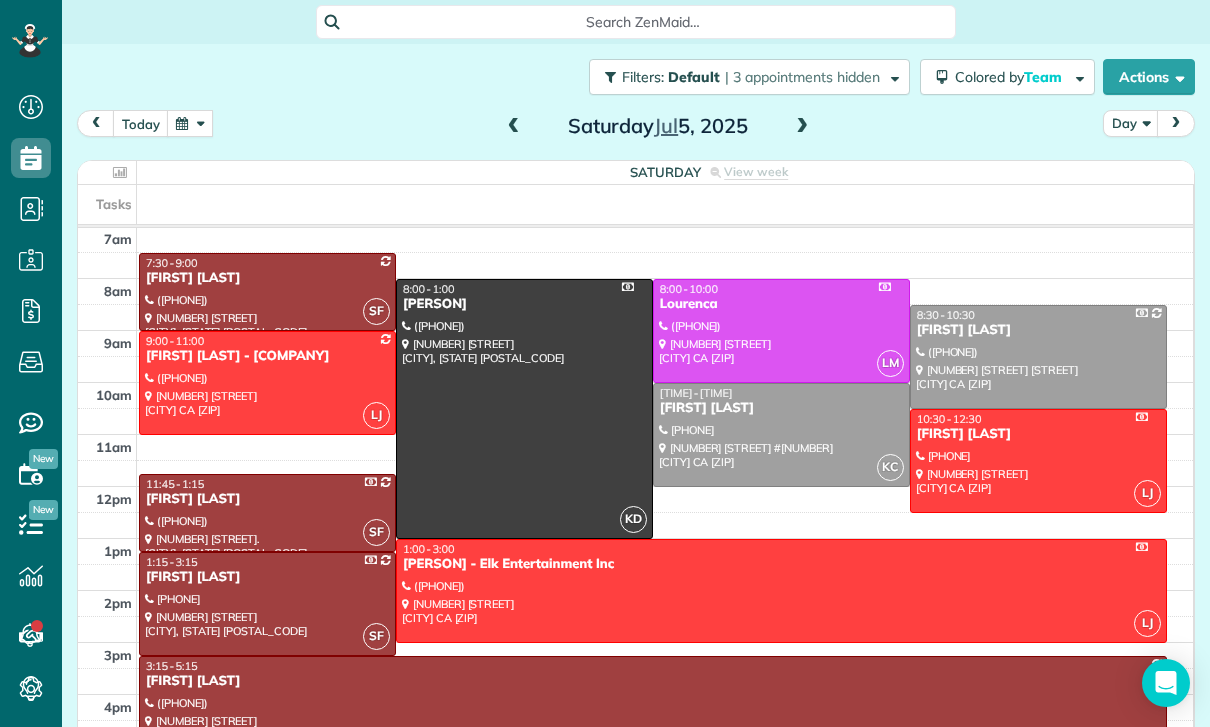 click at bounding box center (781, 435) 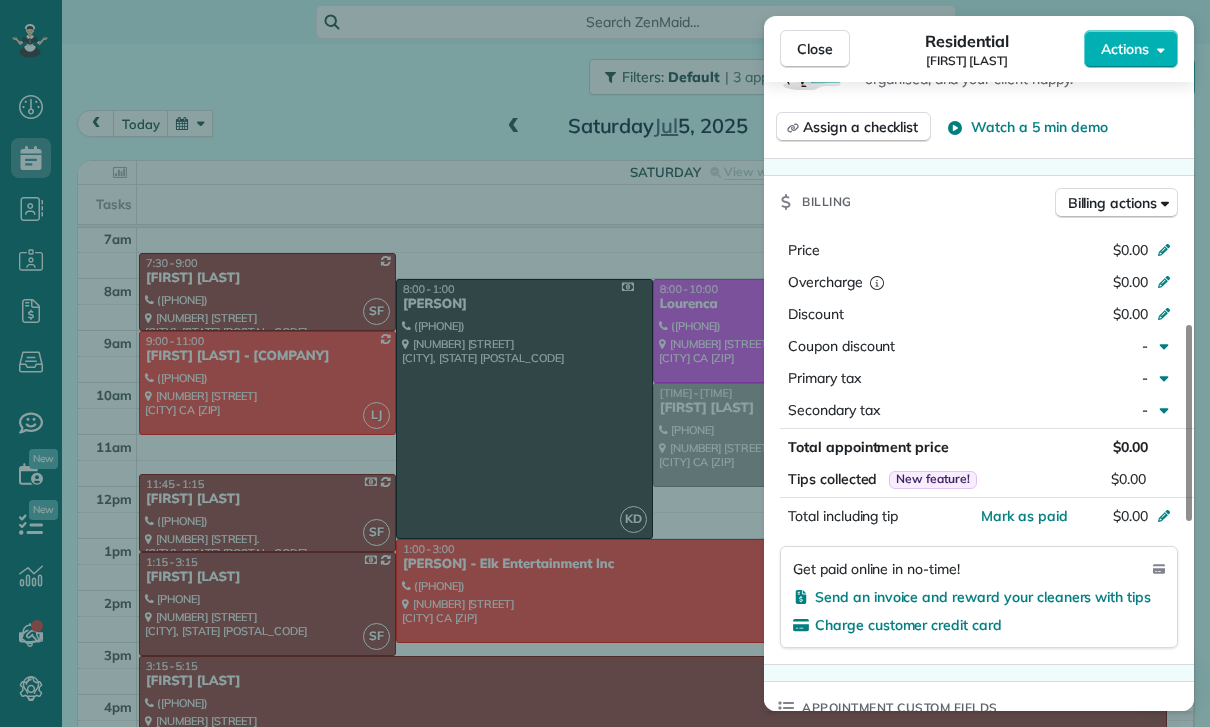 scroll, scrollTop: 852, scrollLeft: 0, axis: vertical 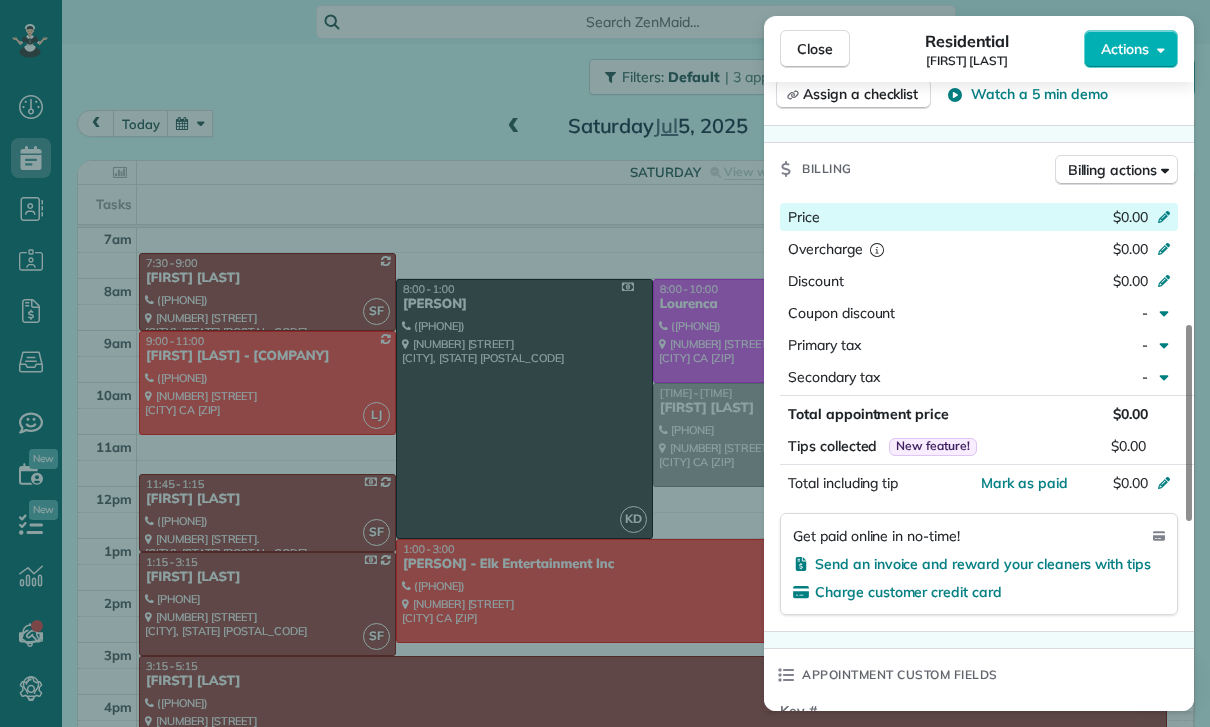click at bounding box center [1167, 219] 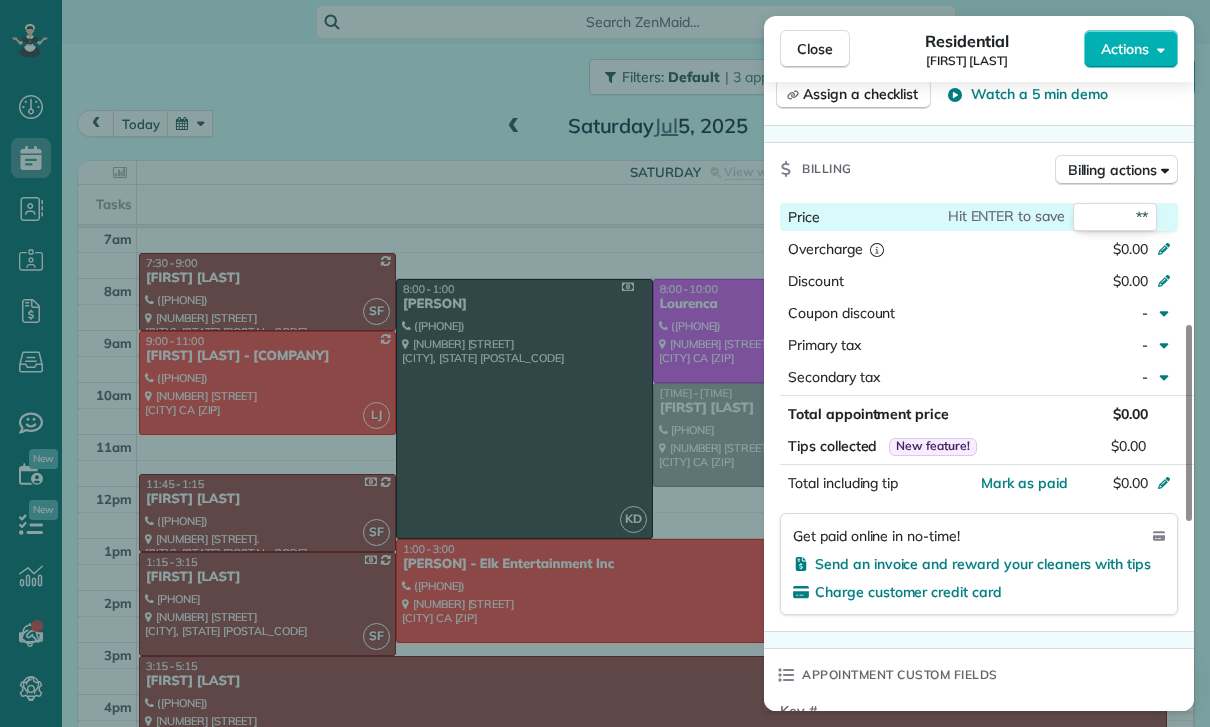 type on "***" 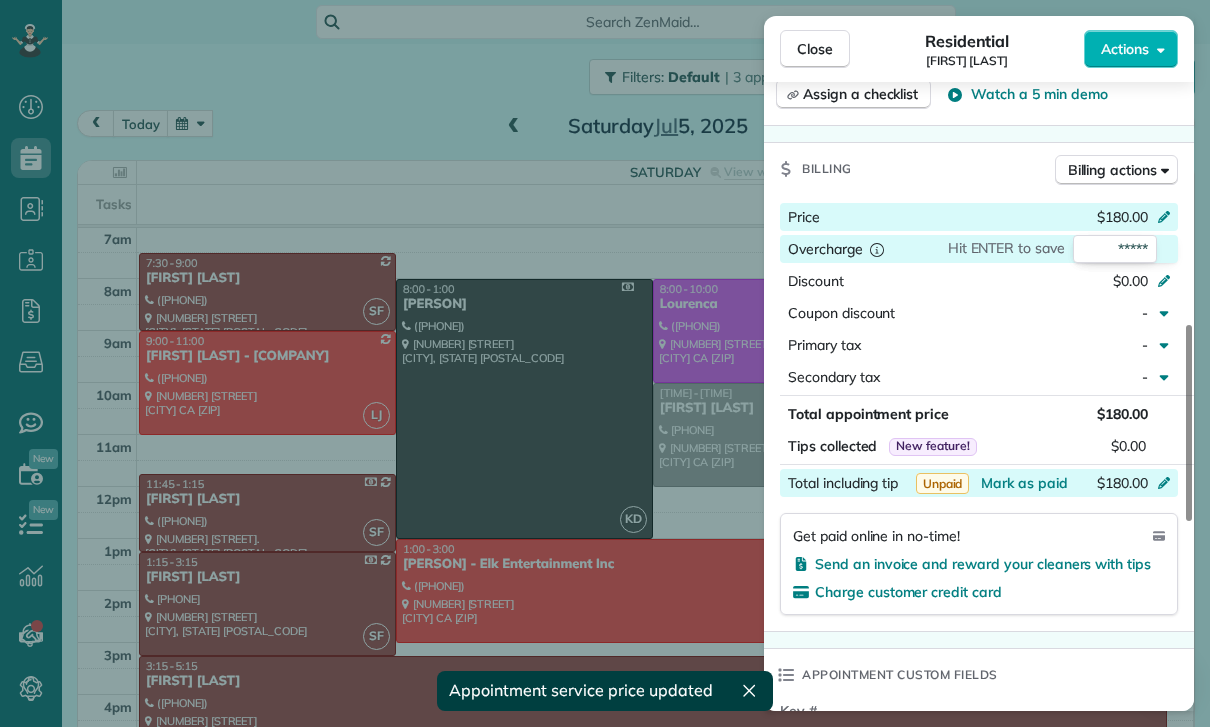 click on "$180.00" at bounding box center [1058, 485] 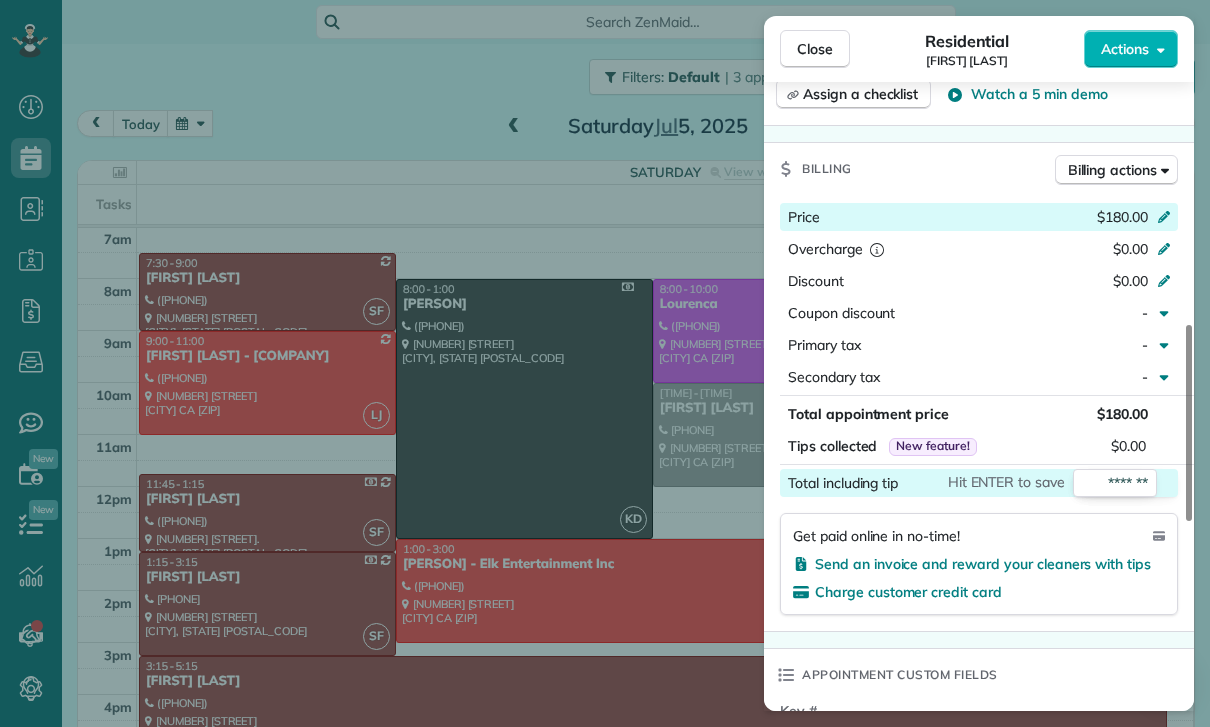 click on "Appointment custom fields" at bounding box center (979, 675) 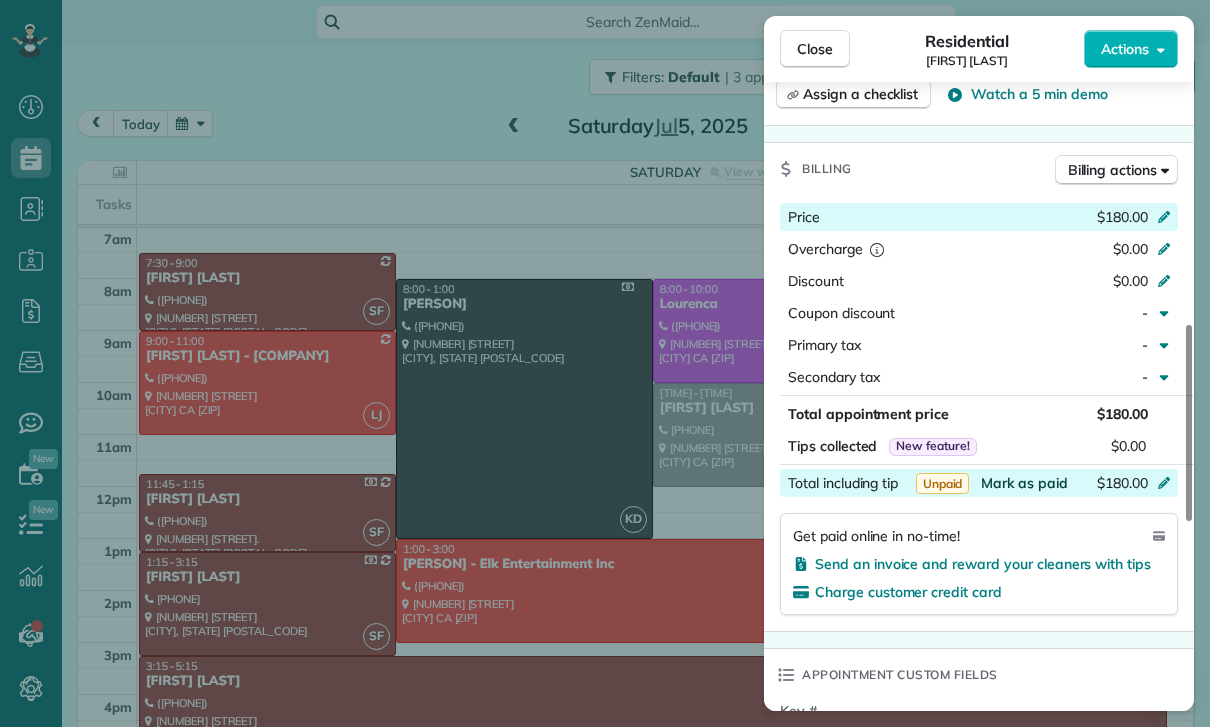 click on "Mark as paid" at bounding box center (1024, 483) 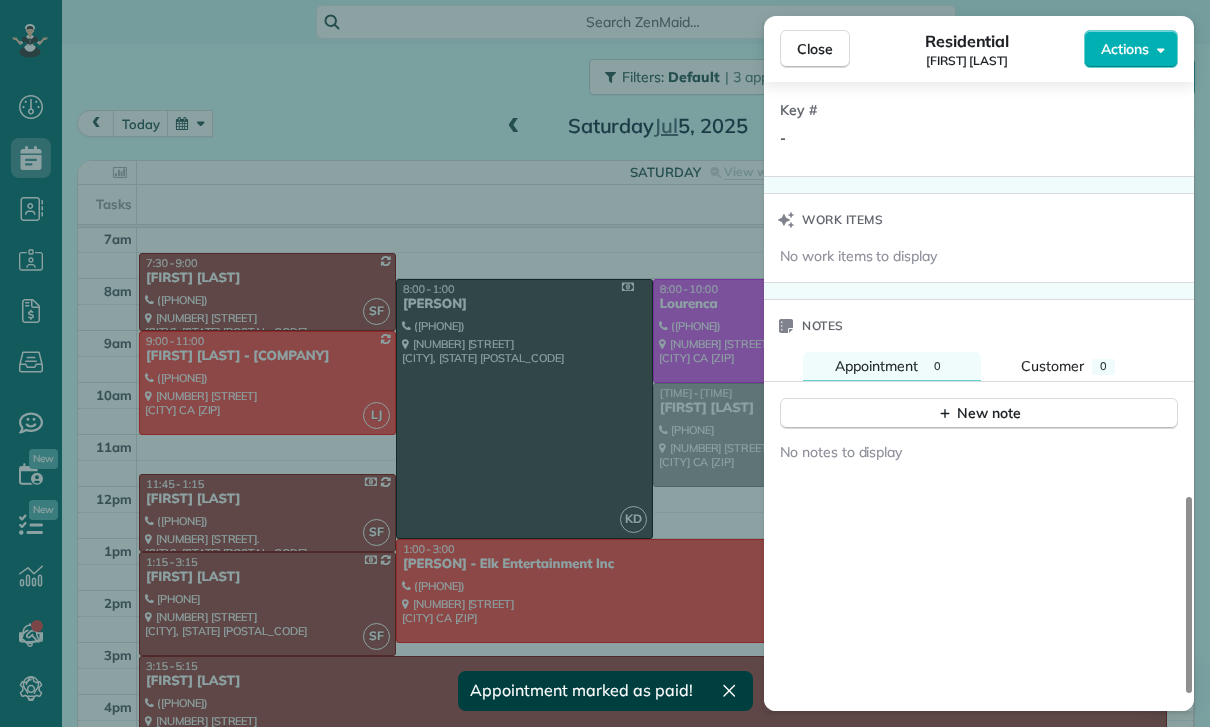 scroll, scrollTop: 1487, scrollLeft: 0, axis: vertical 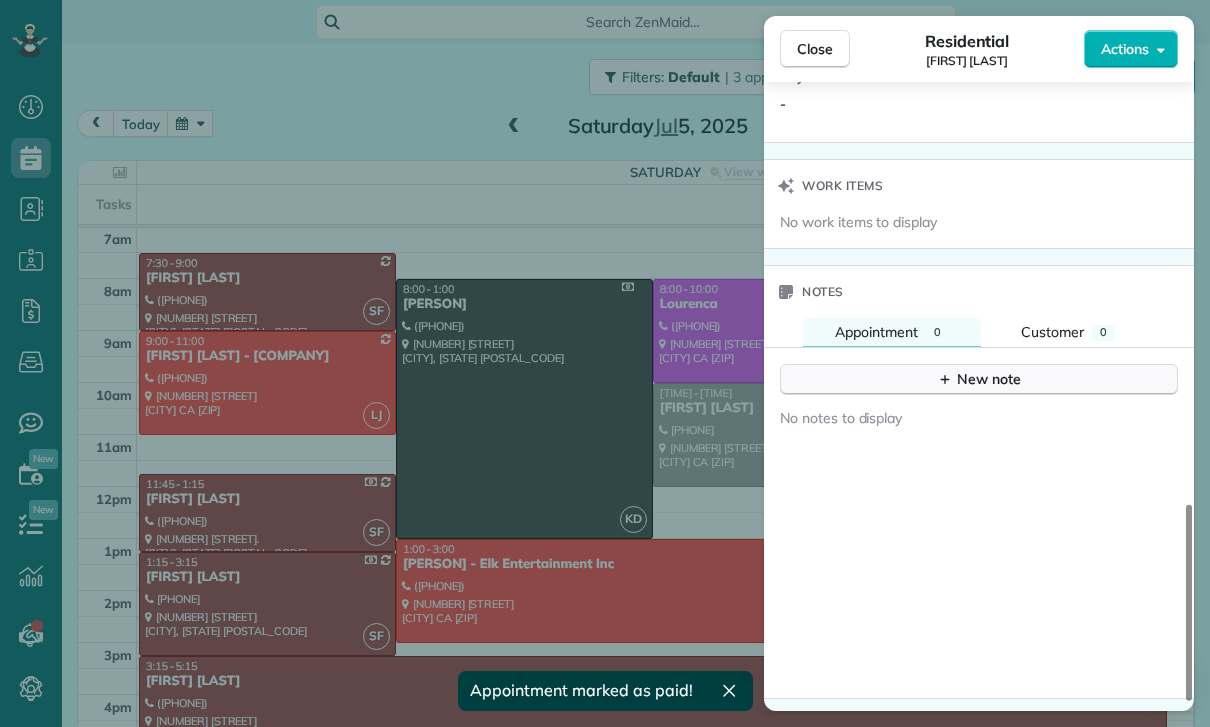 click on "New note" at bounding box center [979, 379] 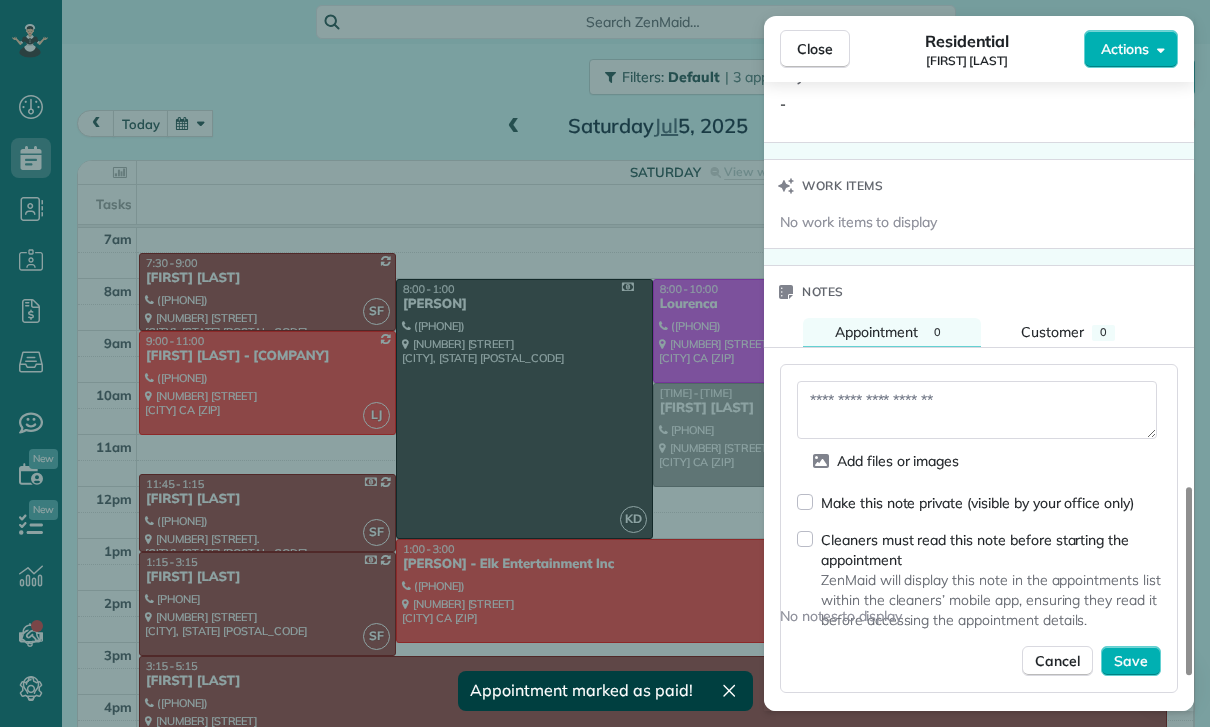 click at bounding box center (977, 410) 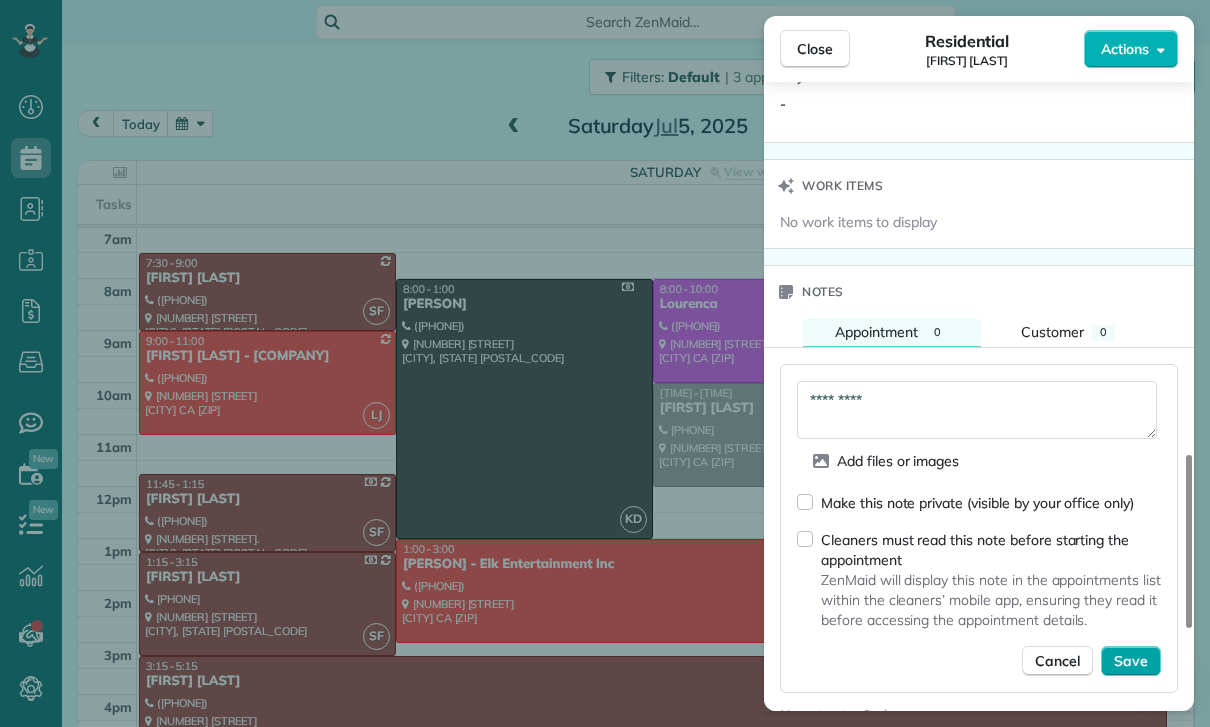 type on "*********" 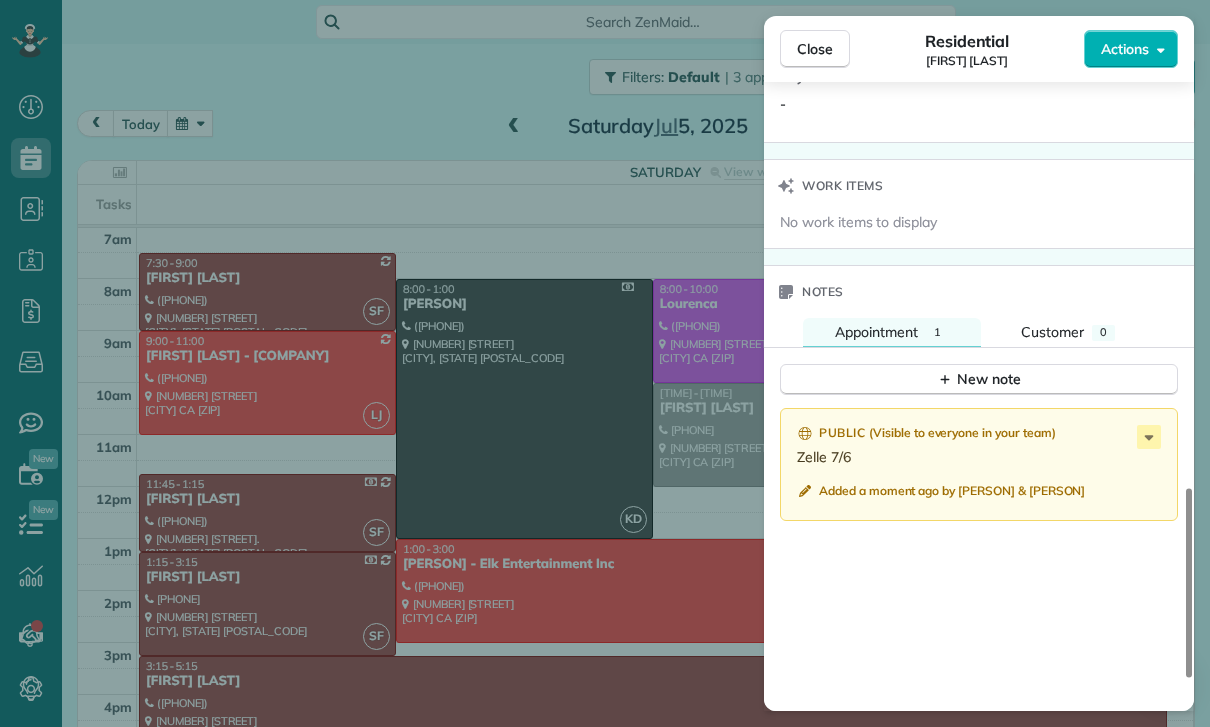 click on "Close Residential Connor Campfield Actions Status Confirmed Connor Campfield · Open profile Mobile (310) 490-7691 Copy No email on record Add email View Details Residential Saturday, July 05, 2025 10:00 AM 12:00 PM 2 hours and 0 minutes One time 14228 Dickens Street #102 Sherman Oaks CA 91423 Service was not rated yet Cleaners Time in and out Assign Invite Team Karla/Karina Cleaners Karla   Castro 10:00 AM 12:00 PM Checklist Try Now Keep this appointment up to your standards. Stay on top of every detail, keep your cleaners organised, and your client happy. Assign a checklist Watch a 5 min demo Billing Billing actions Price $180.00 Overcharge $0.00 Discount $0.00 Coupon discount - Primary tax - Secondary tax - Total appointment price $180.00 Tips collected New feature! $0.00 Paid Total including tip $180.00 Get paid online in no-time! Send an invoice and reward your cleaners with tips Charge customer credit card Appointment custom fields Key # - Work items No work items to display Notes Appointment 1 Customer" at bounding box center (605, 363) 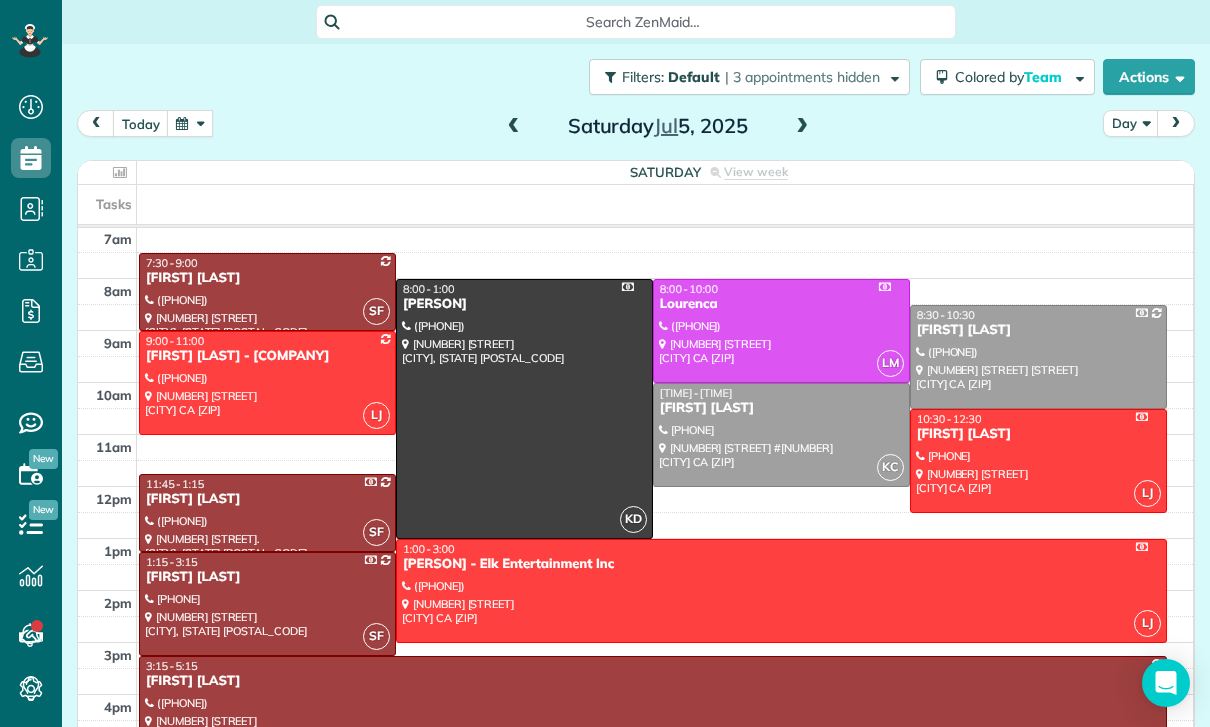 click at bounding box center (514, 127) 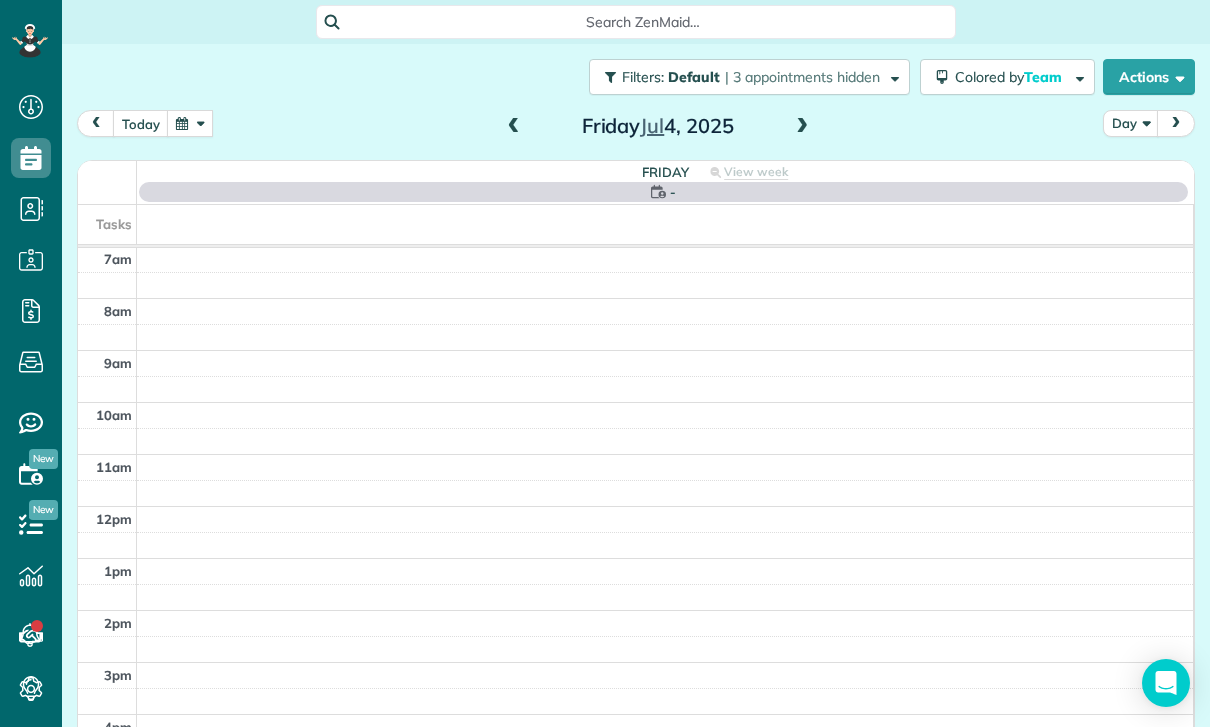 scroll, scrollTop: 157, scrollLeft: 0, axis: vertical 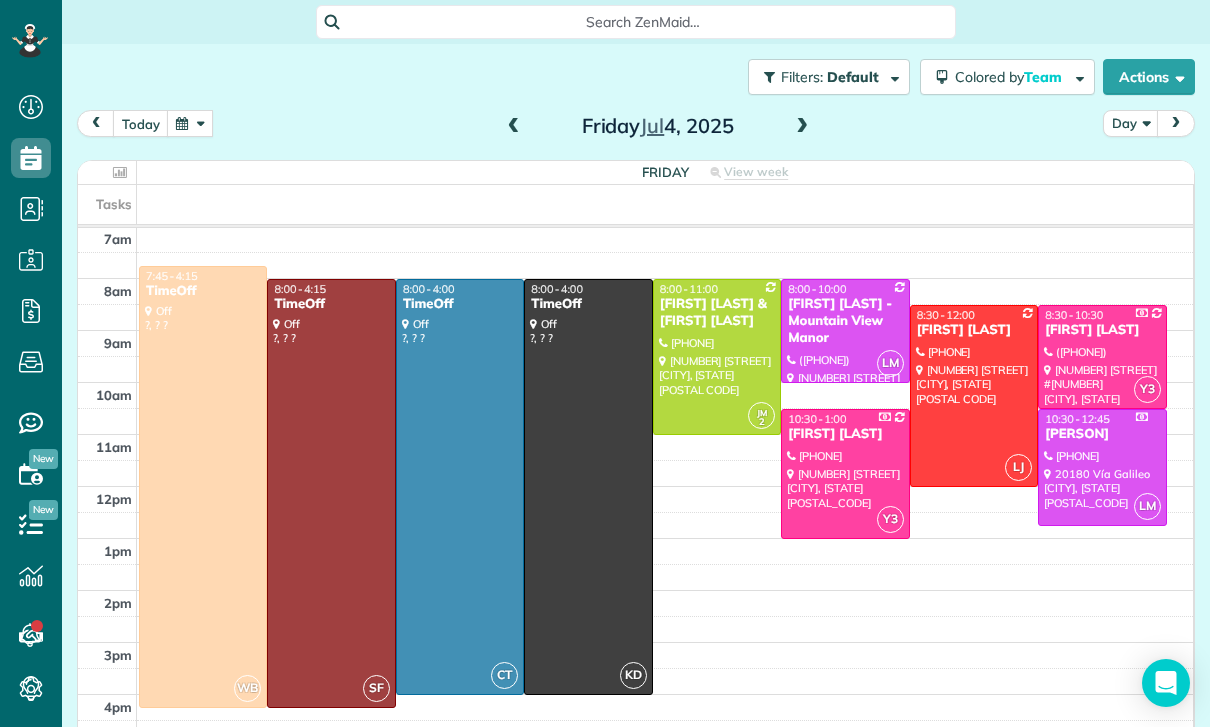 click at bounding box center (514, 127) 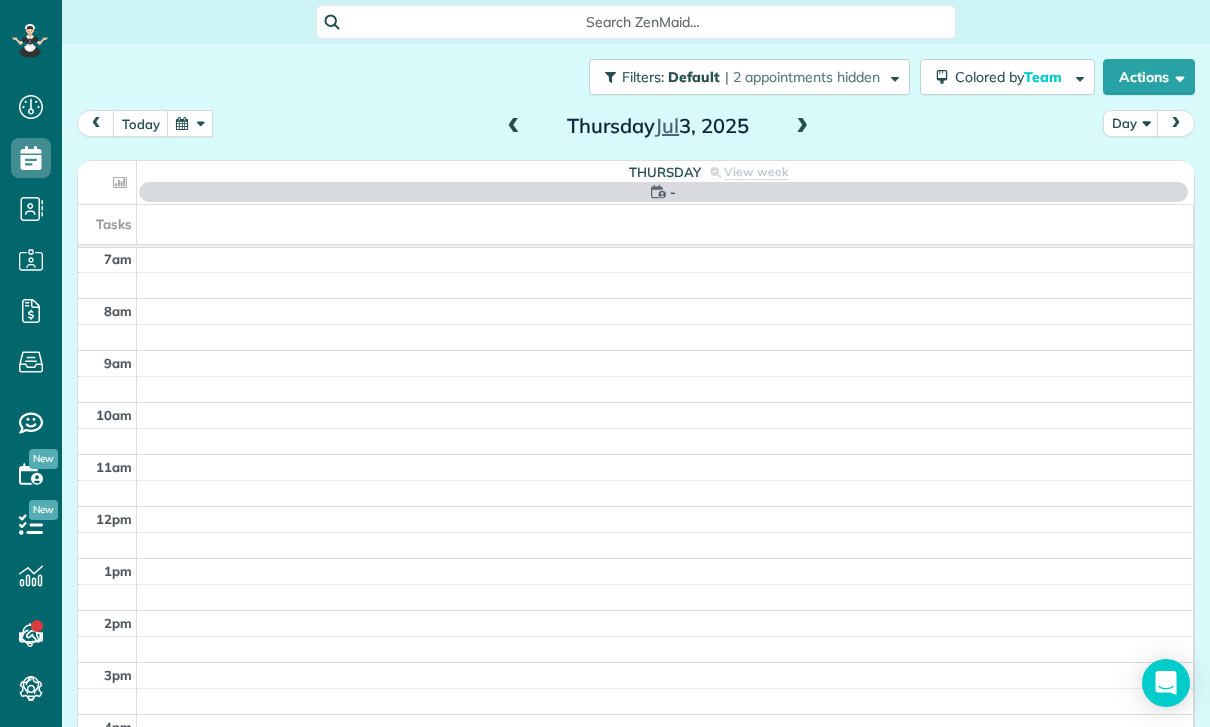 scroll, scrollTop: 157, scrollLeft: 0, axis: vertical 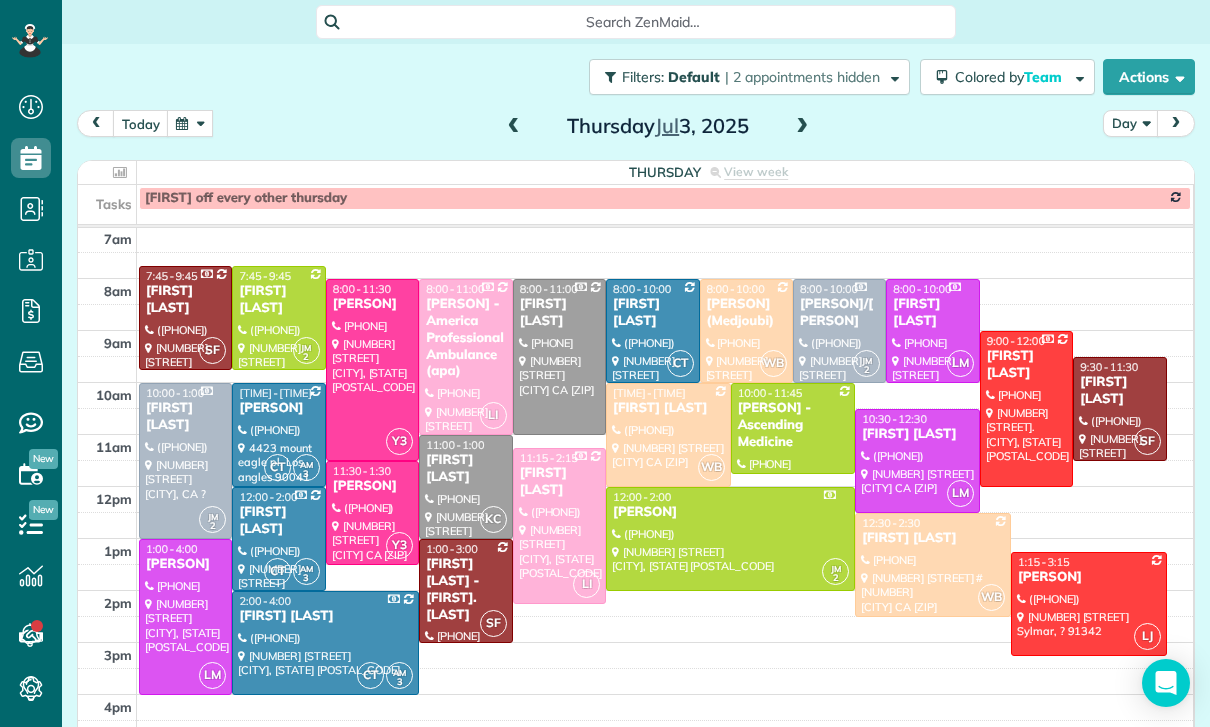 click at bounding box center [514, 127] 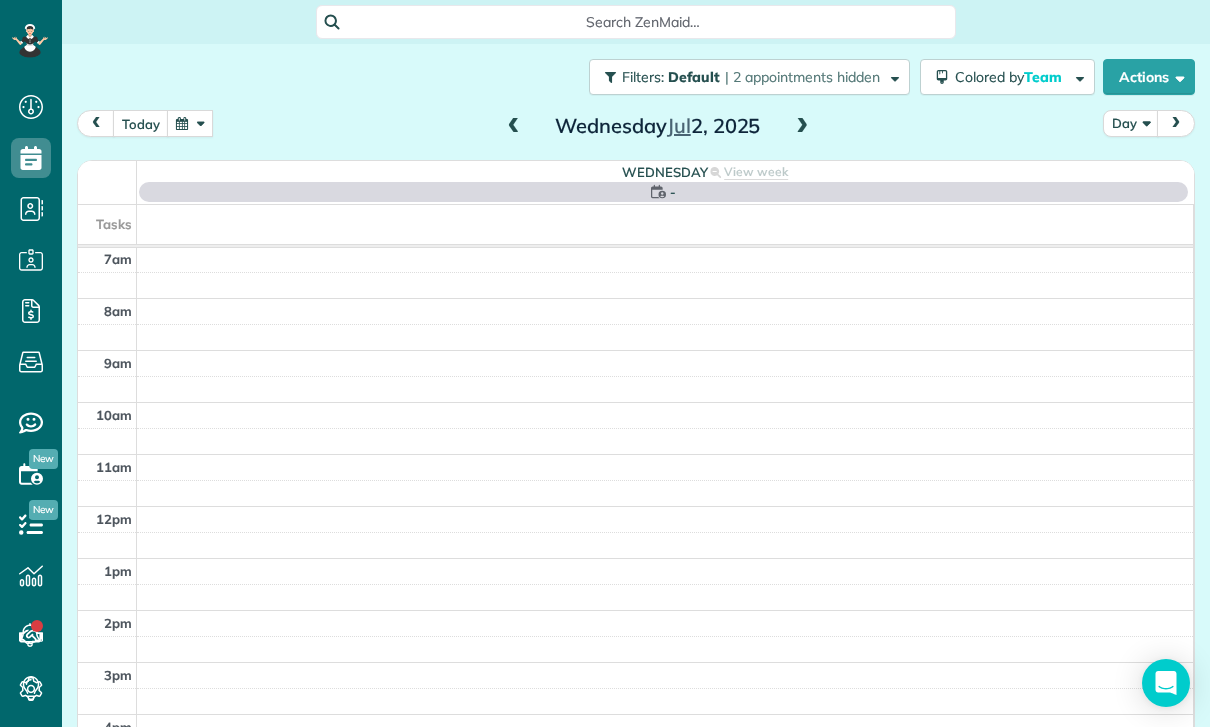 scroll, scrollTop: 157, scrollLeft: 0, axis: vertical 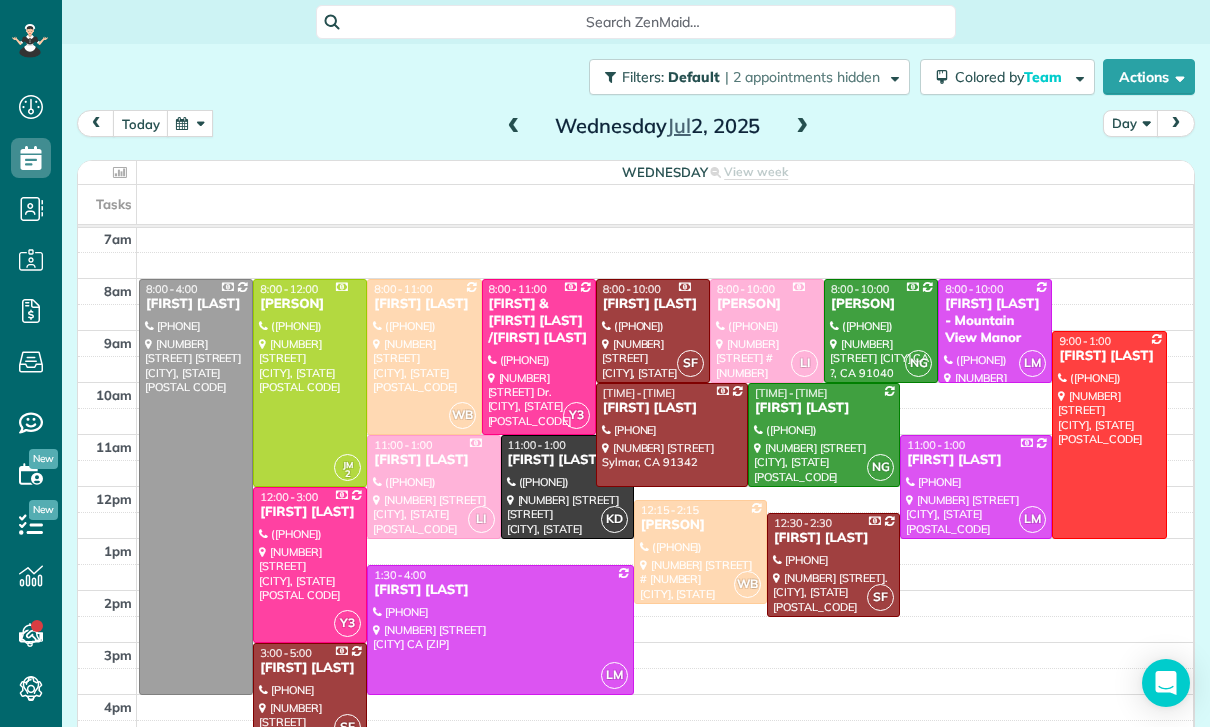 click at bounding box center [514, 127] 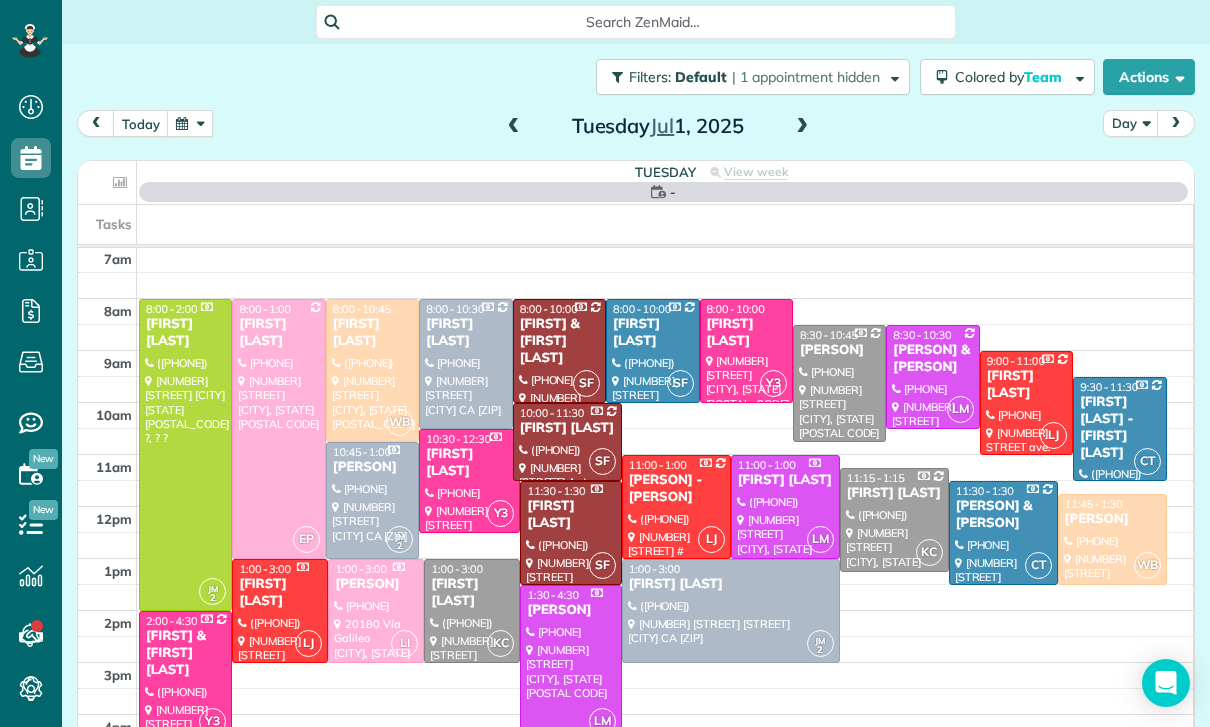 scroll, scrollTop: 157, scrollLeft: 0, axis: vertical 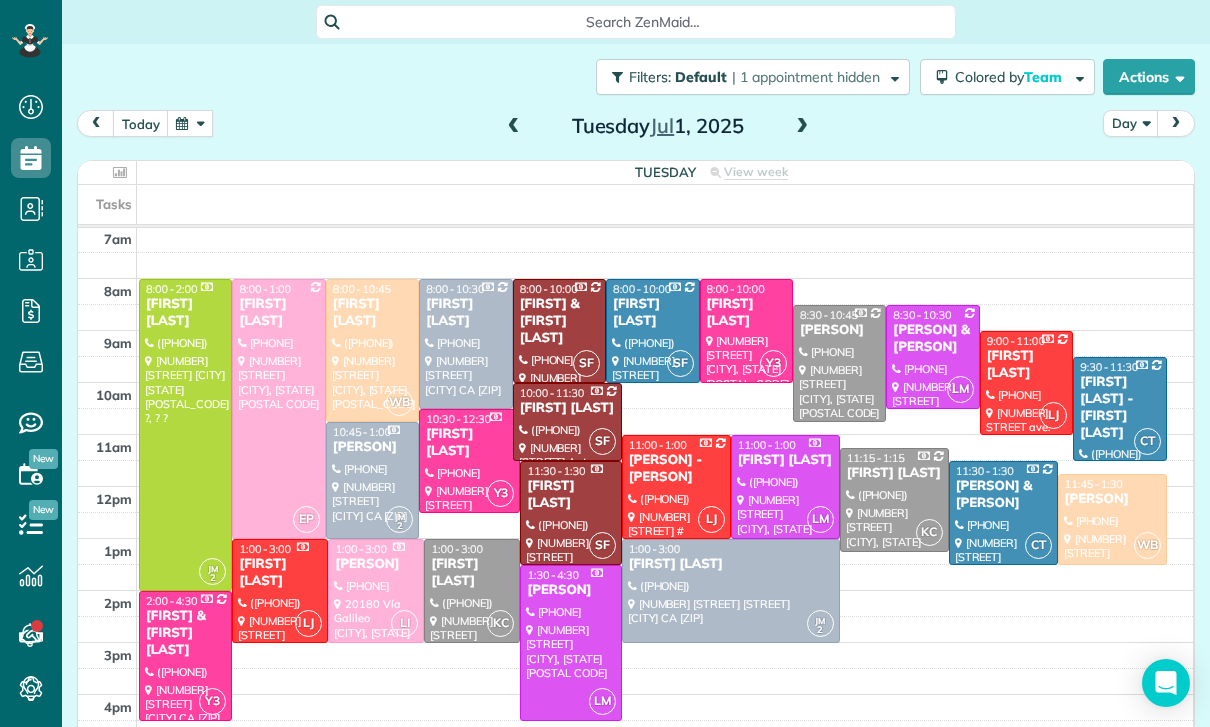 click at bounding box center [190, 123] 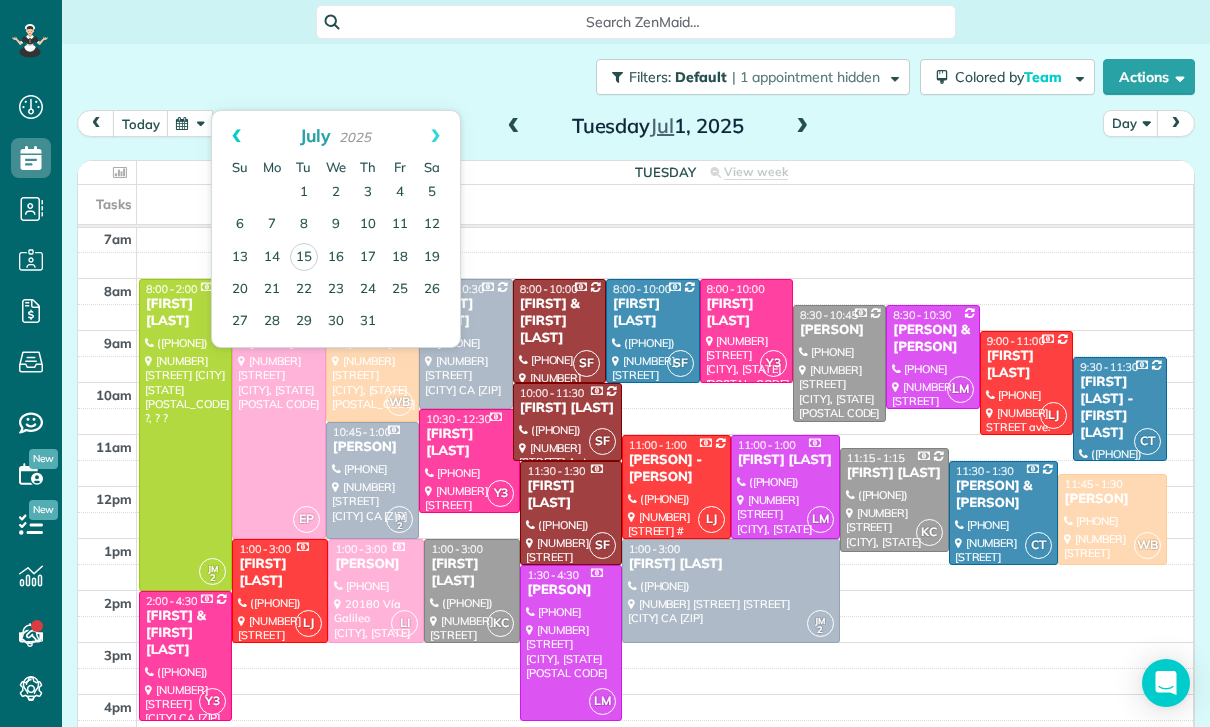 click on "Prev" at bounding box center (236, 136) 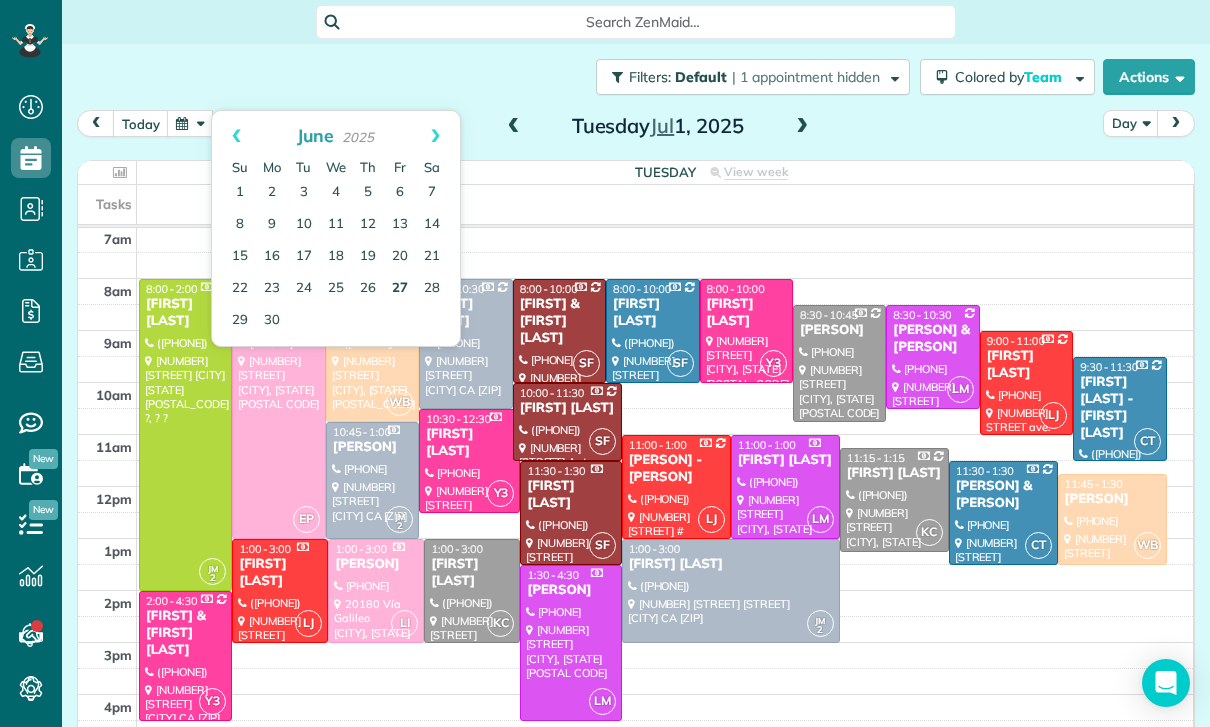 click on "27" at bounding box center [400, 289] 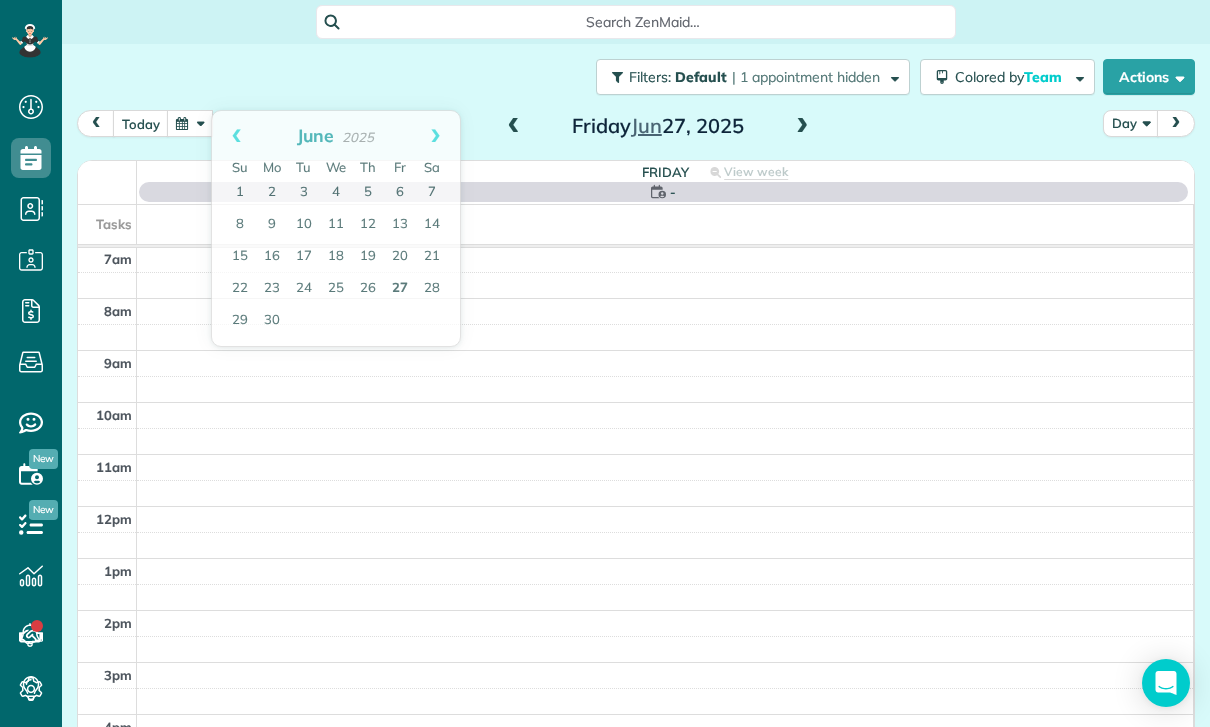 scroll, scrollTop: 157, scrollLeft: 0, axis: vertical 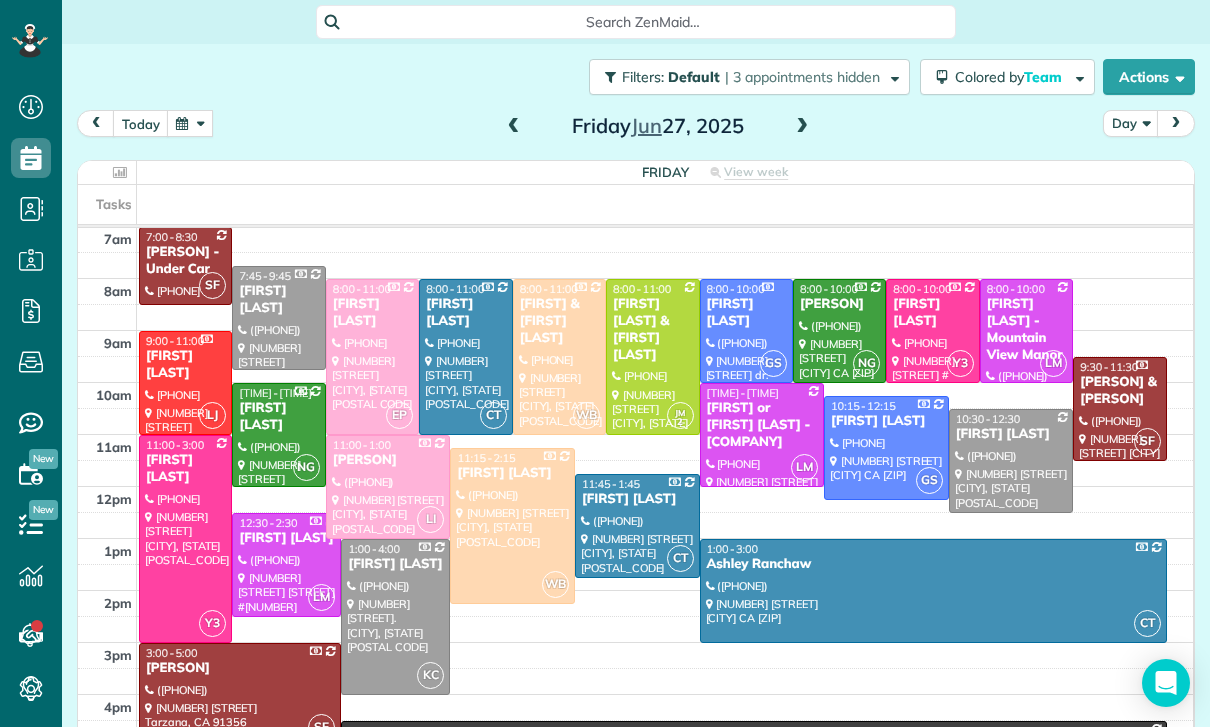 click at bounding box center [514, 127] 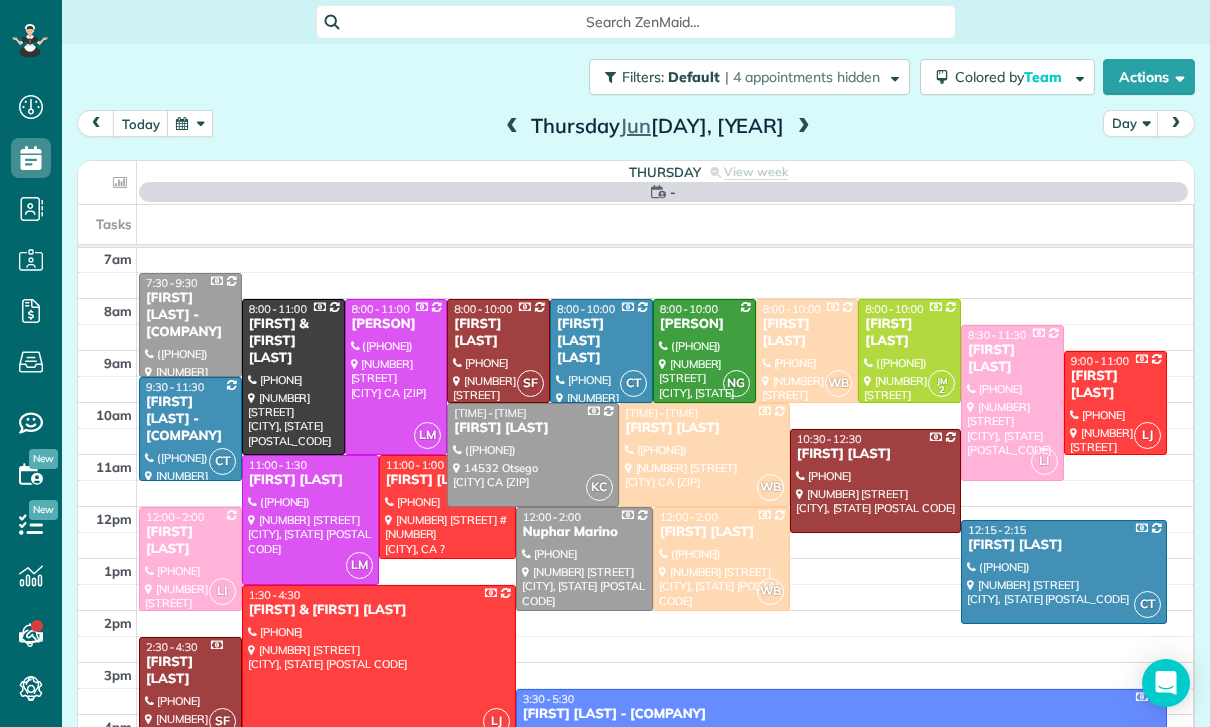 scroll, scrollTop: 157, scrollLeft: 0, axis: vertical 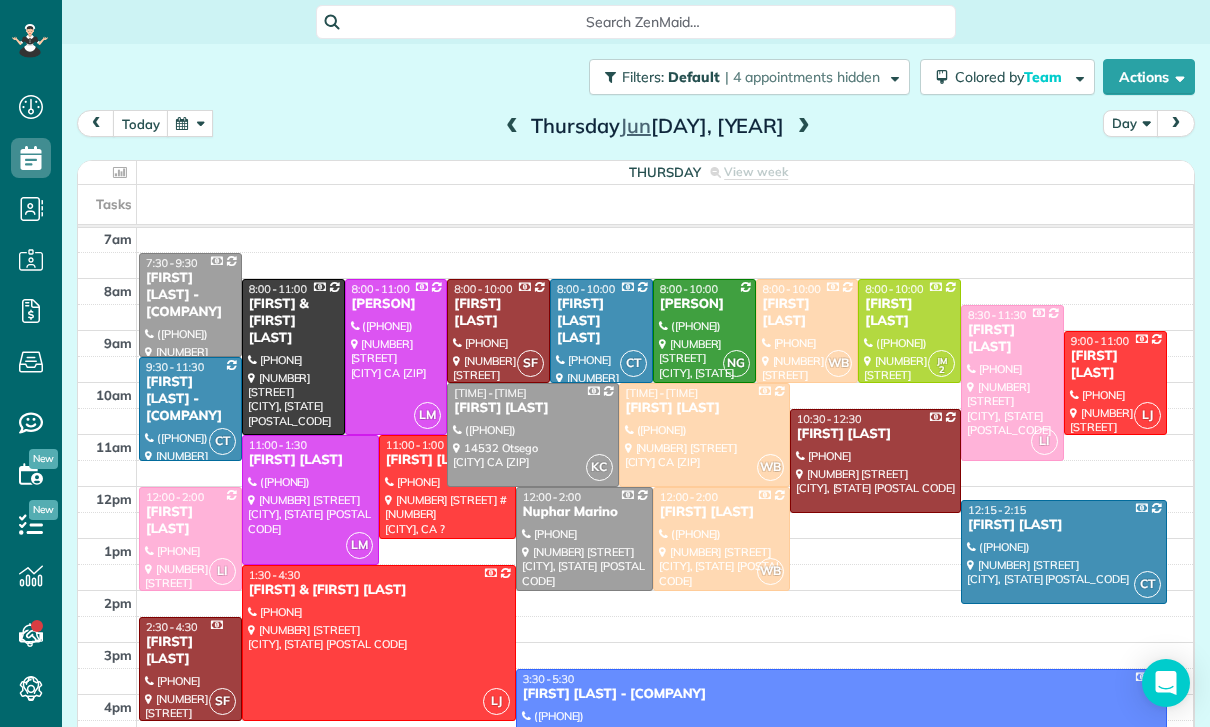 click at bounding box center (190, 539) 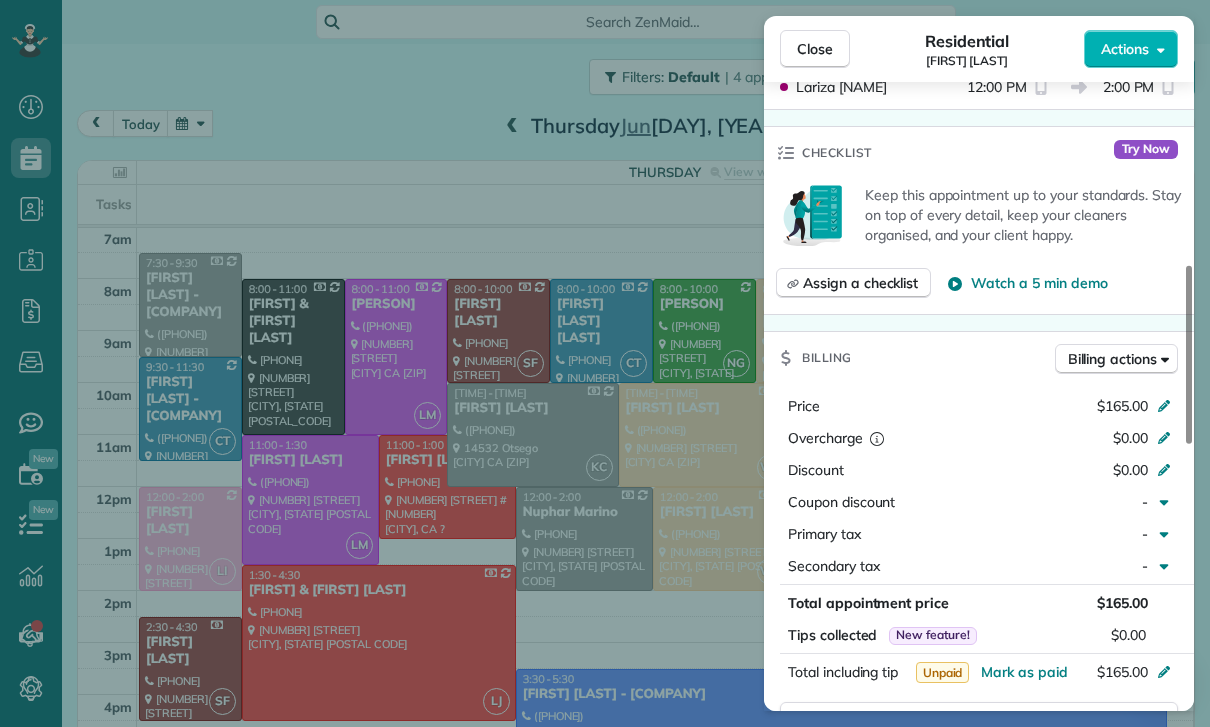 scroll, scrollTop: 845, scrollLeft: 0, axis: vertical 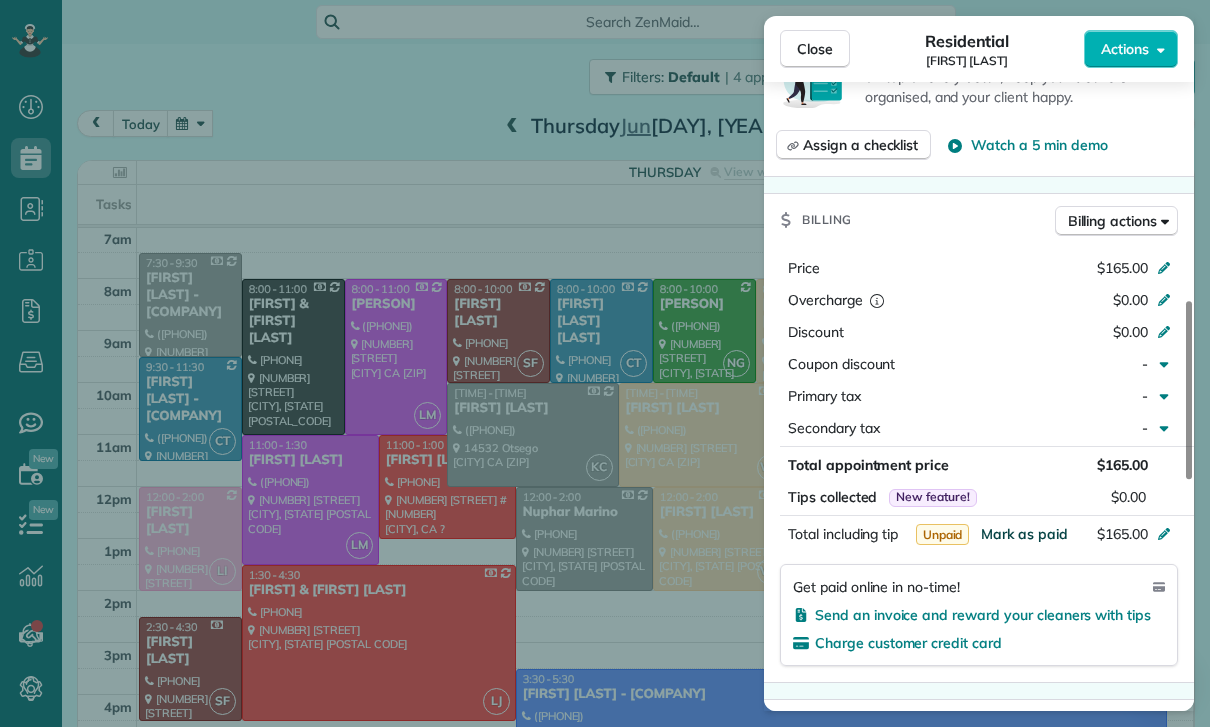 click on "Mark as paid" at bounding box center (1024, 534) 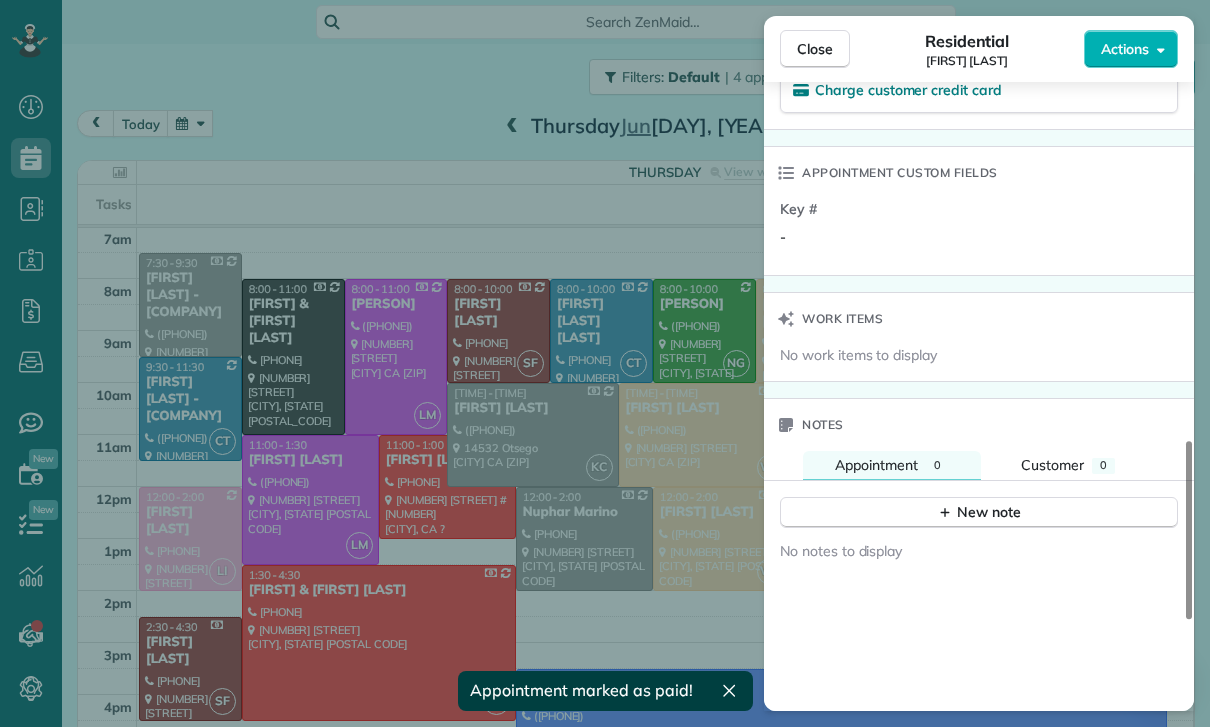 scroll, scrollTop: 1490, scrollLeft: 0, axis: vertical 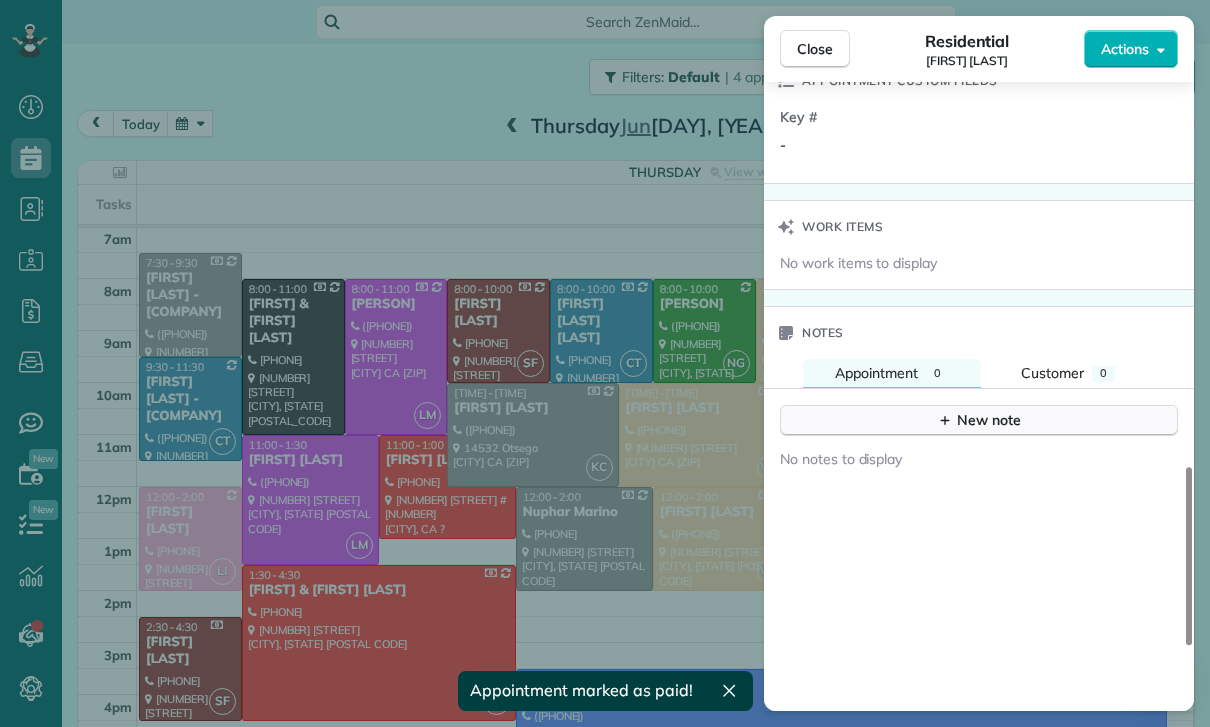 click on "New note" at bounding box center [979, 420] 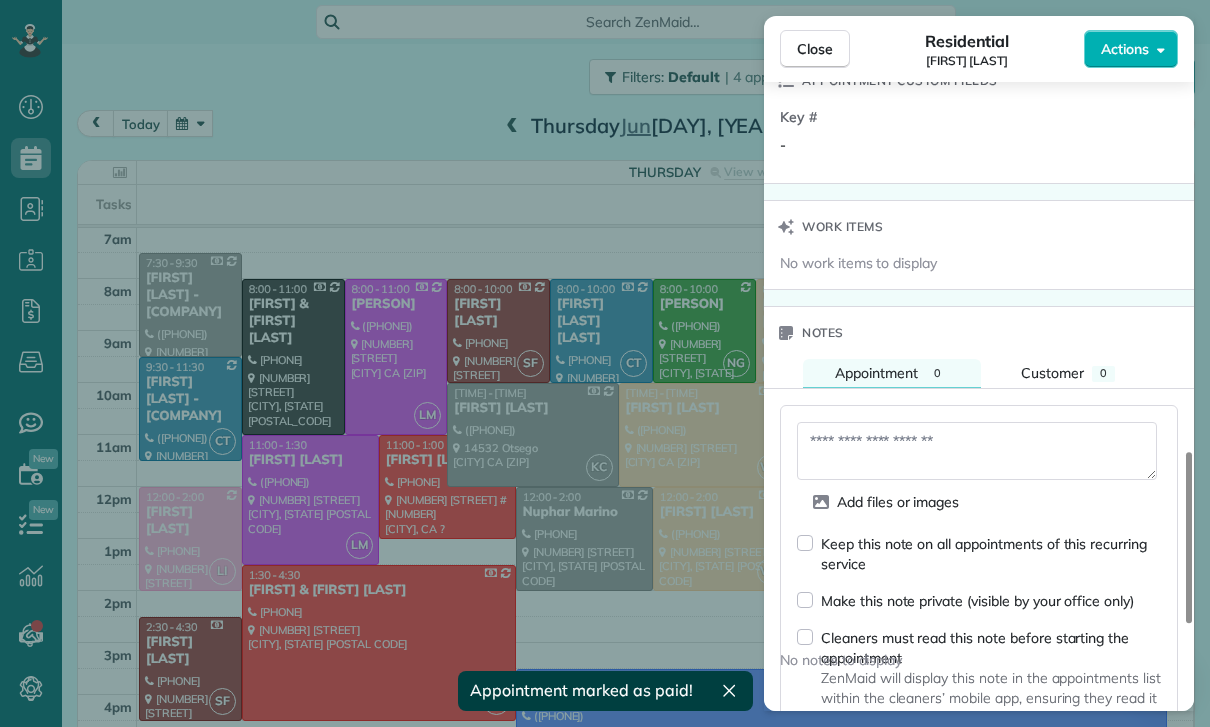 click at bounding box center [977, 451] 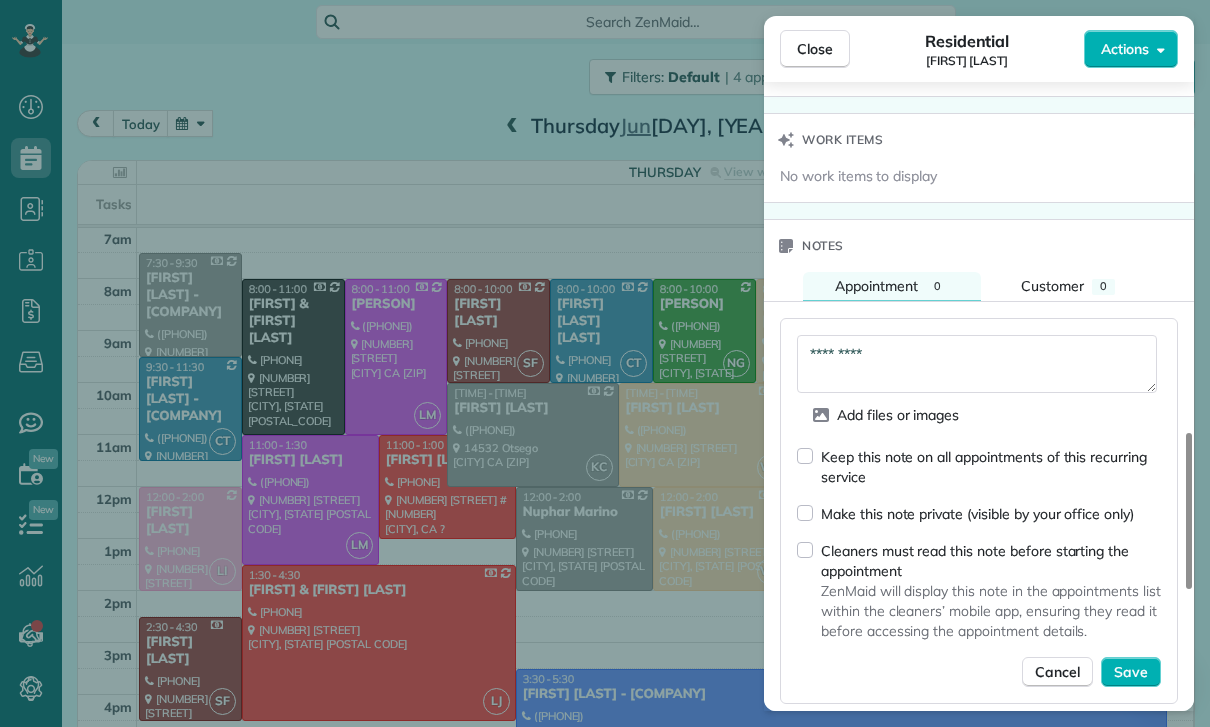 scroll, scrollTop: 1702, scrollLeft: 0, axis: vertical 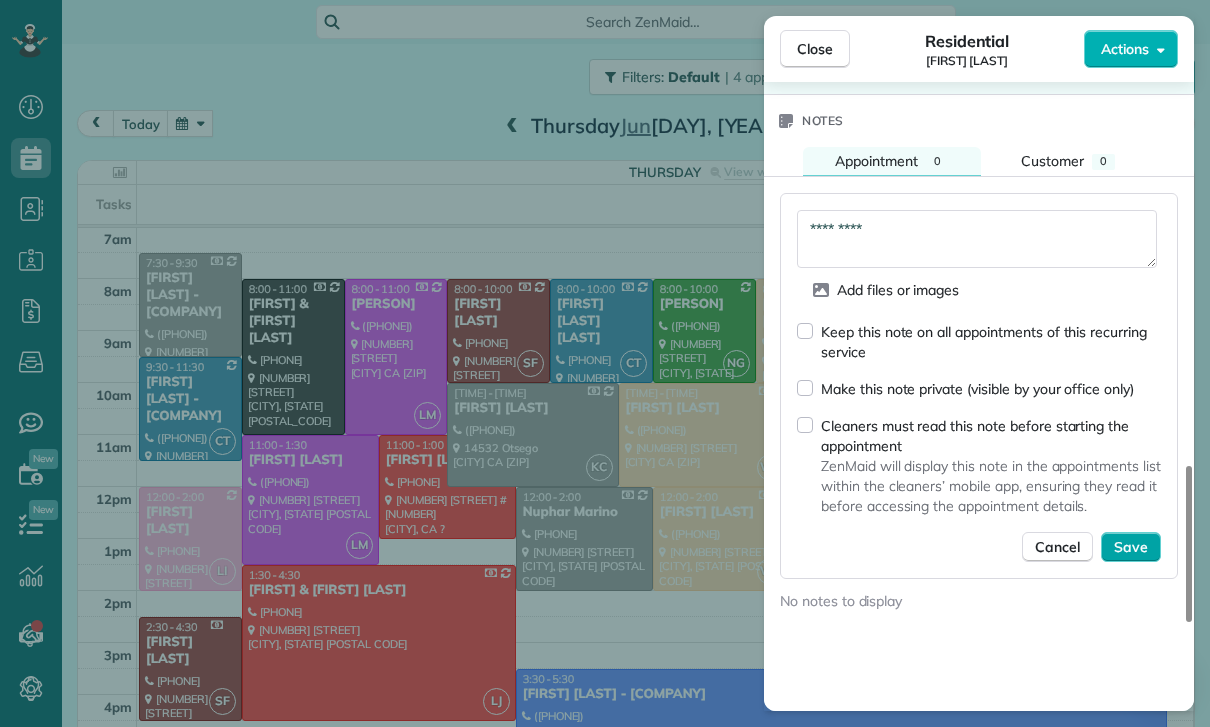 type on "*********" 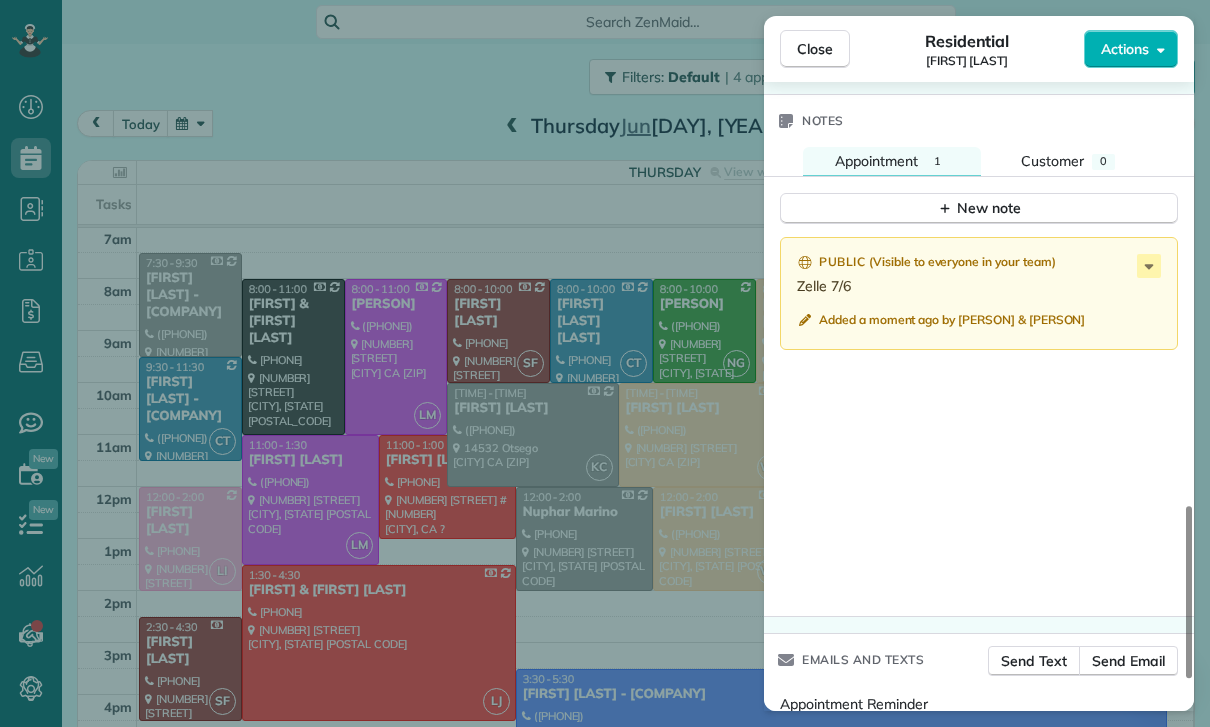 click on "Close Residential Chris Carter Actions Status Yet to Confirm Chris Carter · Open profile Spouse (818) 823-9176 Copy Mobile (818) 486-4663 Copy No email on record Add email View Details Residential Thursday, June 26, 2025 12:00 PM 2:00 PM 2 hours and 0 minutes Repeats every 4 weeks Edit recurring service Previous (Apr 17) Next (Jul 24) 4615 Ventura Canyon Avenue Sherman Oaks CA 91423 Service was not rated yet Cleaners Time in and out Assign Invite Team Laritza Cleaners Lariza   Isabel 12:00 PM 2:00 PM Checklist Try Now Keep this appointment up to your standards. Stay on top of every detail, keep your cleaners organised, and your client happy. Assign a checklist Watch a 5 min demo Billing Billing actions Price $165.00 Overcharge $0.00 Discount $0.00 Coupon discount - Primary tax - Secondary tax - Total appointment price $165.00 Tips collected New feature! $0.00 Paid Total including tip $165.00 Get paid online in no-time! Send an invoice and reward your cleaners with tips Charge customer credit card Key # - 1 0" at bounding box center (605, 363) 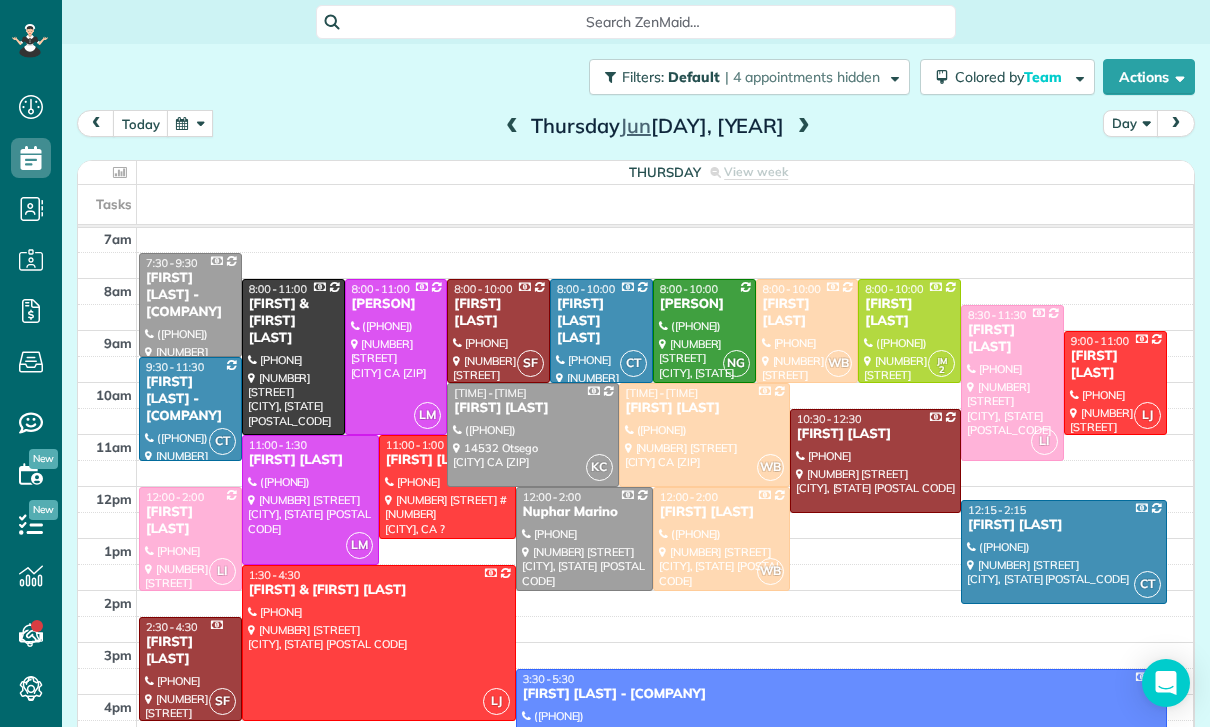 click at bounding box center (190, 123) 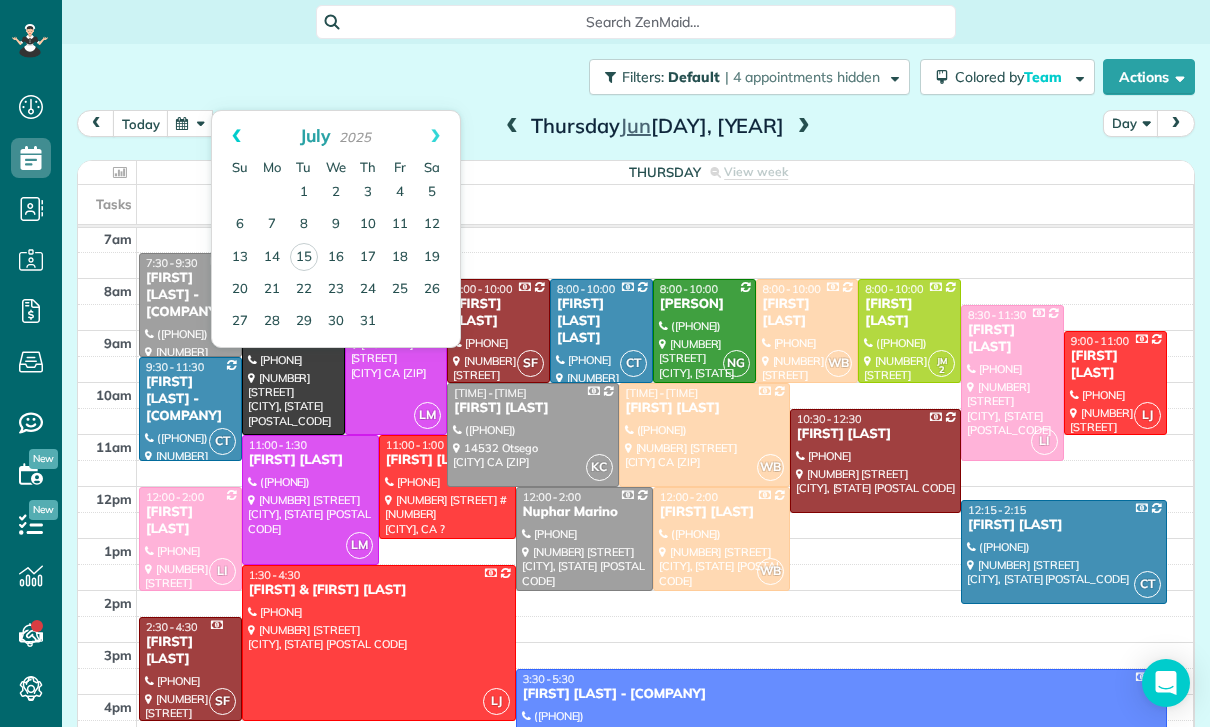 click on "Prev" at bounding box center [236, 136] 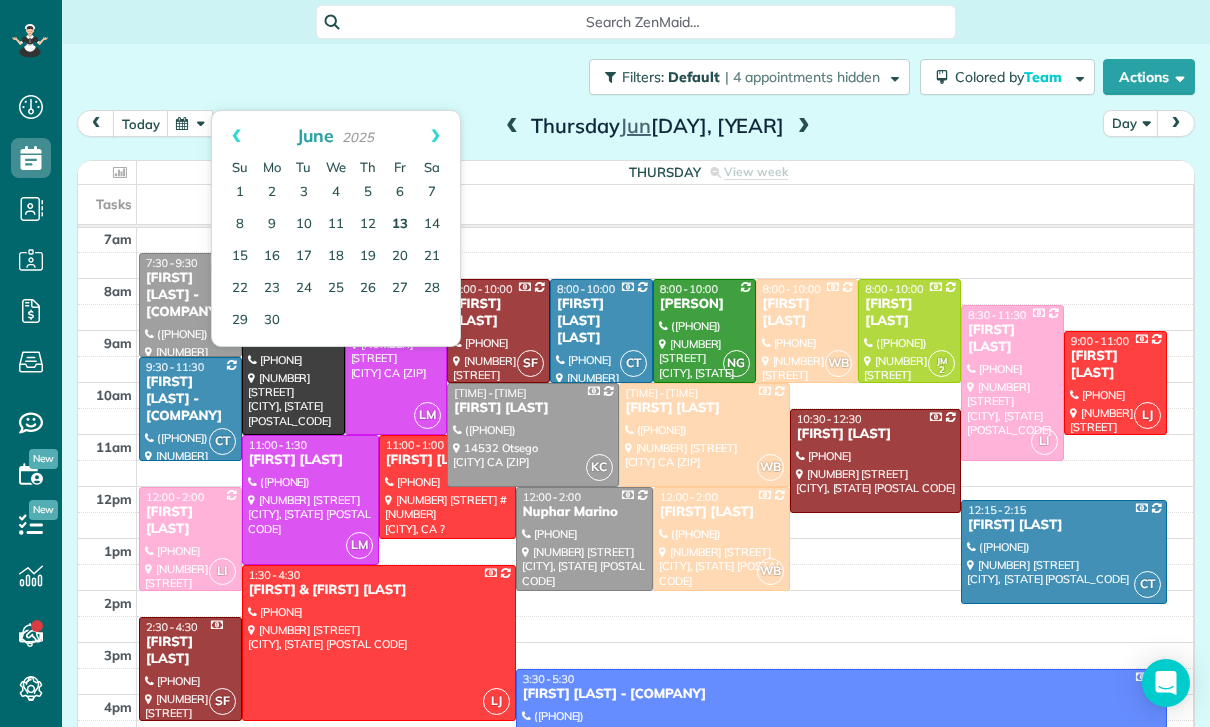 click on "13" at bounding box center (400, 225) 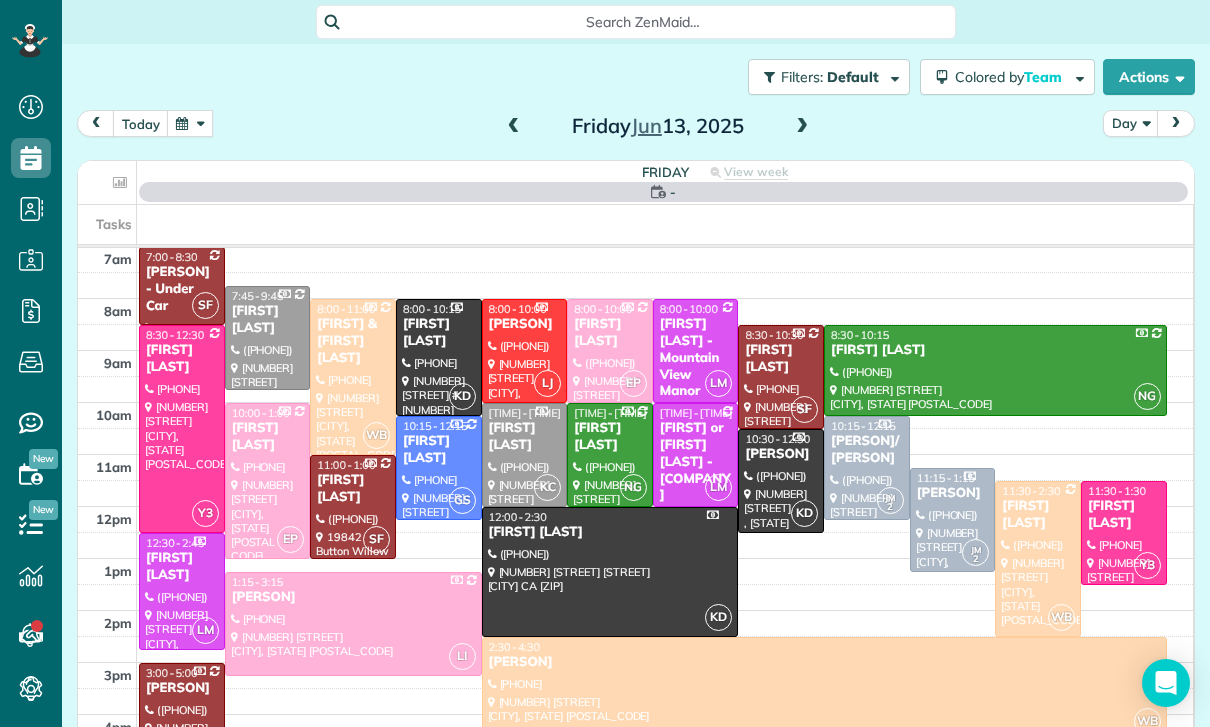 scroll, scrollTop: 157, scrollLeft: 0, axis: vertical 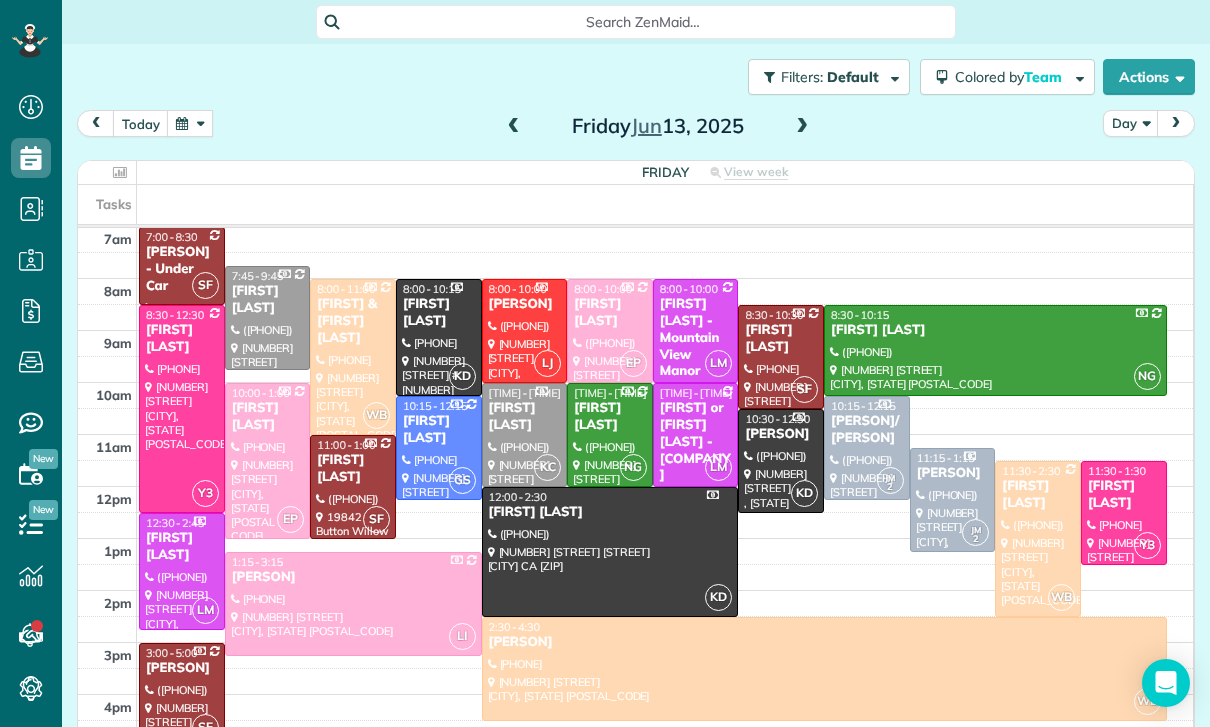 click at bounding box center [824, 669] 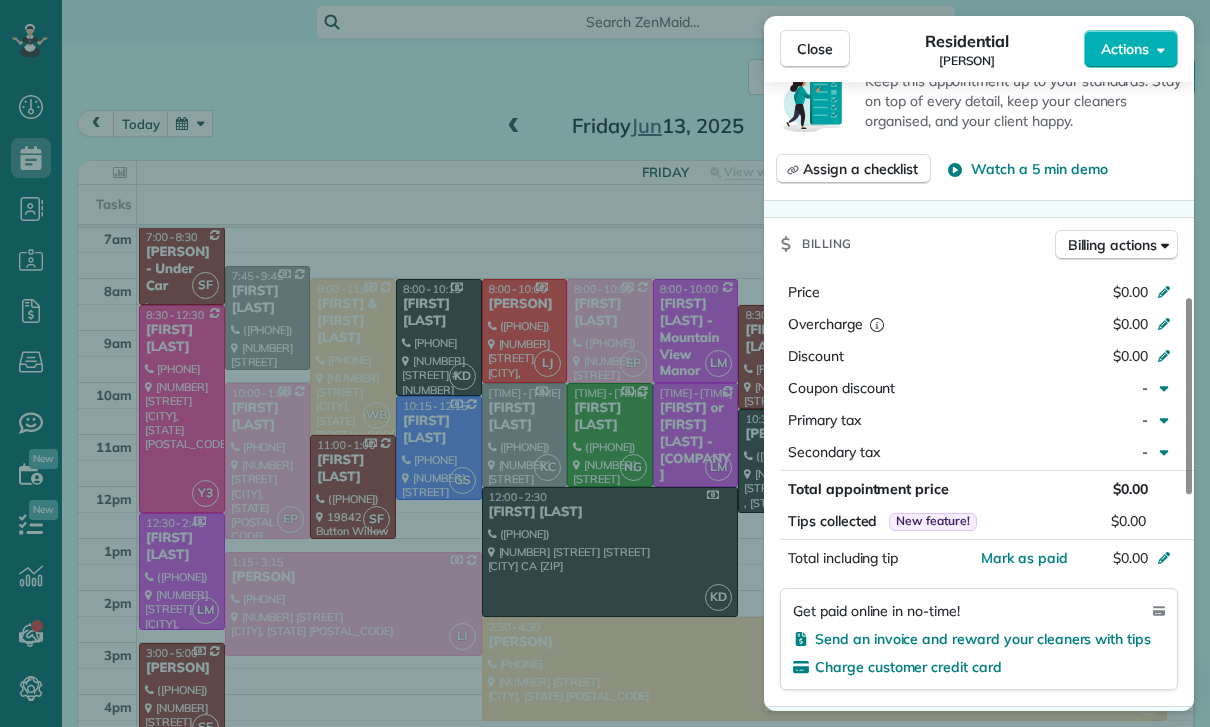 scroll, scrollTop: 757, scrollLeft: 0, axis: vertical 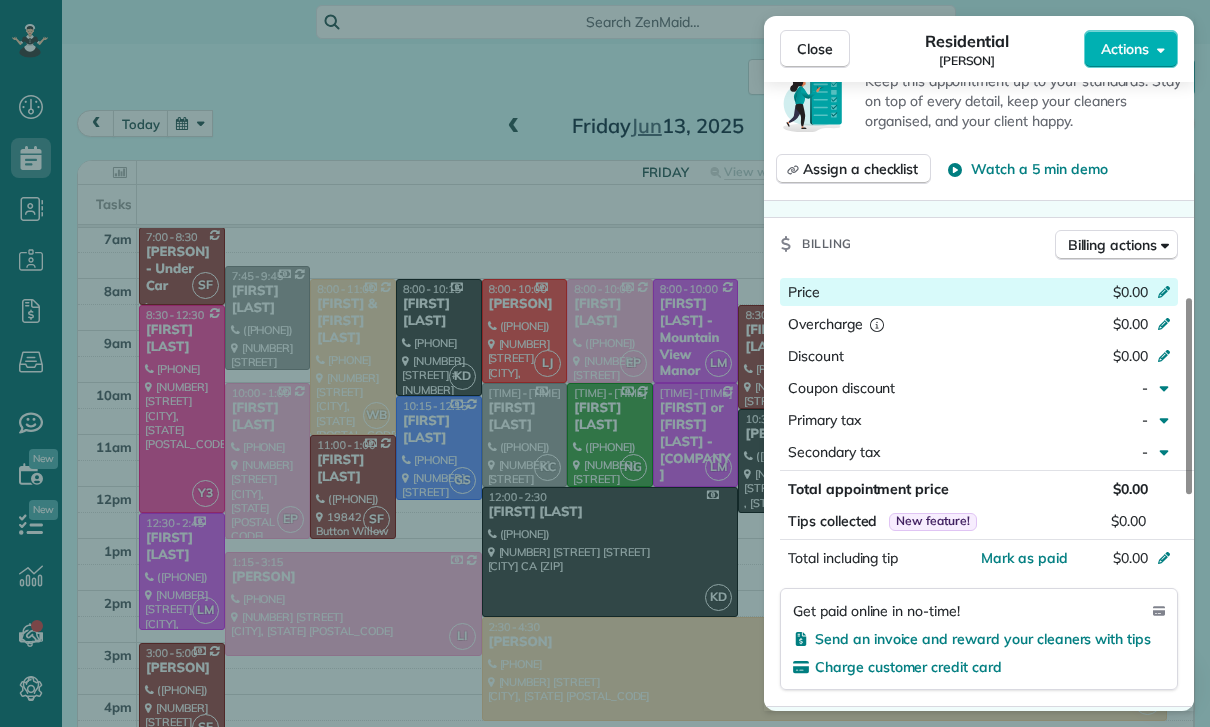 click 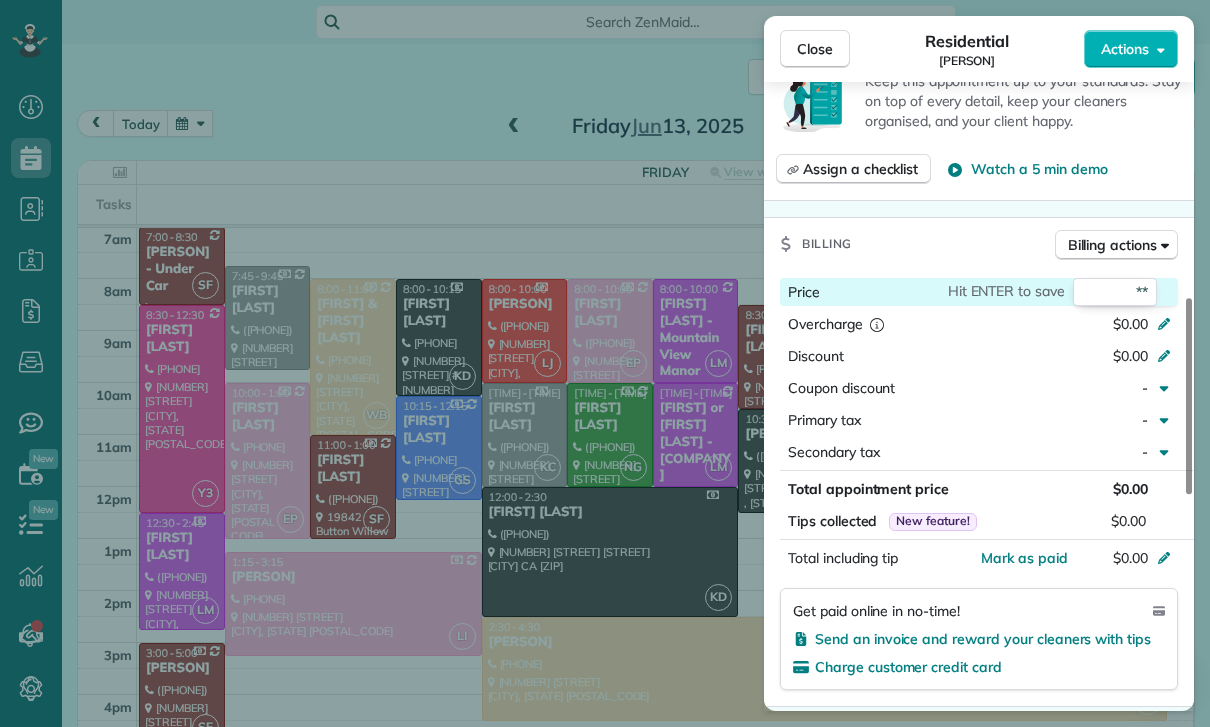 type on "***" 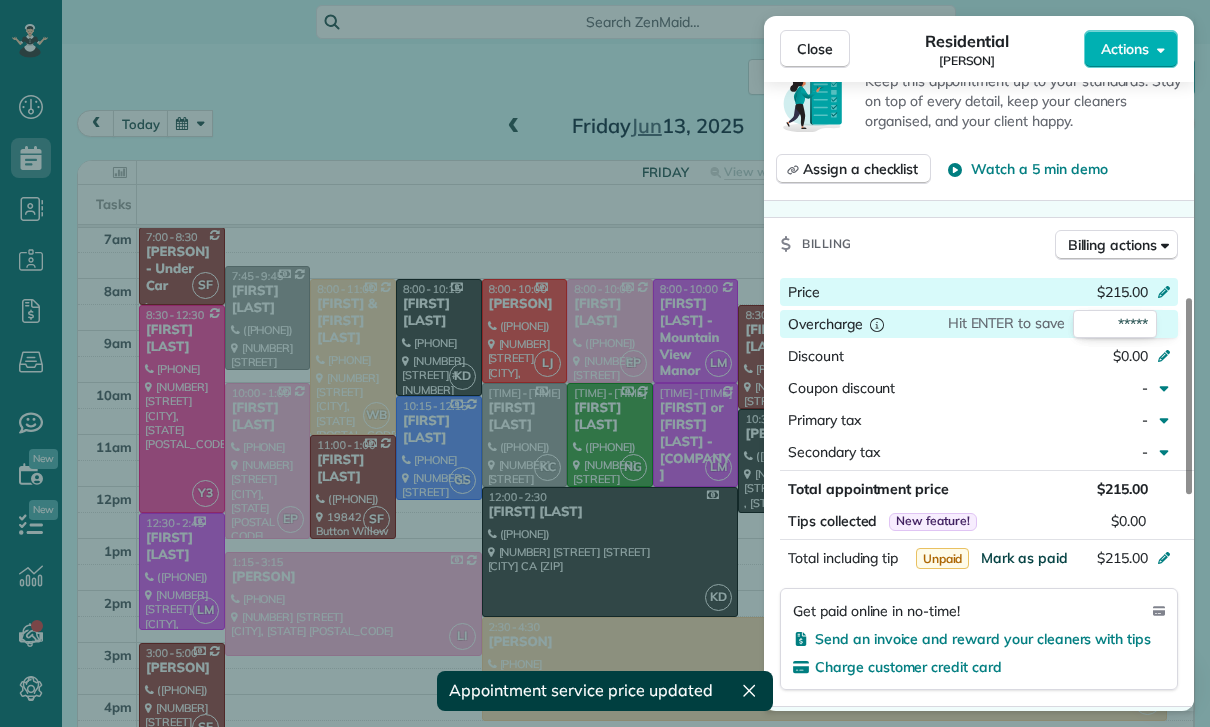 click on "Mark as paid" at bounding box center (1024, 558) 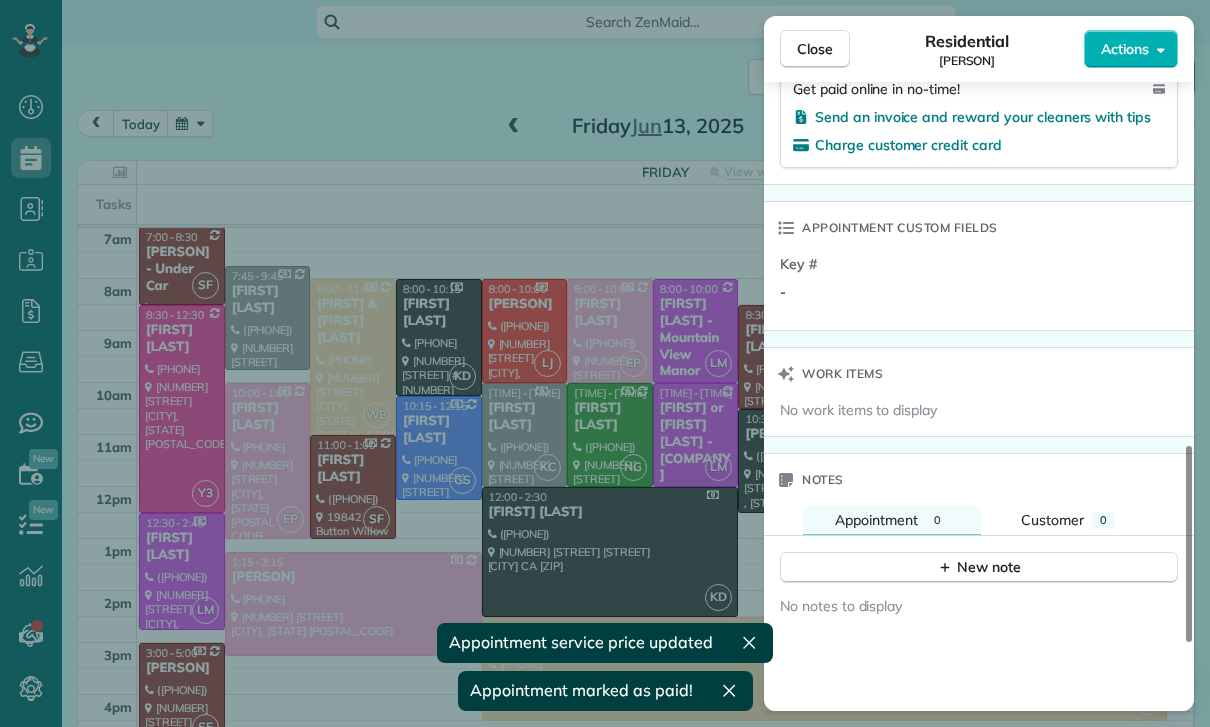 scroll, scrollTop: 1340, scrollLeft: 0, axis: vertical 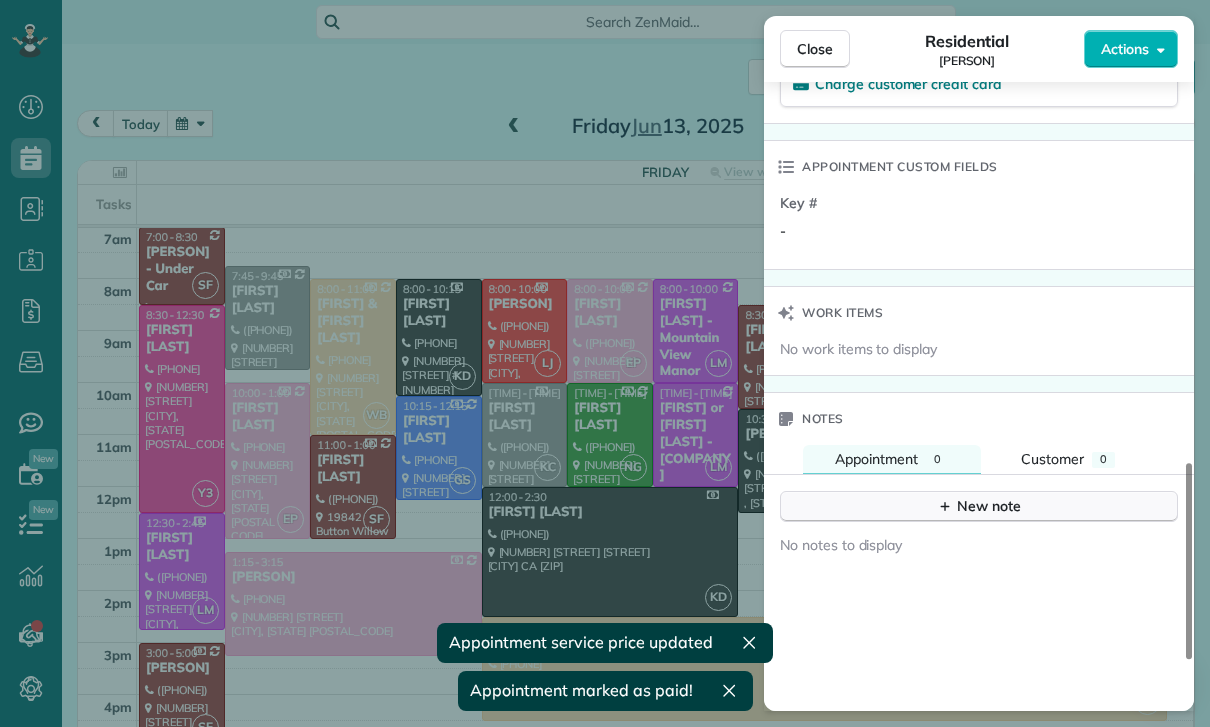 click on "New note" at bounding box center [979, 506] 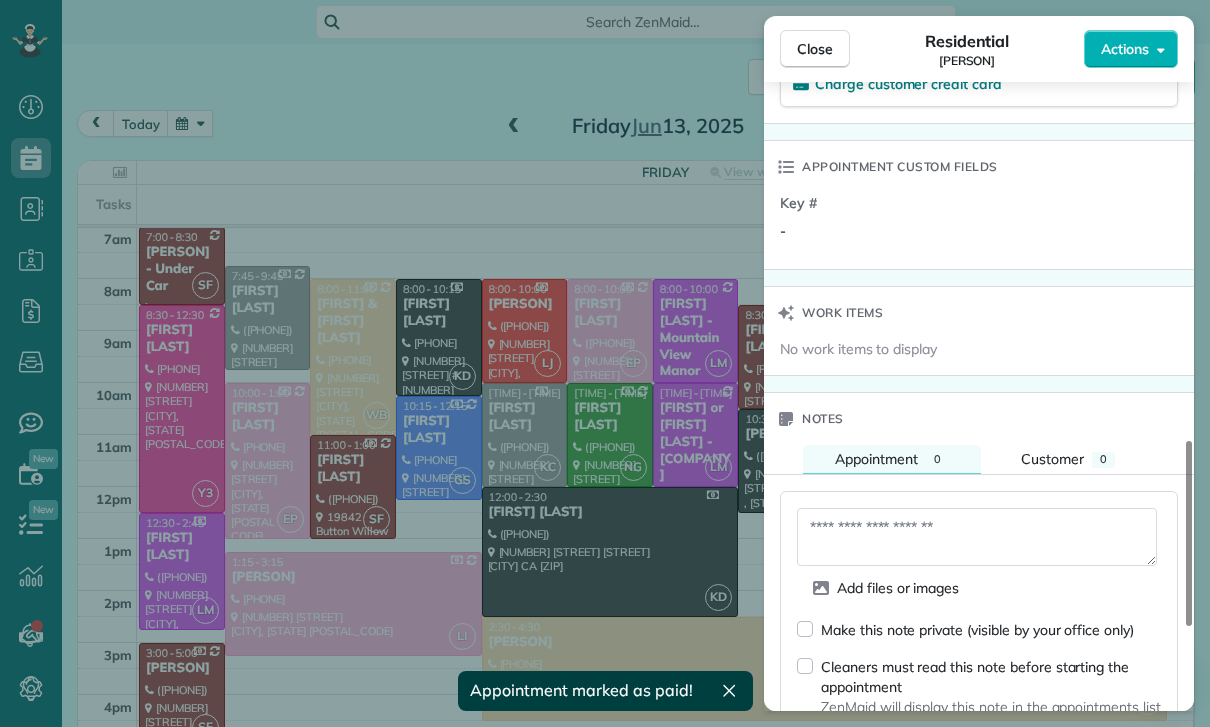 click at bounding box center (977, 537) 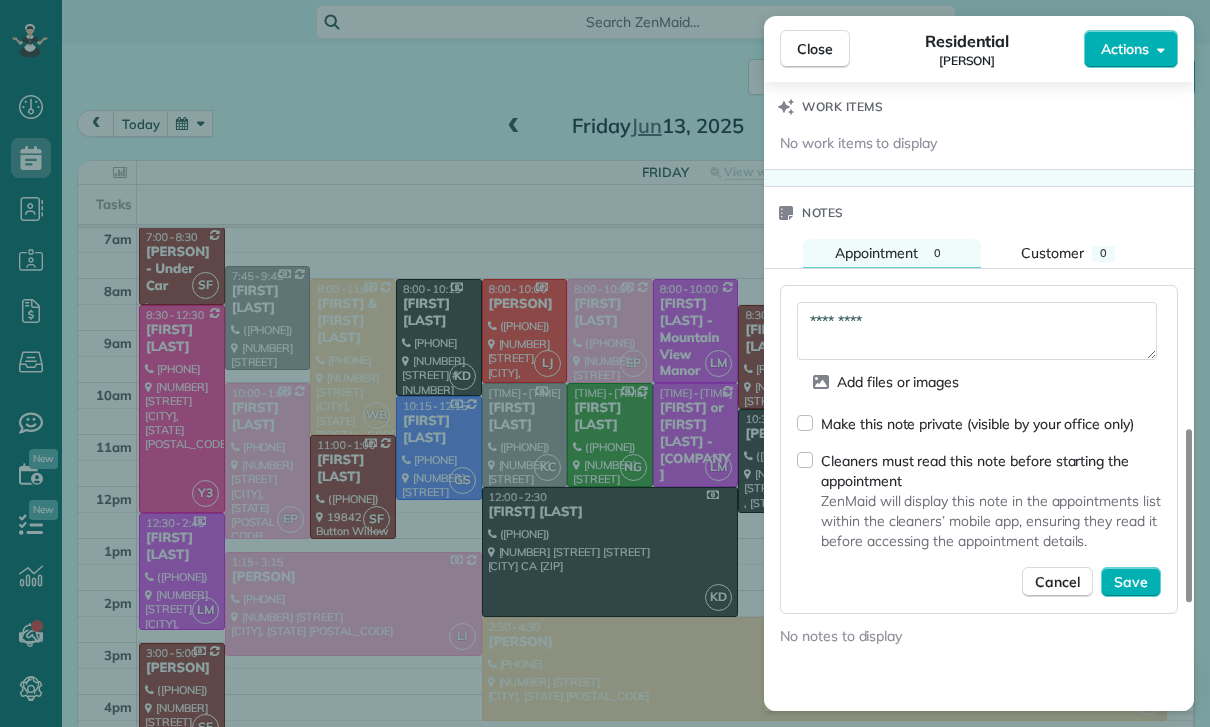 scroll, scrollTop: 1554, scrollLeft: 0, axis: vertical 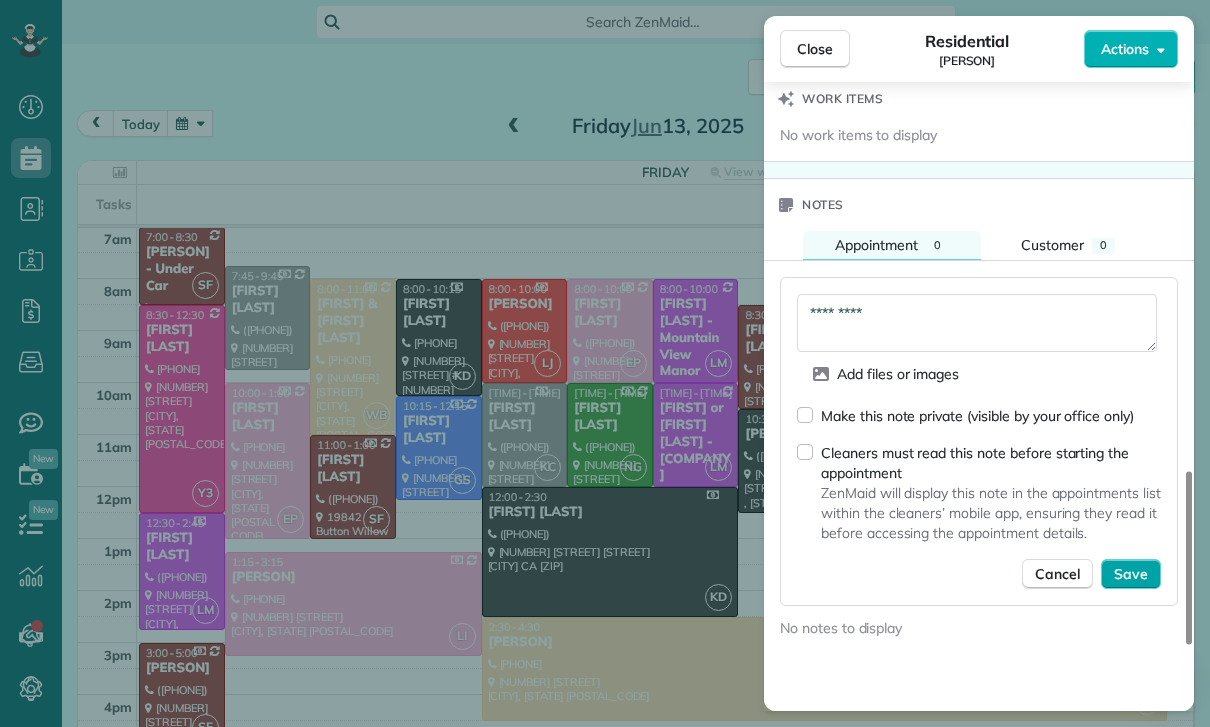 type on "*********" 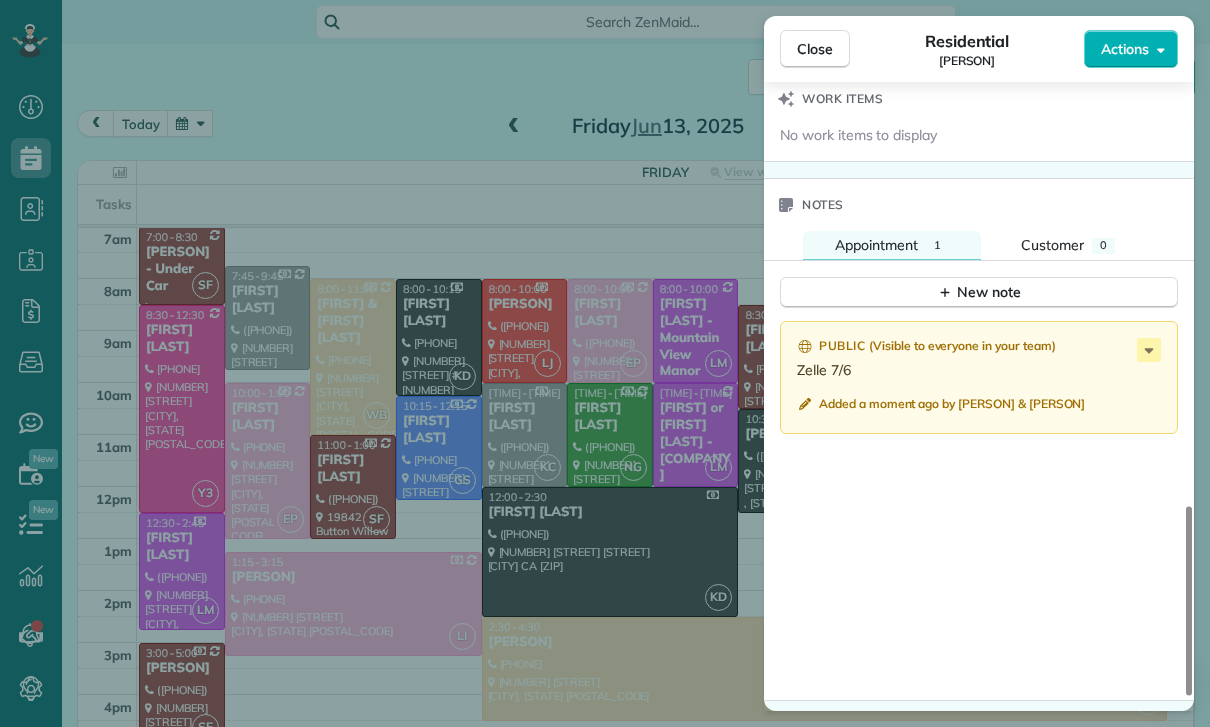 click on "Close Residential Jill Imani Actions Status Confirmed Jill Imani · Open profile Mobile (415) 613-8244 Copy No email on record Add email View Details Residential Friday, June 13, 2025 2:30 PM 4:30 PM 2 hours and 0 minutes One time 4830 Calhoun Avenue Van Nuys CA 91423 Service was not rated yet Cleaners Time in and out Assign Invite Team Wendy Cleaners Wendy   Bonilla 2:30 PM 4:30 PM Checklist Try Now Keep this appointment up to your standards. Stay on top of every detail, keep your cleaners organised, and your client happy. Assign a checklist Watch a 5 min demo Billing Billing actions Price $215.00 Overcharge $0.00 Discount $0.00 Coupon discount - Primary tax - Secondary tax - Total appointment price $215.00 Tips collected New feature! $0.00 Paid Total including tip $215.00 Get paid online in no-time! Send an invoice and reward your cleaners with tips Charge customer credit card Appointment custom fields Key # - Work items No work items to display Notes Appointment 1 Customer 0 New note Public ( ) Zelle 7/6" at bounding box center (605, 363) 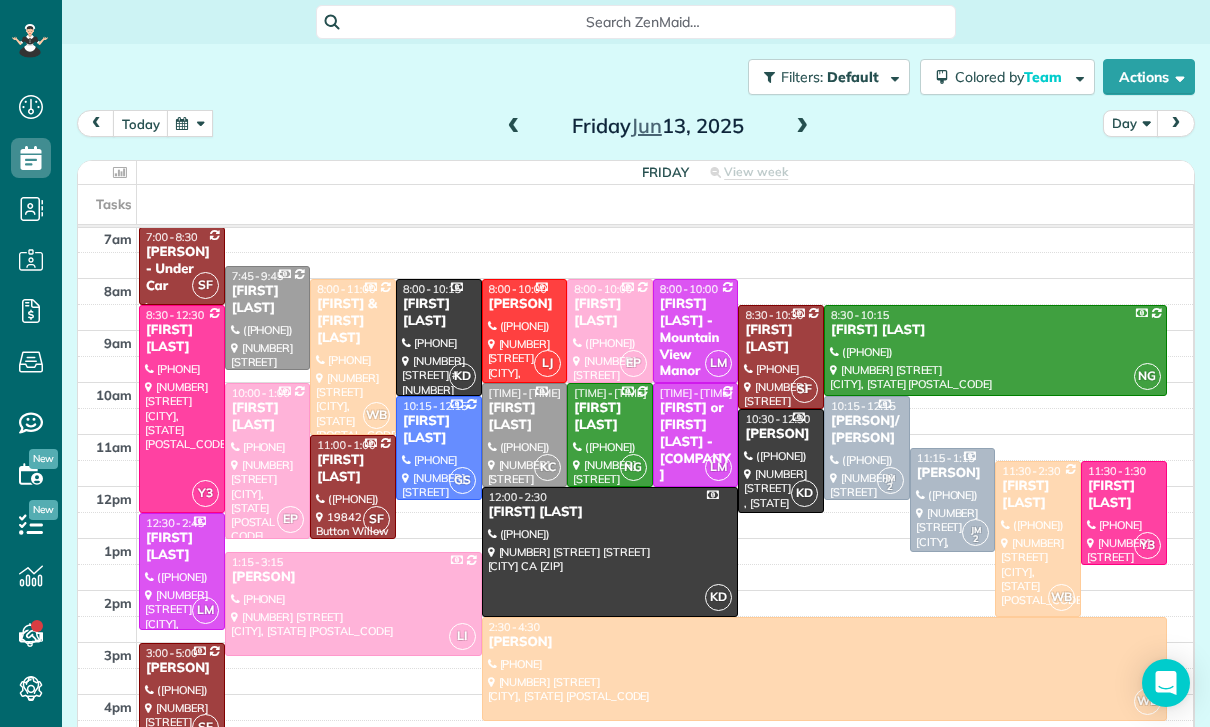 click at bounding box center (190, 123) 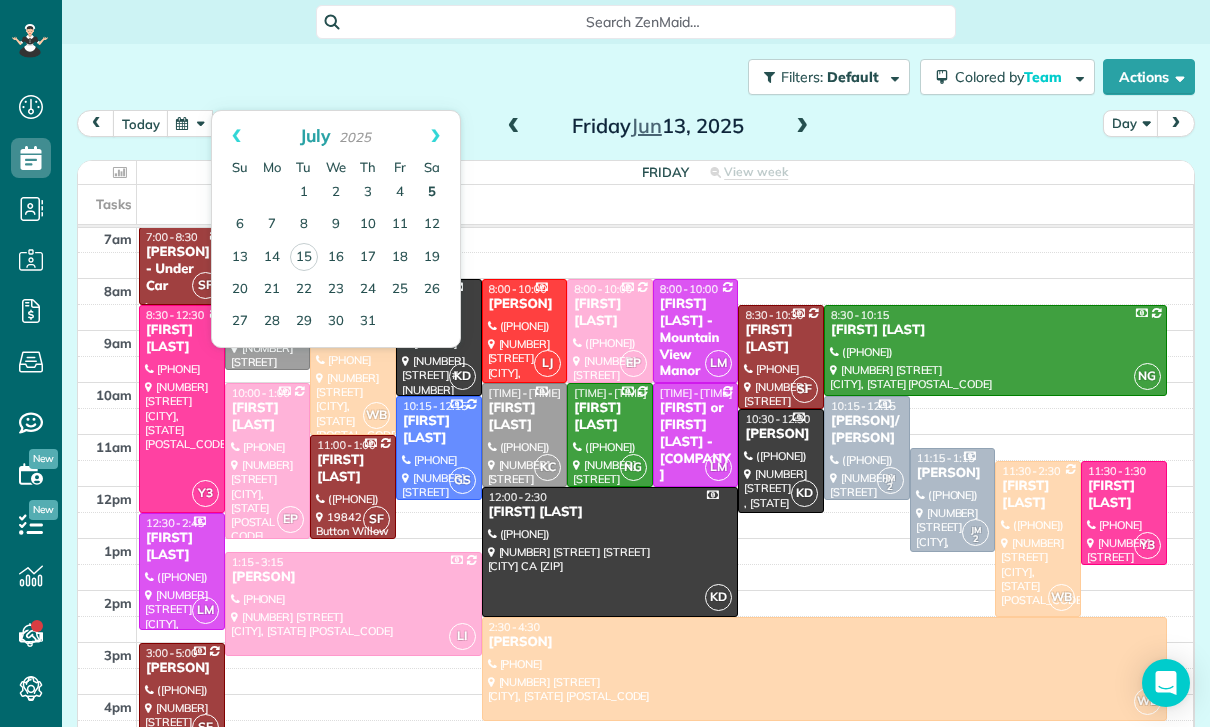 click on "5" at bounding box center [432, 193] 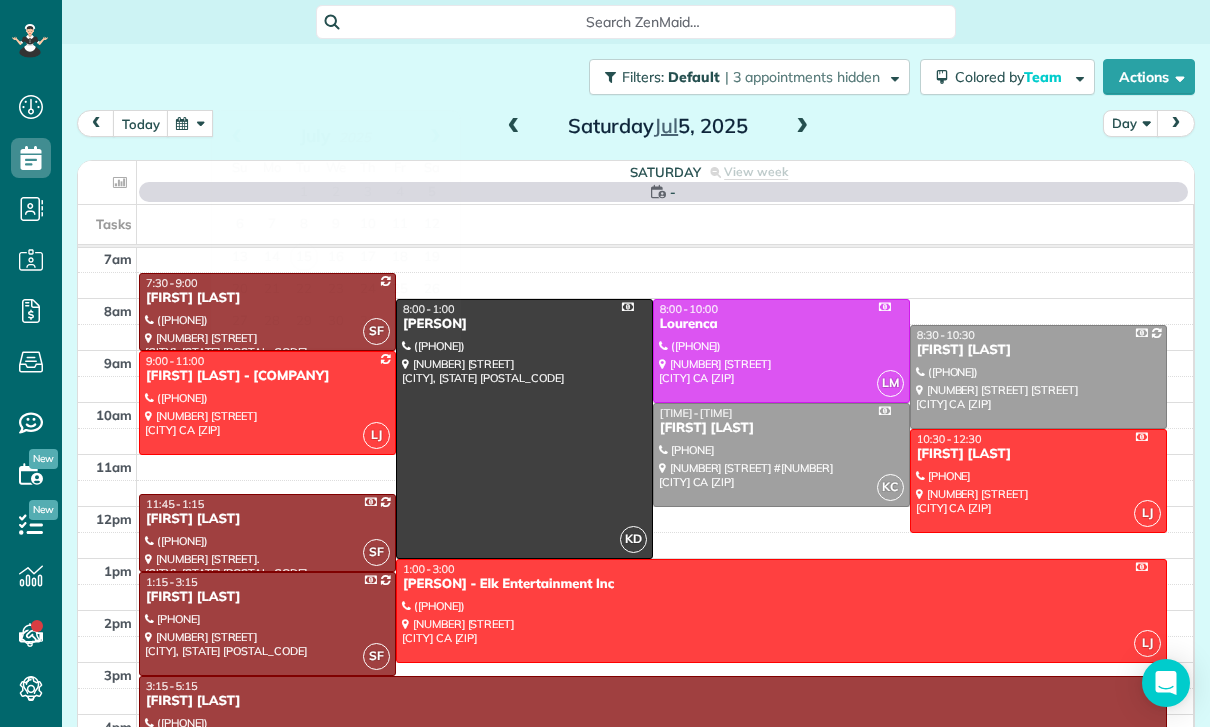 scroll, scrollTop: 157, scrollLeft: 0, axis: vertical 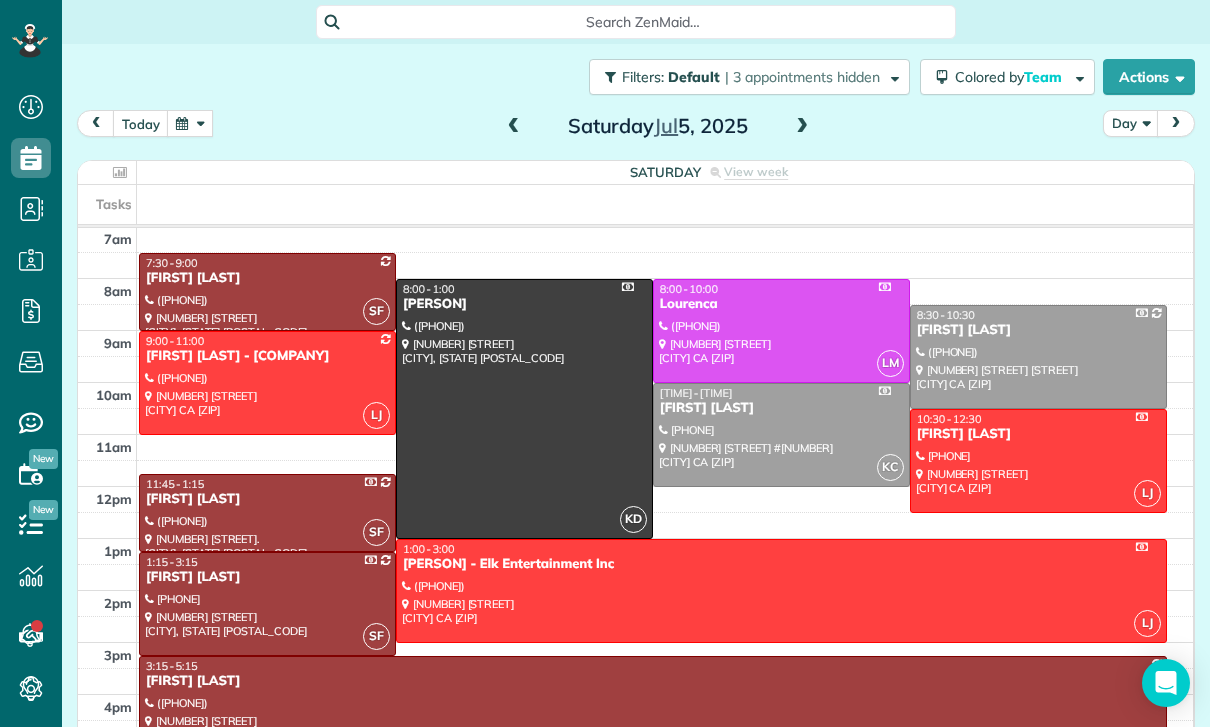 click at bounding box center (514, 127) 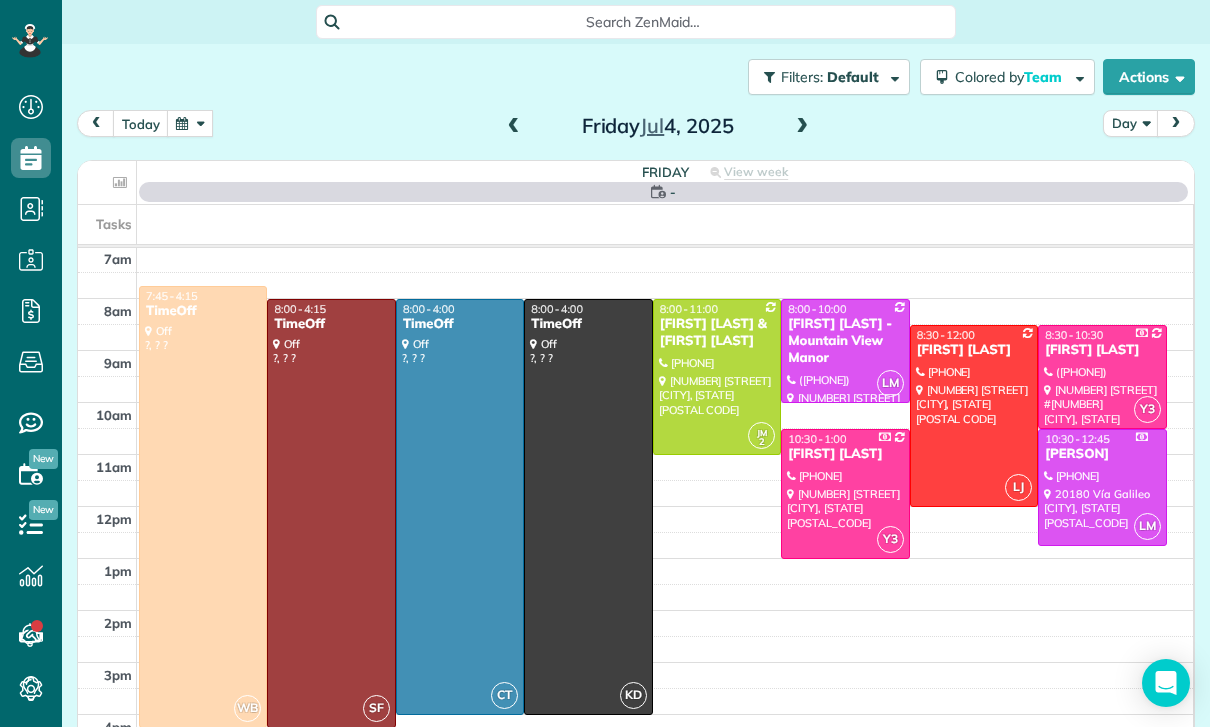 scroll, scrollTop: 157, scrollLeft: 0, axis: vertical 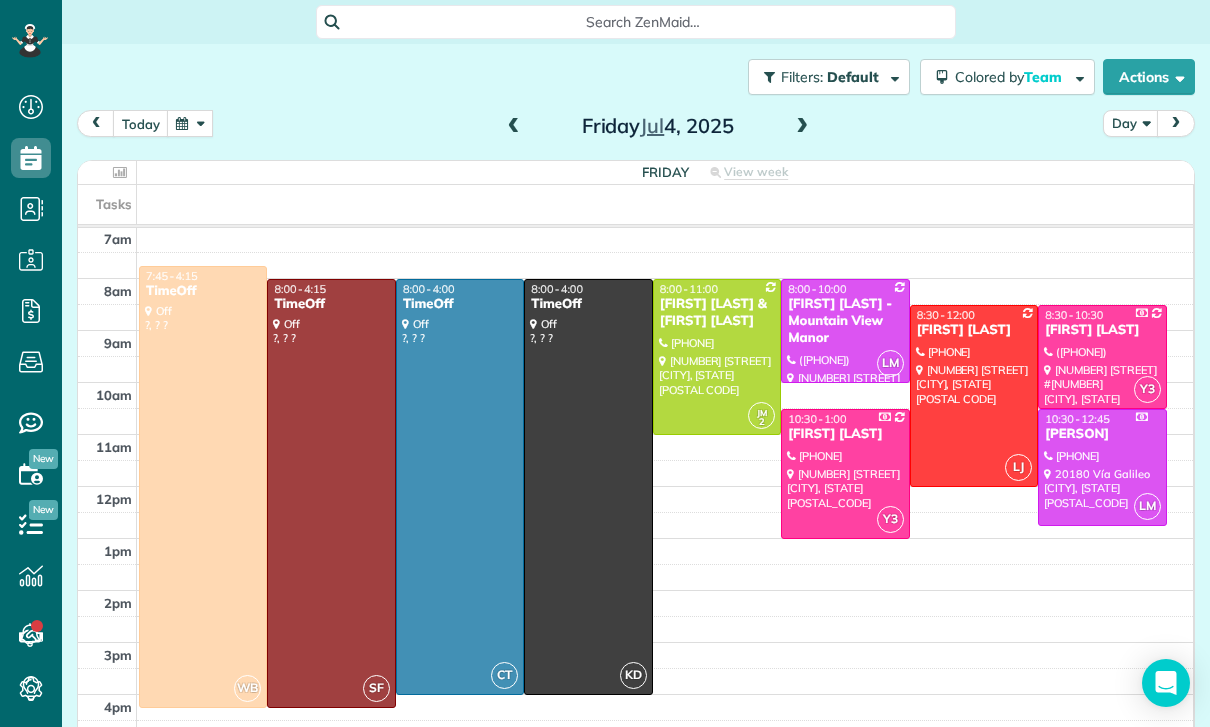 click at bounding box center (514, 127) 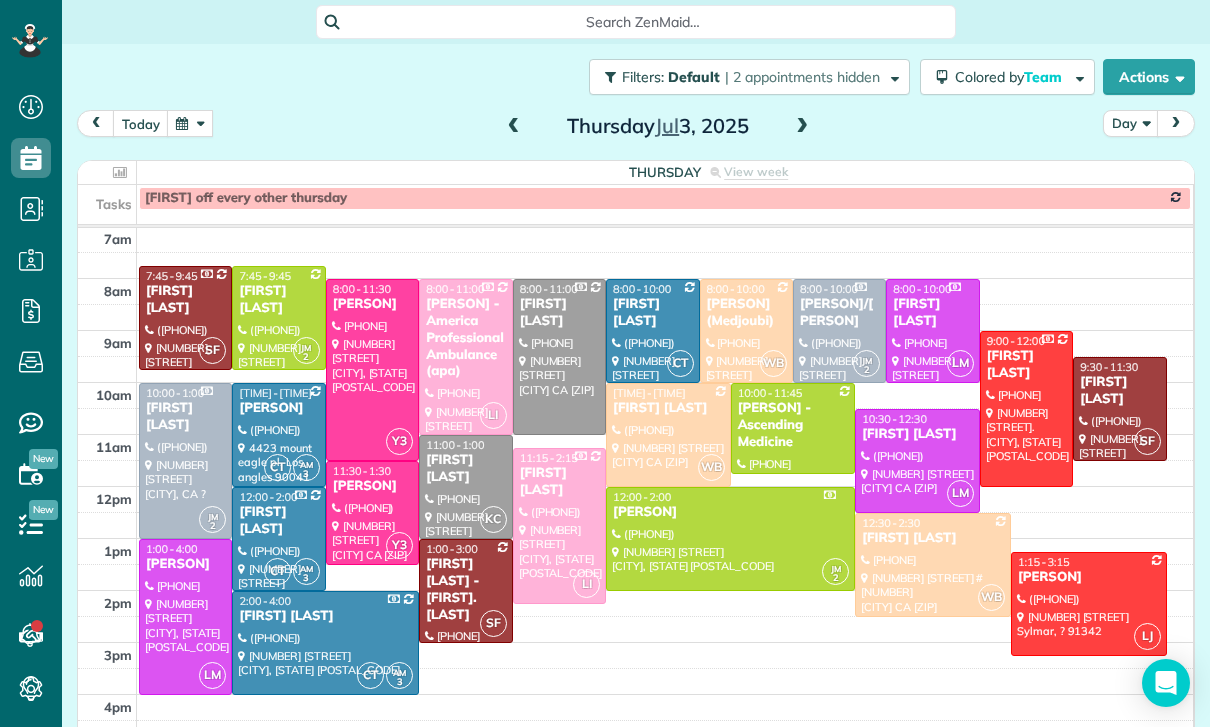scroll, scrollTop: 157, scrollLeft: 0, axis: vertical 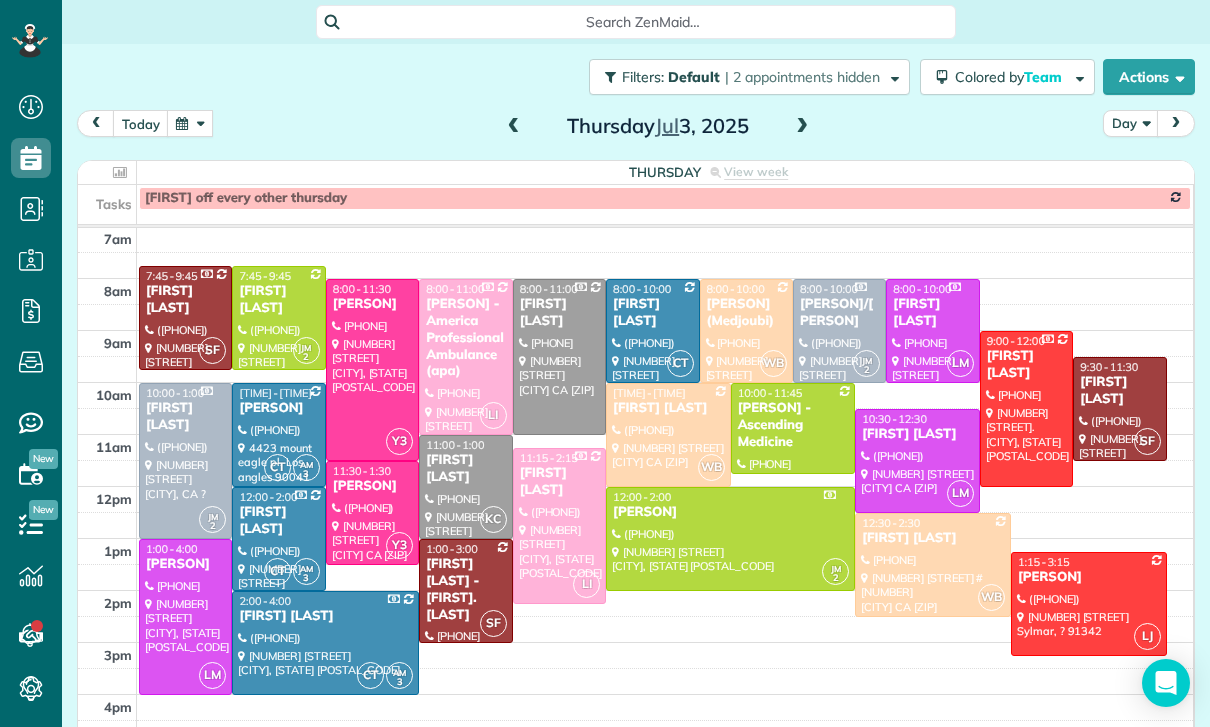 click at bounding box center (190, 123) 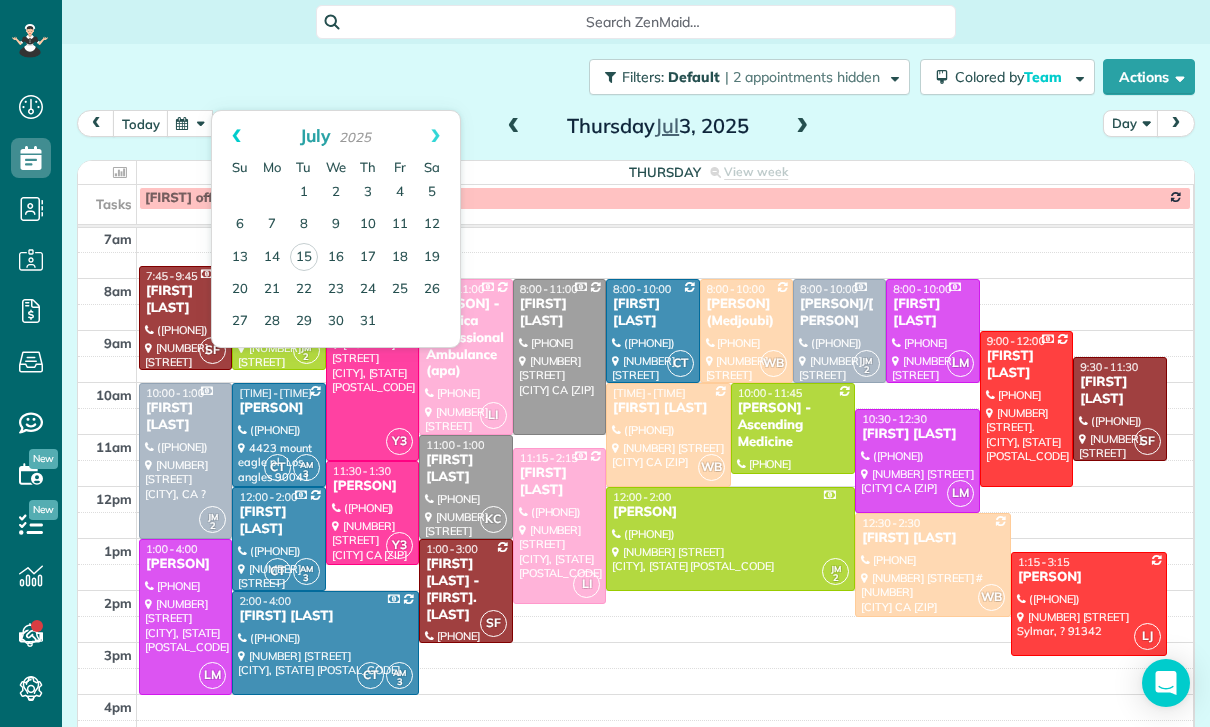 click on "Prev" at bounding box center [236, 136] 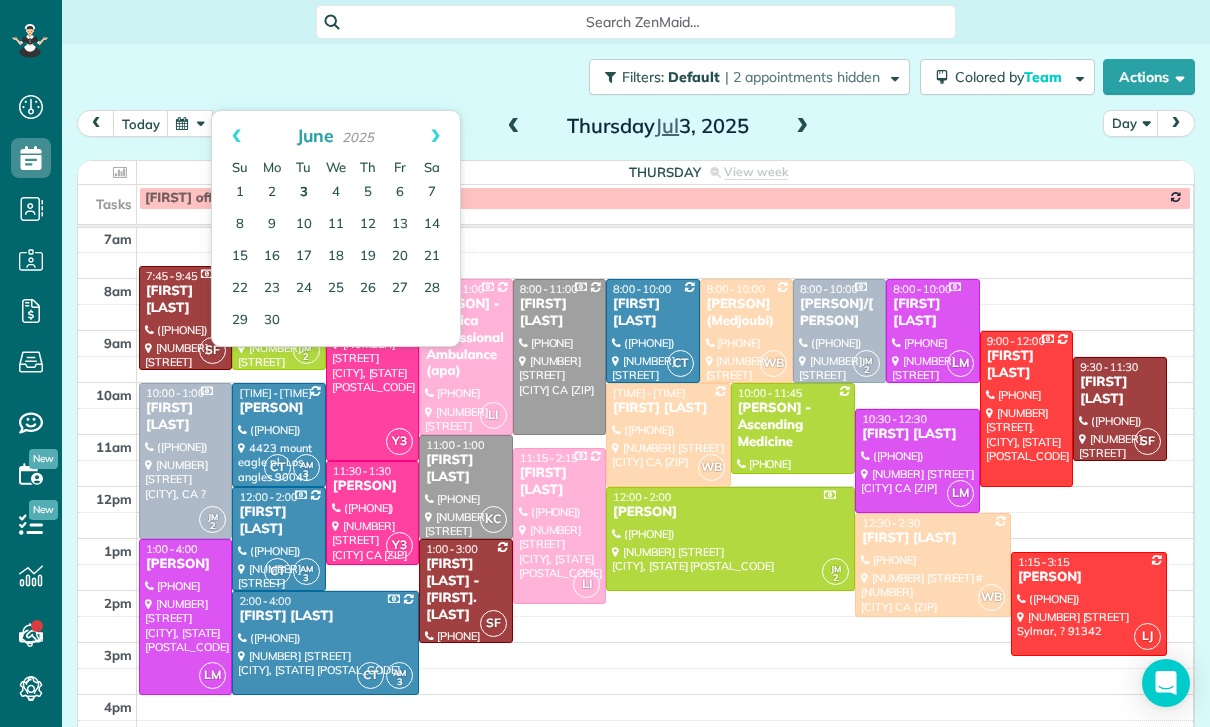 click on "3" at bounding box center (304, 193) 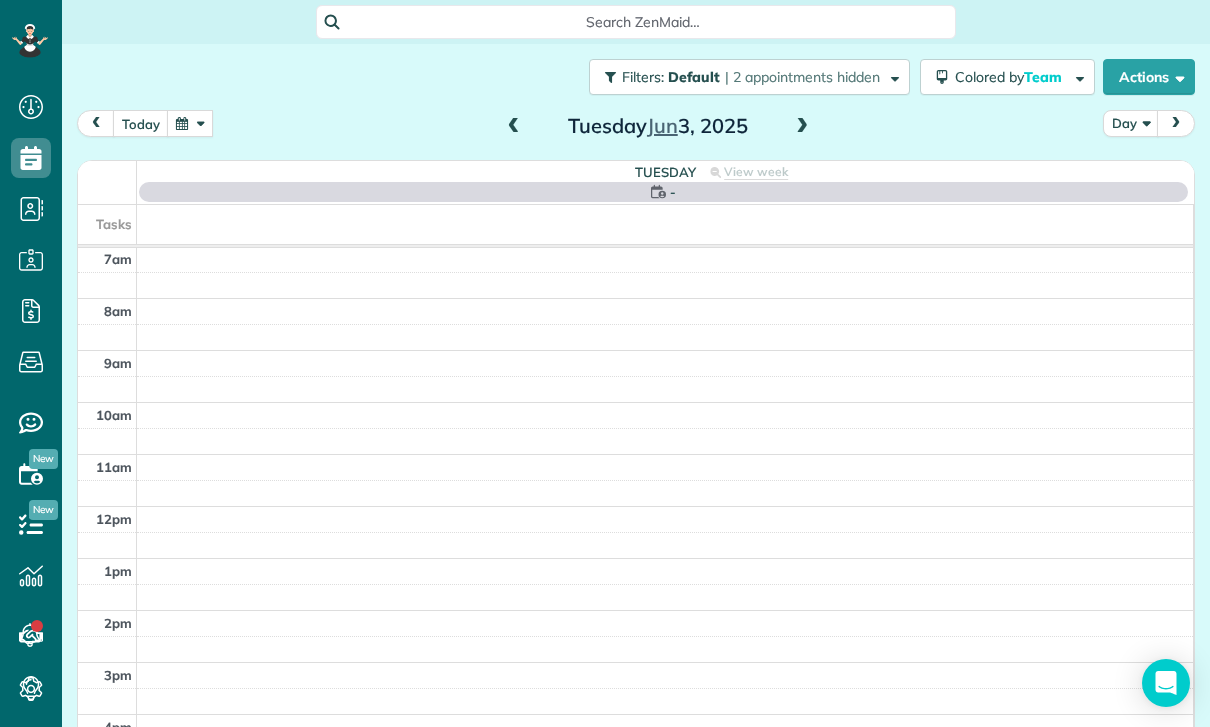 scroll, scrollTop: 157, scrollLeft: 0, axis: vertical 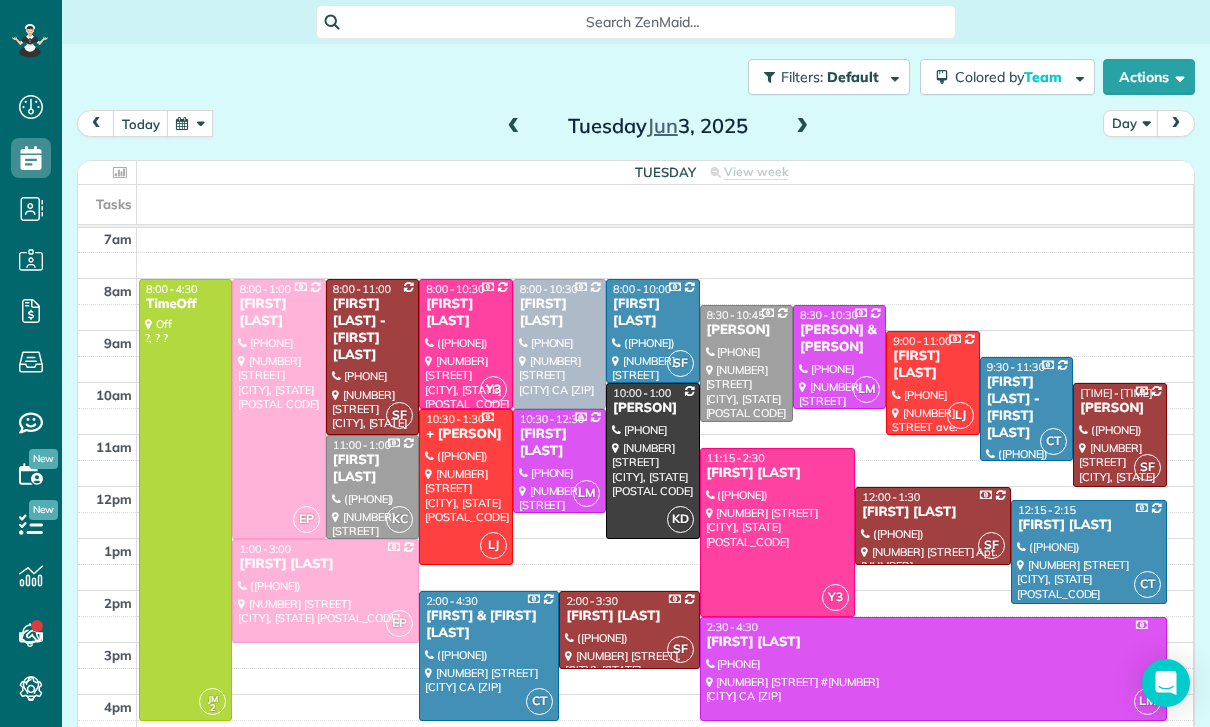 click at bounding box center (778, 532) 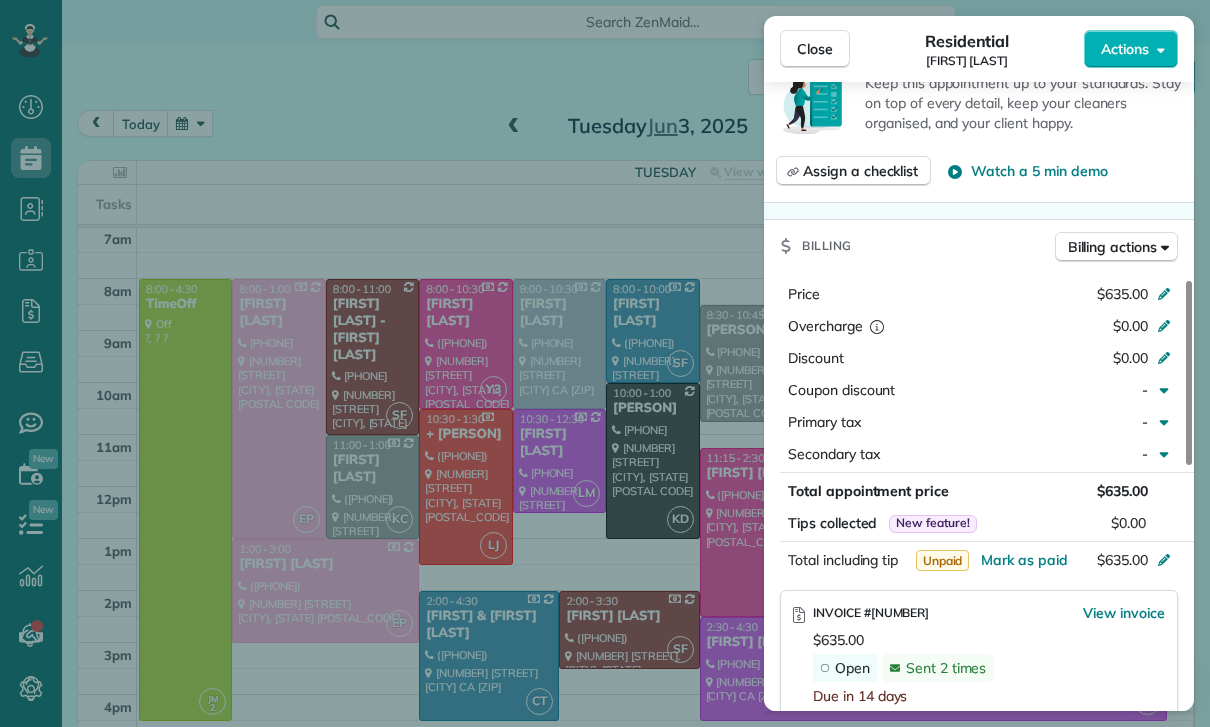 scroll, scrollTop: 805, scrollLeft: 0, axis: vertical 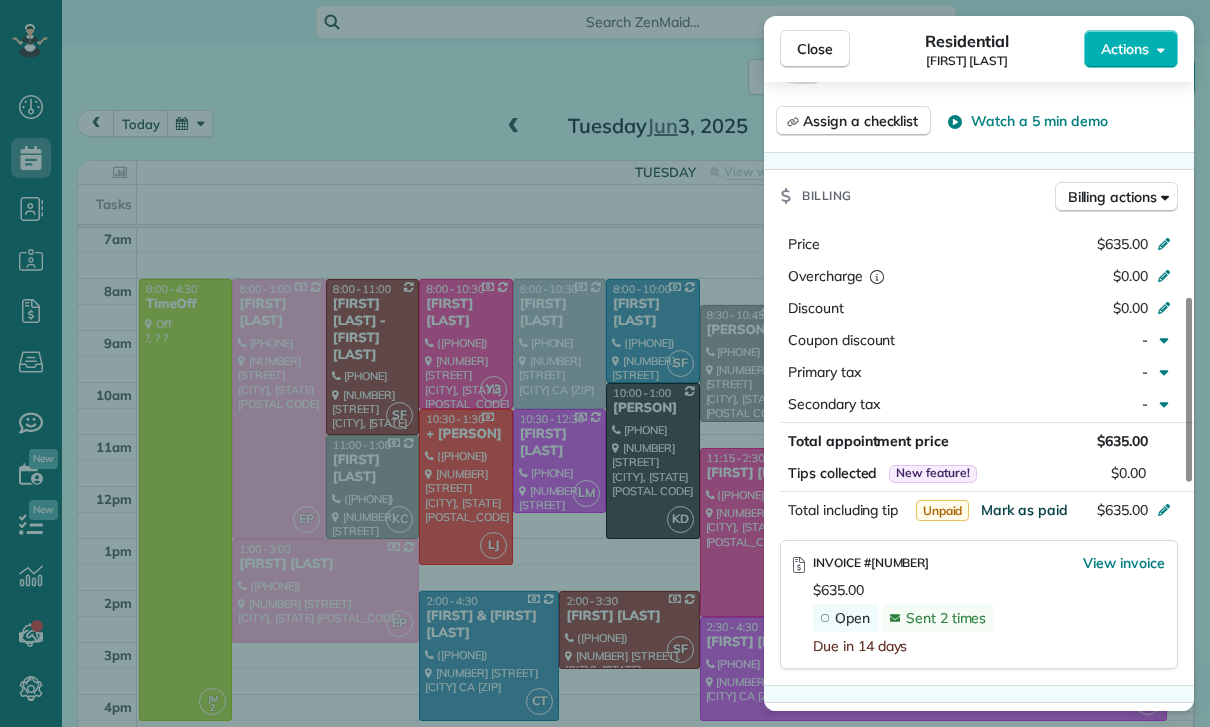 click on "Mark as paid" at bounding box center [1024, 510] 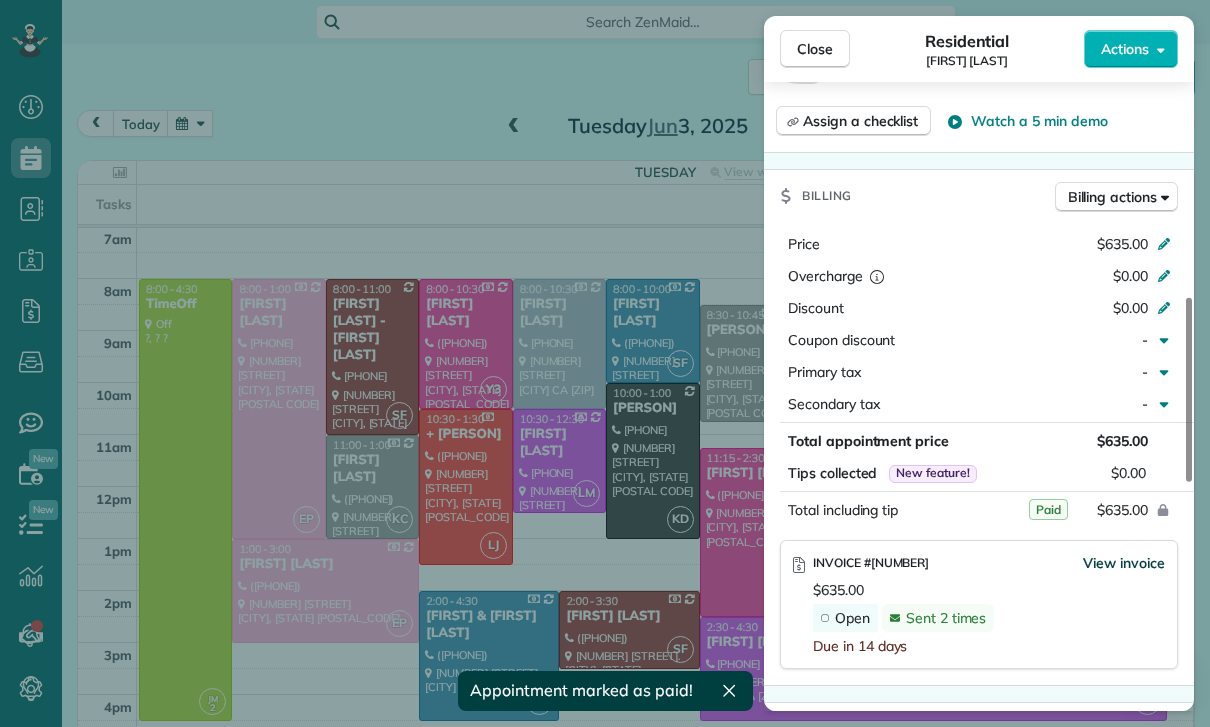 click on "View invoice" at bounding box center [1124, 563] 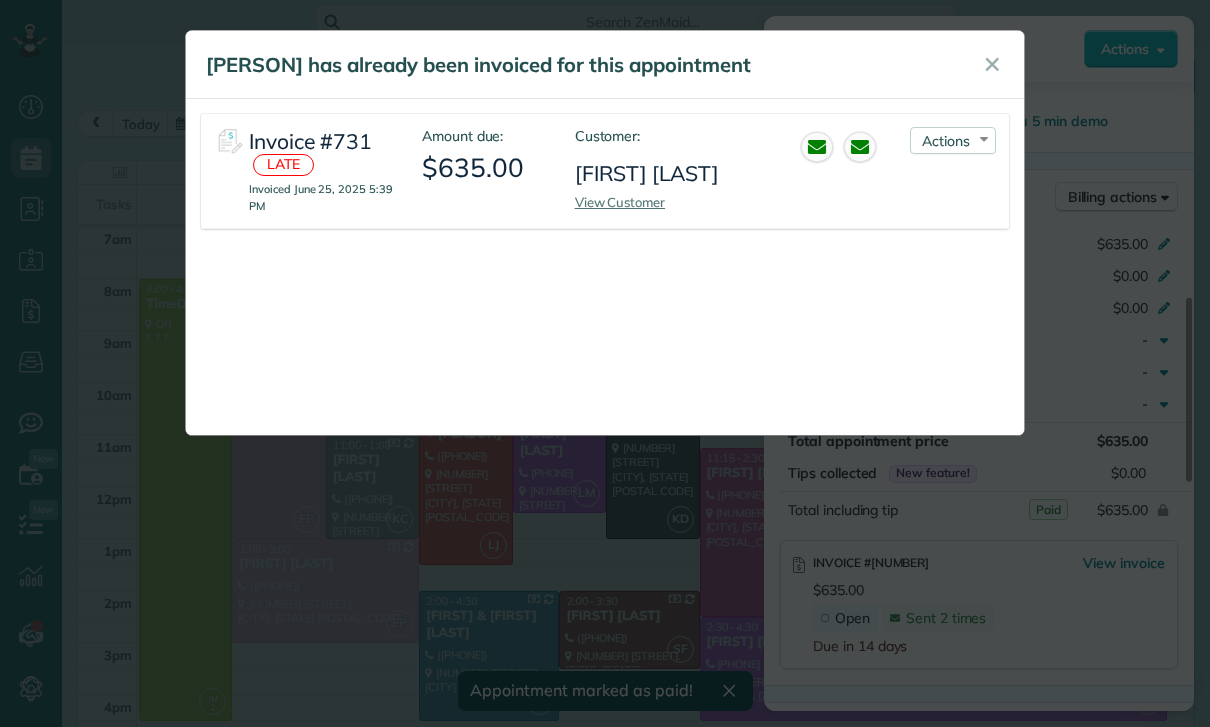 click on "Invoice #731
LATE
Invoiced June 25, 2025  5:39 PM
Amount due:
$635.00
Customer:
Ben Shulman
View Customer
Actions
Re-send Invoice...
View PDF
Mark as Paid
Void Invoice" at bounding box center [605, 171] 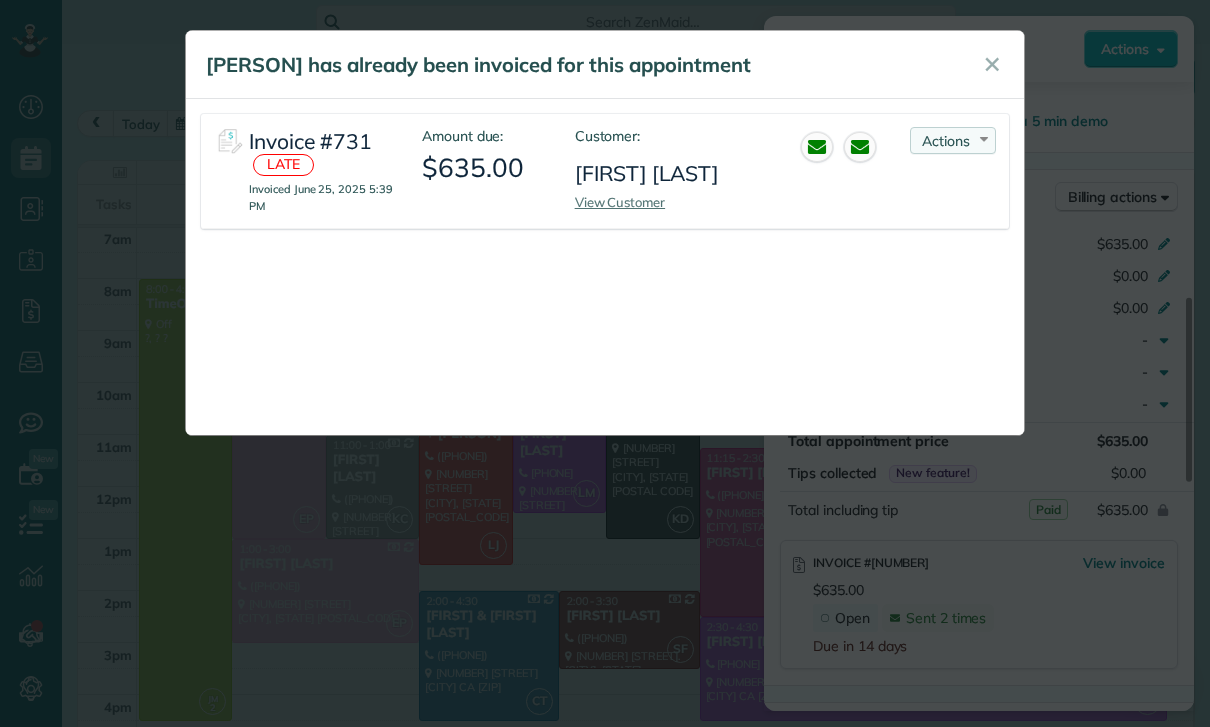 click on "Actions" at bounding box center (946, 141) 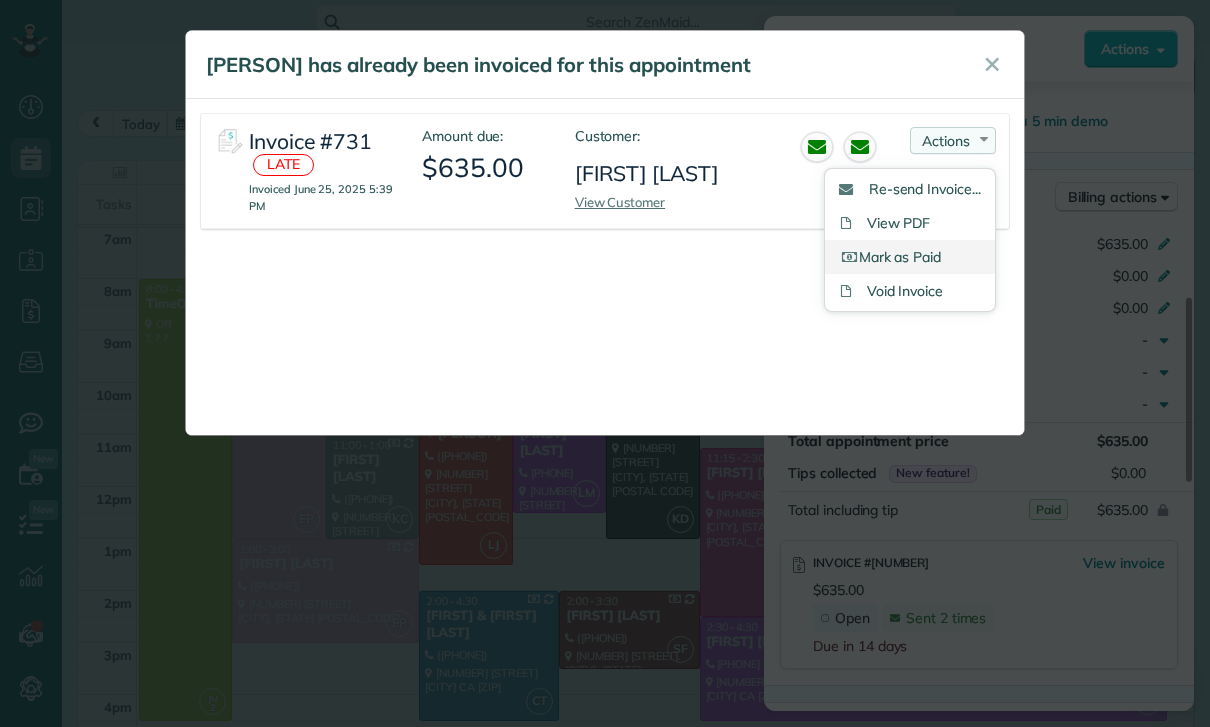 click on "Mark as Paid" at bounding box center (910, 257) 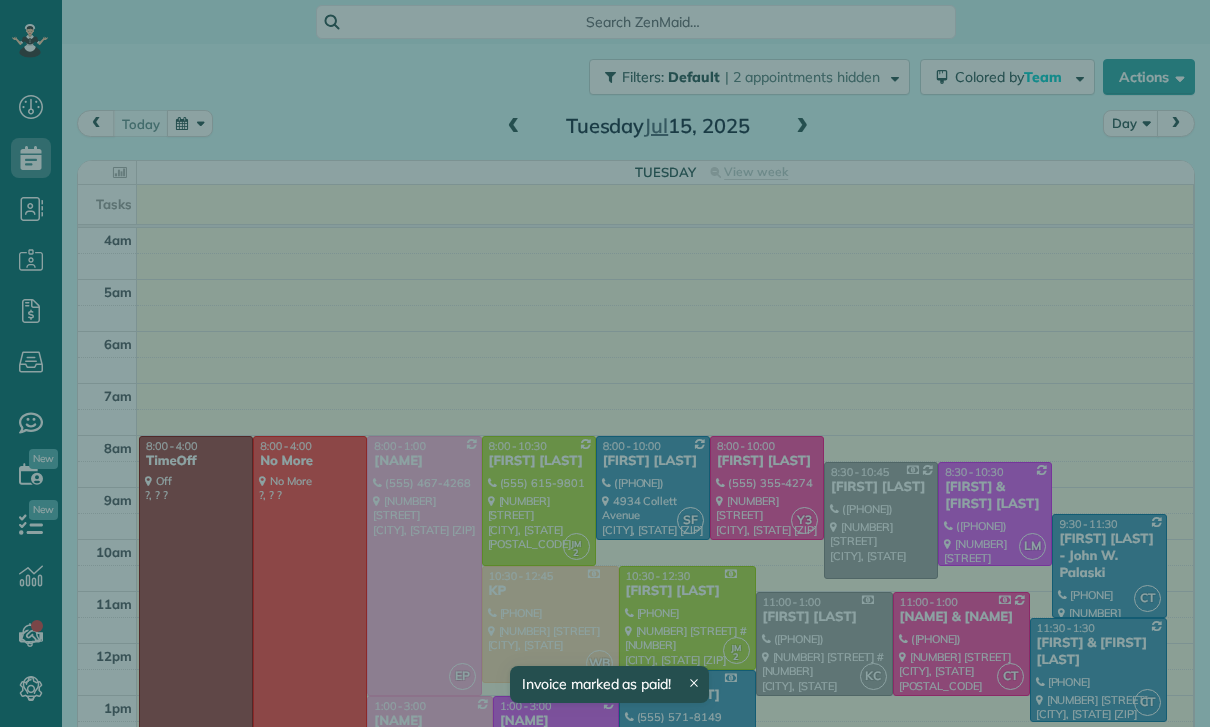 scroll, scrollTop: 0, scrollLeft: 0, axis: both 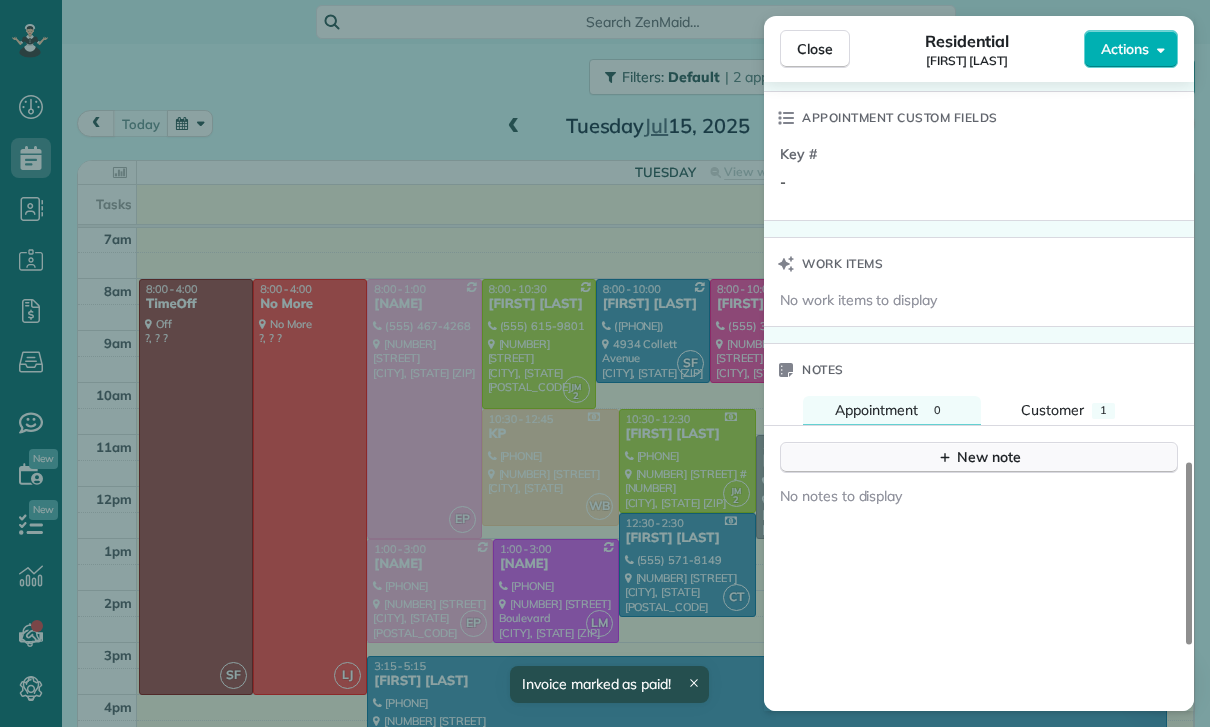 click on "New note" at bounding box center [979, 457] 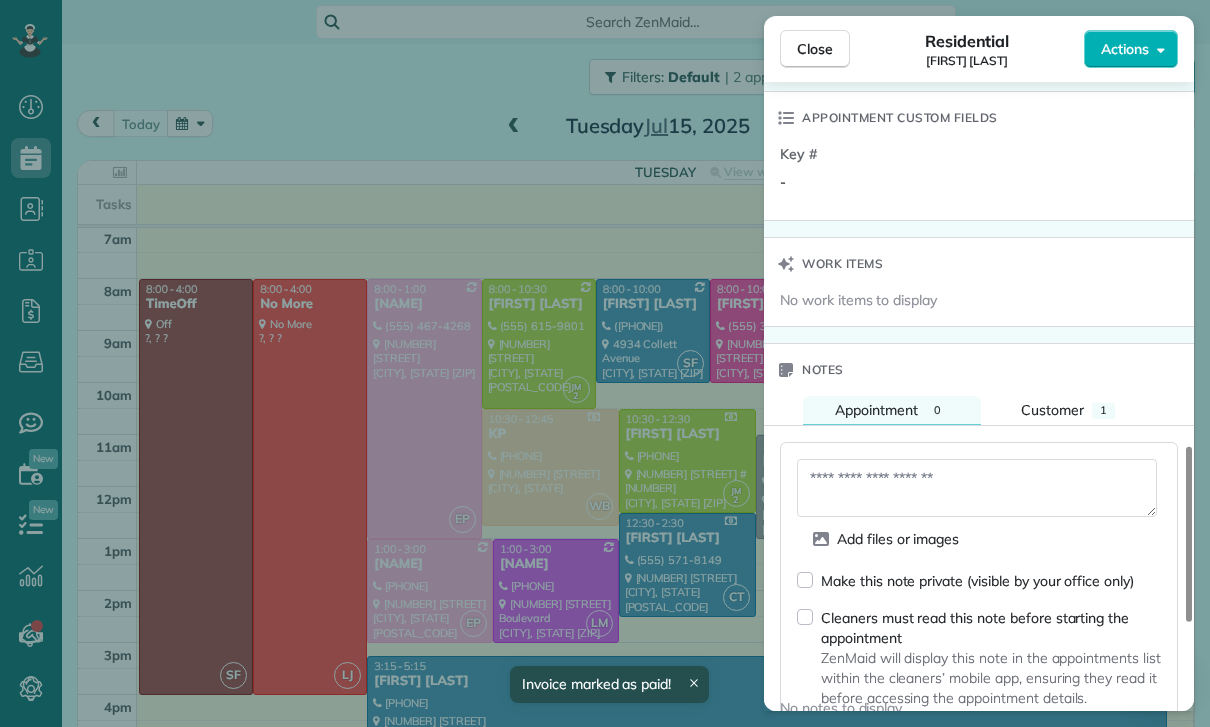 click at bounding box center [977, 488] 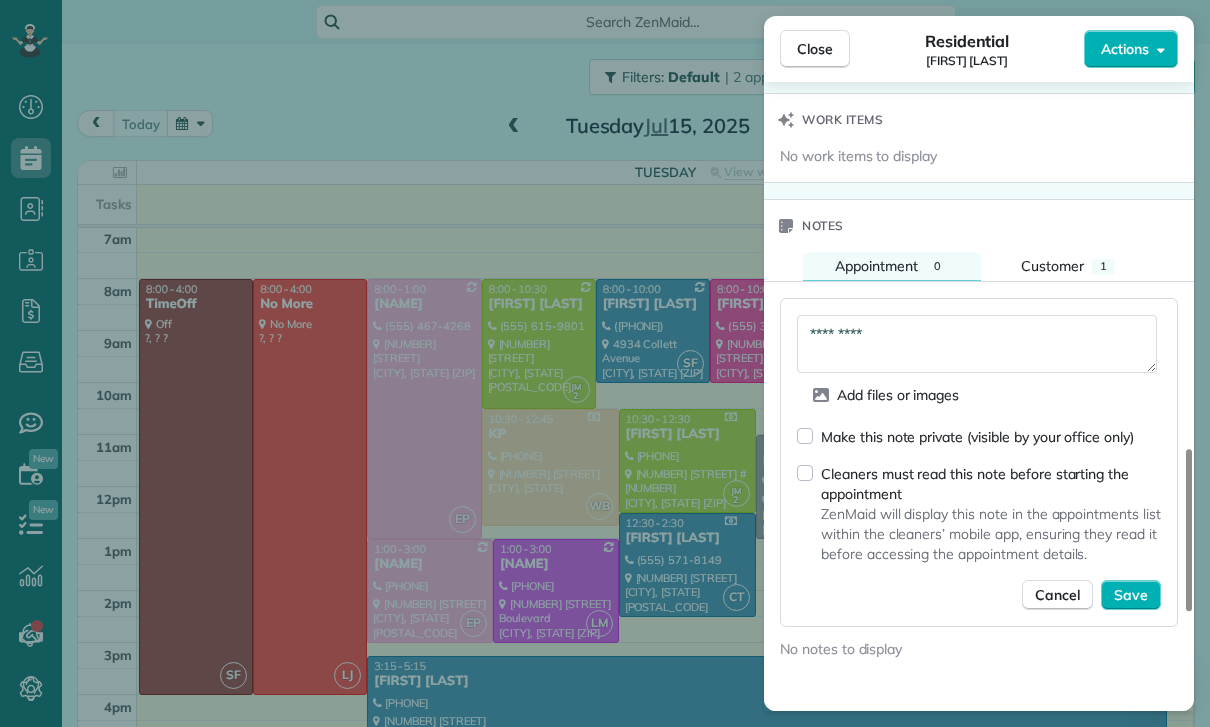 scroll, scrollTop: 1630, scrollLeft: 0, axis: vertical 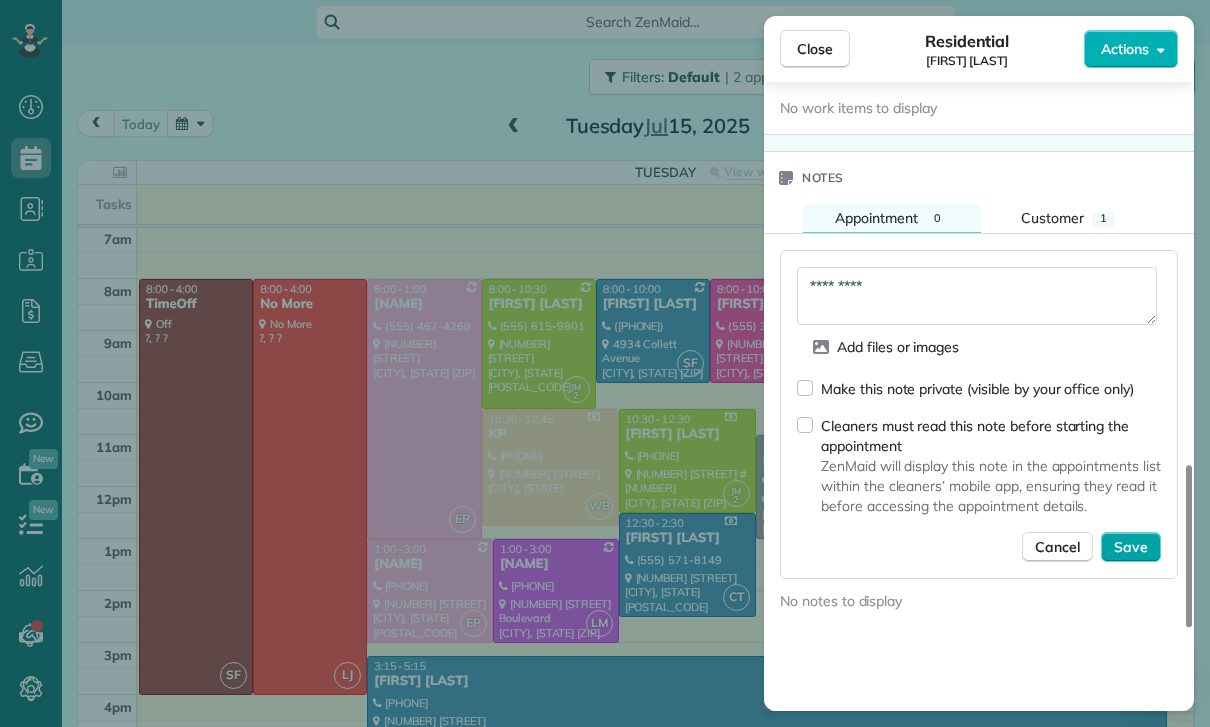 type on "*********" 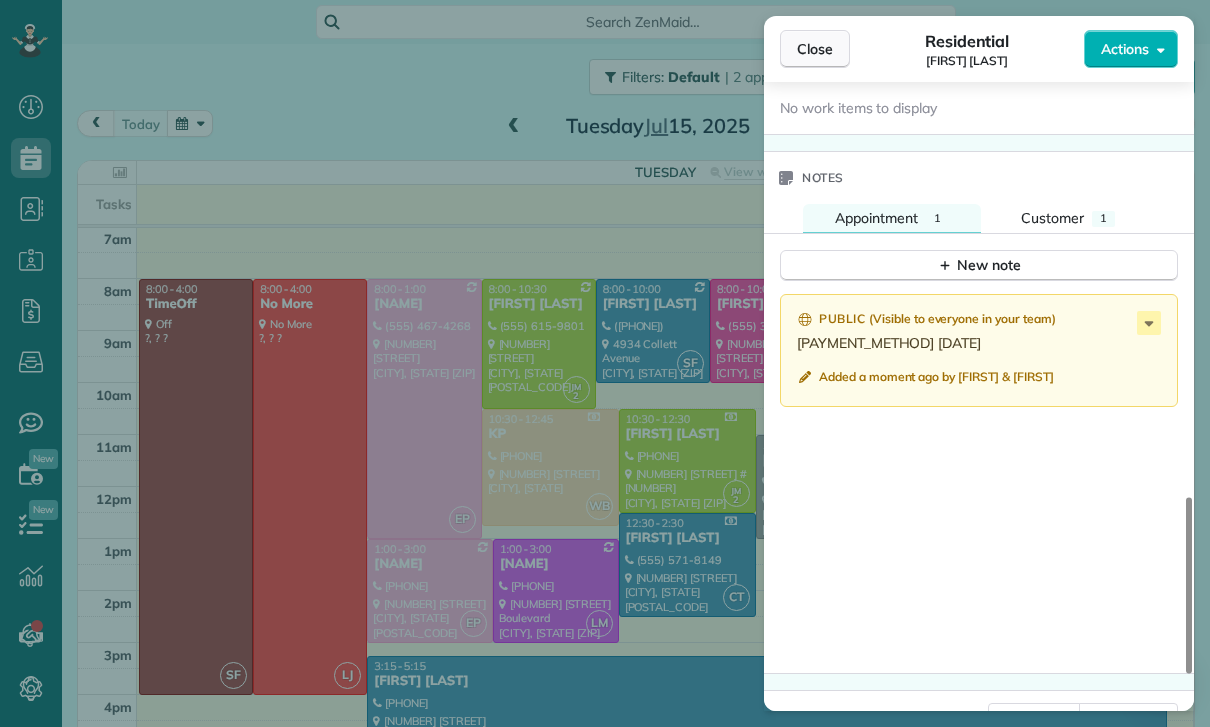 click on "Close" at bounding box center [815, 49] 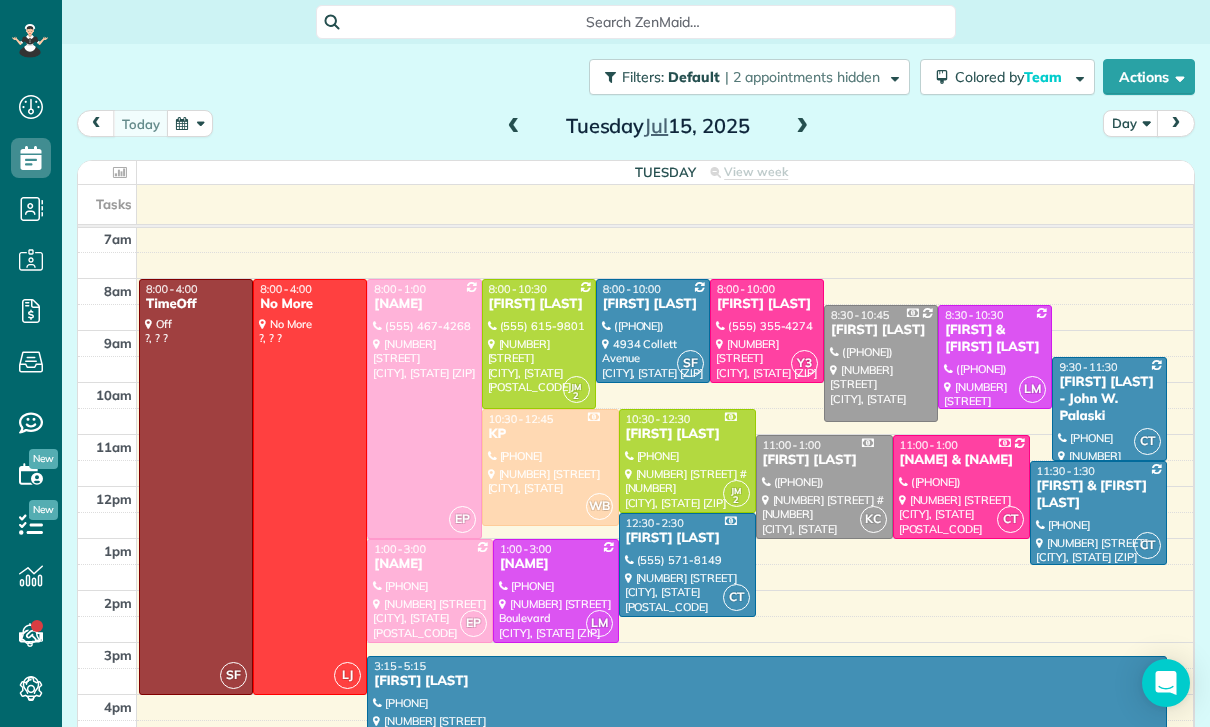 click at bounding box center [190, 123] 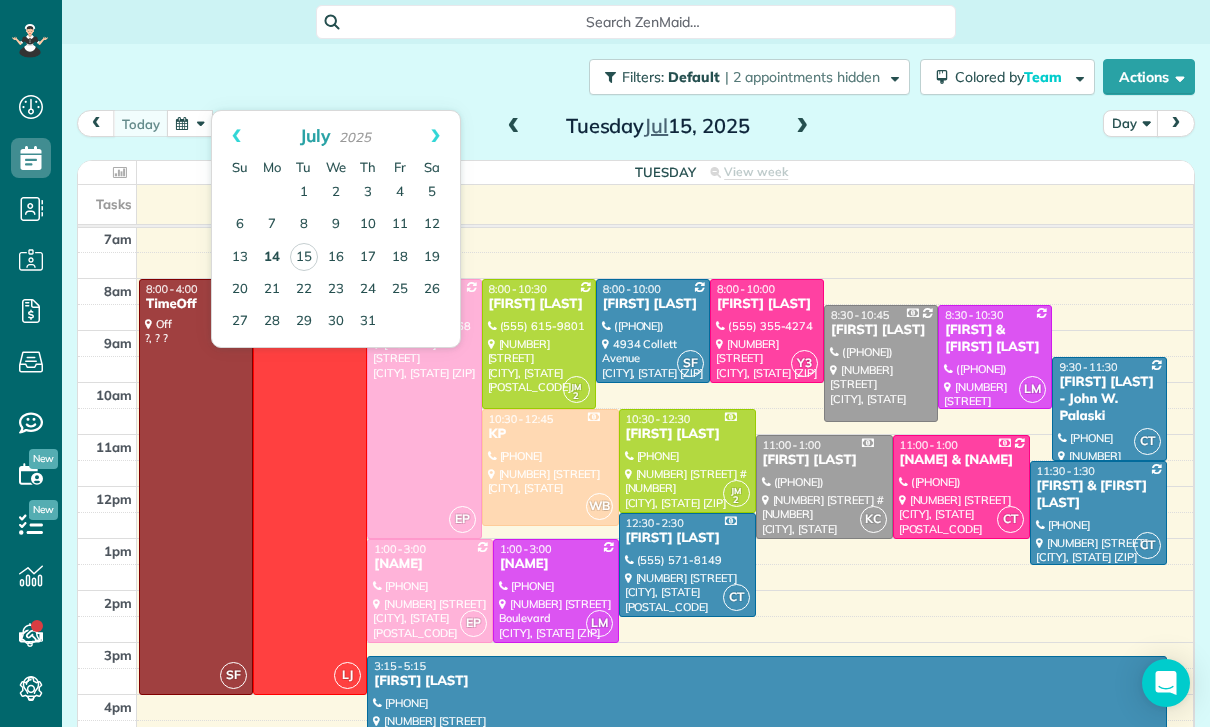 click on "14" at bounding box center (272, 258) 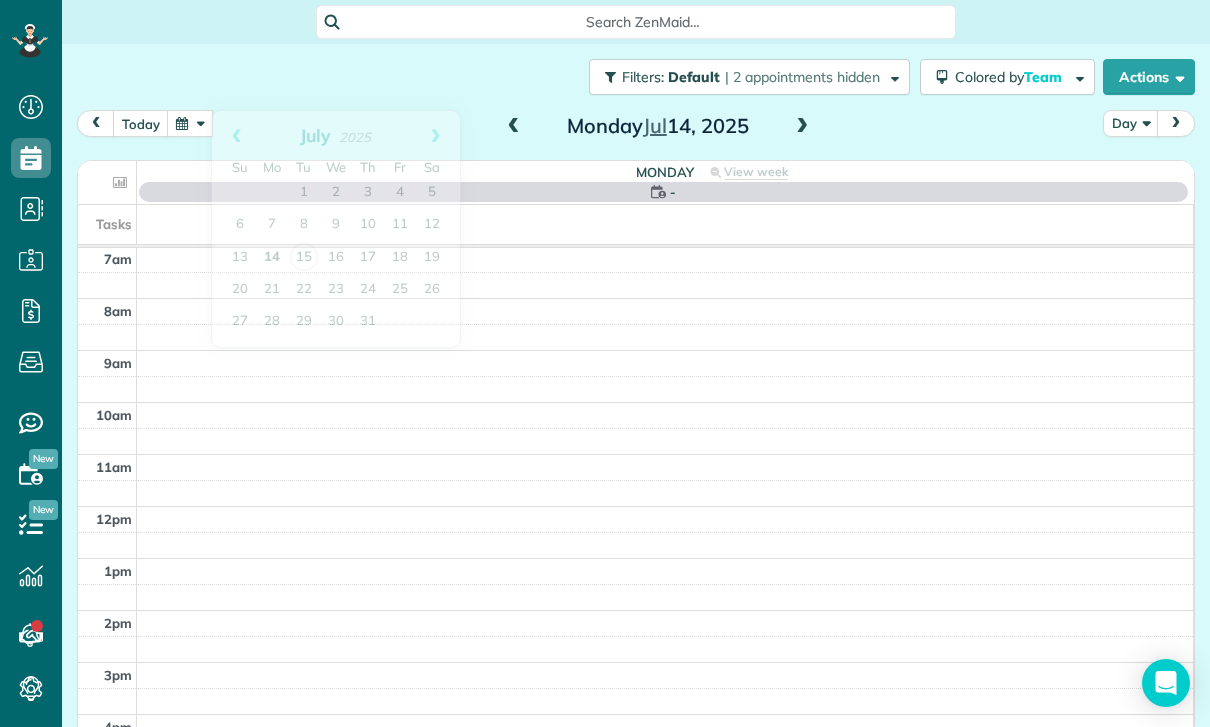 scroll, scrollTop: 157, scrollLeft: 0, axis: vertical 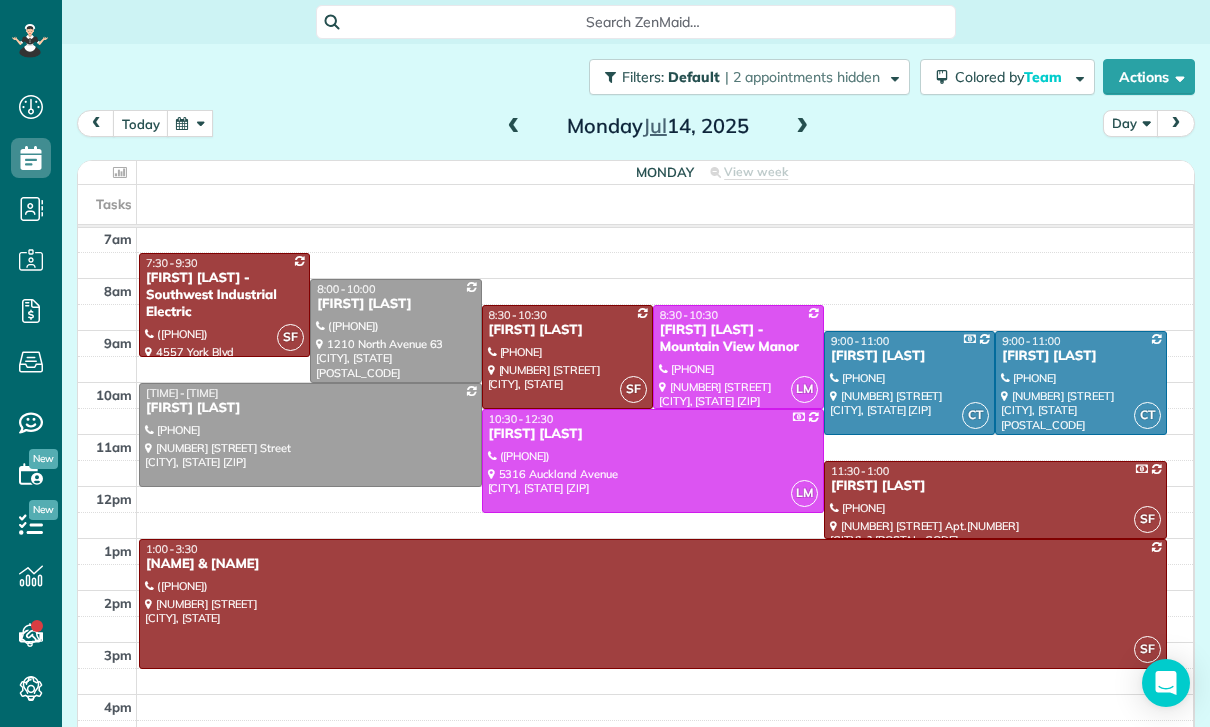 click on "[FIRST] [LAST]" at bounding box center [567, 330] 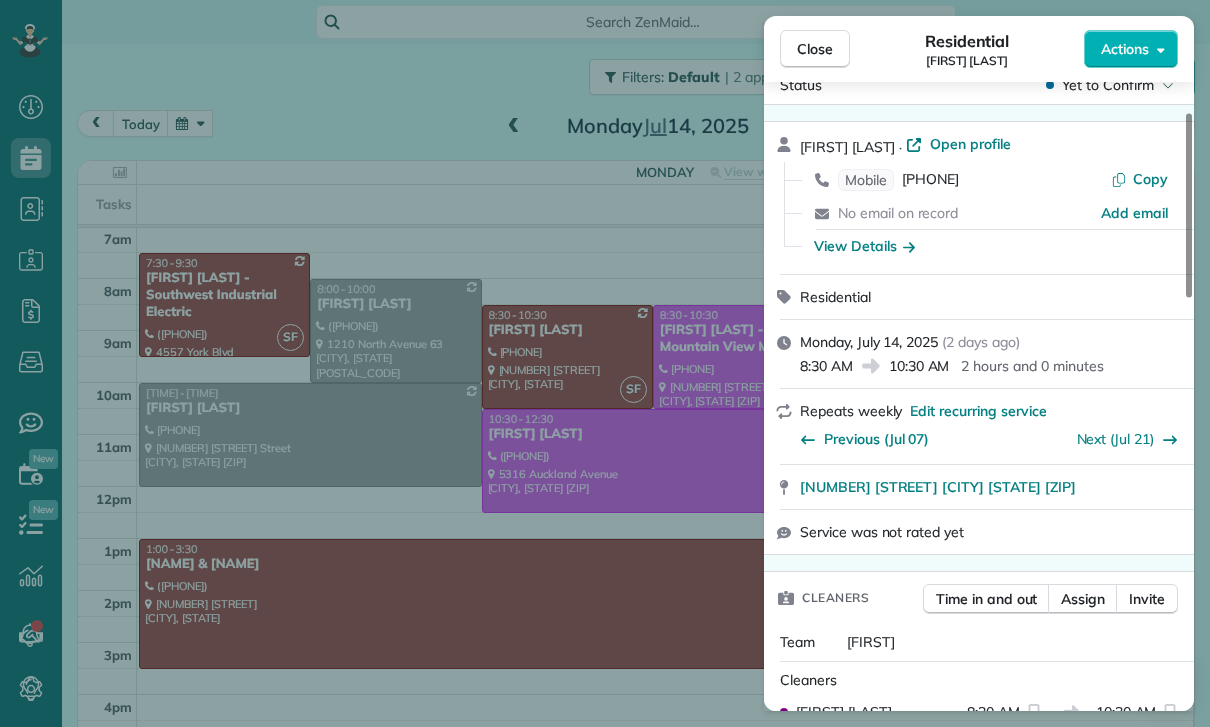 scroll, scrollTop: 25, scrollLeft: 0, axis: vertical 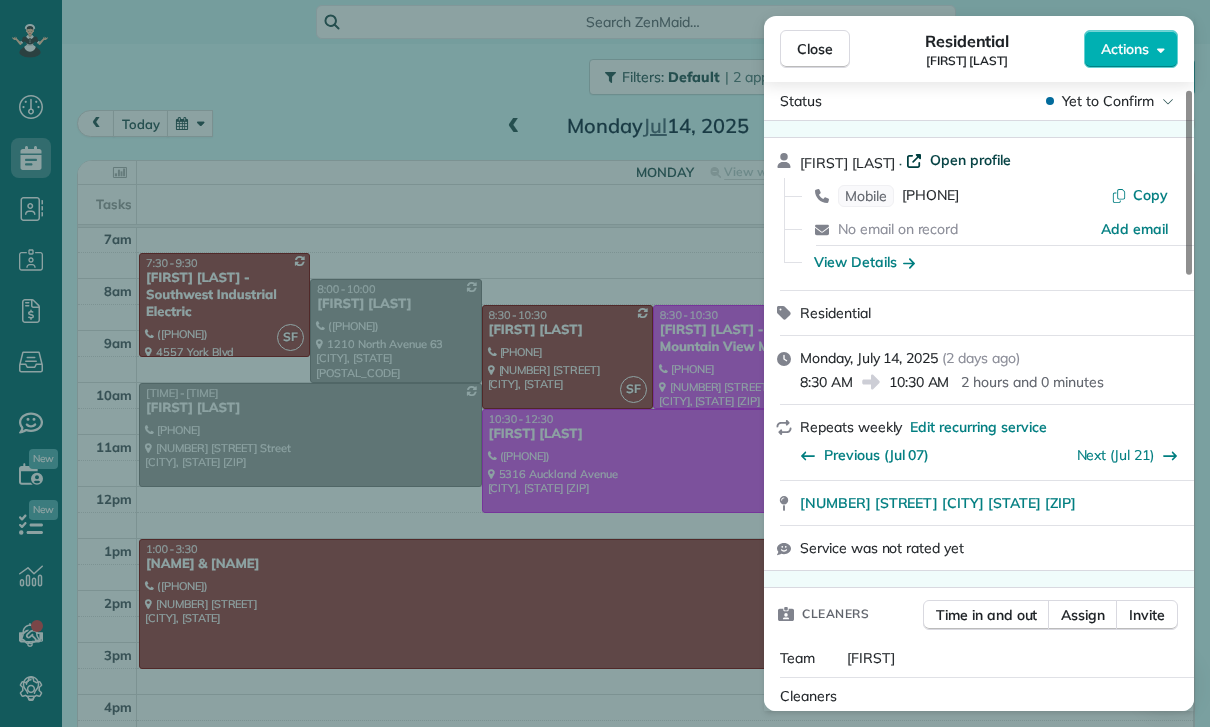 click on "Open profile" at bounding box center [970, 160] 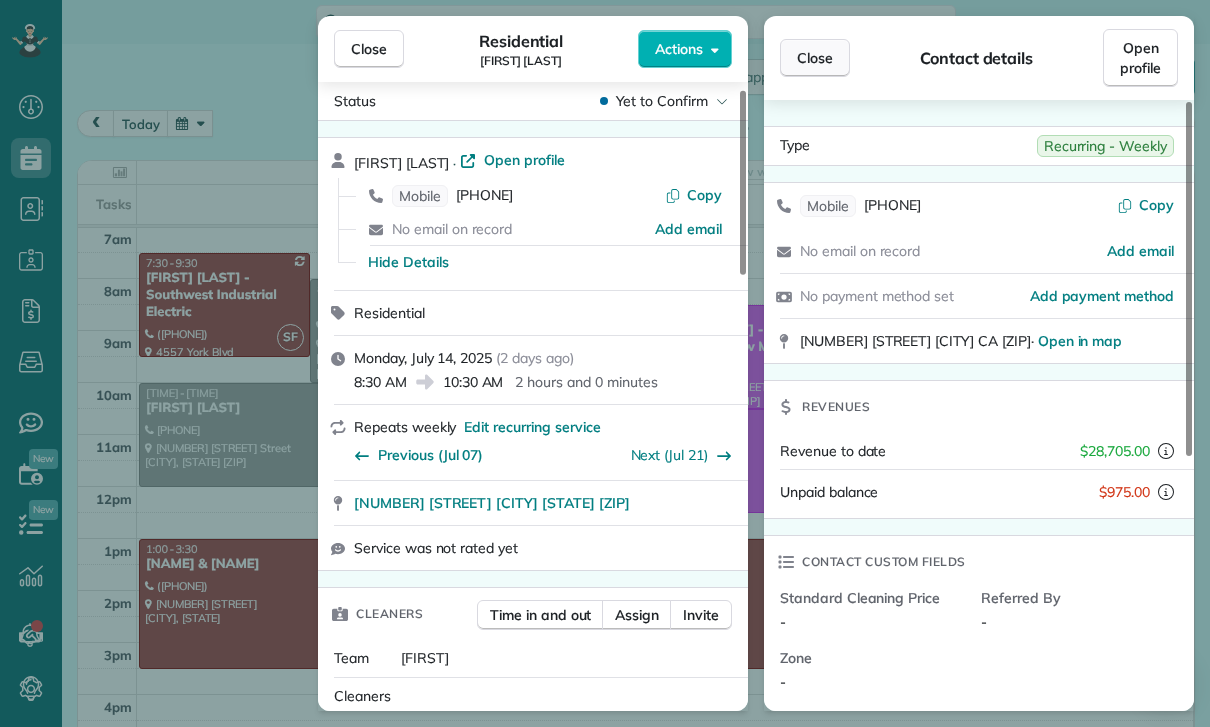click on "Close" at bounding box center [815, 58] 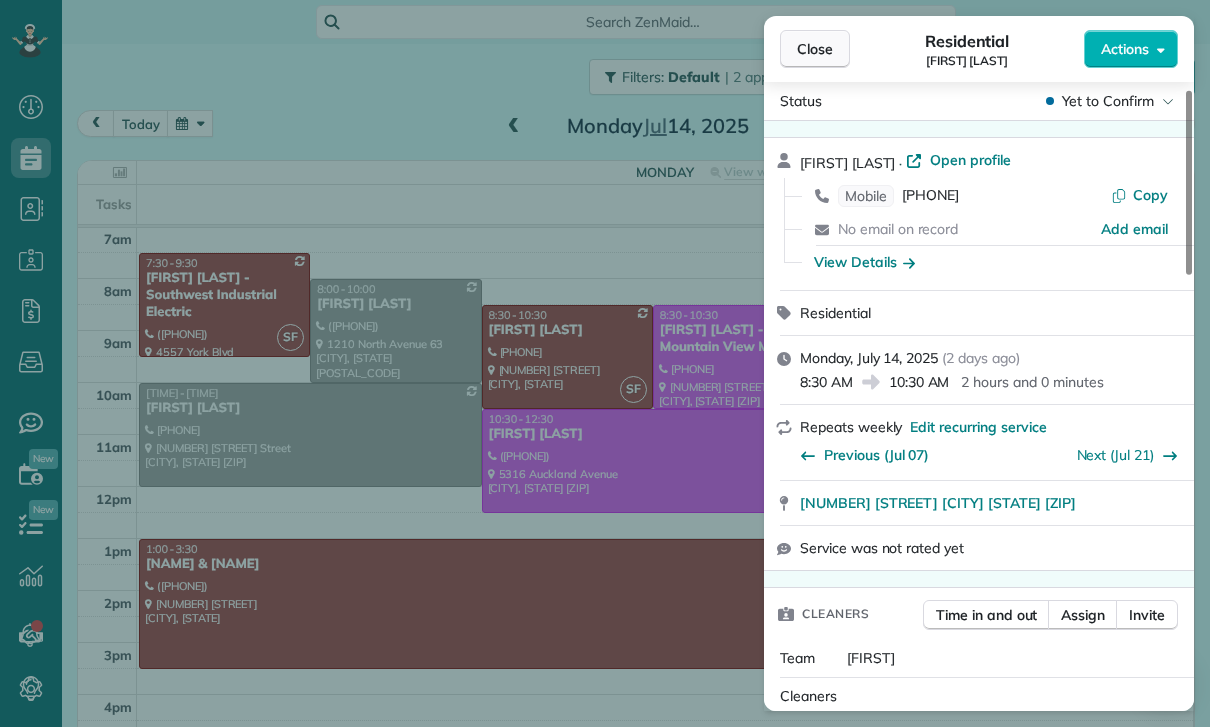 click on "Close" at bounding box center [815, 49] 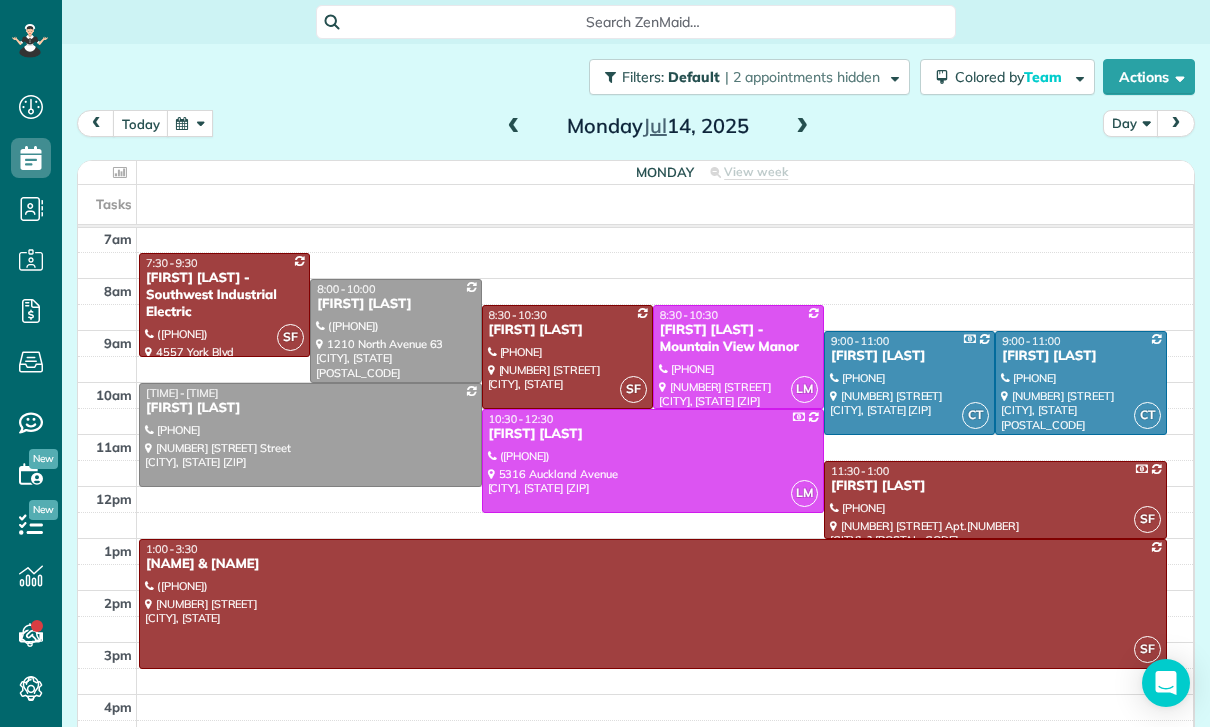 click at bounding box center (190, 123) 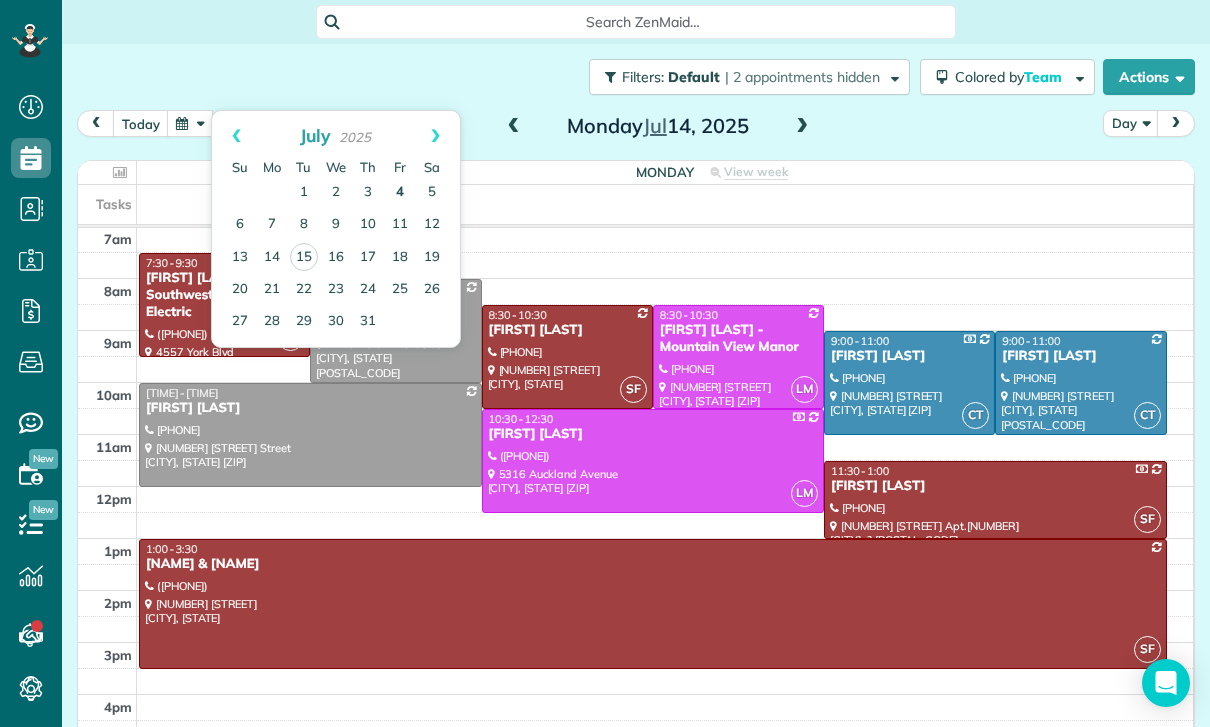 click on "4" at bounding box center [400, 193] 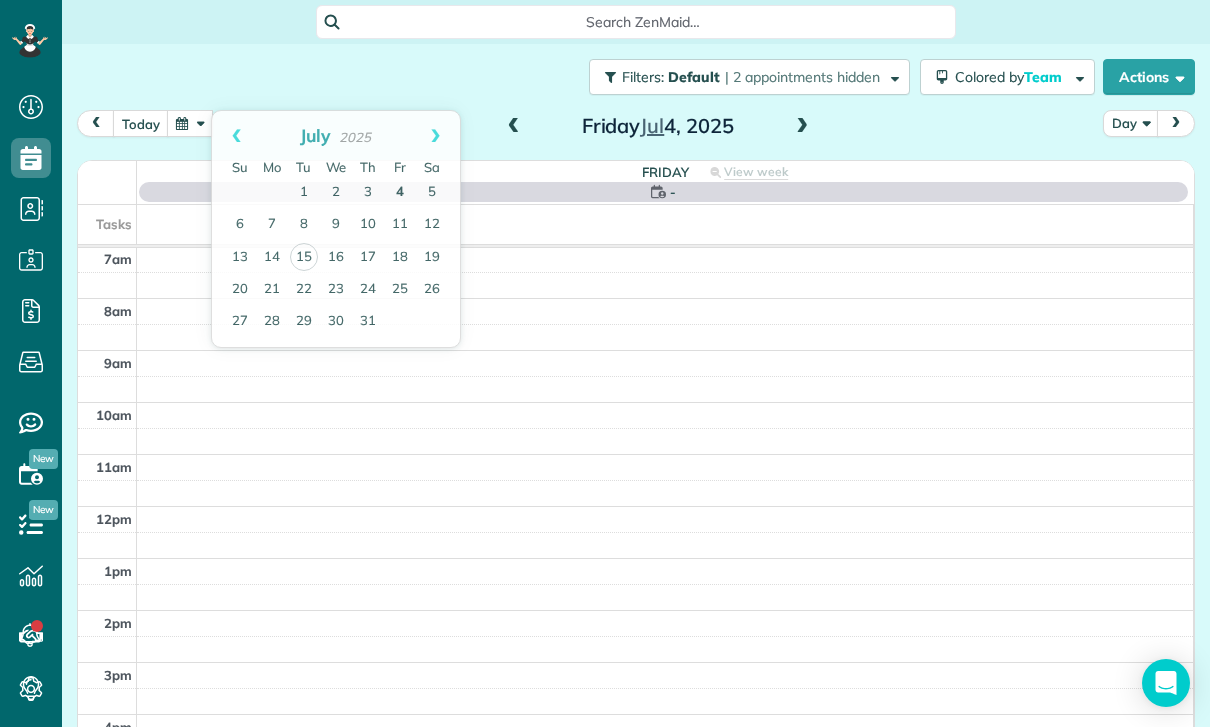 scroll, scrollTop: 157, scrollLeft: 0, axis: vertical 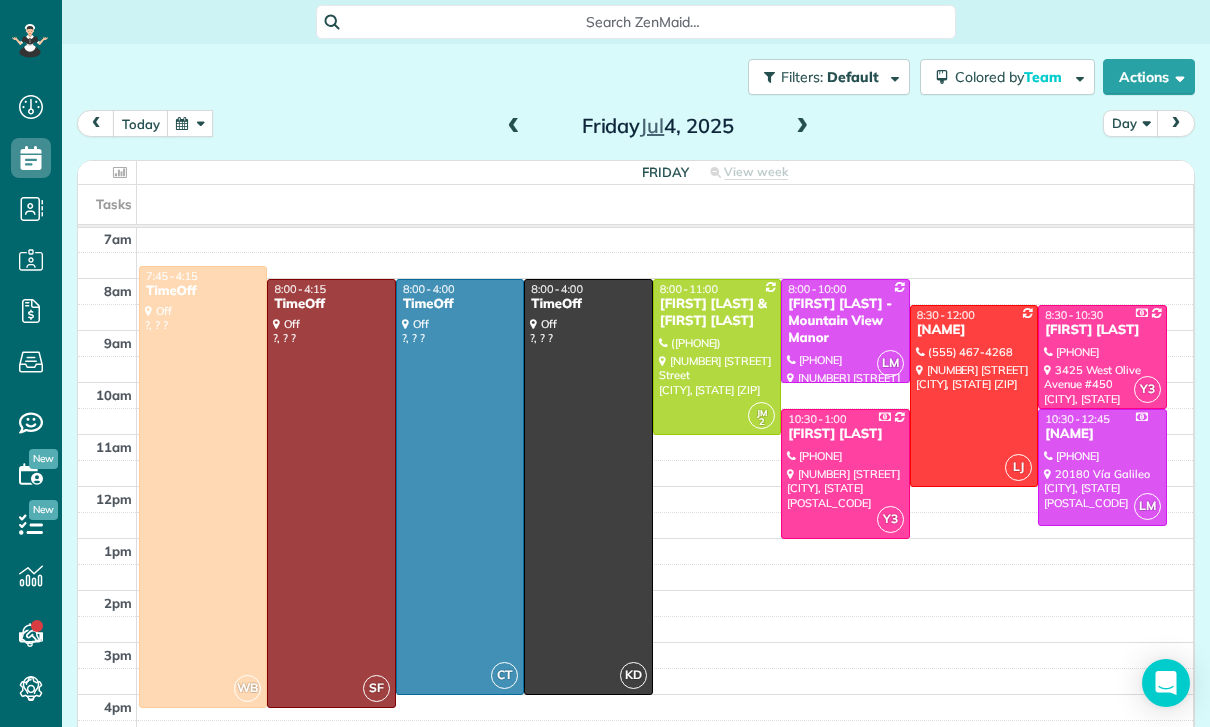 click on "Friday  Jul  4, 2025" at bounding box center [658, 126] 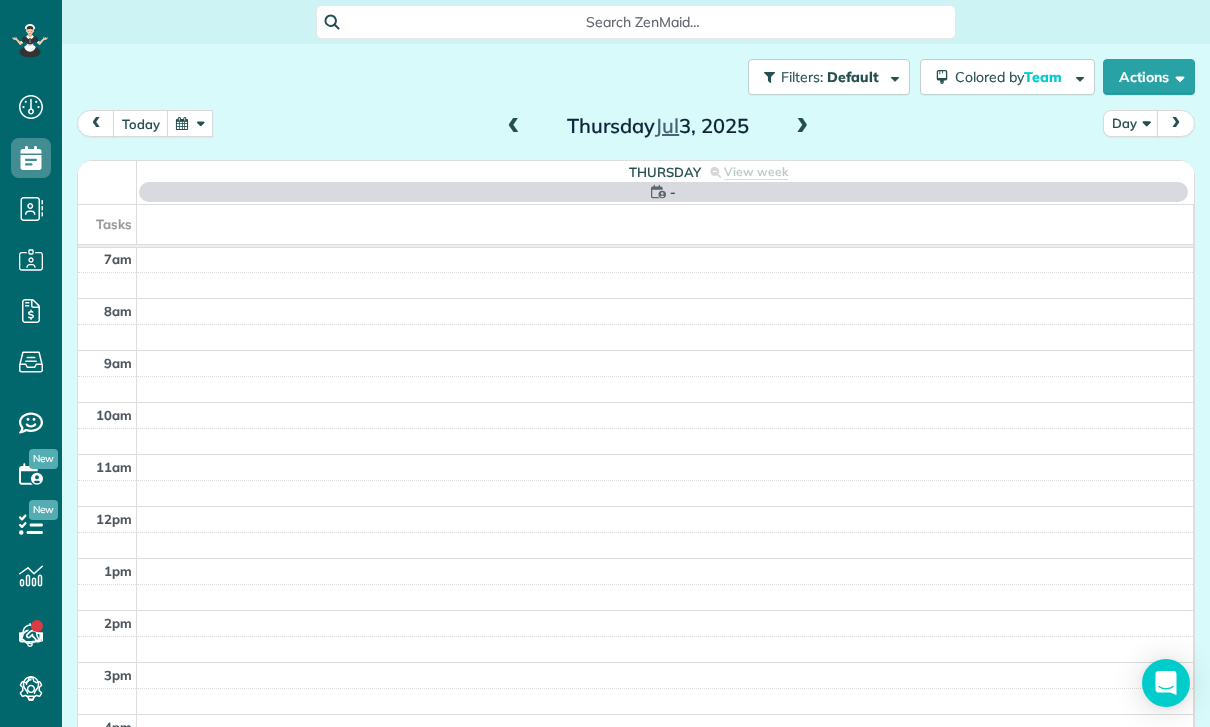 scroll, scrollTop: 157, scrollLeft: 0, axis: vertical 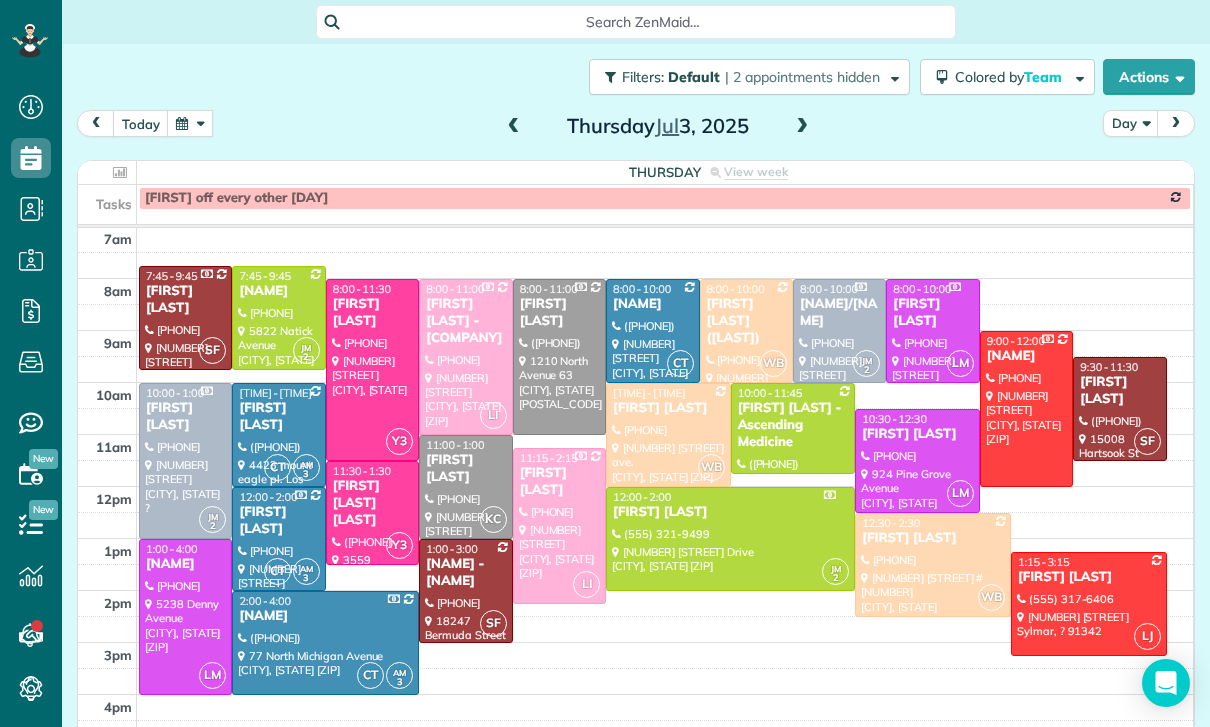 click at bounding box center (514, 127) 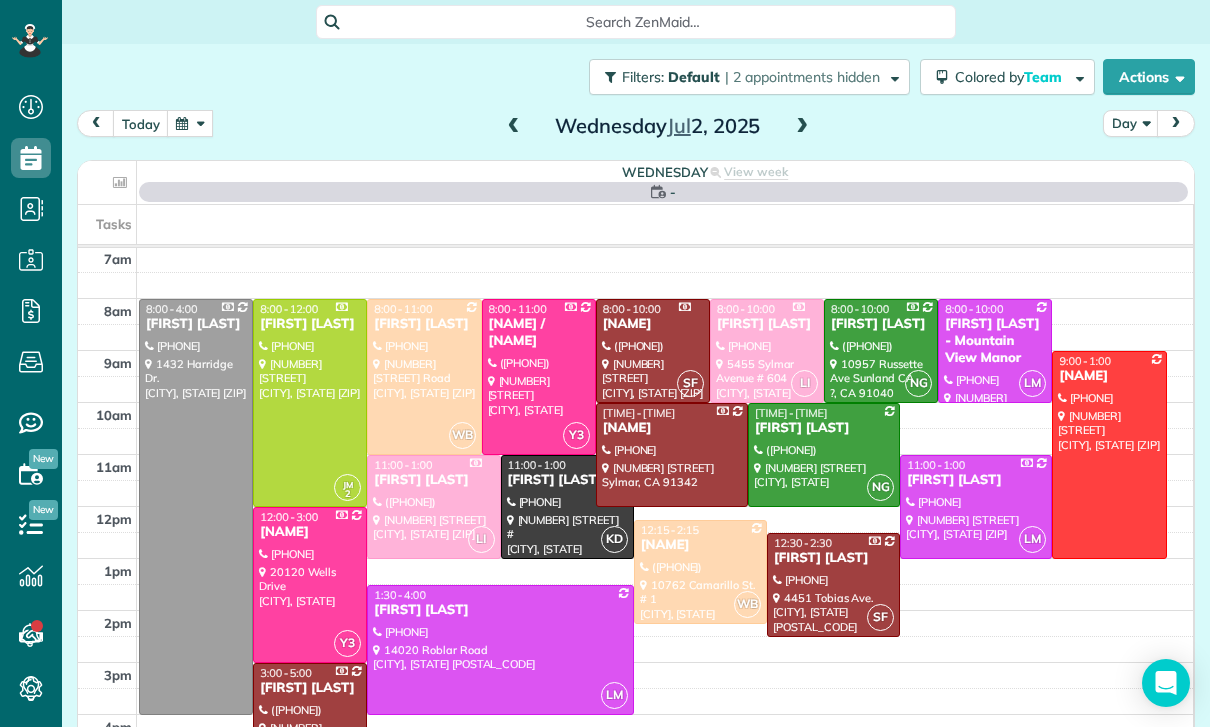 scroll, scrollTop: 157, scrollLeft: 0, axis: vertical 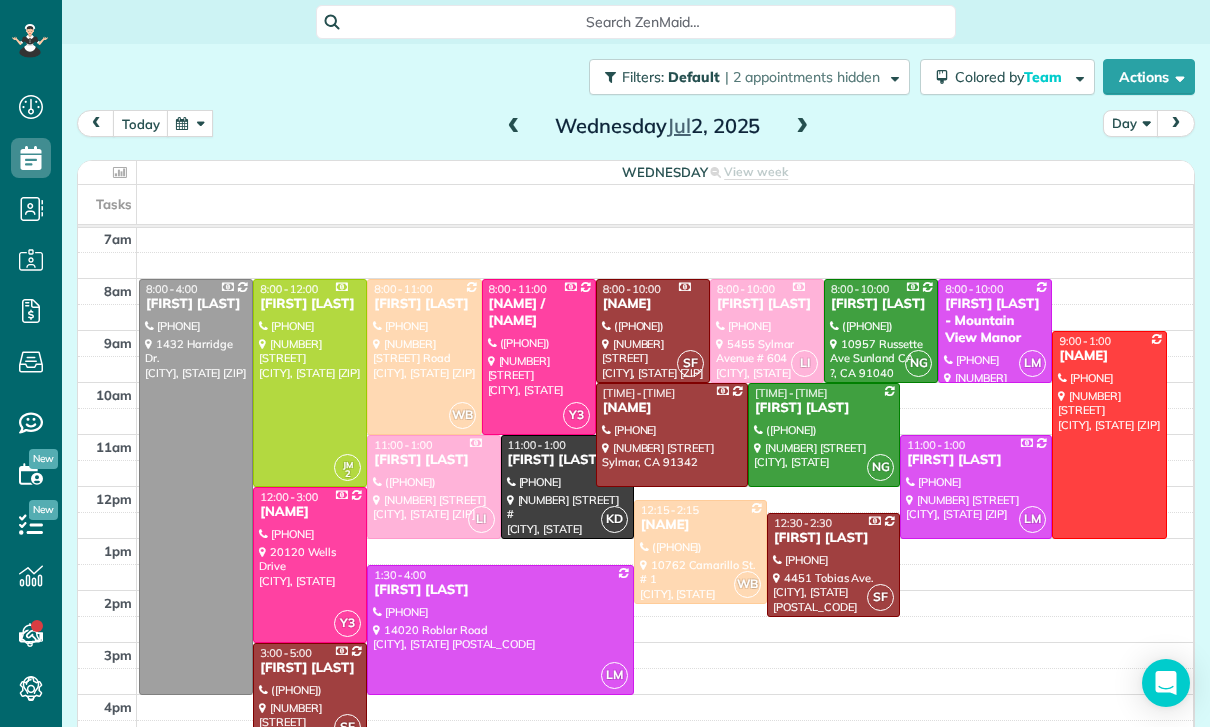 click at bounding box center [514, 127] 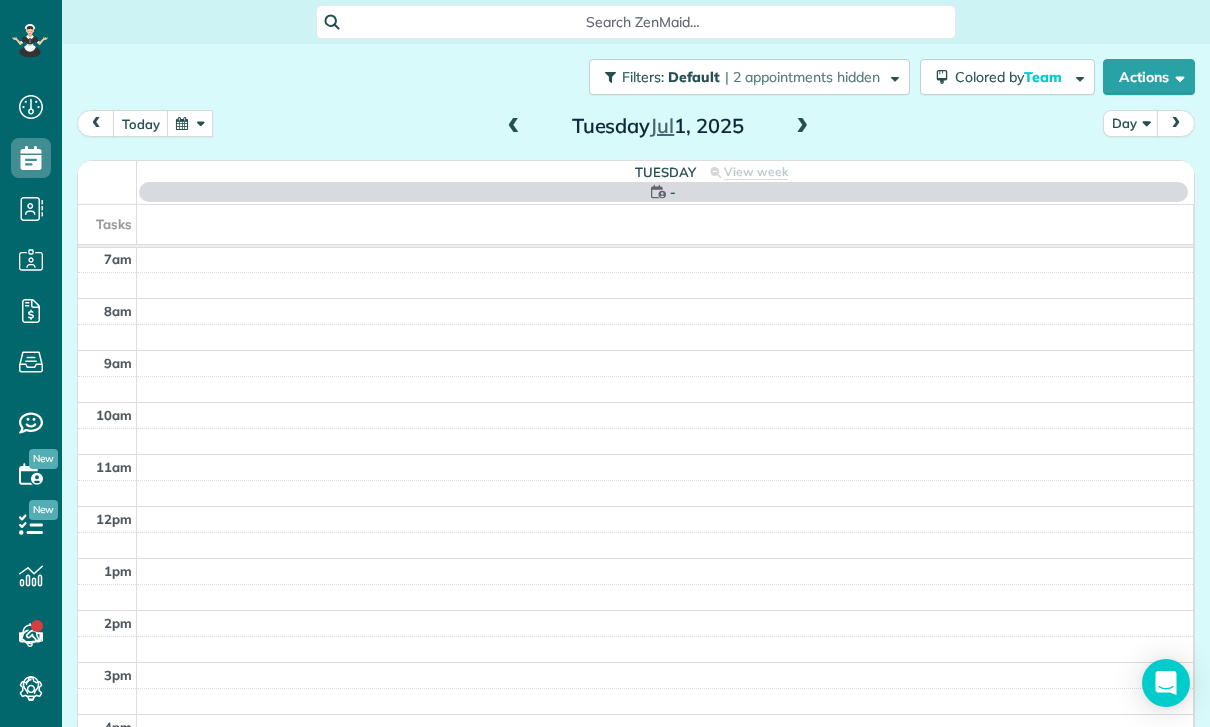 scroll, scrollTop: 157, scrollLeft: 0, axis: vertical 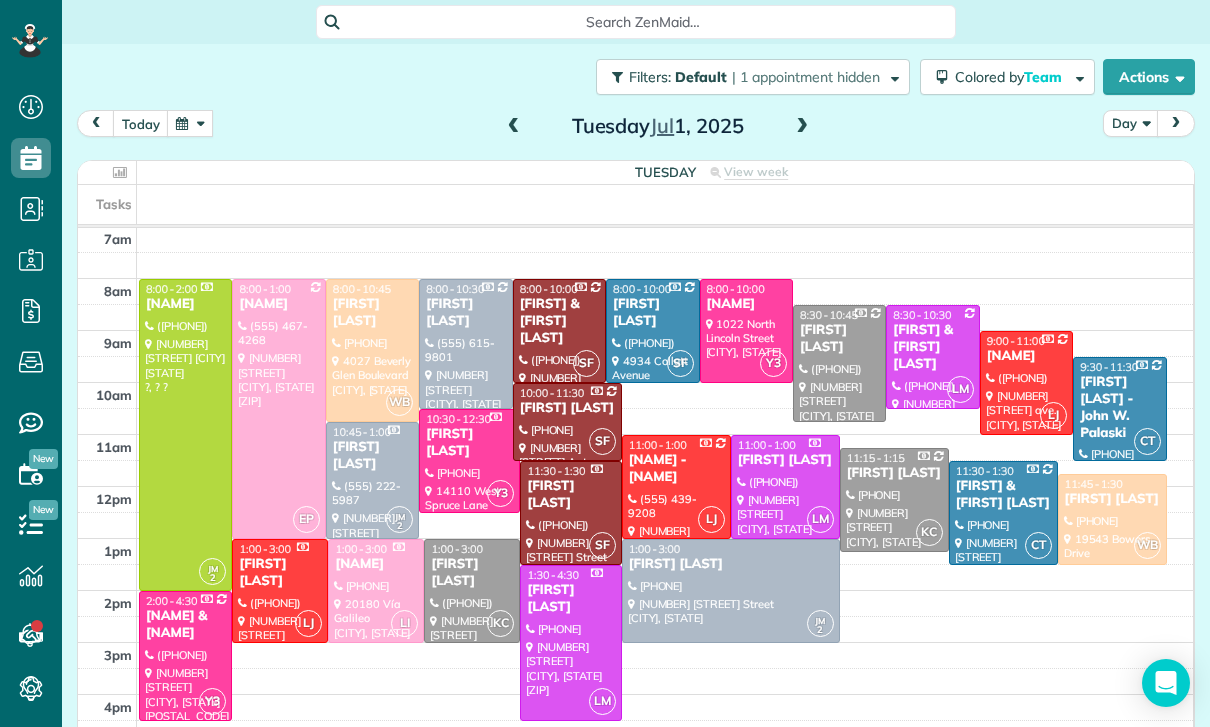 click on "[FIRST] [LAST]" at bounding box center (746, 304) 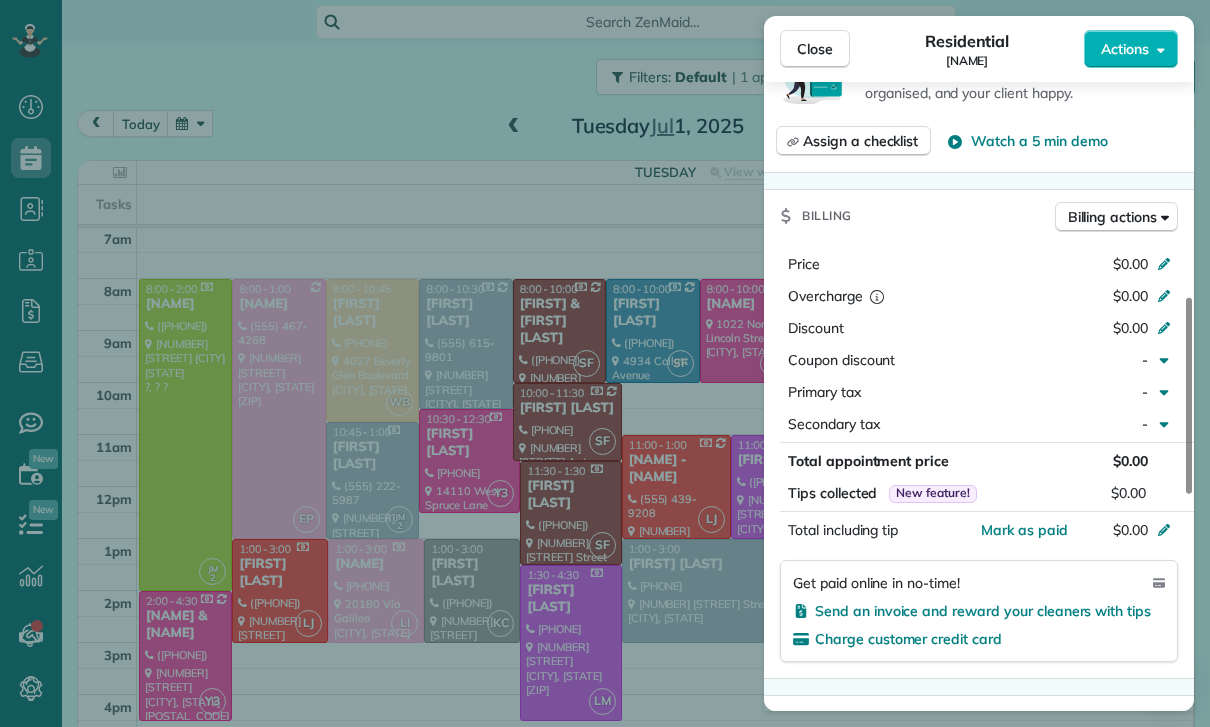 scroll, scrollTop: 808, scrollLeft: 0, axis: vertical 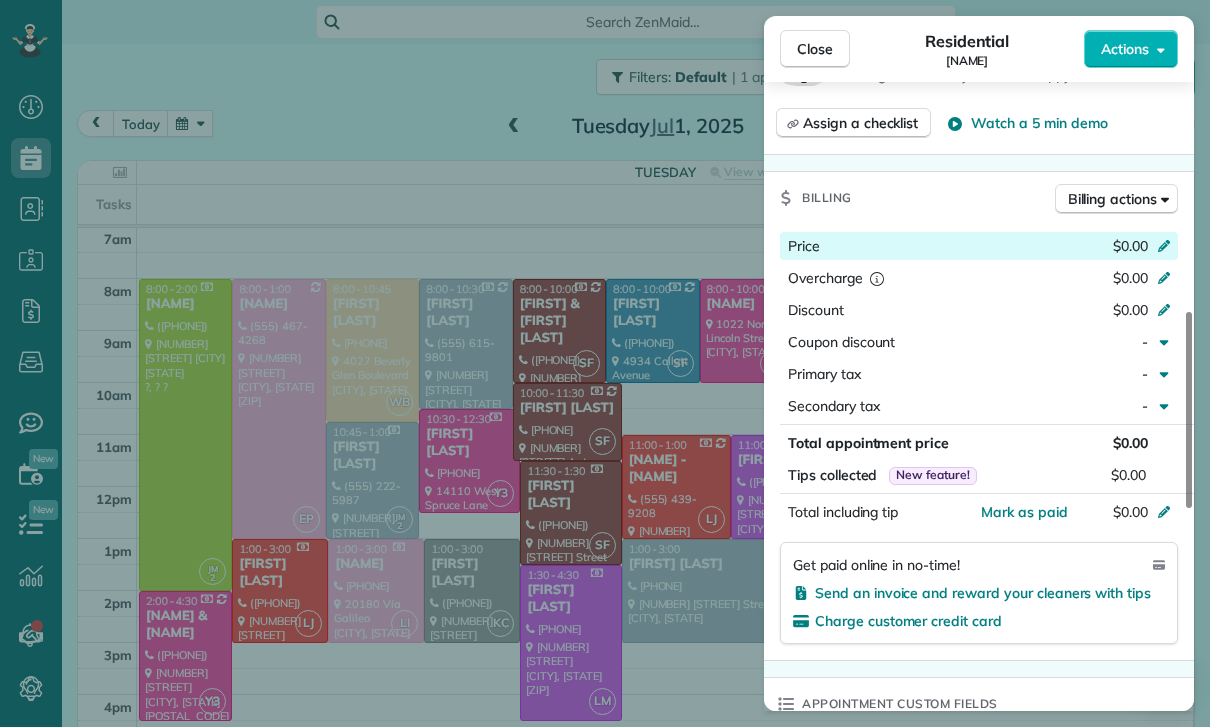 click on "Price $0.00" at bounding box center (979, 246) 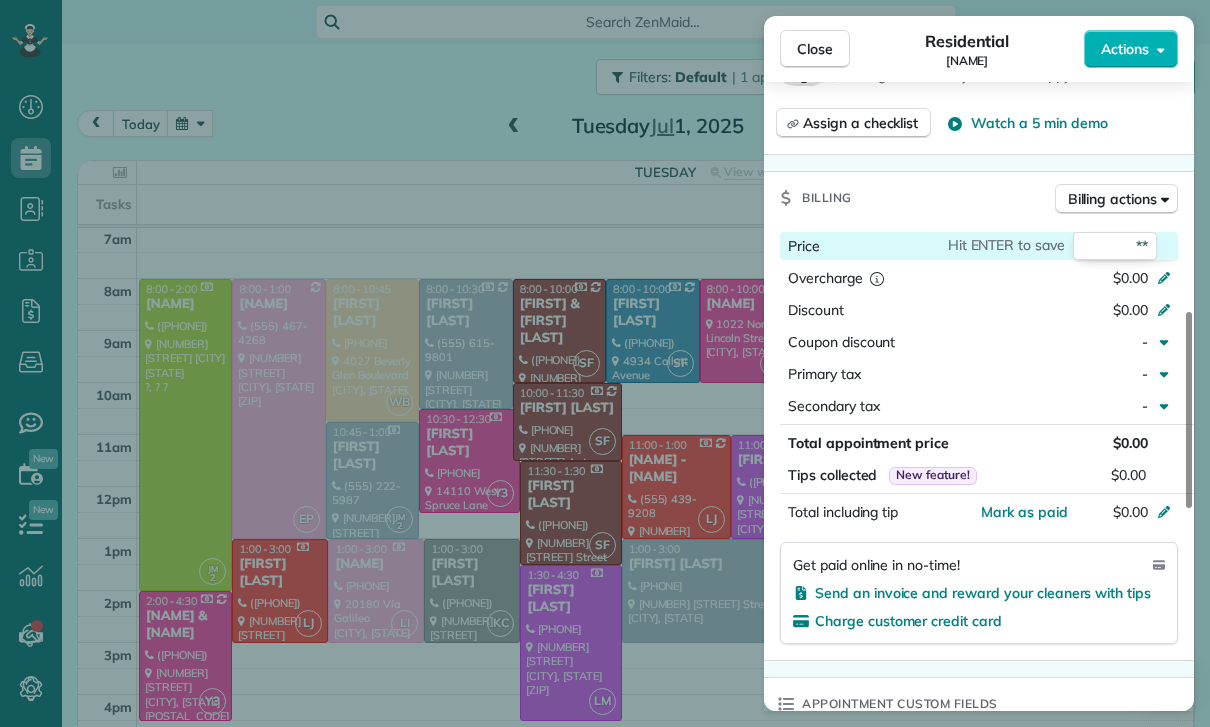 type on "***" 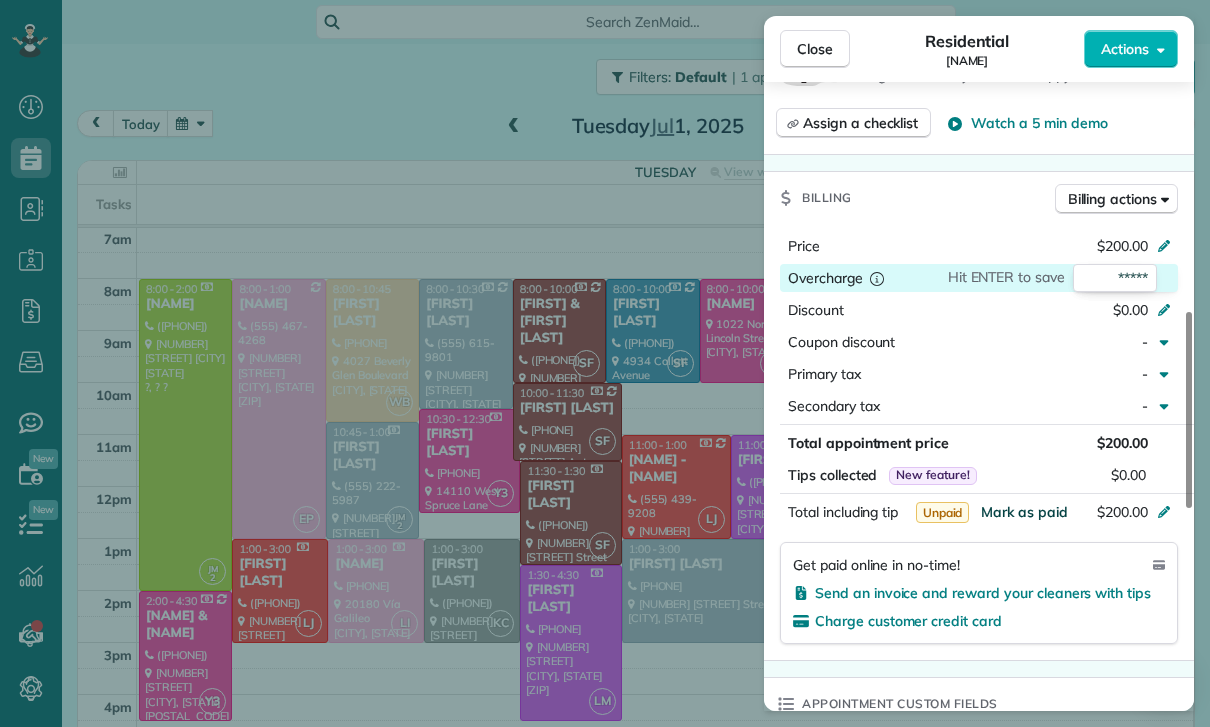 click on "Mark as paid" at bounding box center (1024, 512) 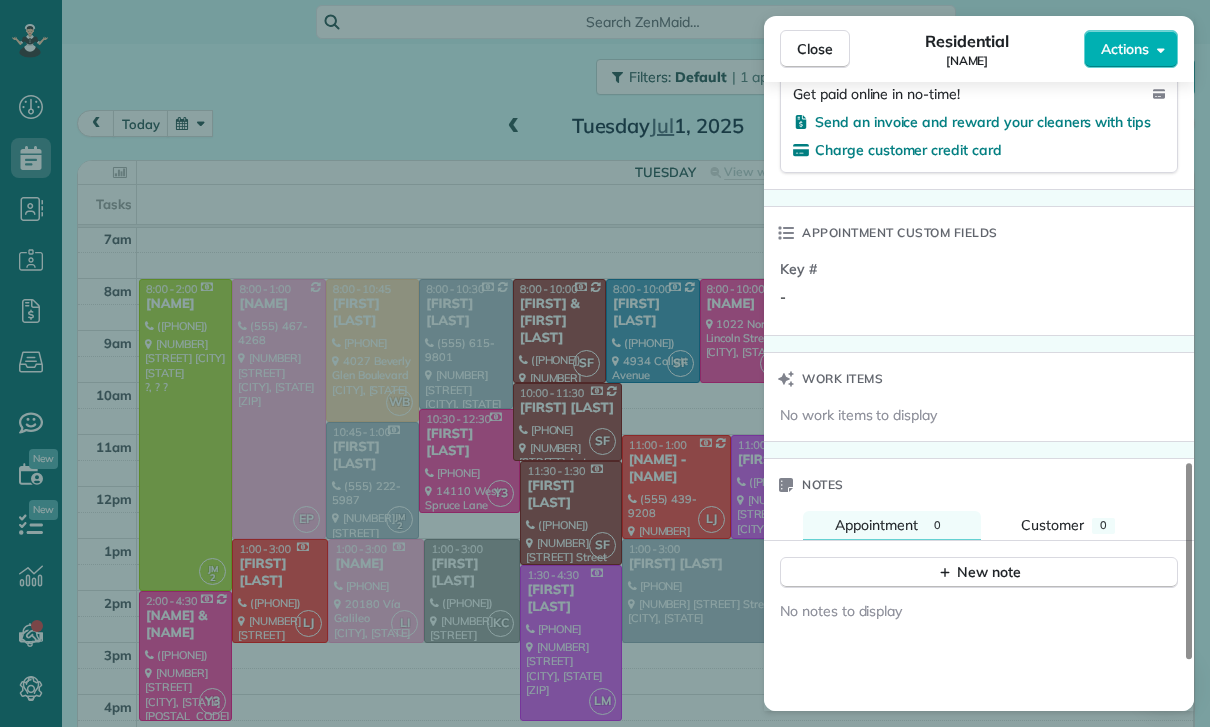 scroll, scrollTop: 1434, scrollLeft: 0, axis: vertical 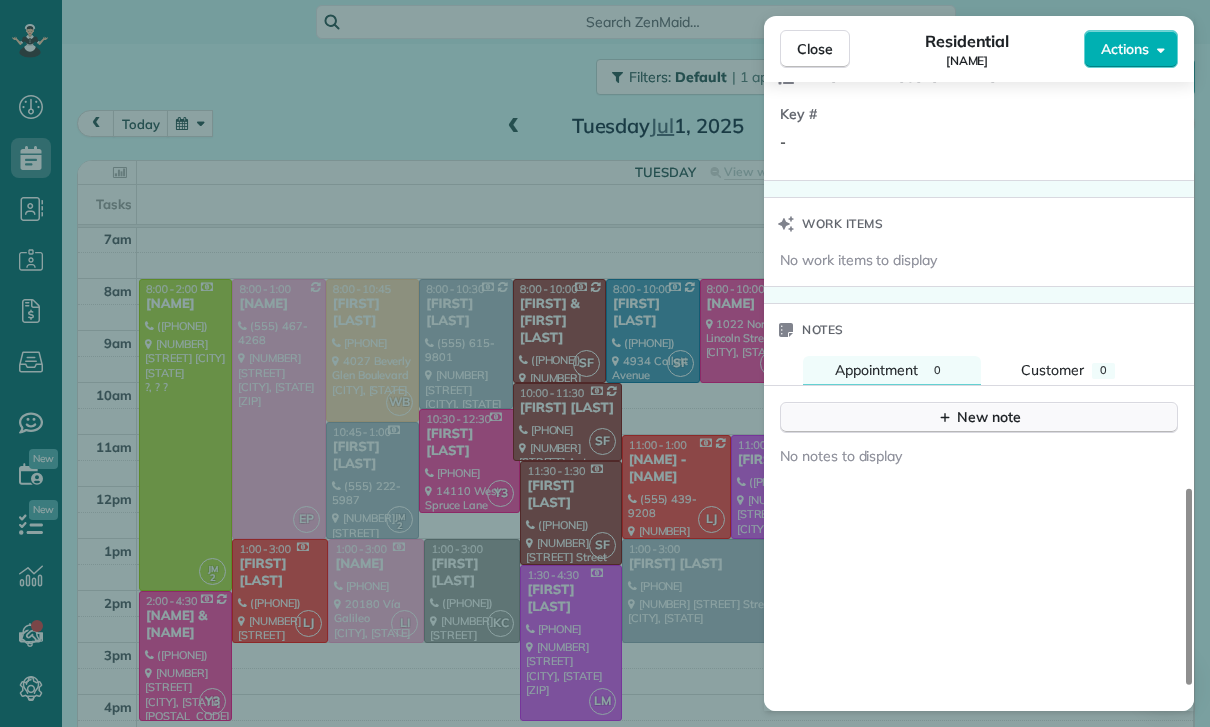 click on "New note" at bounding box center (979, 417) 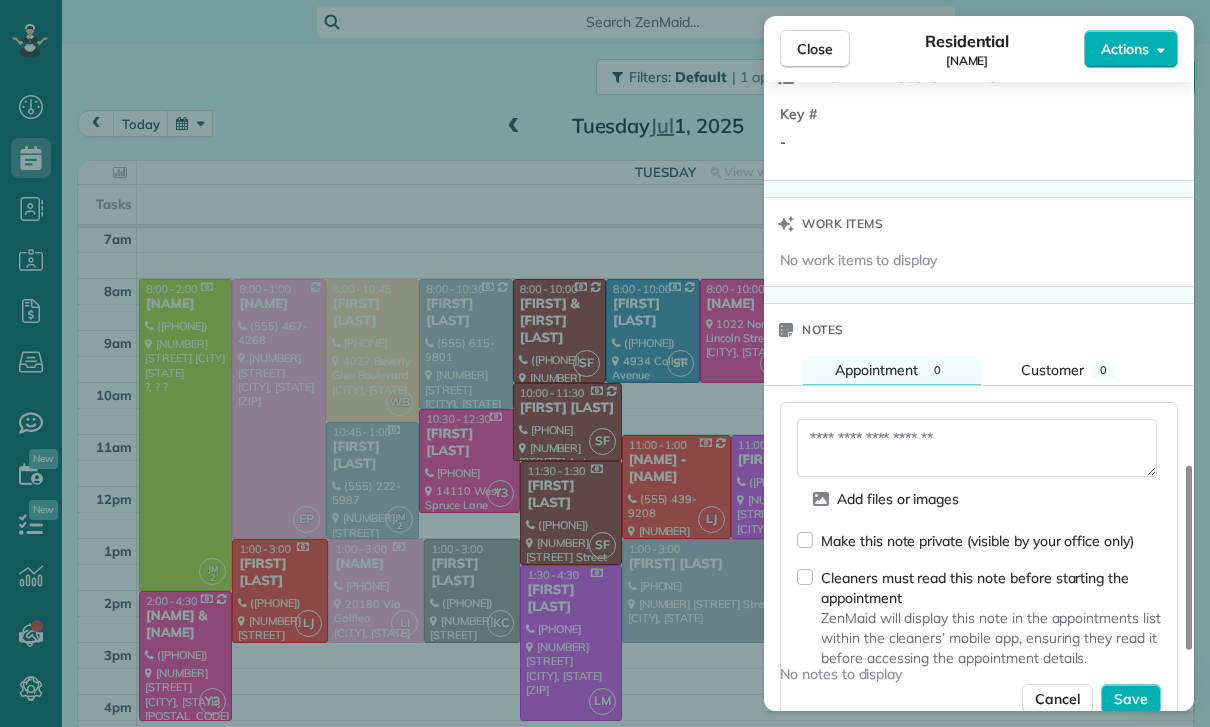 click at bounding box center [977, 448] 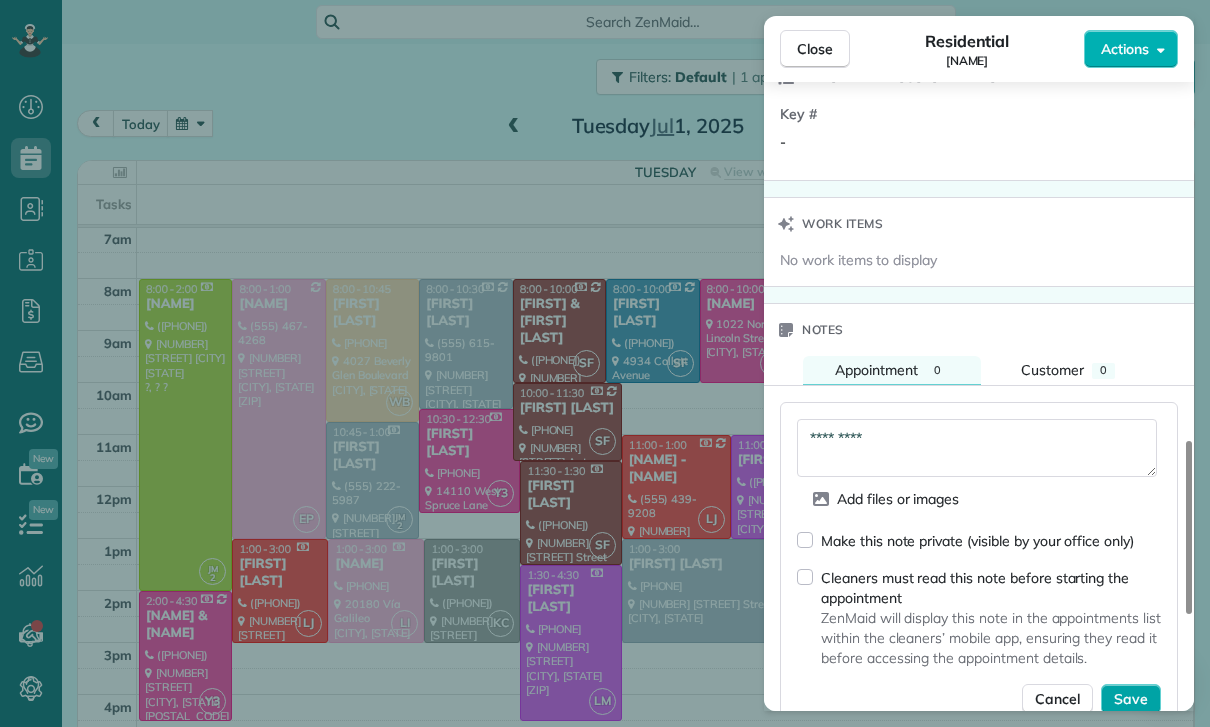 type on "*********" 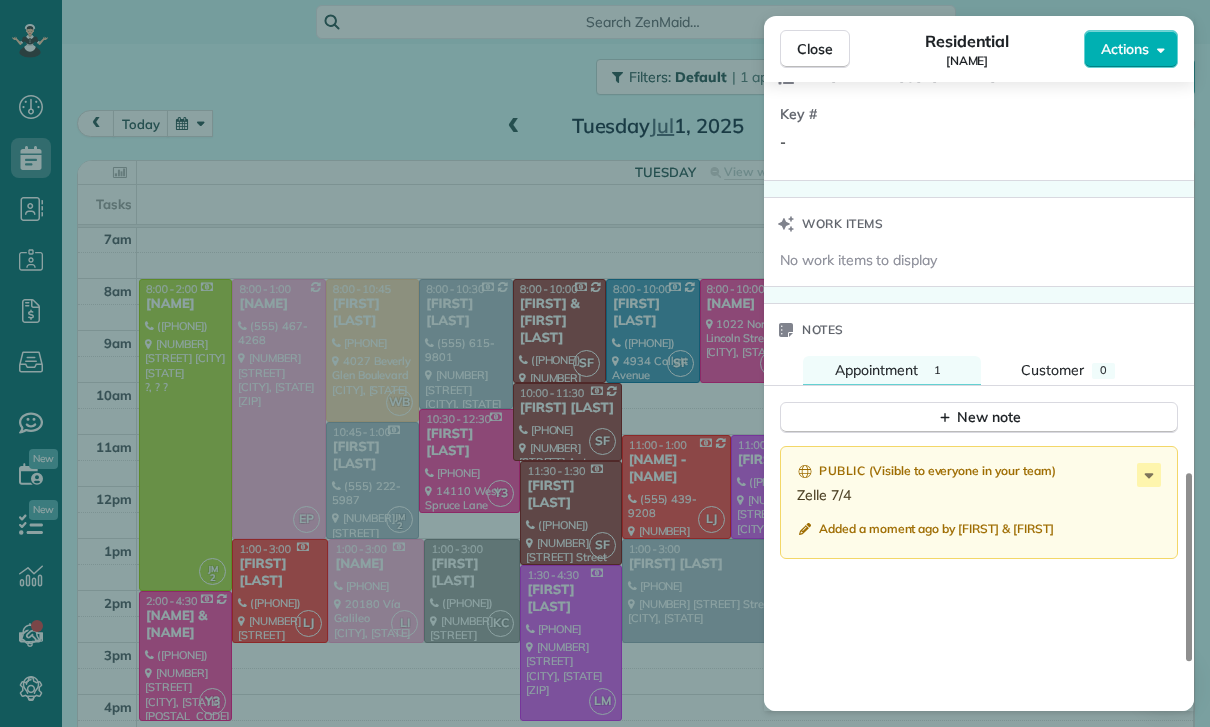 click on "Close Residential Leah Balecha Actions Status Confirmed Leah Balecha · Open profile No phone number on record Add phone number No email on record Add email View Details Residential Tuesday, July 01, 2025 8:00 AM 10:00 AM 2 hours and 0 minutes One time 1022 North Lincoln Street Burbank CA 91506 Service was not rated yet Cleaners Time in and out Assign Invite Team Yuri Cleaners Yuri   8:00 AM 10:00 AM Checklist Try Now Keep this appointment up to your standards. Stay on top of every detail, keep your cleaners organised, and your client happy. Assign a checklist Watch a 5 min demo Billing Billing actions Price $200.00 Overcharge $0.00 Discount $0.00 Coupon discount - Primary tax - Secondary tax - Total appointment price $200.00 Tips collected New feature! $0.00 Paid Total including tip $200.00 Get paid online in no-time! Send an invoice and reward your cleaners with tips Charge customer credit card Appointment custom fields Key # - Work items No work items to display Notes Appointment 1 Customer 0 New note ( )" at bounding box center [605, 363] 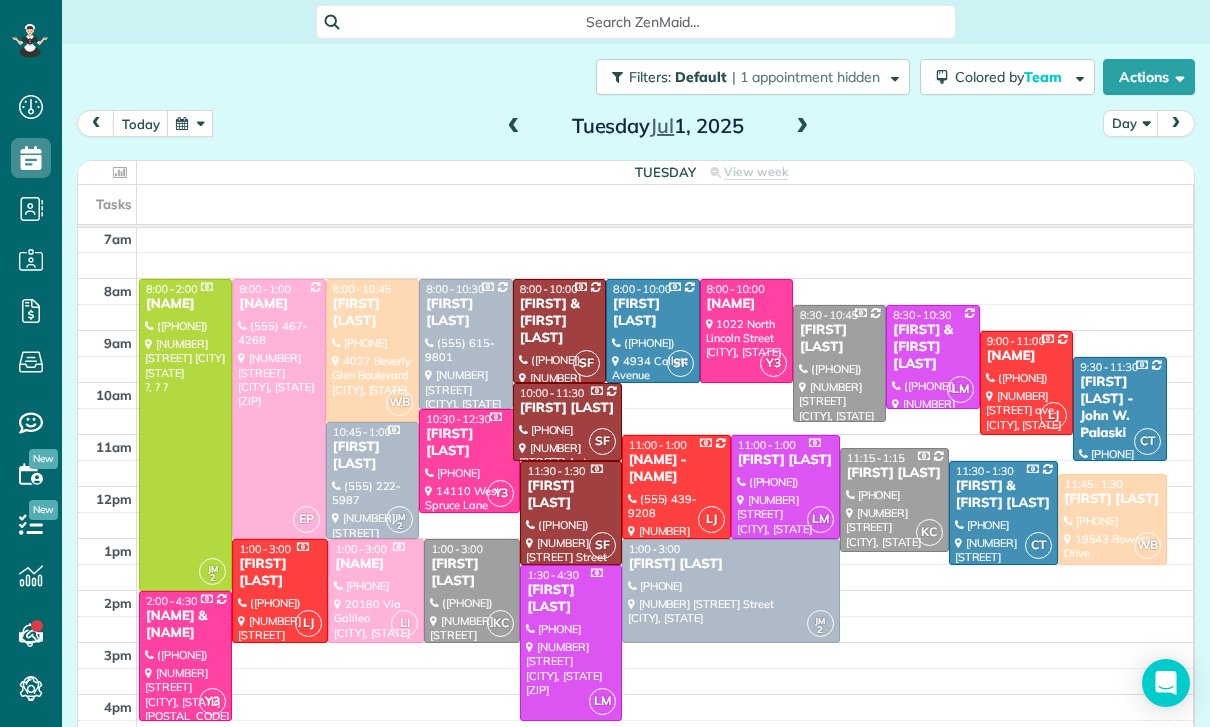 click at bounding box center [190, 123] 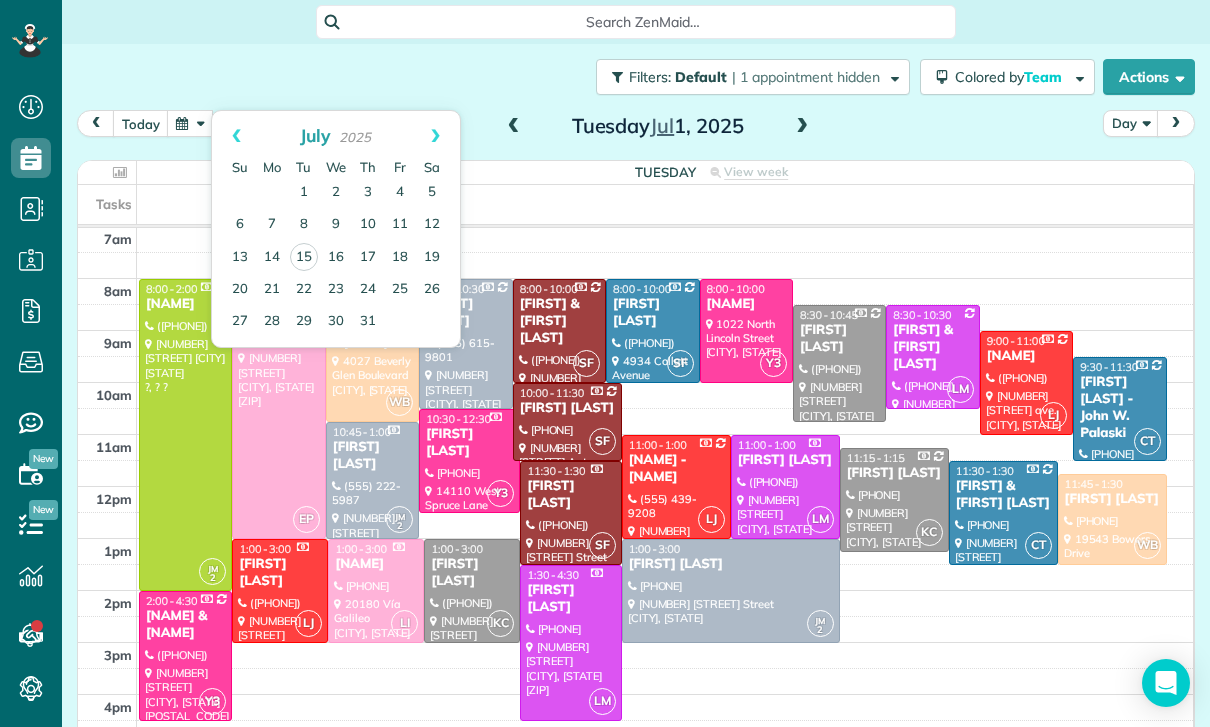 click at bounding box center (746, 331) 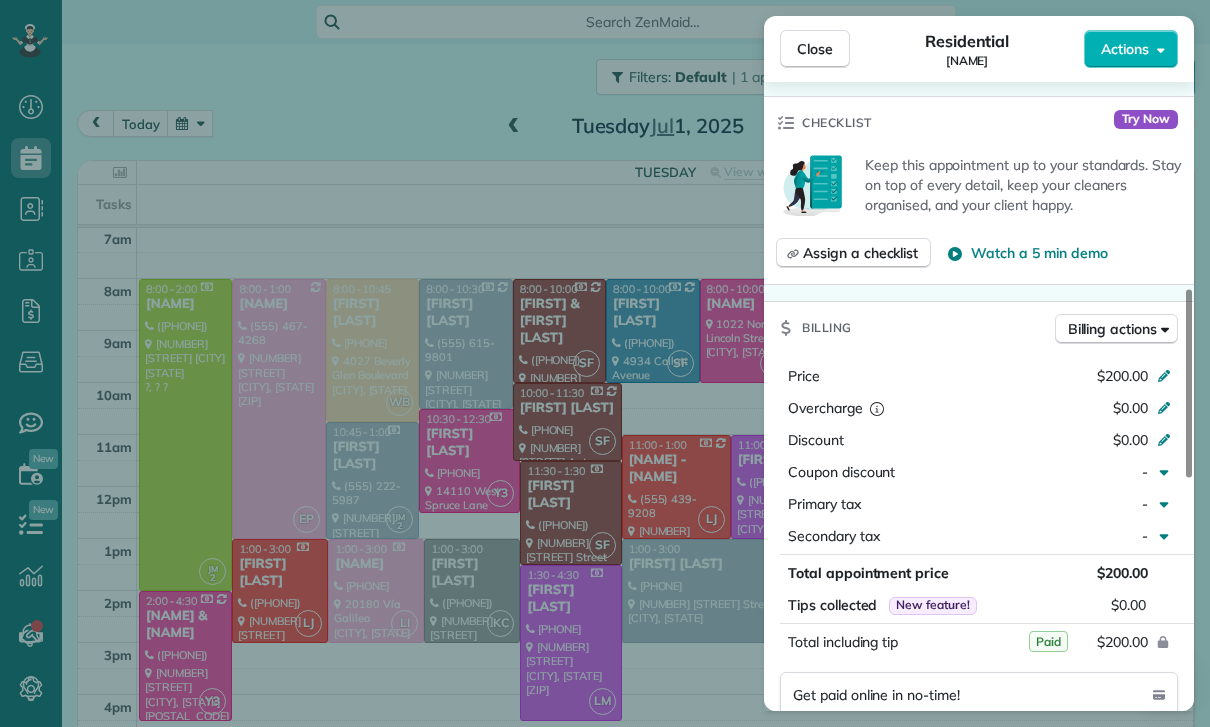 scroll, scrollTop: 773, scrollLeft: 0, axis: vertical 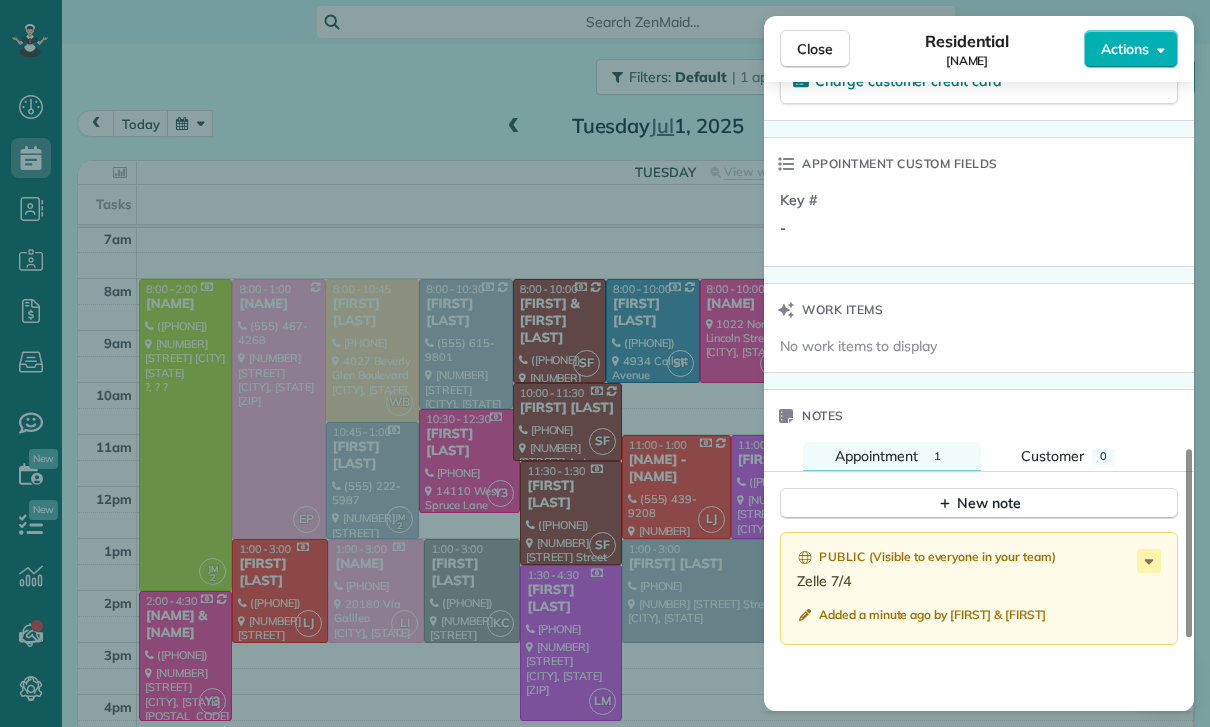 click on "Close Residential Leah Balecha Actions Status Confirmed Leah Balecha · Open profile No phone number on record Add phone number No email on record Add email View Details Residential Tuesday, July 01, 2025 8:00 AM 10:00 AM 2 hours and 0 minutes One time 1022 North Lincoln Street Burbank CA 91506 Service was not rated yet Cleaners Time in and out Assign Invite Team Yuri Cleaners Yuri   8:00 AM 10:00 AM Checklist Try Now Keep this appointment up to your standards. Stay on top of every detail, keep your cleaners organised, and your client happy. Assign a checklist Watch a 5 min demo Billing Billing actions Price $200.00 Overcharge $0.00 Discount $0.00 Coupon discount - Primary tax - Secondary tax - Total appointment price $200.00 Tips collected New feature! $0.00 Paid Total including tip $200.00 Get paid online in no-time! Send an invoice and reward your cleaners with tips Charge customer credit card Appointment custom fields Key # - Work items No work items to display Notes Appointment 1 Customer 0 New note ( )" at bounding box center (605, 363) 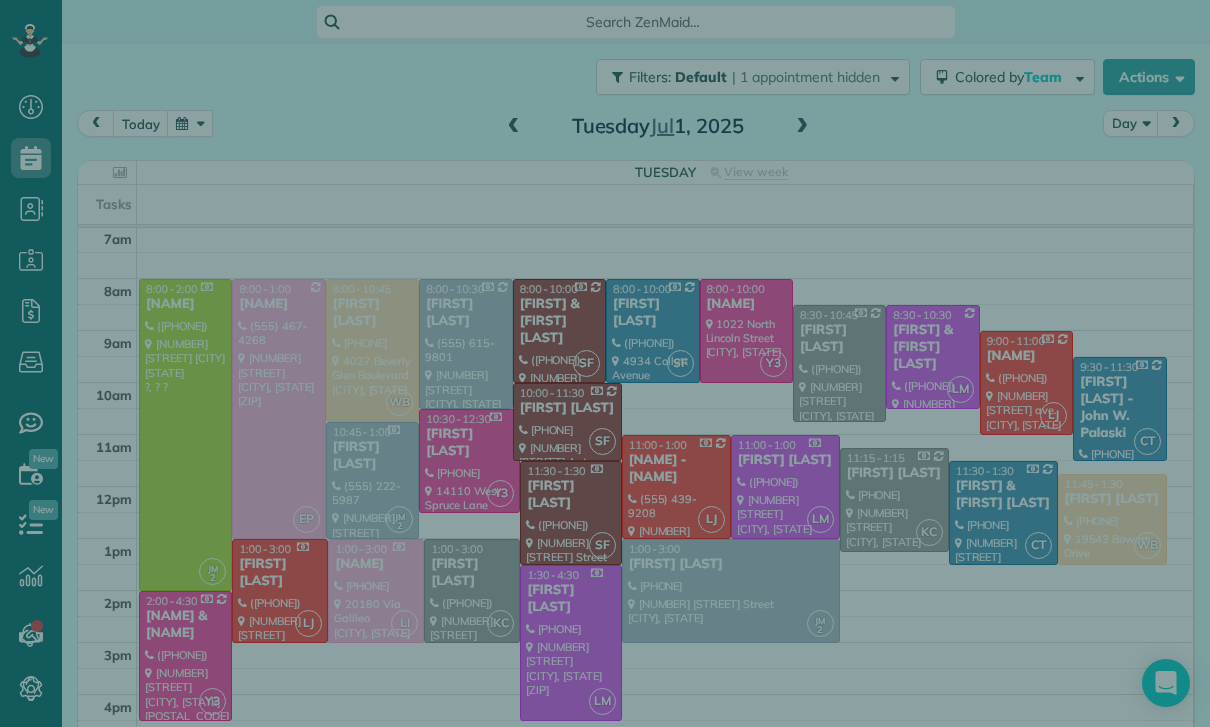 scroll, scrollTop: 1350, scrollLeft: 0, axis: vertical 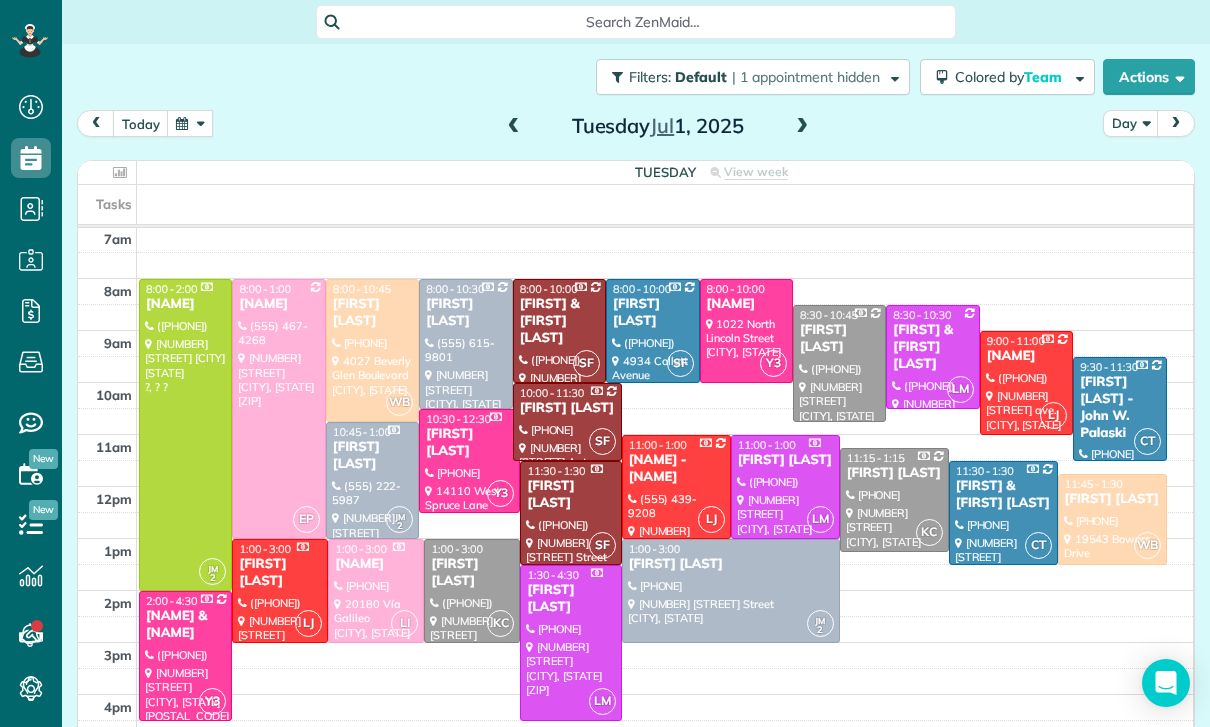 click at bounding box center [190, 123] 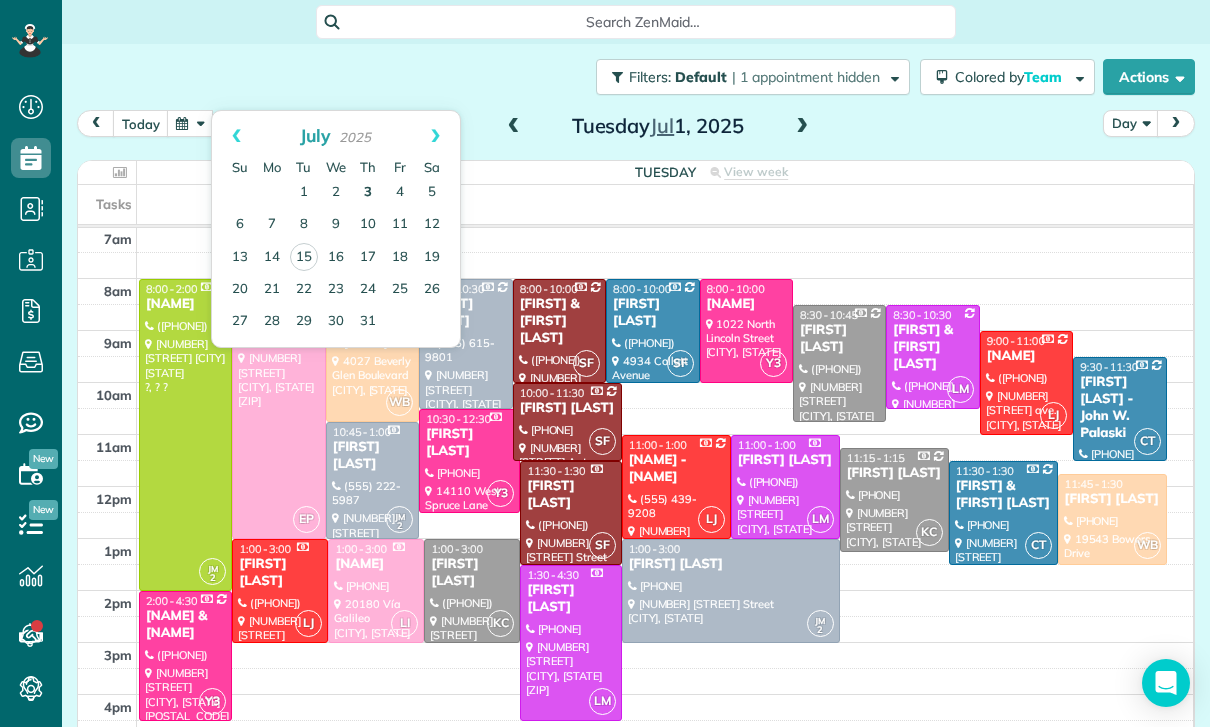 click on "3" at bounding box center [368, 193] 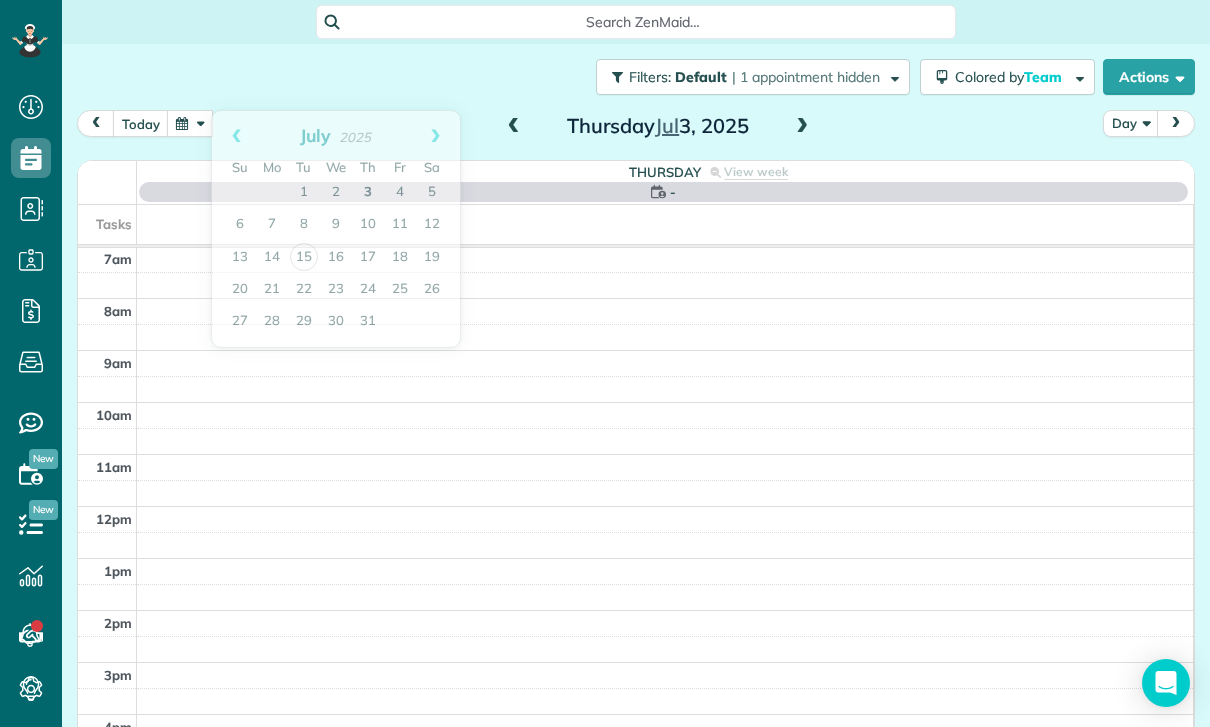 scroll, scrollTop: 157, scrollLeft: 0, axis: vertical 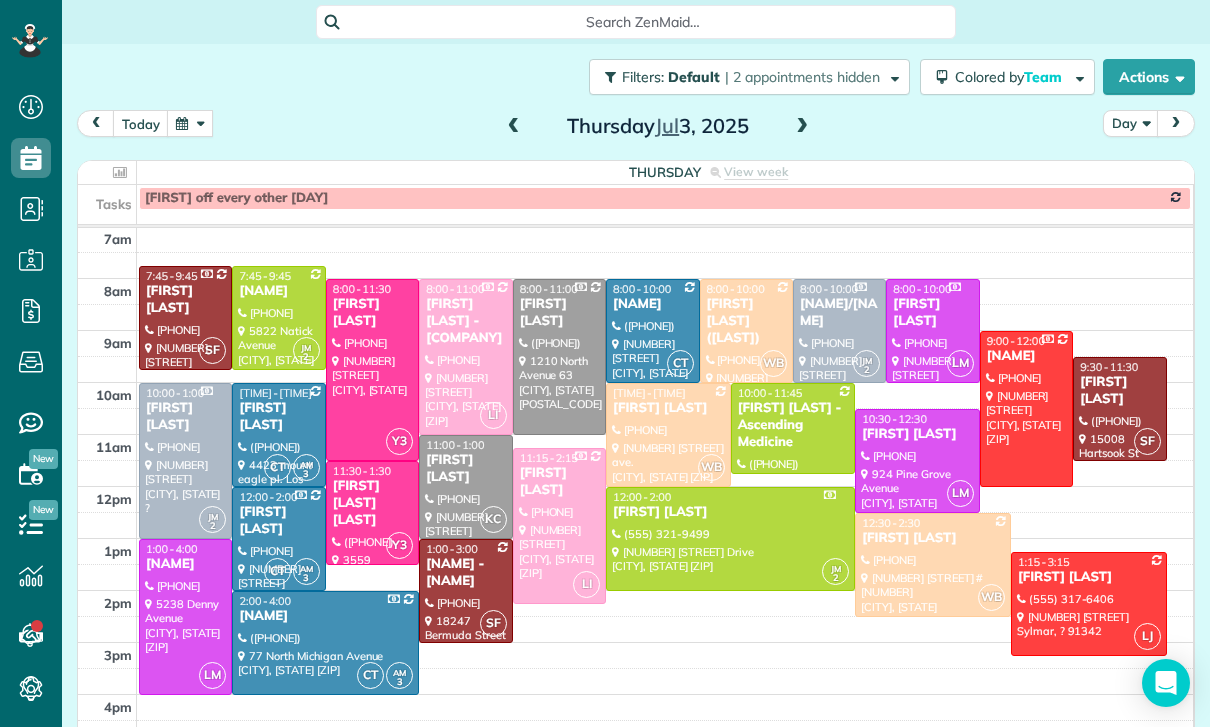 click at bounding box center (917, 461) 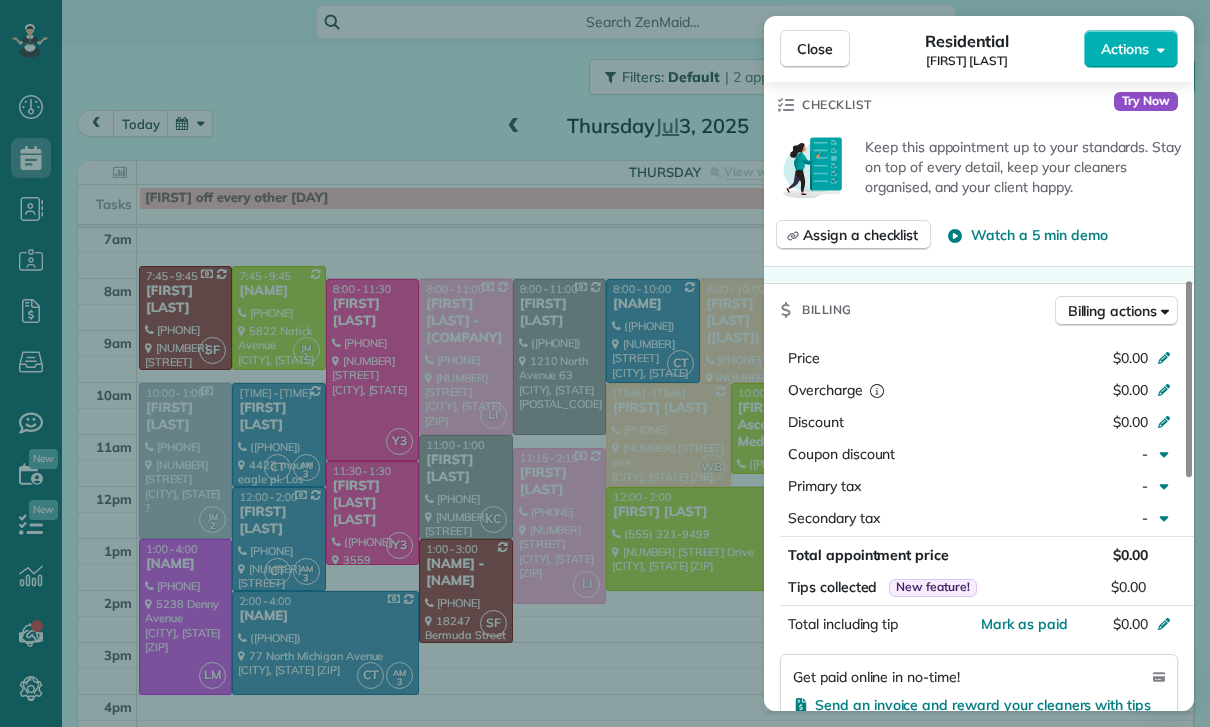 scroll, scrollTop: 865, scrollLeft: 0, axis: vertical 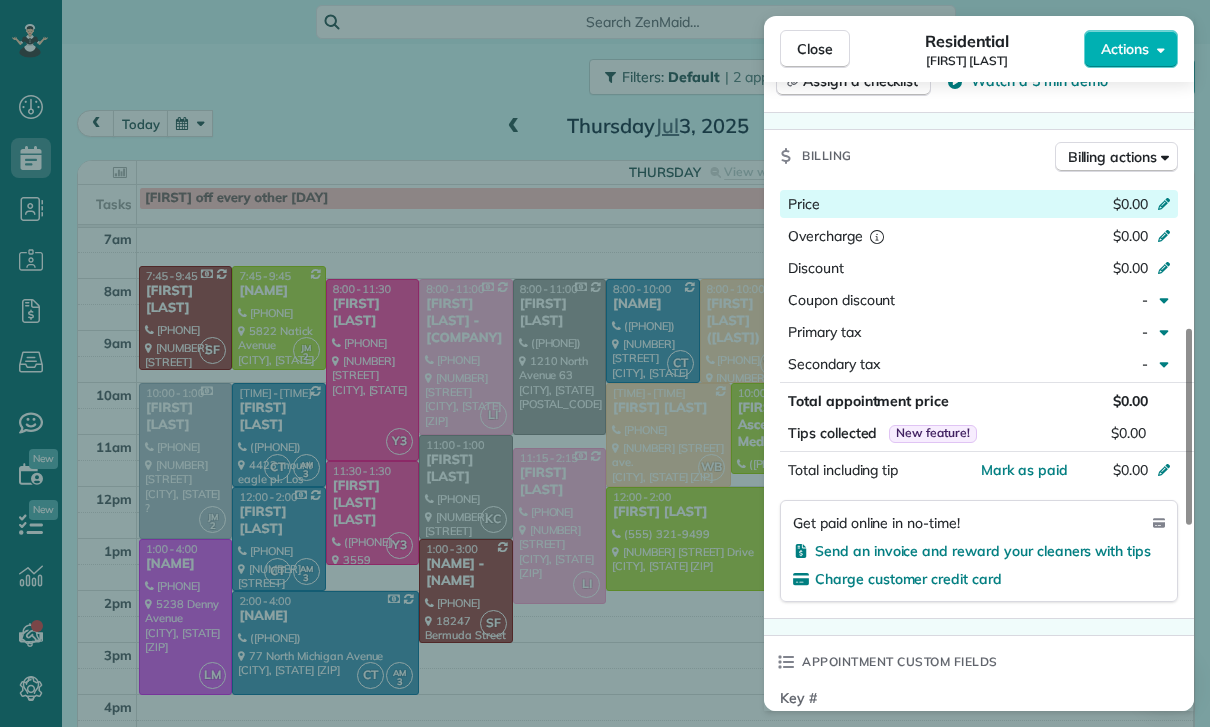 click on "Price $0.00" at bounding box center [979, 204] 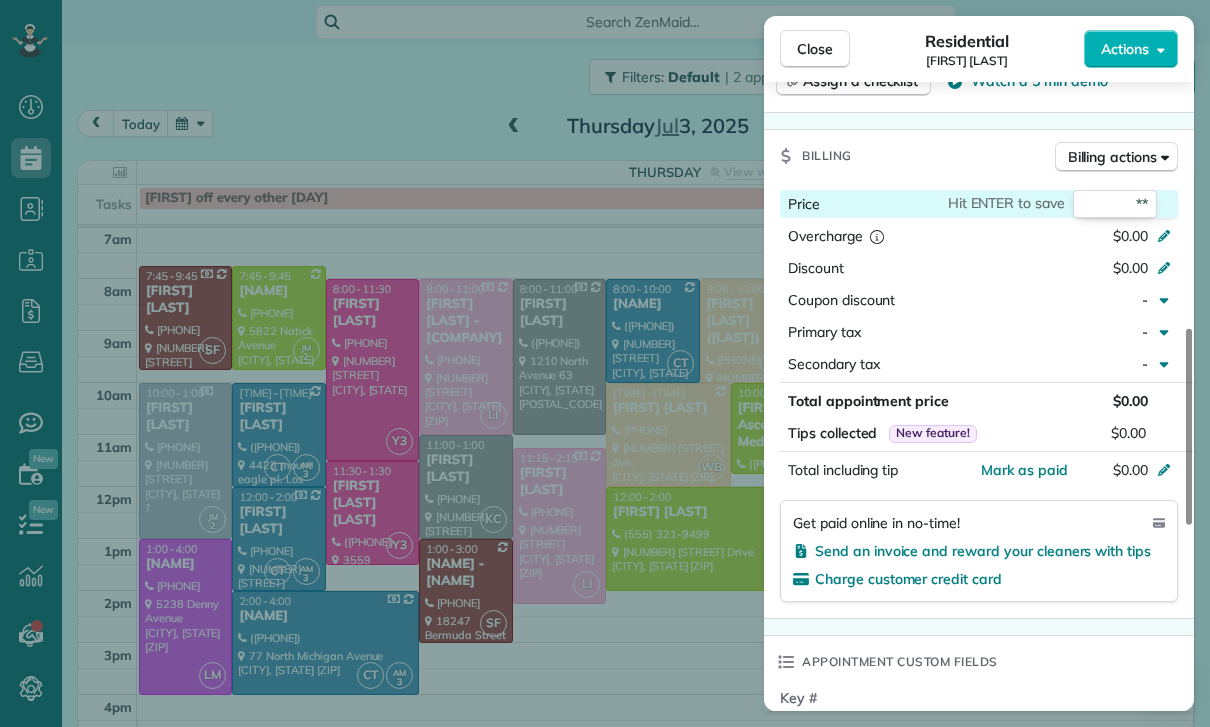 type on "***" 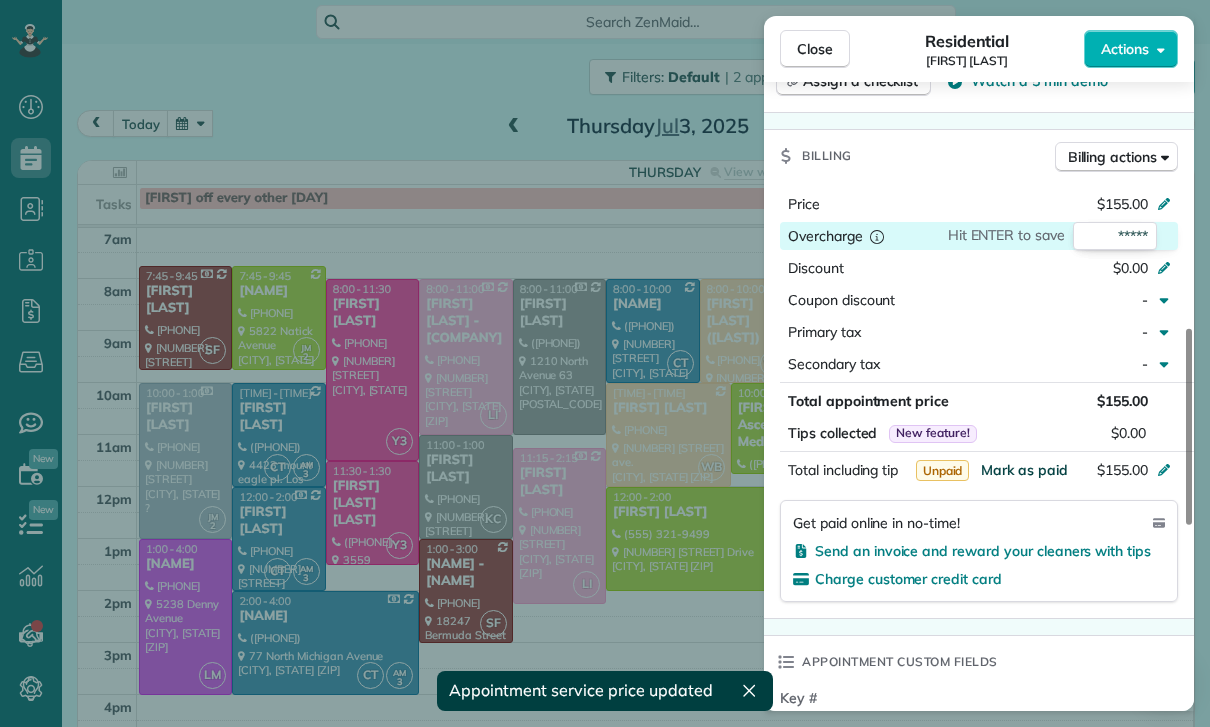 click on "Mark as paid" at bounding box center [1024, 470] 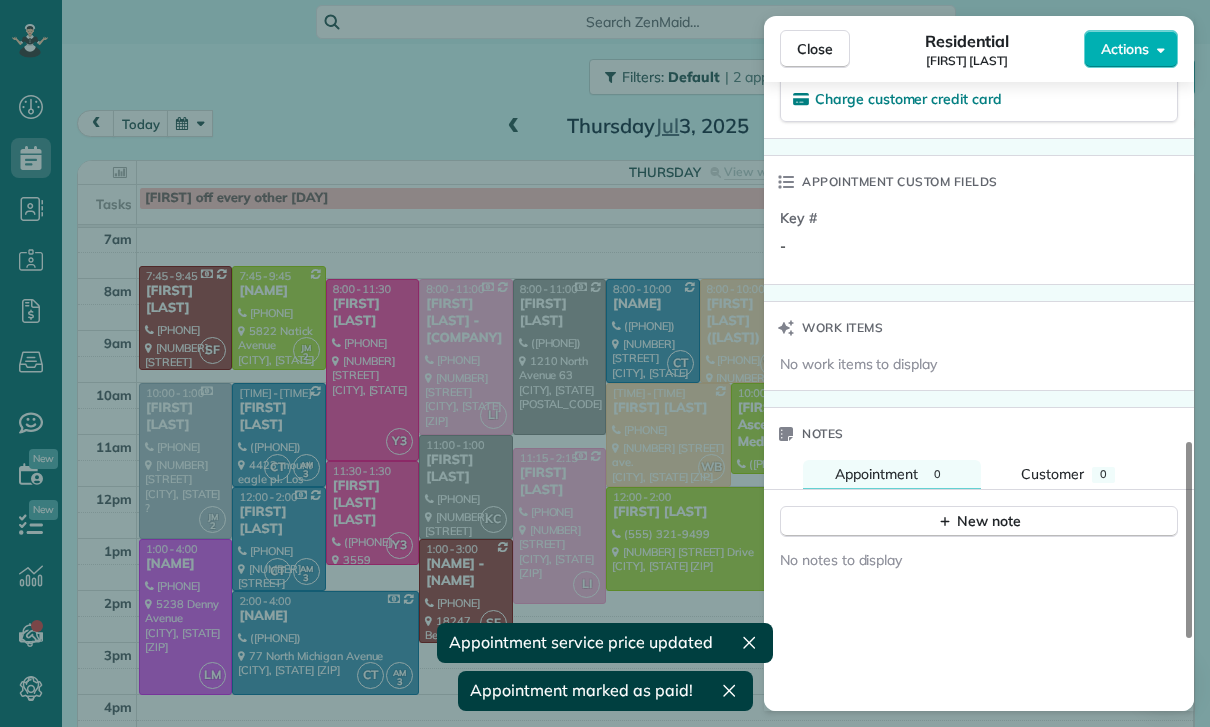 scroll, scrollTop: 1444, scrollLeft: 0, axis: vertical 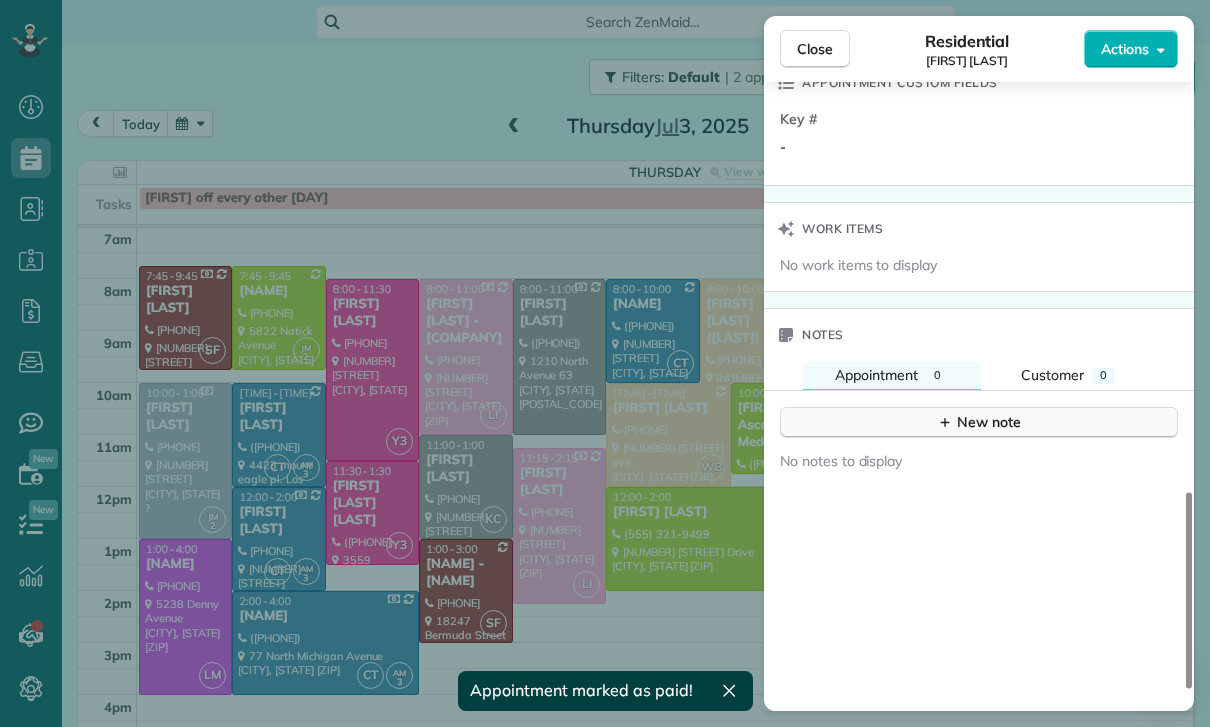 click on "New note" at bounding box center [979, 422] 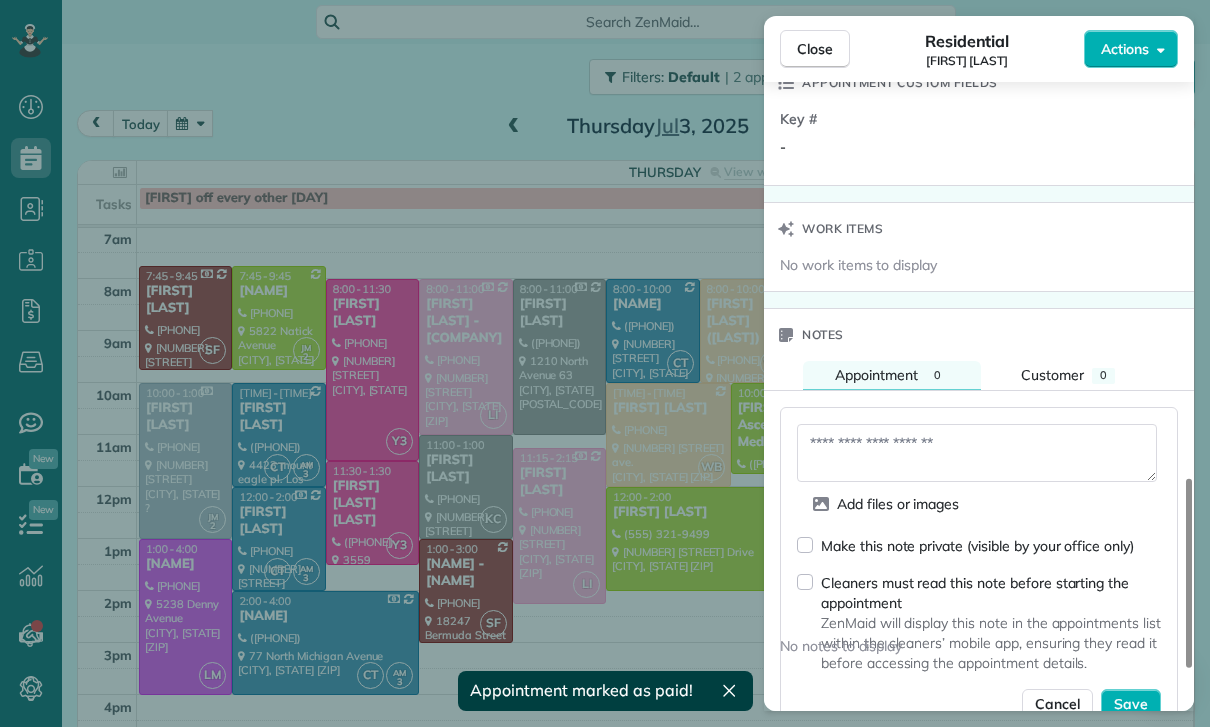 click at bounding box center (977, 453) 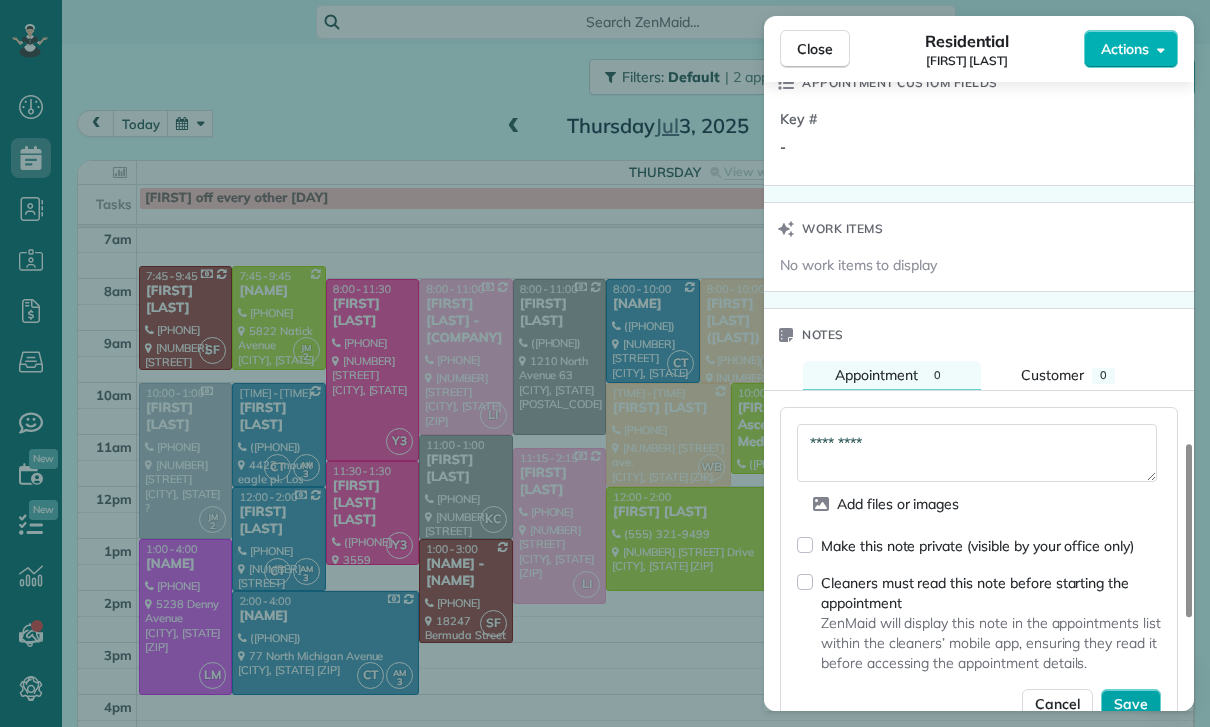 type on "*********" 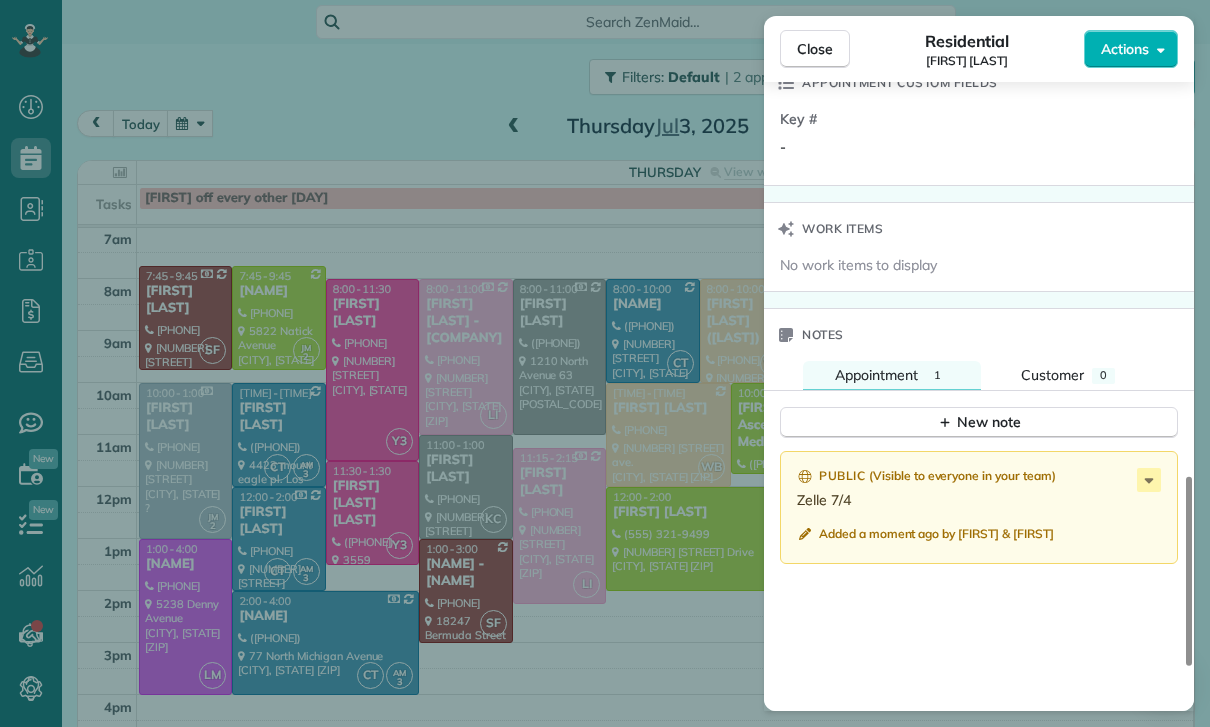 scroll, scrollTop: 43, scrollLeft: 0, axis: vertical 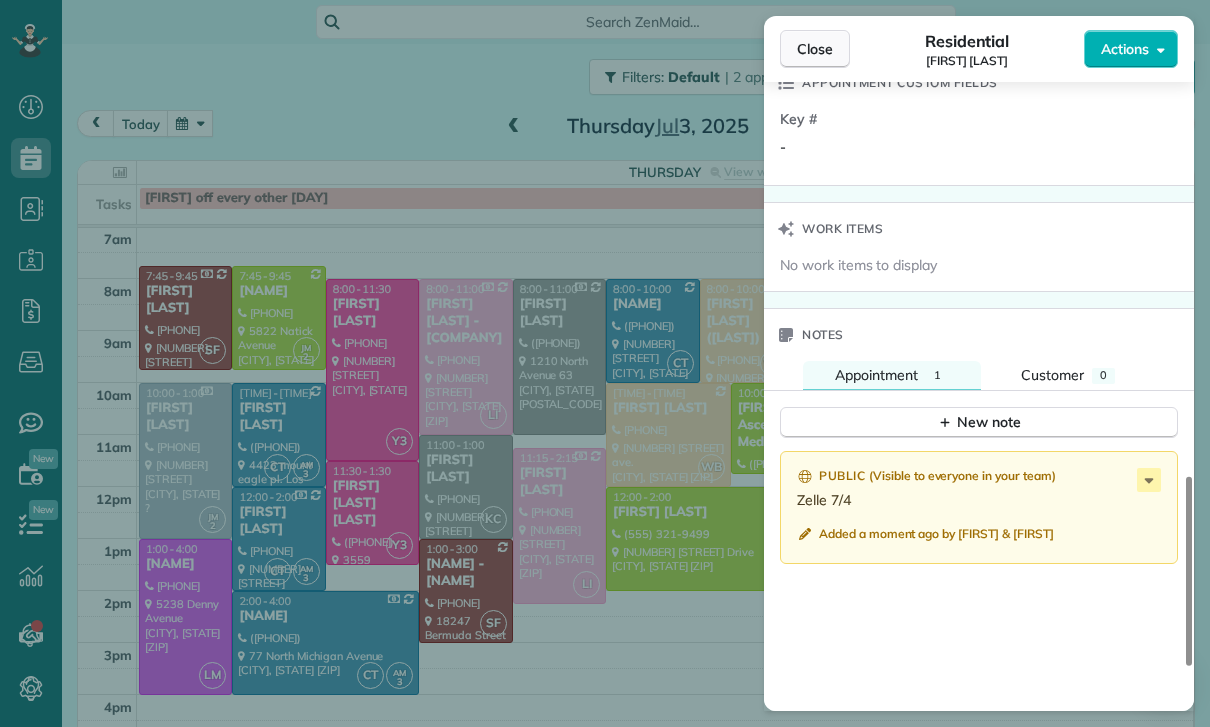 click on "Close" at bounding box center [815, 49] 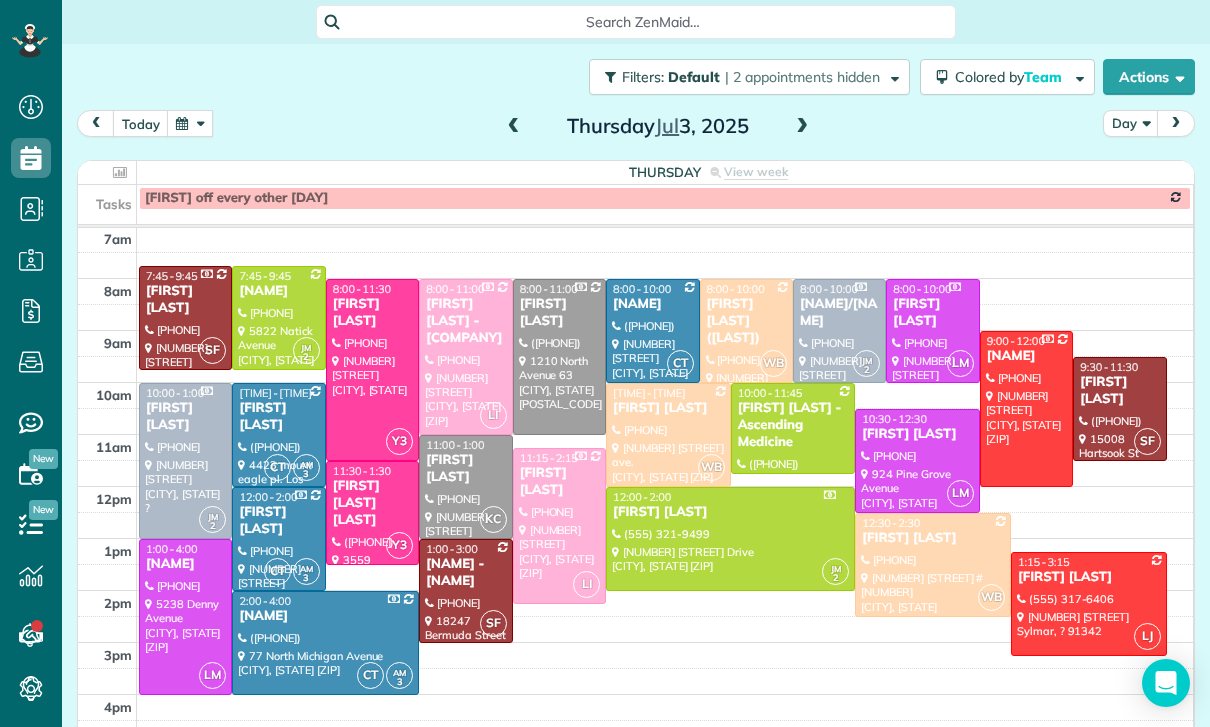 click at bounding box center [917, 461] 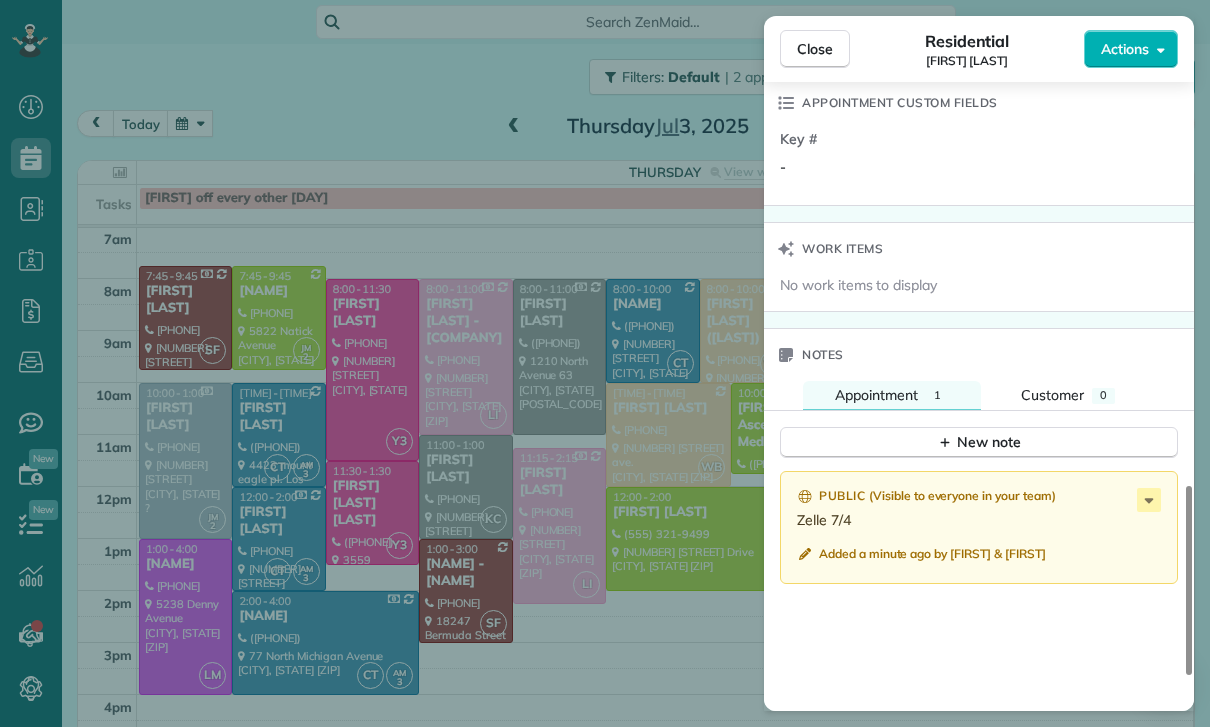 scroll, scrollTop: 1478, scrollLeft: 0, axis: vertical 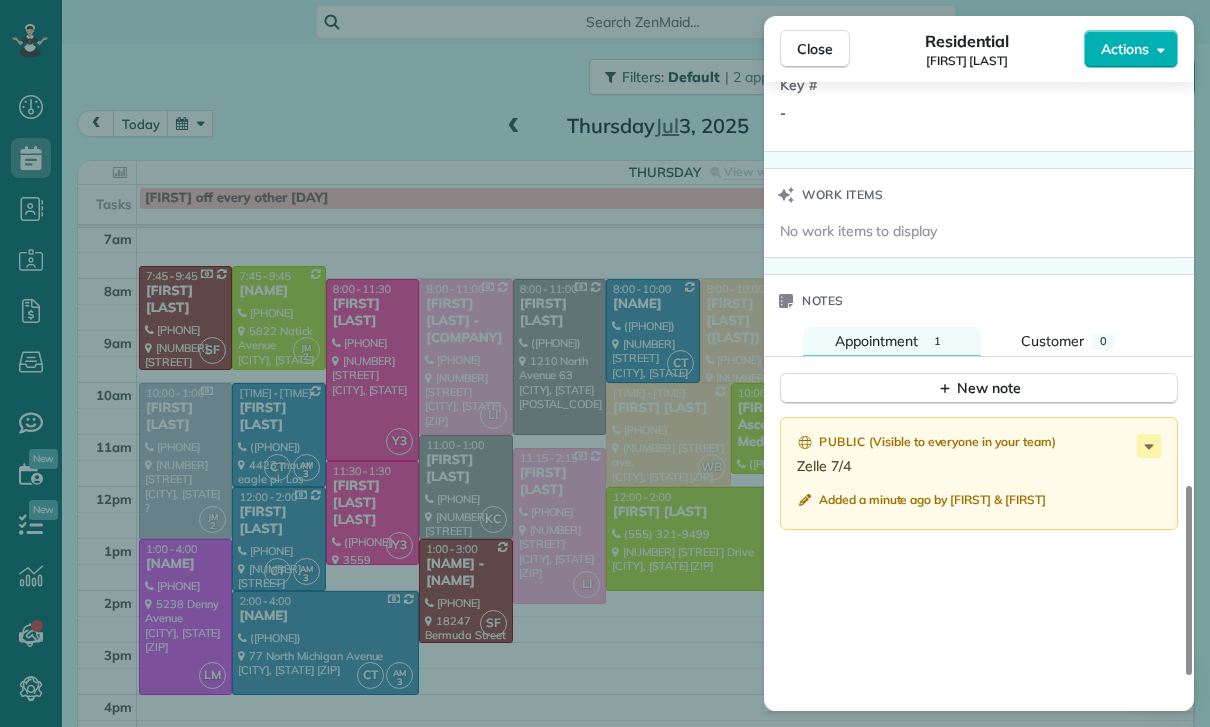 click on "Close Residential Kevin Farzad Actions Status Confirmed Kevin Farzad · Open profile Mobile (909) 227-2092 Copy No email on record Add email View Details Residential Thursday, July 03, 2025 10:30 AM 12:30 PM 2 hours and 0 minutes One time 924 Pine Grove Avenue Los Angeles CA 90042 Service was not rated yet Cleaners Time in and out Assign Invite Team Leslie Miranda Cleaners Leslie Mirnada   10:30 AM 12:30 PM Checklist Try Now Keep this appointment up to your standards. Stay on top of every detail, keep your cleaners organised, and your client happy. Assign a checklist Watch a 5 min demo Billing Billing actions Price $155.00 Overcharge $0.00 Discount $0.00 Coupon discount - Primary tax - Secondary tax - Total appointment price $155.00 Tips collected New feature! $0.00 Paid Total including tip $155.00 Get paid online in no-time! Send an invoice and reward your cleaners with tips Charge customer credit card Appointment custom fields Key # - Work items No work items to display Notes Appointment 1 Customer 0 Public" at bounding box center [605, 363] 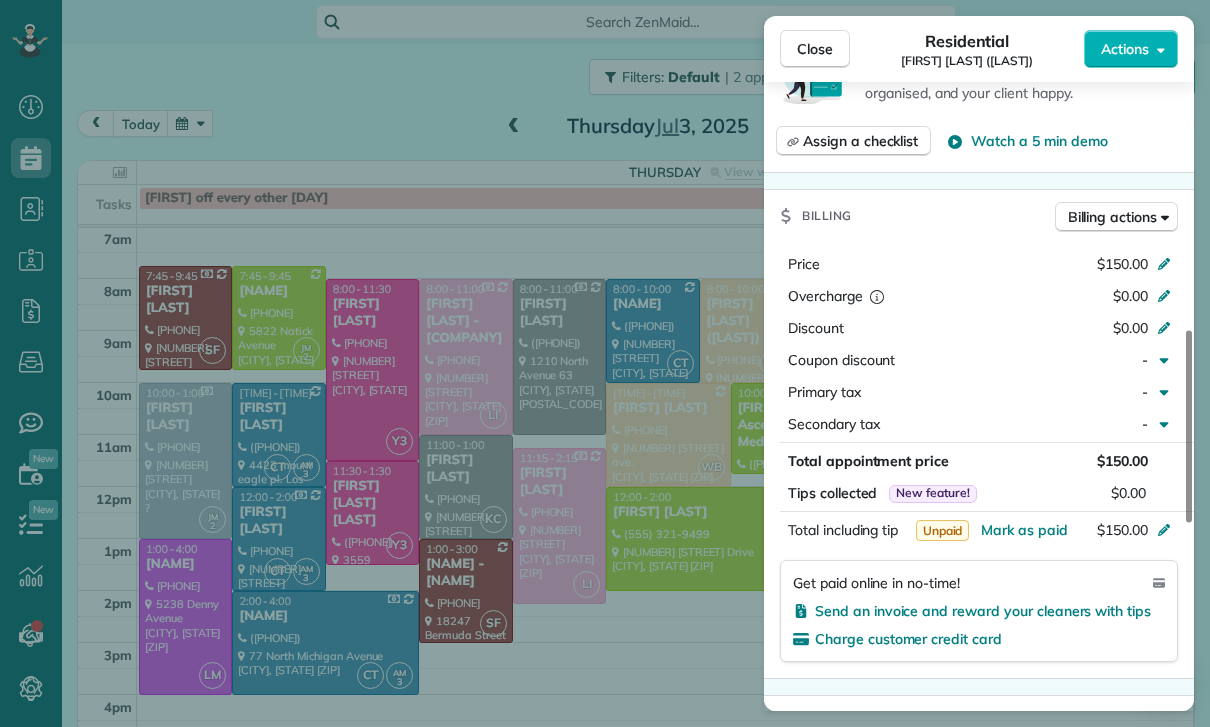 scroll, scrollTop: 889, scrollLeft: 0, axis: vertical 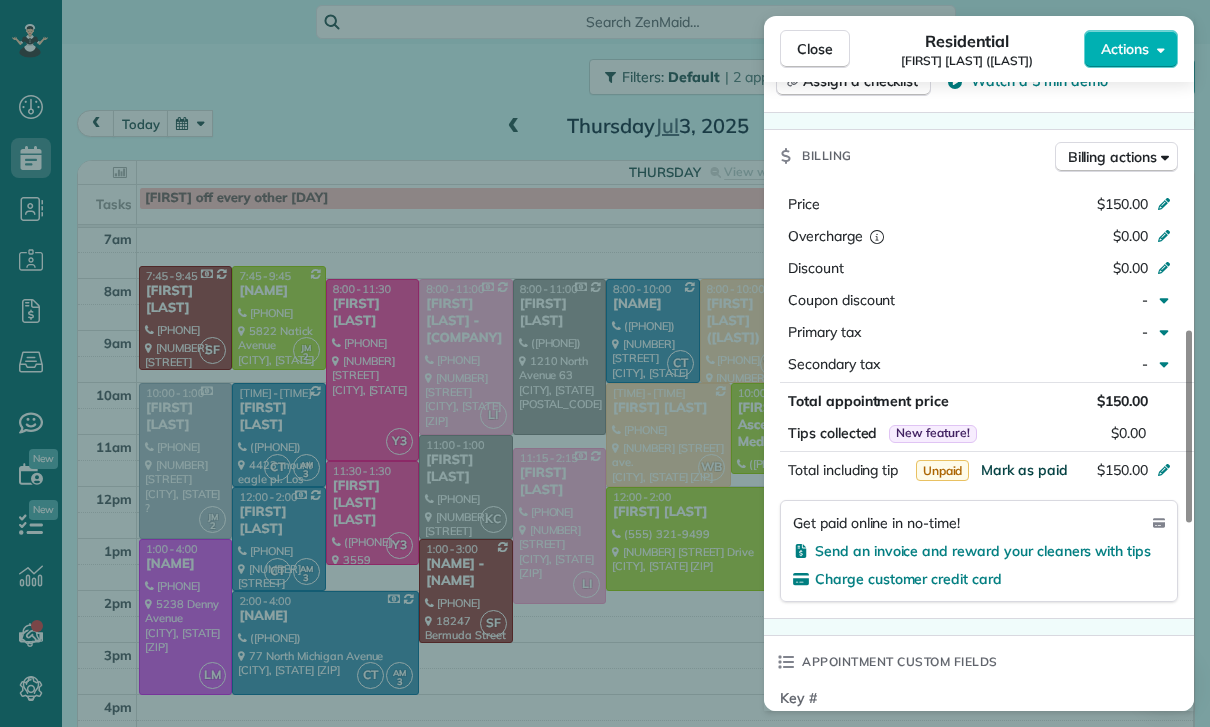 click on "Mark as paid" at bounding box center (1024, 470) 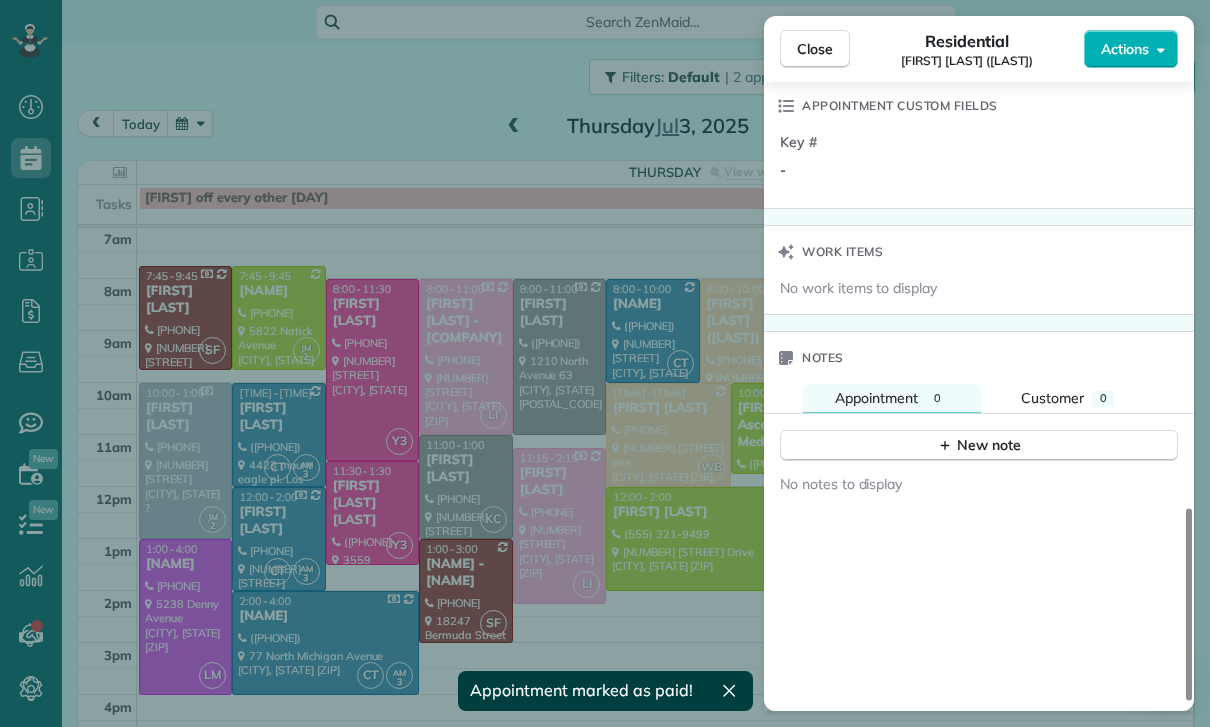 scroll, scrollTop: 1539, scrollLeft: 0, axis: vertical 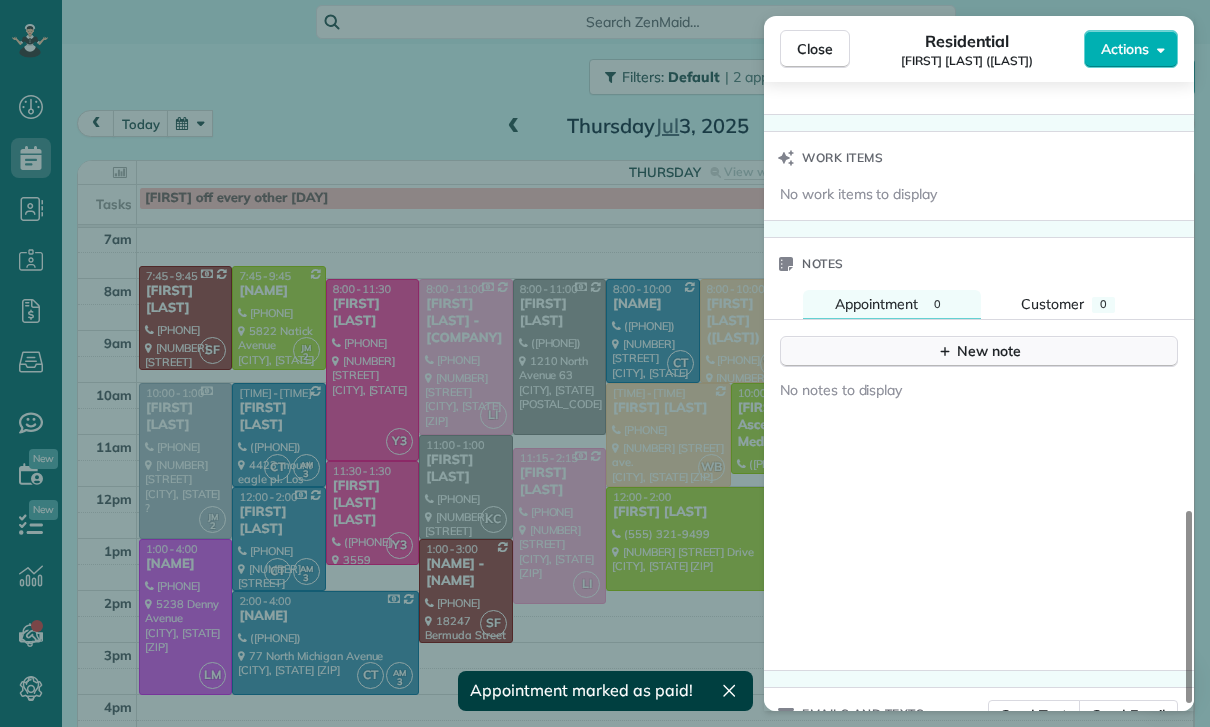 click on "New note" at bounding box center (979, 351) 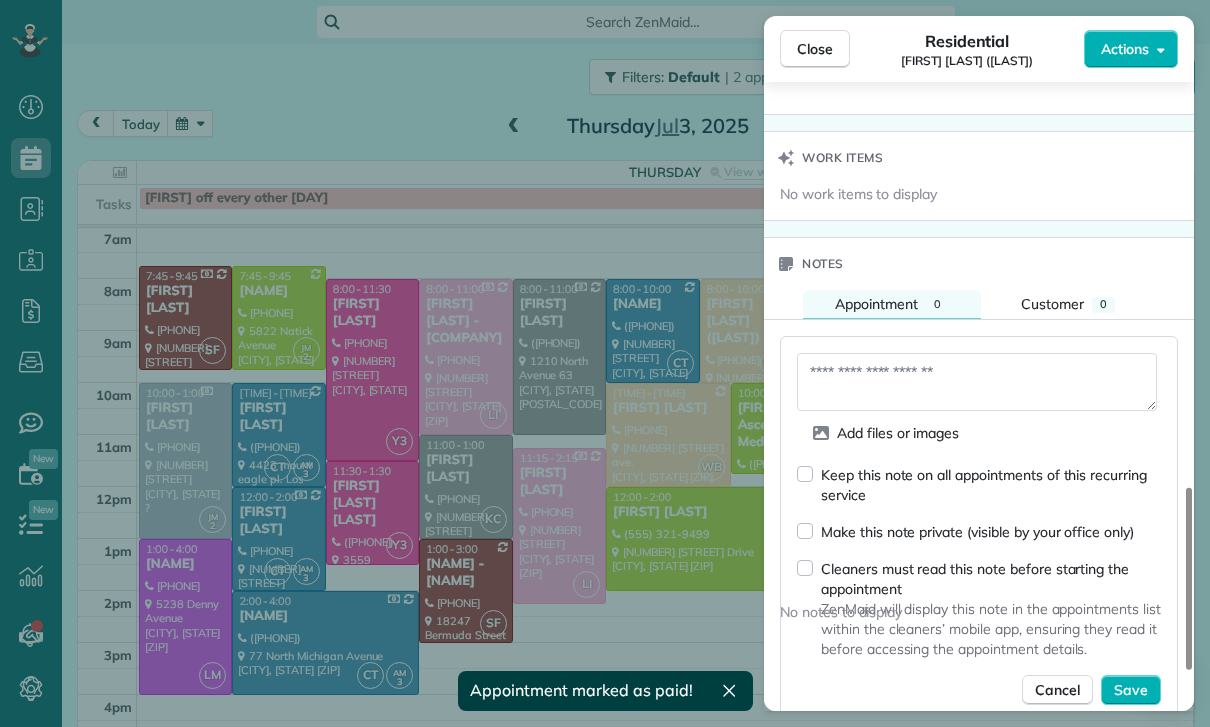 click at bounding box center [977, 382] 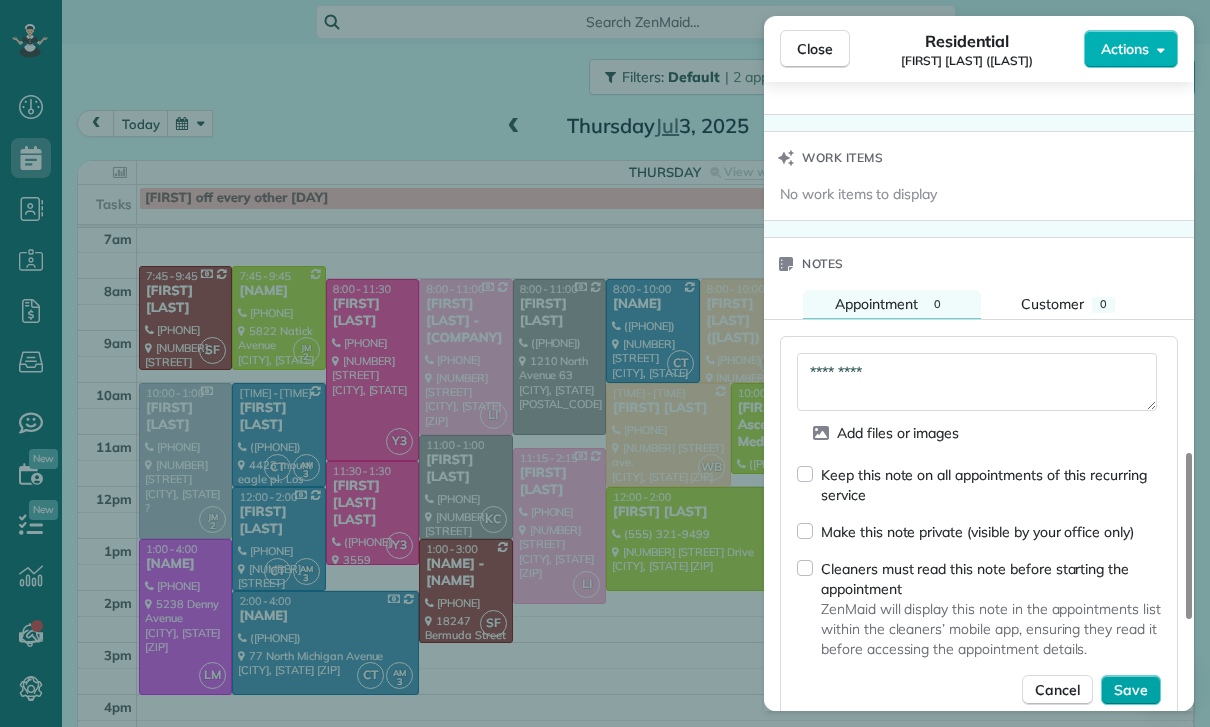 type on "*********" 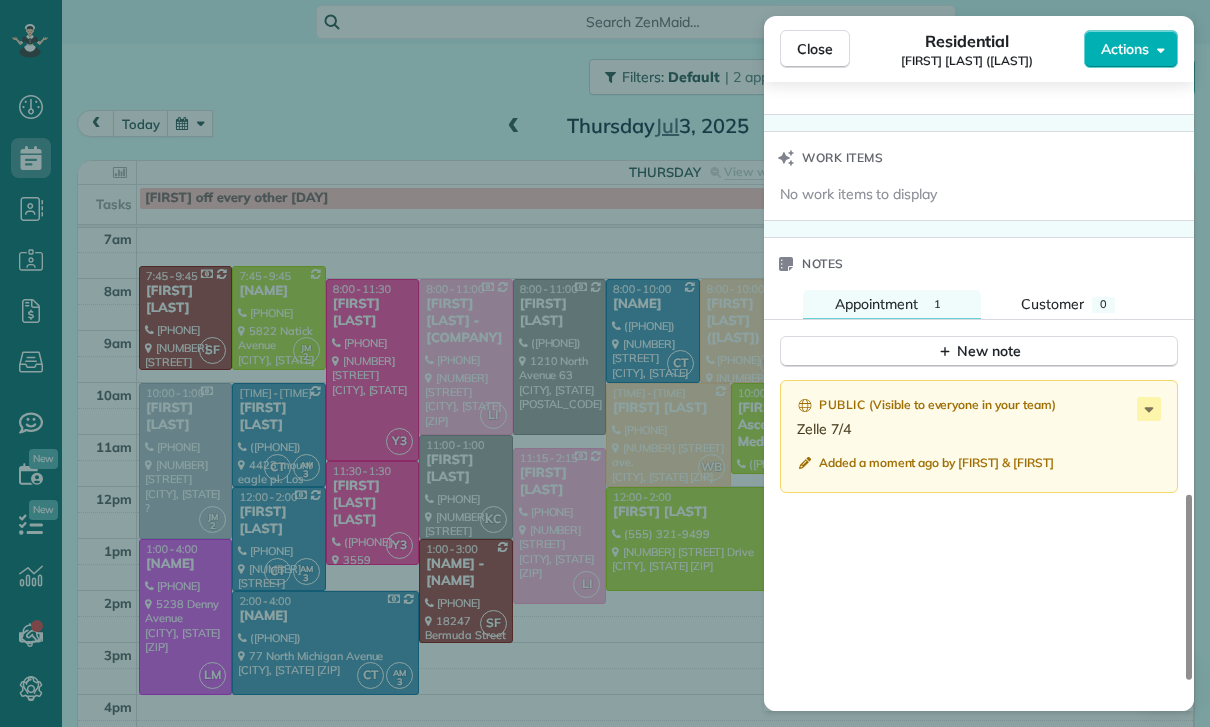 click on "Close Residential Diana Pilano (Medjoubi) Actions Status Confirmed Diana Pilano (Medjoubi) · Open profile Mobile (818) 987-5500 Joanna Siracusano neighbor  Copy diana.ter@icloud.com Copy View Details Residential Thursday, July 03, 2025 8:00 AM 10:00 AM 2 hours and 0 minutes Repeats every 2 weeks Edit recurring service Previous (Jun 19) Next (Jul 17) 3818 Lost Springs Drive Calabasas CA 91301 Service was not rated yet Cleaners Time in and out Assign Invite Team Wendy Cleaners Wendy   Bonilla 8:00 AM 10:00 AM Checklist Try Now Keep this appointment up to your standards. Stay on top of every detail, keep your cleaners organised, and your client happy. Assign a checklist Watch a 5 min demo Billing Billing actions Price $150.00 Overcharge $0.00 Discount $0.00 Coupon discount - Primary tax - Secondary tax - Total appointment price $150.00 Tips collected New feature! $0.00 Paid Total including tip $150.00 Get paid online in no-time! Send an invoice and reward your cleaners with tips Charge customer credit card - 1" at bounding box center (605, 363) 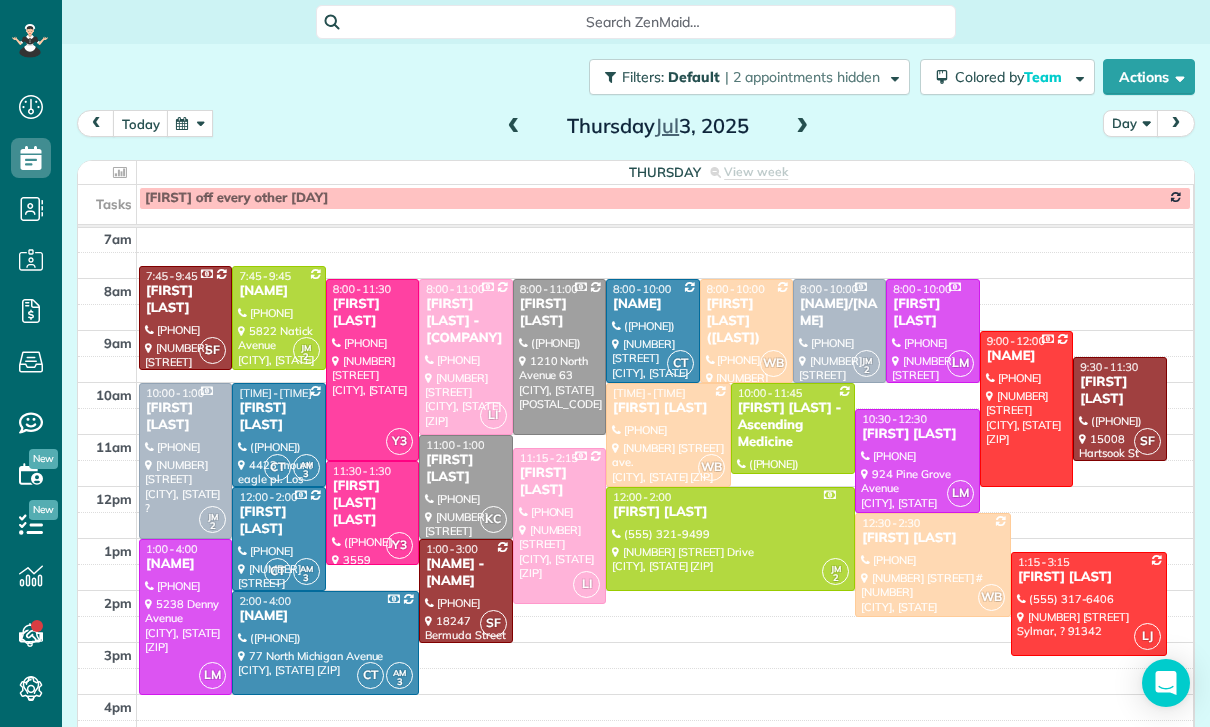 click at bounding box center [185, 617] 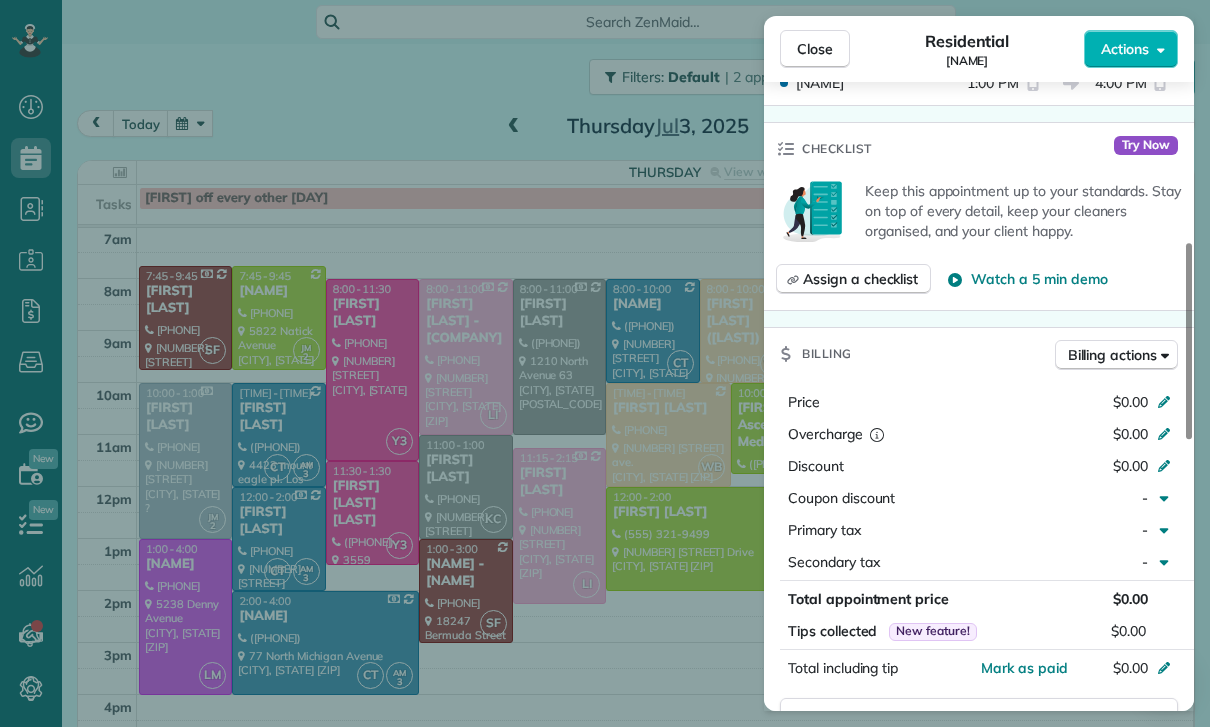 scroll, scrollTop: 792, scrollLeft: 0, axis: vertical 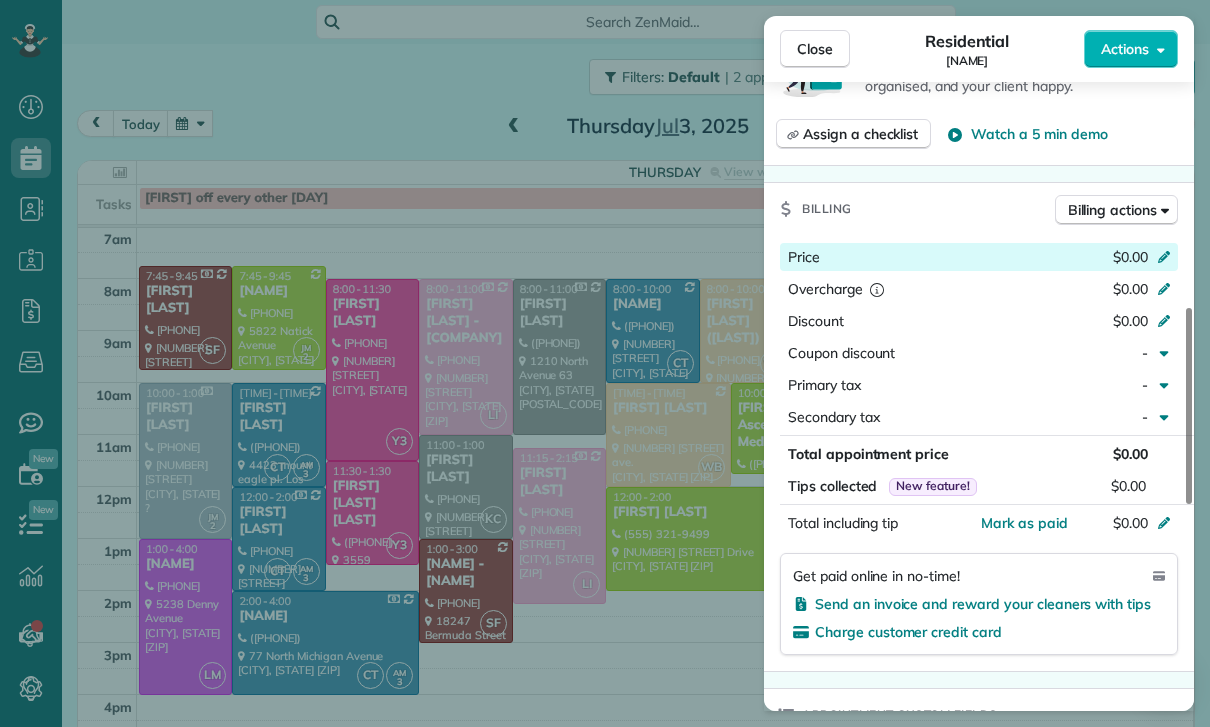 click 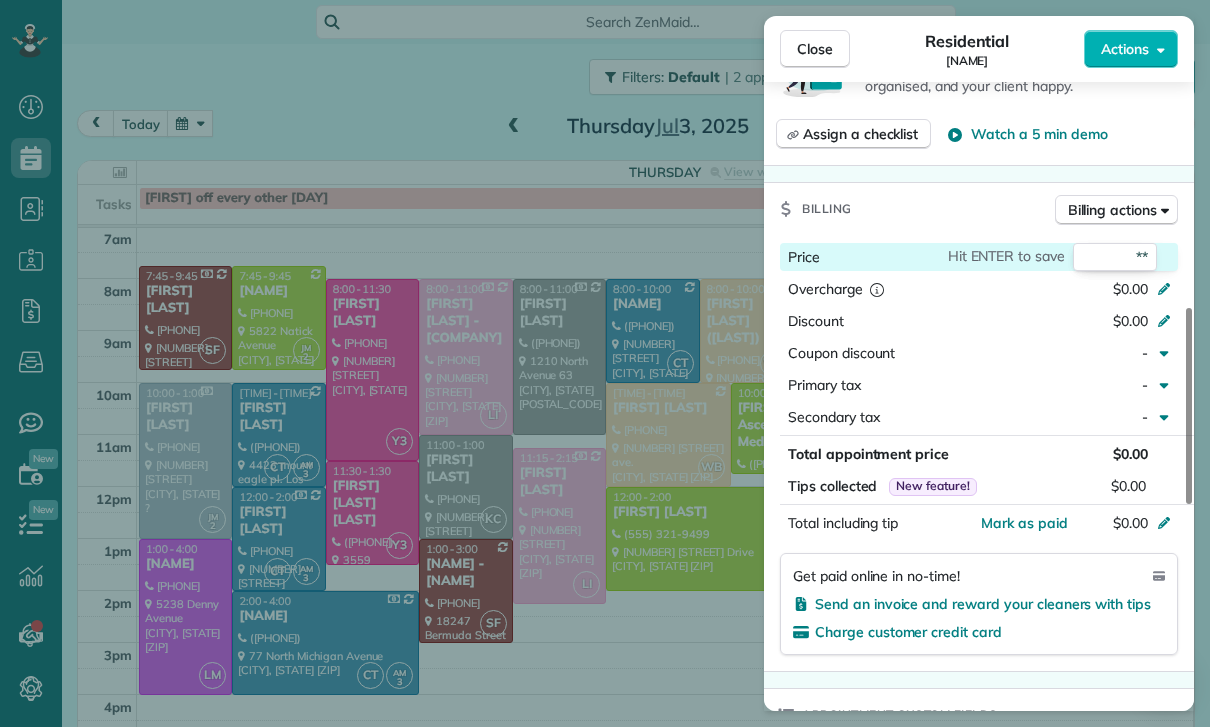 type on "***" 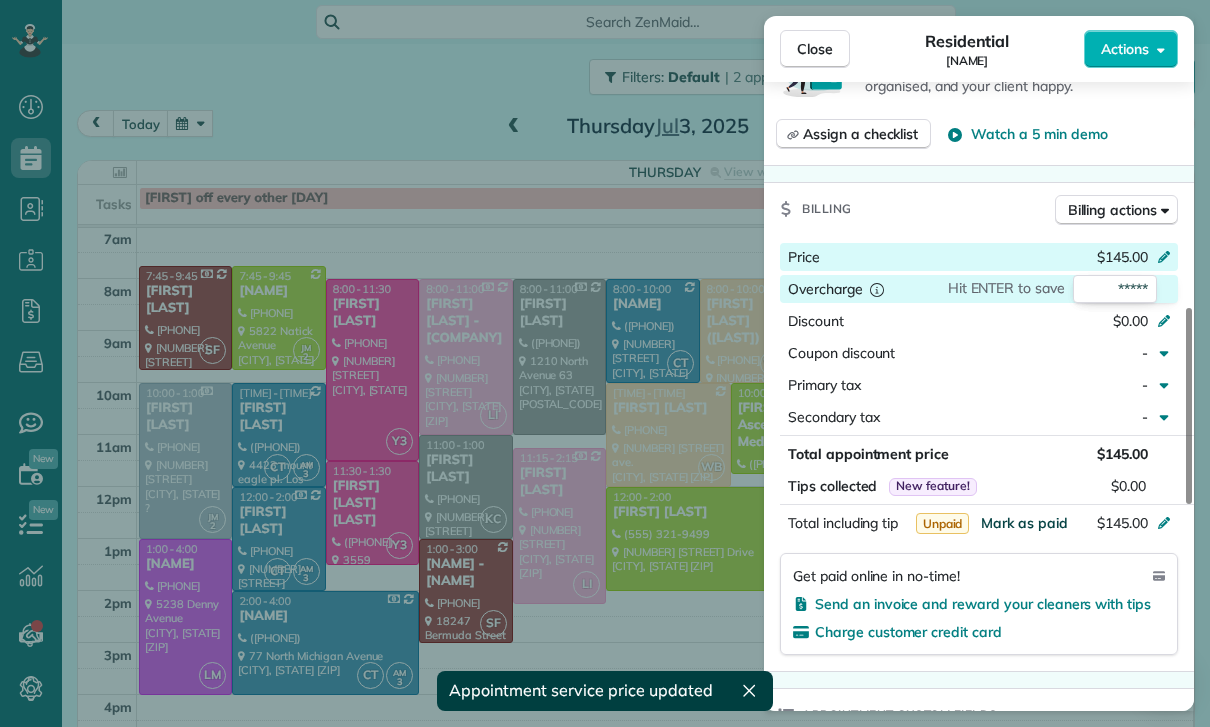 click on "Mark as paid" at bounding box center (1024, 523) 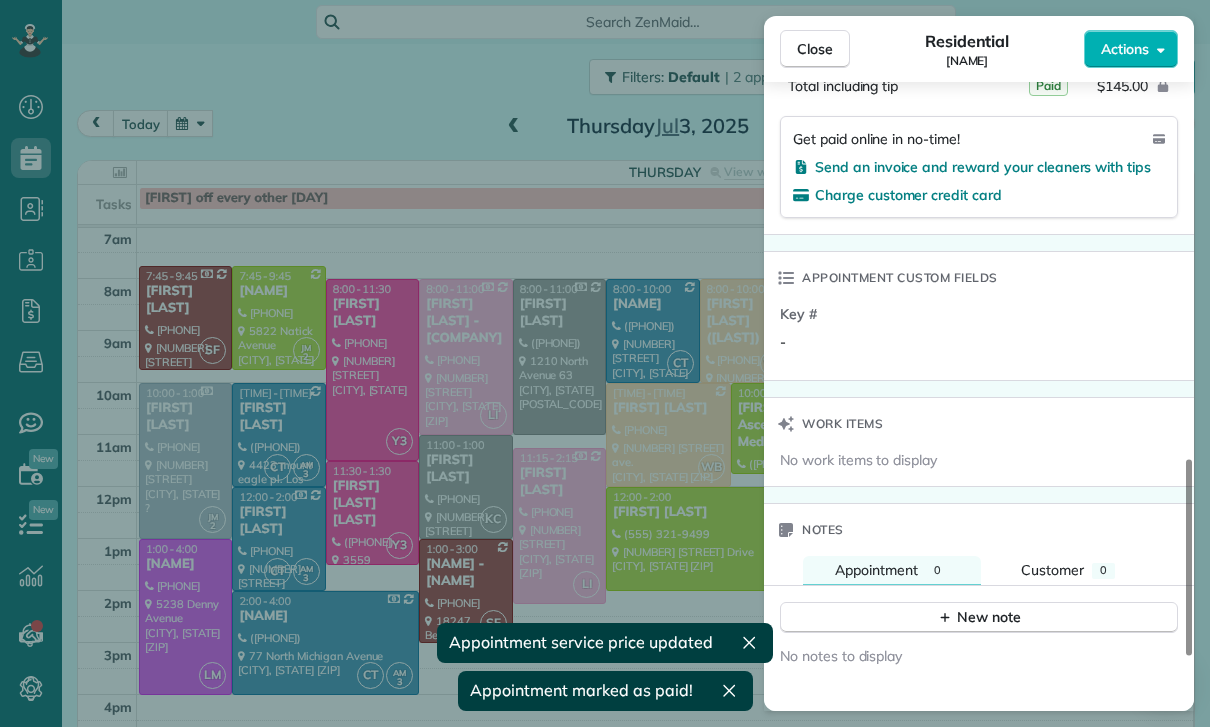scroll, scrollTop: 1357, scrollLeft: 0, axis: vertical 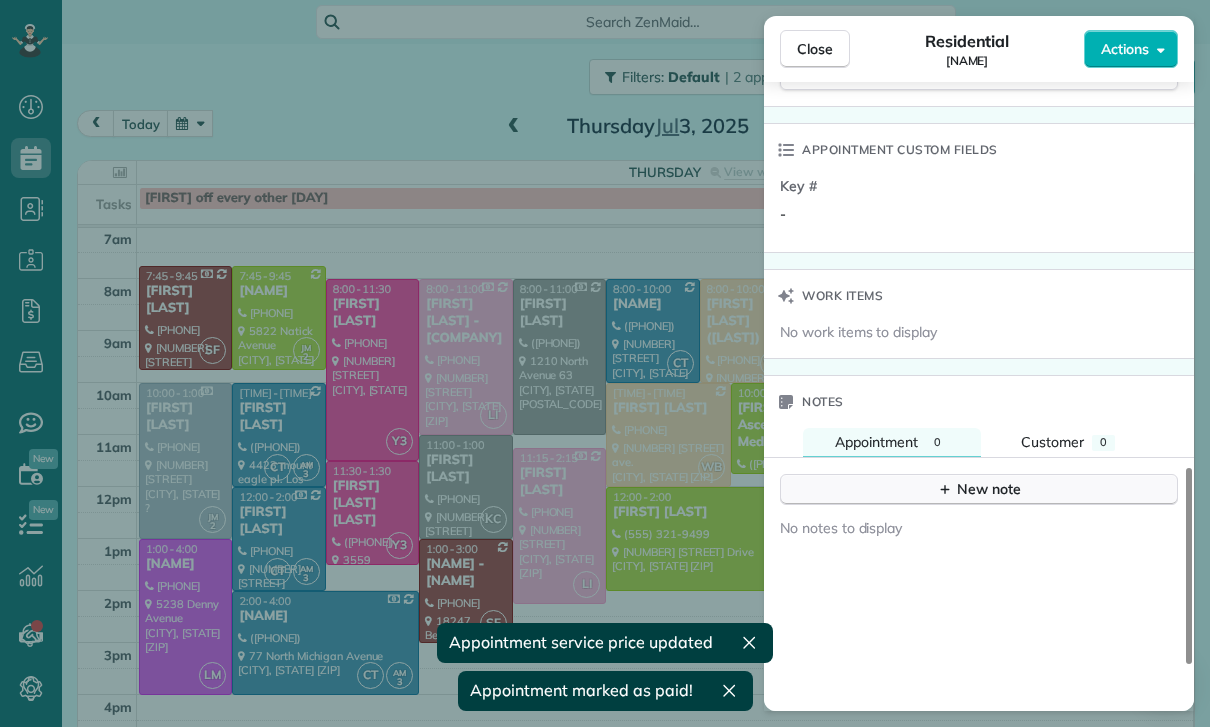 click on "New note" at bounding box center (979, 489) 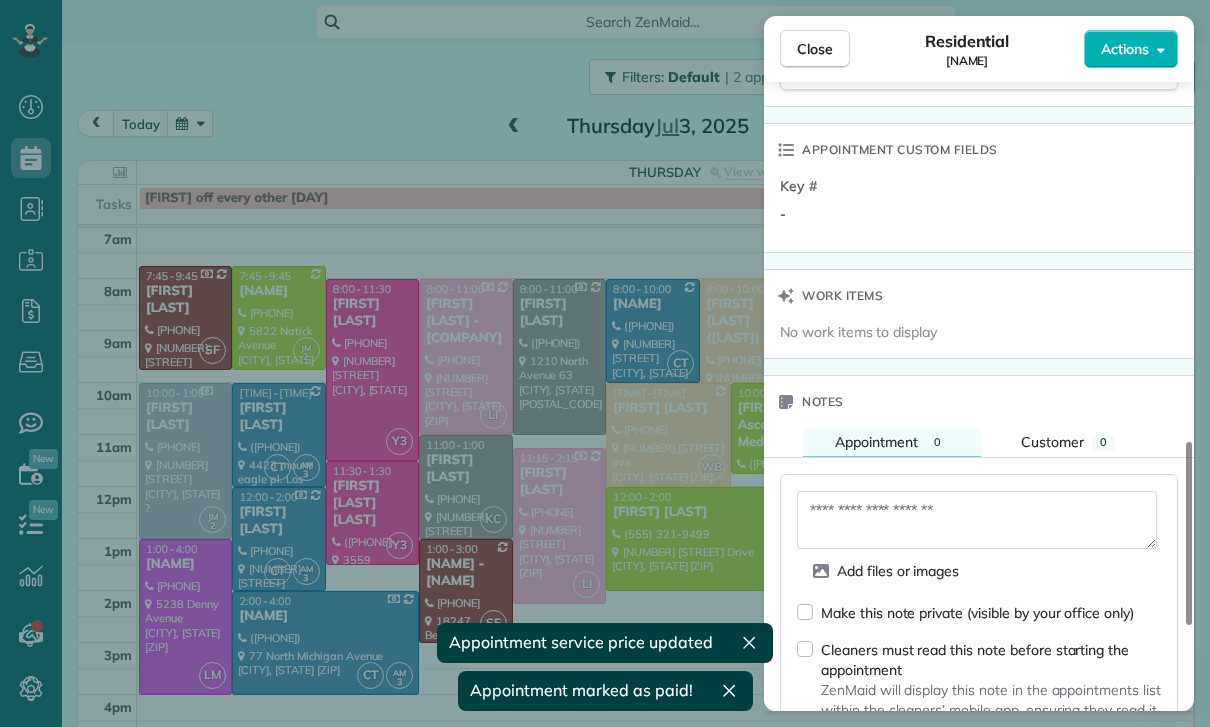 click at bounding box center [977, 520] 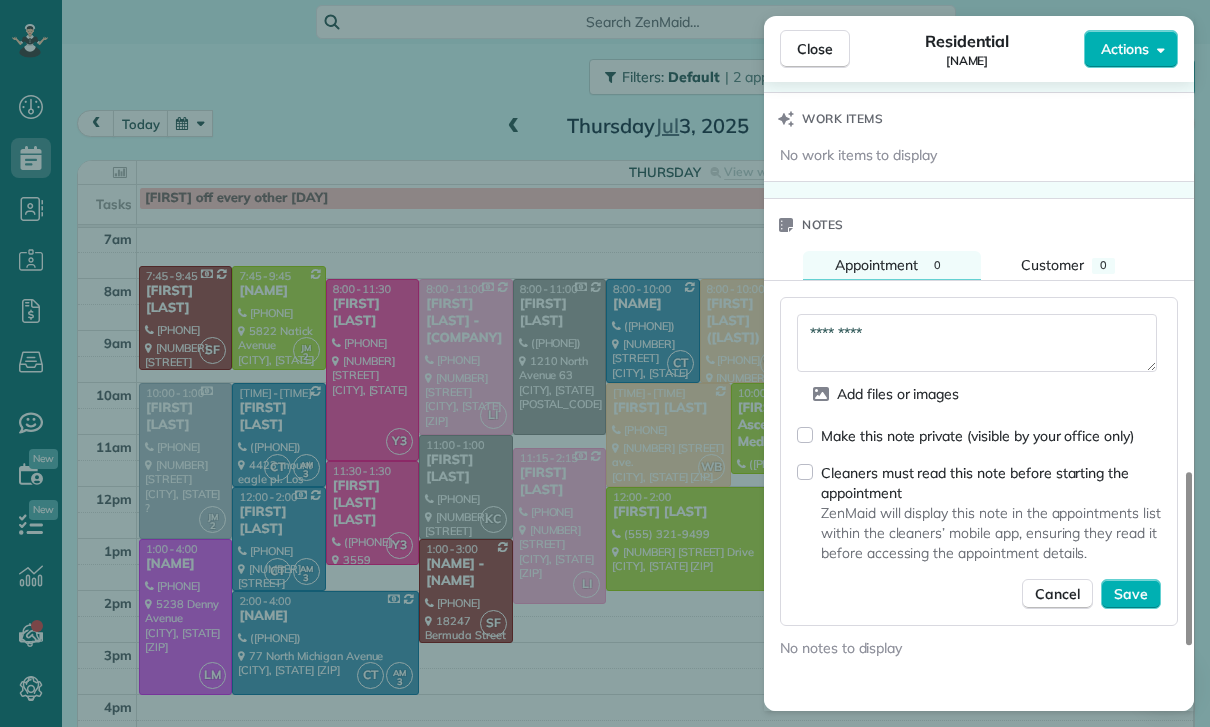 scroll, scrollTop: 1578, scrollLeft: 0, axis: vertical 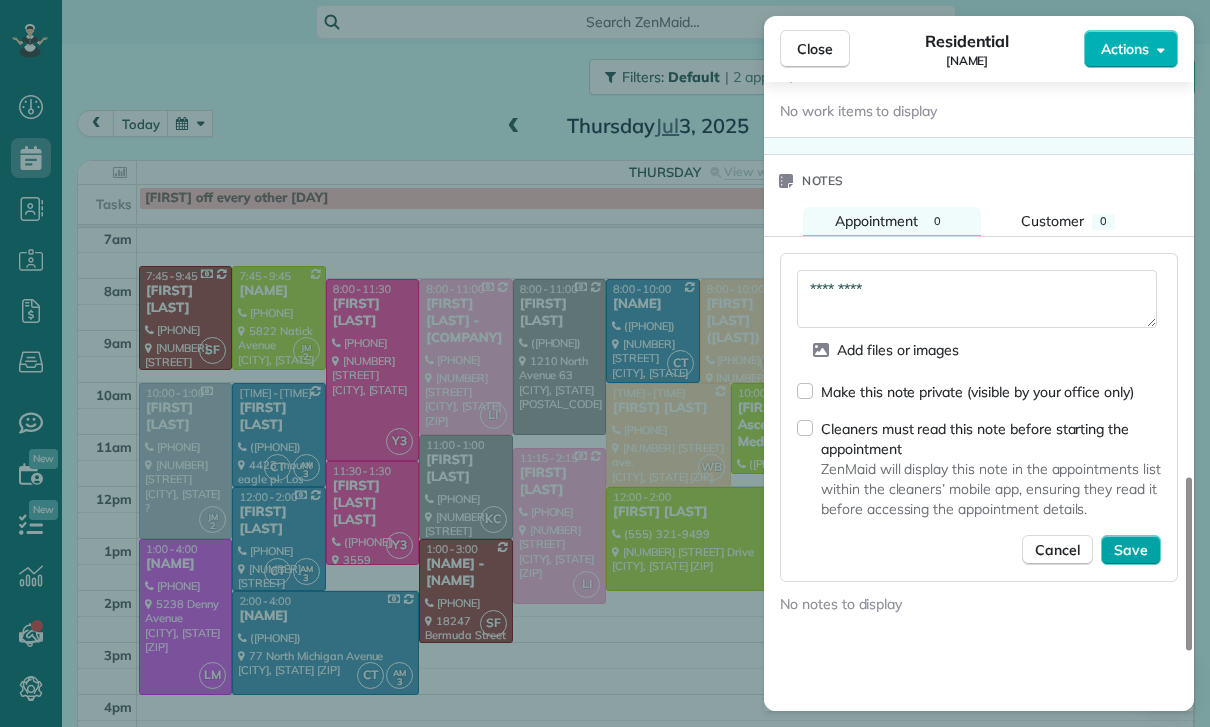 type on "*********" 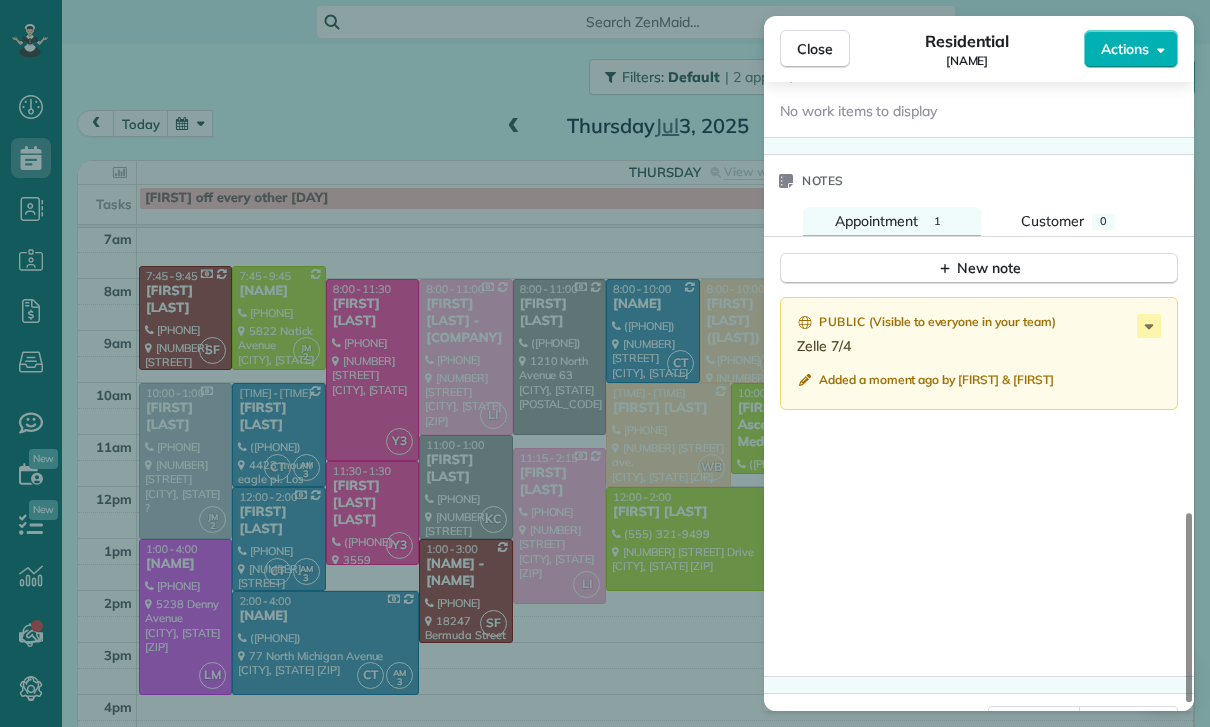click on "Close Residential Asher Yousif Actions Status Confirmed Asher Yousif · Open profile Mobile (818) 620-2510 Copy No email on record Add email View Details Residential Thursday, July 03, 2025 1:00 PM 4:00 PM 3 hours and 0 minutes One time 5238 Denny Avenue North Hollywood CA 91601 Service was not rated yet Cleaners Time in and out Assign Invite Team Leslie Miranda Cleaners Leslie Mirnada   1:00 PM 4:00 PM Checklist Try Now Keep this appointment up to your standards. Stay on top of every detail, keep your cleaners organised, and your client happy. Assign a checklist Watch a 5 min demo Billing Billing actions Price $145.00 Overcharge $0.00 Discount $0.00 Coupon discount - Primary tax - Secondary tax - Total appointment price $145.00 Tips collected New feature! $0.00 Paid Total including tip $145.00 Get paid online in no-time! Send an invoice and reward your cleaners with tips Charge customer credit card Appointment custom fields Key # - Work items No work items to display Notes Appointment 1 Customer 0 New note (" at bounding box center (605, 363) 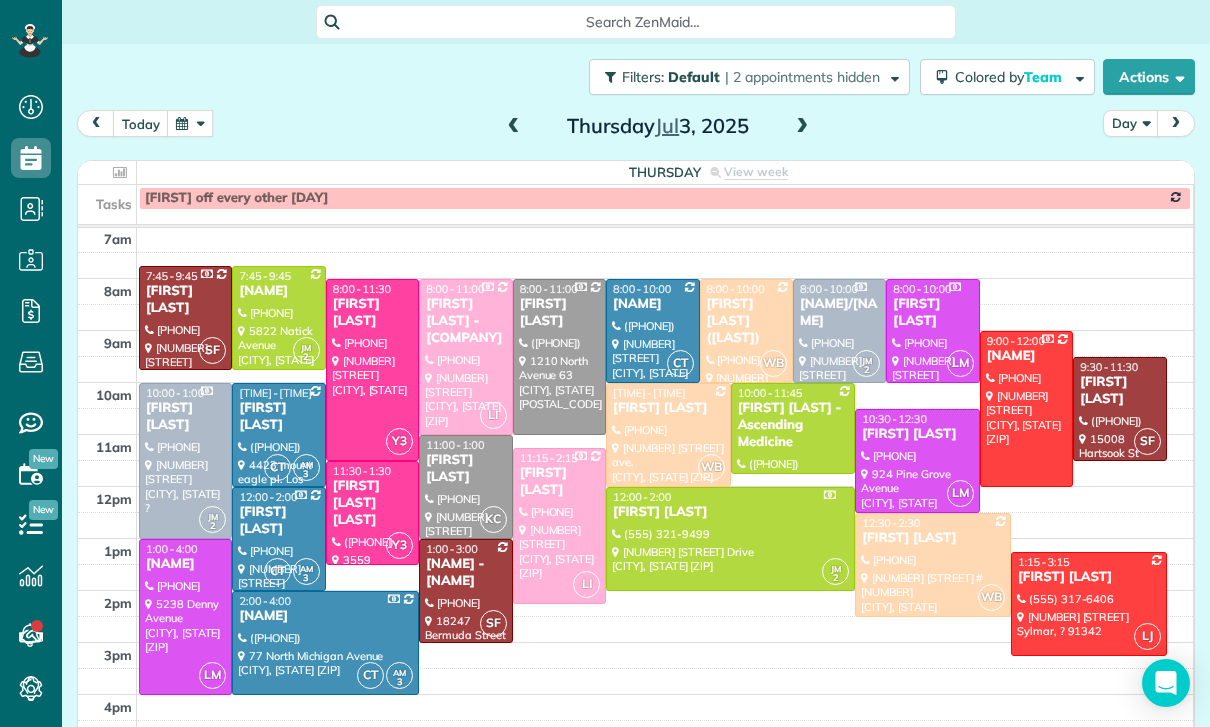 click on "[FIRST] [LAST]" at bounding box center (278, 417) 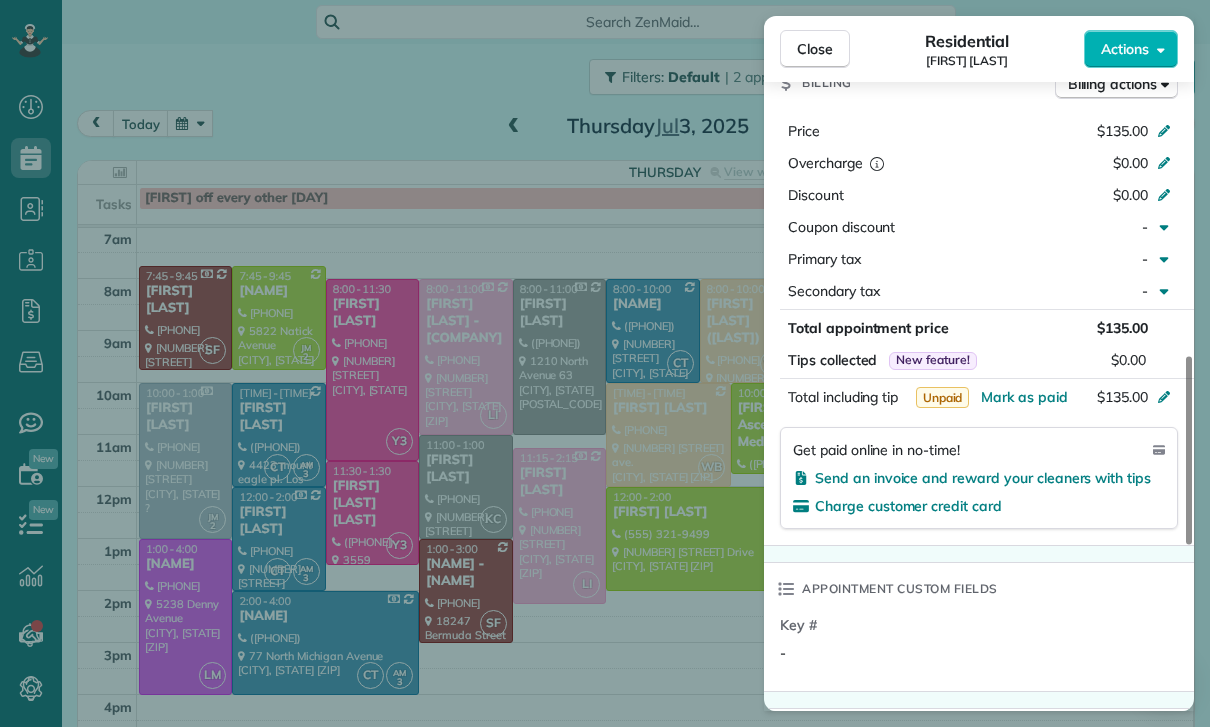 scroll, scrollTop: 1025, scrollLeft: 0, axis: vertical 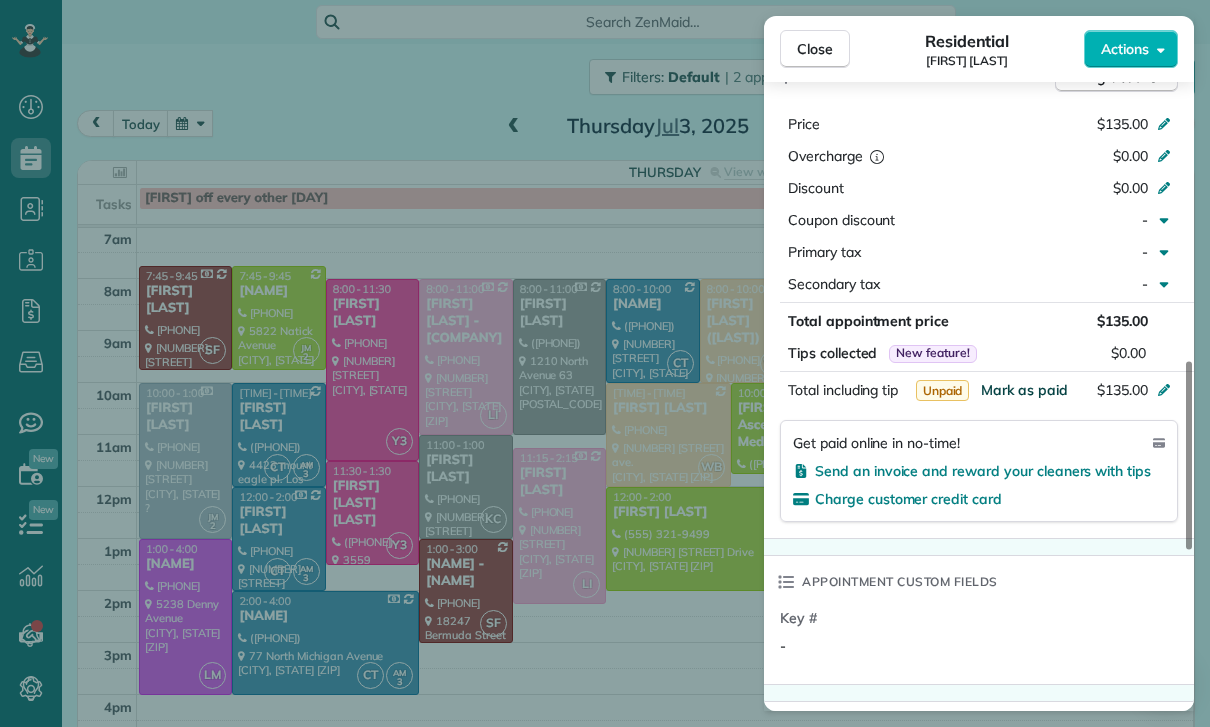 click on "Mark as paid" at bounding box center (1024, 390) 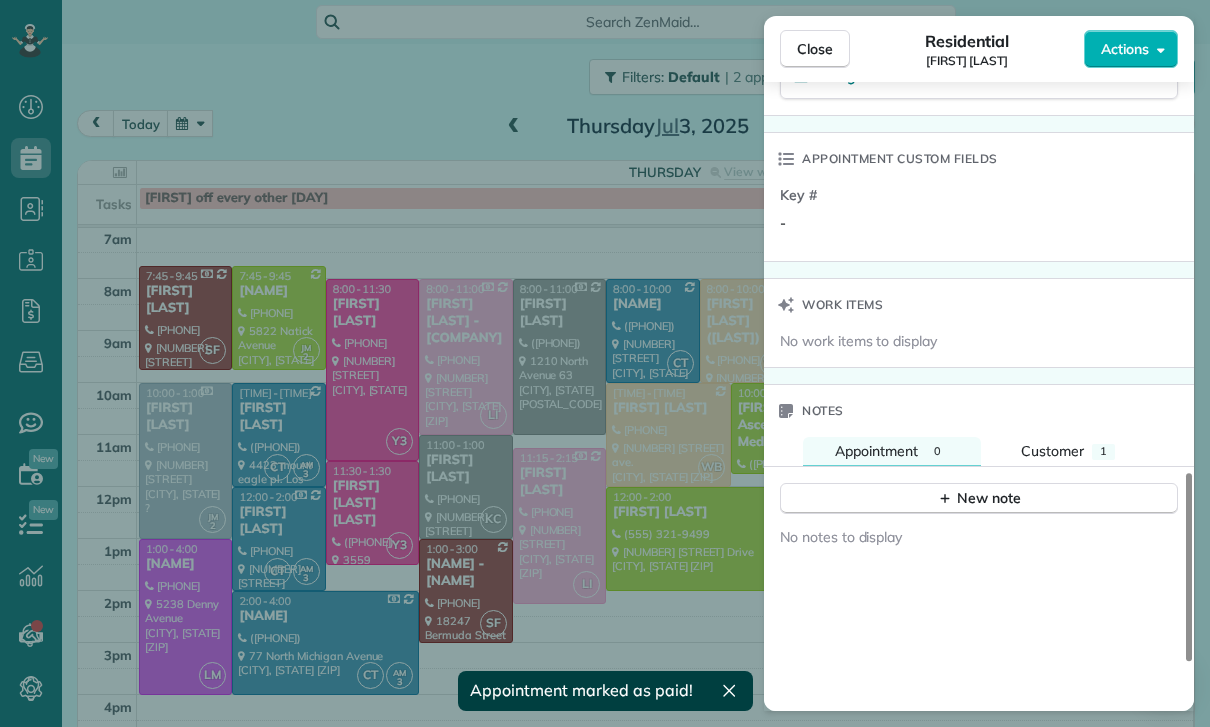 scroll, scrollTop: 1496, scrollLeft: 0, axis: vertical 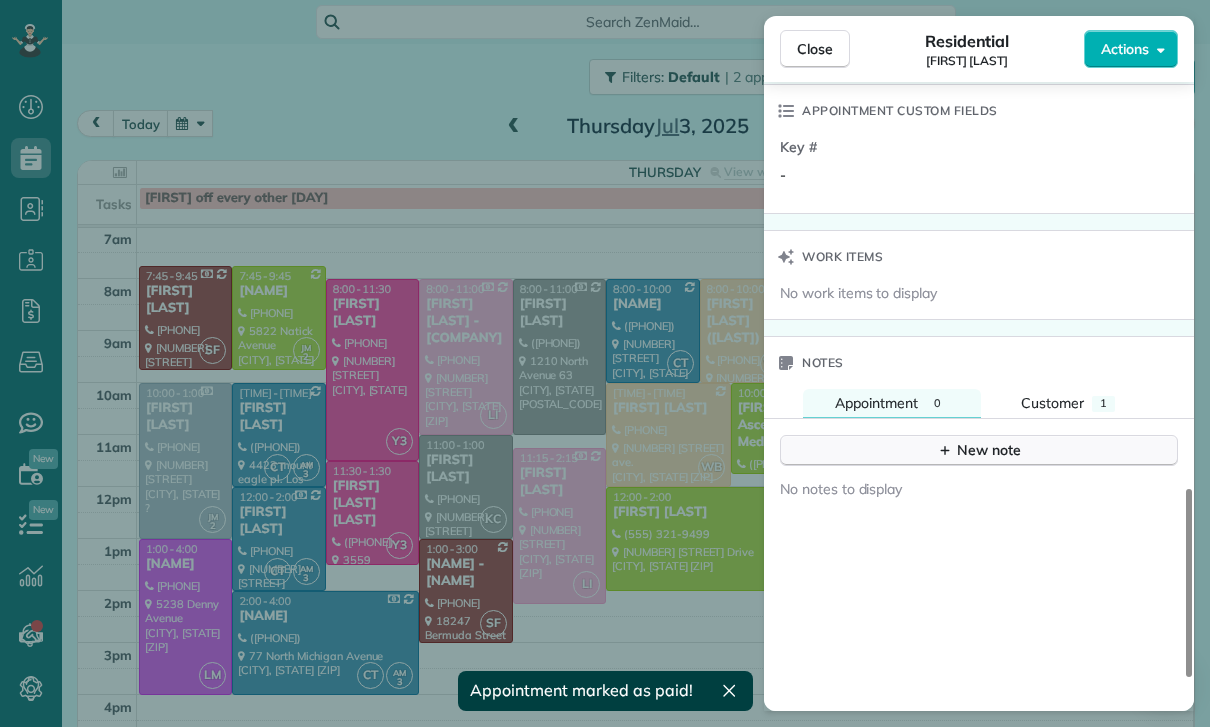 click on "New note" at bounding box center (979, 450) 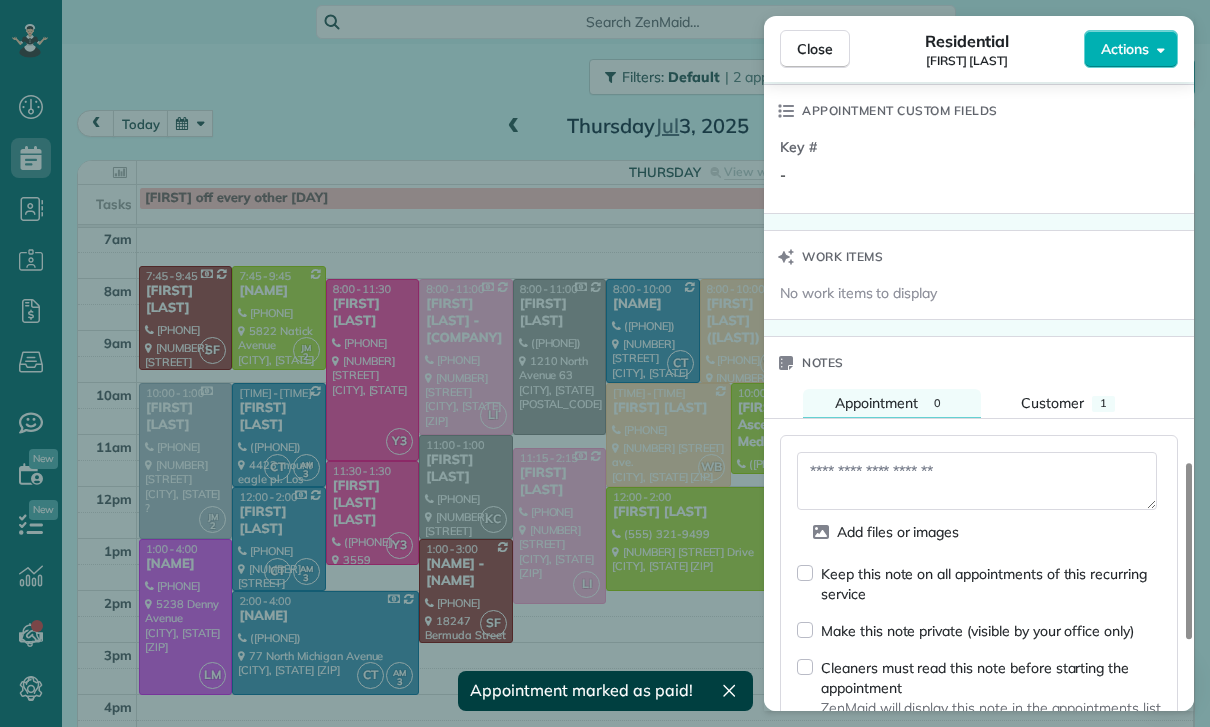 click at bounding box center [977, 481] 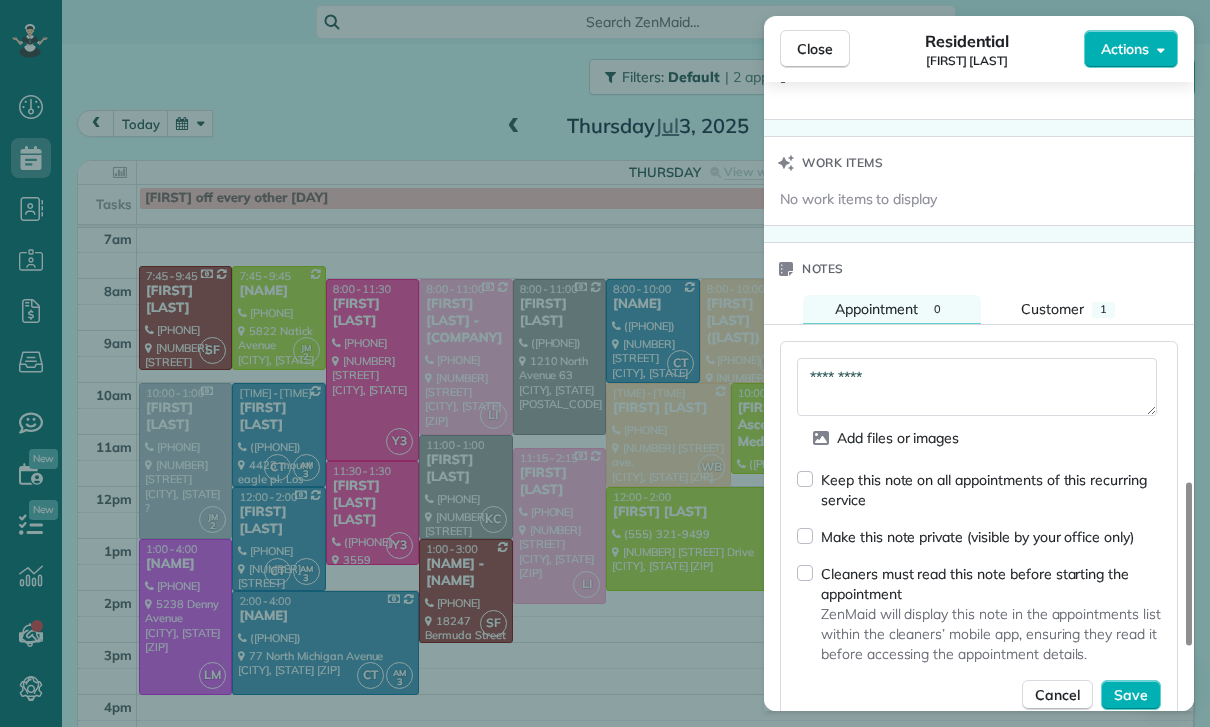 scroll, scrollTop: 1728, scrollLeft: 0, axis: vertical 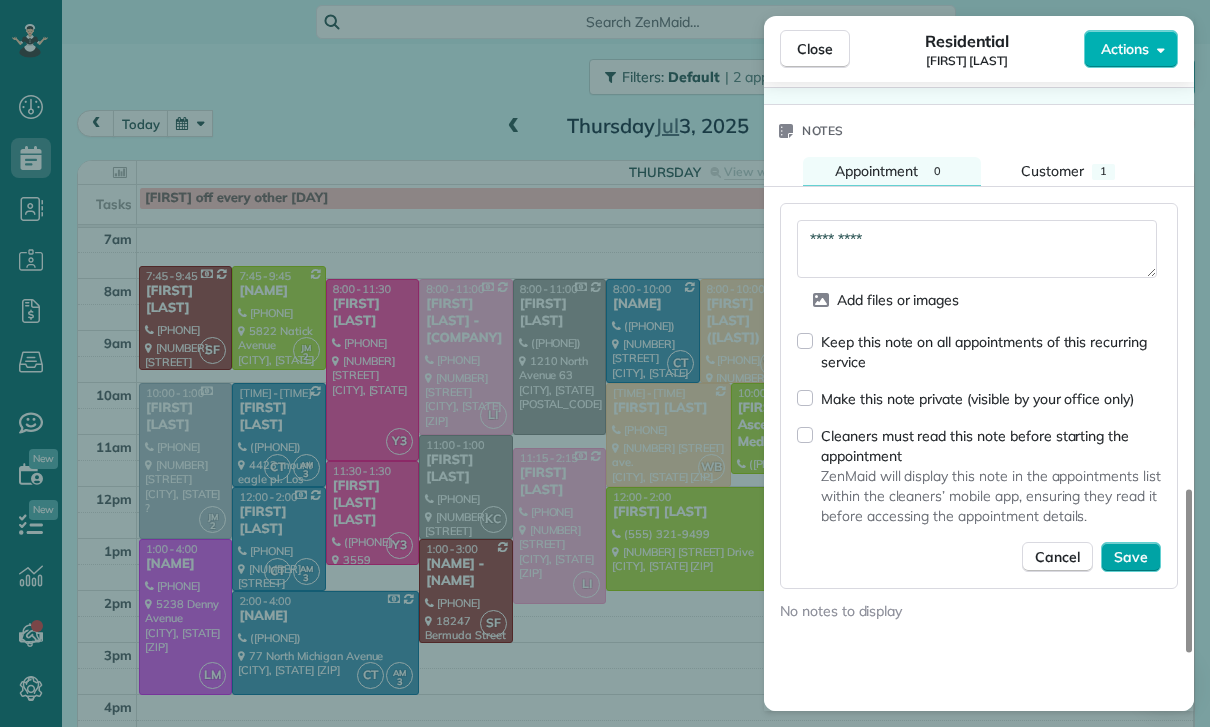 type on "*********" 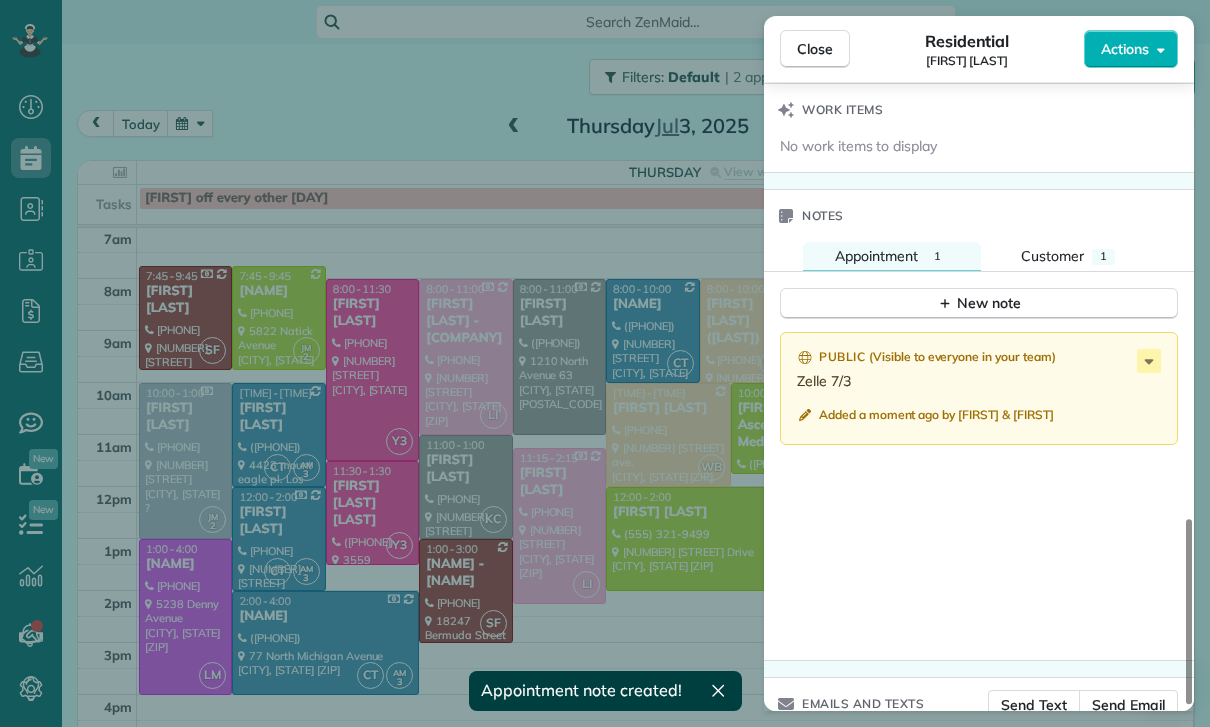 scroll, scrollTop: 1635, scrollLeft: 0, axis: vertical 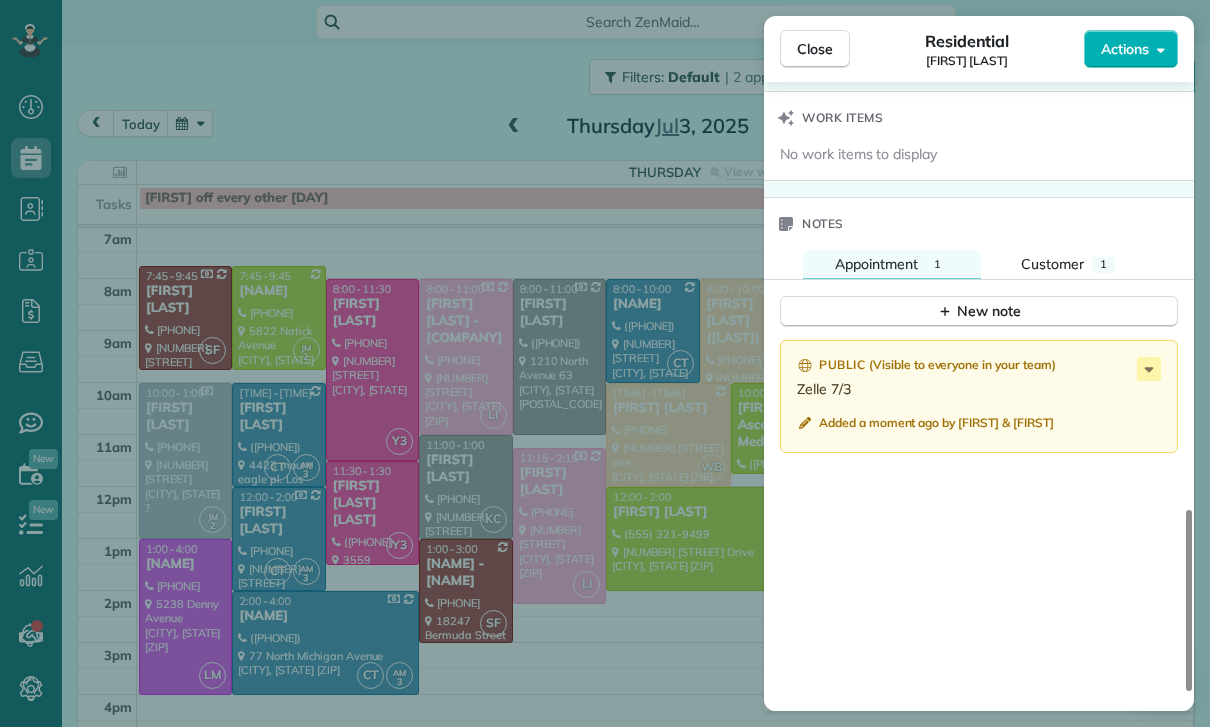 click on "Close Residential Sandra Tignor Actions Status Confirmed Sandra Tignor · Open profile Home (323) 559-0928 Copy Mobile (626) 319-8265 Copy No email on record Add email View Details Residential Thursday, July 03, 2025 10:00 AM 12:00 PM 2 hours and 0 minutes Repeats every 2 weeks Edit recurring service Previous (Jun 19) Next (Jul 17) 4423 mount eagle pl. Los angles 90041 ? ? ? Service was not rated yet Cleaners Time in and out Assign Invite Team Carlos Cleaners Carlos   Turcios 10:00 AM 12:00 PM Ana Mirna   10:00 AM 12:00 PM Checklist Try Now Keep this appointment up to your standards. Stay on top of every detail, keep your cleaners organised, and your client happy. Assign a checklist Watch a 5 min demo Billing Billing actions Price $135.00 Overcharge $0.00 Discount $0.00 Coupon discount - Primary tax - Secondary tax - Total appointment price $135.00 Tips collected New feature! $0.00 Paid Total including tip $135.00 Get paid online in no-time! Send an invoice and reward your cleaners with tips Key # - Notes 1 1" at bounding box center (605, 363) 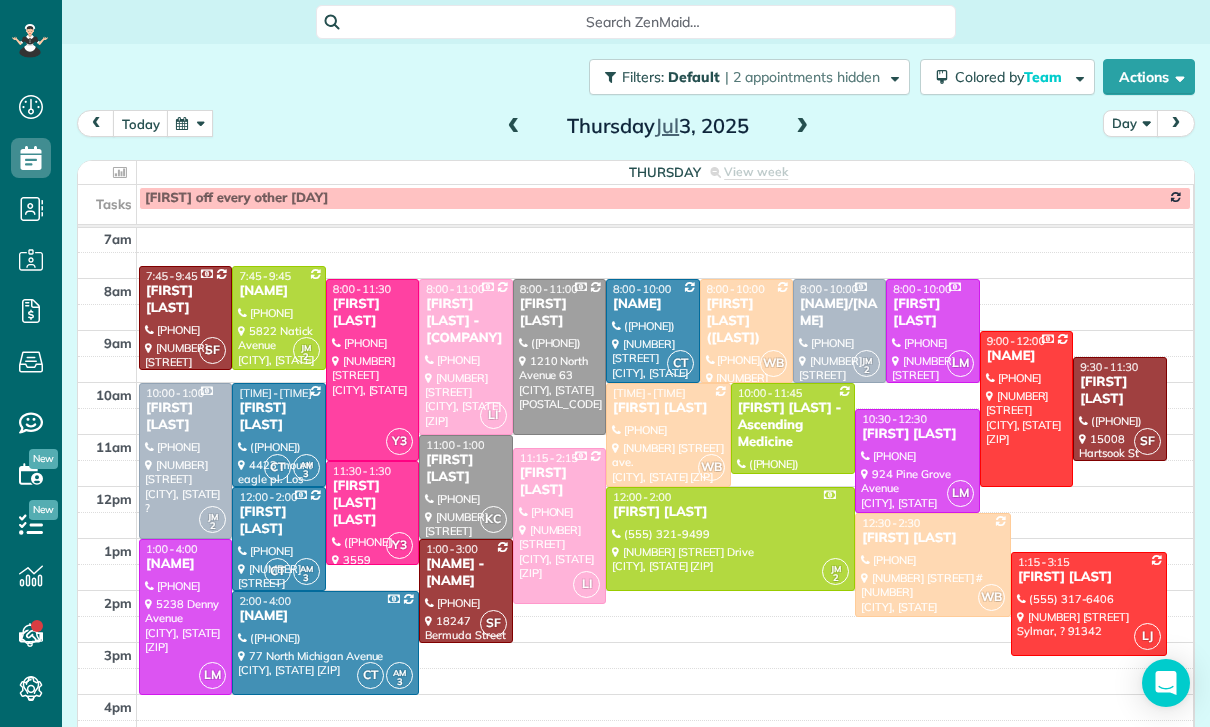 click on "Evelyn Galstian - Mario J. Vindeni" at bounding box center (465, 573) 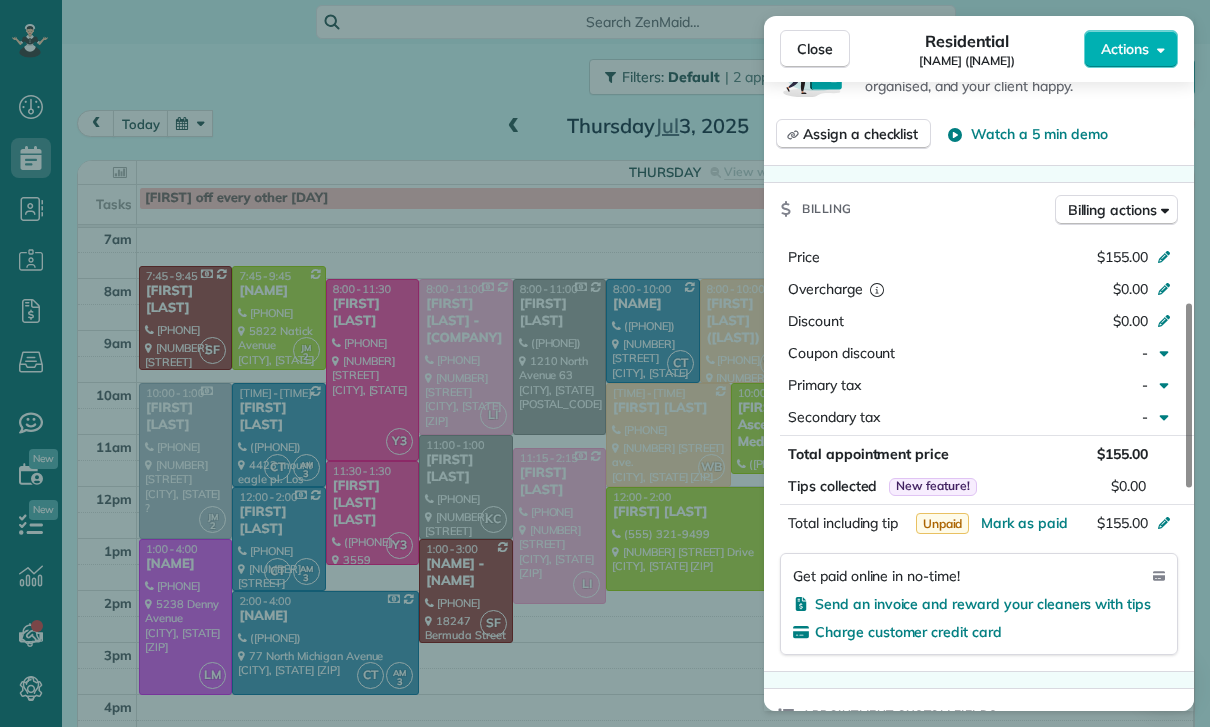 scroll, scrollTop: 858, scrollLeft: 0, axis: vertical 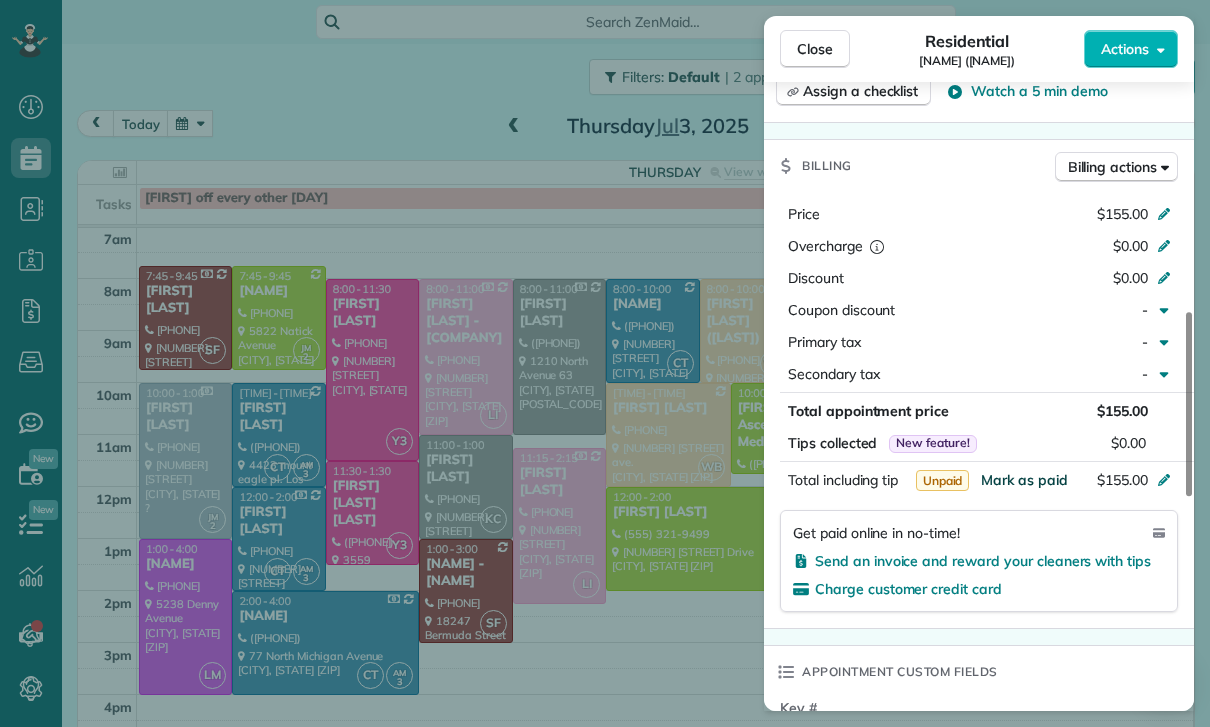 click on "Mark as paid" at bounding box center [1024, 480] 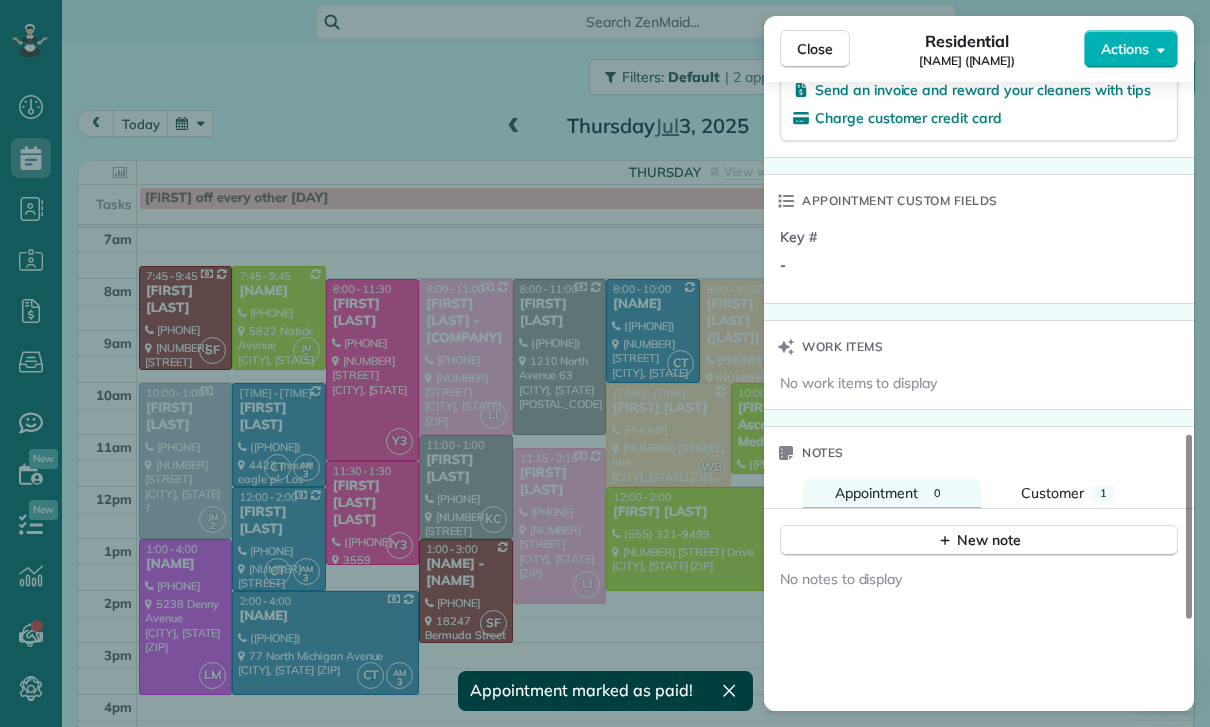 scroll, scrollTop: 1372, scrollLeft: 0, axis: vertical 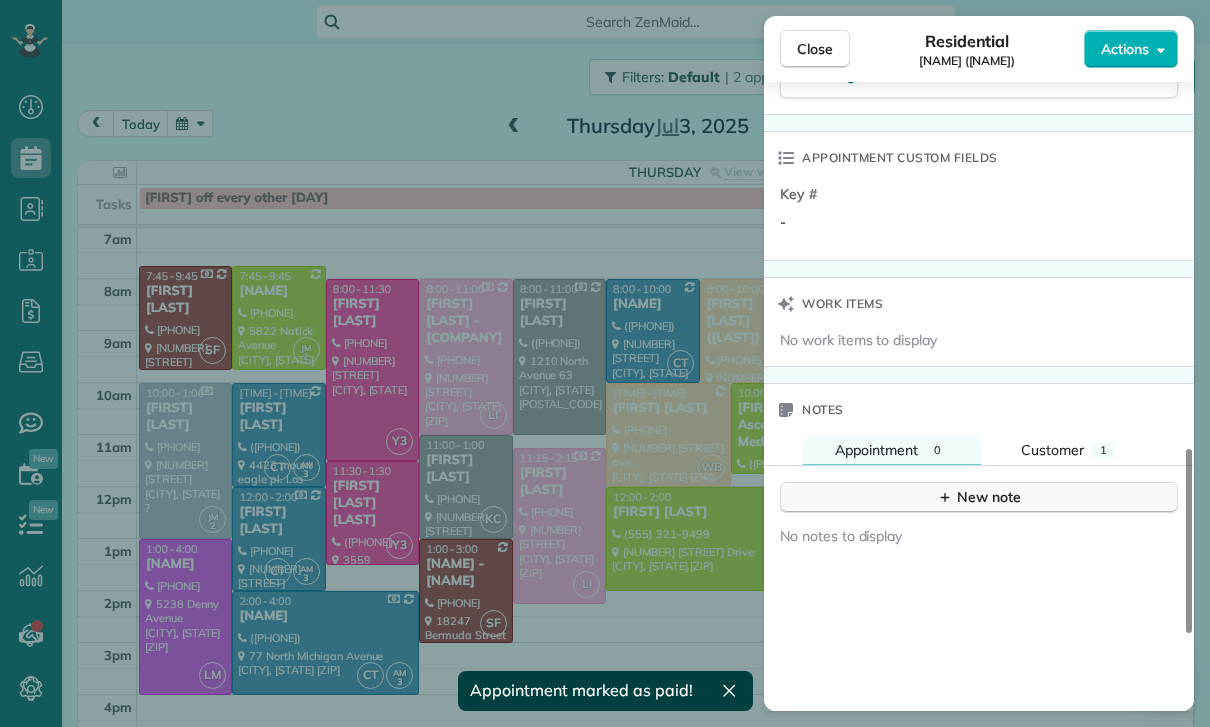 click on "New note" at bounding box center [979, 497] 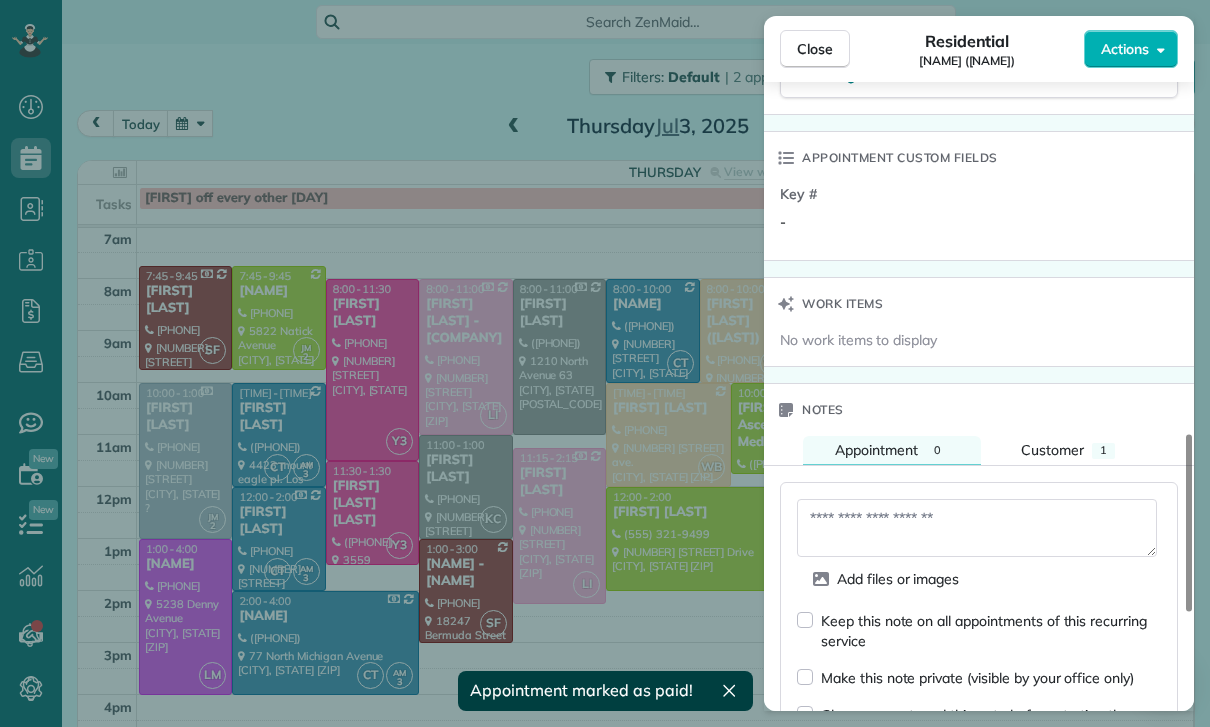 click at bounding box center (977, 528) 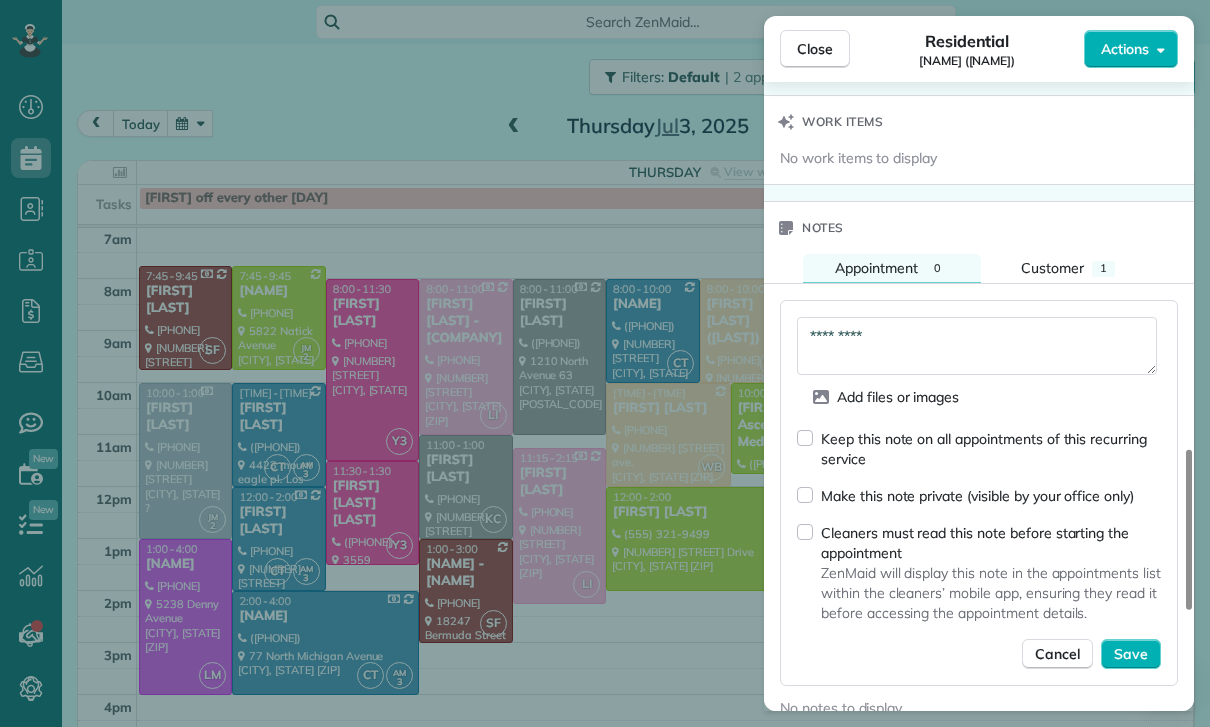 scroll, scrollTop: 1584, scrollLeft: 0, axis: vertical 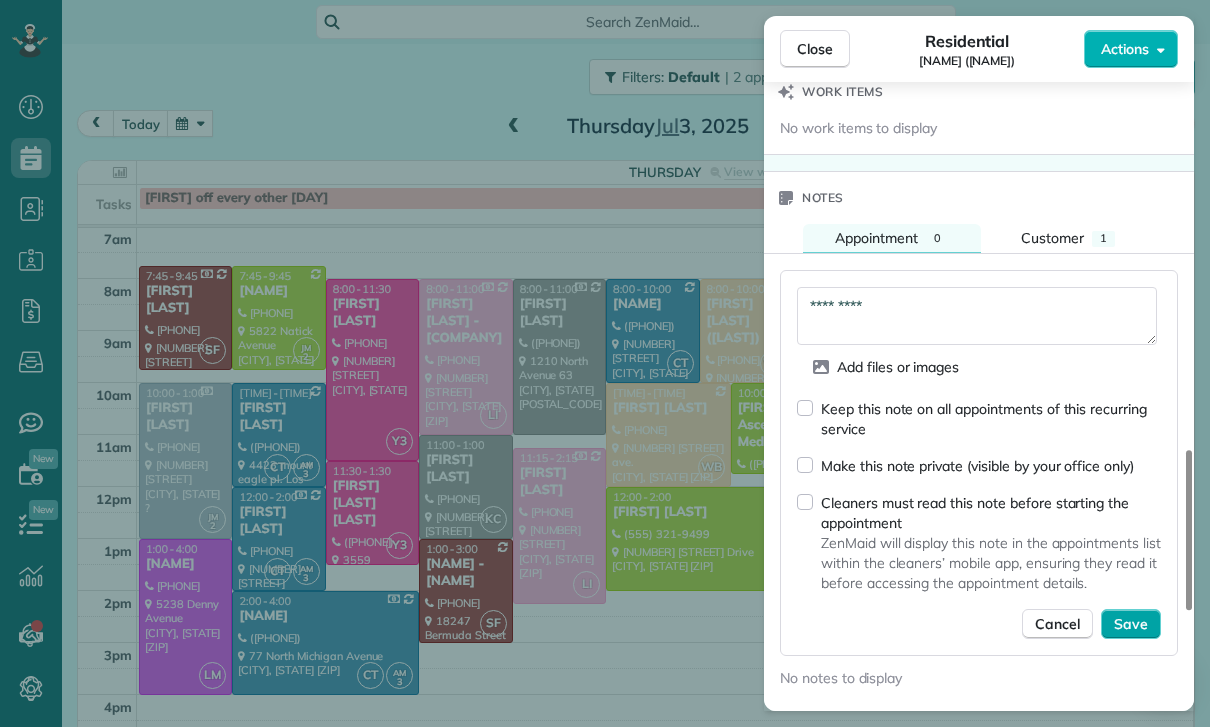 type on "*********" 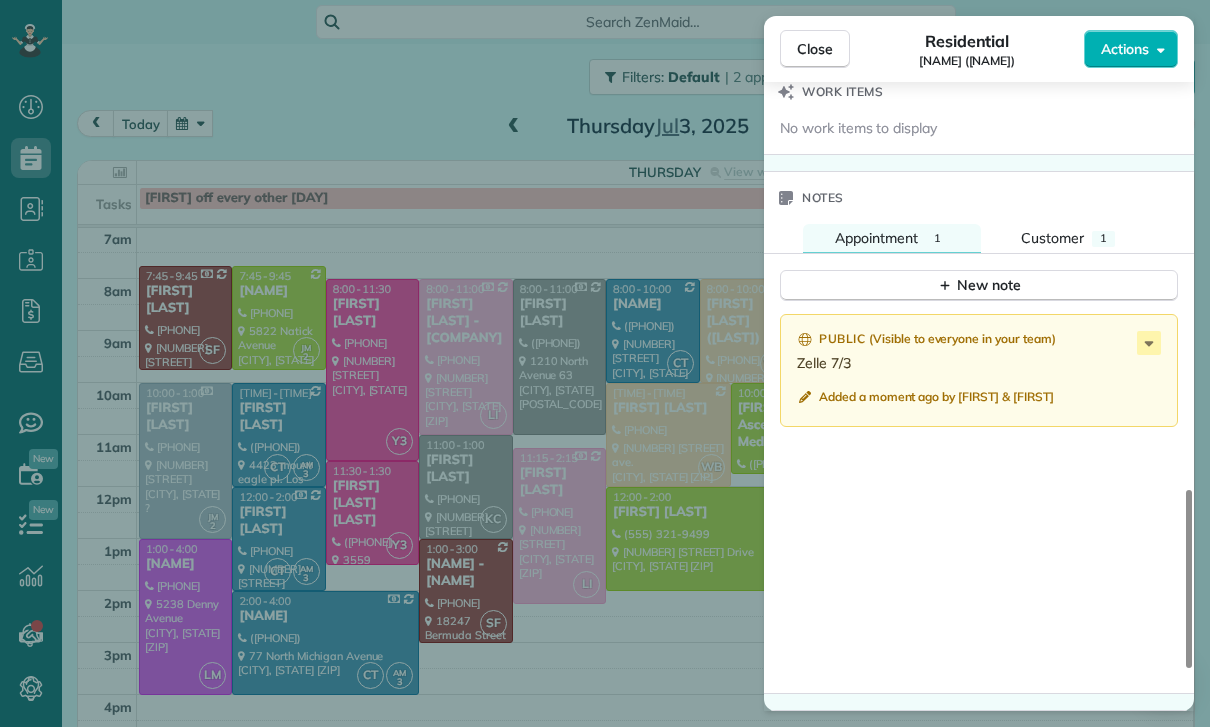 click on "Close Residential Evelyn Galstian (Mario J. Vindeni) Actions Status Yet to Confirm Evelyn Galstian (Mario J. Vindeni) · Open profile Mobile (310) 908-5937 Copy No email on record Add email View Details Residential Thursday, July 03, 2025 1:00 PM 3:00 PM 2 hours and 0 minutes Repeats every 4 weeks Edit recurring service Previous (May 31) Next (Jul 26) 18247 Bermuda Street Porter Ranch CA 91326 Service was not rated yet Cleaners Time in and out Assign Invite Team Santy Cleaners Santy   Flores 1:00 PM 3:00 PM Checklist Try Now Keep this appointment up to your standards. Stay on top of every detail, keep your cleaners organised, and your client happy. Assign a checklist Watch a 5 min demo Billing Billing actions Price $155.00 Overcharge $0.00 Discount $0.00 Coupon discount - Primary tax - Secondary tax - Total appointment price $155.00 Tips collected New feature! $0.00 Paid Total including tip $155.00 Get paid online in no-time! Send an invoice and reward your cleaners with tips Charge customer credit card Key #" at bounding box center [605, 363] 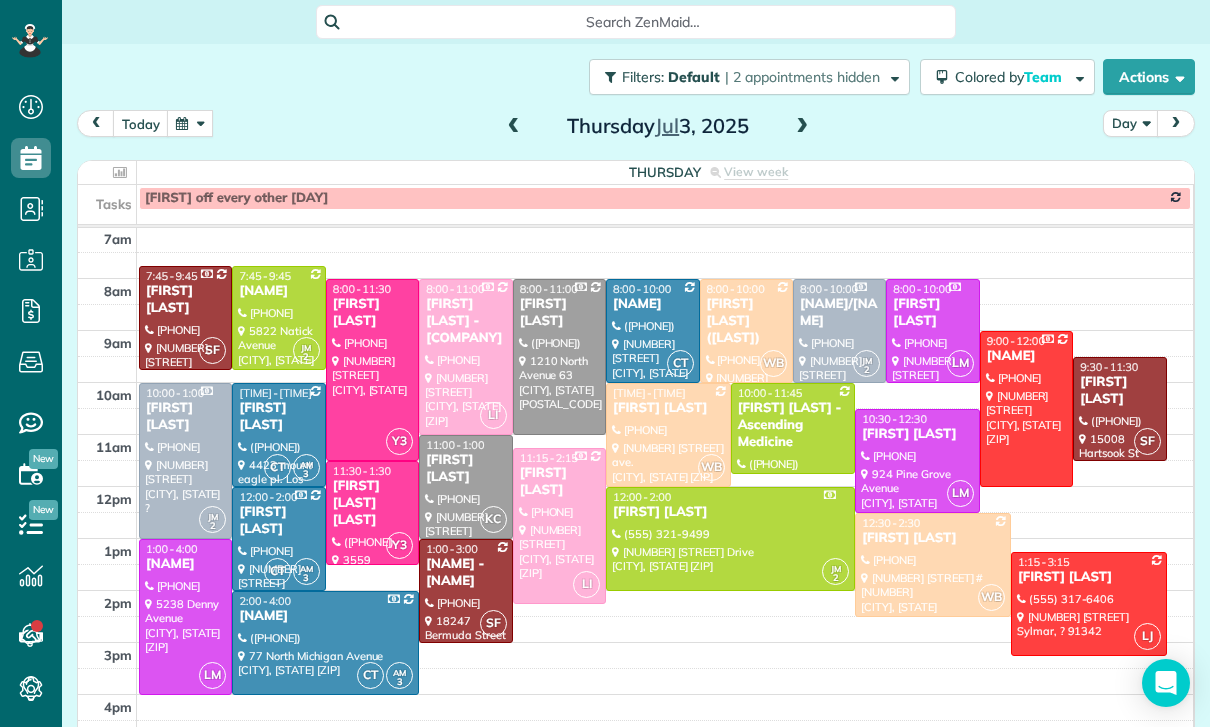 click at bounding box center [190, 123] 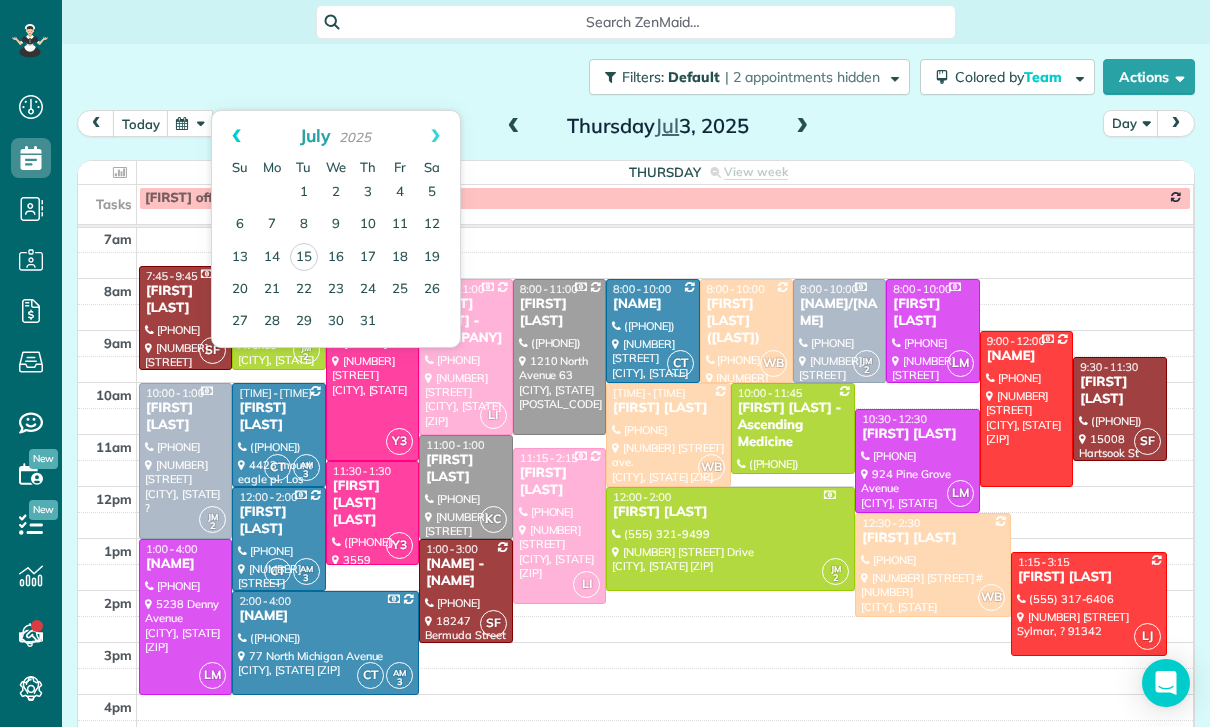 click on "Prev" at bounding box center (236, 136) 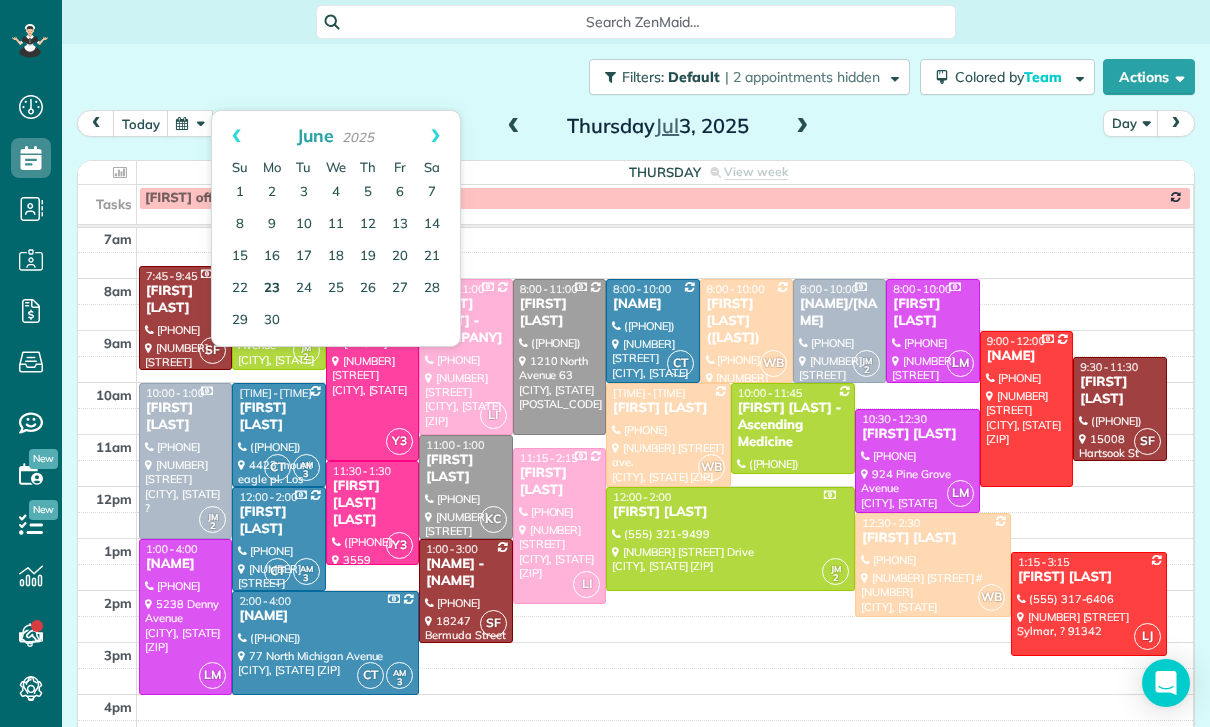 click on "23" at bounding box center (272, 289) 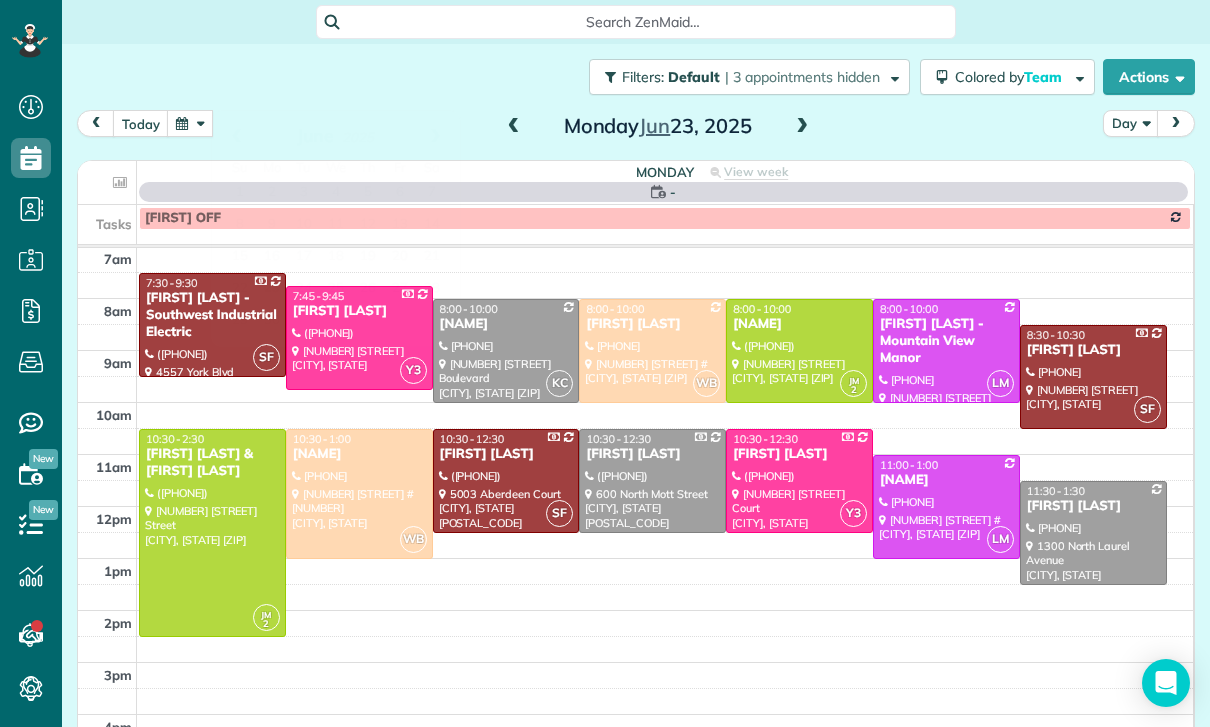 scroll, scrollTop: 157, scrollLeft: 0, axis: vertical 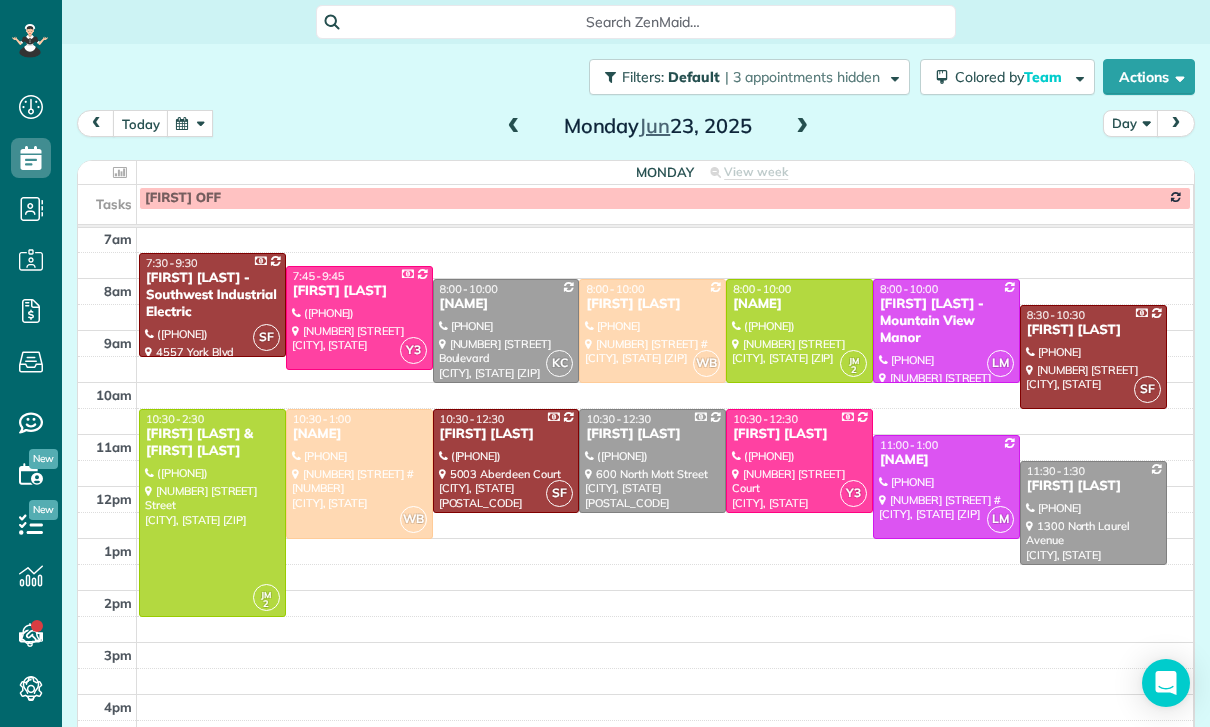 click at bounding box center [1093, 513] 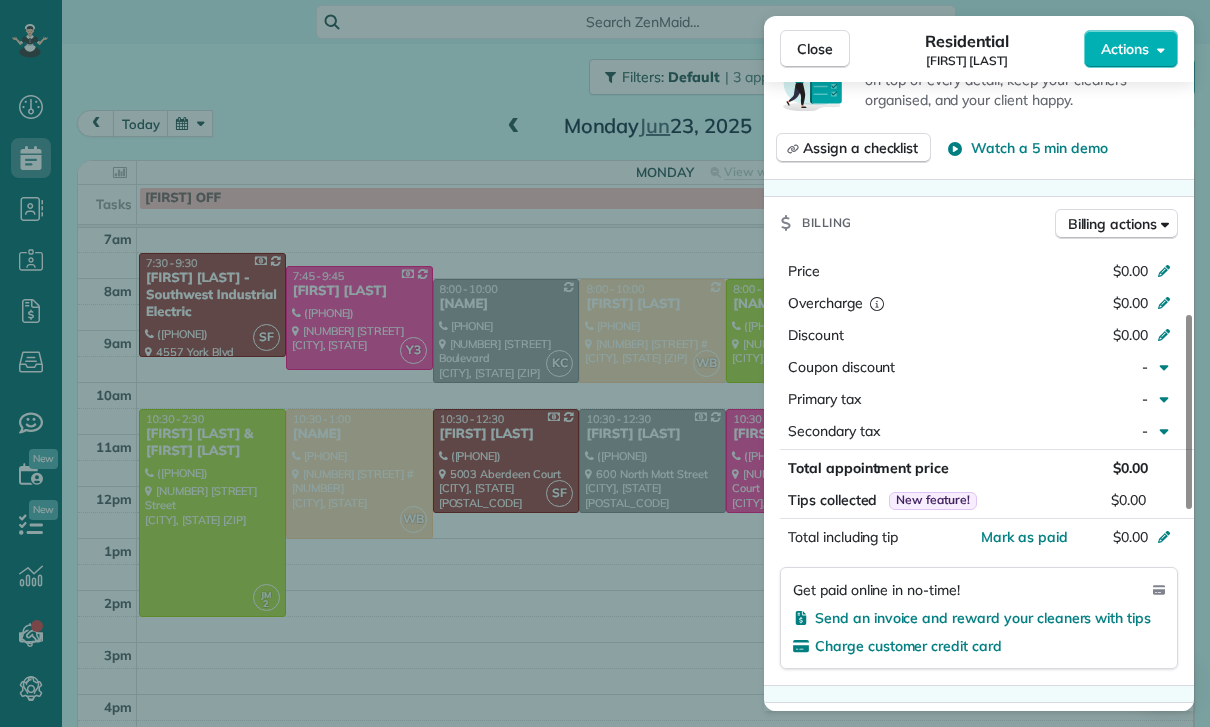 scroll, scrollTop: 824, scrollLeft: 0, axis: vertical 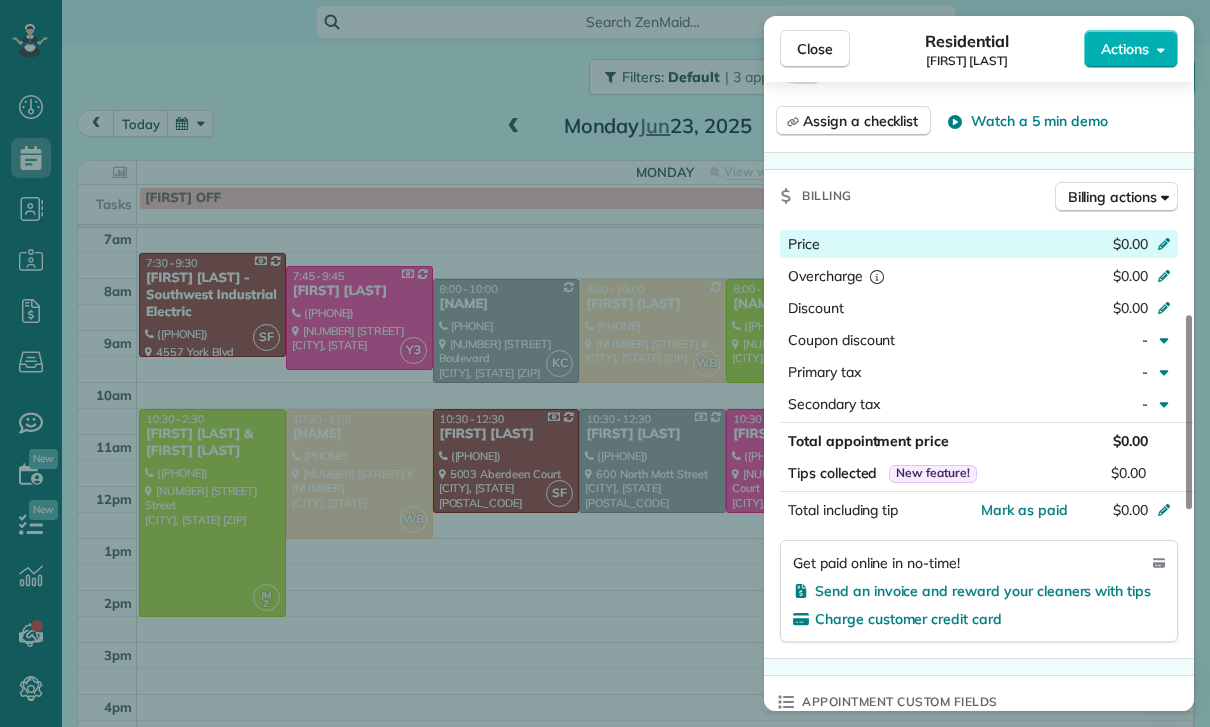 click 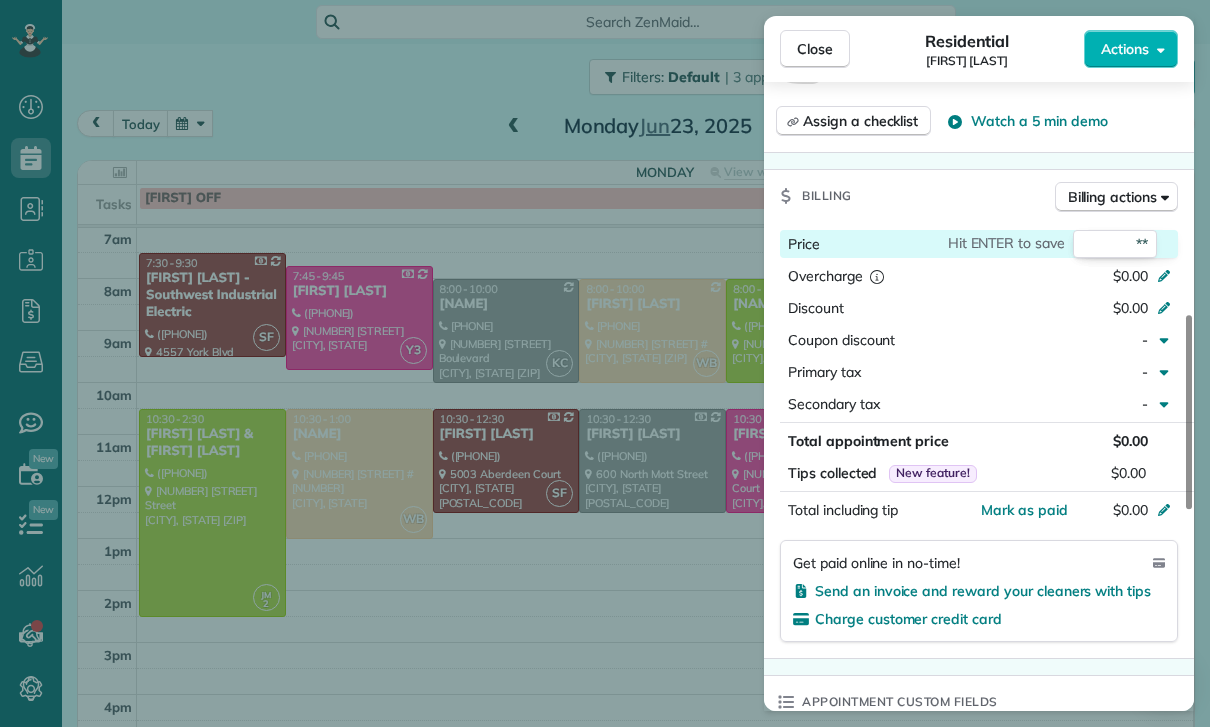 type on "***" 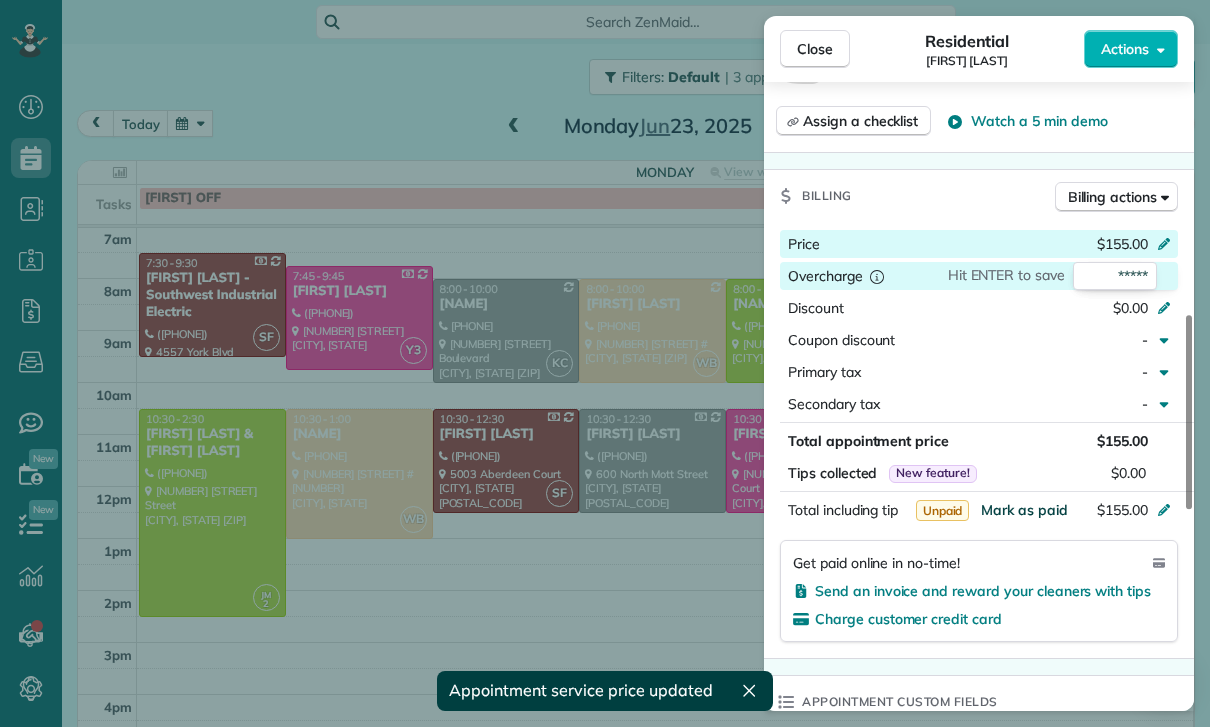click on "Mark as paid" at bounding box center [1024, 510] 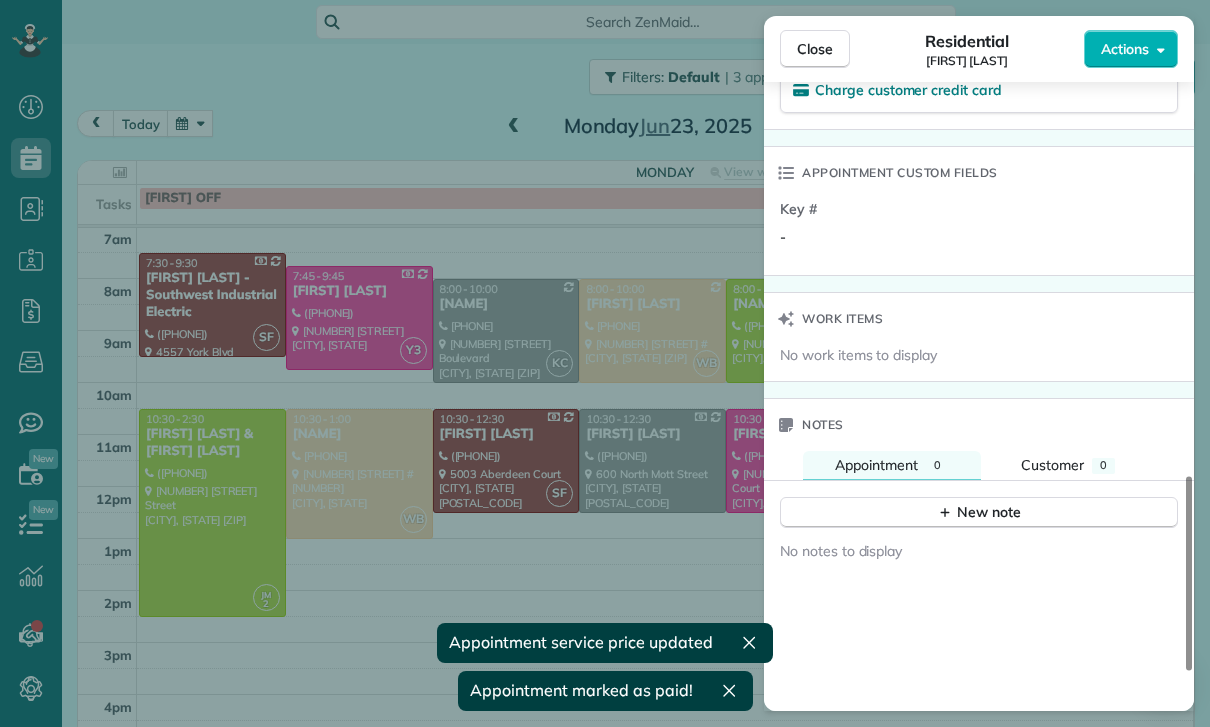 scroll, scrollTop: 1399, scrollLeft: 0, axis: vertical 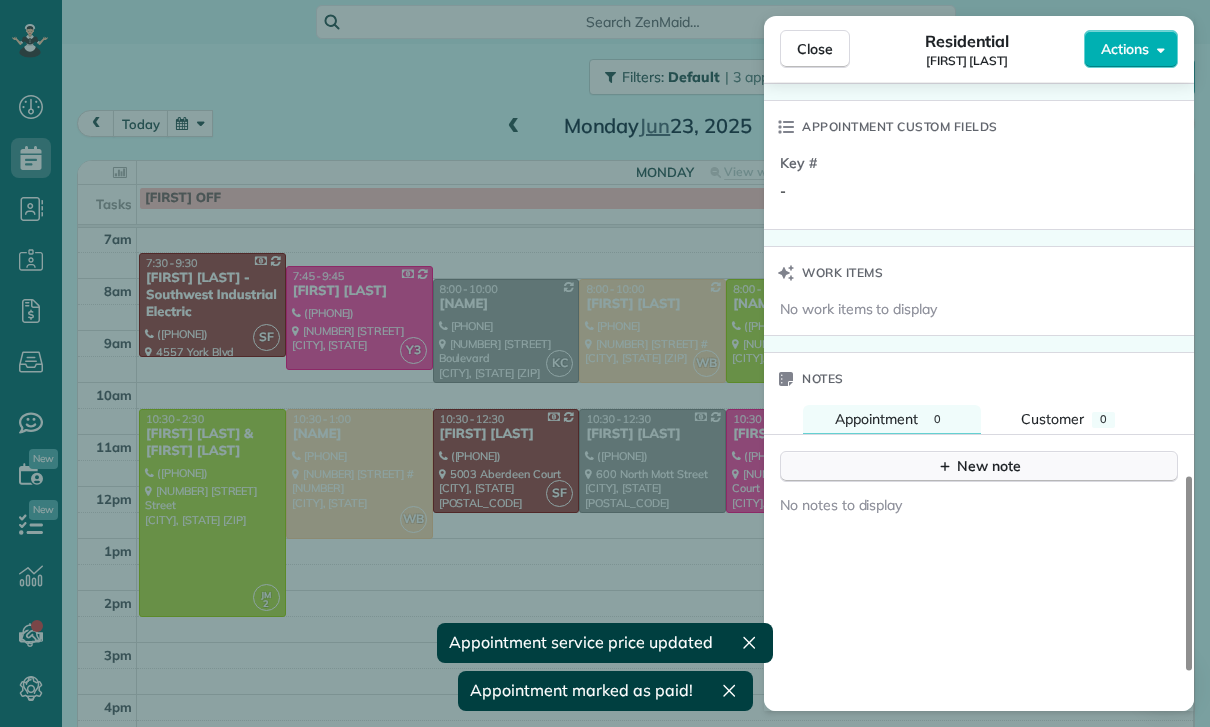 click on "New note" at bounding box center [979, 466] 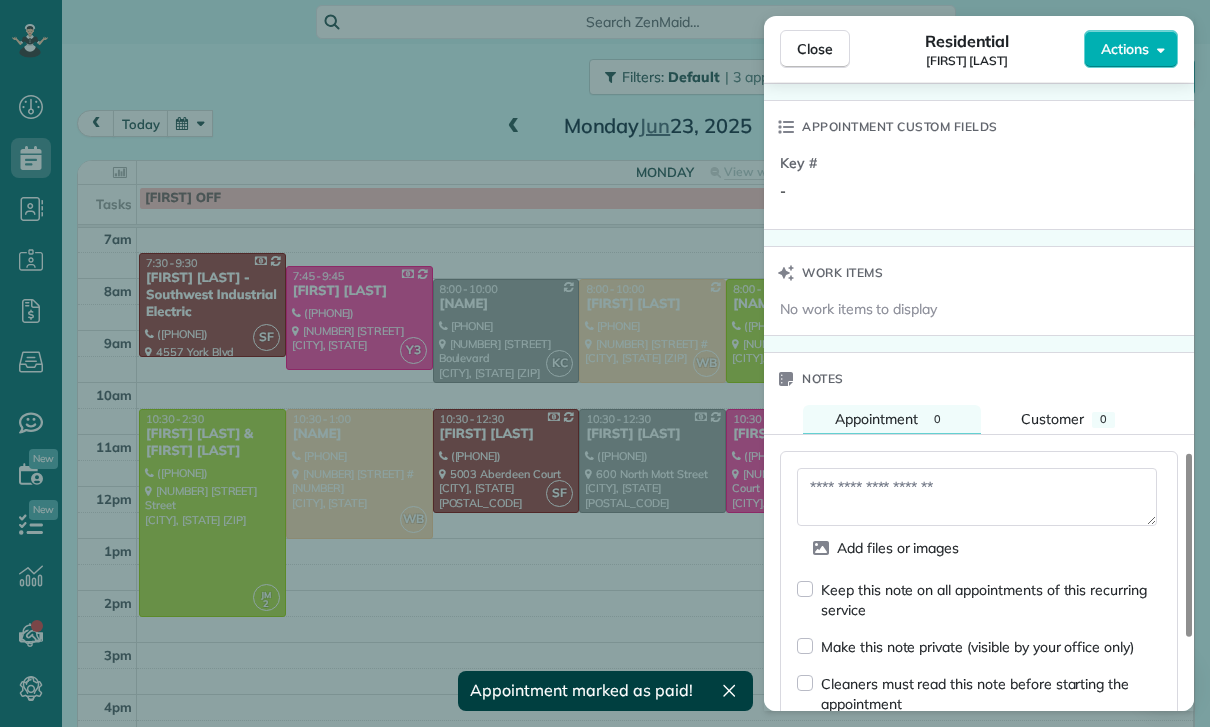 click at bounding box center [977, 497] 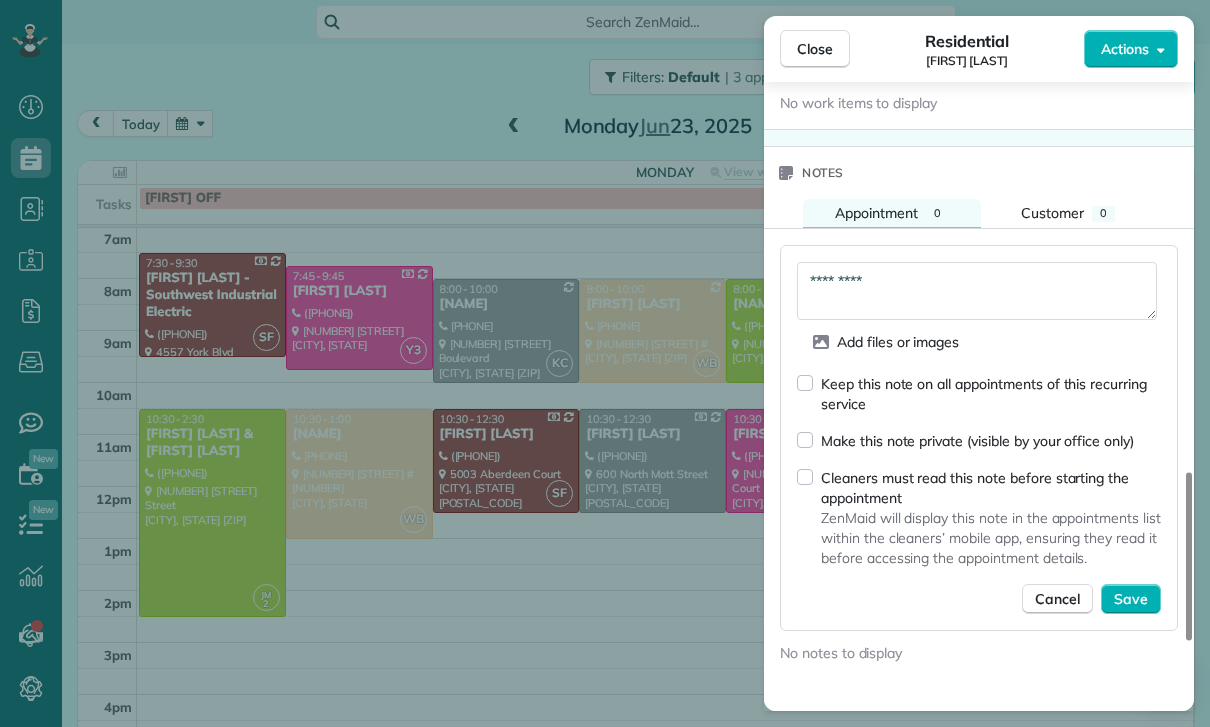 scroll, scrollTop: 1630, scrollLeft: 0, axis: vertical 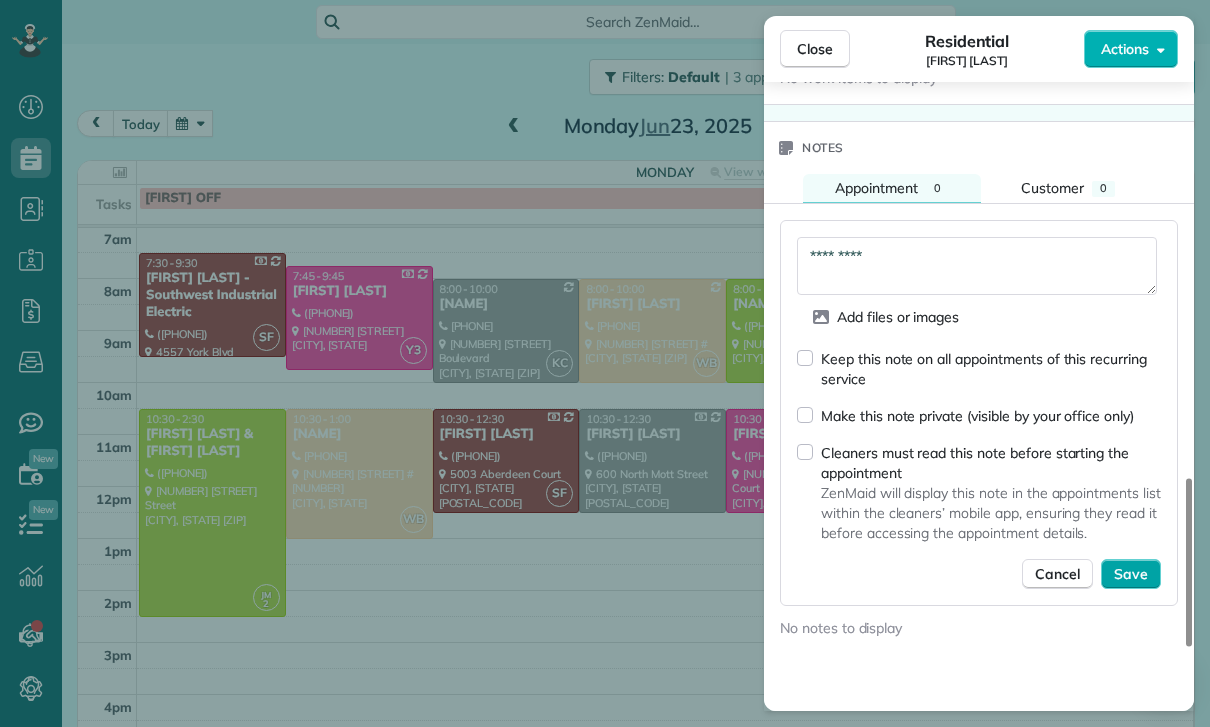 type on "*********" 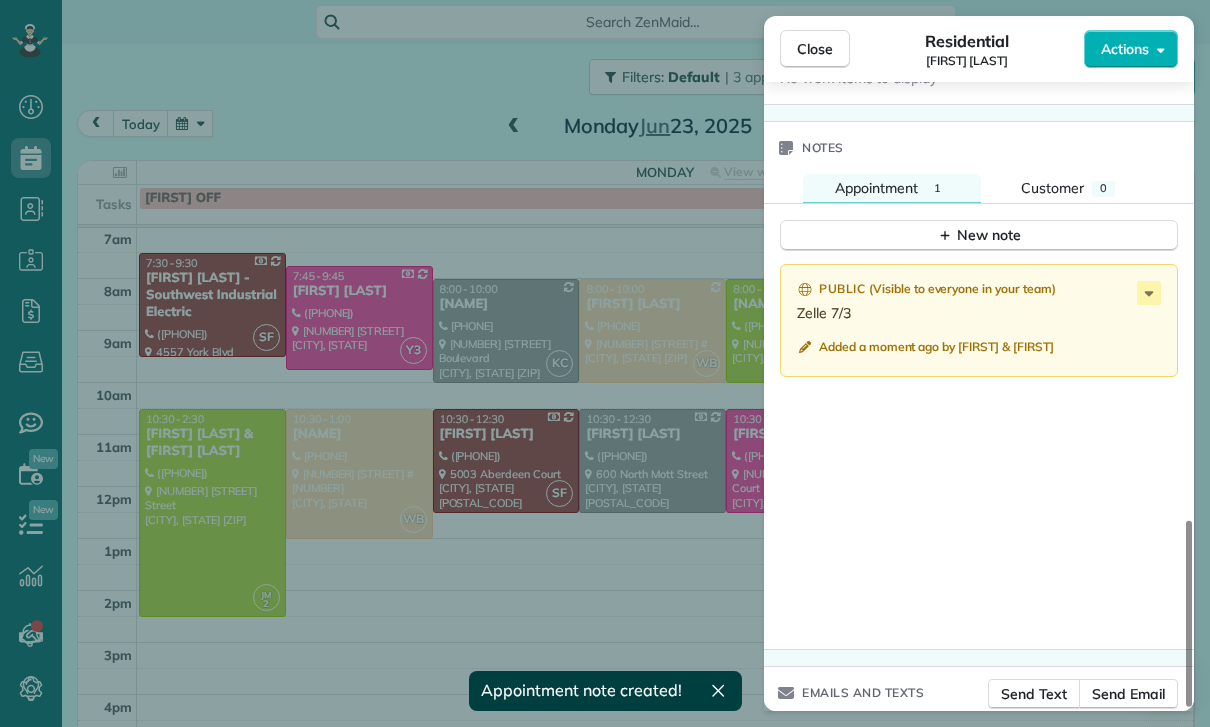scroll, scrollTop: 1624, scrollLeft: 0, axis: vertical 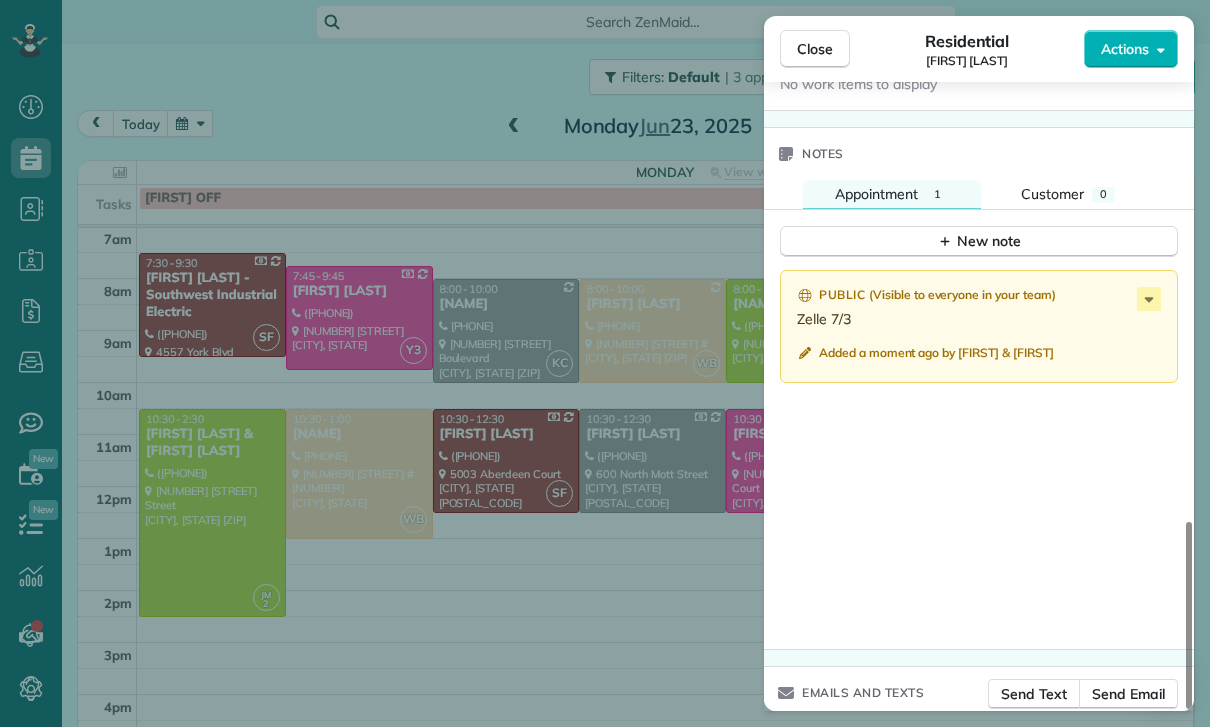 click on "Close Residential Helen Krieger Actions Status Confirmed Helen Krieger · Open profile Mobile (504) 975-7667 Copy No email on record Add email View Details Residential Monday, June 23, 2025 11:30 AM 1:30 PM 2 hours and 0 minutes Repeats every 4 weeks Edit recurring service Previous (May 23) Next (Jul 21) 1300 North Laurel Avenue West Hollywood CA 90046 Service was not rated yet Cleaners Time in and out Assign Invite Team Karla/Karina Cleaners No cleaners assigned yet Checklist Try Now Keep this appointment up to your standards. Stay on top of every detail, keep your cleaners organised, and your client happy. Assign a checklist Watch a 5 min demo Billing Billing actions Price $155.00 Overcharge $0.00 Discount $0.00 Coupon discount - Primary tax - Secondary tax - Total appointment price $155.00 Tips collected New feature! $0.00 Paid Total including tip $155.00 Get paid online in no-time! Send an invoice and reward your cleaners with tips Charge customer credit card Appointment custom fields Key # - Work items 1" at bounding box center [605, 363] 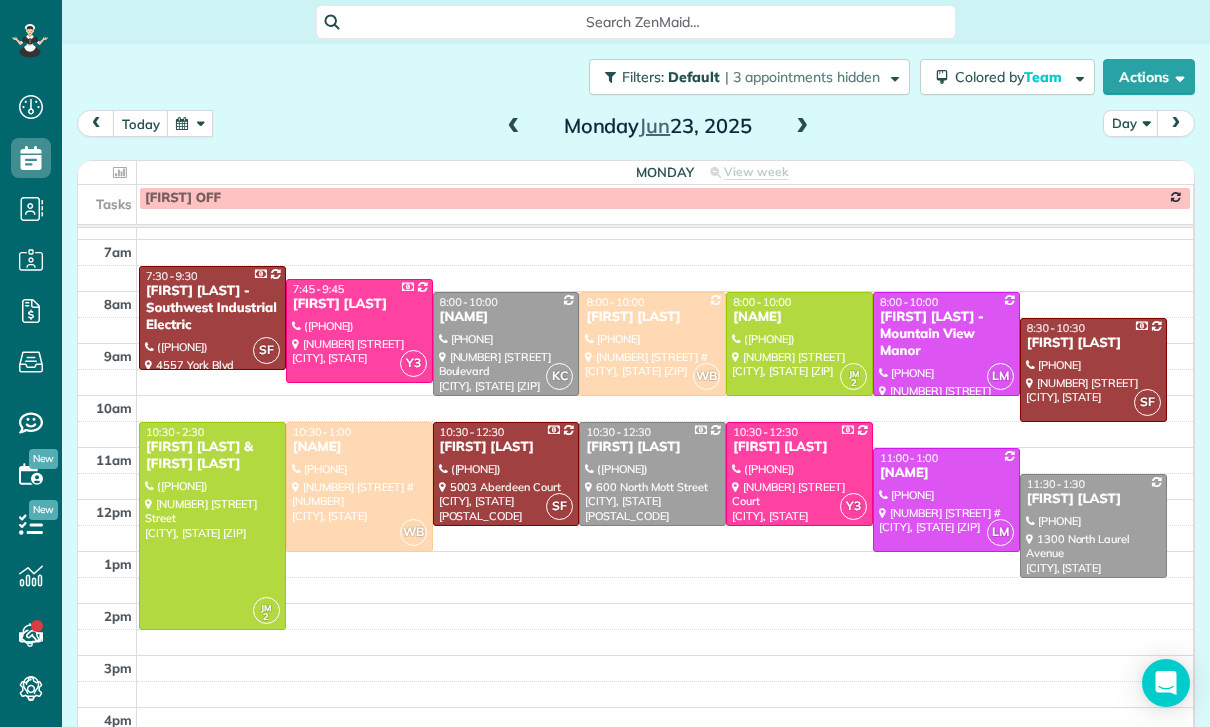 scroll, scrollTop: 157, scrollLeft: 0, axis: vertical 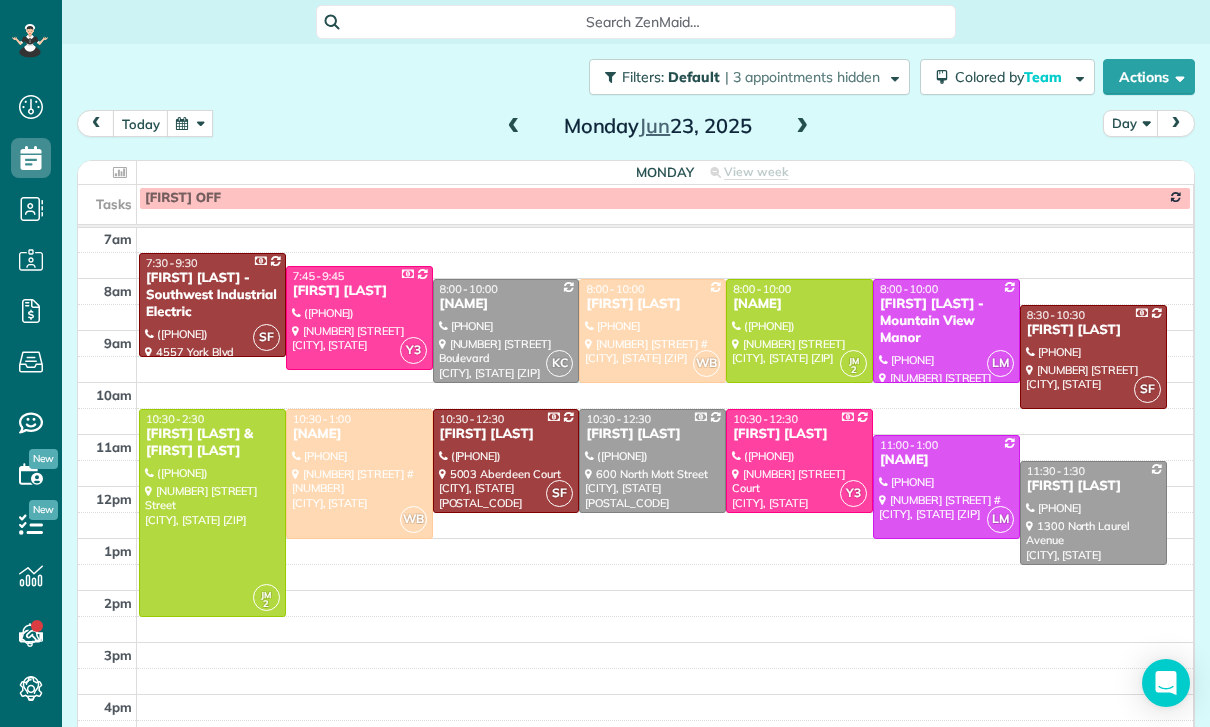 click at bounding box center (190, 123) 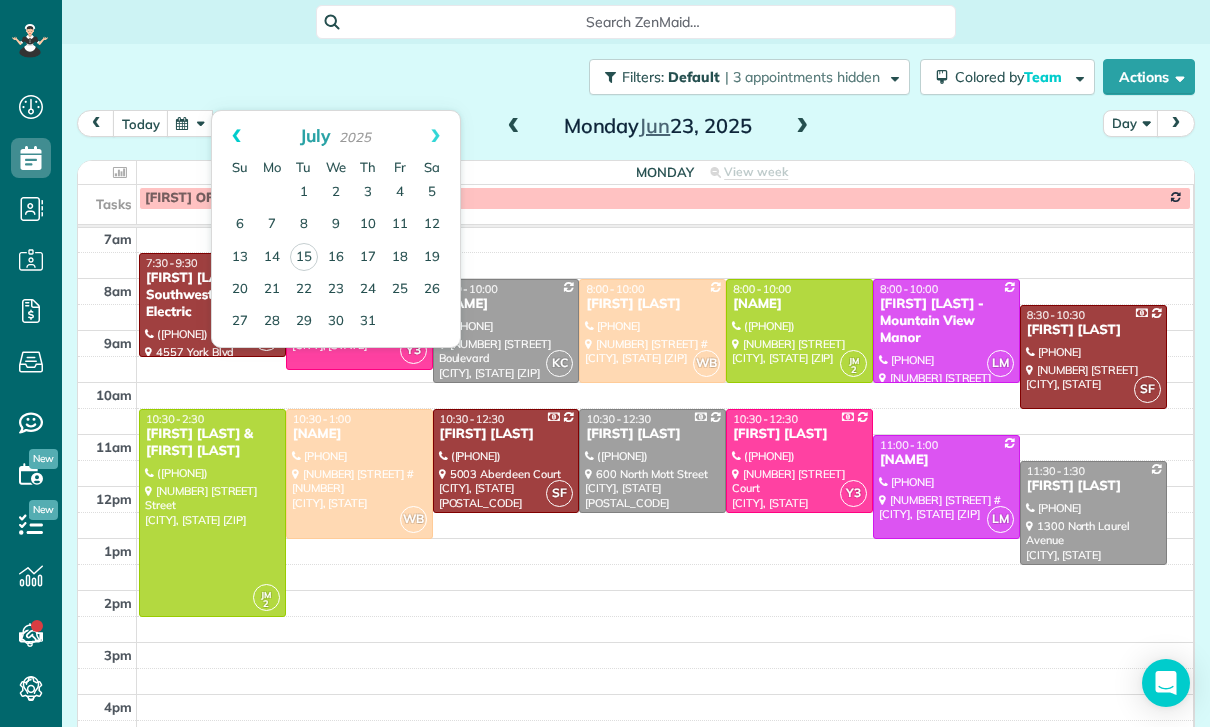 click on "Prev" at bounding box center (236, 136) 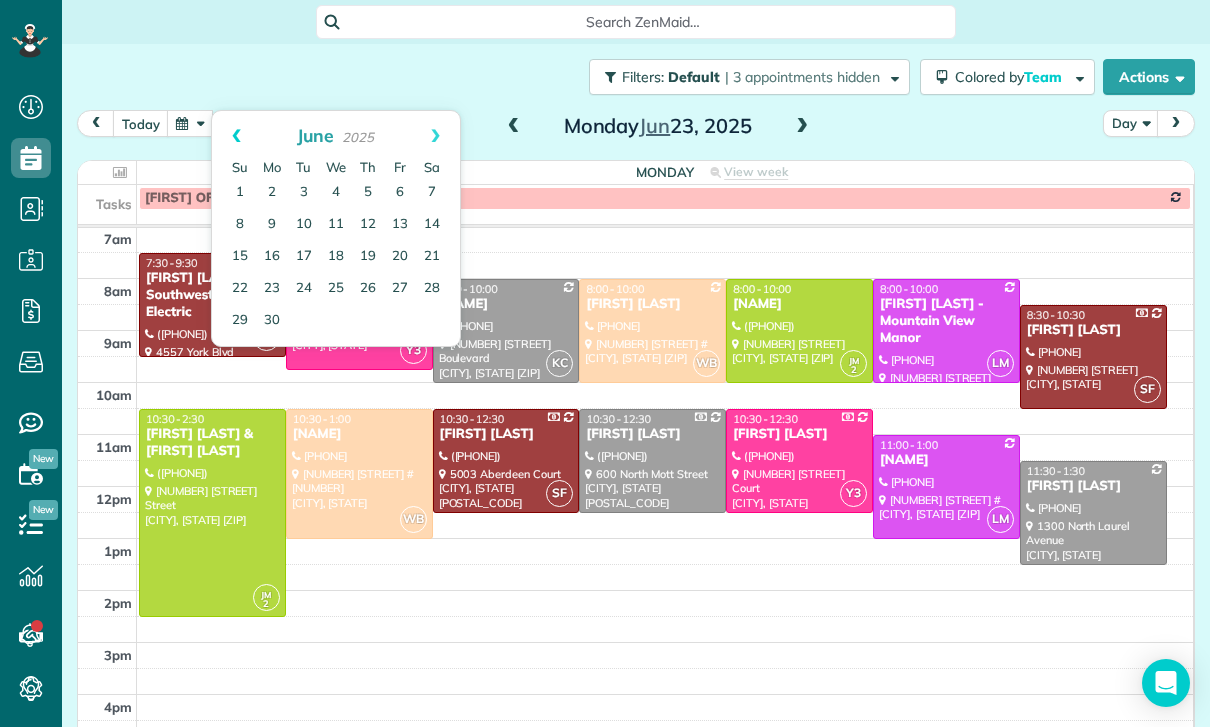 click on "Prev" at bounding box center (236, 136) 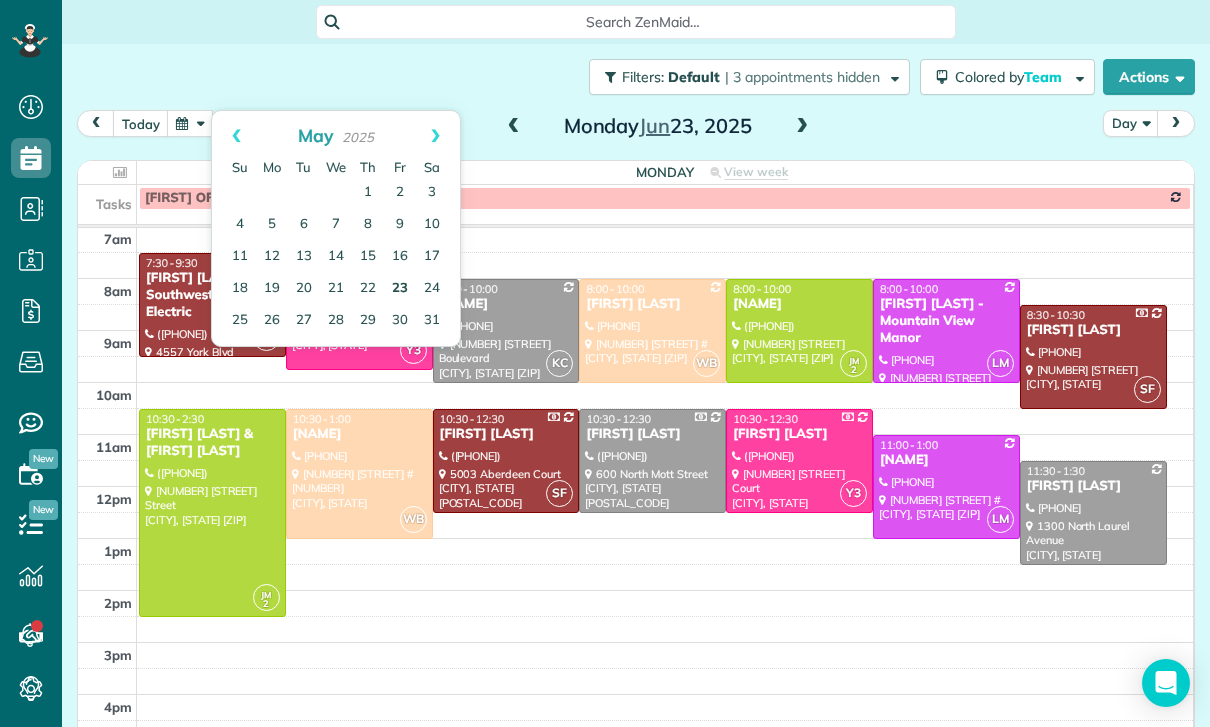 click on "23" at bounding box center [400, 289] 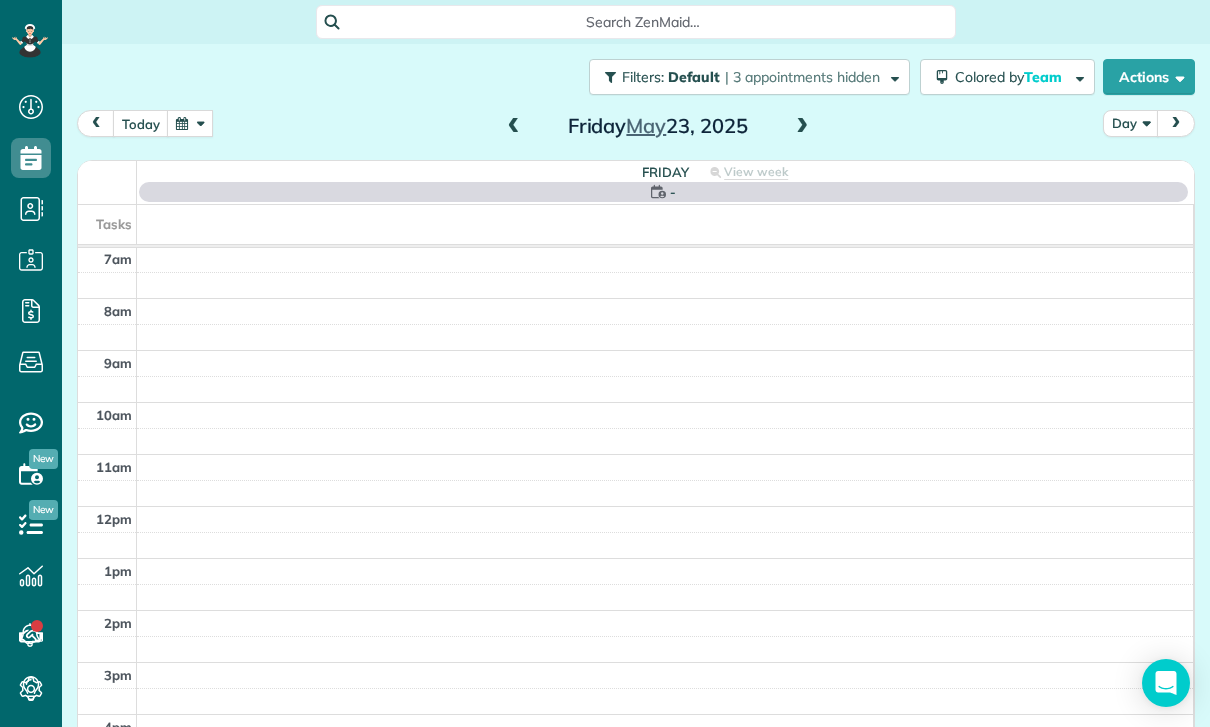 scroll, scrollTop: 157, scrollLeft: 0, axis: vertical 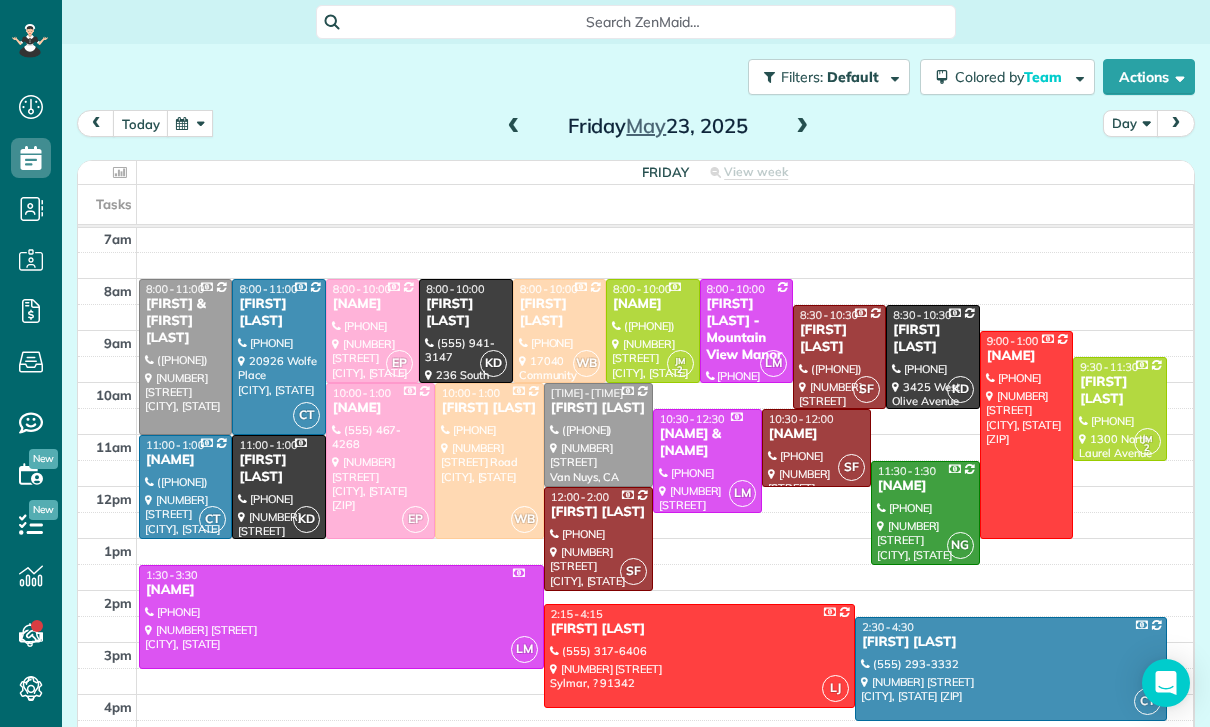 click at bounding box center [816, 448] 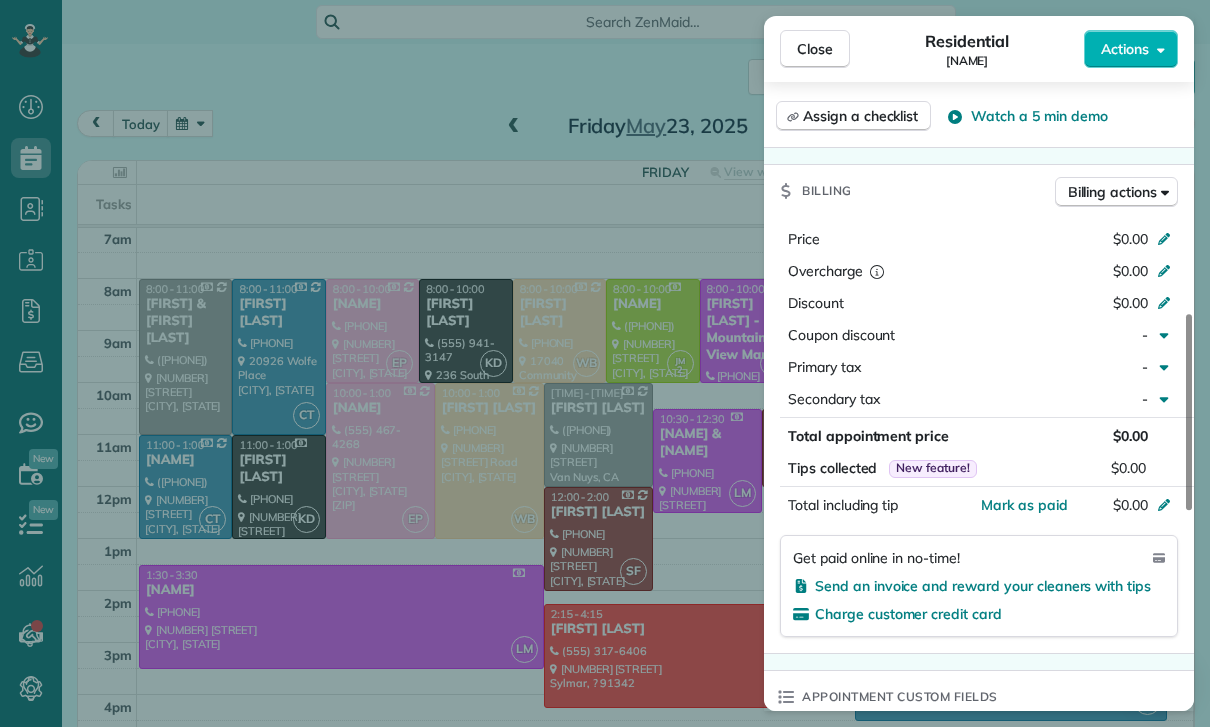 scroll, scrollTop: 804, scrollLeft: 0, axis: vertical 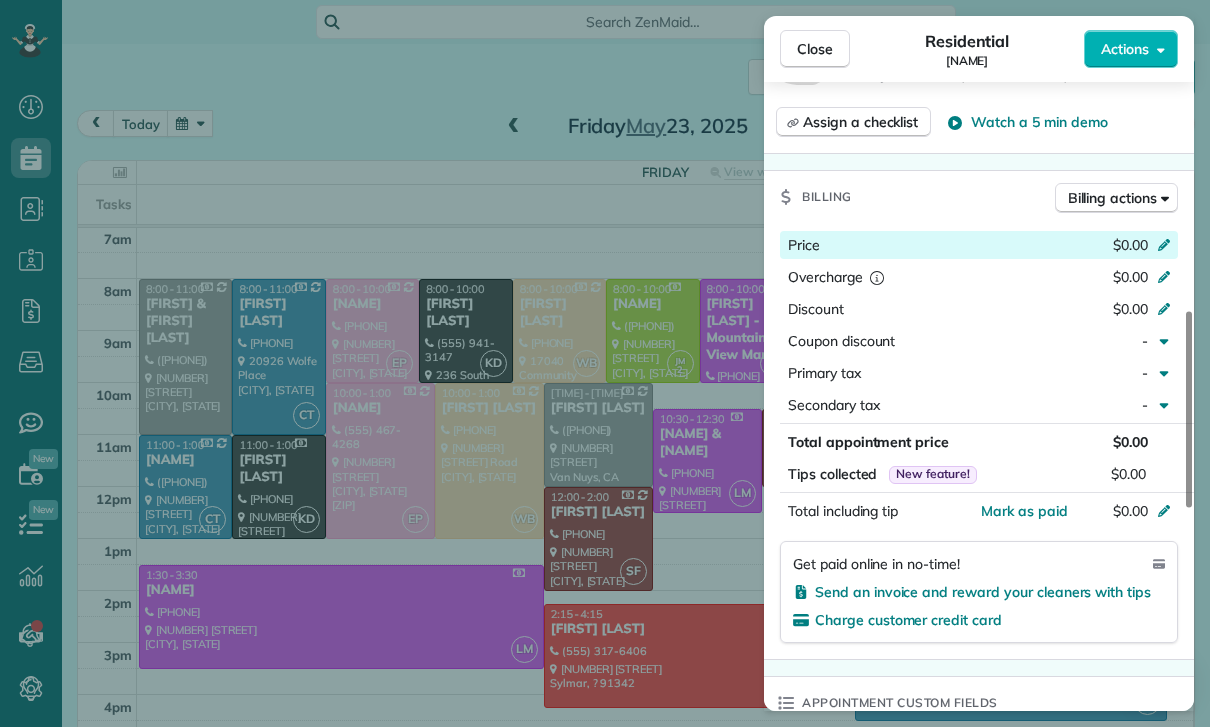 click on "$0.00" at bounding box center (1058, 247) 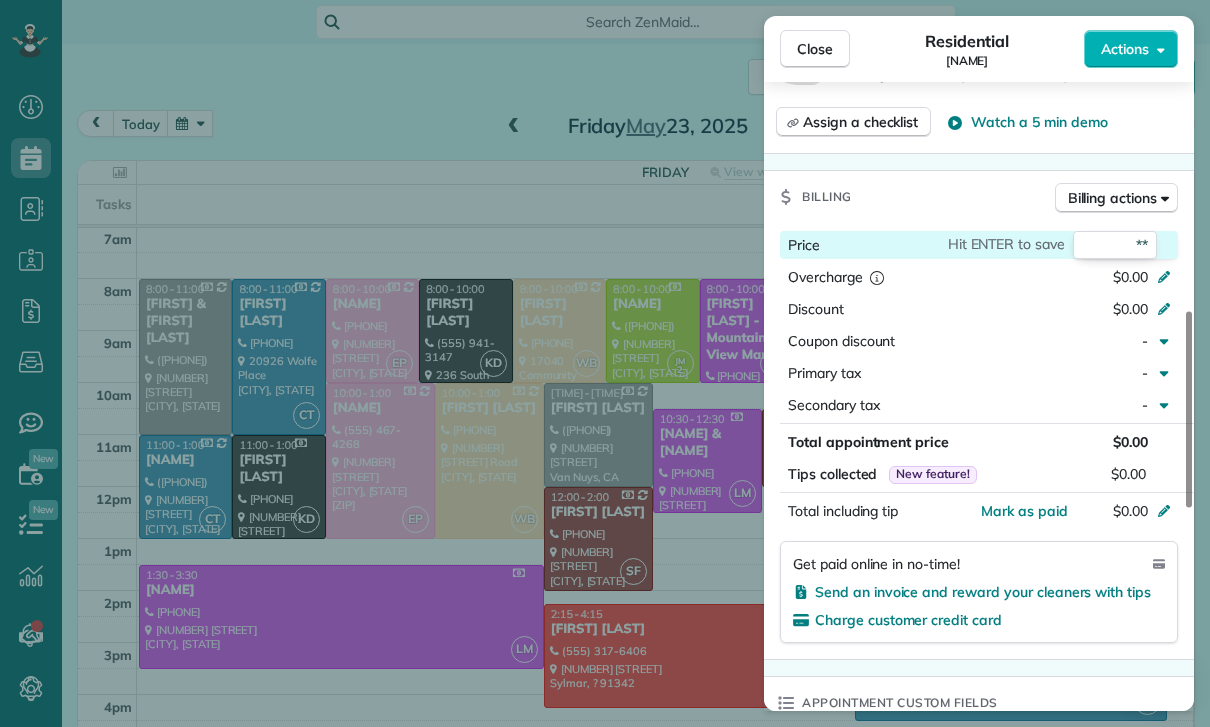 type on "***" 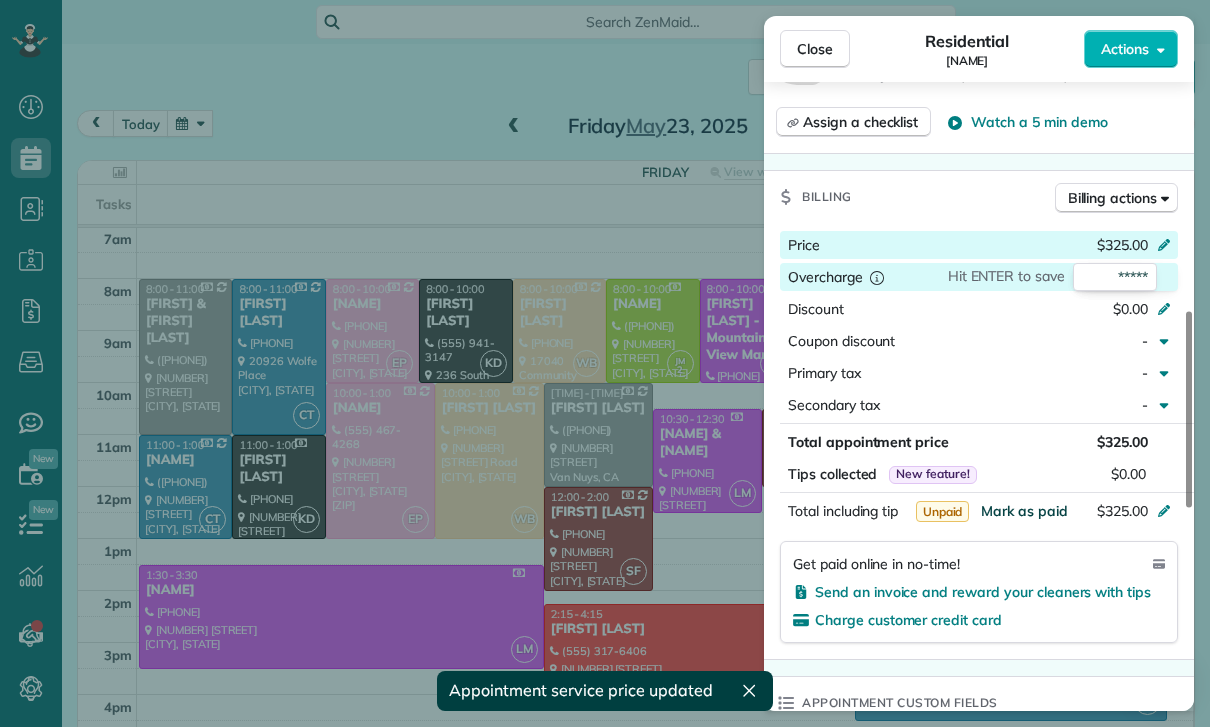 click on "Mark as paid" at bounding box center [1024, 511] 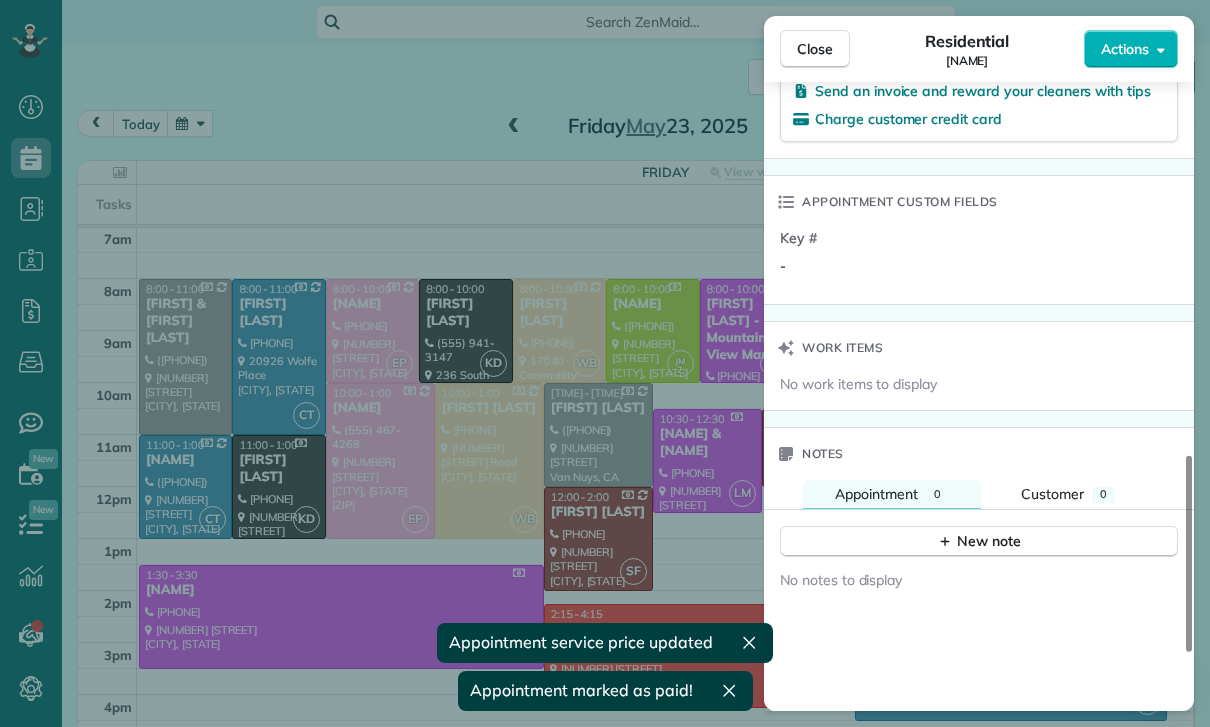 scroll, scrollTop: 1340, scrollLeft: 0, axis: vertical 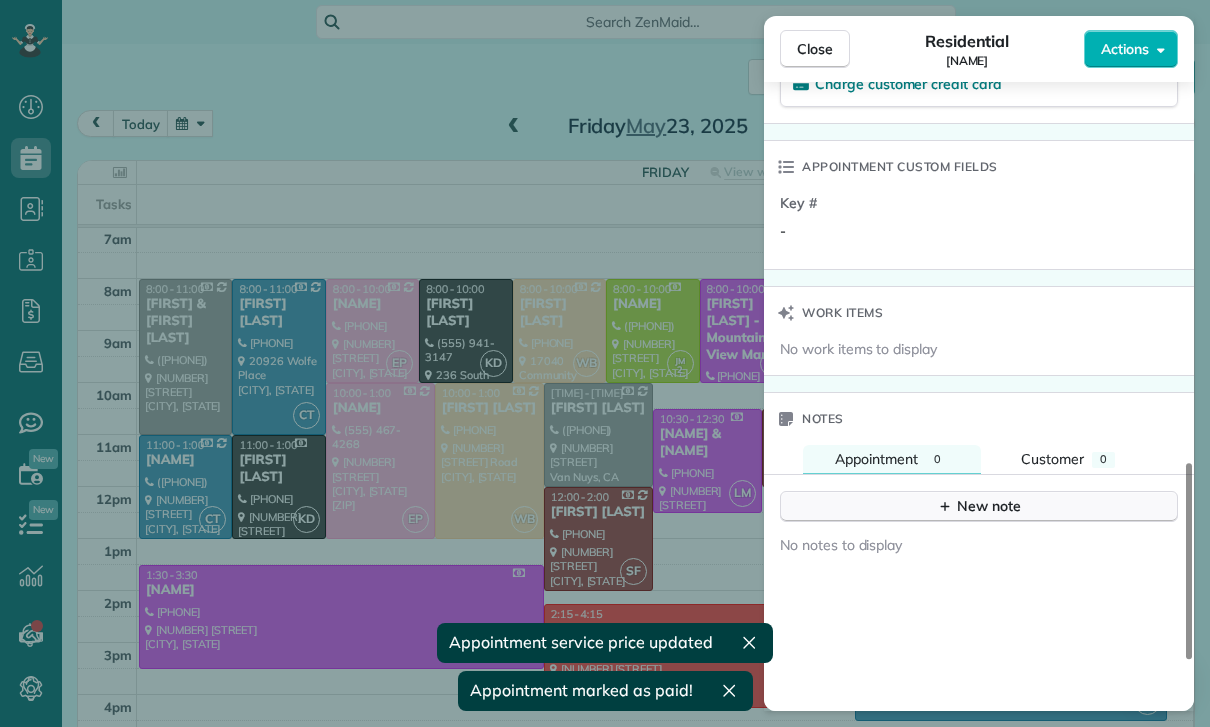 click on "New note" at bounding box center [979, 506] 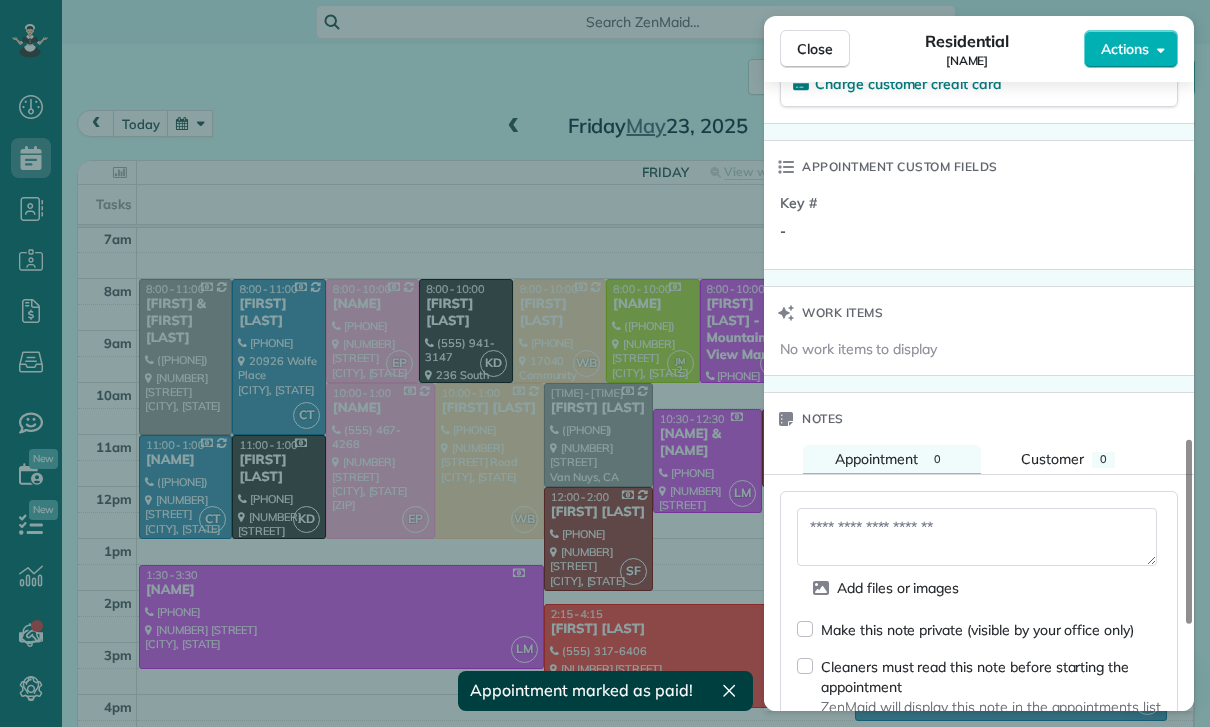 click on "Add files or images Make this note private (visible by your office only) Cleaners must read this note before starting the appointment ZenMaid will display this note in the appointments list within the cleaners’ mobile app, ensuring they read it before accessing the appointment details. Cancel Save" at bounding box center (979, 655) 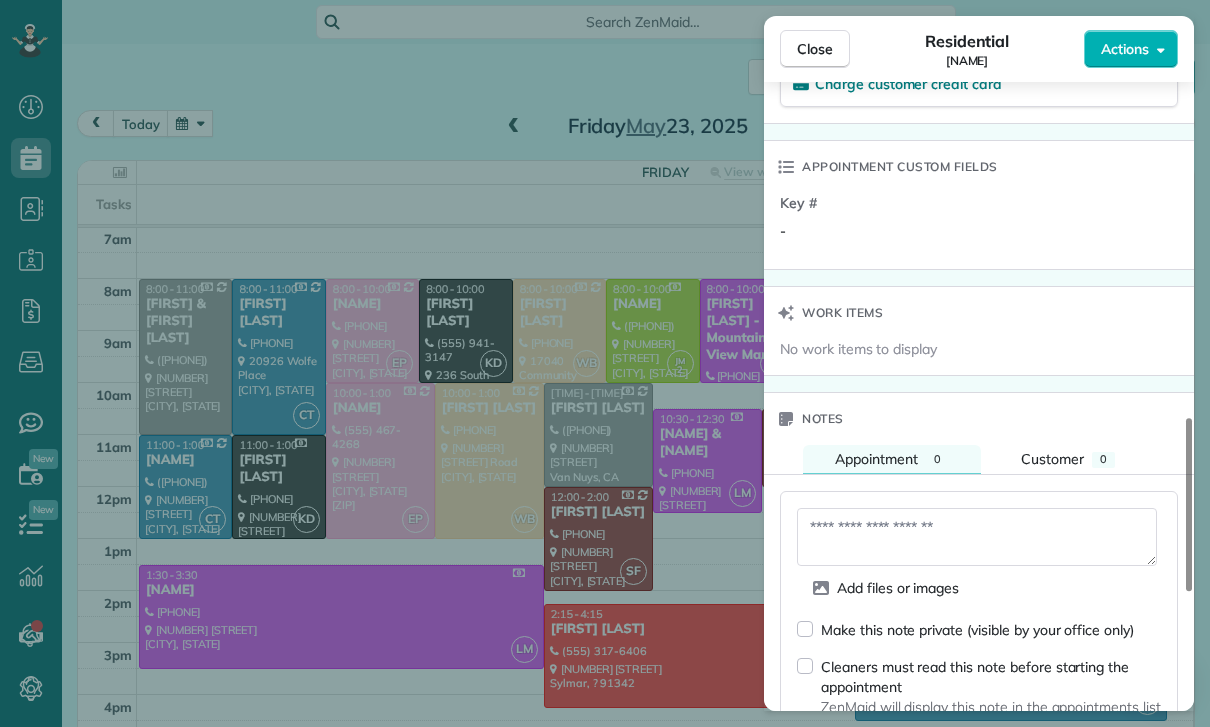 click at bounding box center (977, 537) 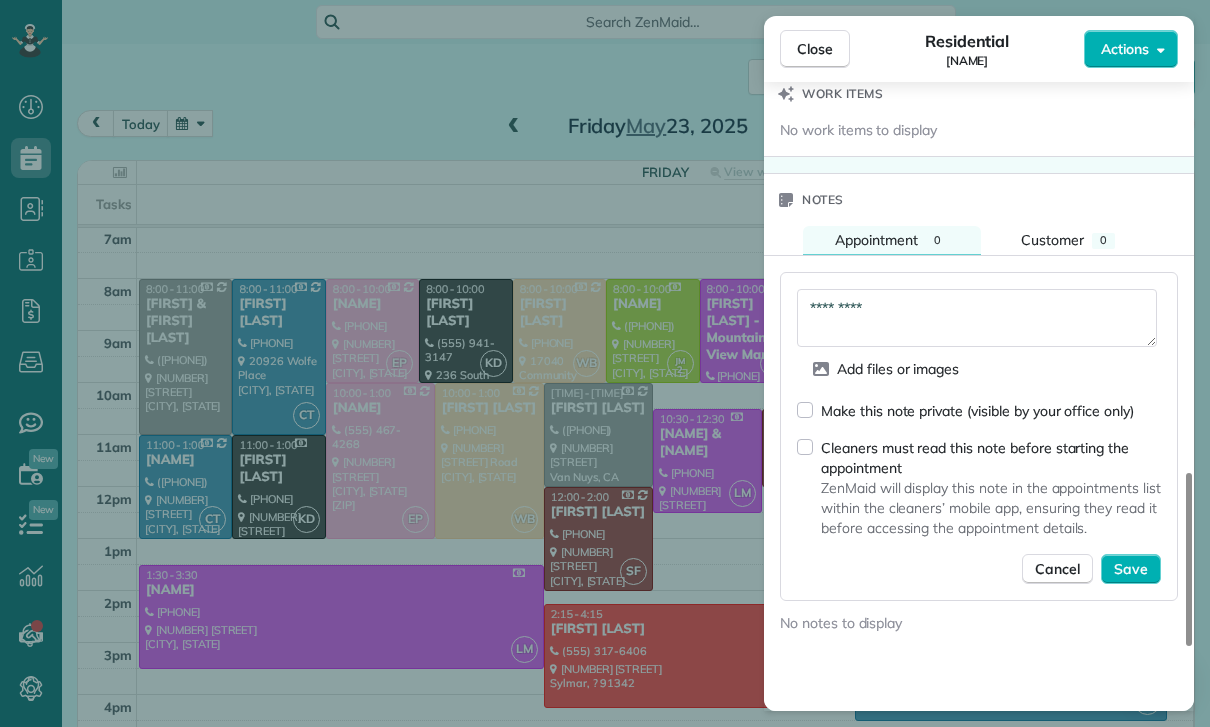 scroll, scrollTop: 1560, scrollLeft: 0, axis: vertical 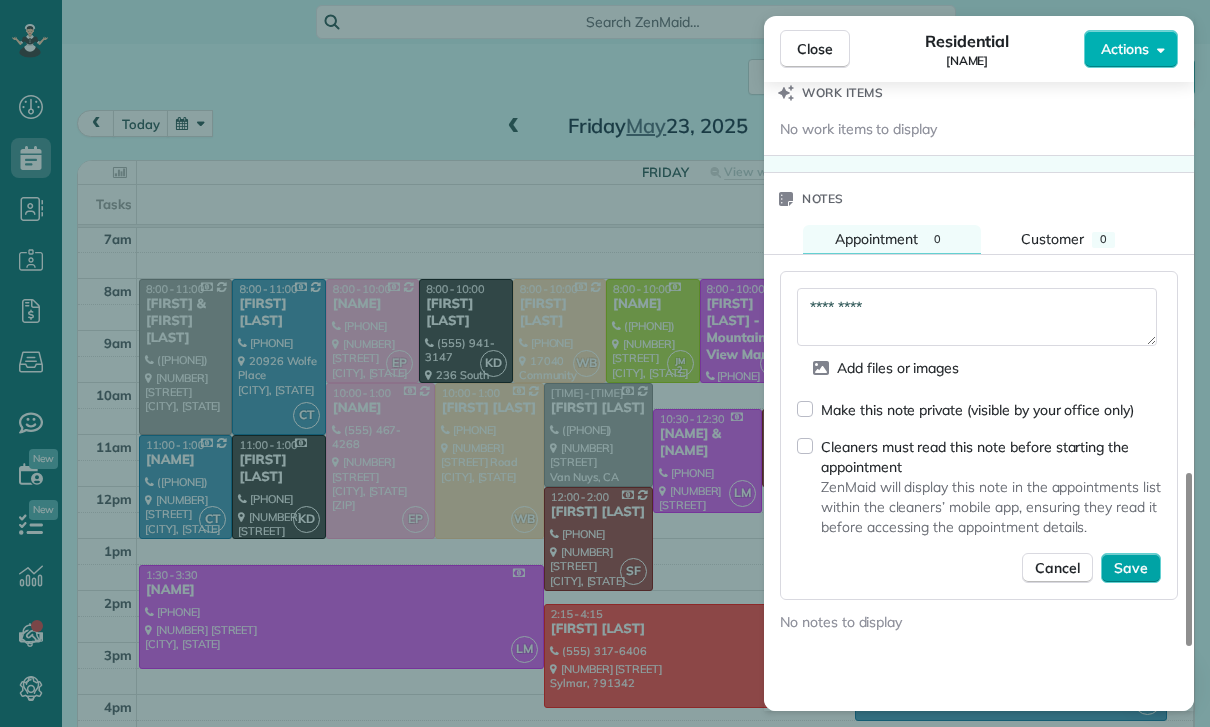 type on "*********" 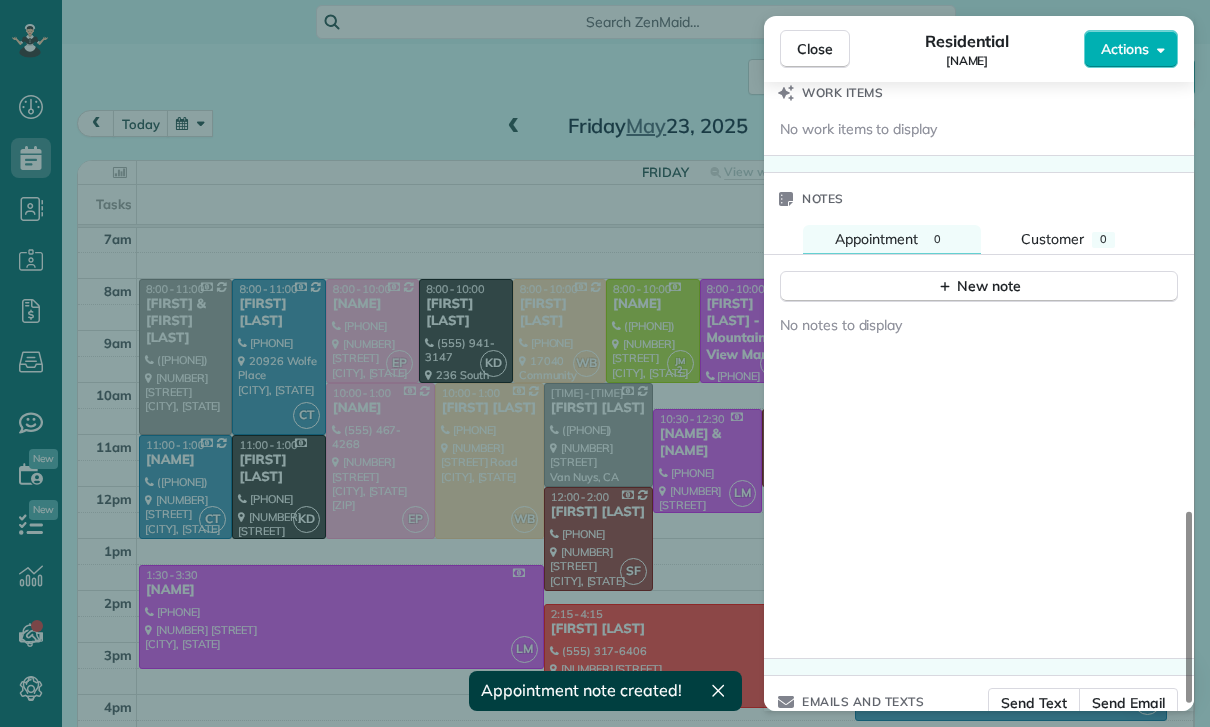 scroll, scrollTop: 1521, scrollLeft: 0, axis: vertical 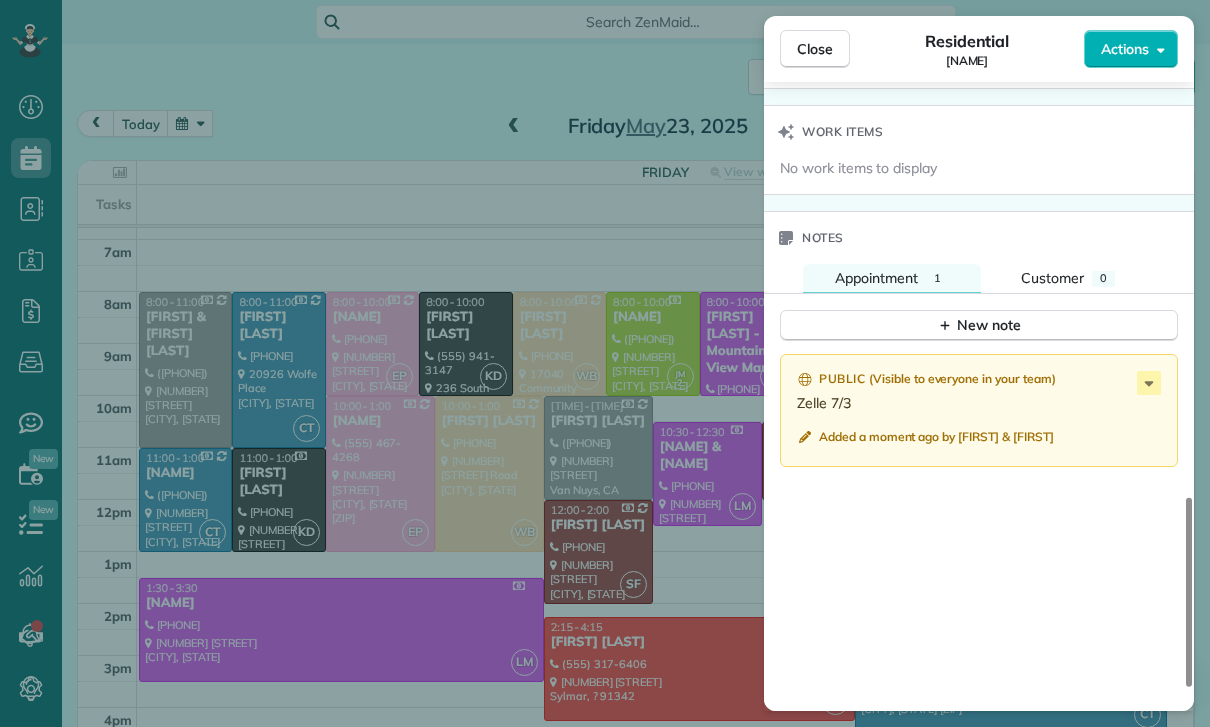 click on "Close Residential Ana Kesaryan Actions Status Confirmed Ana Kesaryan · Open profile Mobile (818) 523-0025 Copy No email on record Add email View Details Residential Friday, May 23, 2025 10:30 AM 12:00 PM 1 hours and 30 minutes One time 4028 Coldstream Terrace Tarzana CA 91356 Service was not rated yet Cleaners Time in and out Assign Invite Team Santy Cleaners Santy   Flores 10:30 AM 12:00 PM Checklist Try Now Keep this appointment up to your standards. Stay on top of every detail, keep your cleaners organised, and your client happy. Assign a checklist Watch a 5 min demo Billing Billing actions Price $325.00 Overcharge $0.00 Discount $0.00 Coupon discount - Primary tax - Secondary tax - Total appointment price $325.00 Tips collected New feature! $0.00 Paid Total including tip $325.00 Get paid online in no-time! Send an invoice and reward your cleaners with tips Charge customer credit card Appointment custom fields Key # - Work items No work items to display Notes Appointment 1 Customer 0 New note Public ( )" at bounding box center [605, 363] 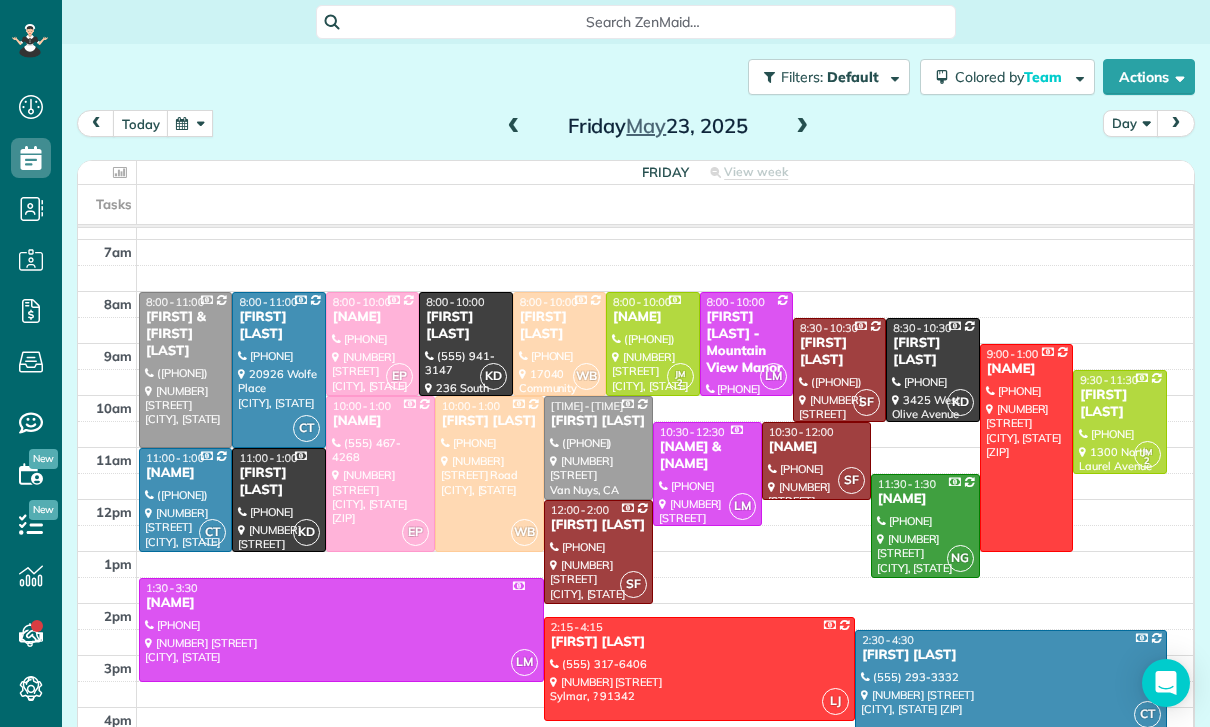 click at bounding box center [190, 123] 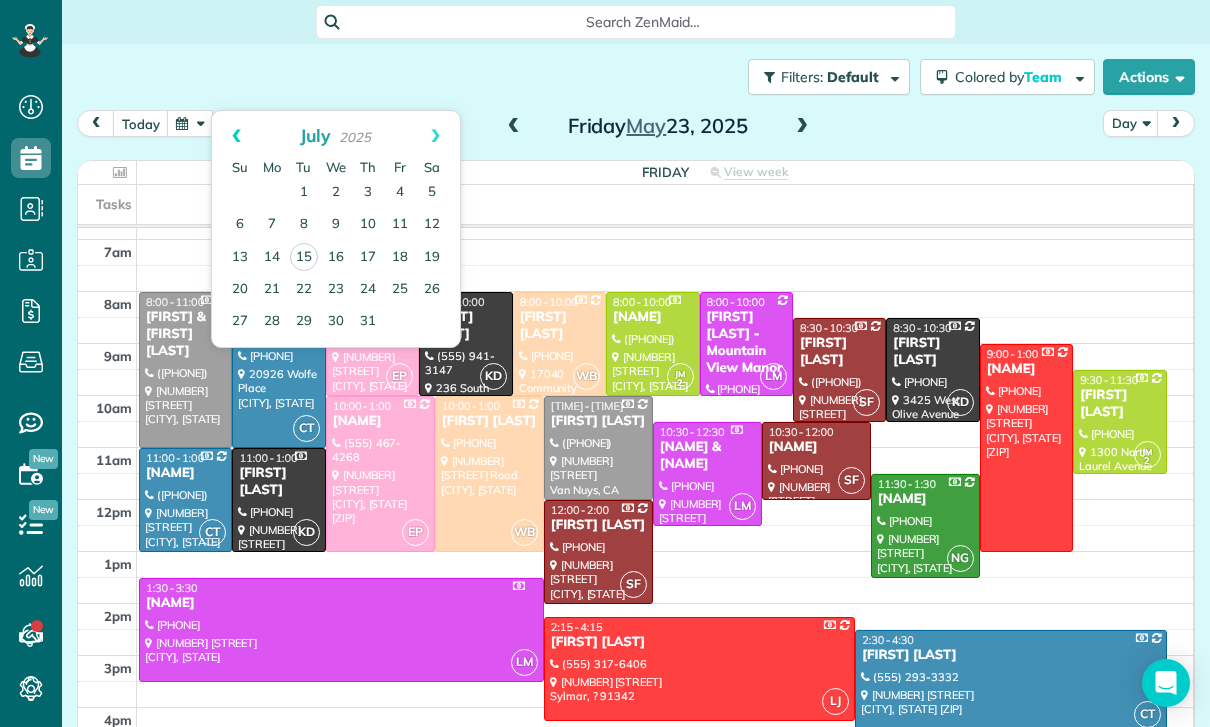 click on "Prev" at bounding box center (236, 136) 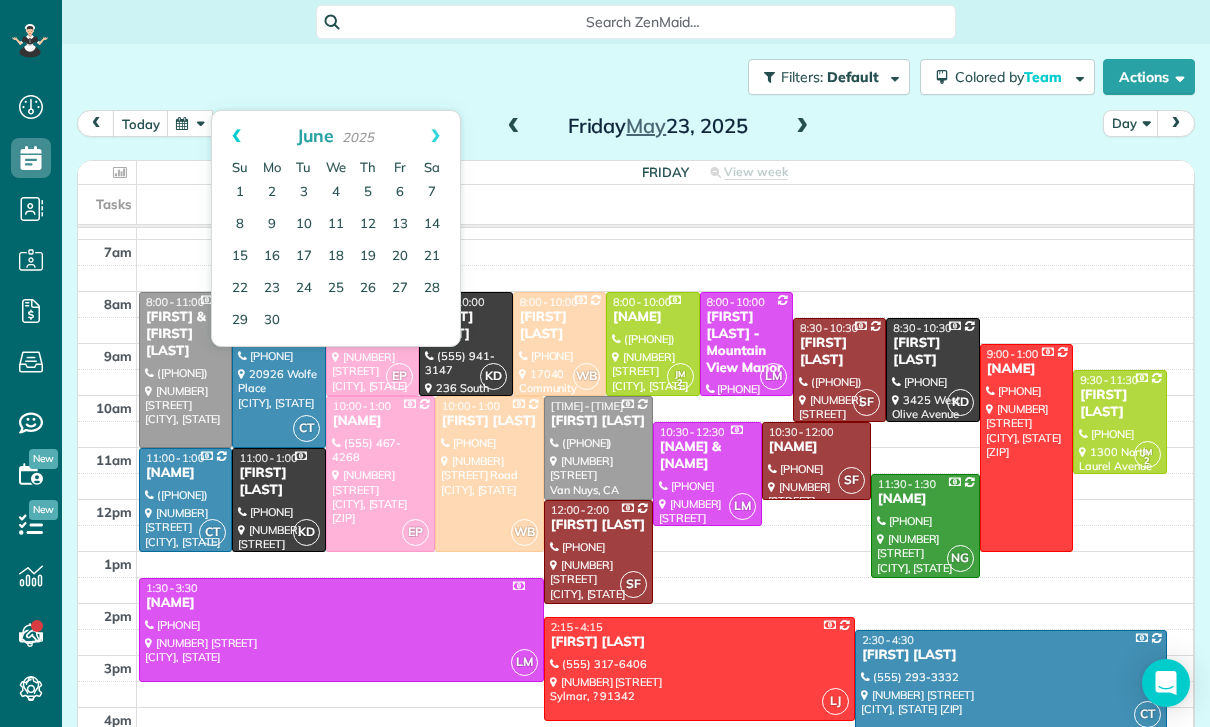 click on "Prev" at bounding box center (236, 136) 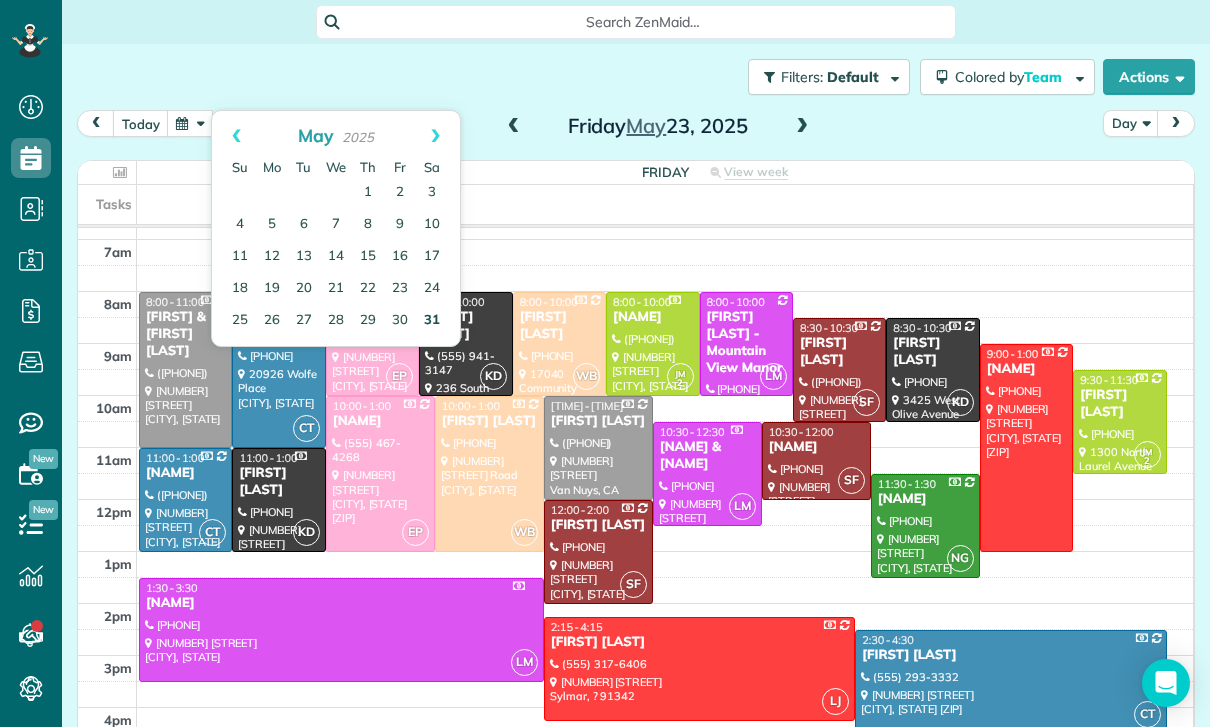 click on "31" at bounding box center (432, 321) 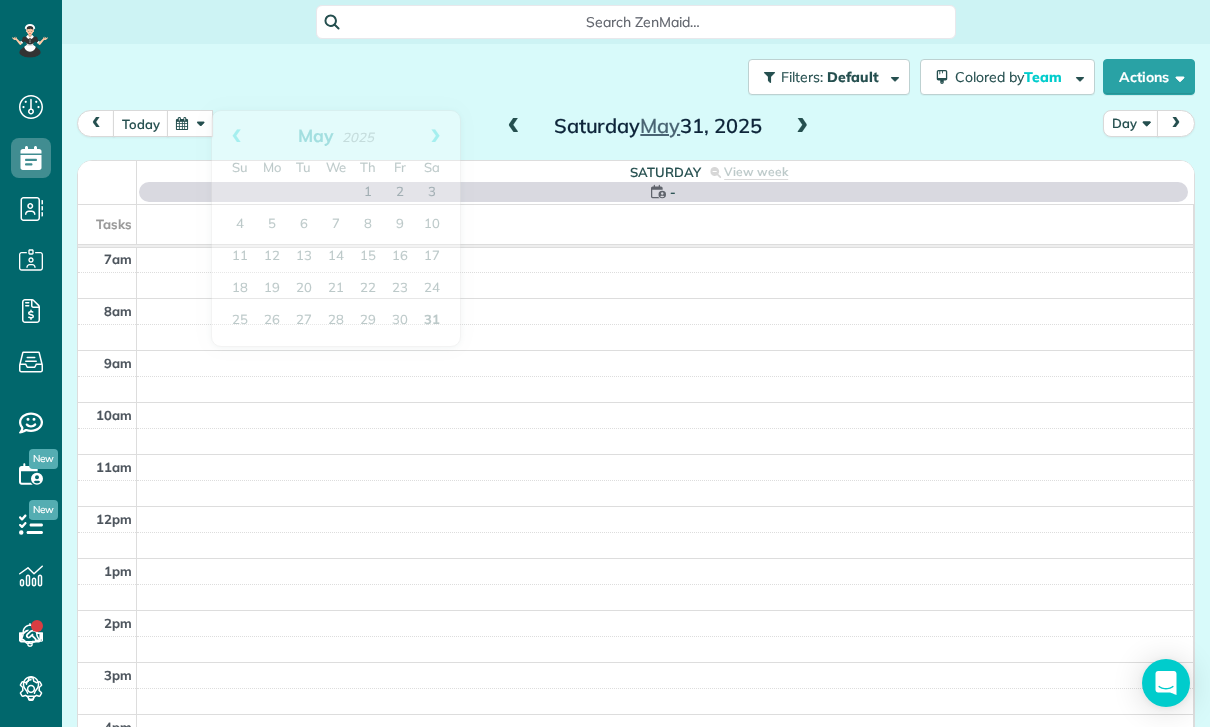 scroll, scrollTop: 157, scrollLeft: 0, axis: vertical 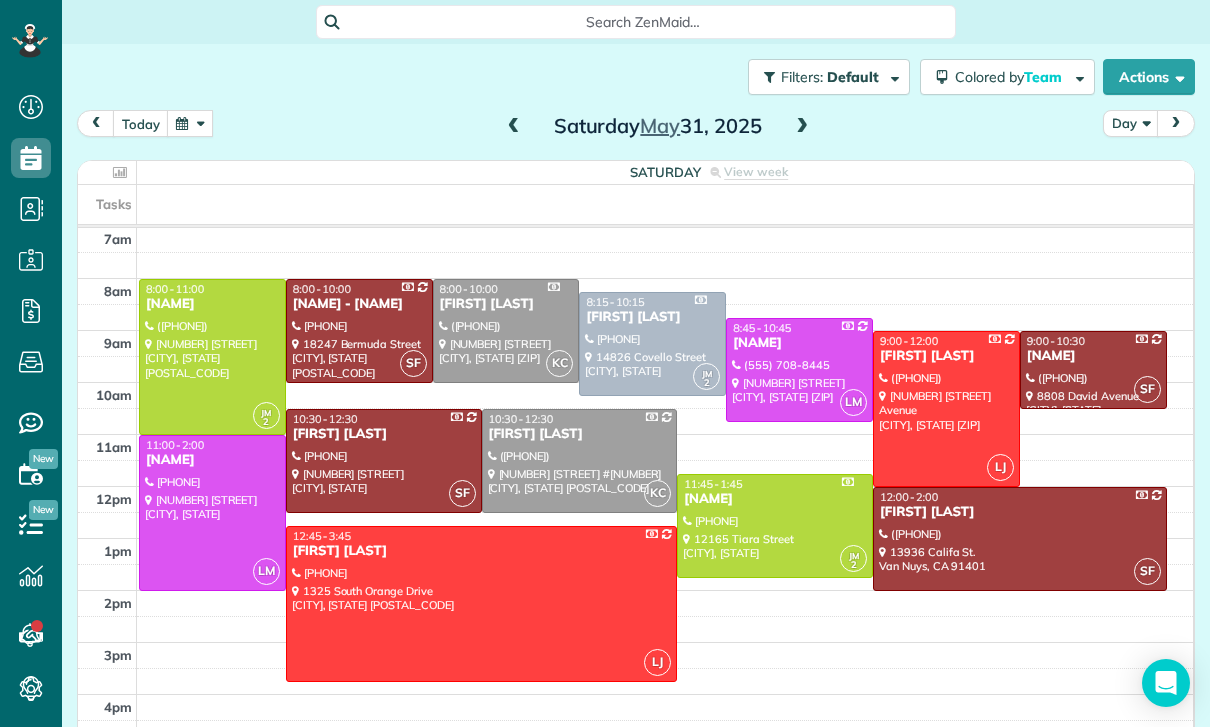 click at bounding box center (212, 513) 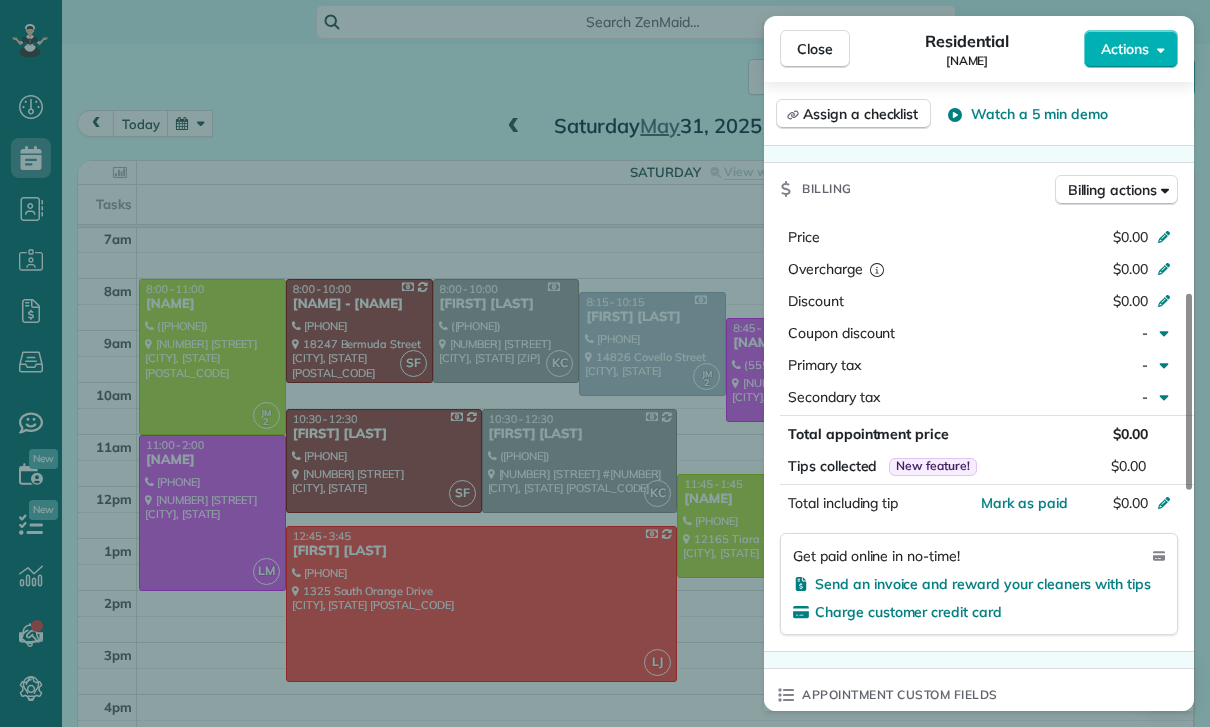 scroll, scrollTop: 850, scrollLeft: 0, axis: vertical 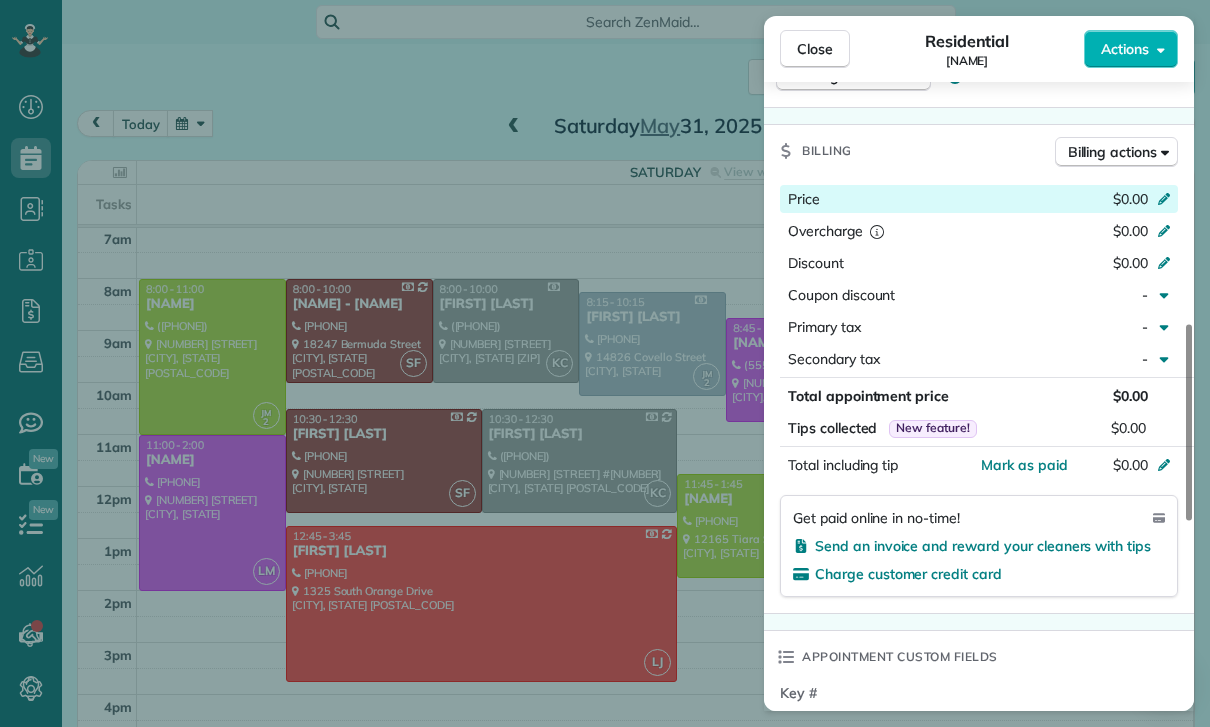 click on "Price $0.00" at bounding box center (979, 199) 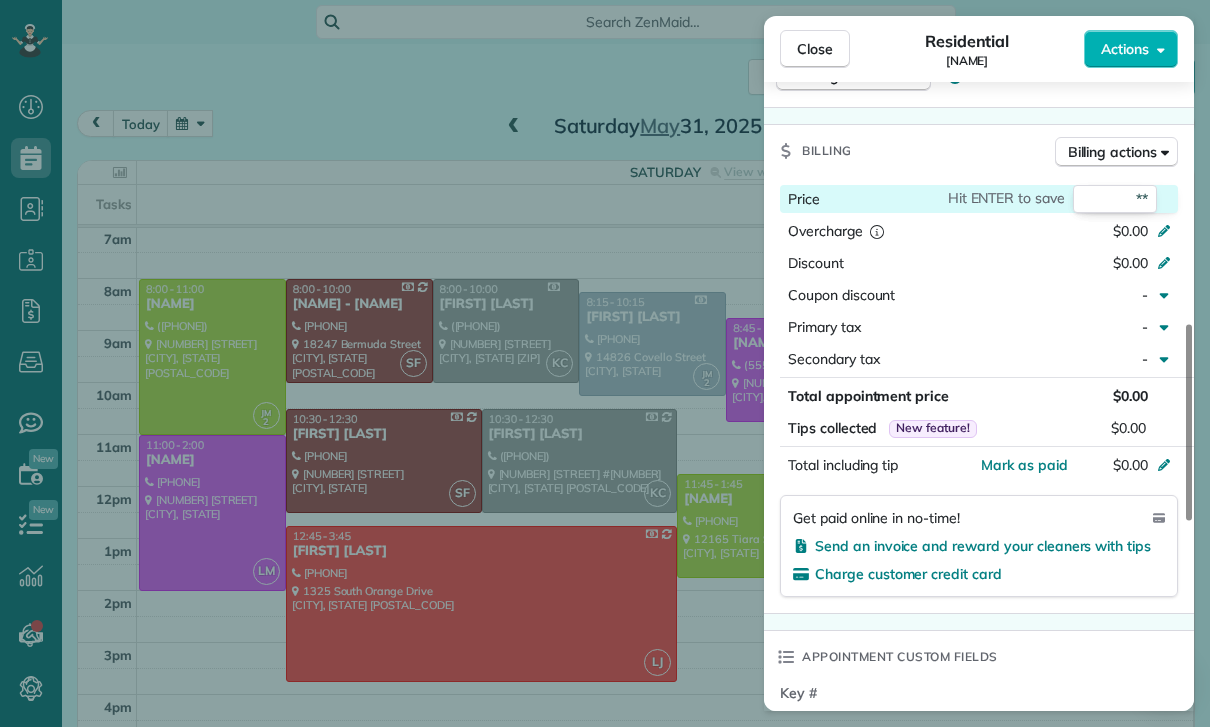 type on "***" 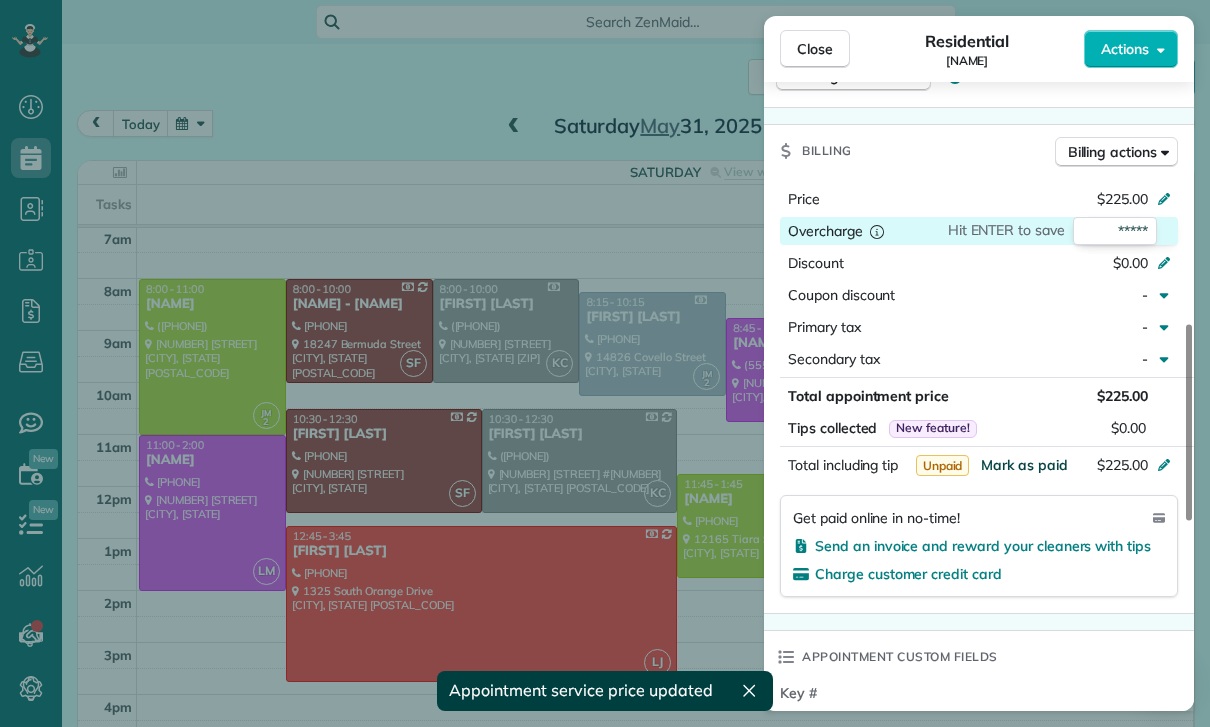click on "Mark as paid" at bounding box center [1024, 465] 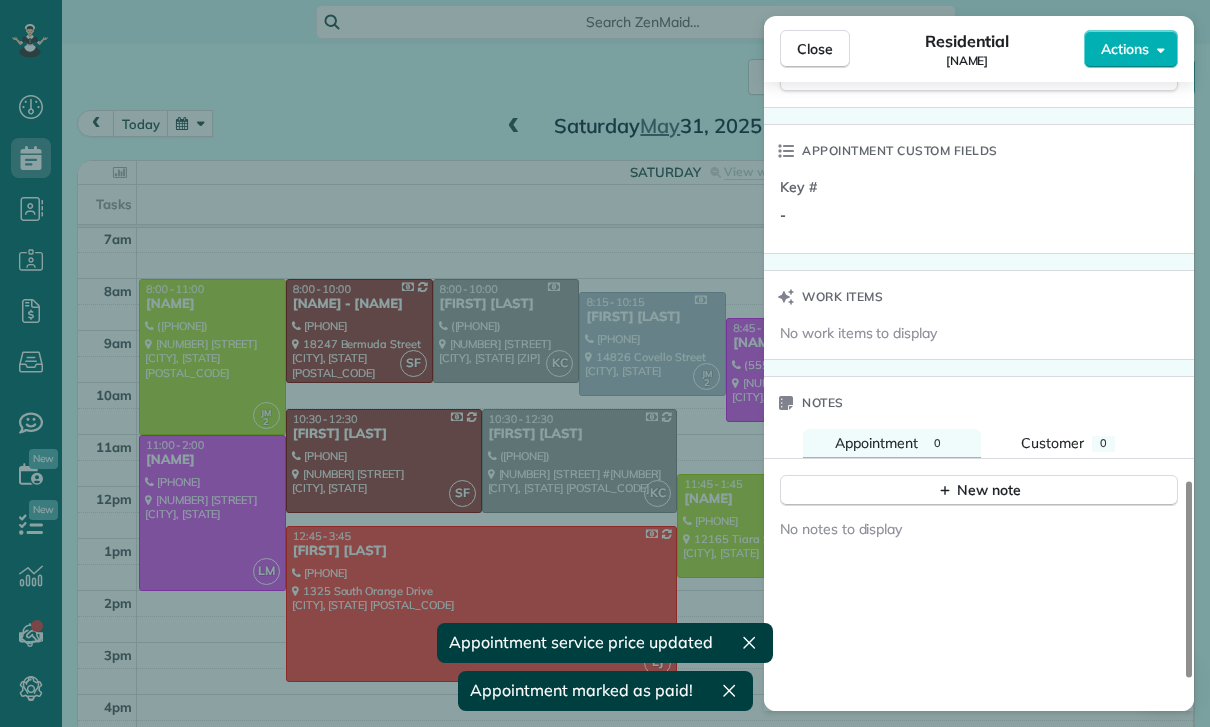 scroll, scrollTop: 1495, scrollLeft: 0, axis: vertical 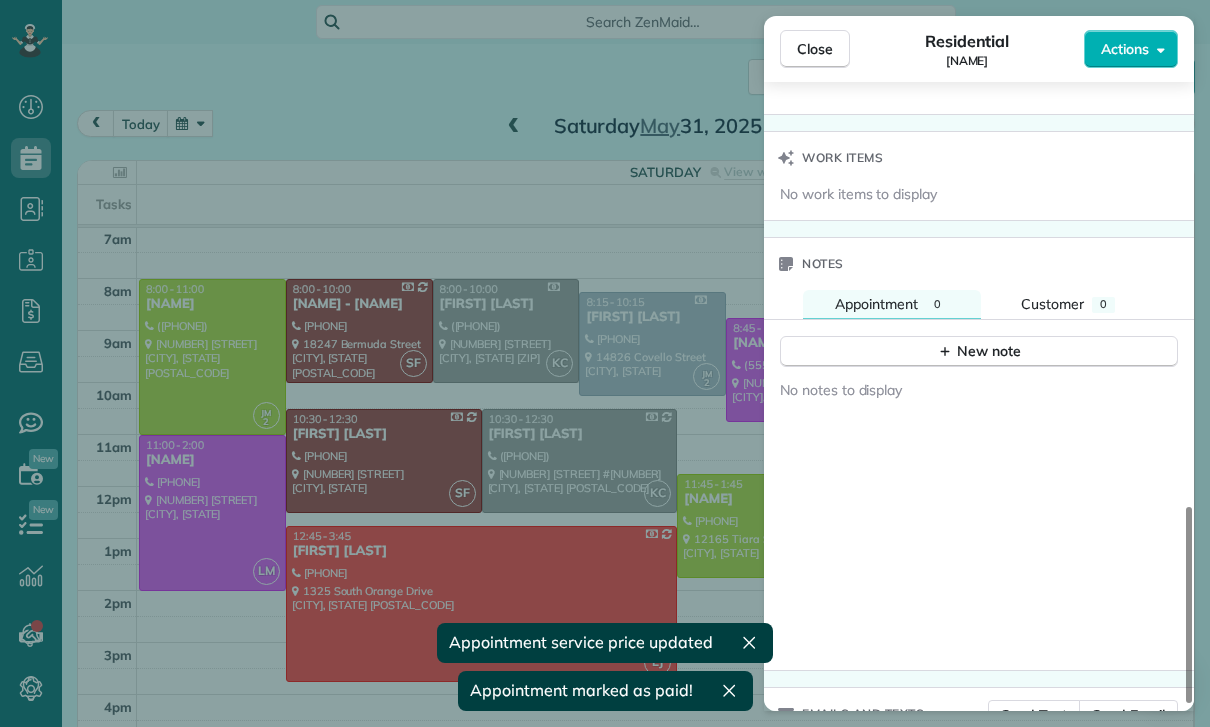 click on "New note" at bounding box center (979, 344) 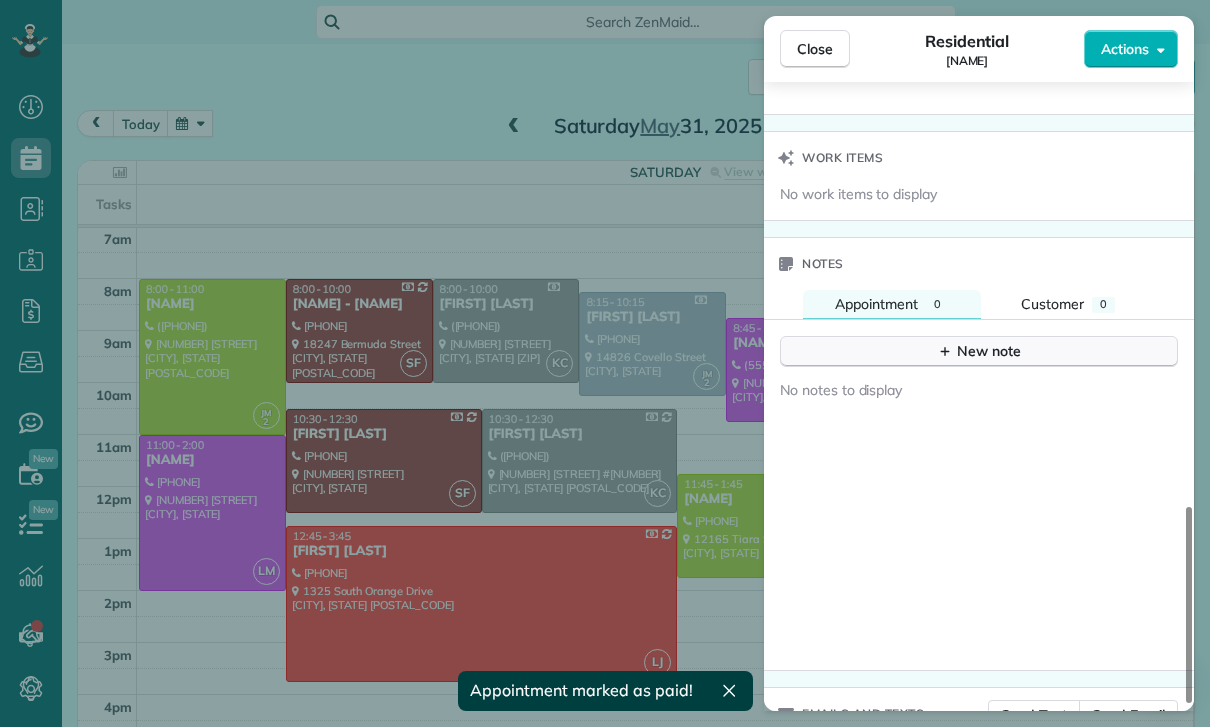 click on "New note" at bounding box center (979, 351) 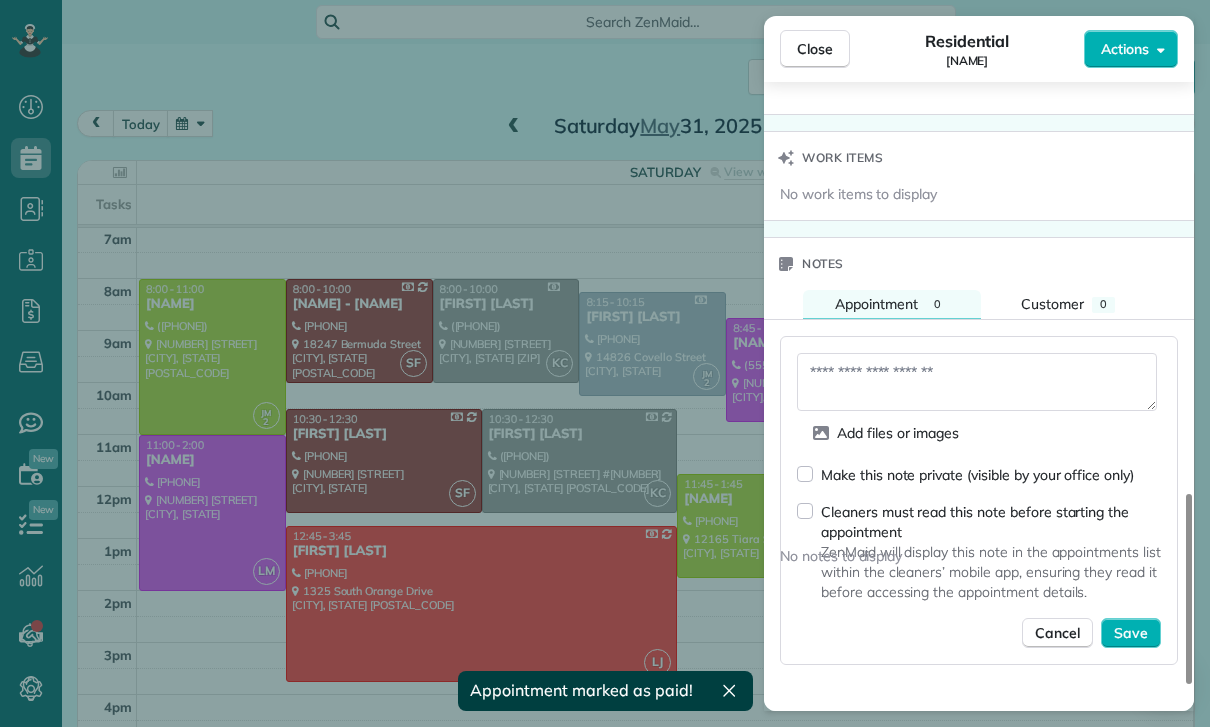 click at bounding box center (977, 382) 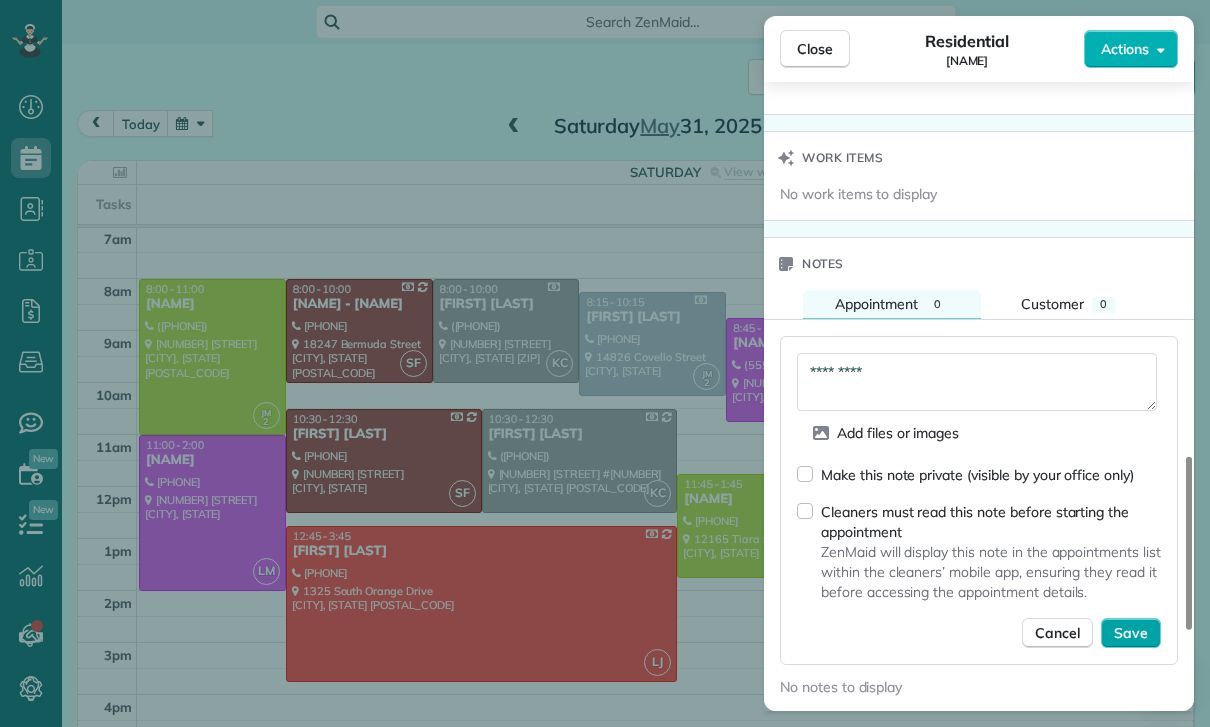 type on "*********" 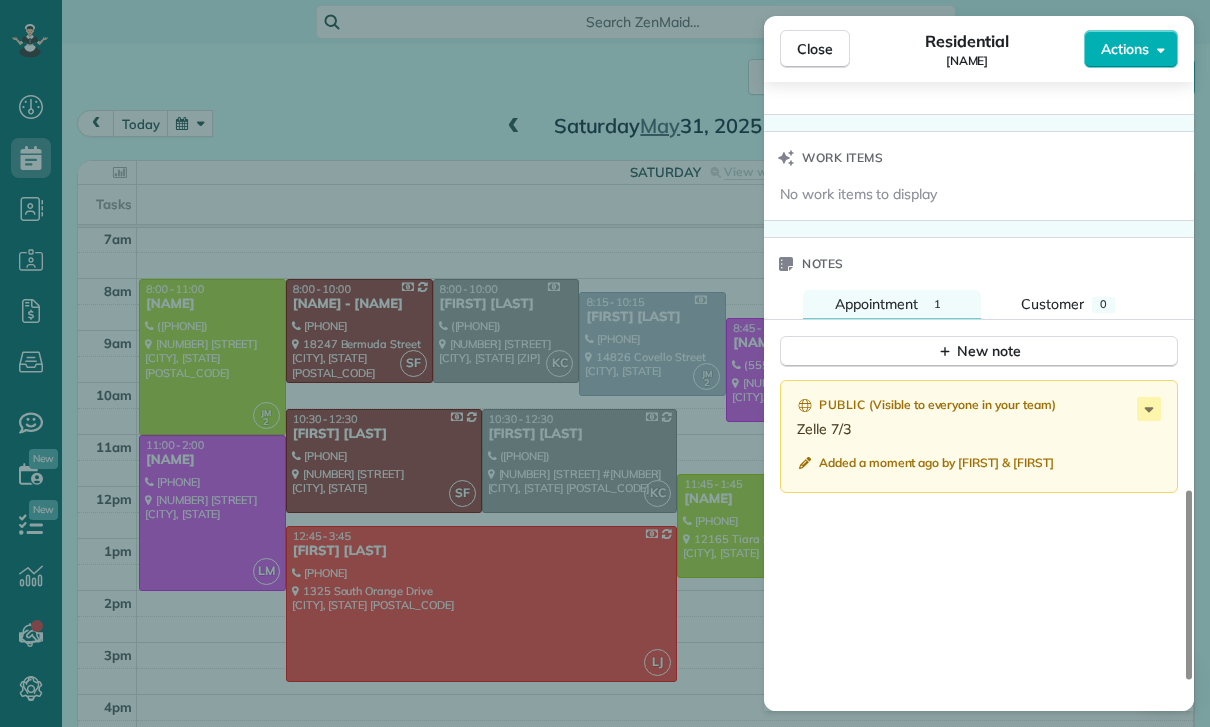 click on "Close Residential Ana Kesaryan Actions Status Confirmed Ana Kesaryan · Open profile Mobile (818) 523-0025 Copy No email on record Add email View Details Residential Saturday, May 31, 2025 11:00 AM 2:00 PM 3 hours and 0 minutes One time 7847 Goodland Avenue North Hollywood CA 91605 Service was not rated yet Cleaners Time in and out Assign Invite Team Leslie Miranda Cleaners Leslie Mirnada   11:00 AM 2:00 PM Checklist Try Now Keep this appointment up to your standards. Stay on top of every detail, keep your cleaners organised, and your client happy. Assign a checklist Watch a 5 min demo Billing Billing actions Price $225.00 Overcharge $0.00 Discount $0.00 Coupon discount - Primary tax - Secondary tax - Total appointment price $225.00 Tips collected New feature! $0.00 Paid Total including tip $225.00 Get paid online in no-time! Send an invoice and reward your cleaners with tips Charge customer credit card Appointment custom fields Key # - Work items No work items to display Notes Appointment 1 Customer 0 Public" at bounding box center (605, 363) 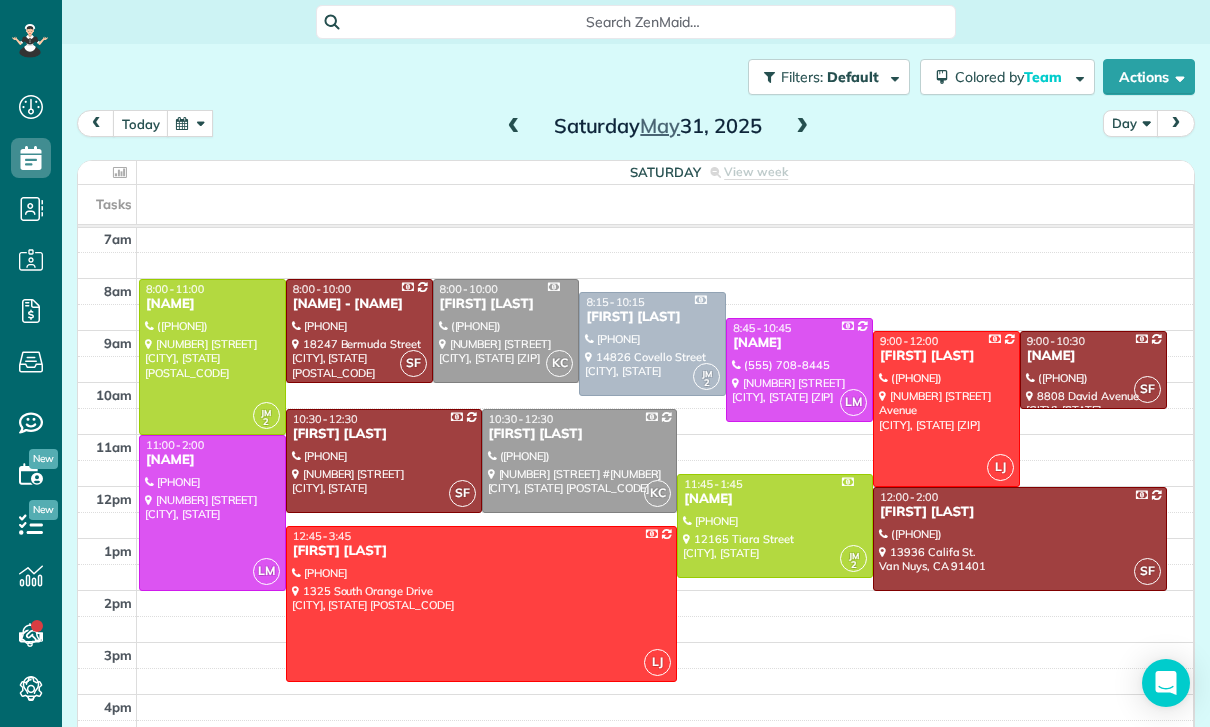 click at bounding box center [190, 123] 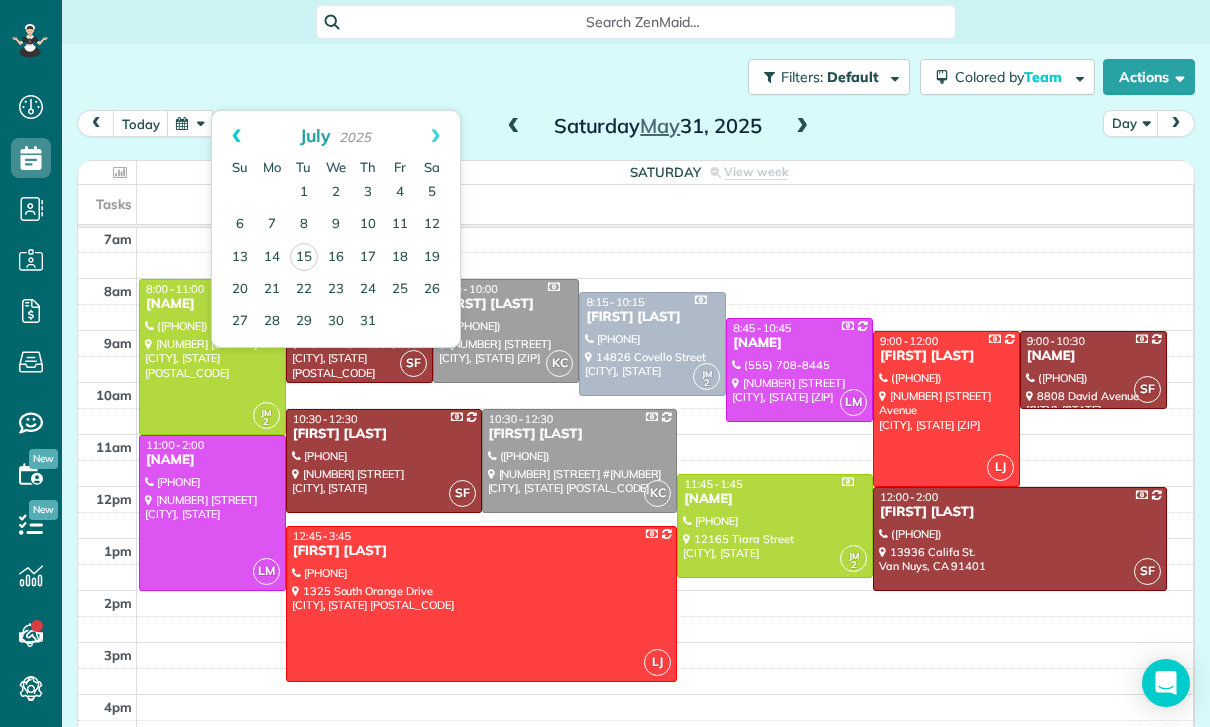 click on "Prev" at bounding box center (236, 136) 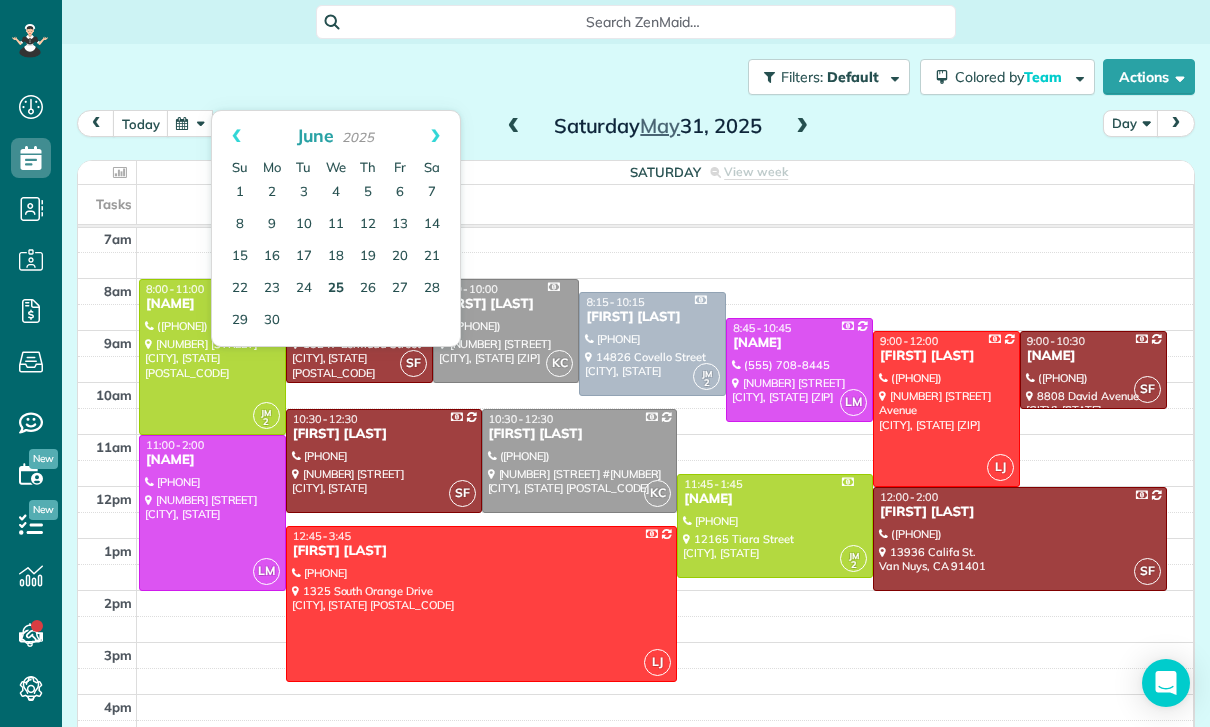 click on "25" at bounding box center [336, 289] 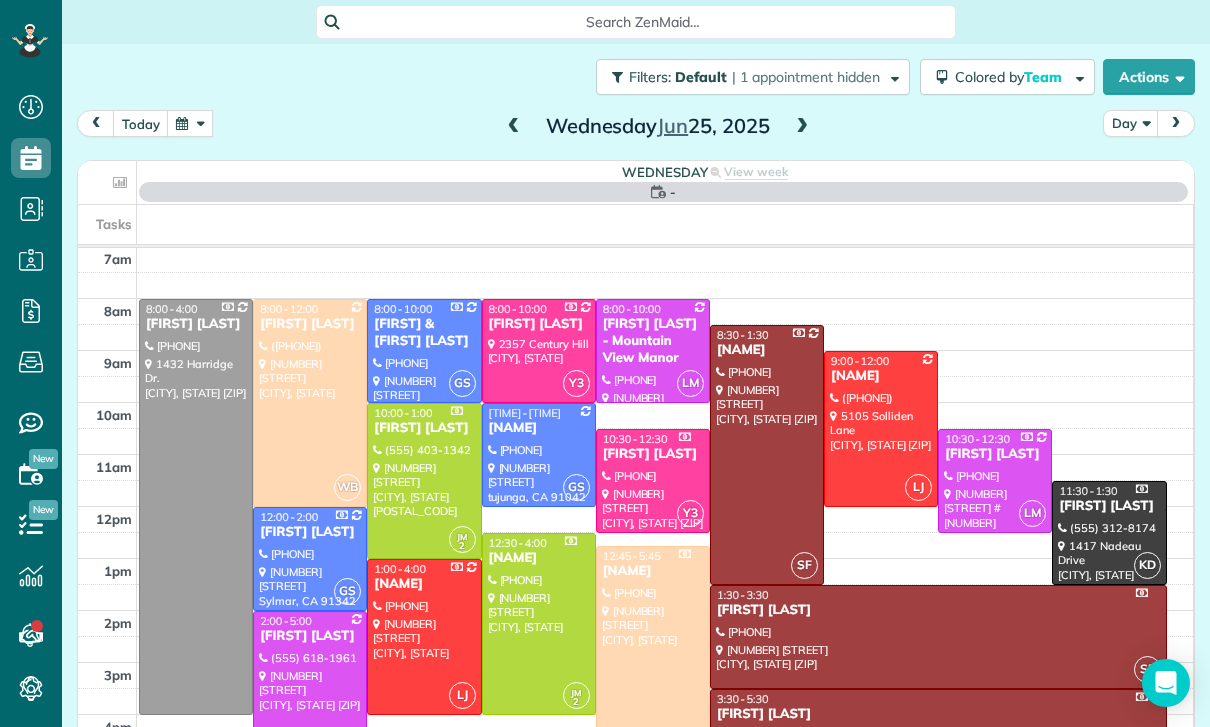 scroll, scrollTop: 157, scrollLeft: 0, axis: vertical 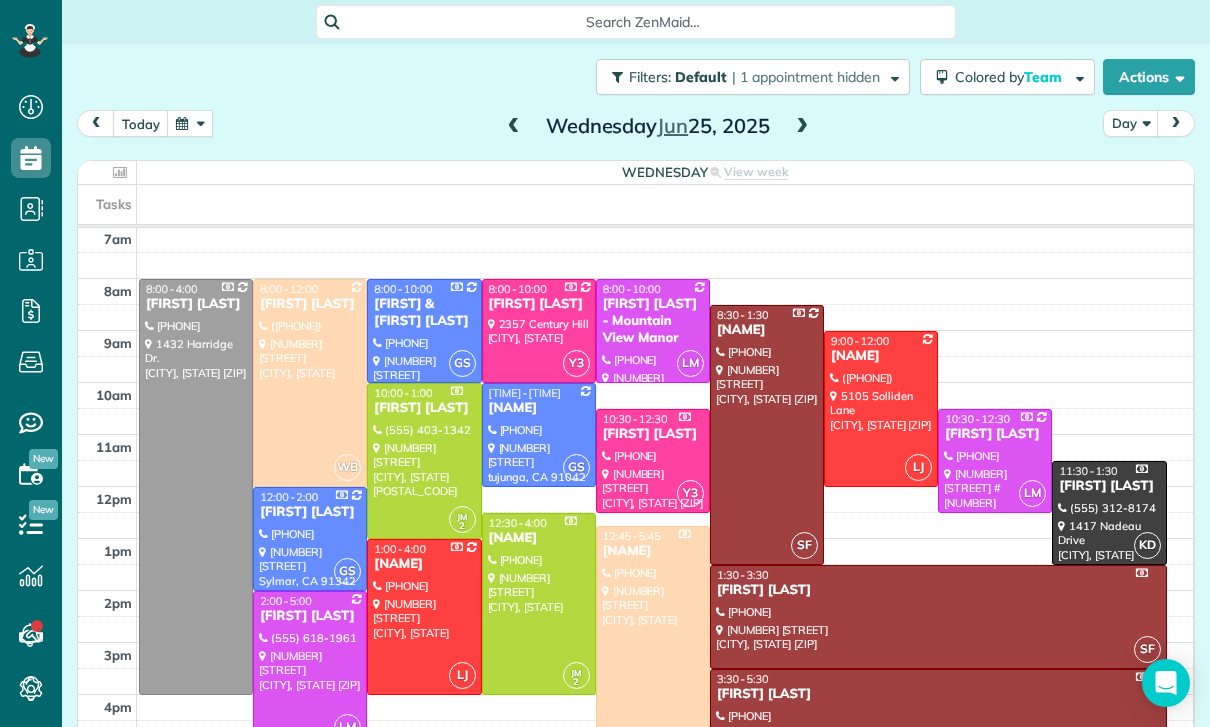 click at bounding box center [881, 409] 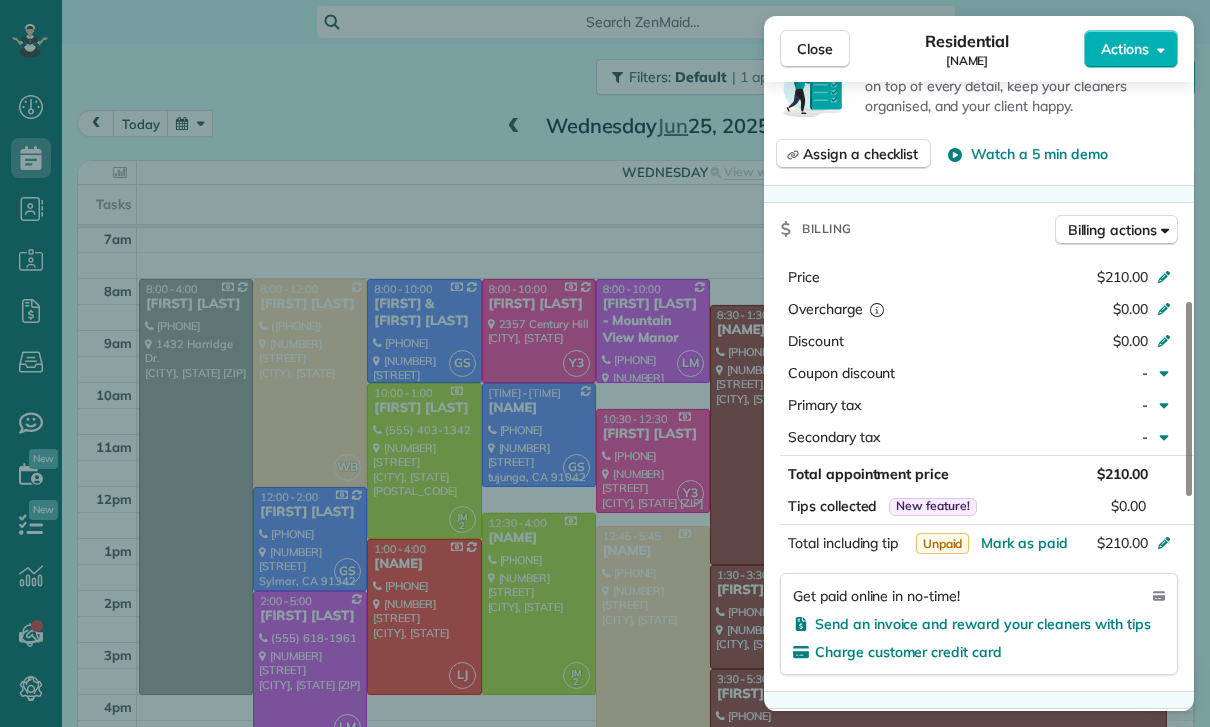 scroll, scrollTop: 905, scrollLeft: 0, axis: vertical 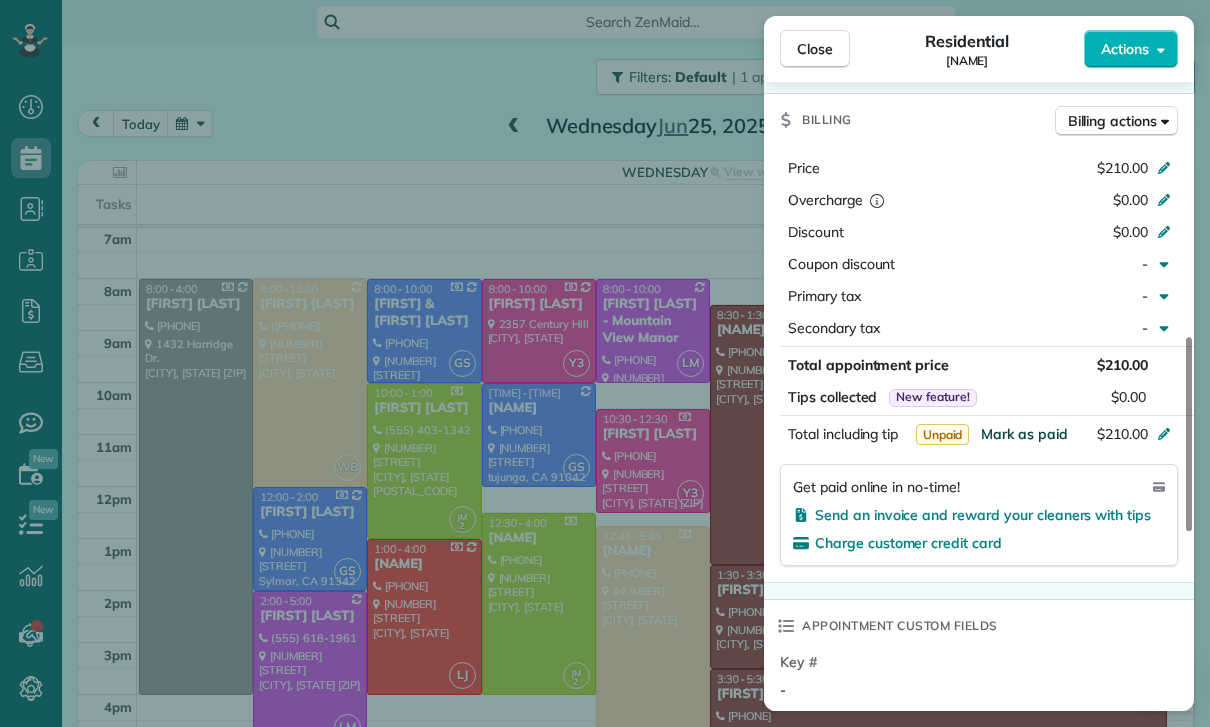 click on "Mark as paid" at bounding box center (1024, 434) 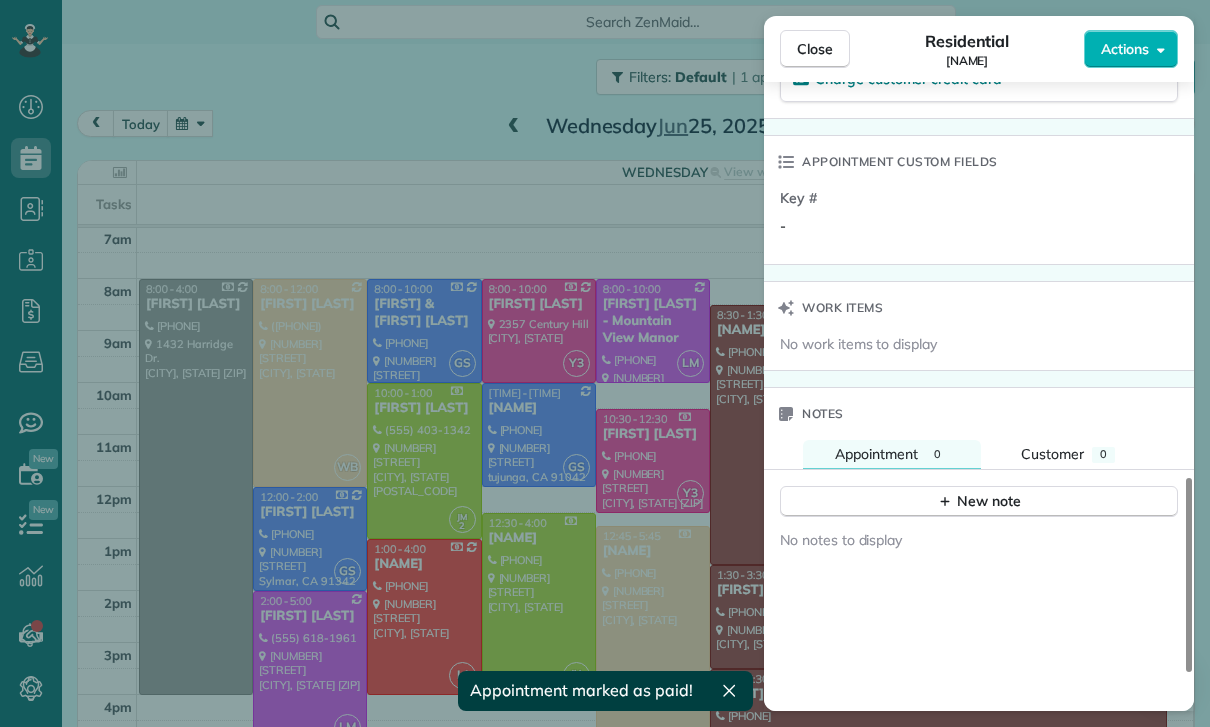 scroll, scrollTop: 1458, scrollLeft: 0, axis: vertical 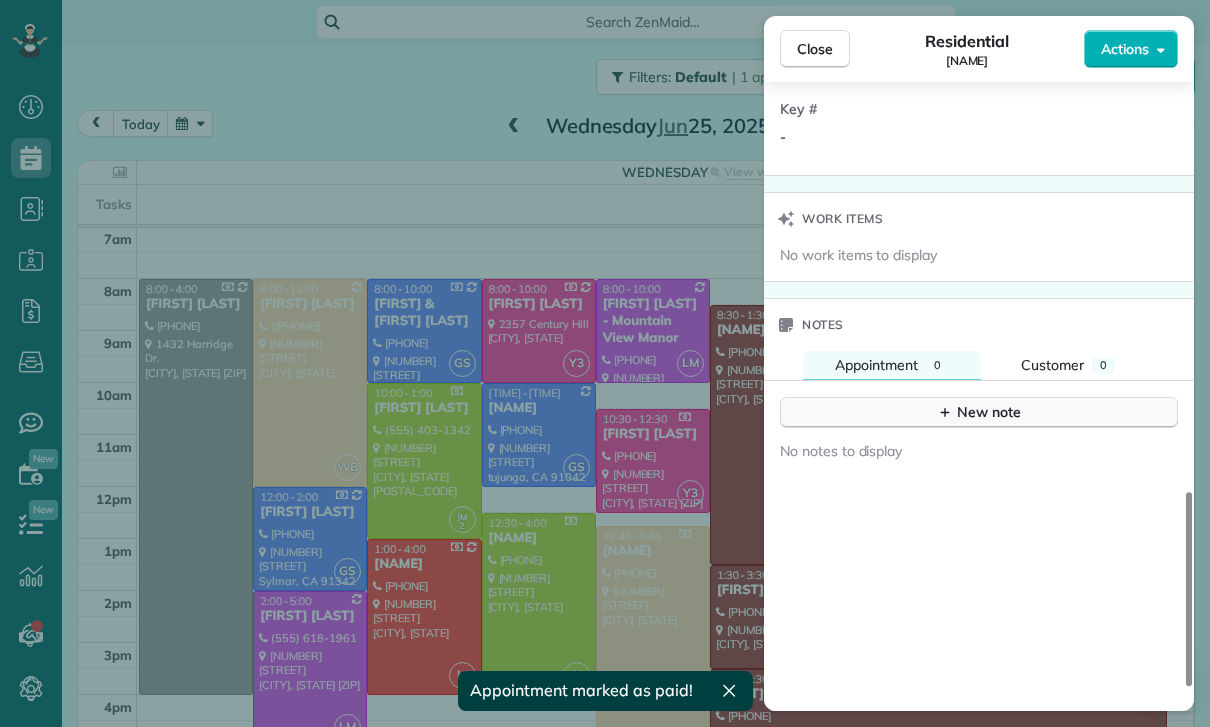 click on "New note" at bounding box center (979, 412) 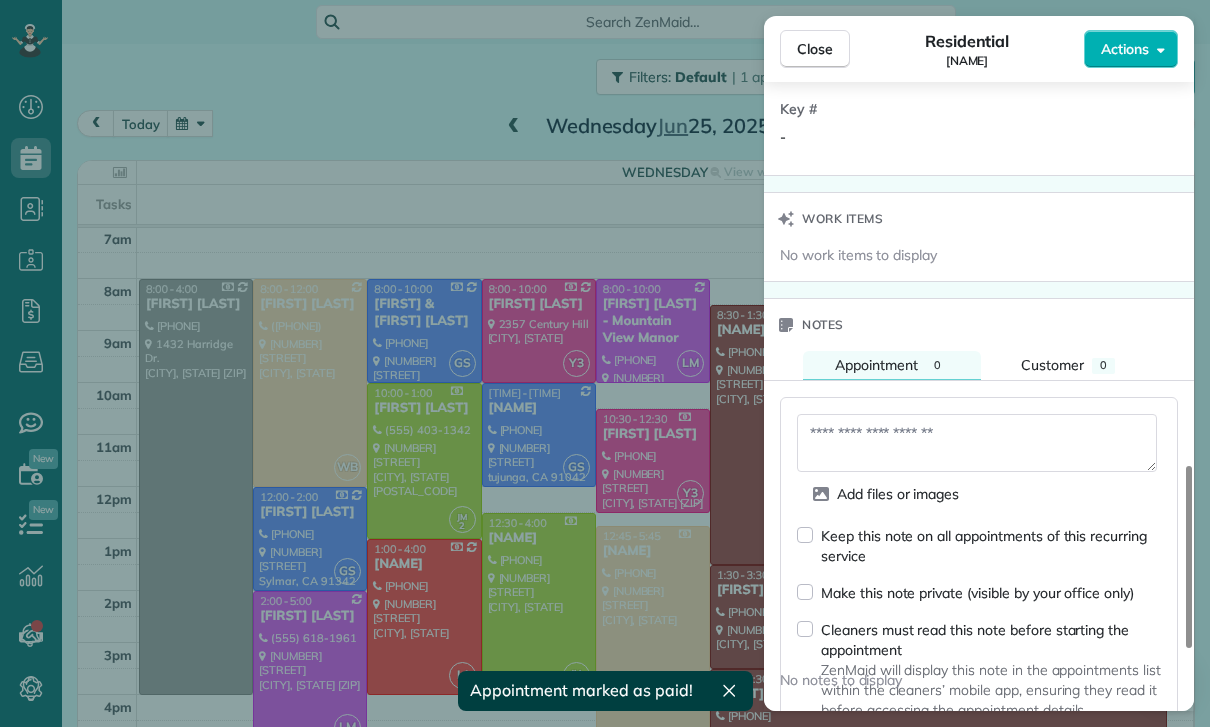 click at bounding box center (977, 443) 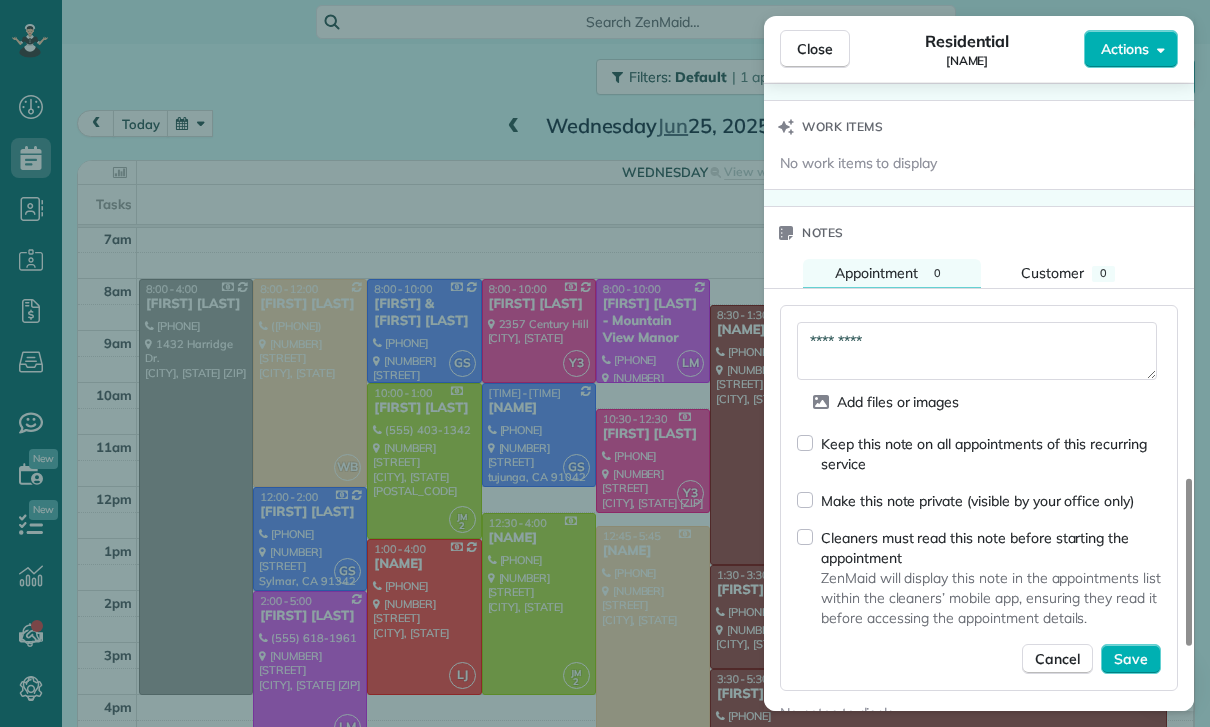 scroll, scrollTop: 1655, scrollLeft: 0, axis: vertical 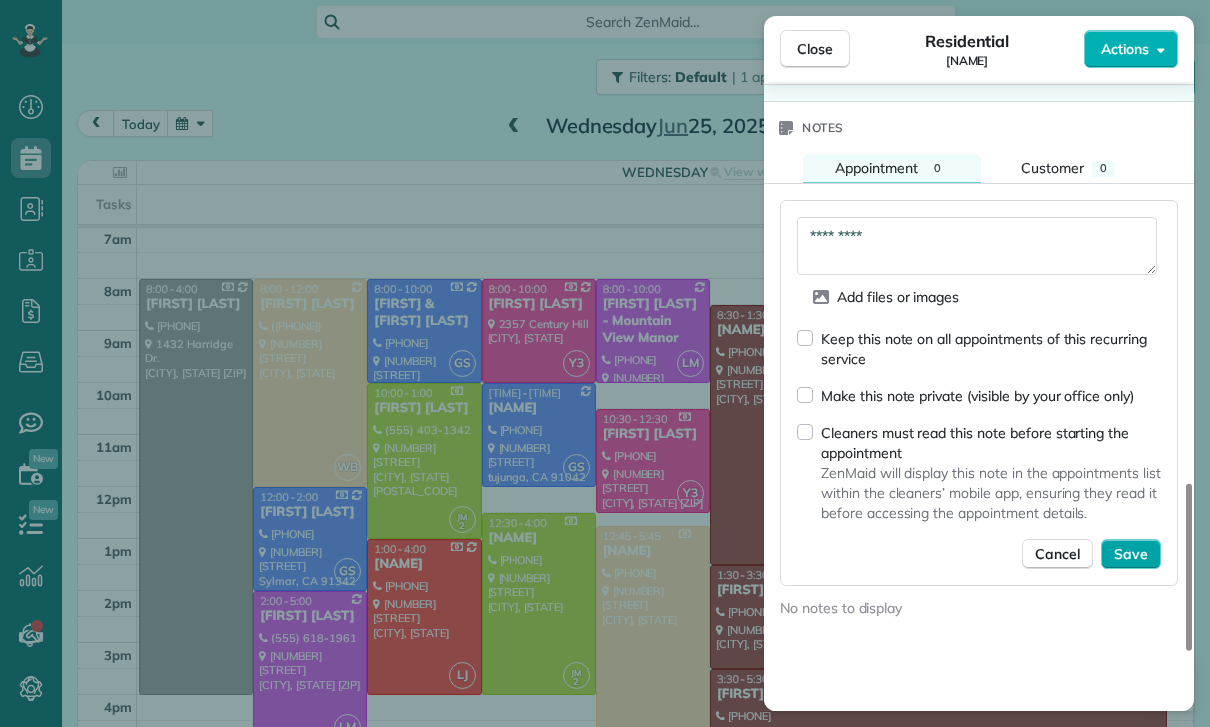 type on "*********" 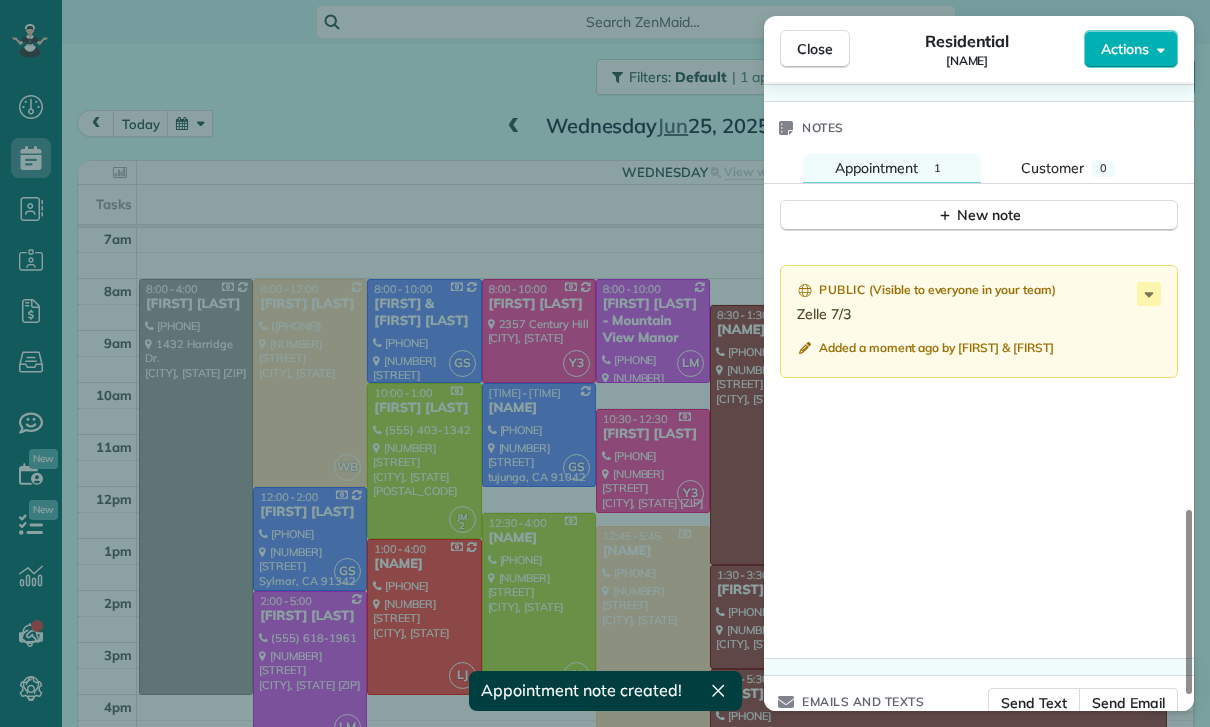 scroll, scrollTop: 1590, scrollLeft: 0, axis: vertical 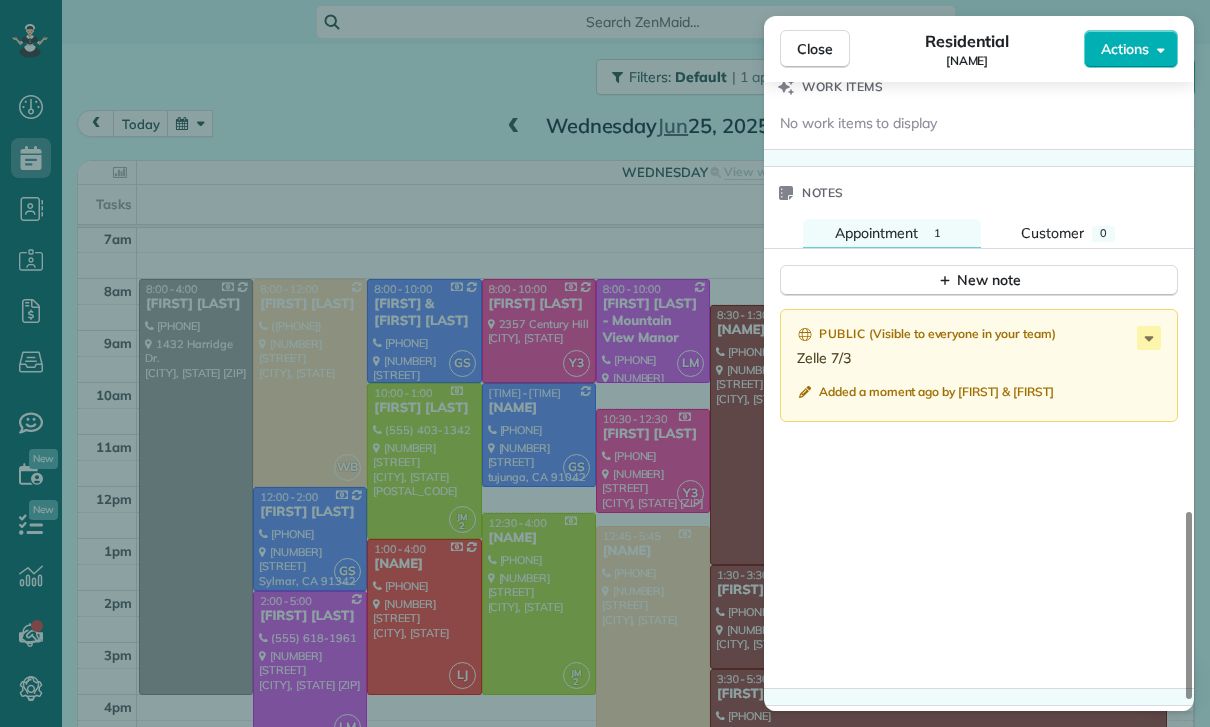 click on "Close Residential Will Jacobs Actions Status Confirmed Will Jacobs · Open profile Mobile (626) 840-7570 Copy wjacobs@ucla.edu Copy View Details Residential Wednesday, June 25, 2025 9:00 AM 12:00 PM 3 hours and 0 minutes Repeats every 2 weeks Edit recurring service Previous (Jun 11) Next (Jul 09) 5105 Solliden Lane La Cañada Flintridge CA 91011 Service was not rated yet Cleaners Time in and out Assign Invite Team Luisa Cleaners Luisa   Juarez 9:00 AM 12:00 PM Checklist Try Now Keep this appointment up to your standards. Stay on top of every detail, keep your cleaners organised, and your client happy. Assign a checklist Watch a 5 min demo Billing Billing actions Price $210.00 Overcharge $0.00 Discount $0.00 Coupon discount - Primary tax - Secondary tax - Total appointment price $210.00 Tips collected New feature! $0.00 Paid Total including tip $210.00 Get paid online in no-time! Send an invoice and reward your cleaners with tips Charge customer credit card Appointment custom fields Key # - Work items Notes 1" at bounding box center [605, 363] 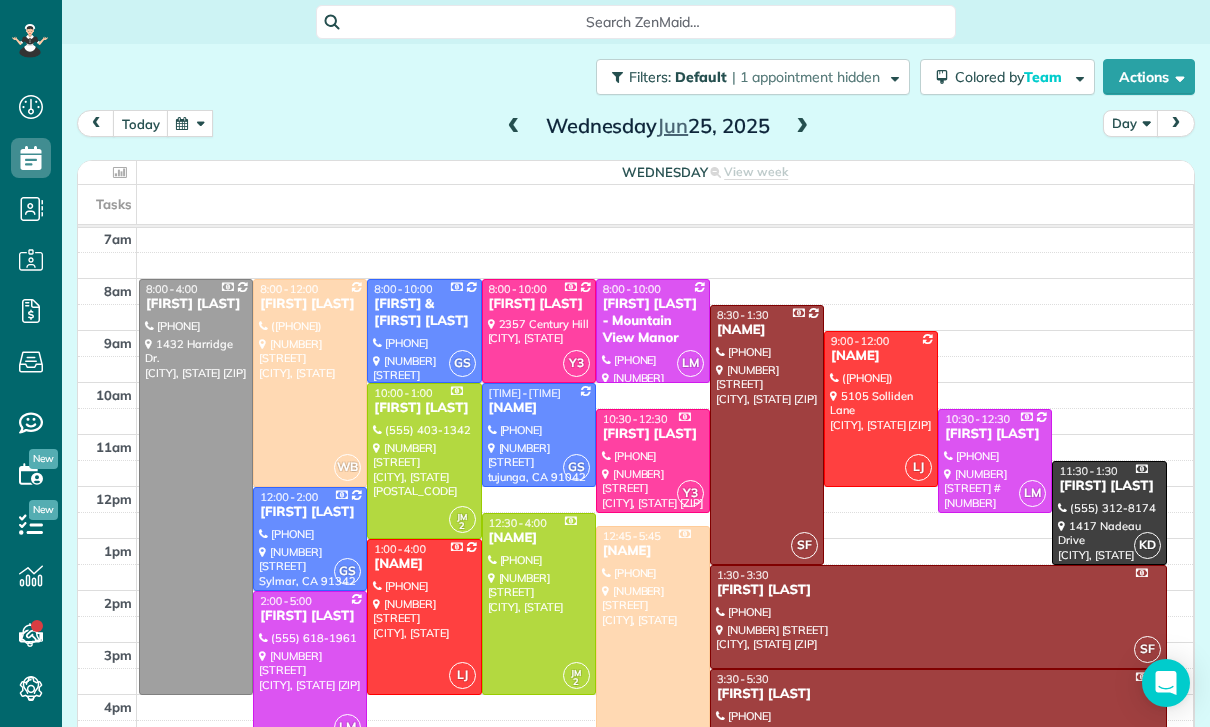 click at bounding box center (190, 123) 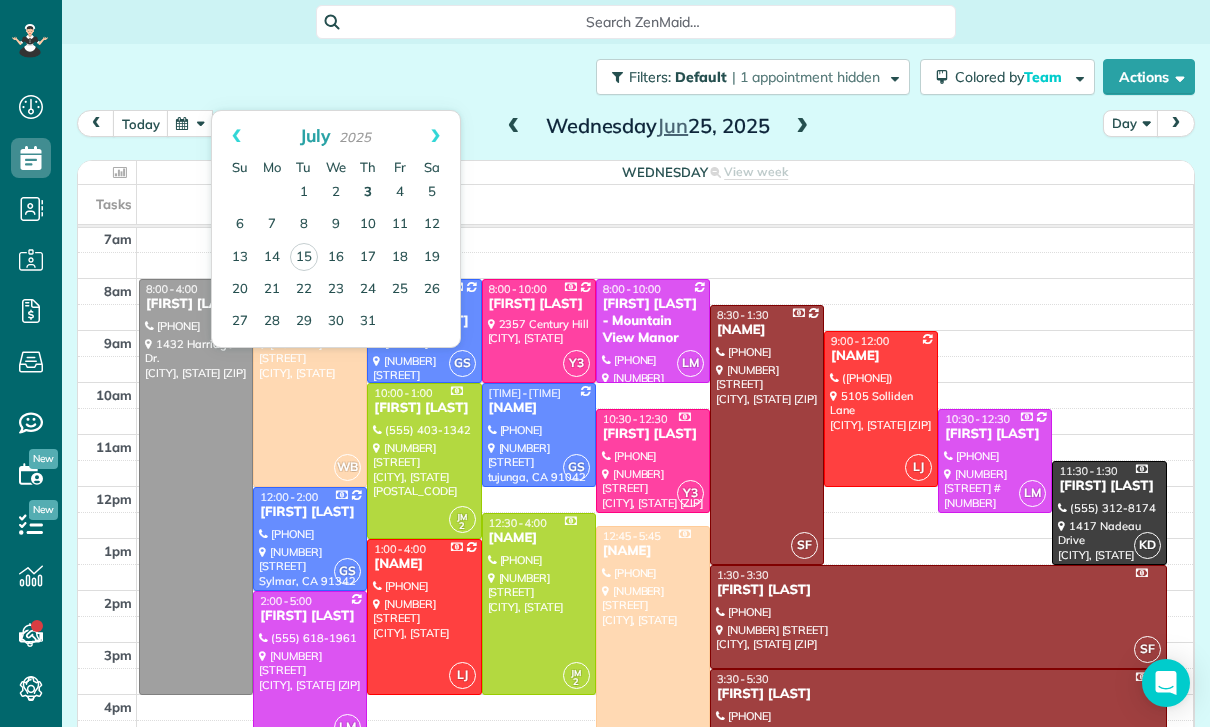 click on "3" at bounding box center (368, 193) 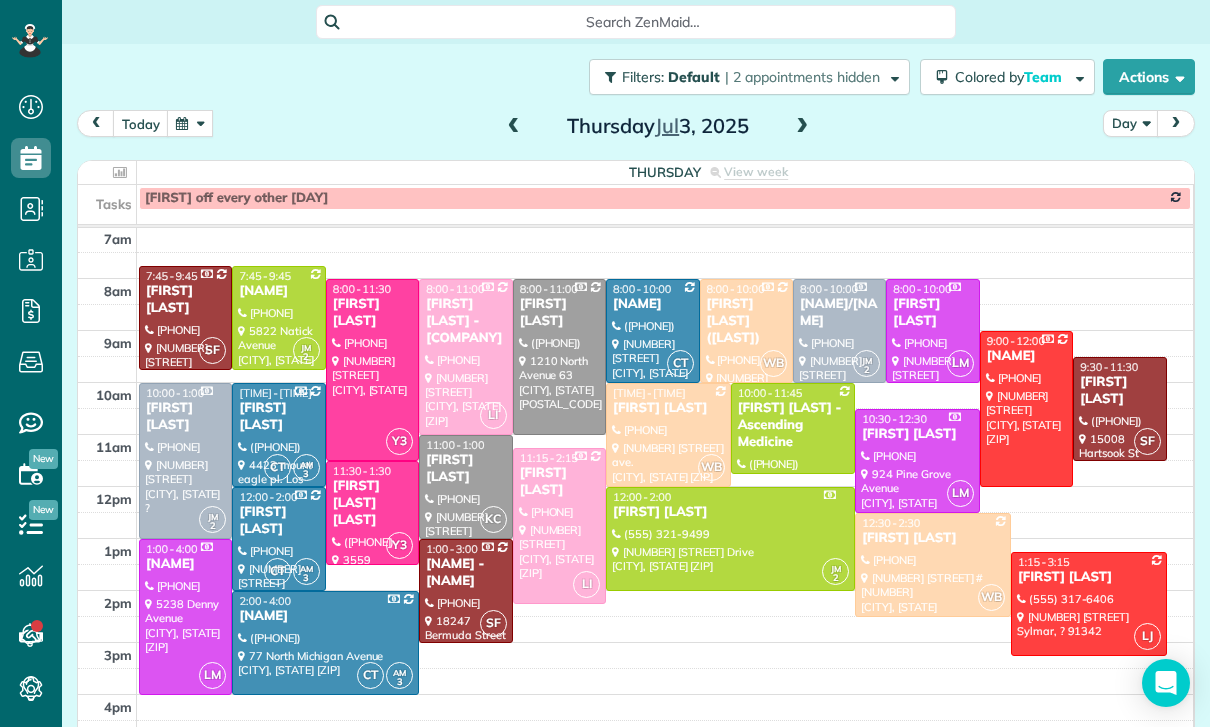 scroll, scrollTop: 157, scrollLeft: 0, axis: vertical 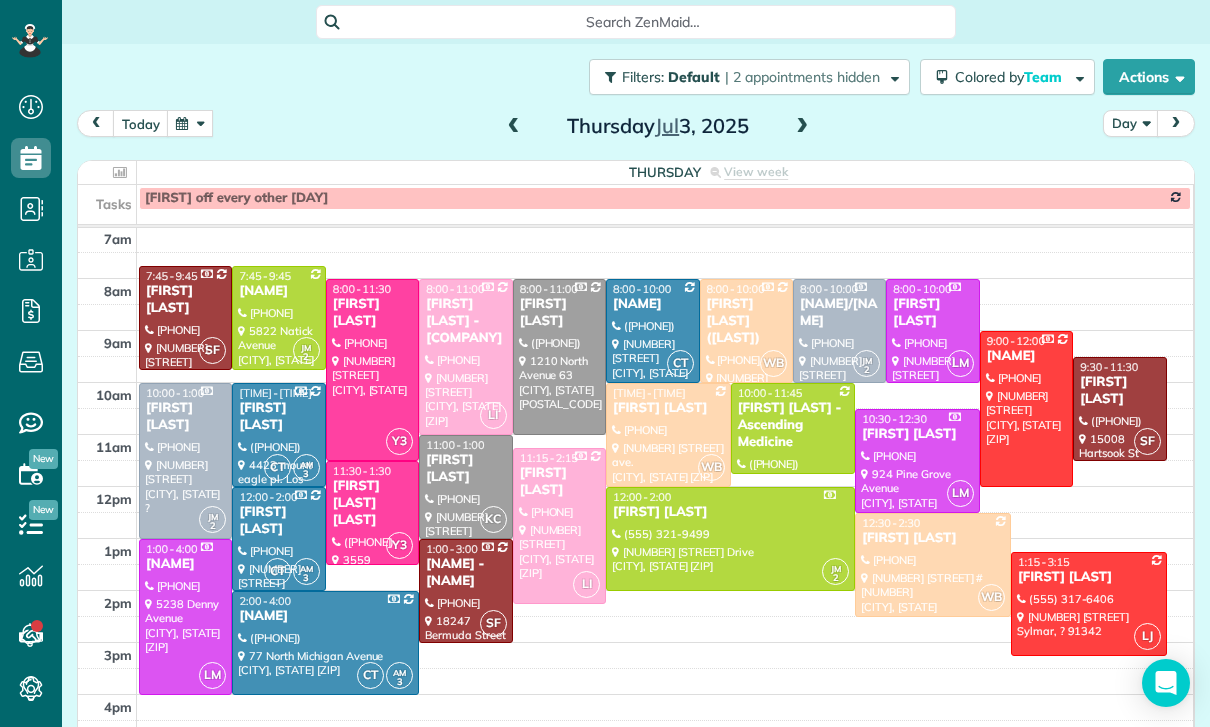 click at bounding box center (278, 318) 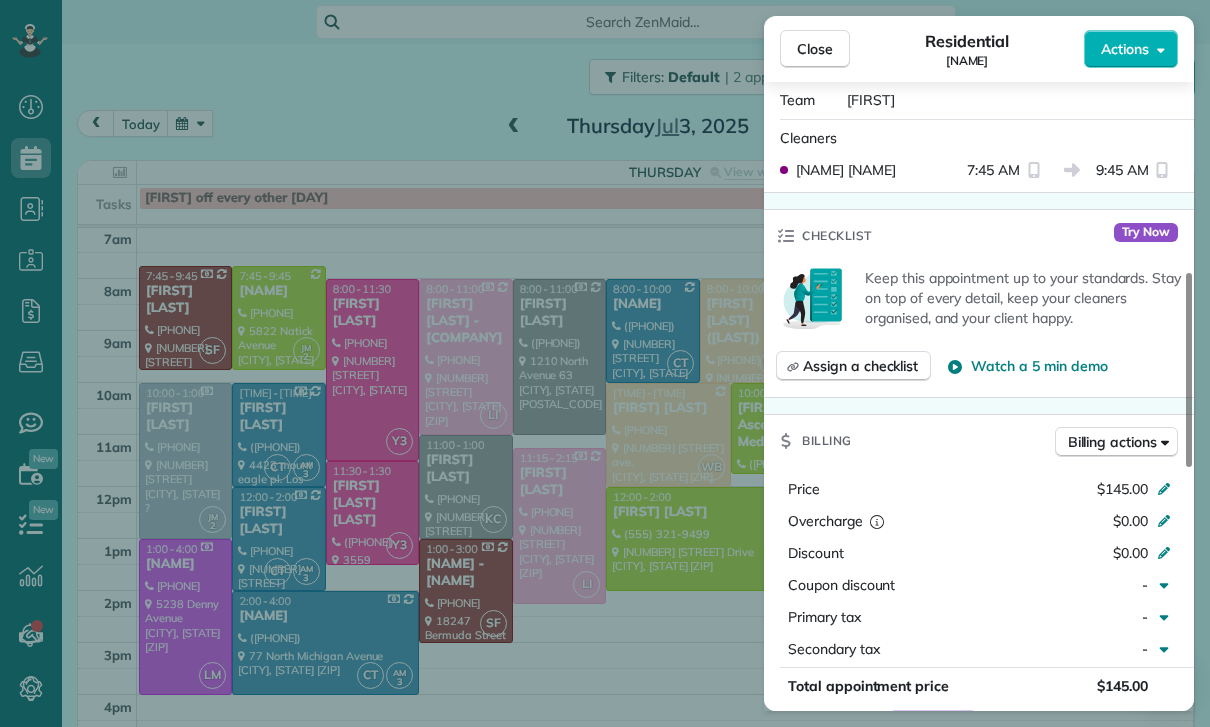 scroll, scrollTop: 684, scrollLeft: 0, axis: vertical 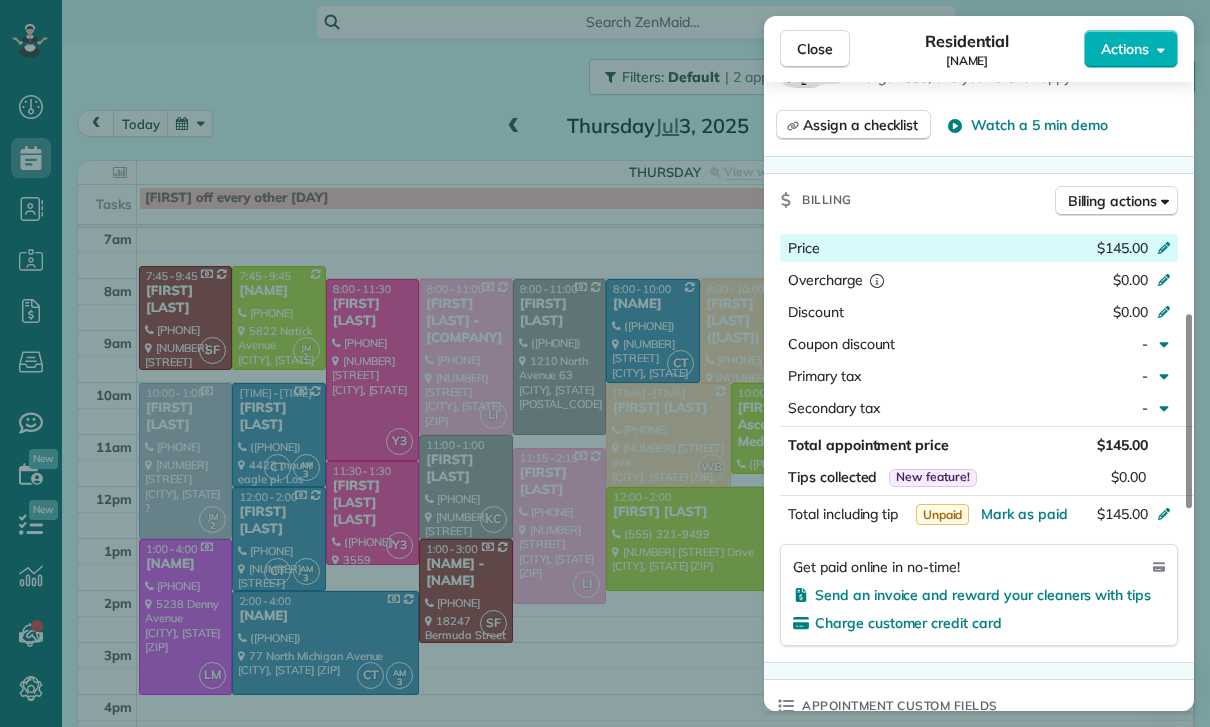 click on "$145.00" at bounding box center [1058, 250] 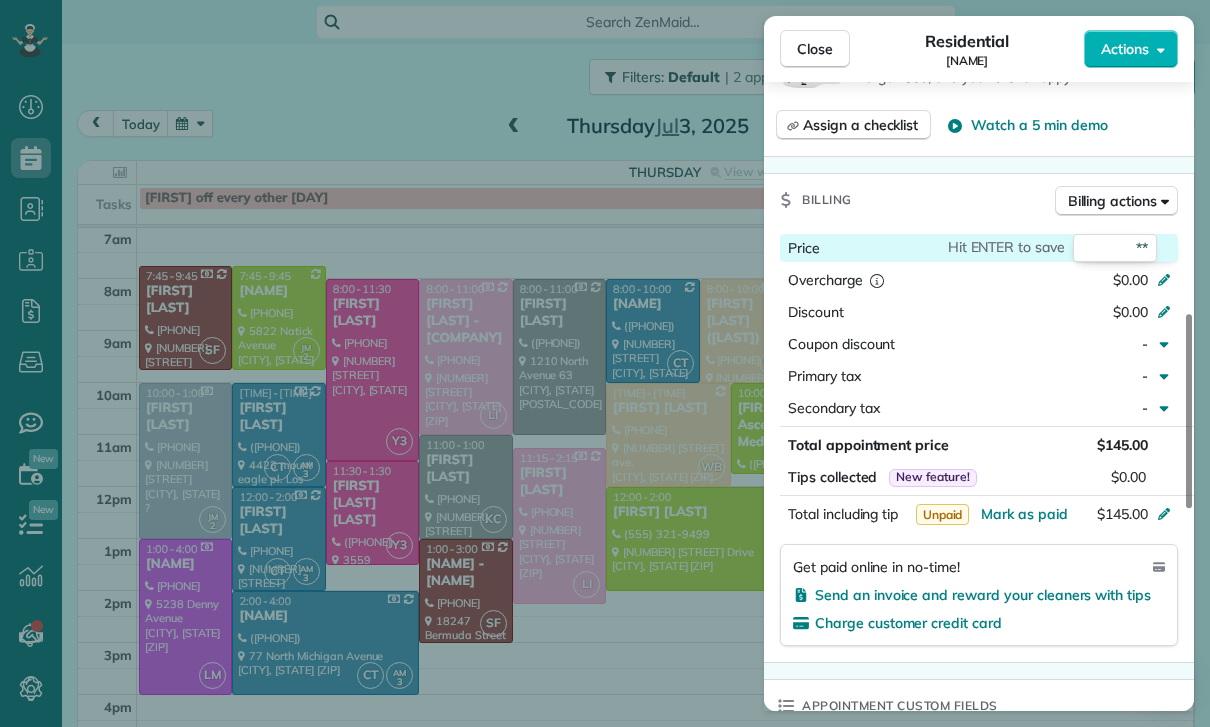 type on "***" 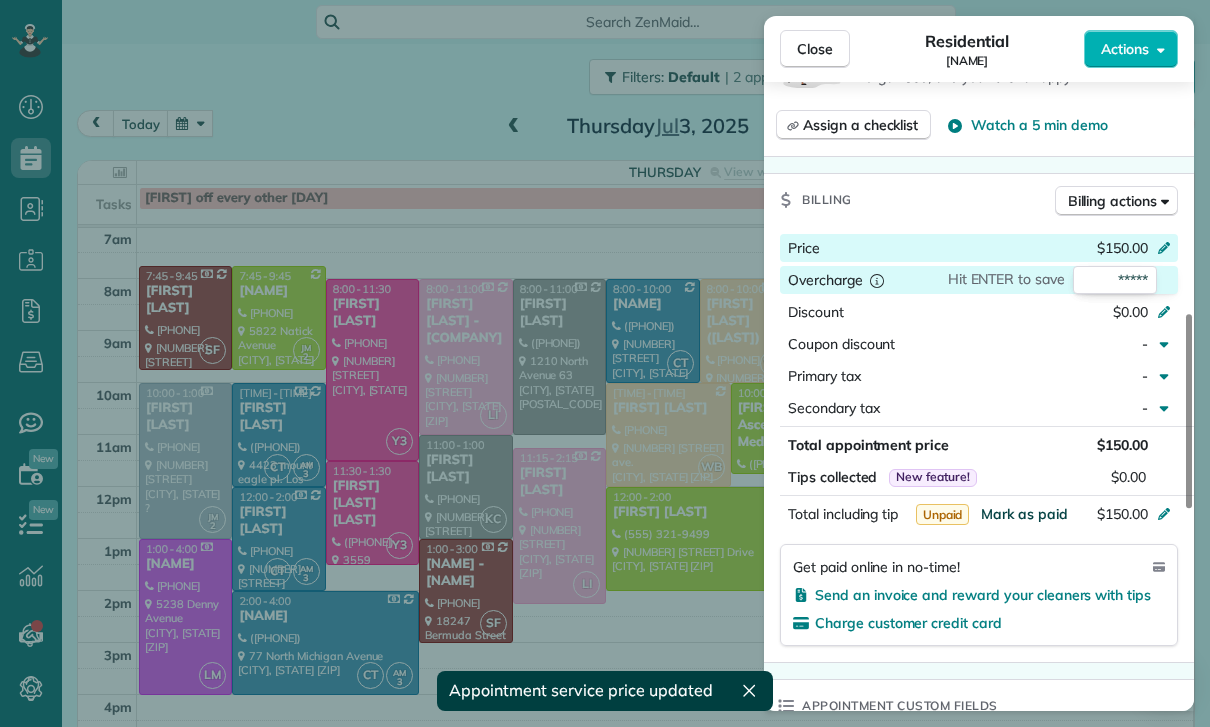 click on "Mark as paid" at bounding box center (1024, 514) 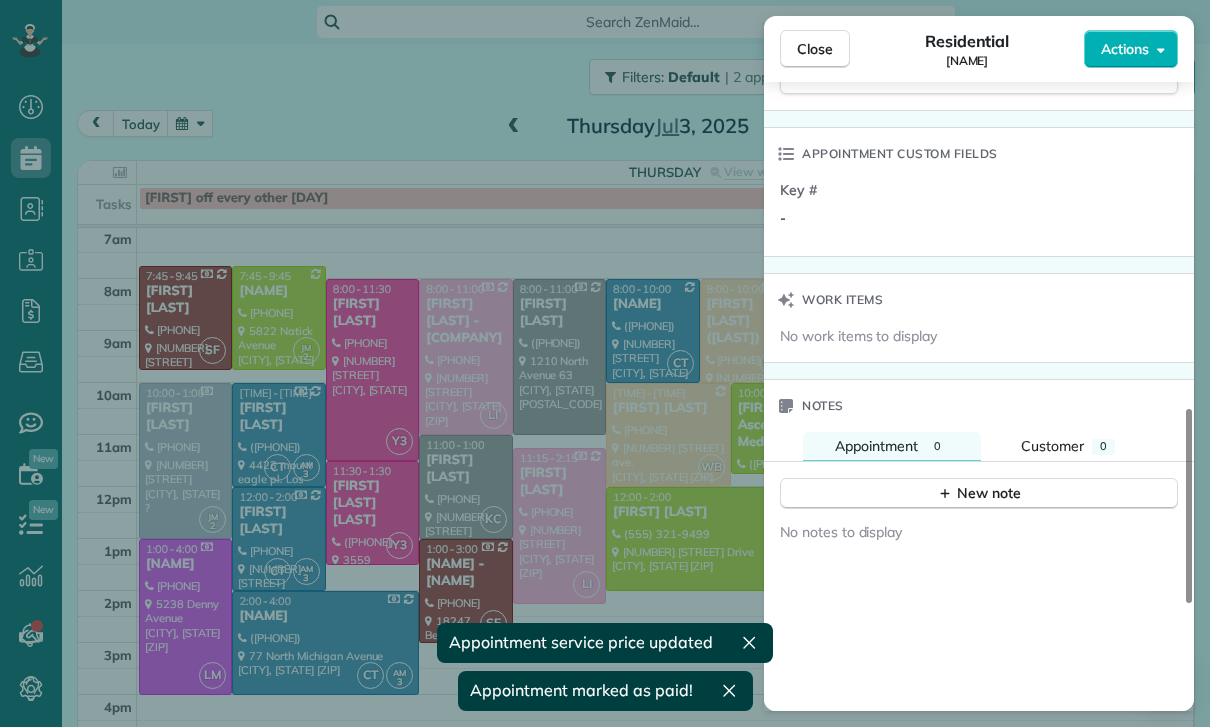 scroll, scrollTop: 1373, scrollLeft: 0, axis: vertical 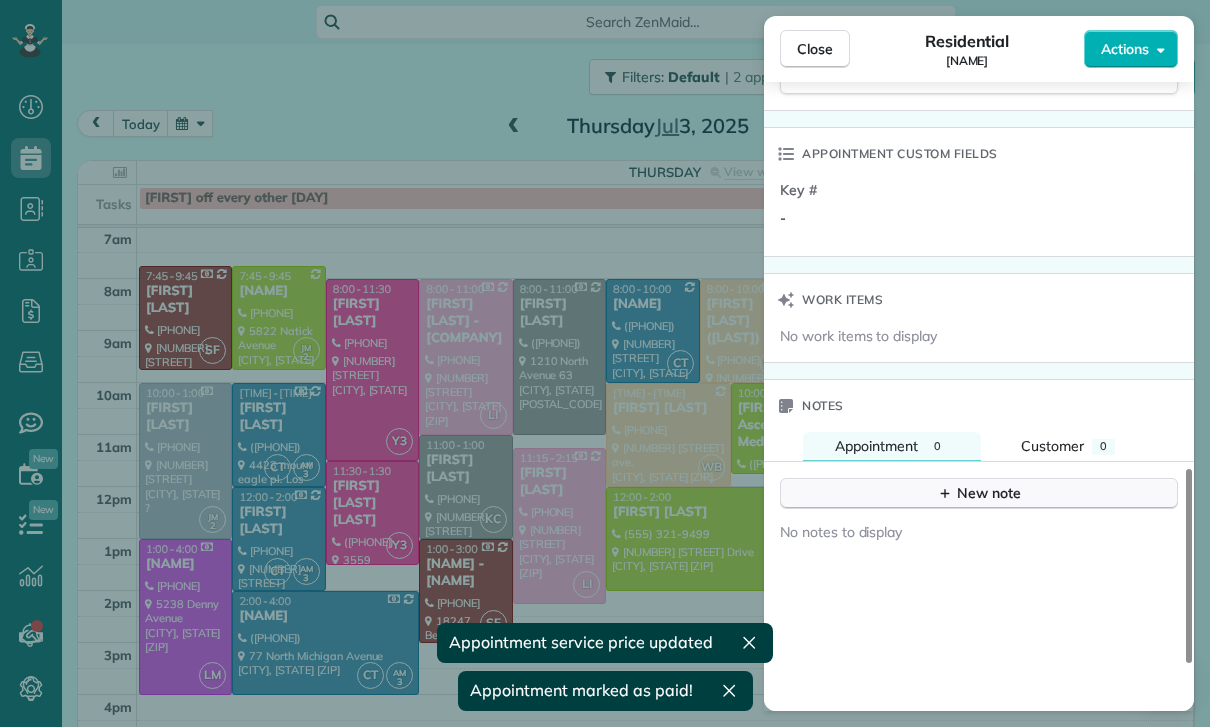 click on "New note" at bounding box center (979, 493) 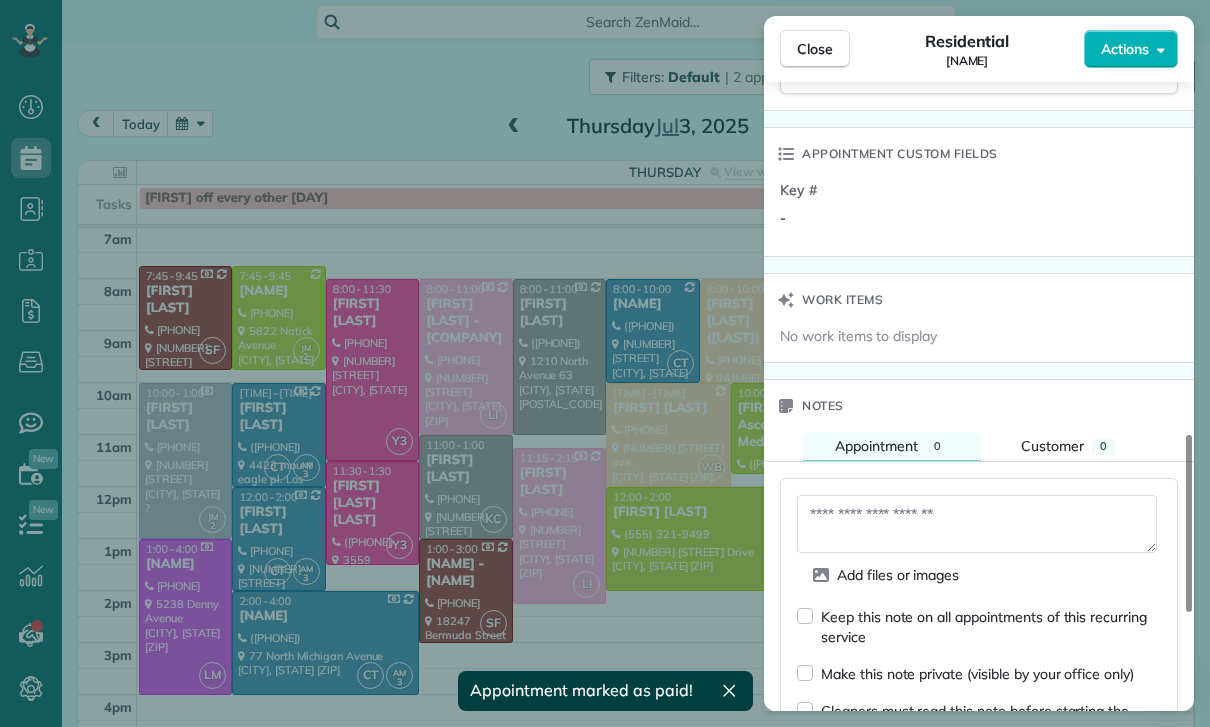 click at bounding box center [977, 524] 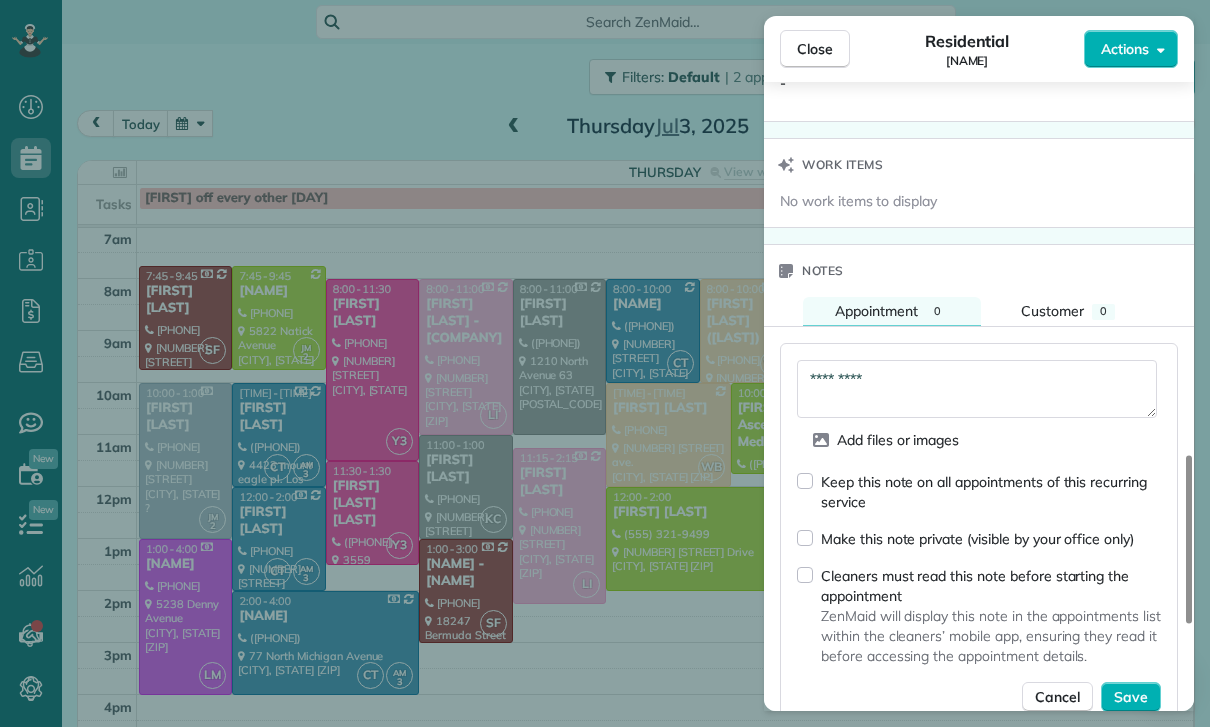 scroll, scrollTop: 1617, scrollLeft: 0, axis: vertical 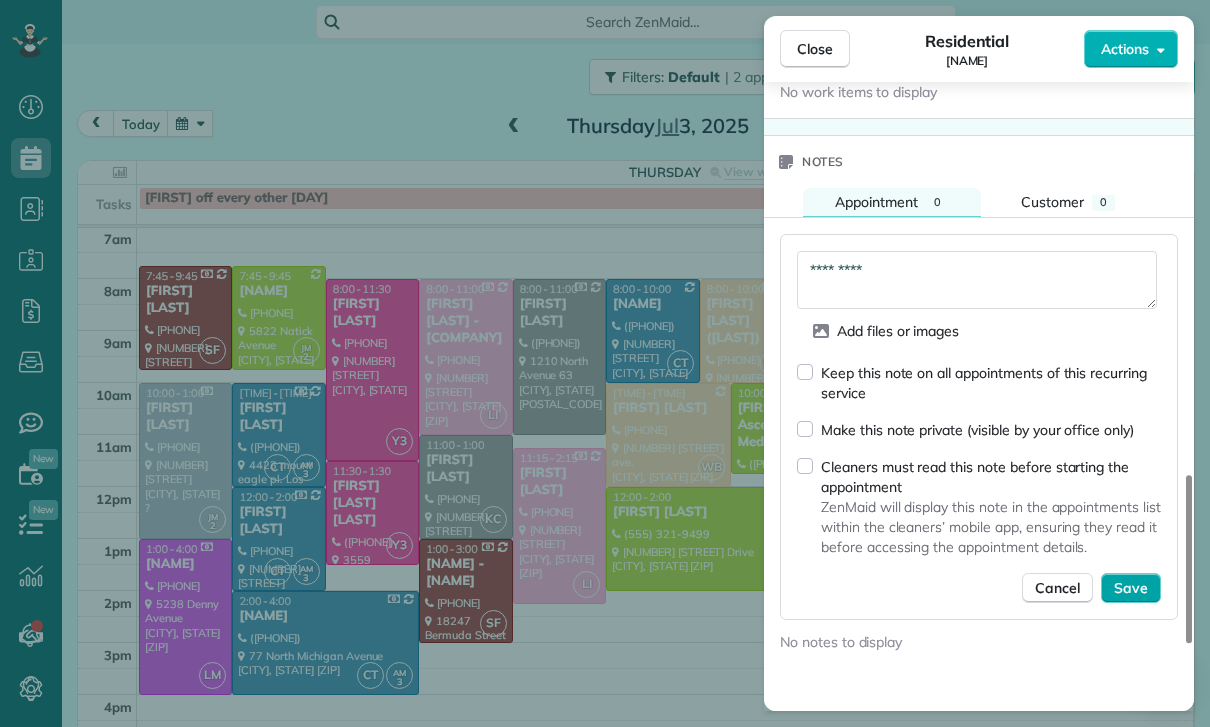 type on "*********" 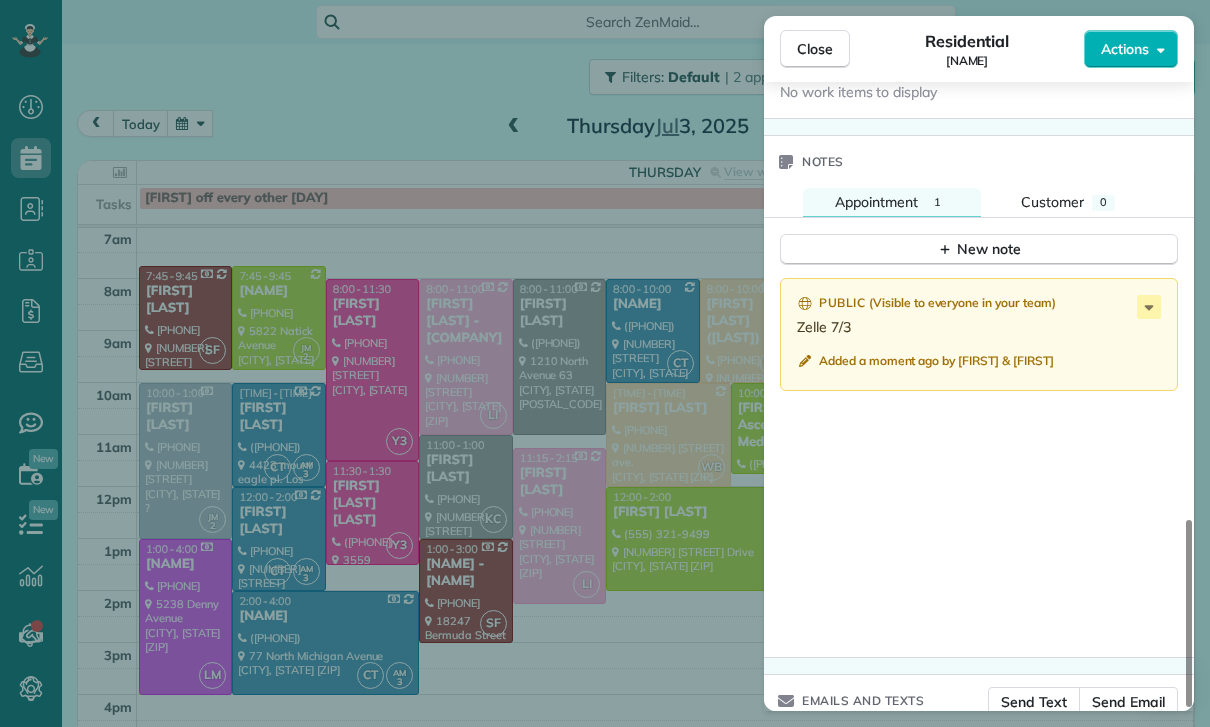 click on "Close Residential Kelly Luciani Actions Status Confirmed Kelly Luciani · Open profile Mobile (571) 249-9046 Copy No email on record Add email View Details Residential Thursday, July 03, 2025 7:45 AM 9:45 AM 2 hours and 0 minutes Repeats every 4 weeks Edit recurring service Next (Jul 31) 5822 Natick Avenue Van Nuys CA 91411 Service was not rated yet Cleaners Time in and out Assign Invite Team Jacqueline Cleaners Johanna   Martinez 7:45 AM 9:45 AM Checklist Try Now Keep this appointment up to your standards. Stay on top of every detail, keep your cleaners organised, and your client happy. Assign a checklist Watch a 5 min demo Billing Billing actions Price $150.00 Overcharge $0.00 Discount $0.00 Coupon discount - Primary tax - Secondary tax - Total appointment price $150.00 Tips collected New feature! $0.00 Paid Total including tip $150.00 Get paid online in no-time! Send an invoice and reward your cleaners with tips Charge customer credit card Appointment custom fields Key # - Work items Notes Appointment 1 0" at bounding box center [605, 363] 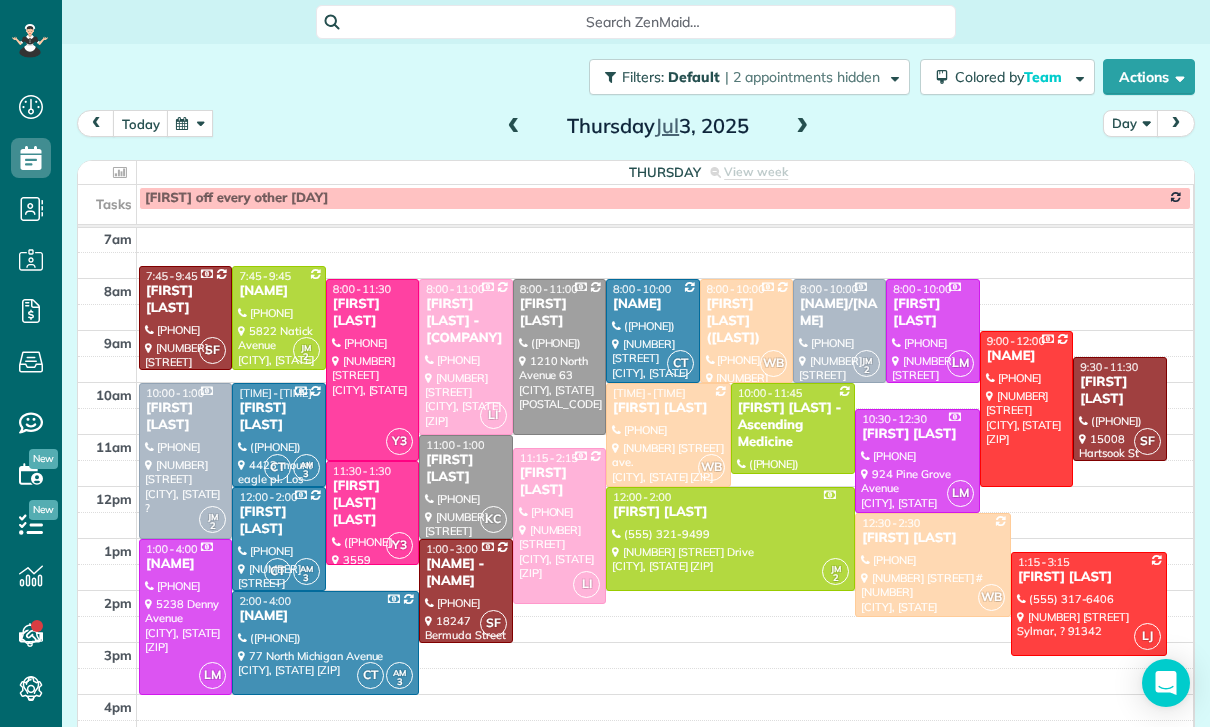 click at bounding box center [190, 123] 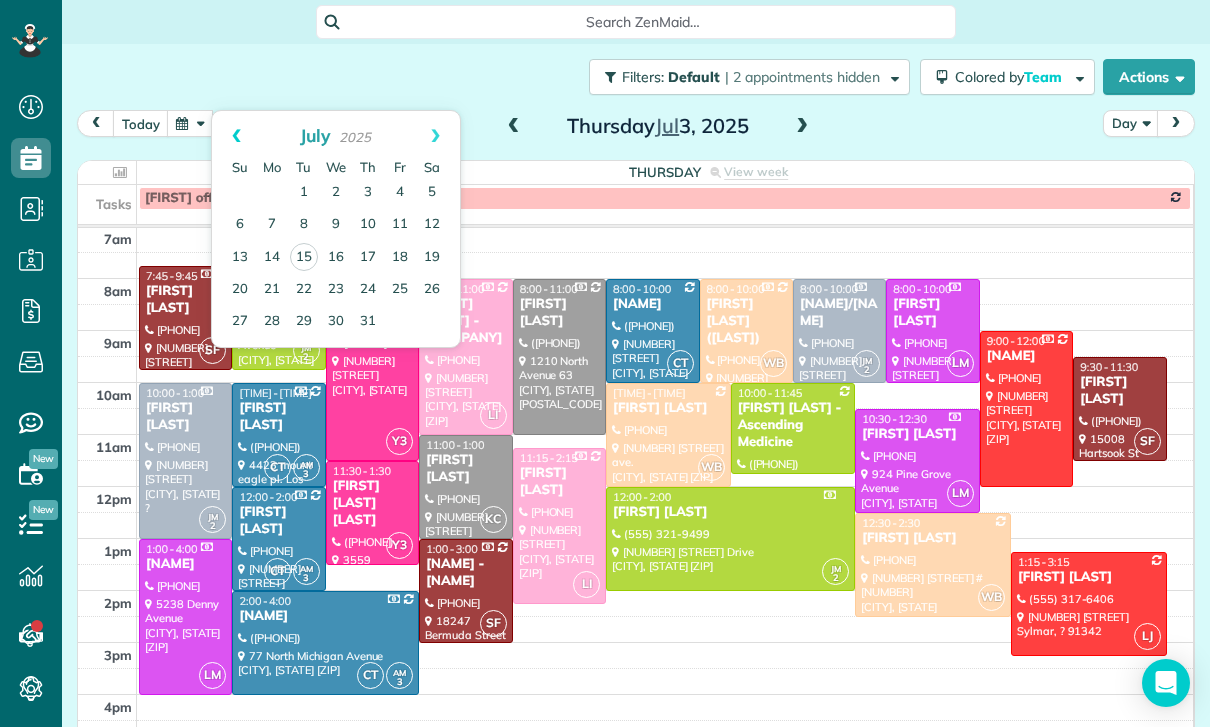 click on "Prev" at bounding box center (236, 136) 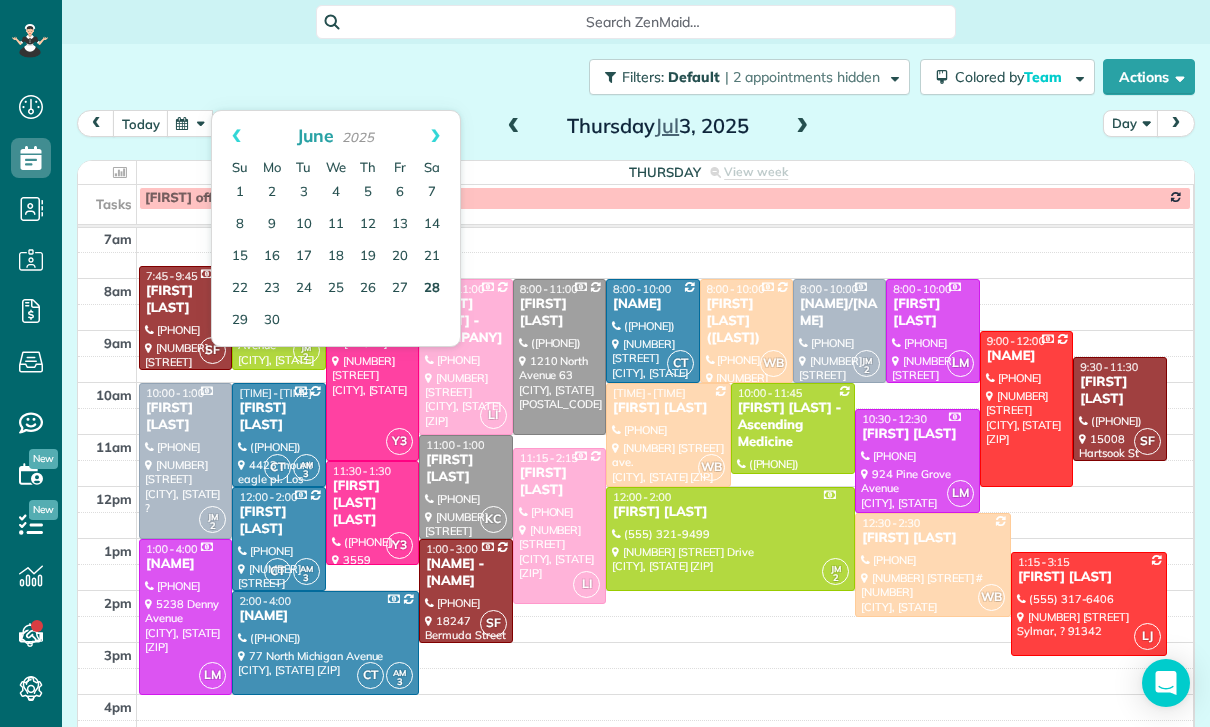 click on "28" at bounding box center [432, 289] 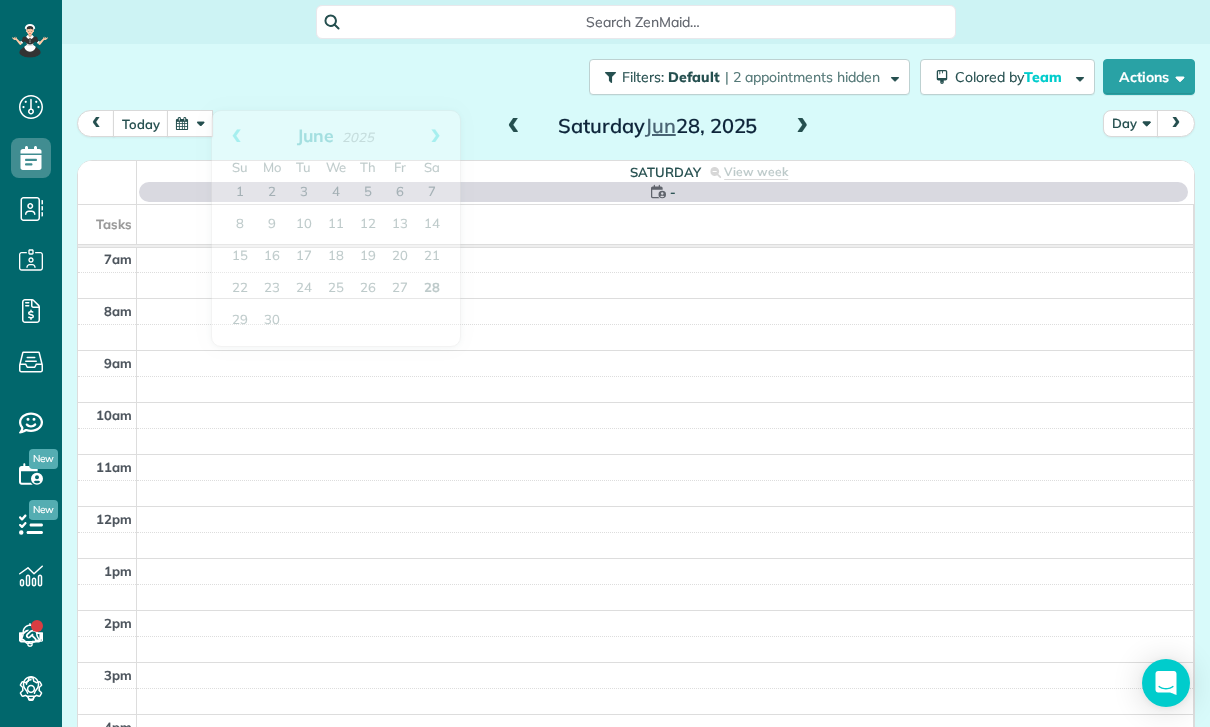 scroll, scrollTop: 157, scrollLeft: 0, axis: vertical 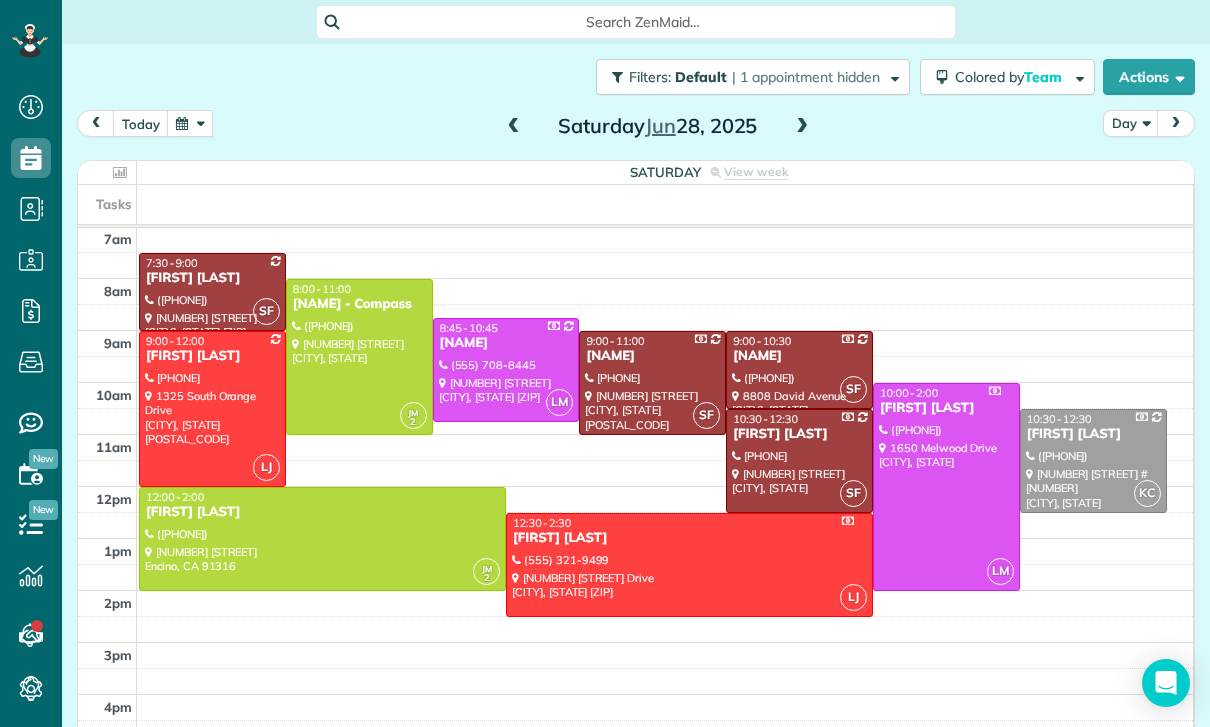click at bounding box center [212, 409] 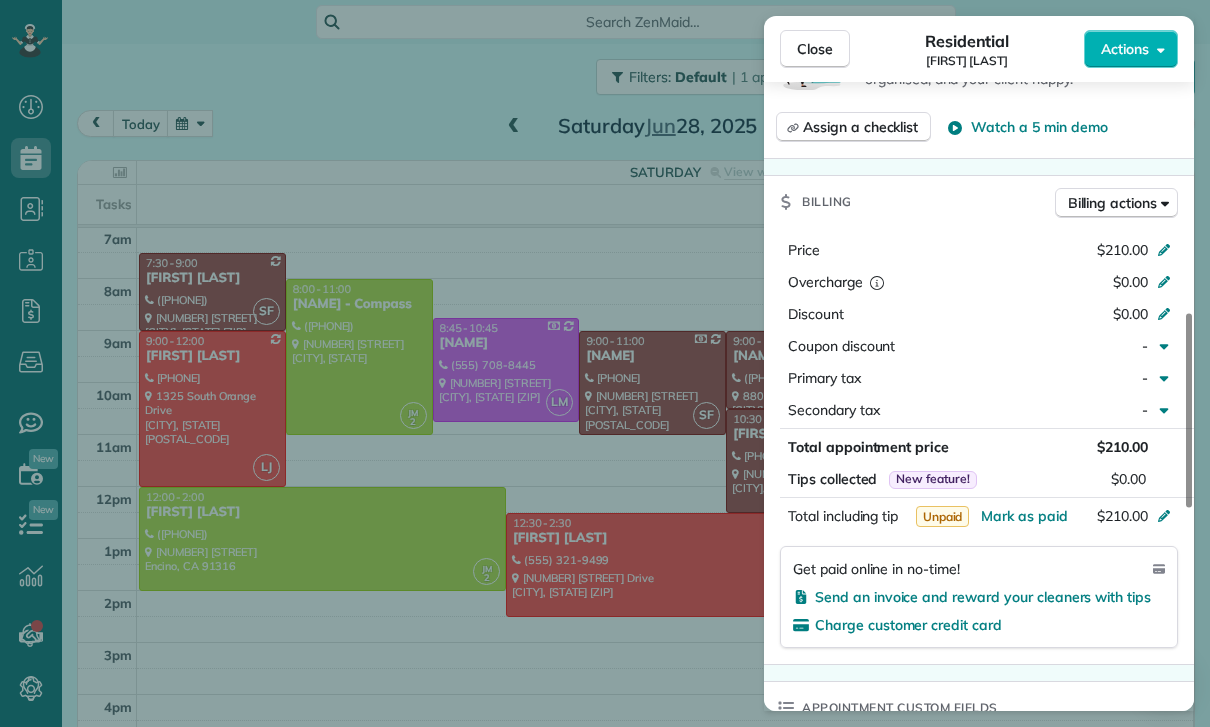 scroll, scrollTop: 827, scrollLeft: 0, axis: vertical 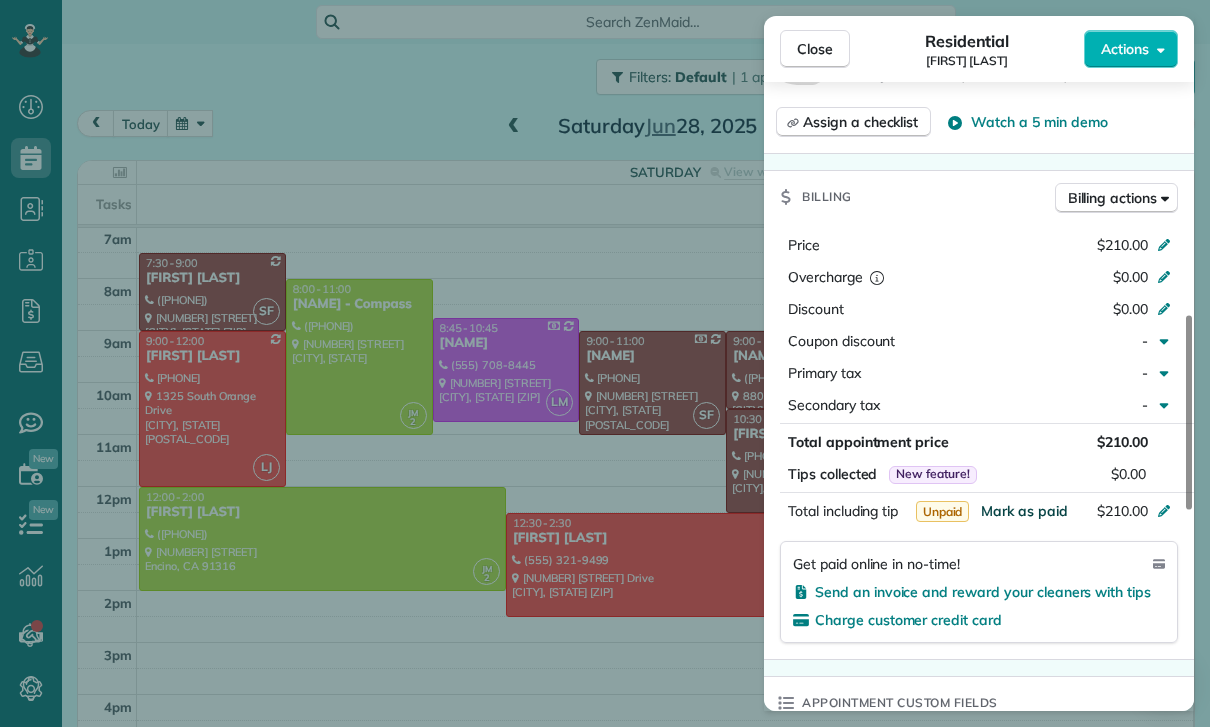 click on "Mark as paid" at bounding box center [1024, 511] 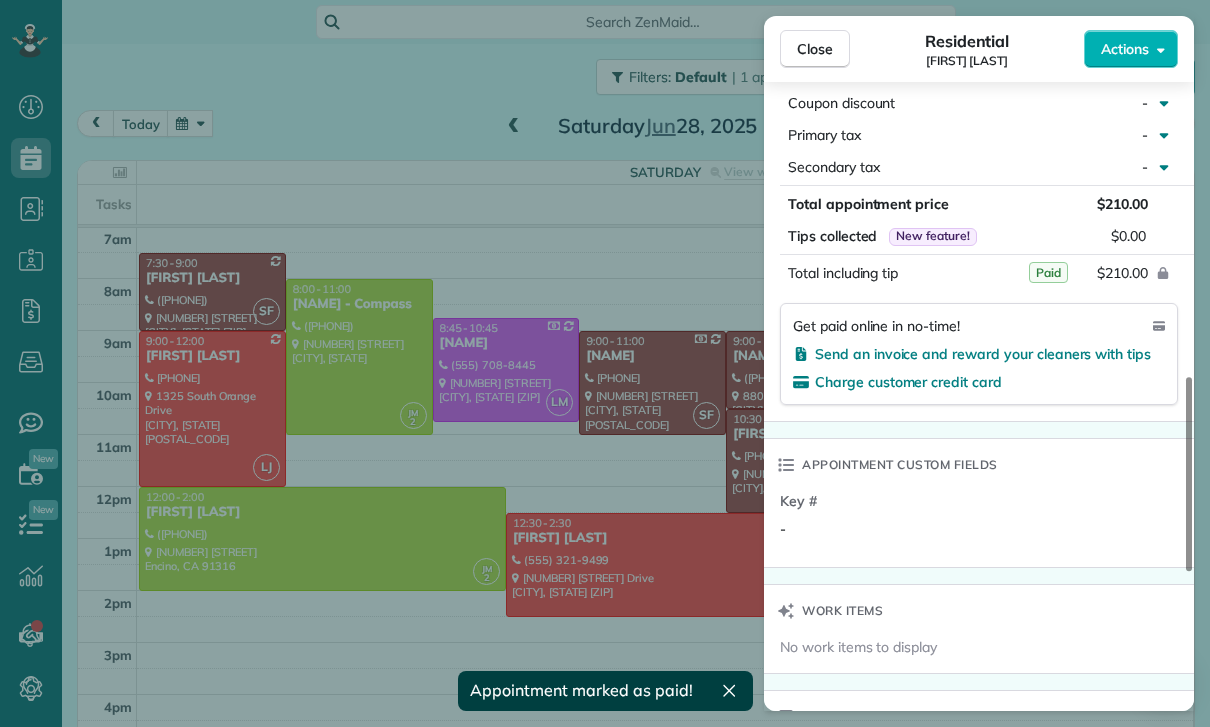 scroll, scrollTop: 1306, scrollLeft: 0, axis: vertical 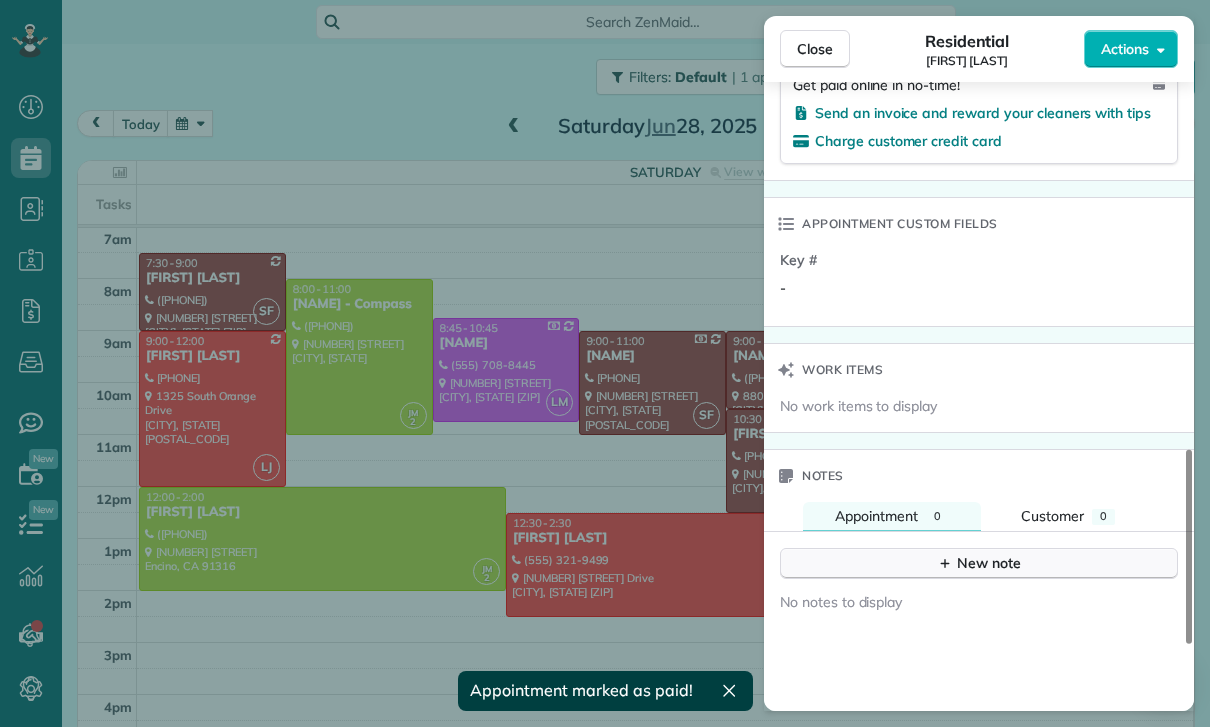 click on "New note" at bounding box center [979, 563] 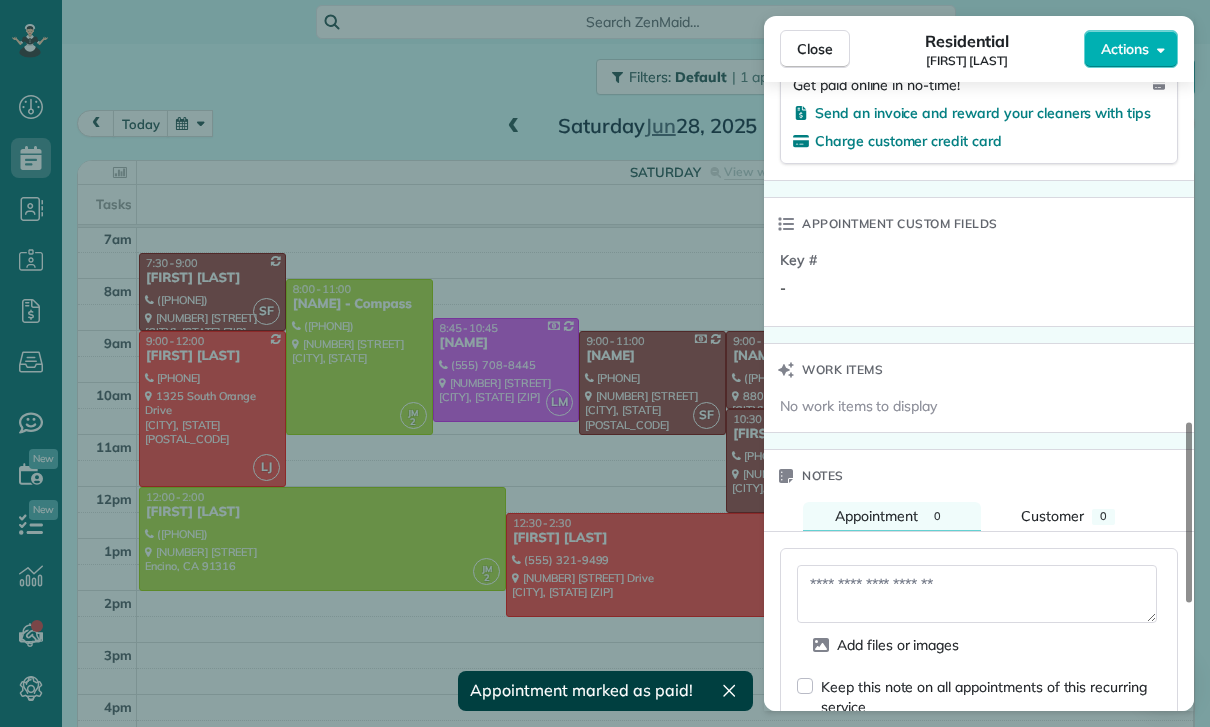 click at bounding box center [977, 594] 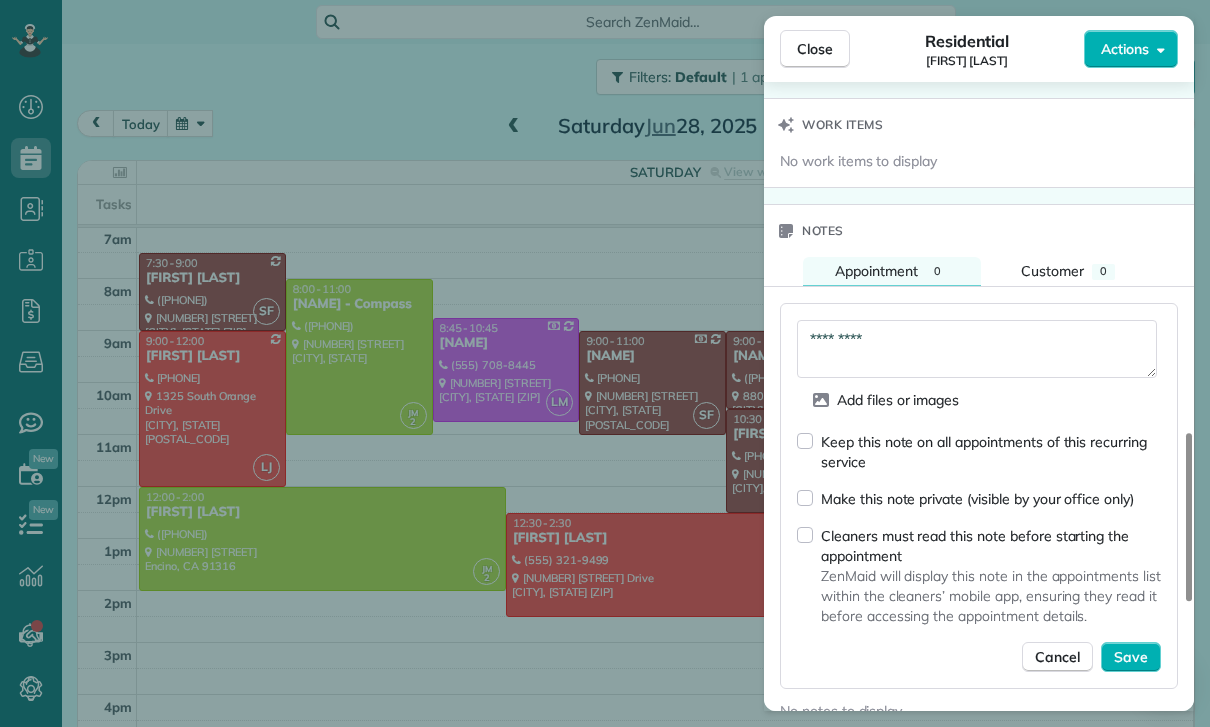scroll, scrollTop: 1557, scrollLeft: 0, axis: vertical 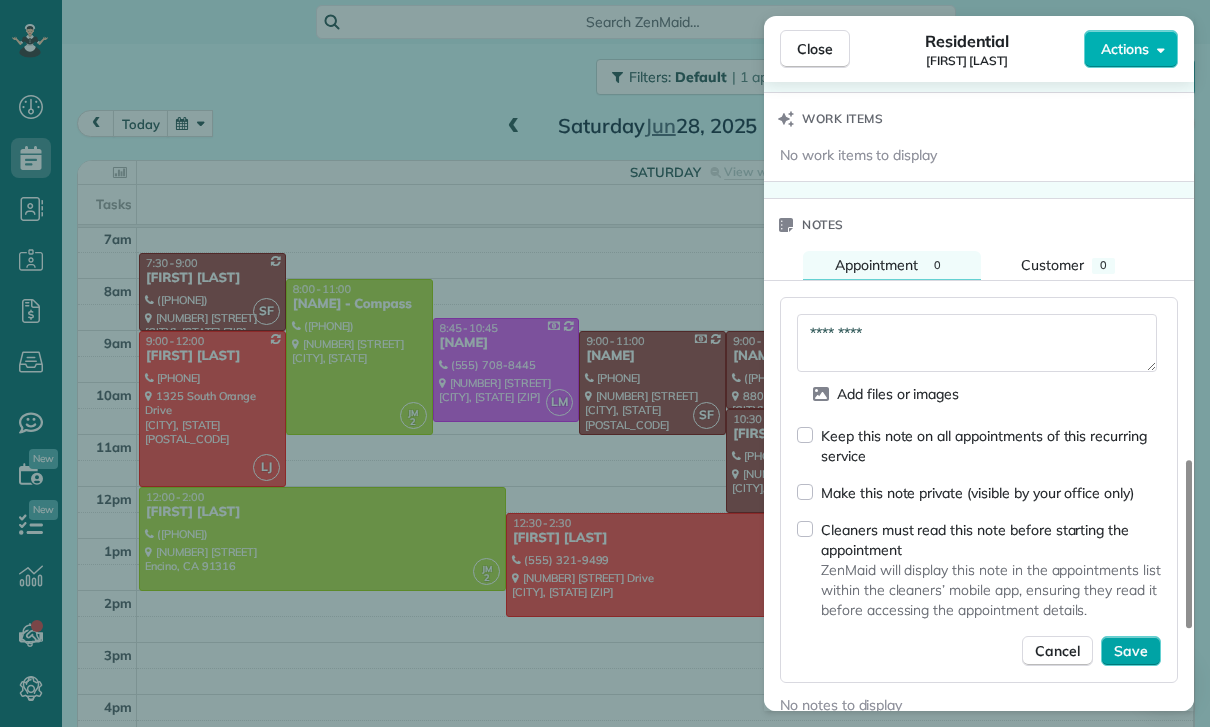 type on "*********" 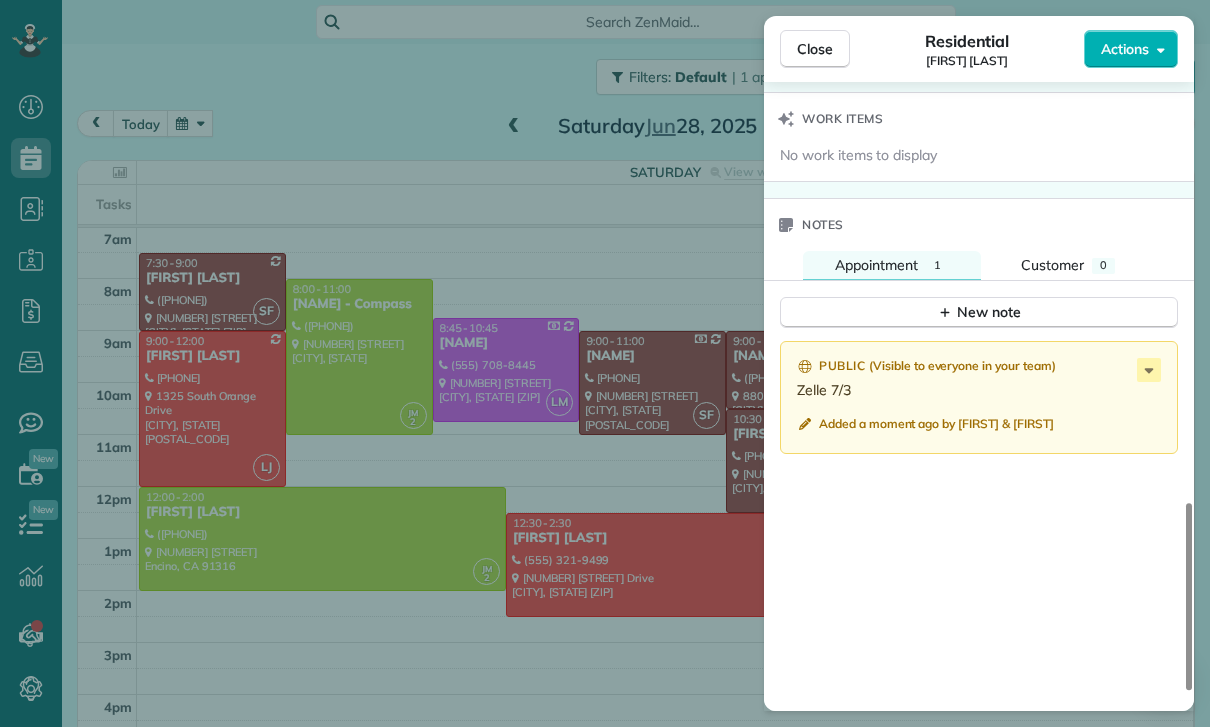 click on "Close Residential Karen Johnson Actions Status Yet to Confirm Karen Johnson · Open profile Home (657) 465-0249 Copy No email on record Add email View Details Residential Saturday, June 28, 2025 9:00 AM 12:00 PM 3 hours and 0 minutes Repeats every 3 weeks Edit recurring service Previous (May 31) Next (Jul 19) 1325 South Orange Drive Los Angeles CA 90019 Service was not rated yet Cleaners Time in and out Assign Invite Team Luisa Cleaners Luisa   Juarez 9:00 AM 12:00 PM Checklist Try Now Keep this appointment up to your standards. Stay on top of every detail, keep your cleaners organised, and your client happy. Assign a checklist Watch a 5 min demo Billing Billing actions Price $210.00 Overcharge $0.00 Discount $0.00 Coupon discount - Primary tax - Secondary tax - Total appointment price $210.00 Tips collected New feature! $0.00 Paid Total including tip $210.00 Get paid online in no-time! Send an invoice and reward your cleaners with tips Charge customer credit card Appointment custom fields Key # - Work items" at bounding box center [605, 363] 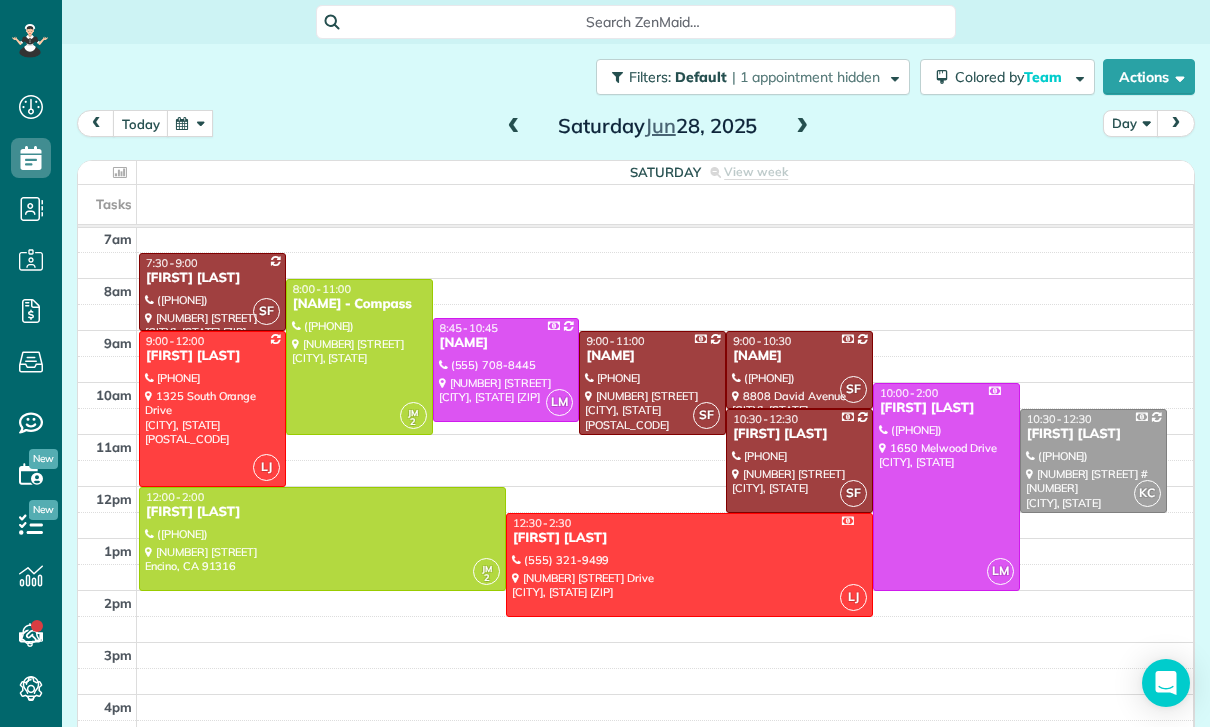 click at bounding box center [190, 123] 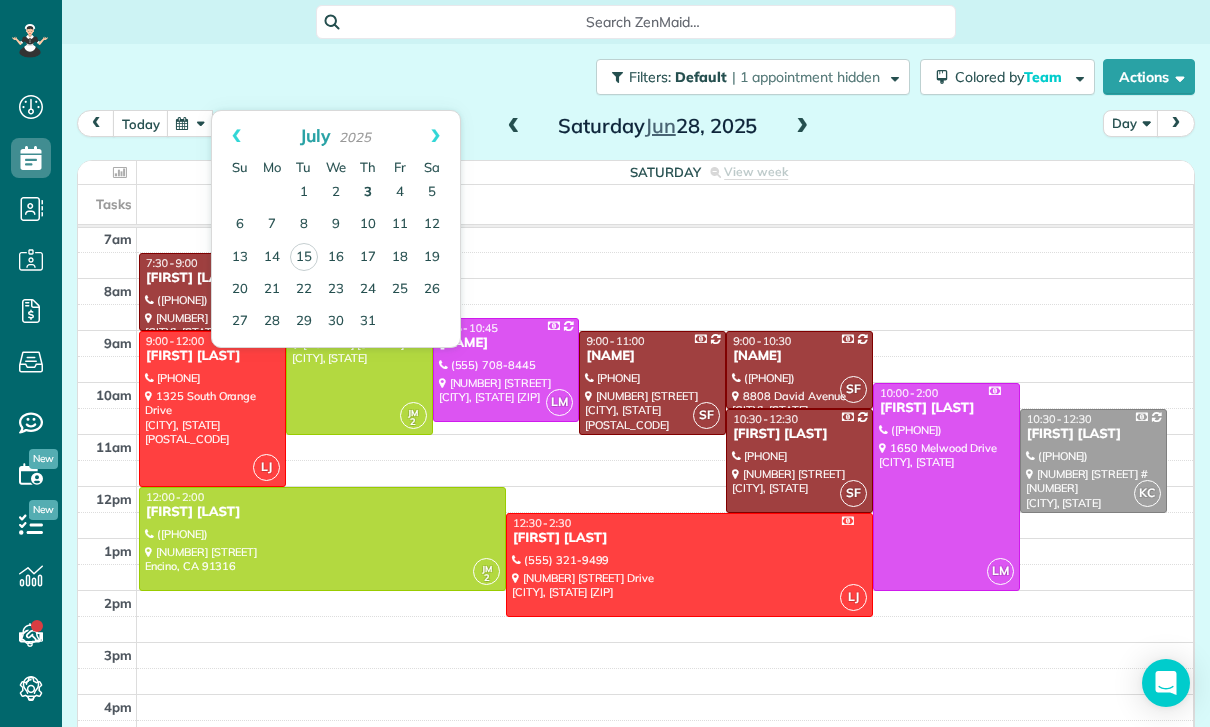 click on "3" at bounding box center (368, 193) 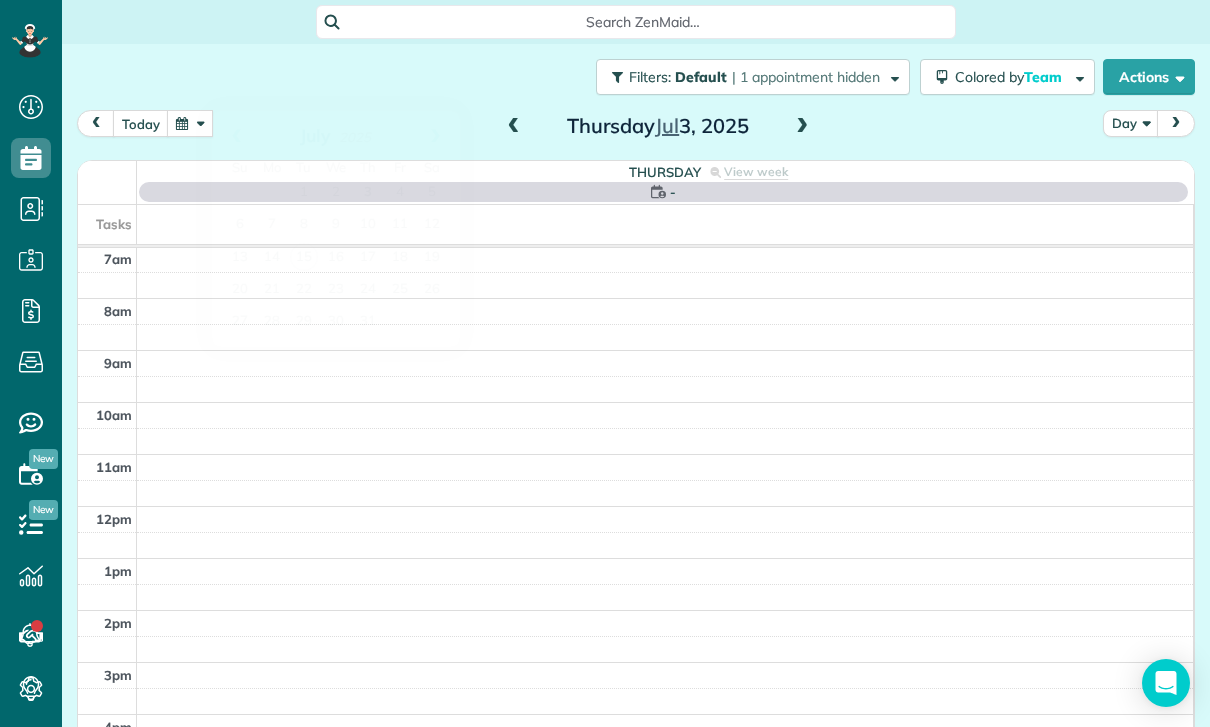 scroll, scrollTop: 157, scrollLeft: 0, axis: vertical 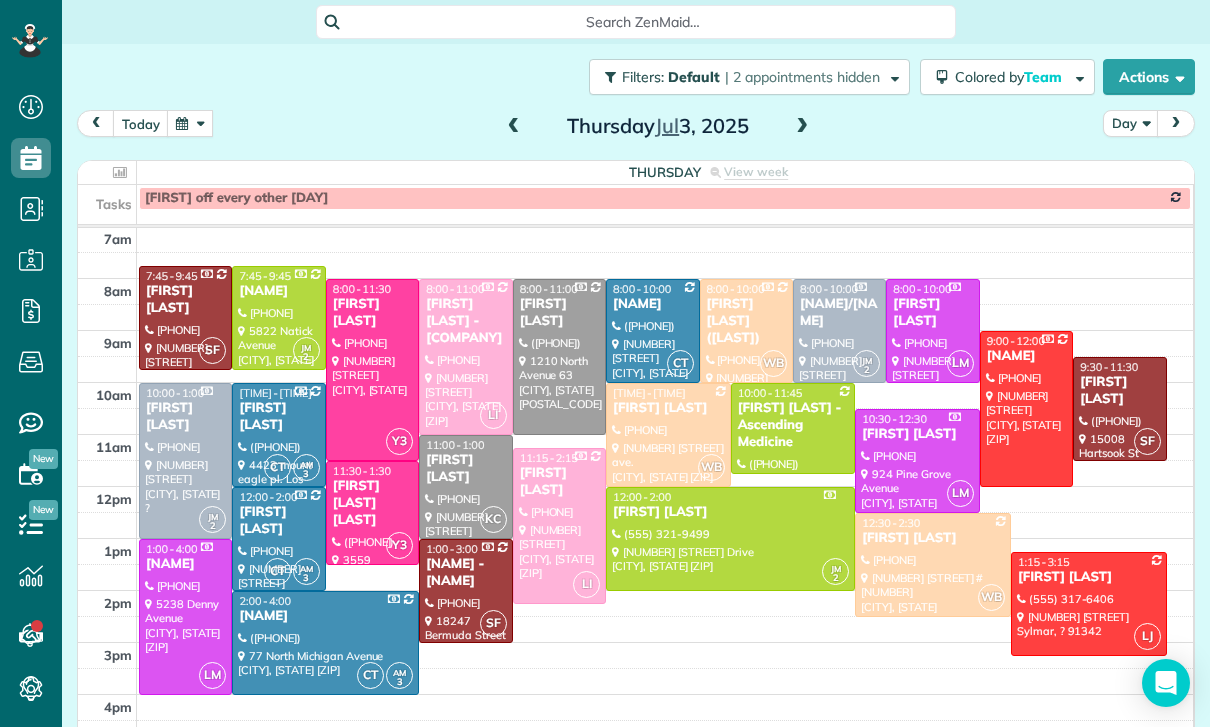 click at bounding box center [1119, 409] 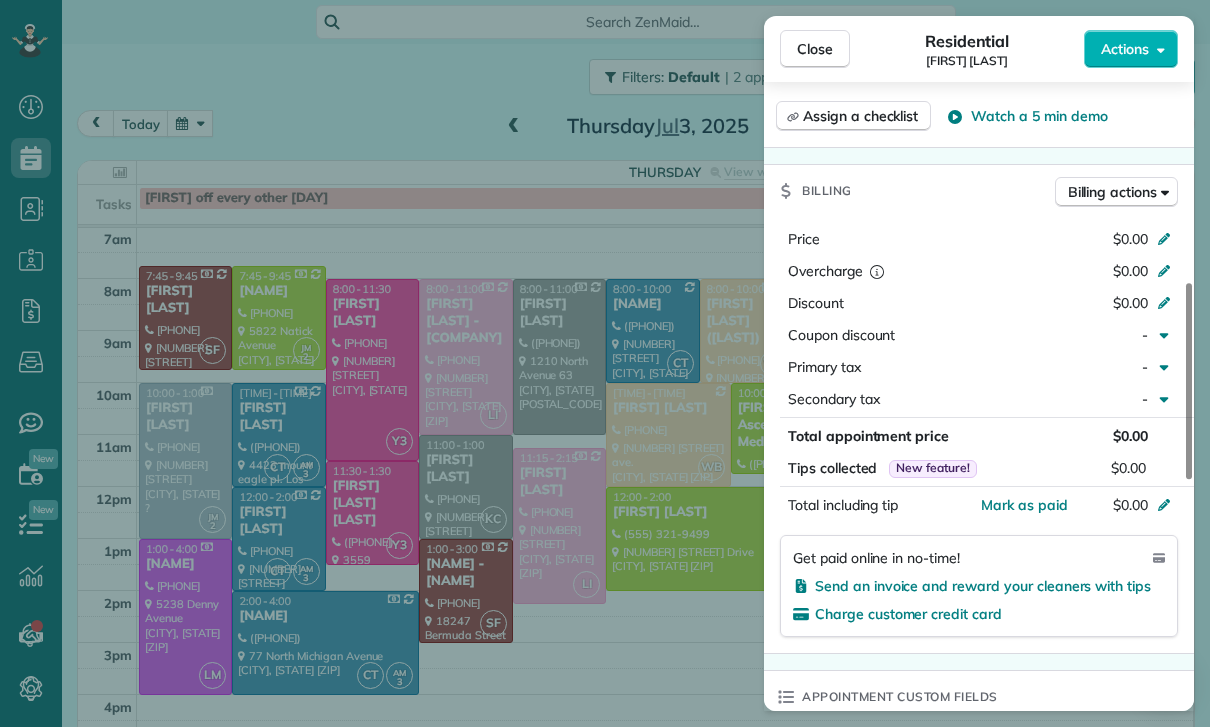 scroll, scrollTop: 834, scrollLeft: 0, axis: vertical 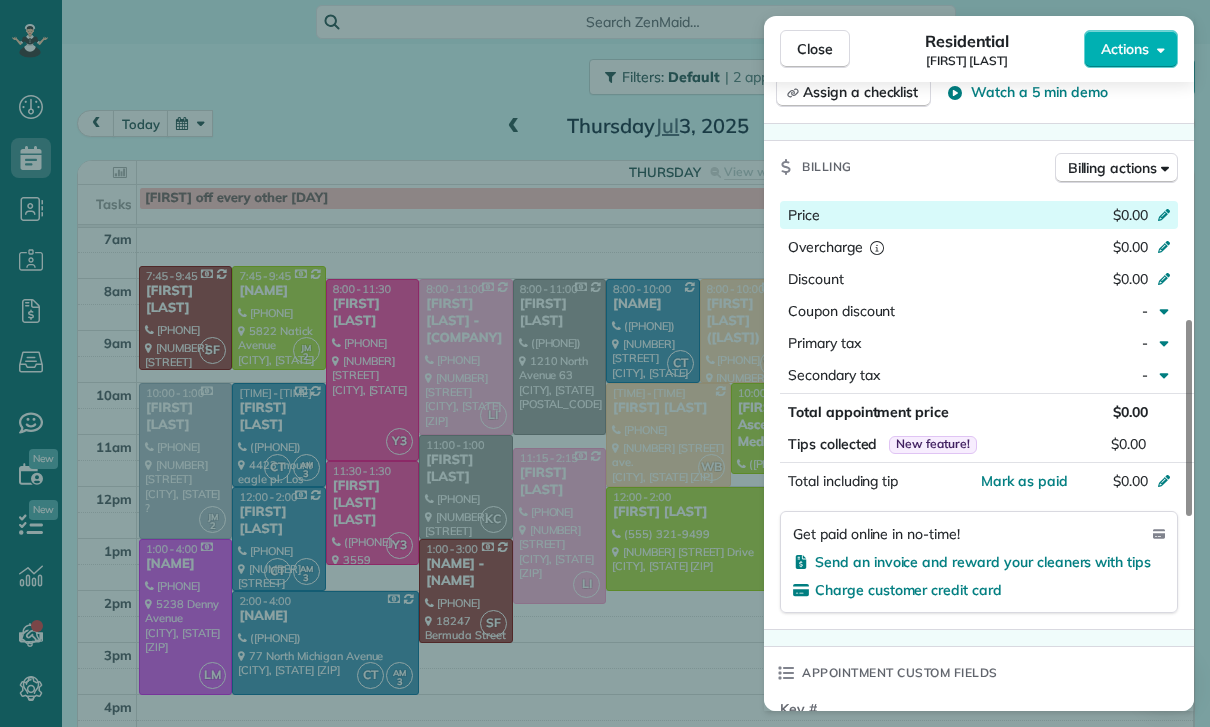 click 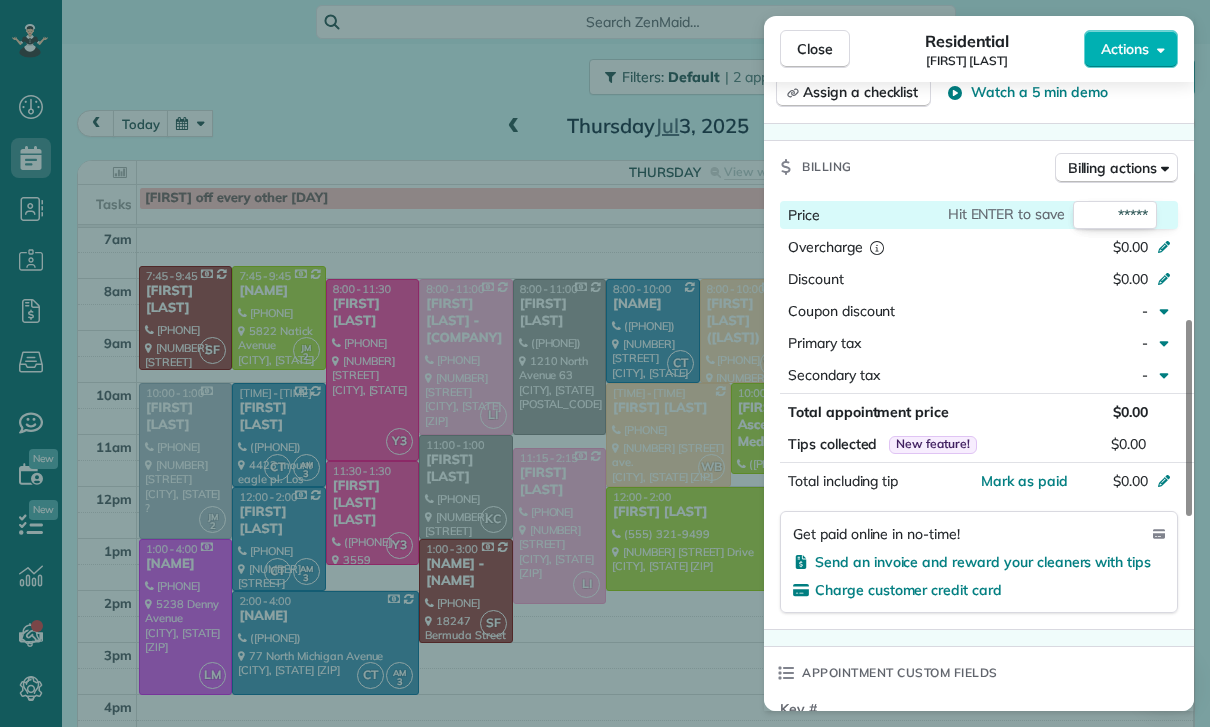 scroll, scrollTop: 157, scrollLeft: 0, axis: vertical 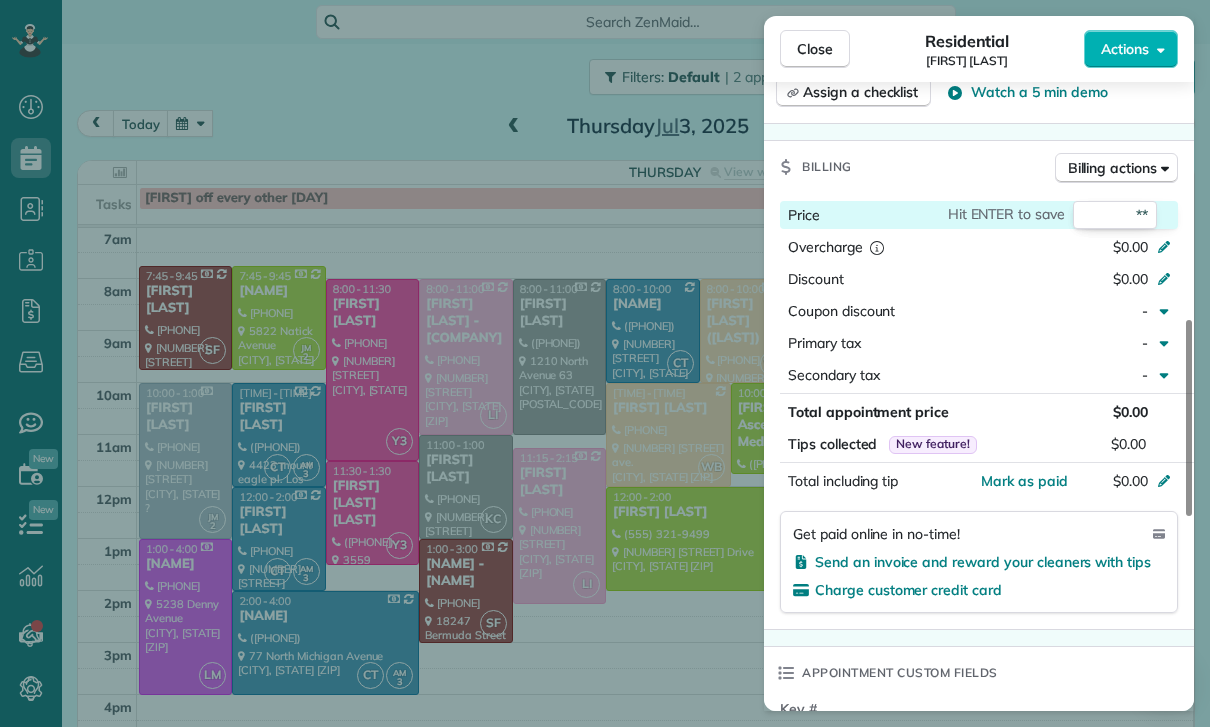 type on "***" 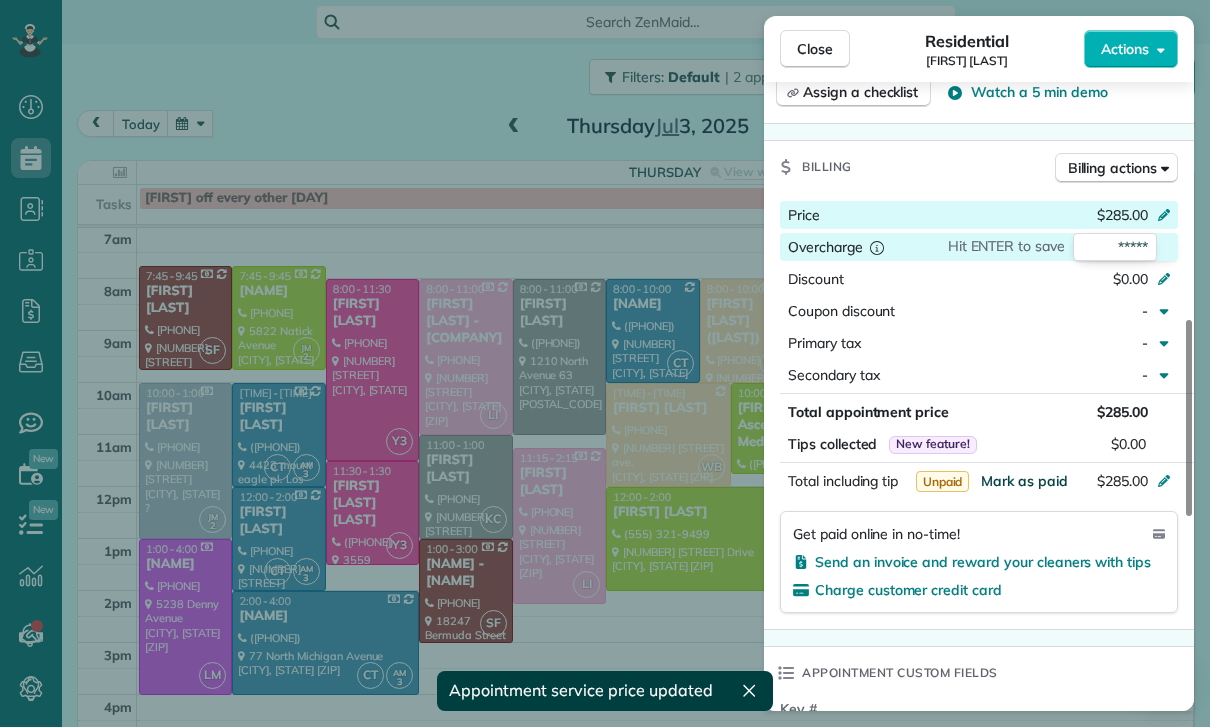 click on "Mark as paid" at bounding box center [1024, 481] 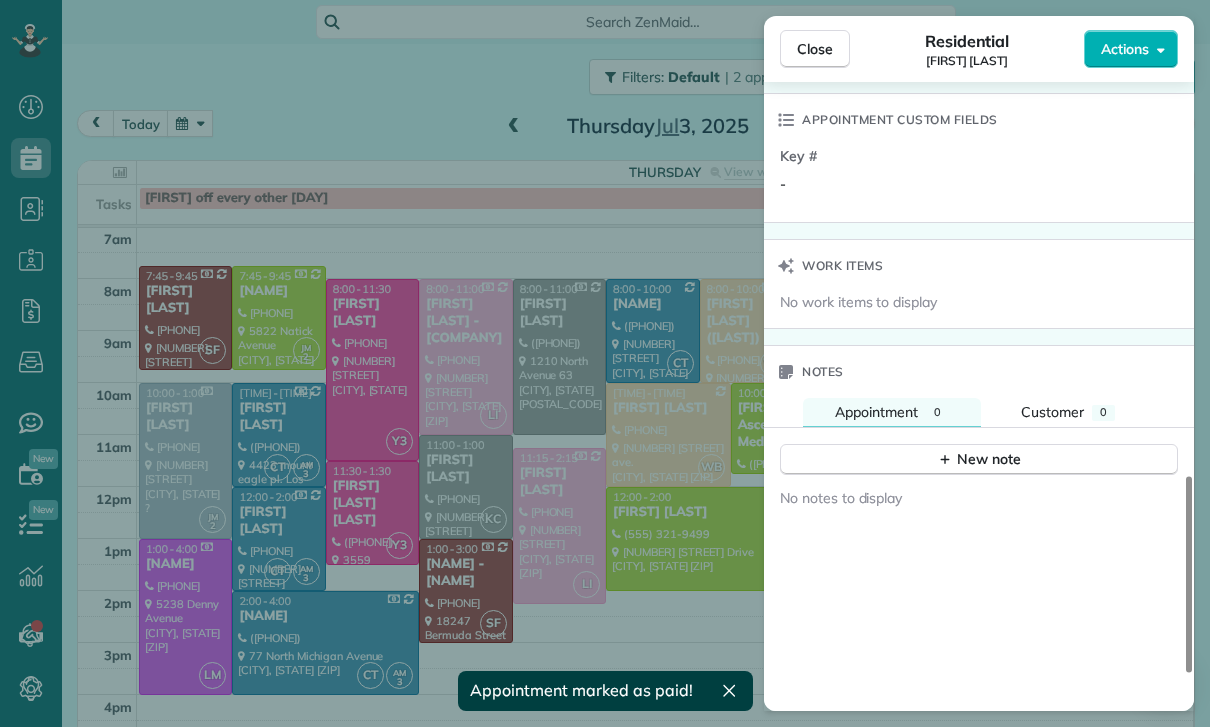 scroll, scrollTop: 1433, scrollLeft: 0, axis: vertical 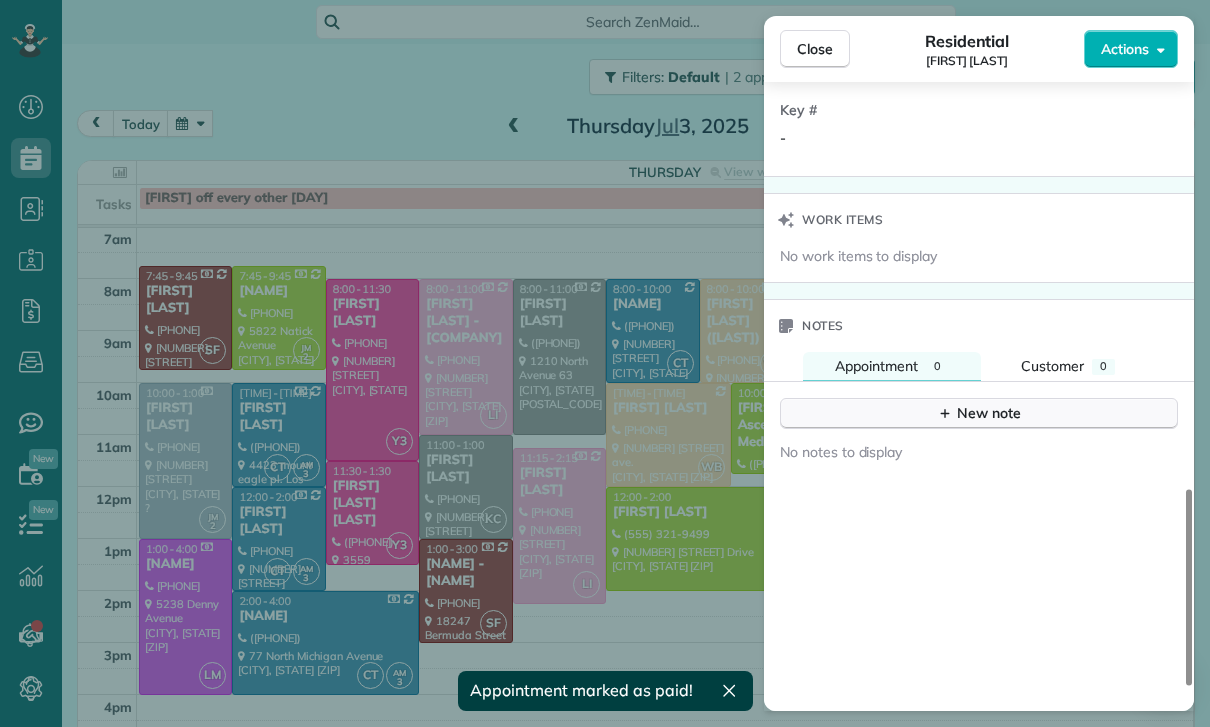 click on "New note" at bounding box center [979, 413] 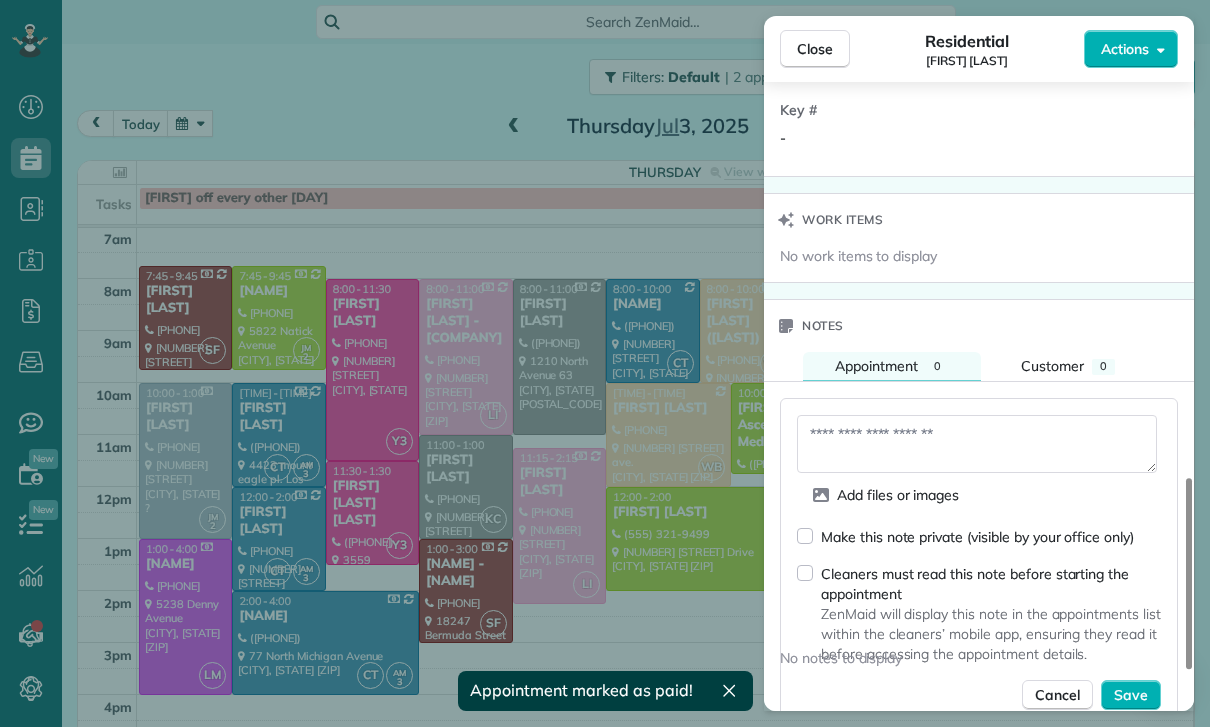 click at bounding box center [977, 444] 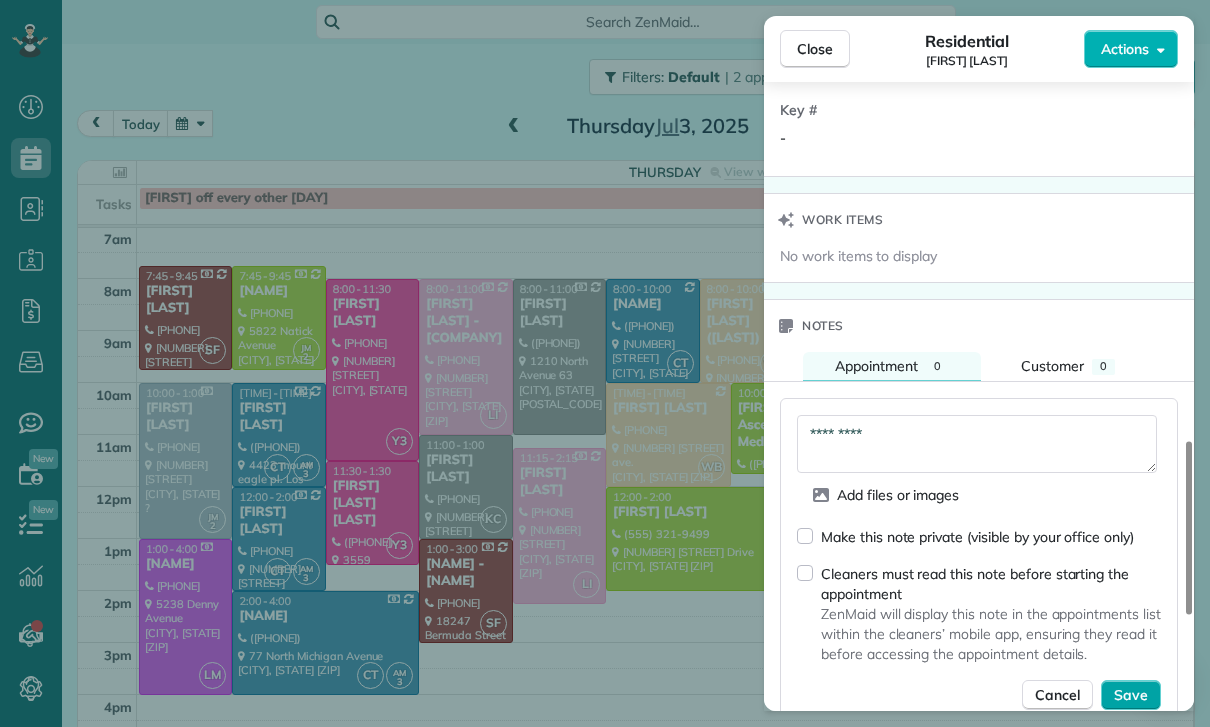 type on "*********" 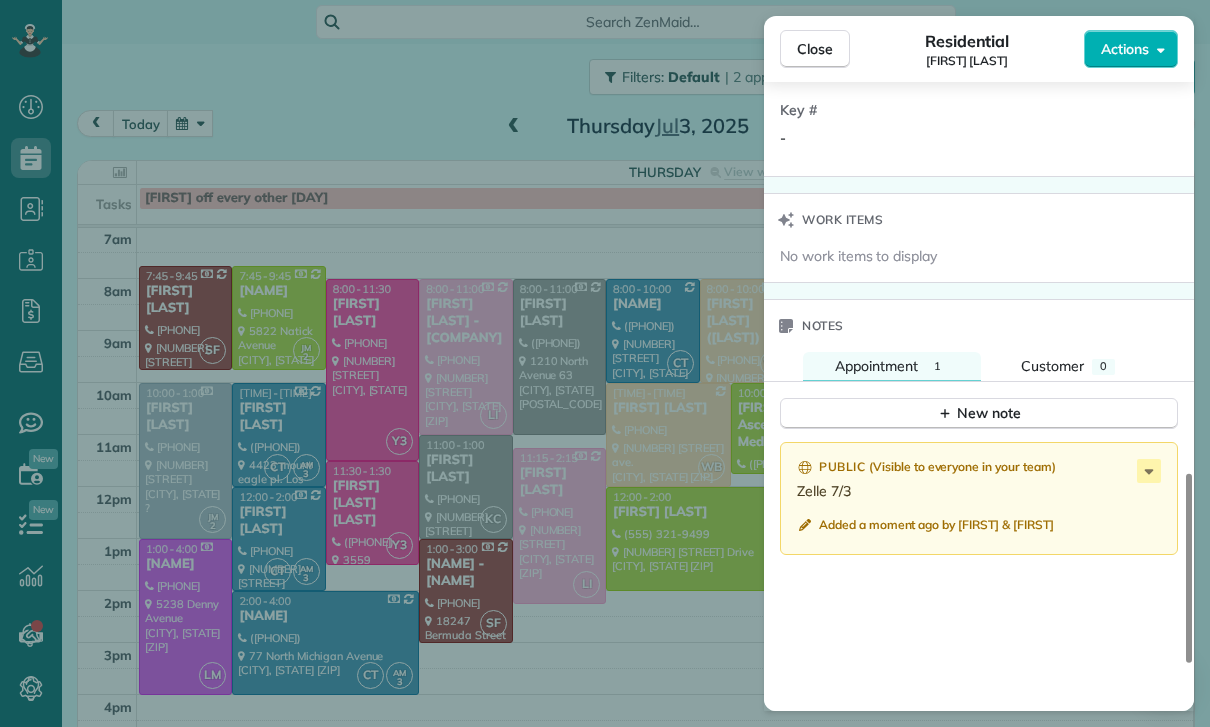 click on "Close Residential Ellen Deker Actions Status Confirmed Ellen Deker · Open profile Mobile (818) 205-8843 Copy No email on record Add email View Details Residential Thursday, July 03, 2025 9:30 AM 11:30 AM 2 hours and 0 minutes One time 15008 Hartsook St Sherman Oaks CA 91423 Service was not rated yet Cleaners Time in and out Assign Invite Team Santy Cleaners Santy   Flores 9:30 AM 11:30 AM Checklist Try Now Keep this appointment up to your standards. Stay on top of every detail, keep your cleaners organised, and your client happy. Assign a checklist Watch a 5 min demo Billing Billing actions Price $285.00 Overcharge $0.00 Discount $0.00 Coupon discount - Primary tax - Secondary tax - Total appointment price $285.00 Tips collected New feature! $0.00 Paid Total including tip $285.00 Get paid online in no-time! Send an invoice and reward your cleaners with tips Charge customer credit card Appointment custom fields Key # - Work items No work items to display Notes Appointment 1 Customer 0 New note Public ( )" at bounding box center (605, 363) 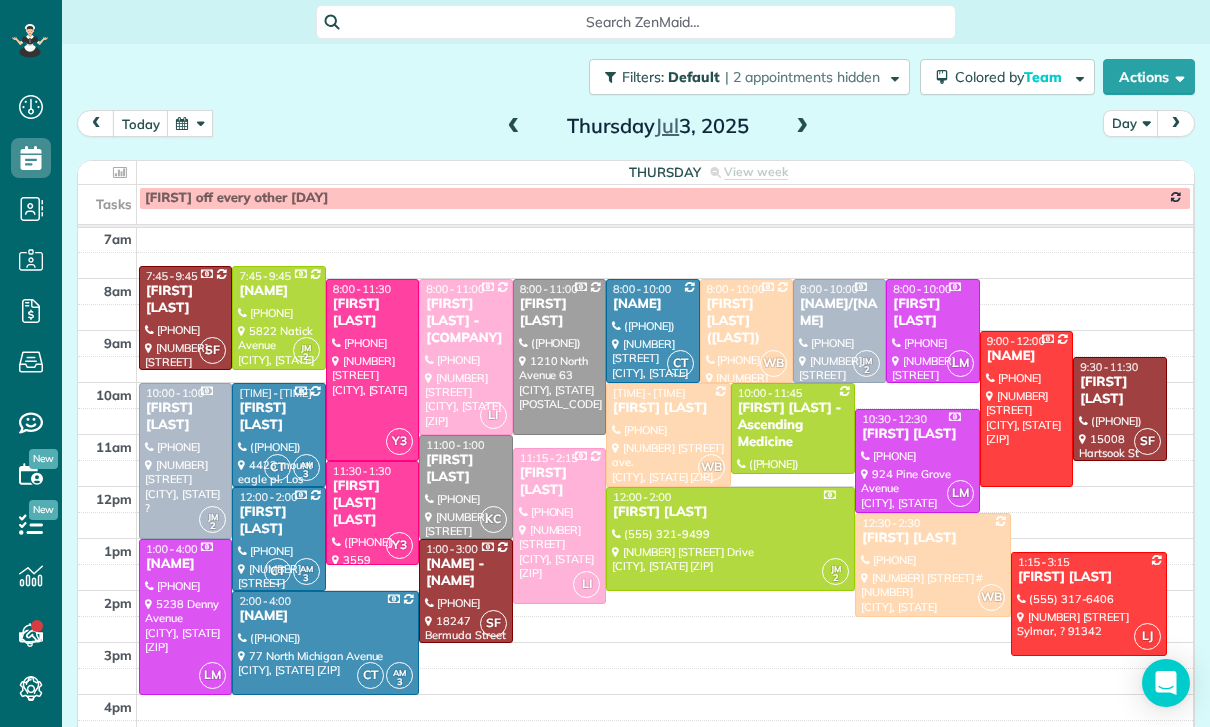 click at bounding box center (514, 127) 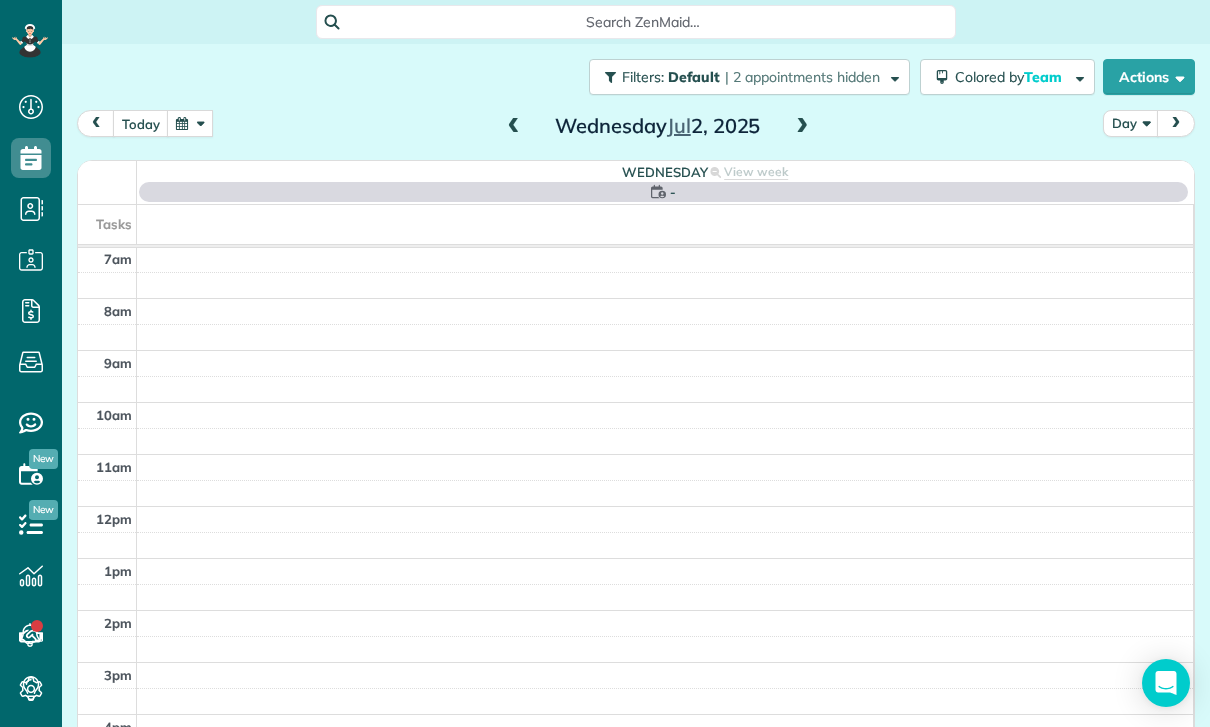 scroll, scrollTop: 157, scrollLeft: 0, axis: vertical 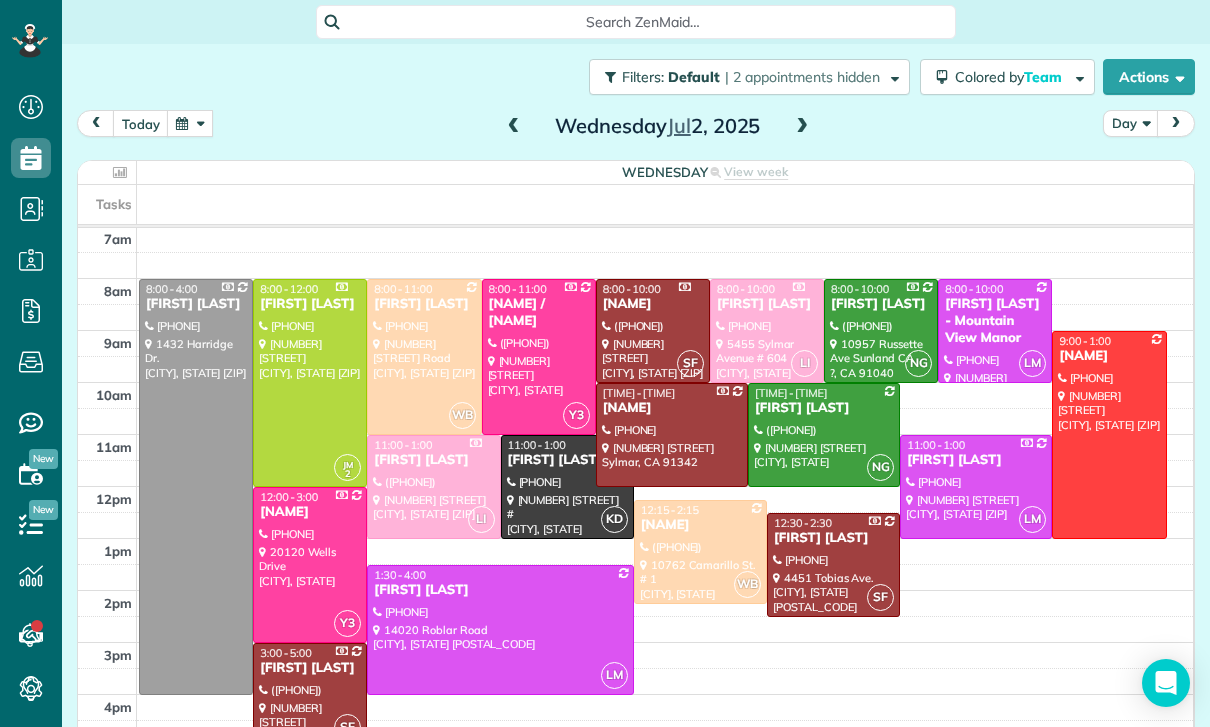 click at bounding box center (514, 127) 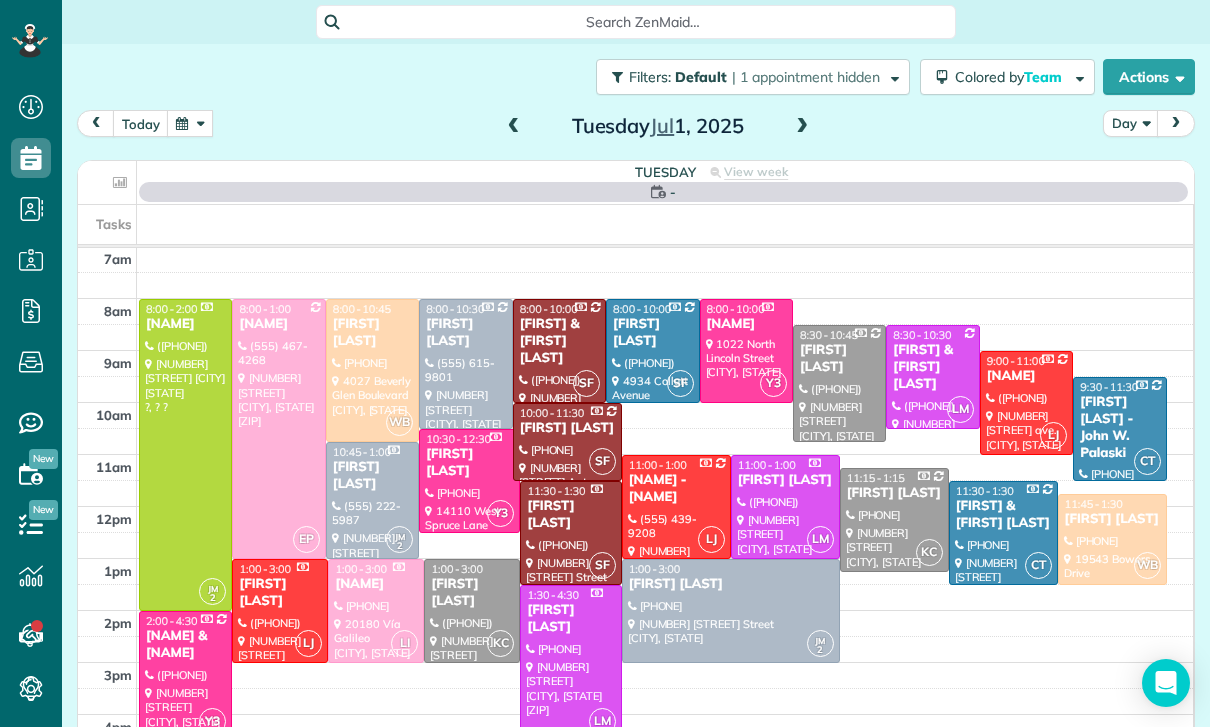 scroll, scrollTop: 157, scrollLeft: 0, axis: vertical 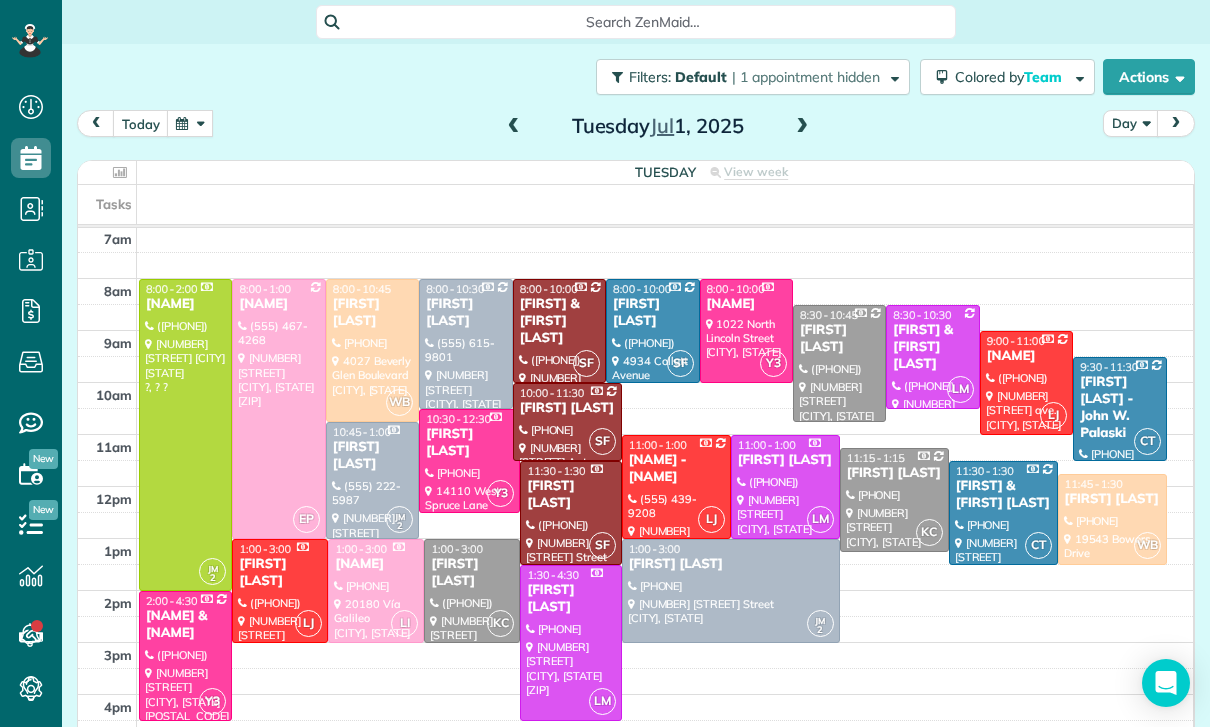 click on "Brian & Valerie Albert" at bounding box center (559, 321) 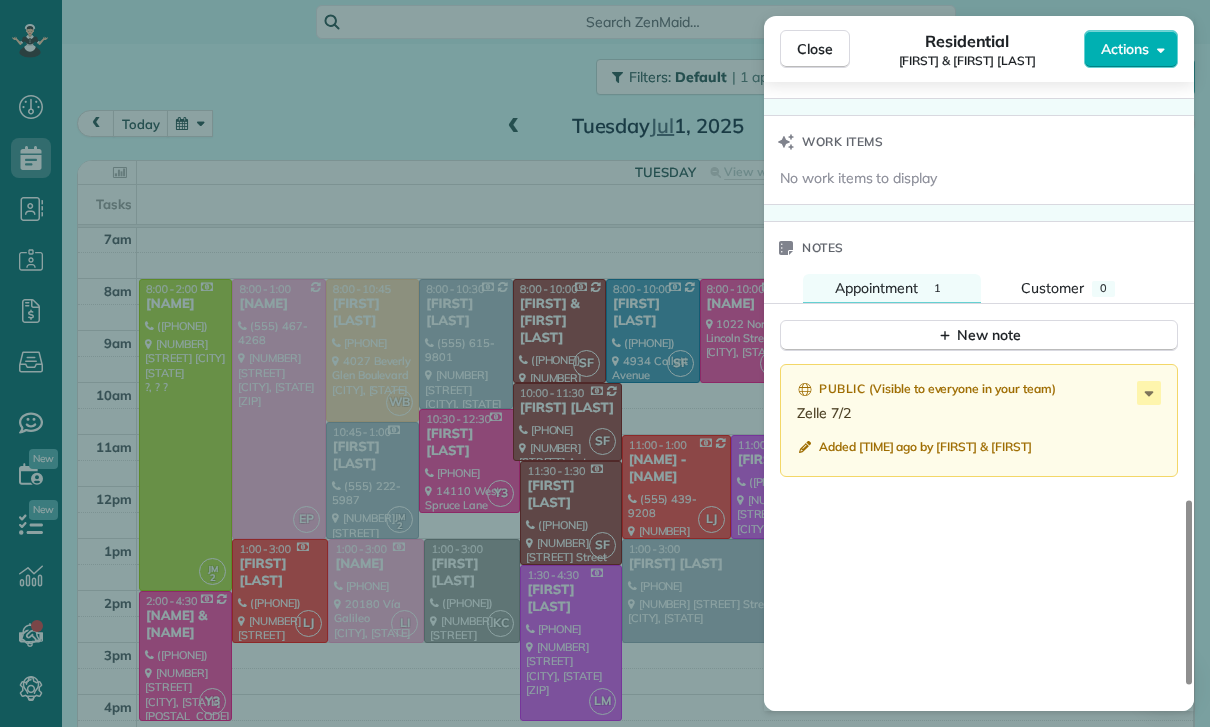 scroll, scrollTop: 1573, scrollLeft: 0, axis: vertical 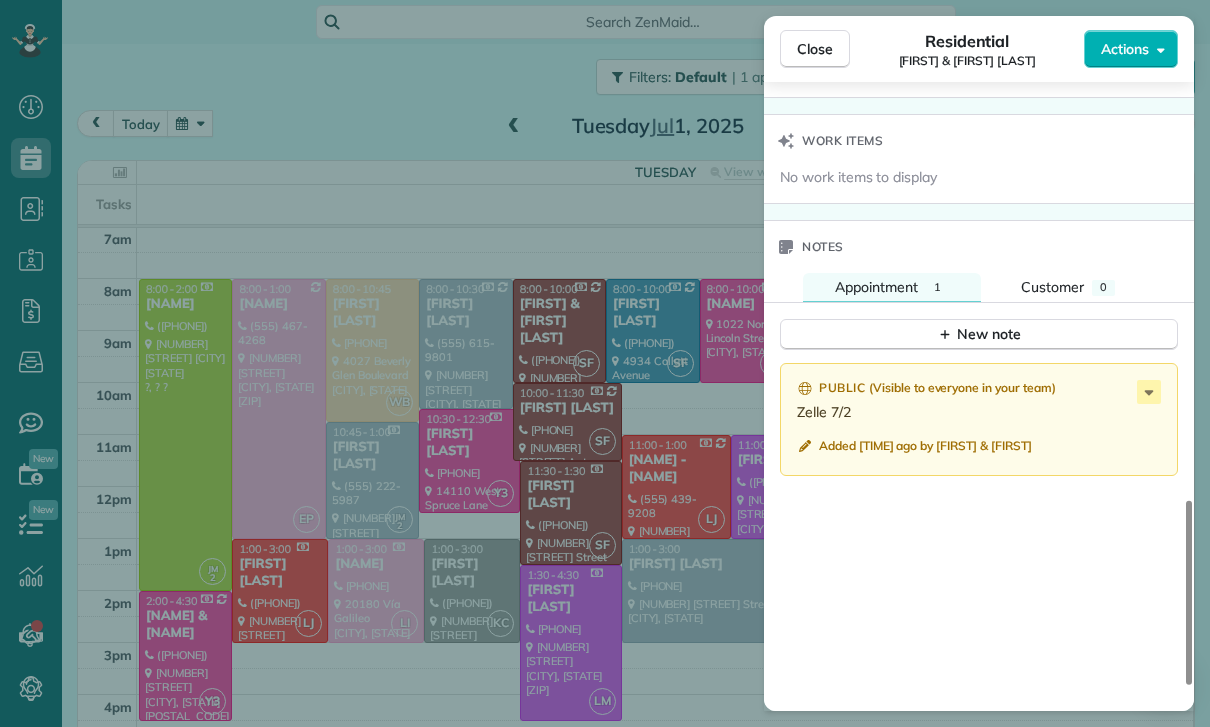 click on "Close Residential Brian & Valerie Albert Actions Status Confirmed Brian & Valerie Albert · Open profile Mobile (818) 261-6441 Copy Mobile (818) 694-1351 Copy No email on record Add email View Details Residential Tuesday, July 01, 2025 8:00 AM 10:00 AM 2 hours and 0 minutes Repeats every 2 weeks Edit recurring service Next (Jul 17) 4456 Tobias Avenue Sherman Oaks CA 91403 Service was not rated yet Cleaners Time in and out Assign Invite Team Santy Cleaners Santy   Flores 8:00 AM 10:00 AM Checklist Try Now Keep this appointment up to your standards. Stay on top of every detail, keep your cleaners organised, and your client happy. Assign a checklist Watch a 5 min demo Billing Billing actions Price $280.00 Overcharge $0.00 Discount $0.00 Coupon discount - Primary tax - Secondary tax - Total appointment price $280.00 Tips collected New feature! $0.00 Paid Total including tip $280.00 Get paid online in no-time! Send an invoice and reward your cleaners with tips Charge customer credit card Appointment custom fields" at bounding box center (605, 363) 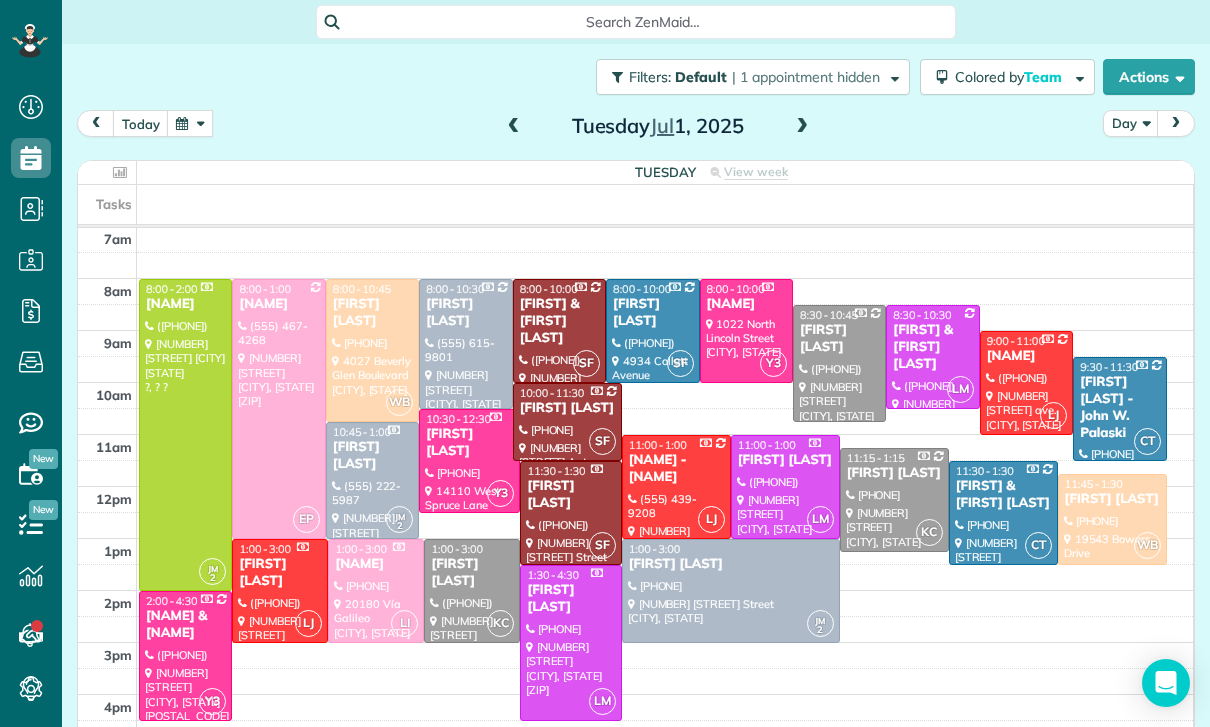 click at bounding box center (802, 127) 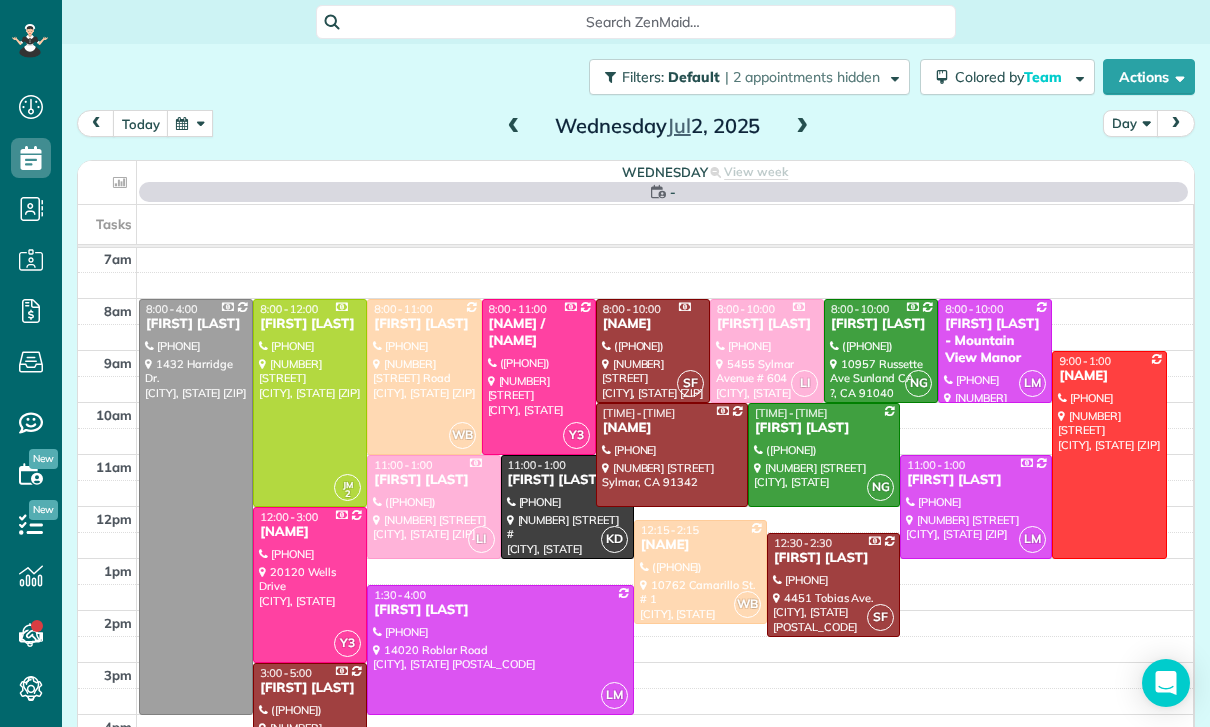 scroll, scrollTop: 157, scrollLeft: 0, axis: vertical 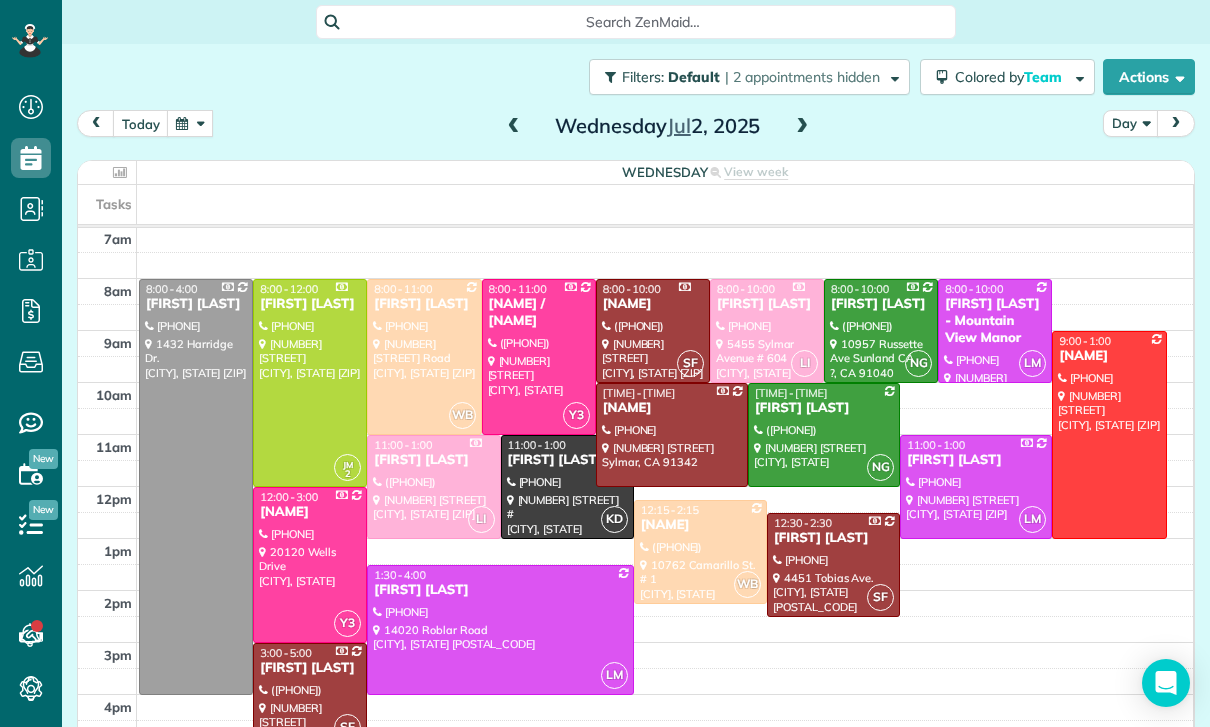 click at bounding box center [514, 127] 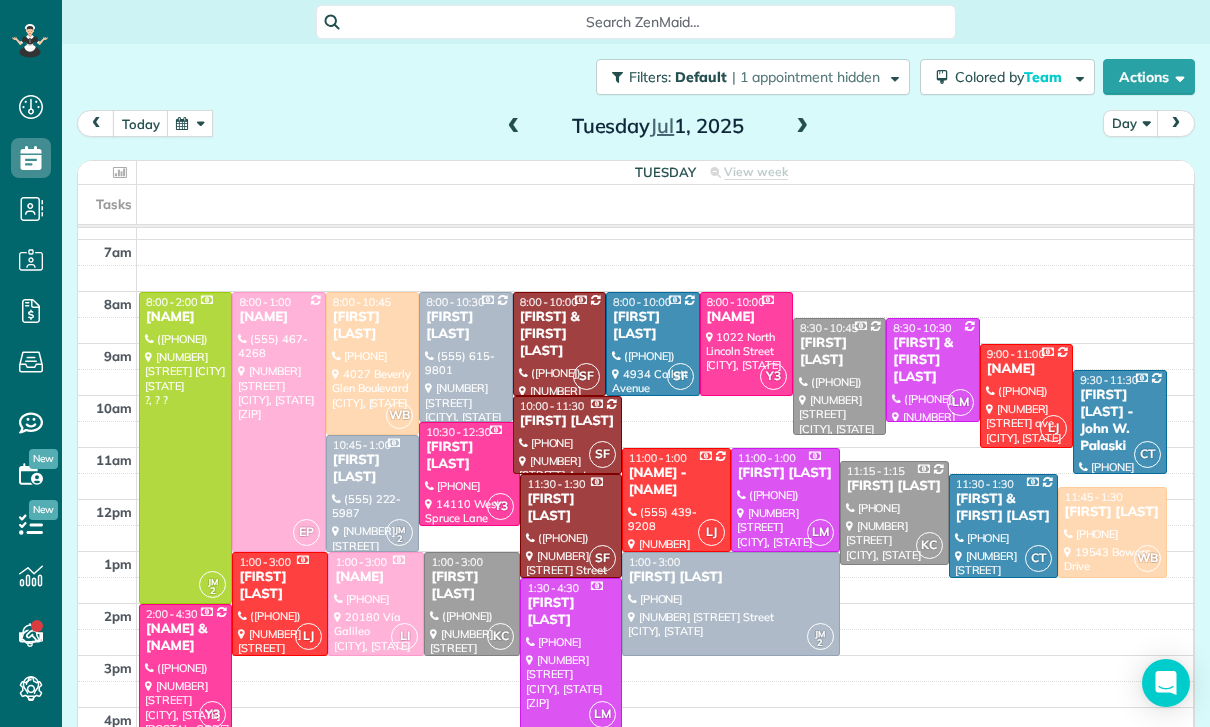 scroll, scrollTop: 157, scrollLeft: 0, axis: vertical 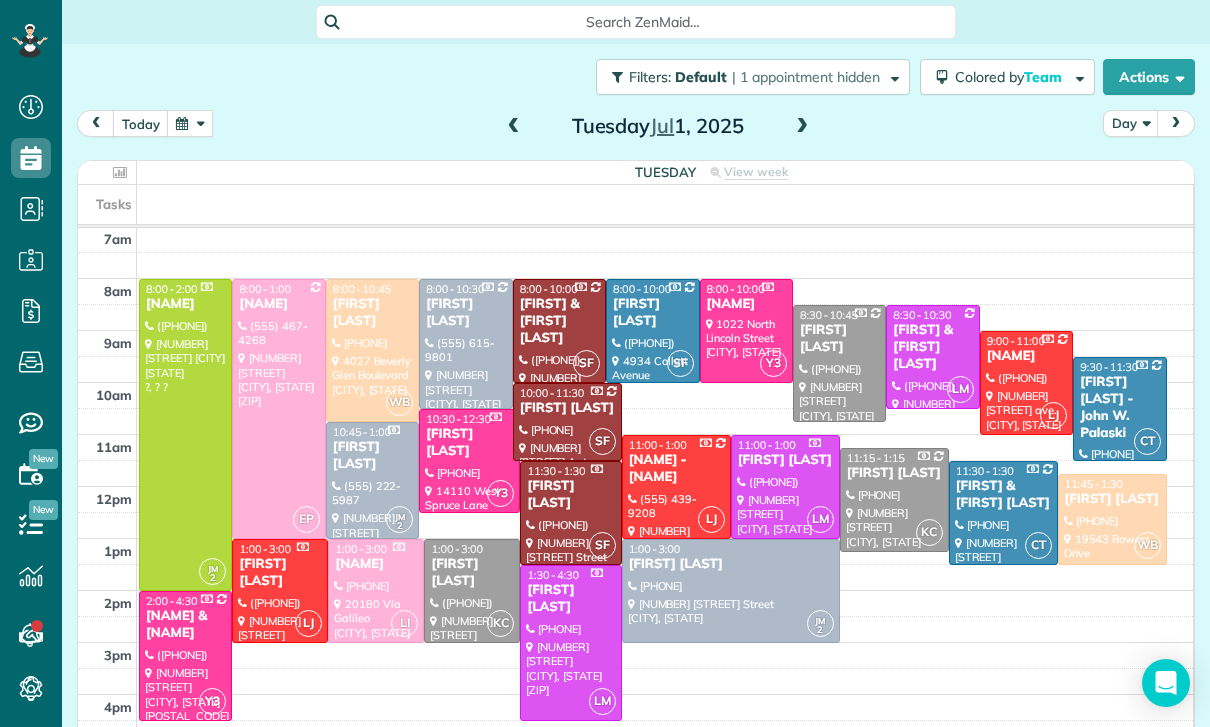 click on "today   Day Tuesday  Jul  1, 2025" at bounding box center (636, 128) 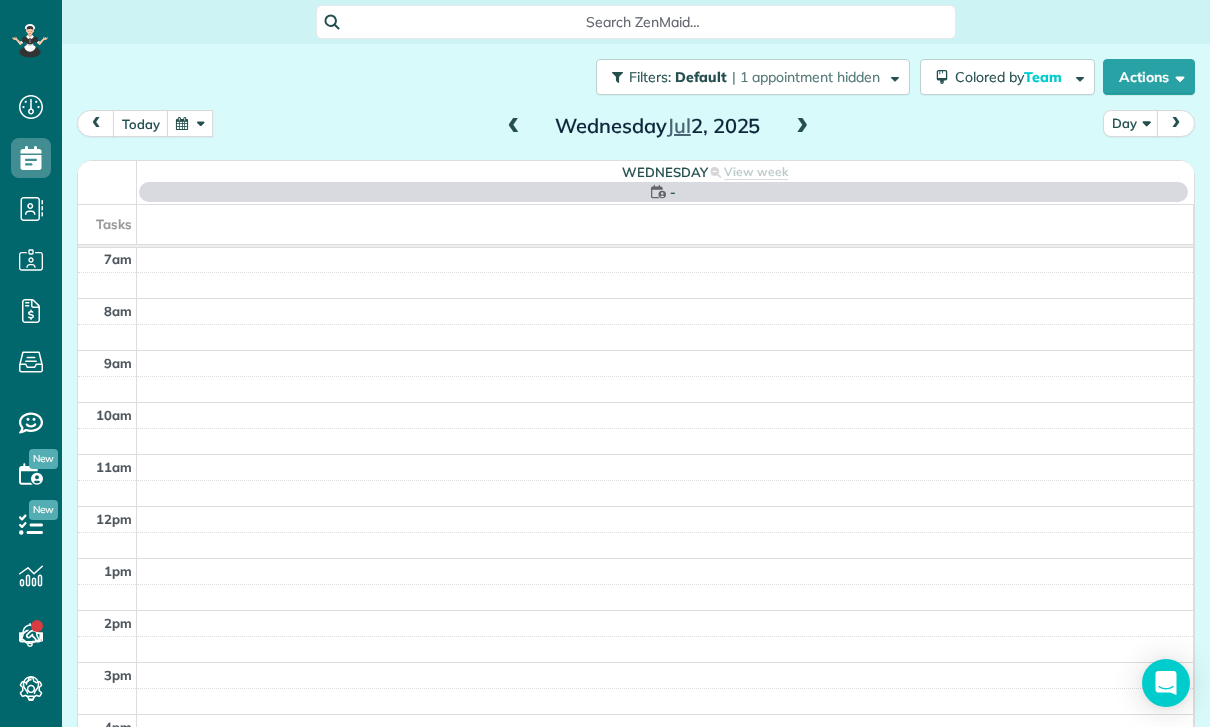 scroll, scrollTop: 157, scrollLeft: 0, axis: vertical 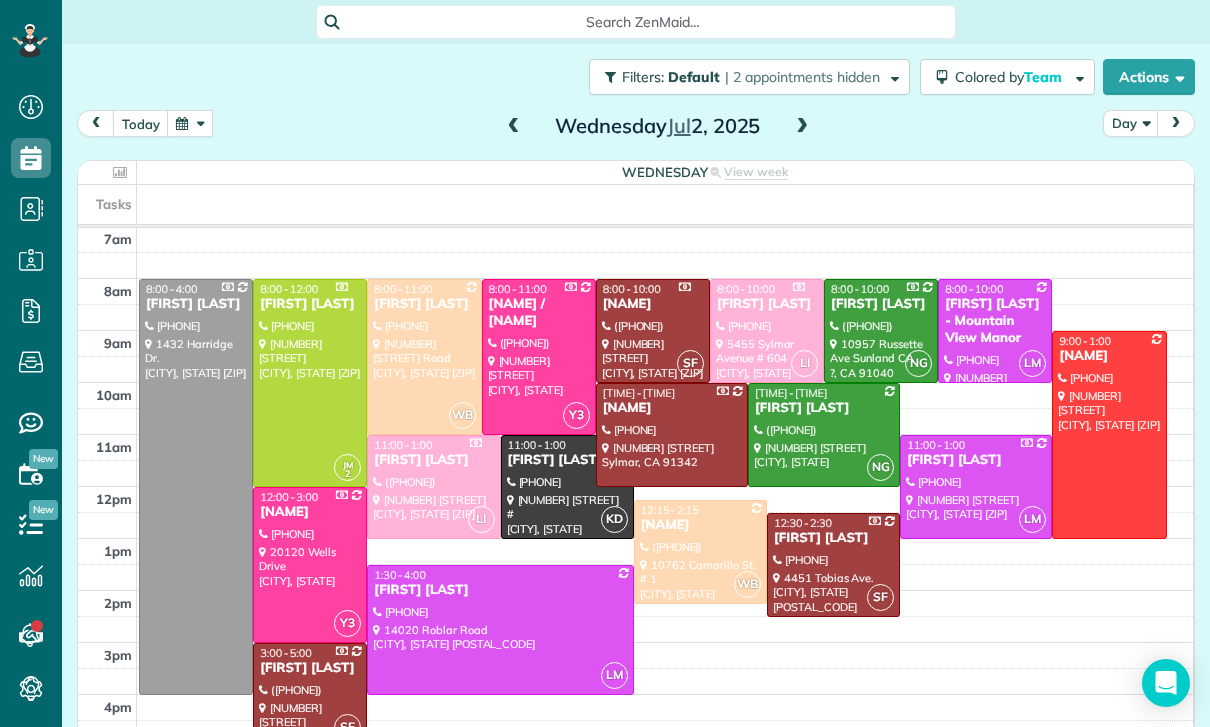 click at bounding box center (976, 487) 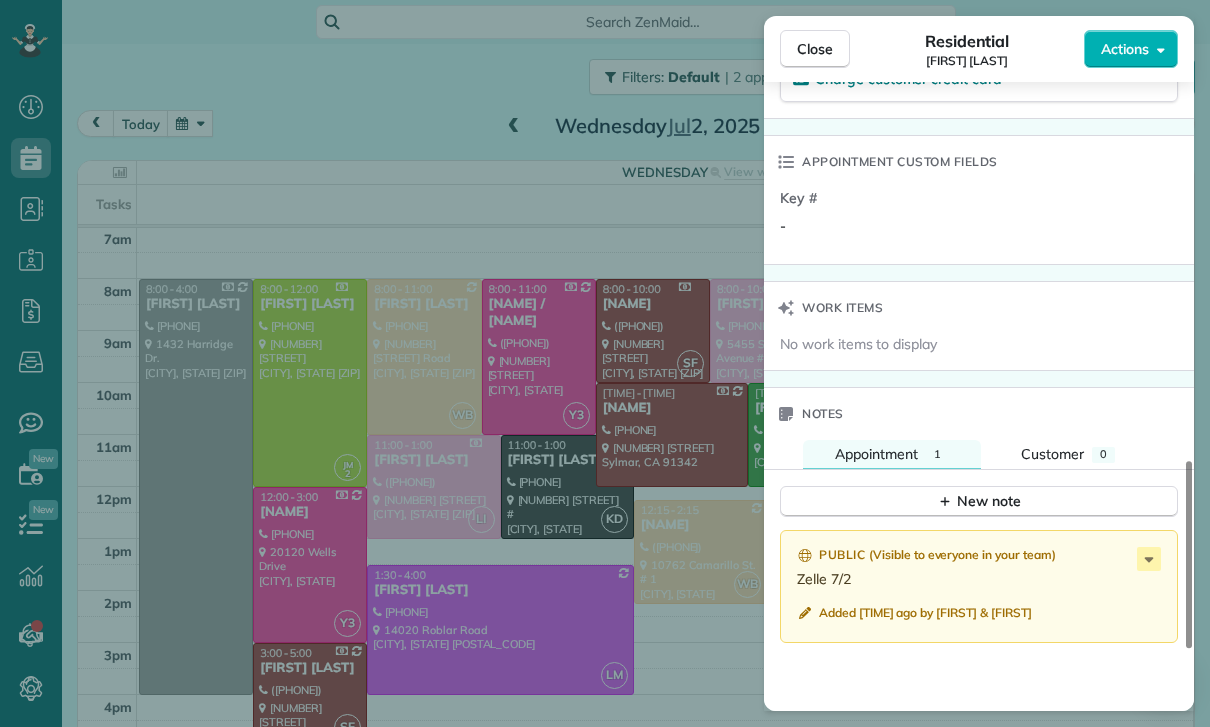 scroll, scrollTop: 1401, scrollLeft: 0, axis: vertical 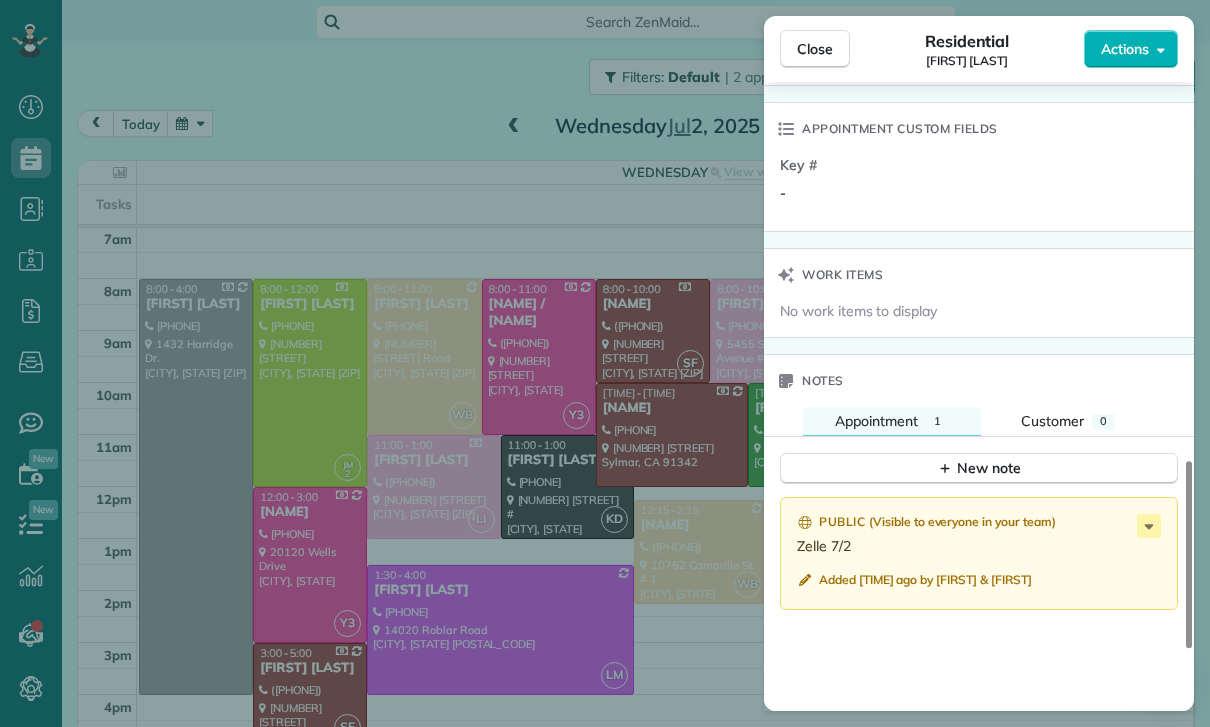 click on "Close Residential Mike Consiglio Actions Status Confirmed Mike Consiglio · Open profile Mobile (310) 926-1979 Copy No email on record Add email View Details Residential Wednesday, July 02, 2025 11:00 AM 1:00 PM 2 hours and 0 minutes Repeats every 4 weeks Edit recurring service Previous (Jun 04) Next (Jul 30) 13356 Margate Street Sherman oaks CA 91401 Service was not rated yet Cleaners Time in and out Assign Invite Team Leslie Miranda Cleaners Leslie Mirnada   11:00 AM 1:00 PM Checklist Try Now Keep this appointment up to your standards. Stay on top of every detail, keep your cleaners organised, and your client happy. Assign a checklist Watch a 5 min demo Billing Billing actions Price $155.00 Overcharge $0.00 Discount $0.00 Coupon discount - Primary tax - Secondary tax - Total appointment price $155.00 Tips collected New feature! $0.00 Paid Total including tip $155.00 Get paid online in no-time! Send an invoice and reward your cleaners with tips Charge customer credit card Appointment custom fields Key # - 1" at bounding box center (605, 363) 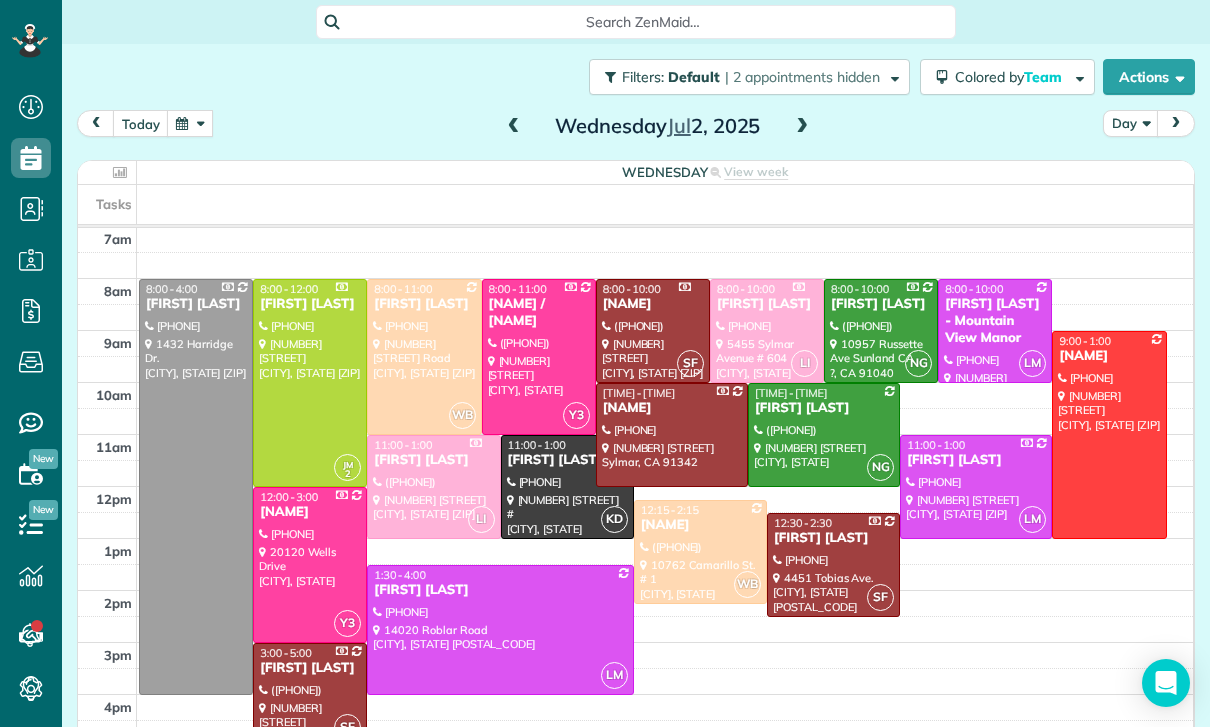 click at bounding box center [514, 127] 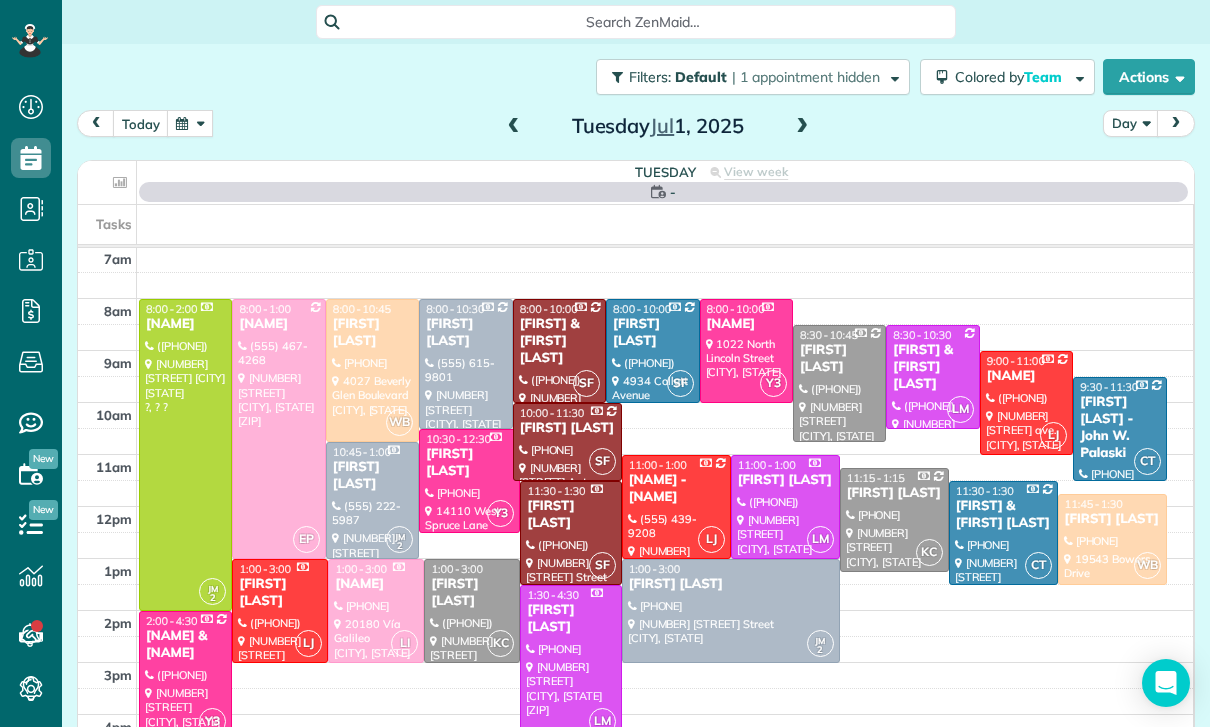 scroll, scrollTop: 157, scrollLeft: 0, axis: vertical 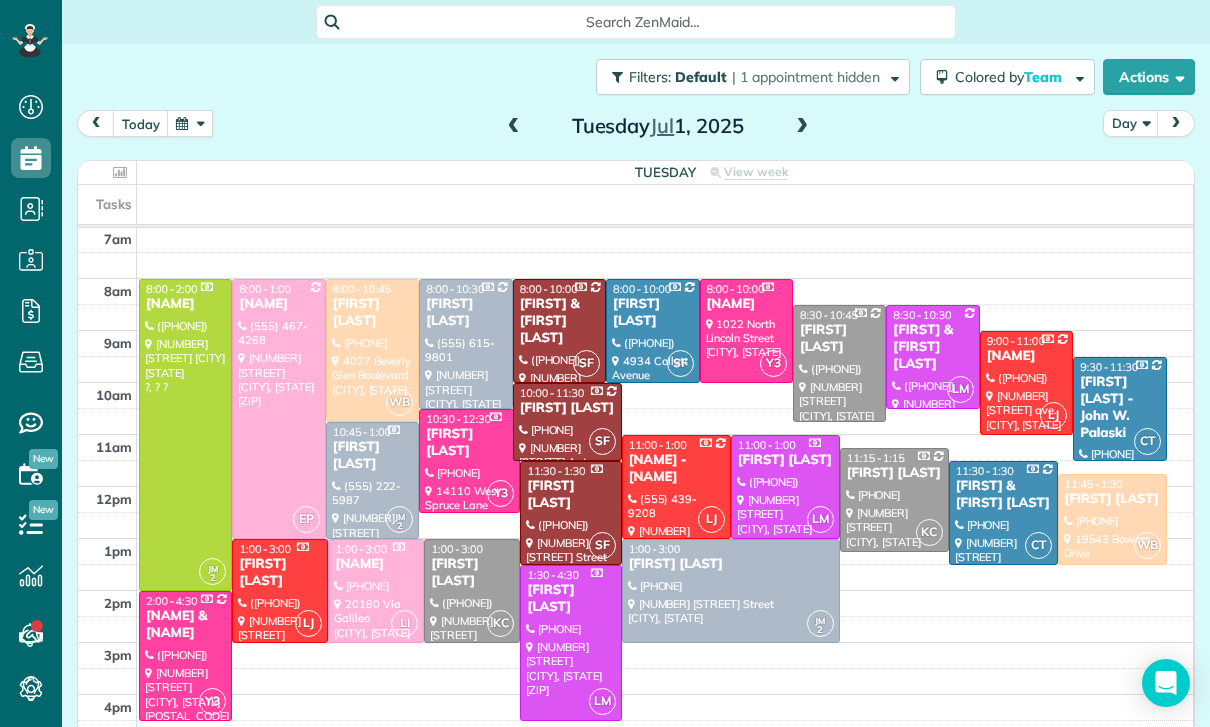 click at bounding box center (376, 591) 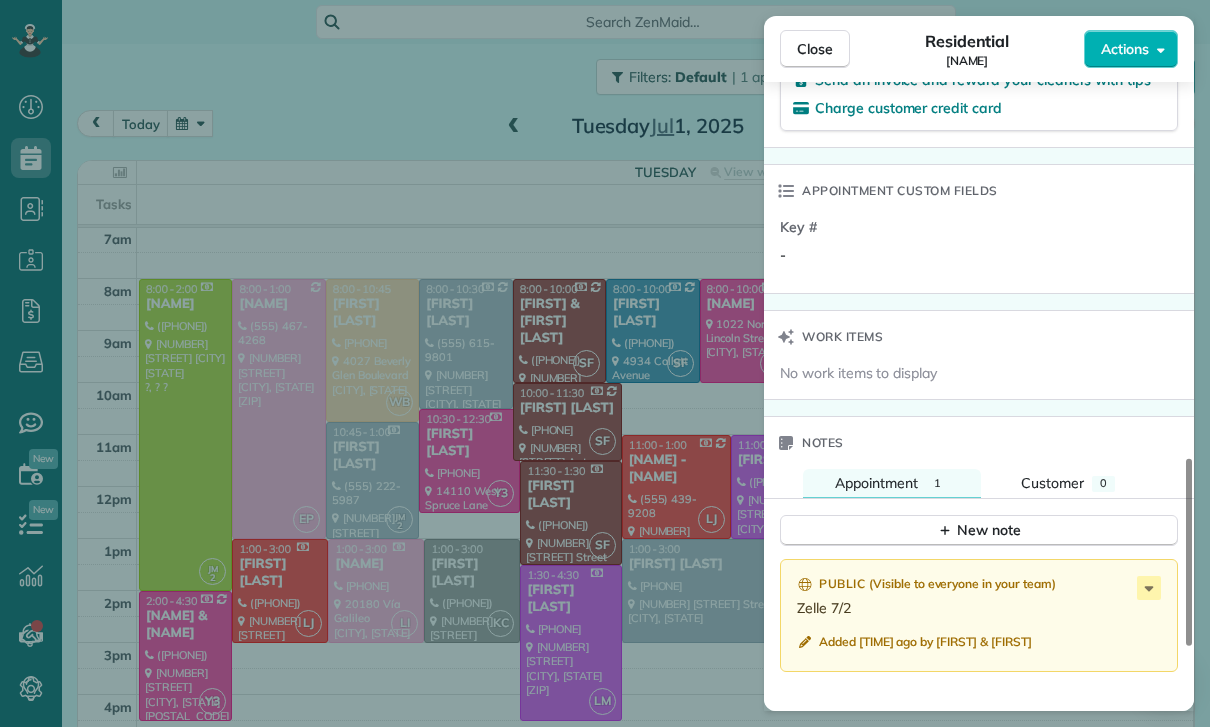 scroll, scrollTop: 1390, scrollLeft: 0, axis: vertical 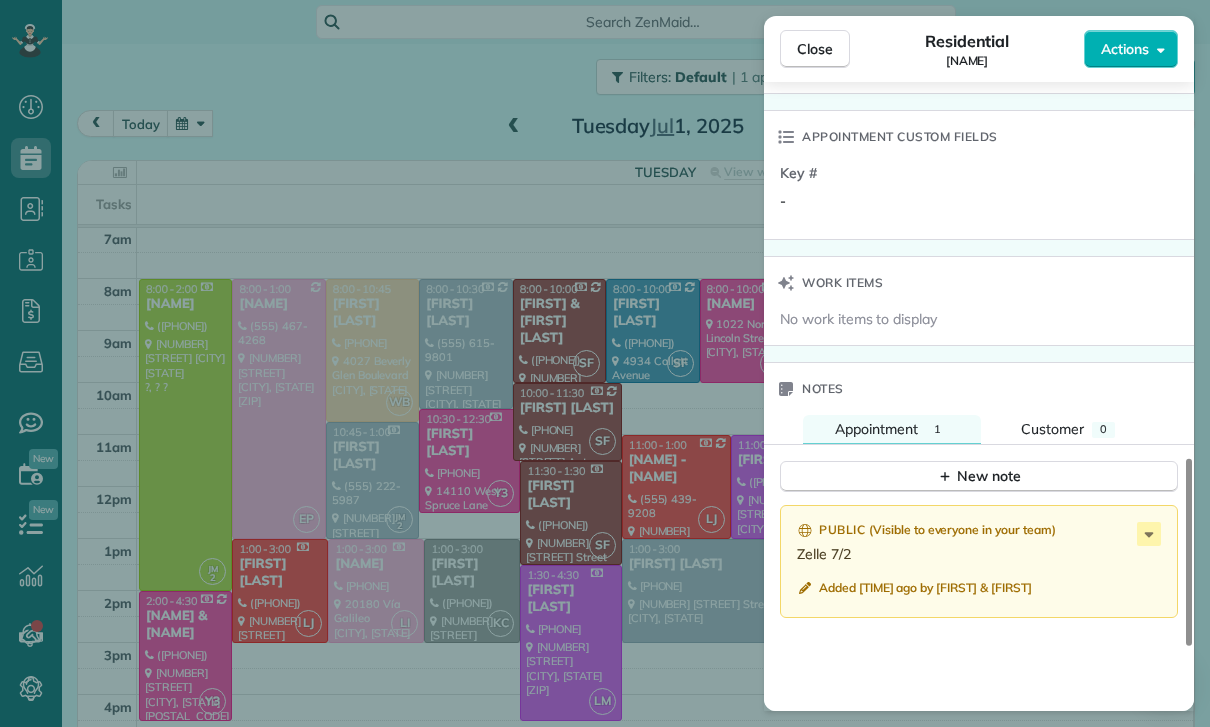 click on "Close Residential Asher Yousif Actions Status Confirmed Asher Yousif · Open profile Mobile (818) 620-2510 Copy No email on record Add email View Details Residential Tuesday, July 01, 2025 1:00 PM 3:00 PM 2 hours and 0 minutes One time 20180 Vía Galileo Rona Sarkis (mom) Porter Ranch CA 91326 Service was not rated yet Cleaners Time in and out Assign Invite Team Laritza Cleaners Lariza   Isabel 1:00 PM 3:00 PM Checklist Try Now Keep this appointment up to your standards. Stay on top of every detail, keep your cleaners organised, and your client happy. Assign a checklist Watch a 5 min demo Billing Billing actions Price $145.00 Overcharge $0.00 Discount $0.00 Coupon discount - Primary tax - Secondary tax - Total appointment price $145.00 Tips collected New feature! $0.00 Paid Total including tip $145.00 Get paid online in no-time! Send an invoice and reward your cleaners with tips Charge customer credit card Appointment custom fields Key # - Work items No work items to display Notes Appointment 1 Customer 0 ( )" at bounding box center [605, 363] 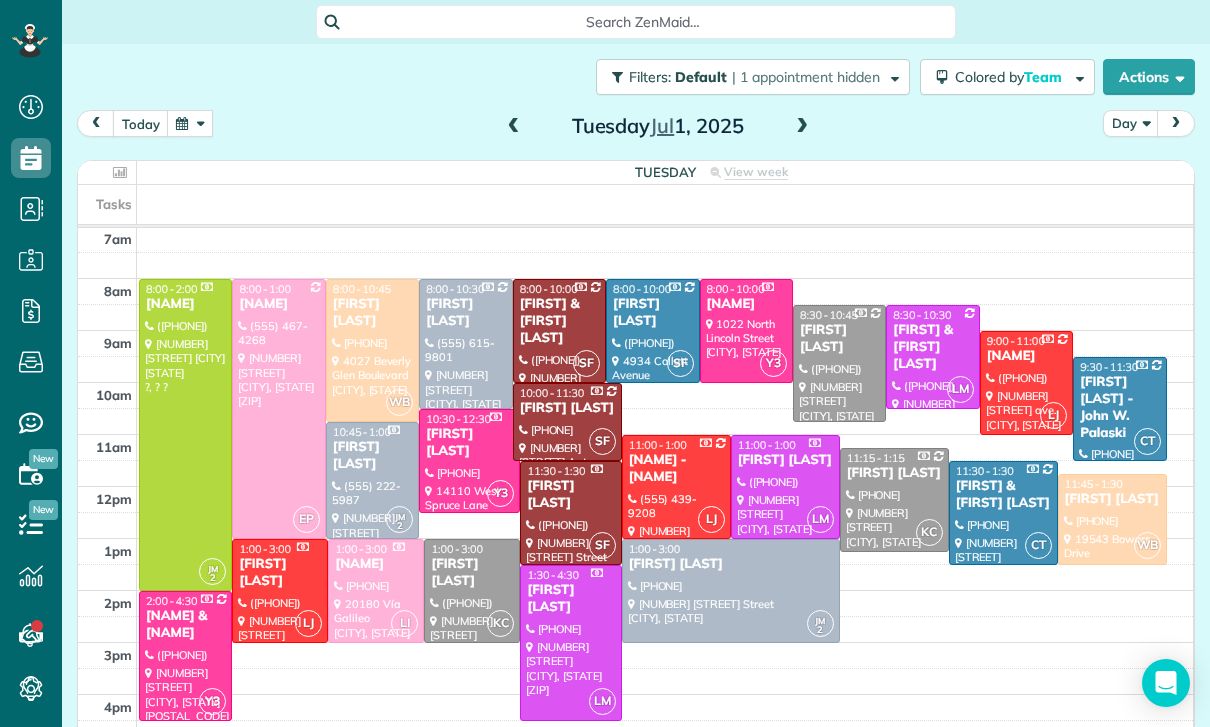 click at bounding box center (514, 127) 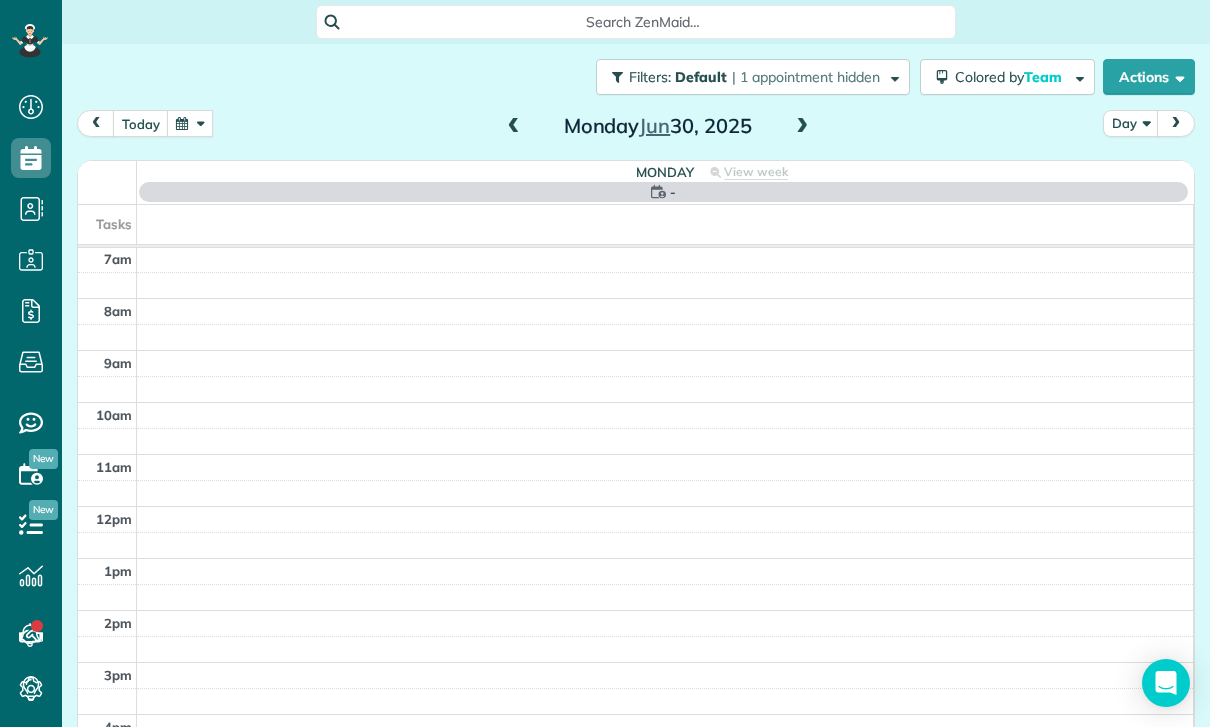 scroll, scrollTop: 157, scrollLeft: 0, axis: vertical 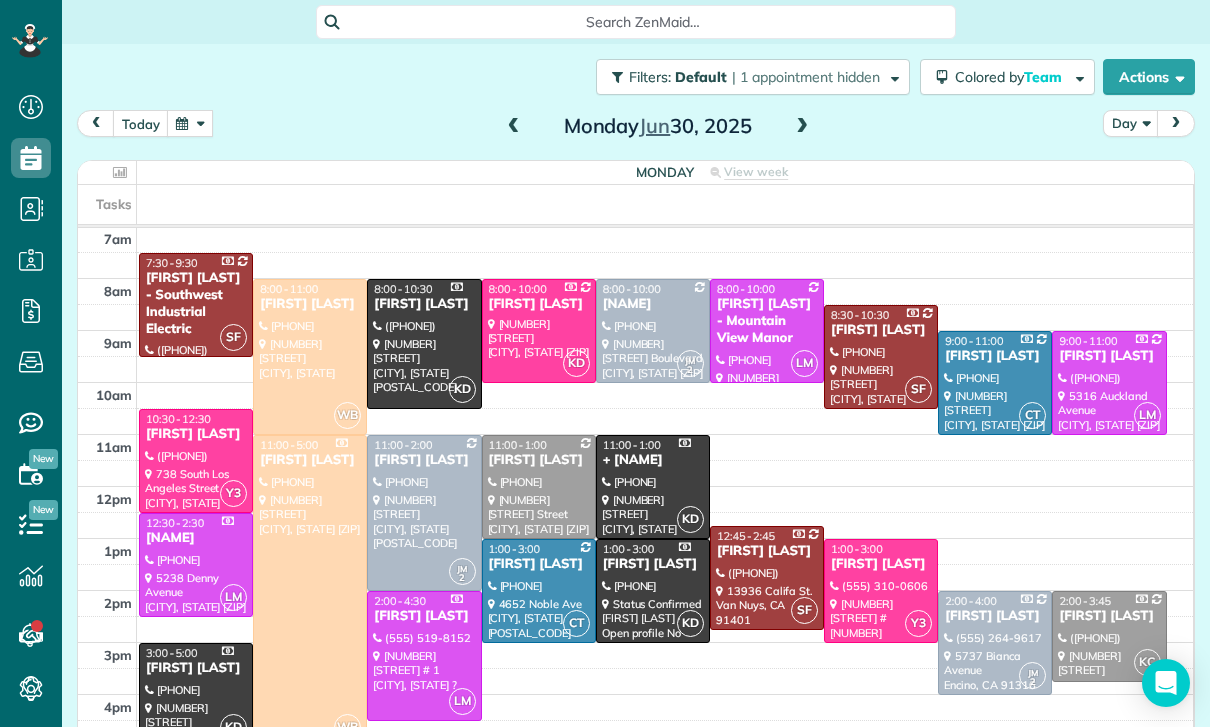click at bounding box center [310, 591] 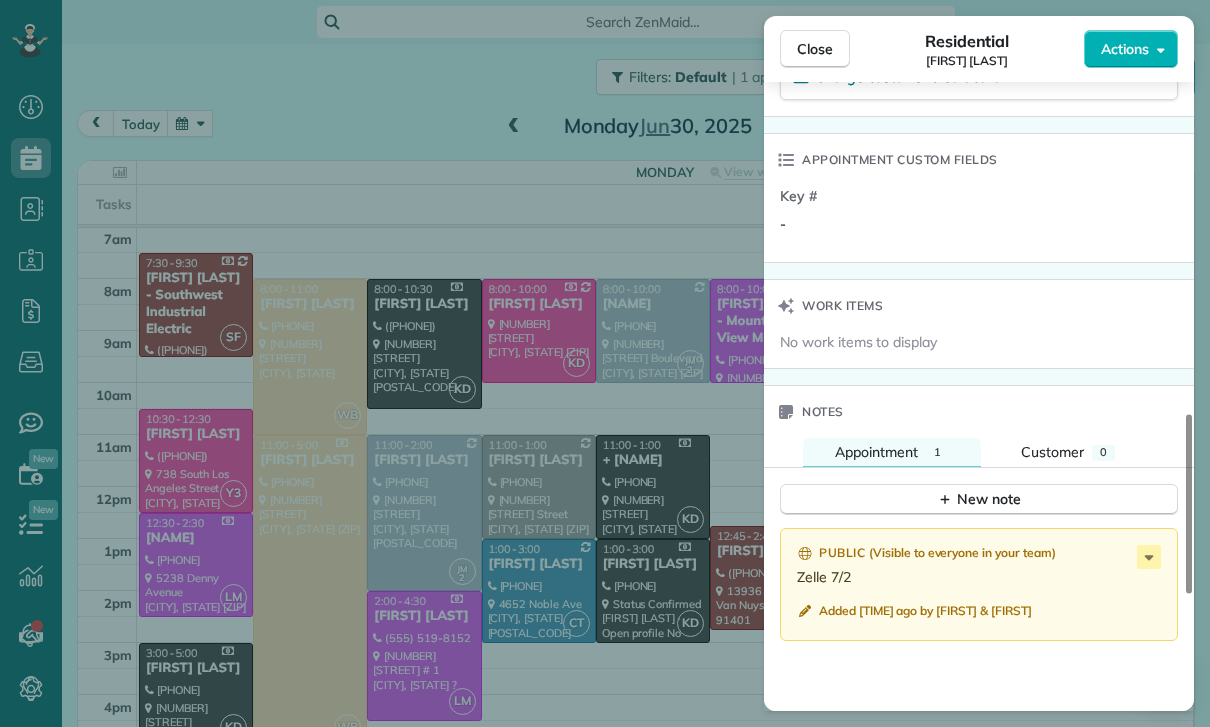 scroll, scrollTop: 1401, scrollLeft: 0, axis: vertical 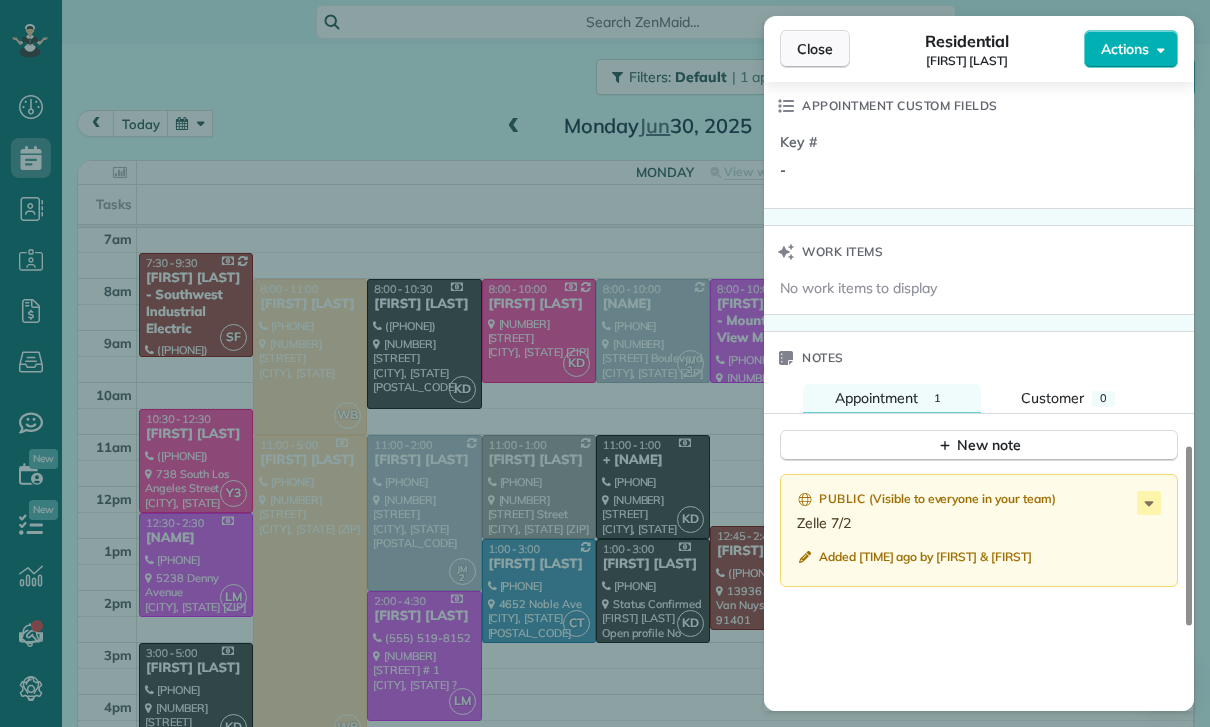 click on "Close" at bounding box center (815, 49) 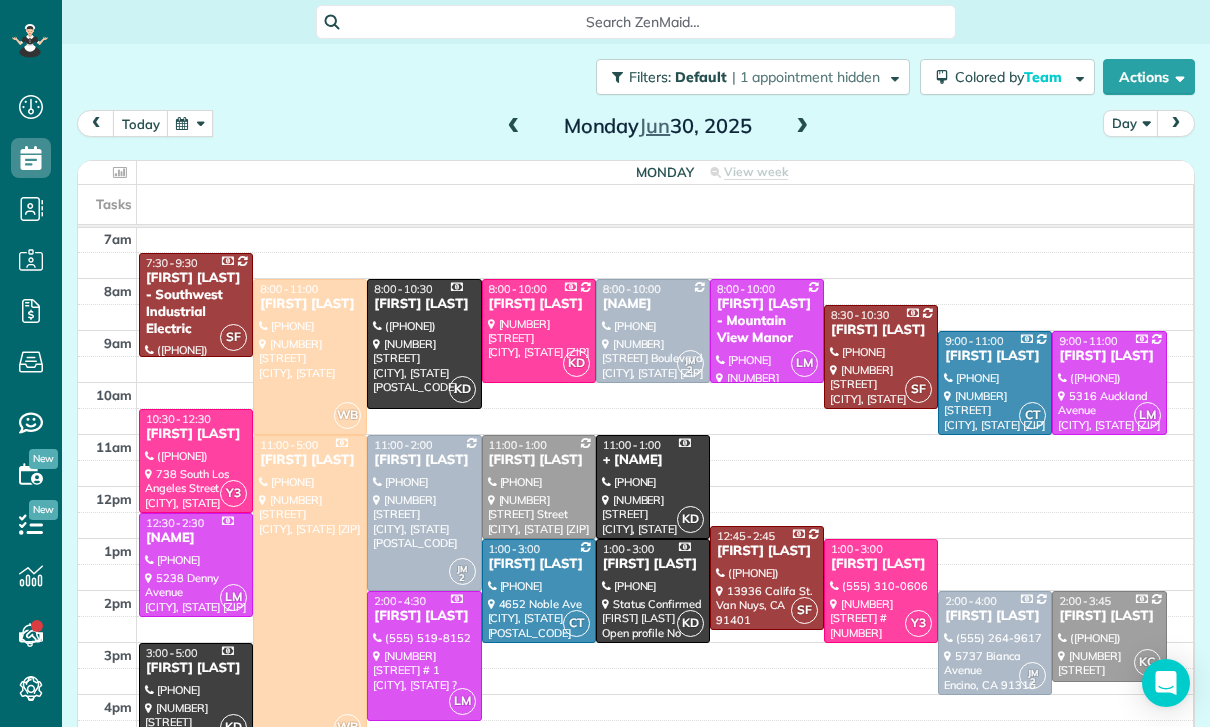 click at bounding box center (665, 760) 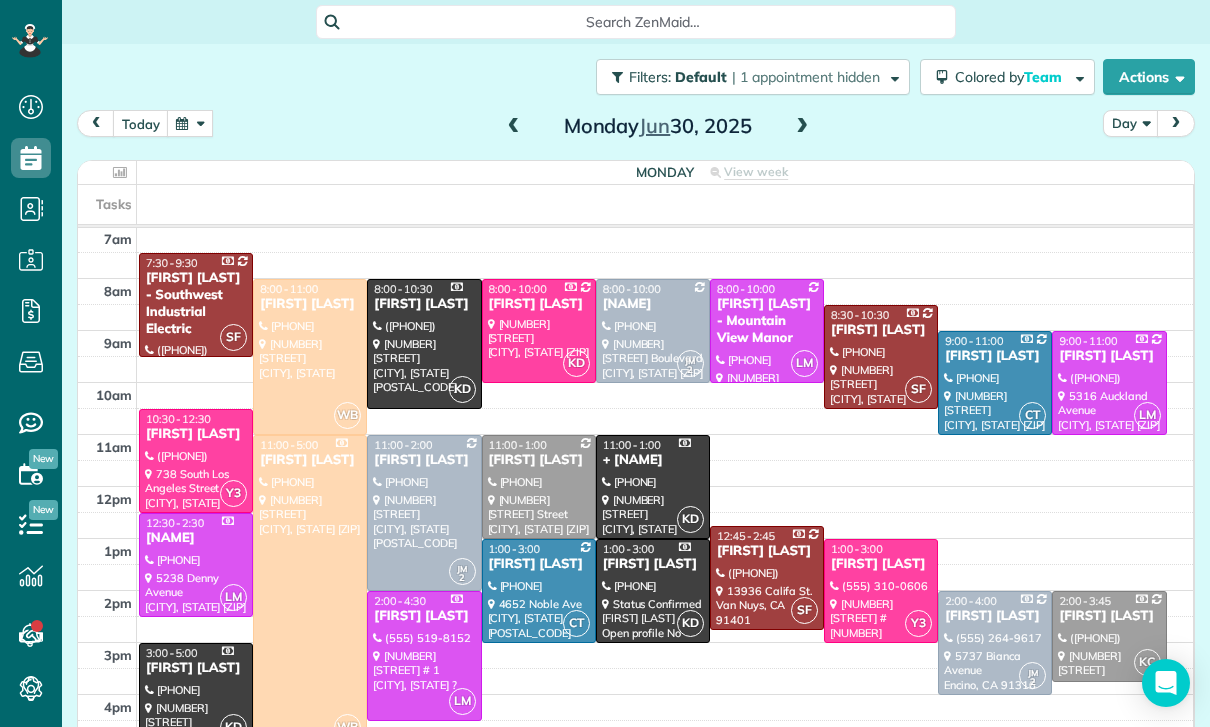 scroll, scrollTop: 157, scrollLeft: 0, axis: vertical 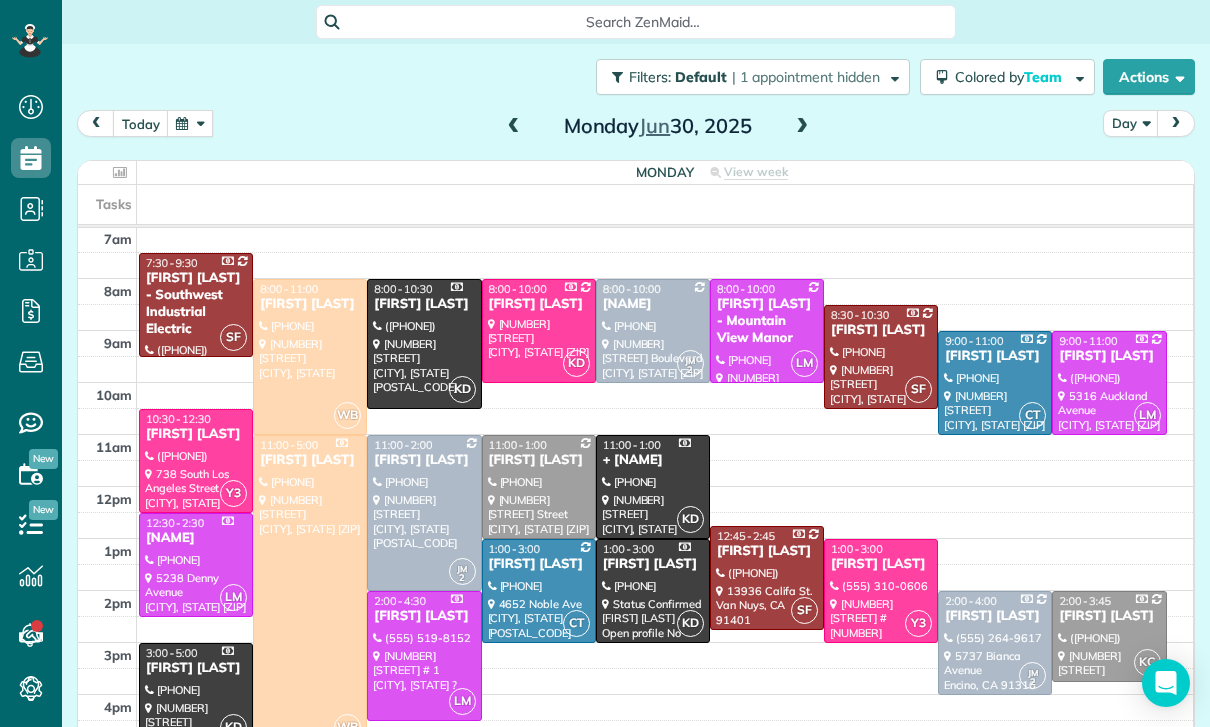 click at bounding box center (190, 123) 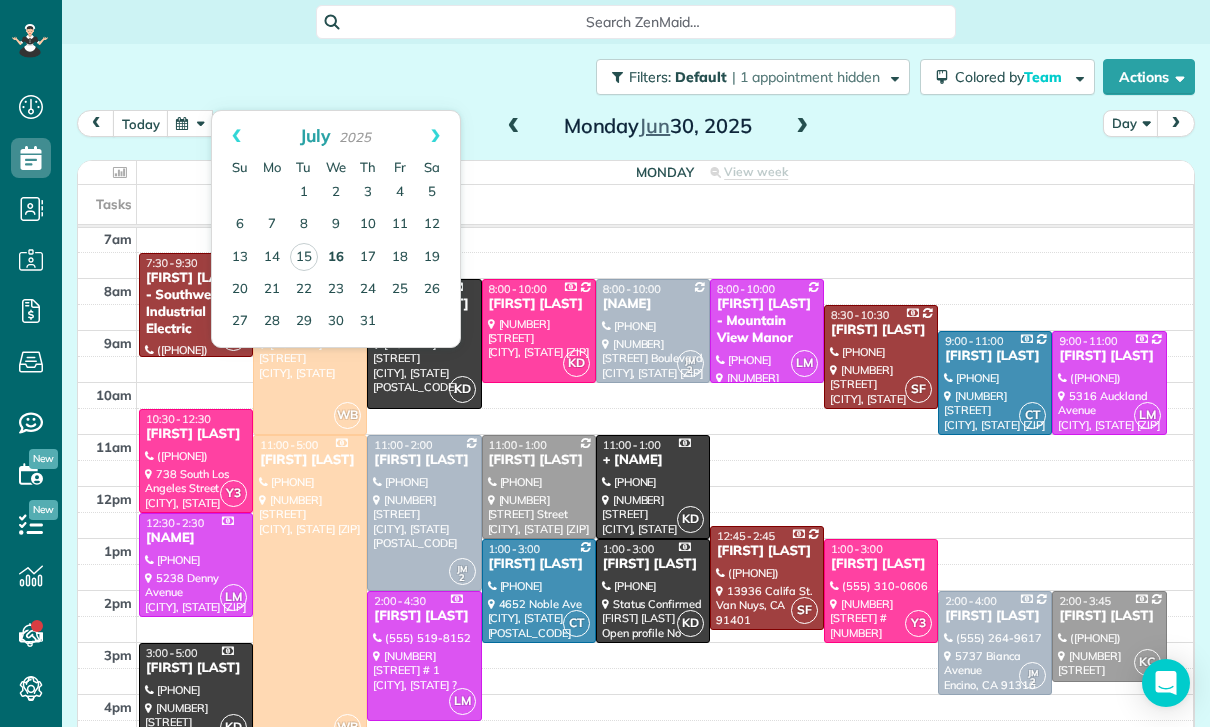 click on "16" at bounding box center [336, 258] 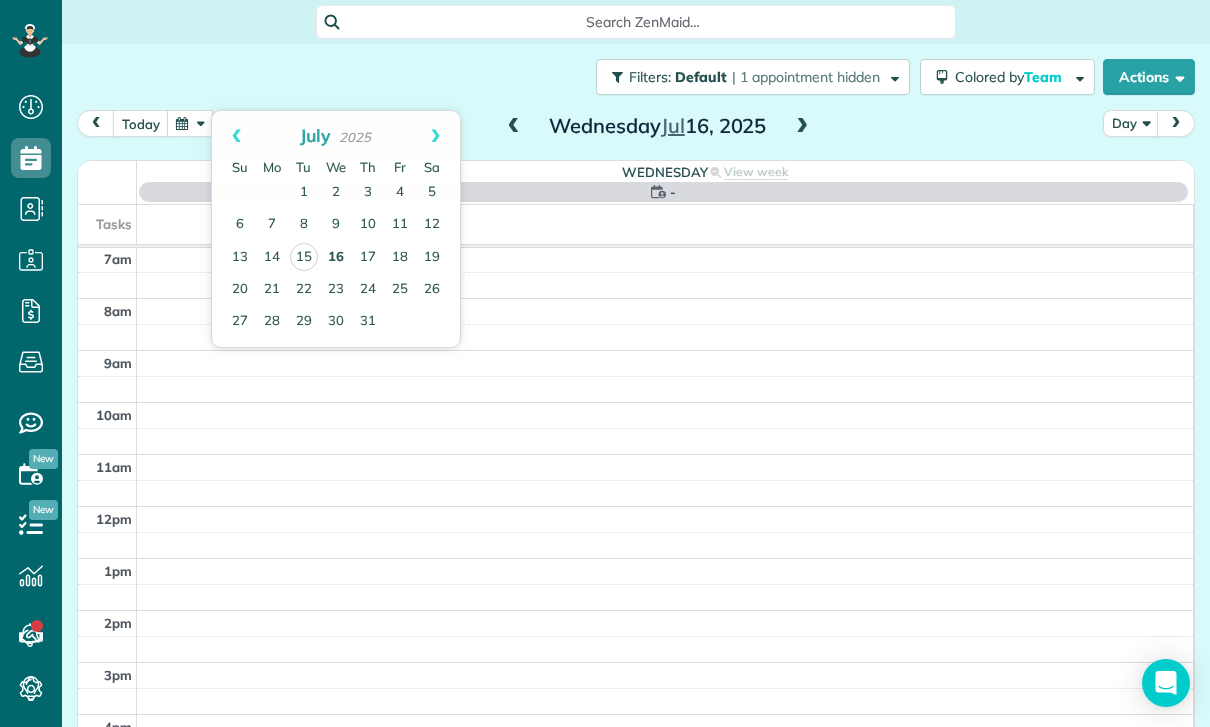 scroll, scrollTop: 157, scrollLeft: 0, axis: vertical 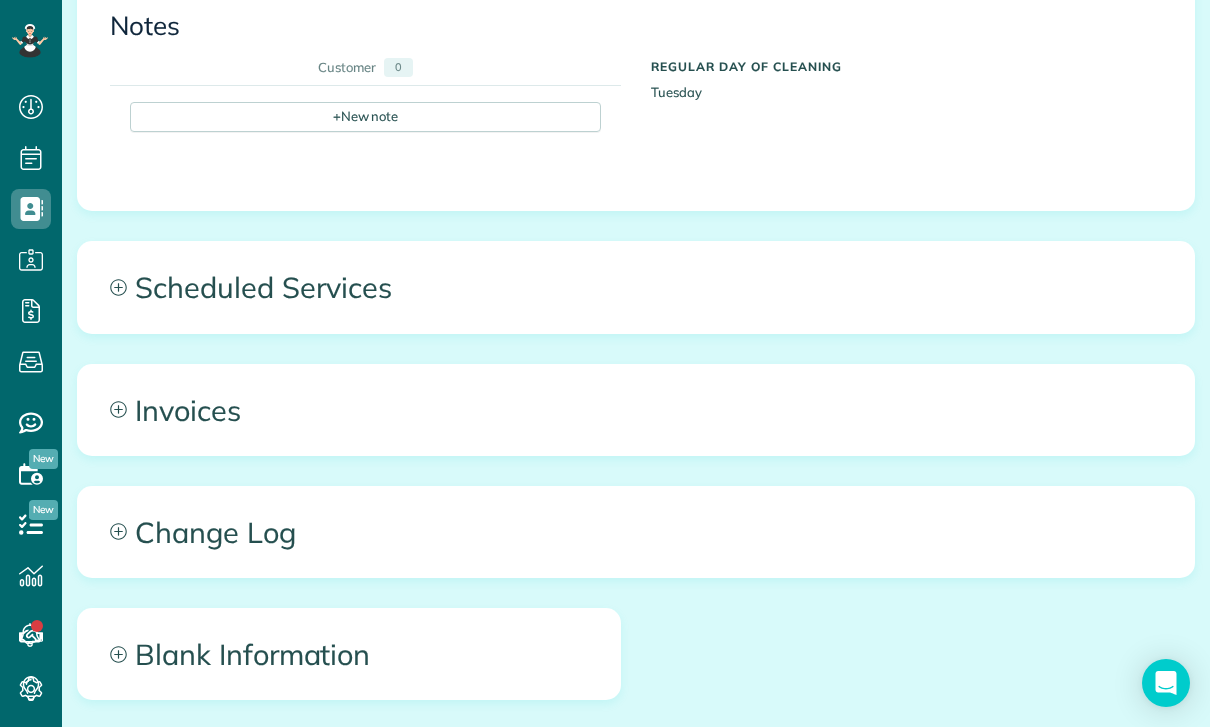click on "Scheduled Services" at bounding box center [636, 287] 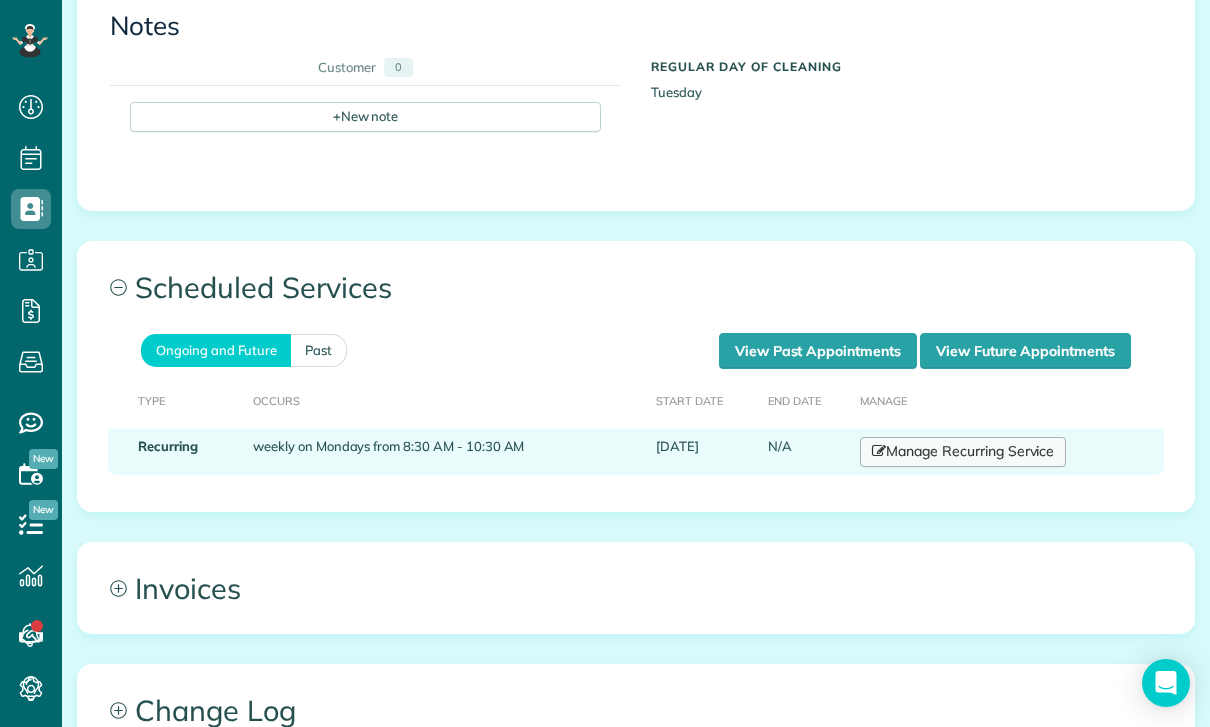 click on "Manage Recurring Service" at bounding box center [963, 452] 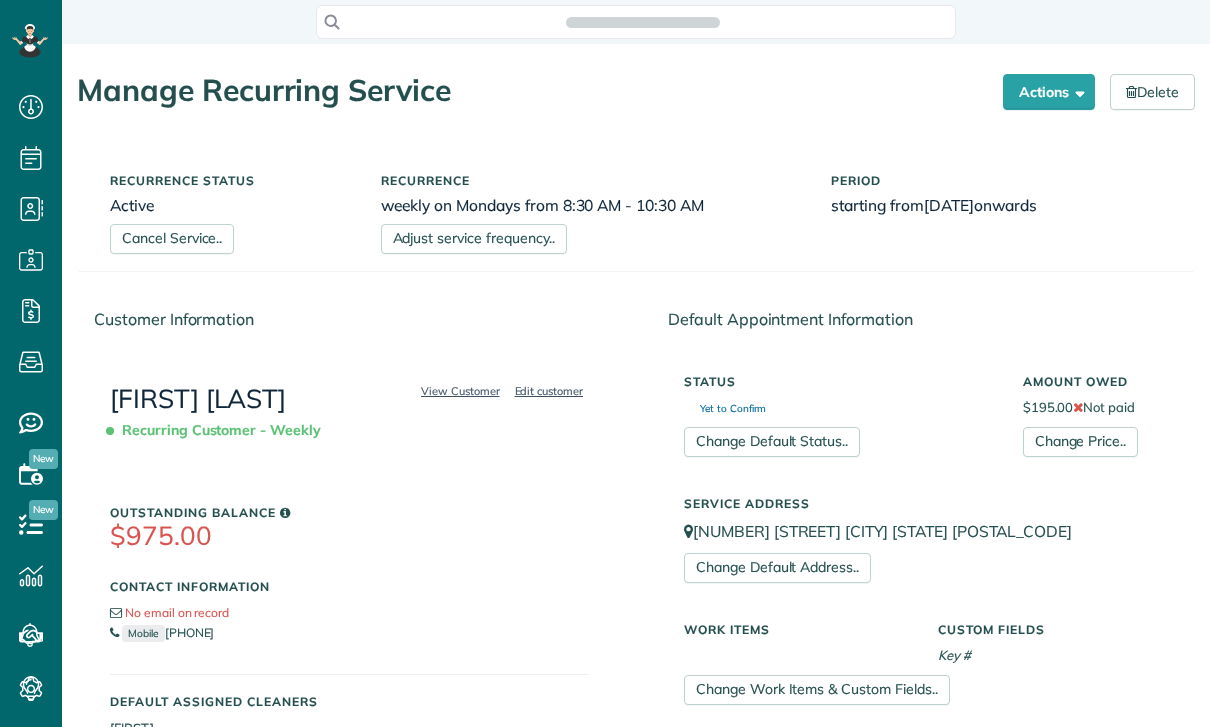 scroll, scrollTop: 0, scrollLeft: 0, axis: both 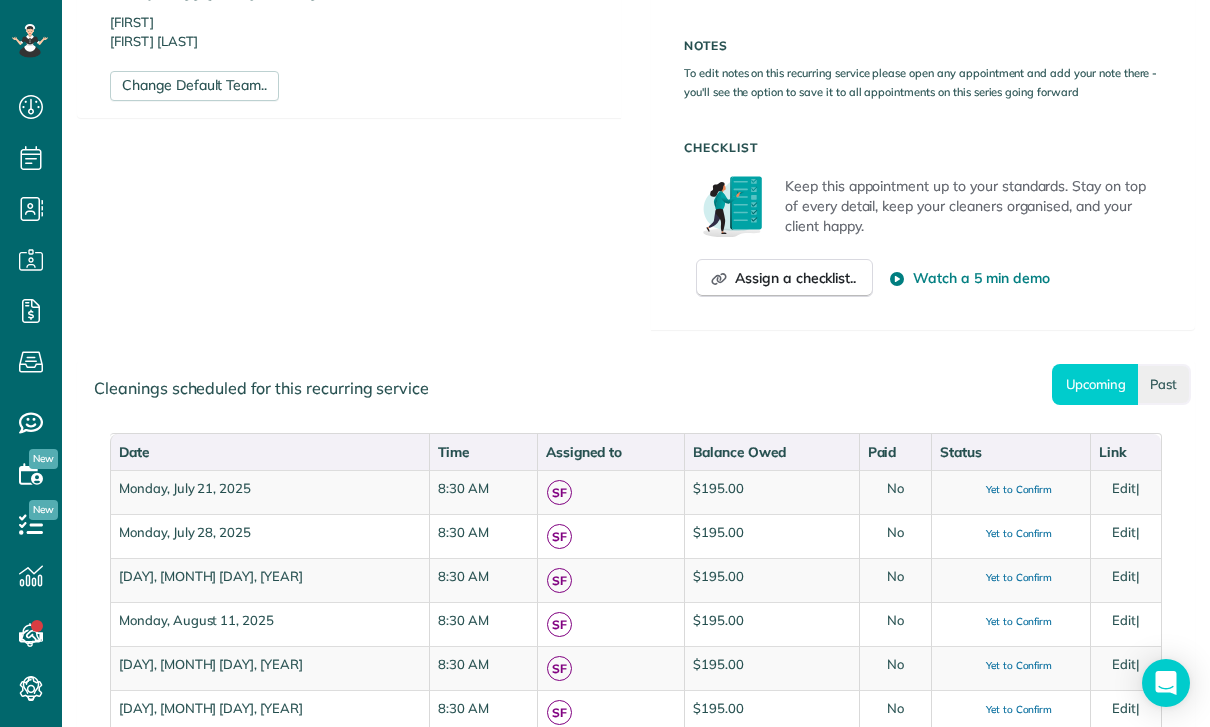 click on "Past" at bounding box center (1164, 384) 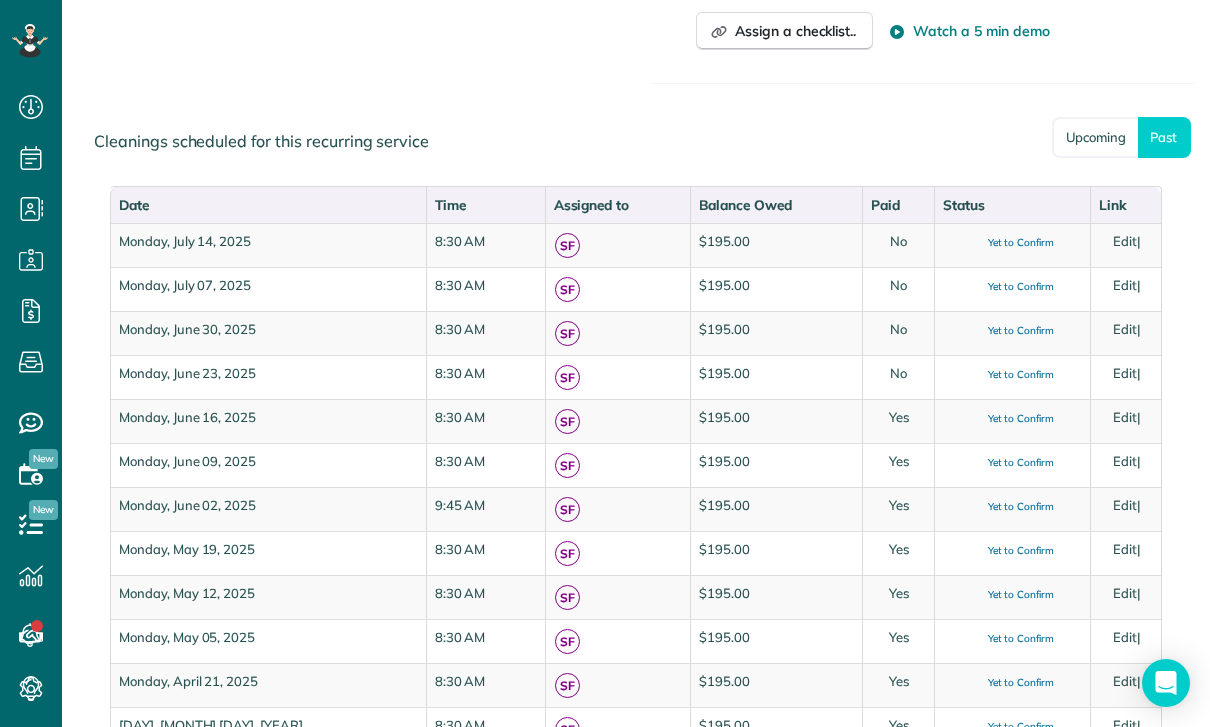 scroll, scrollTop: 958, scrollLeft: 0, axis: vertical 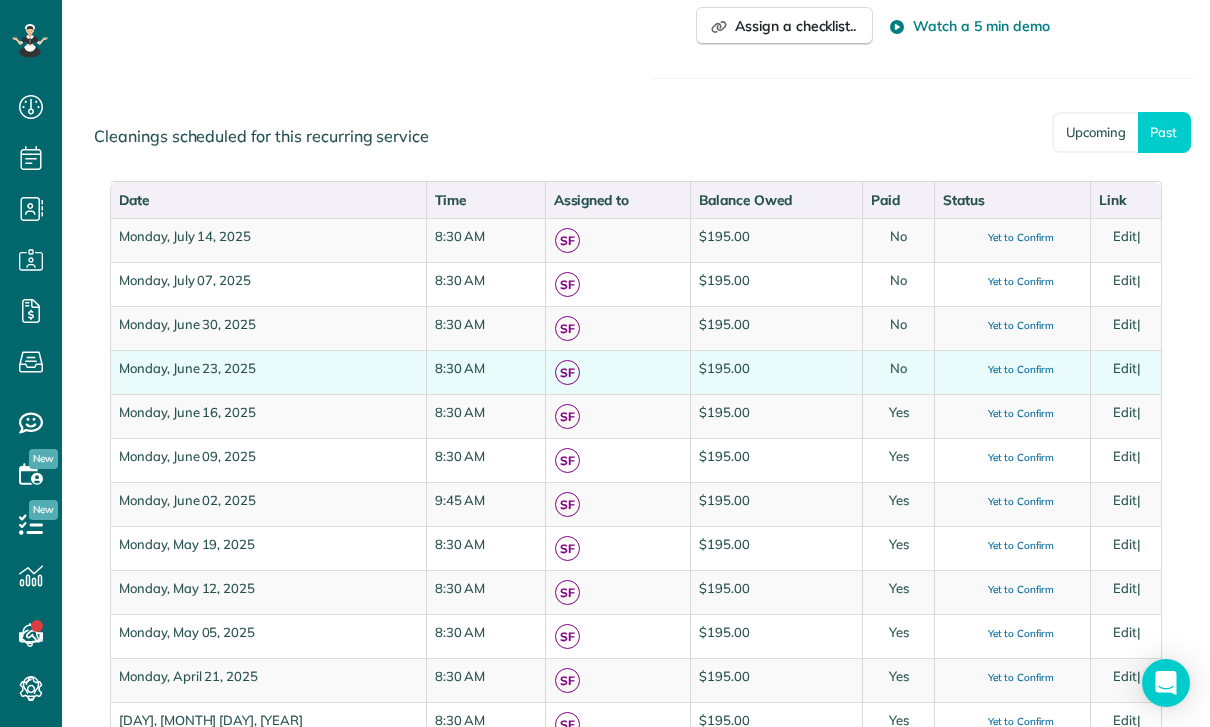 click on "Edit" at bounding box center [1125, 368] 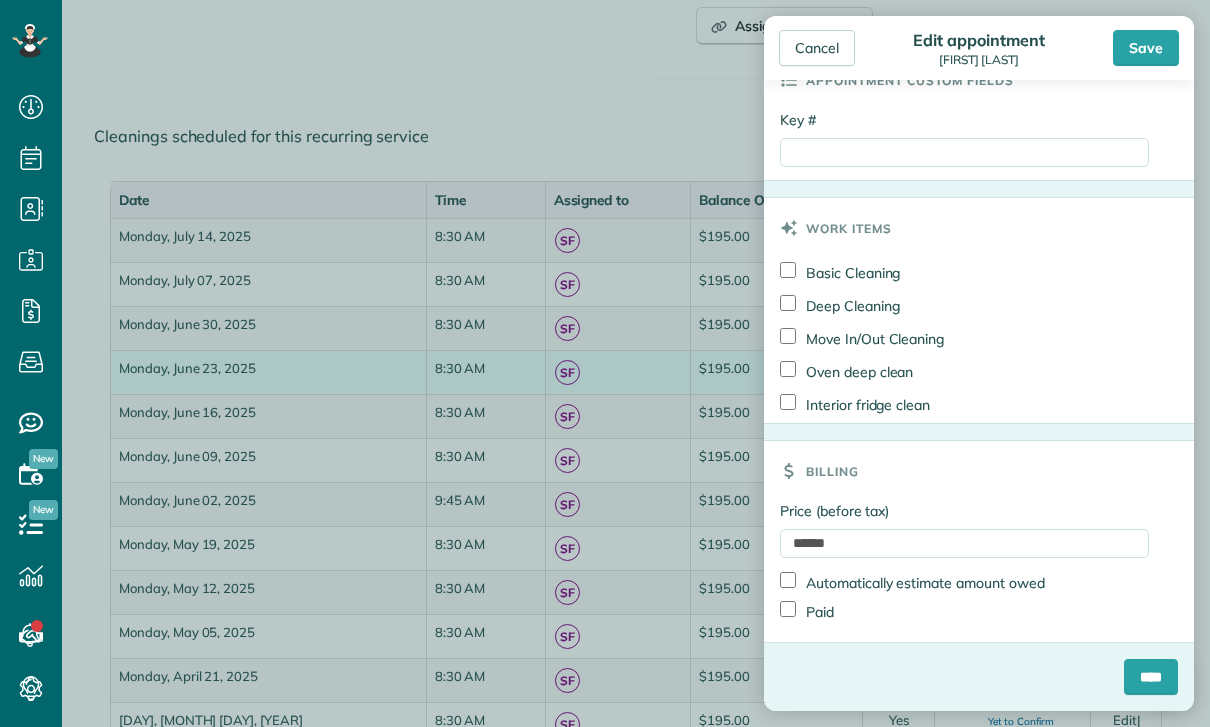 scroll, scrollTop: 954, scrollLeft: 0, axis: vertical 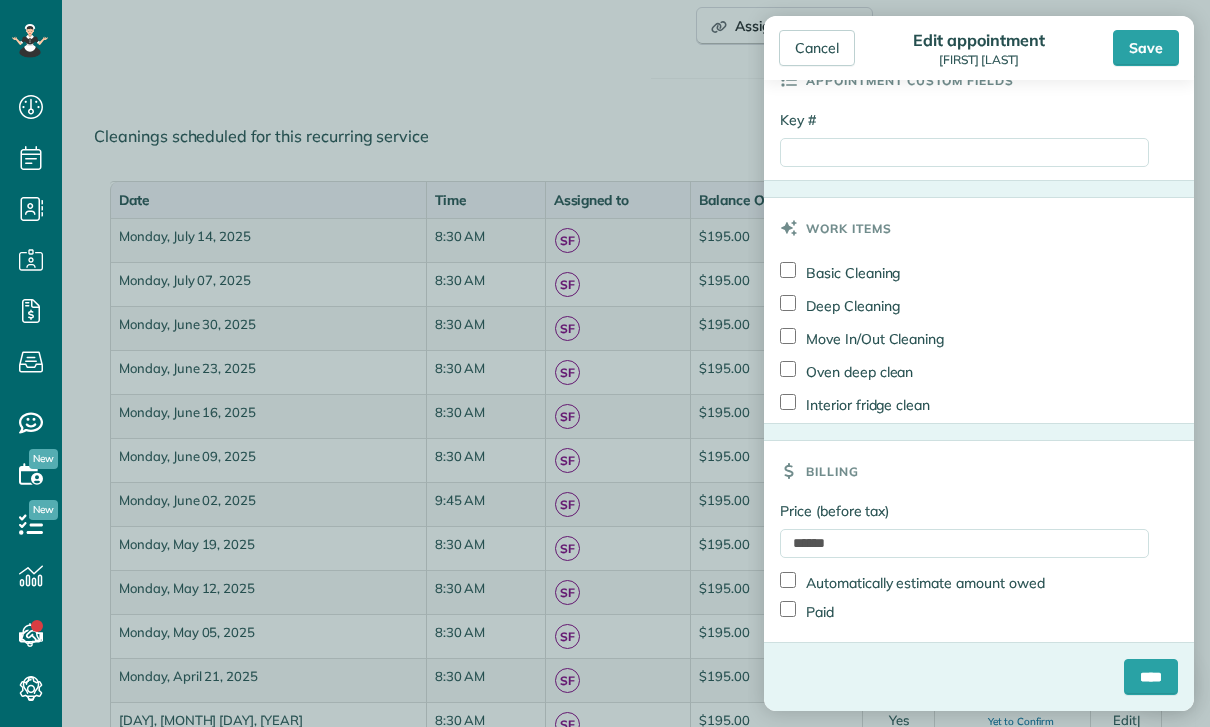 click on "Paid" at bounding box center [807, 611] 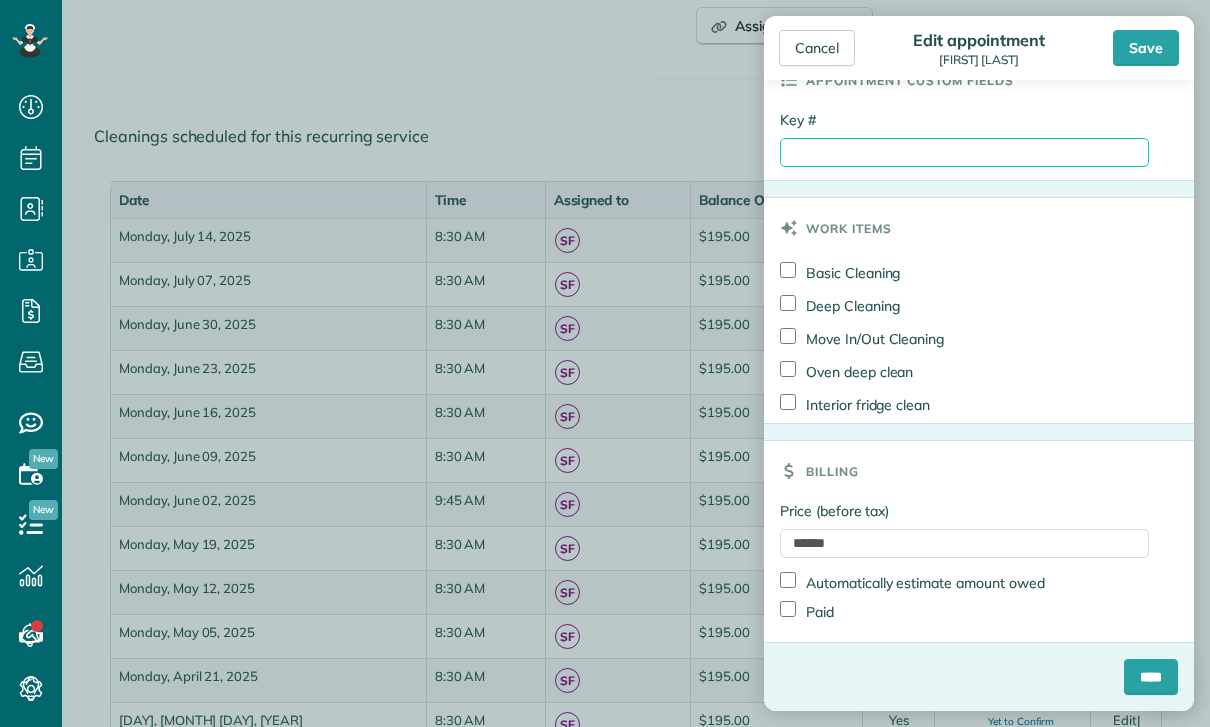 click on "Key #" at bounding box center [964, 152] 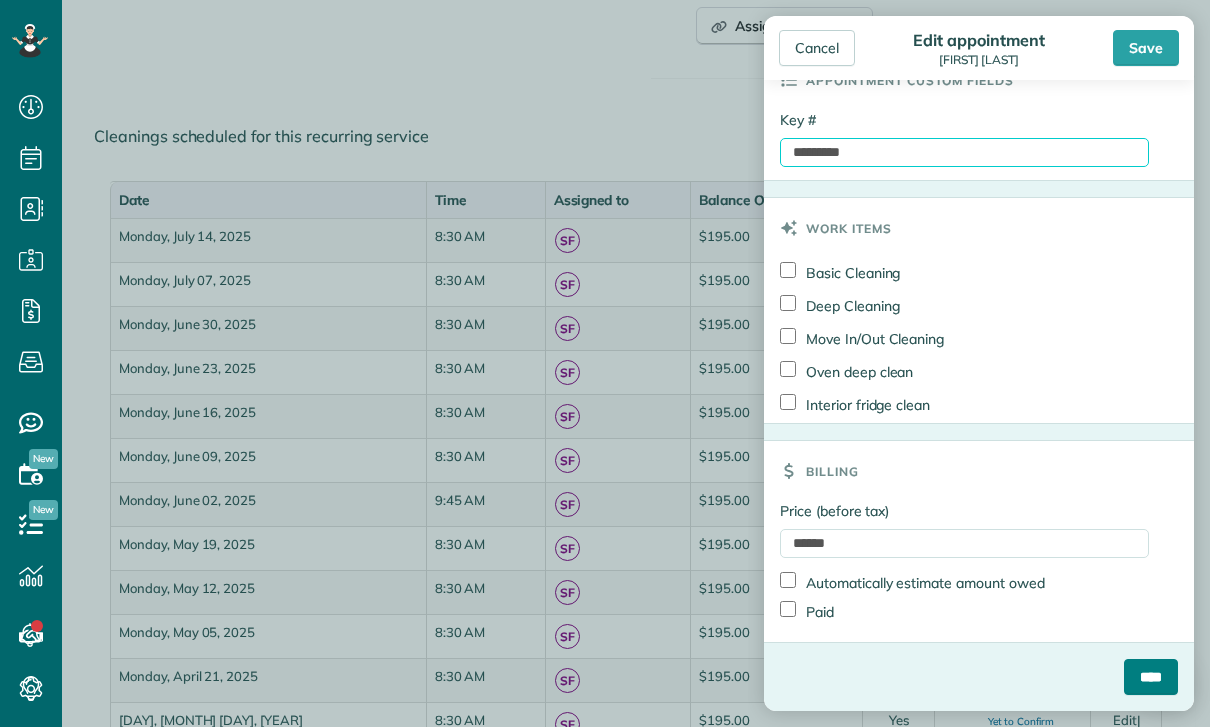type on "*********" 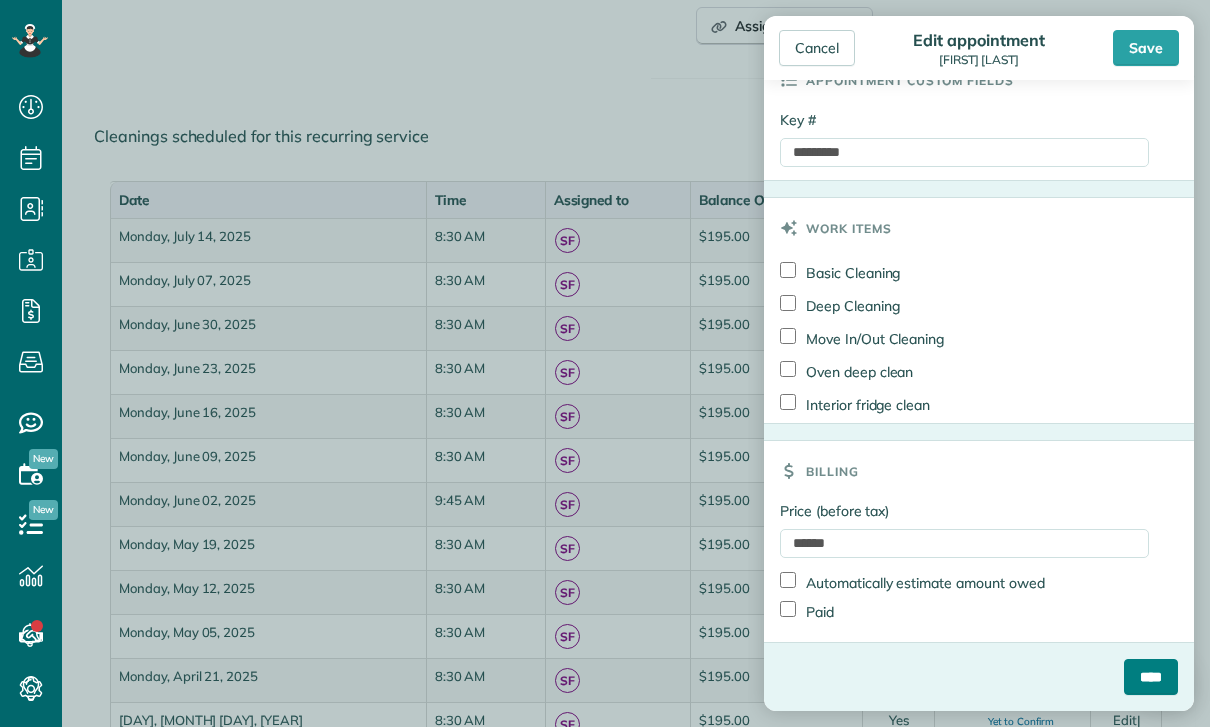 click on "****" at bounding box center (1151, 677) 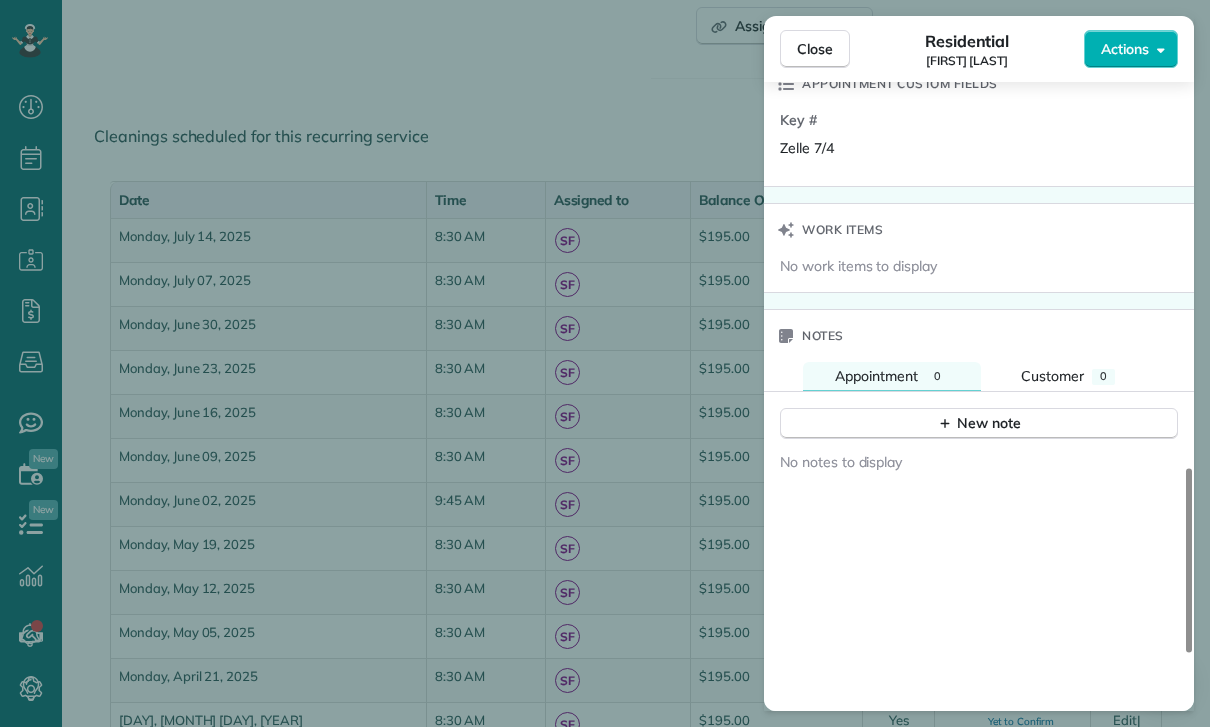 scroll, scrollTop: 1446, scrollLeft: 0, axis: vertical 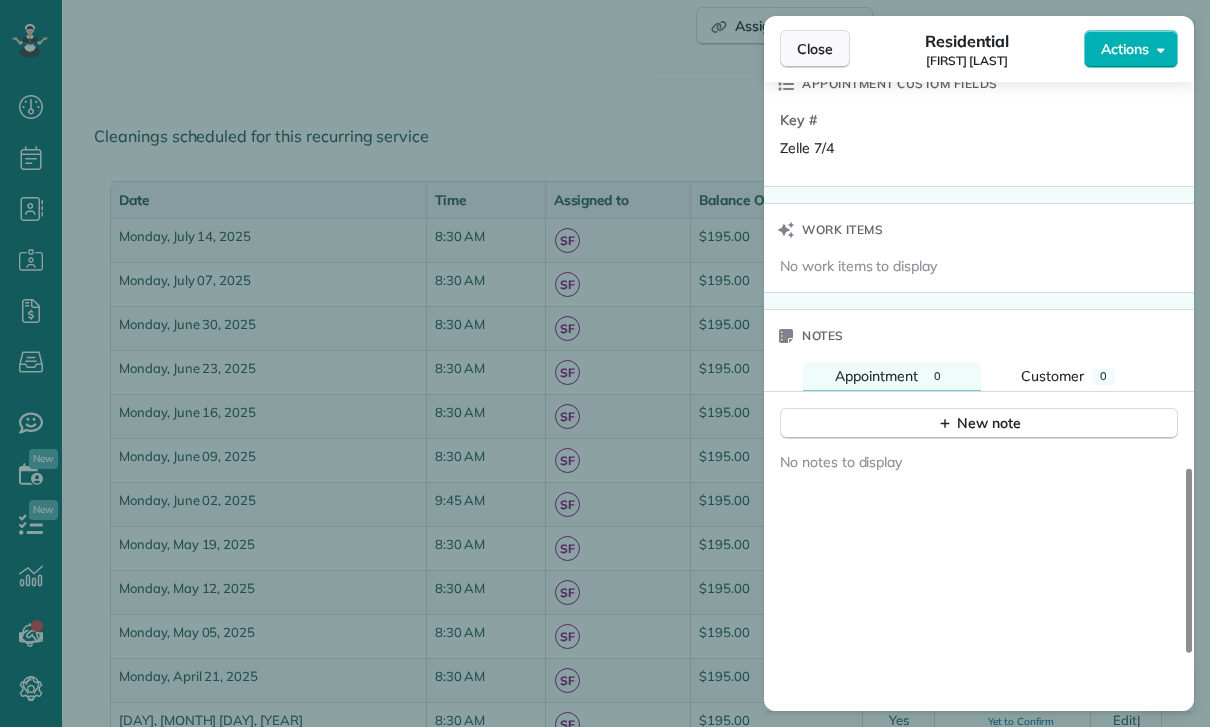 click on "Close" at bounding box center [815, 49] 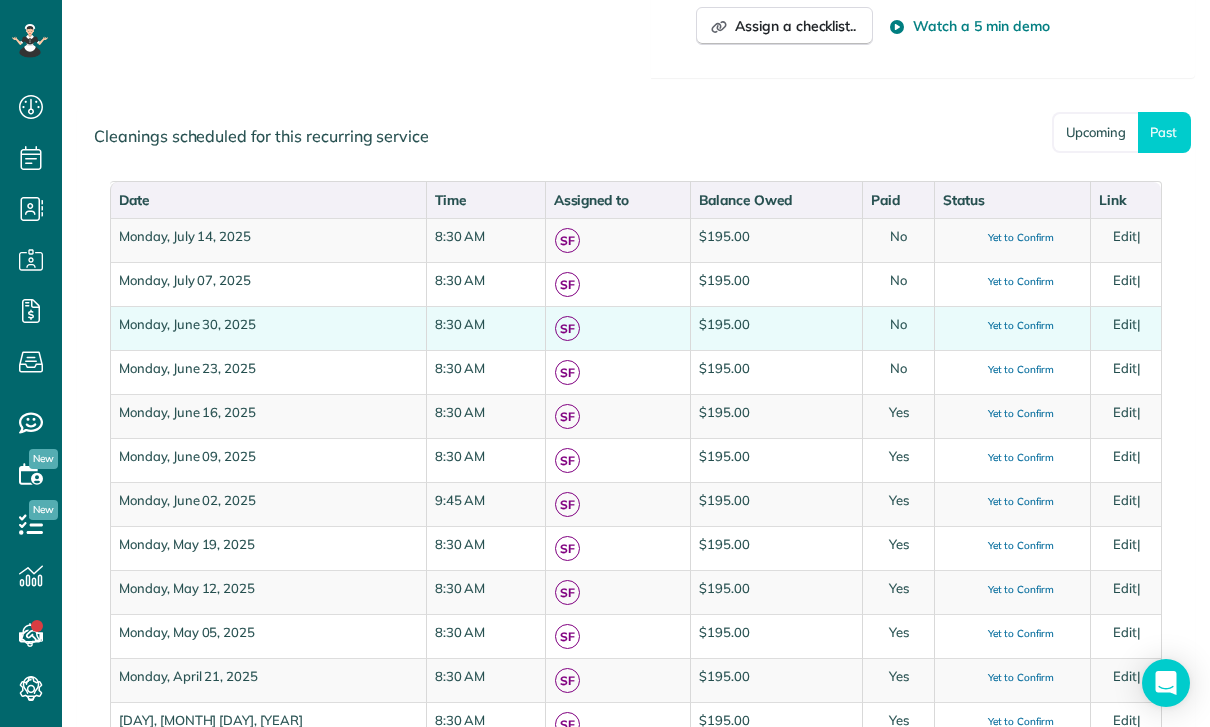 click on "Edit" at bounding box center (1125, 324) 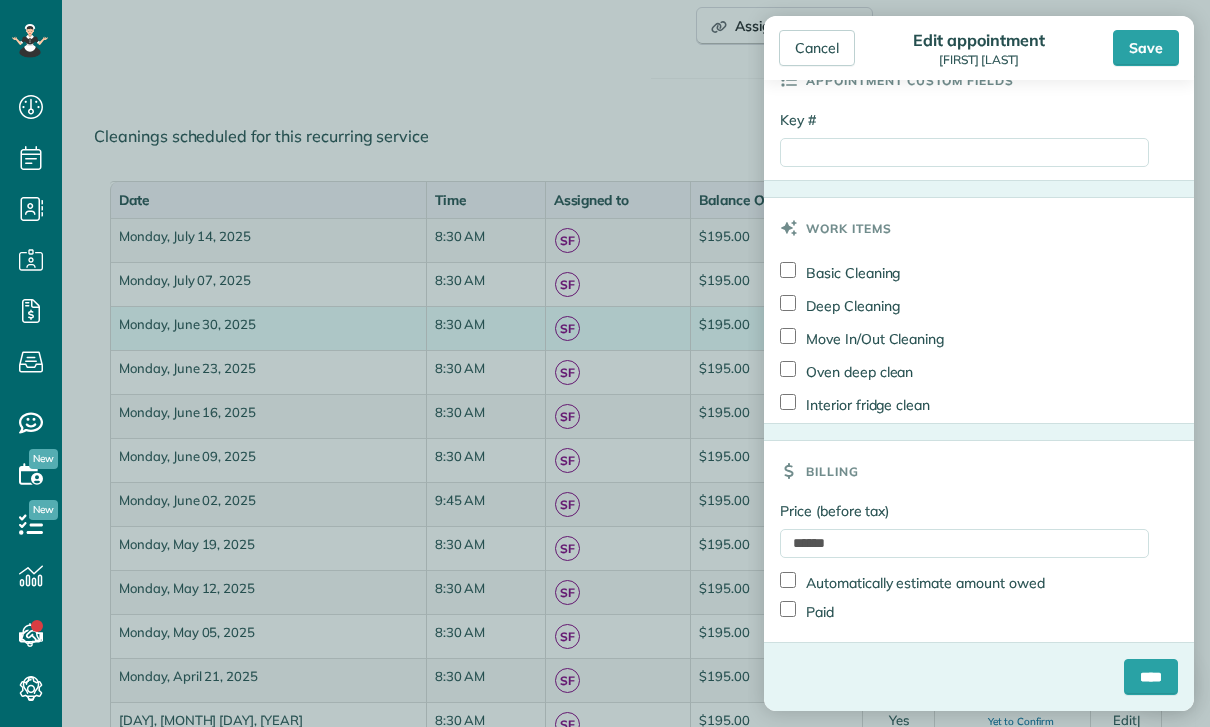 scroll, scrollTop: 954, scrollLeft: 0, axis: vertical 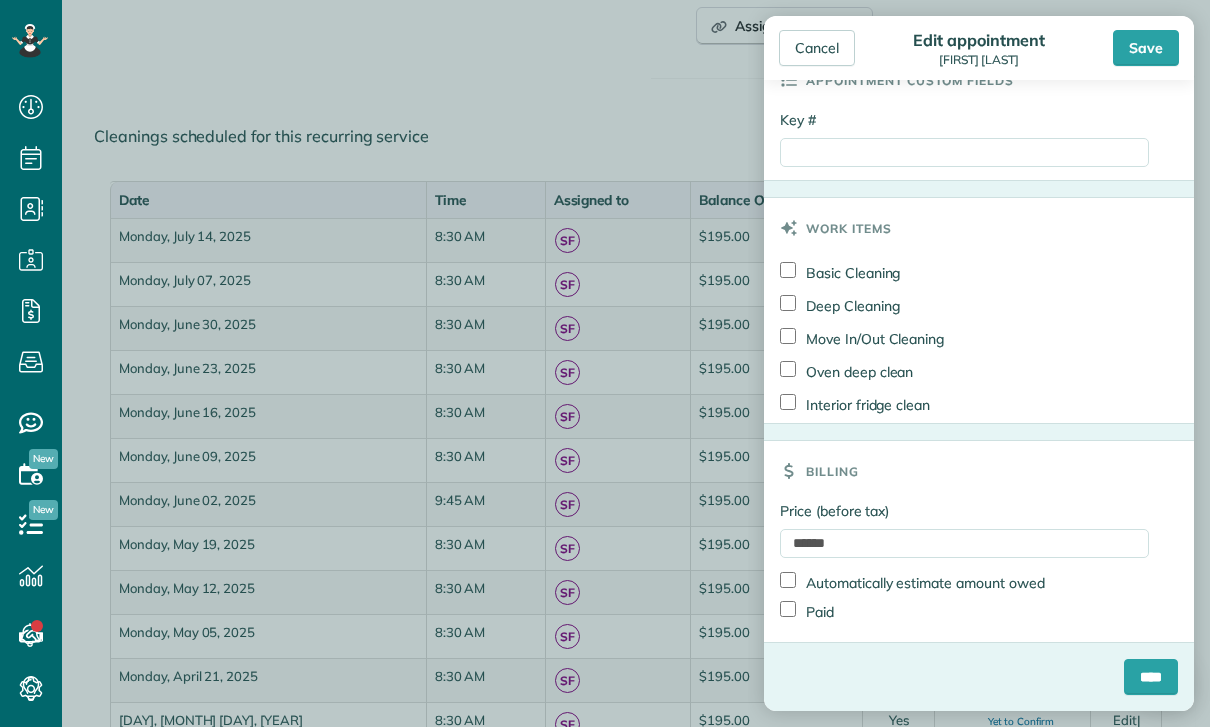 click on "Paid" at bounding box center (807, 611) 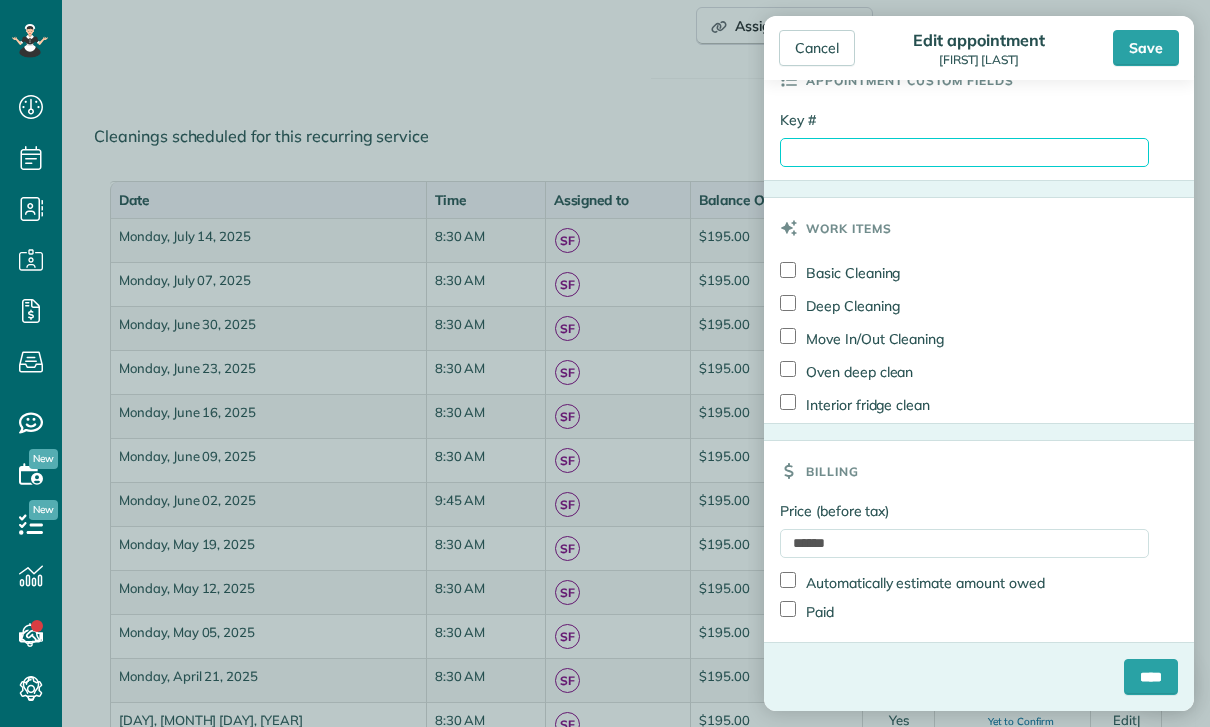 click on "Key #" at bounding box center (964, 152) 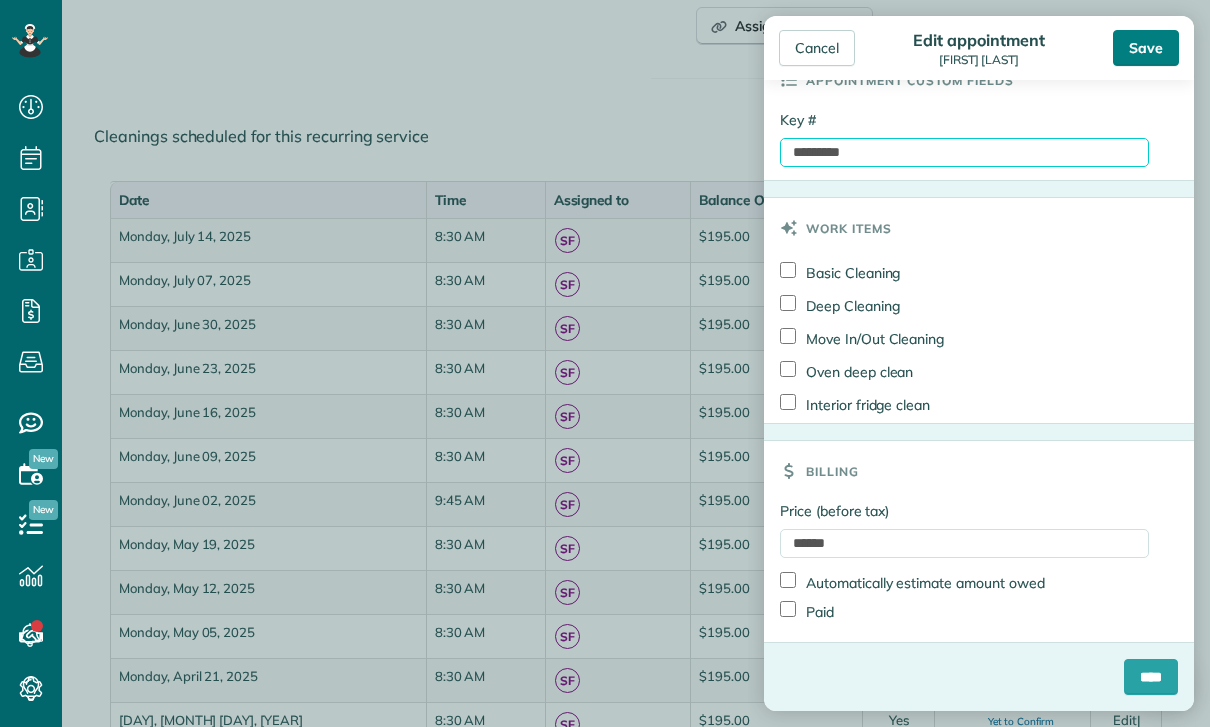 type on "*********" 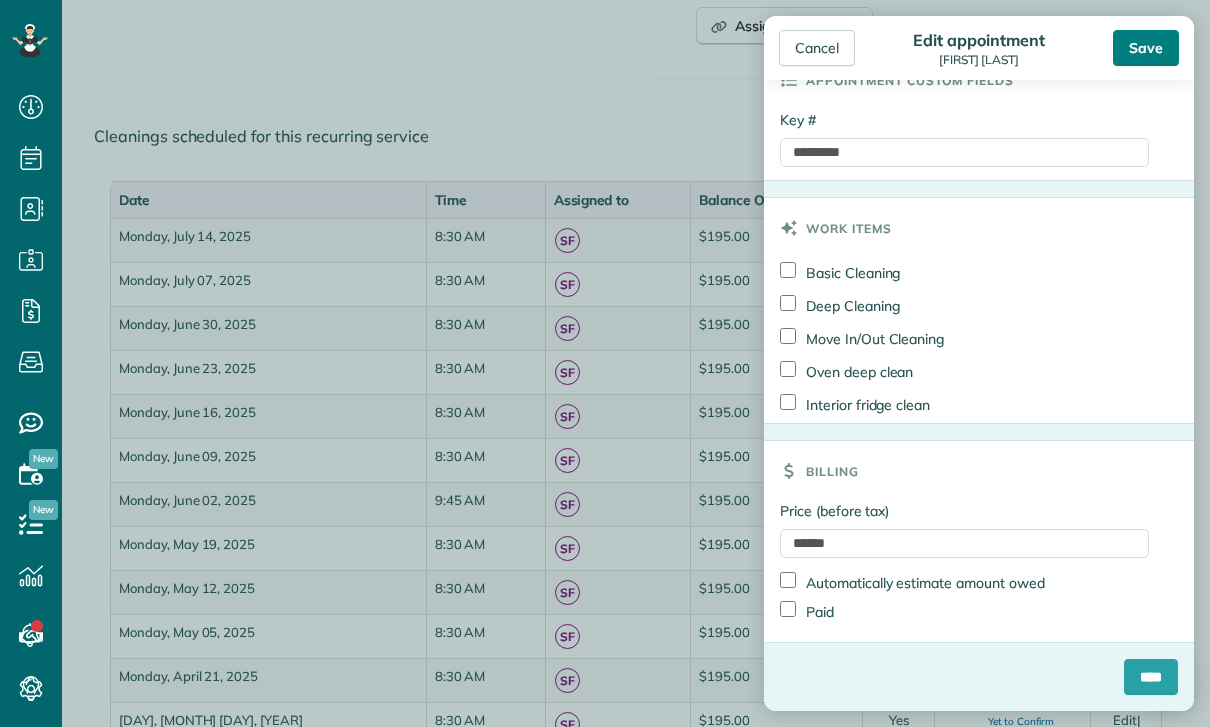 click on "Save" at bounding box center [1146, 48] 